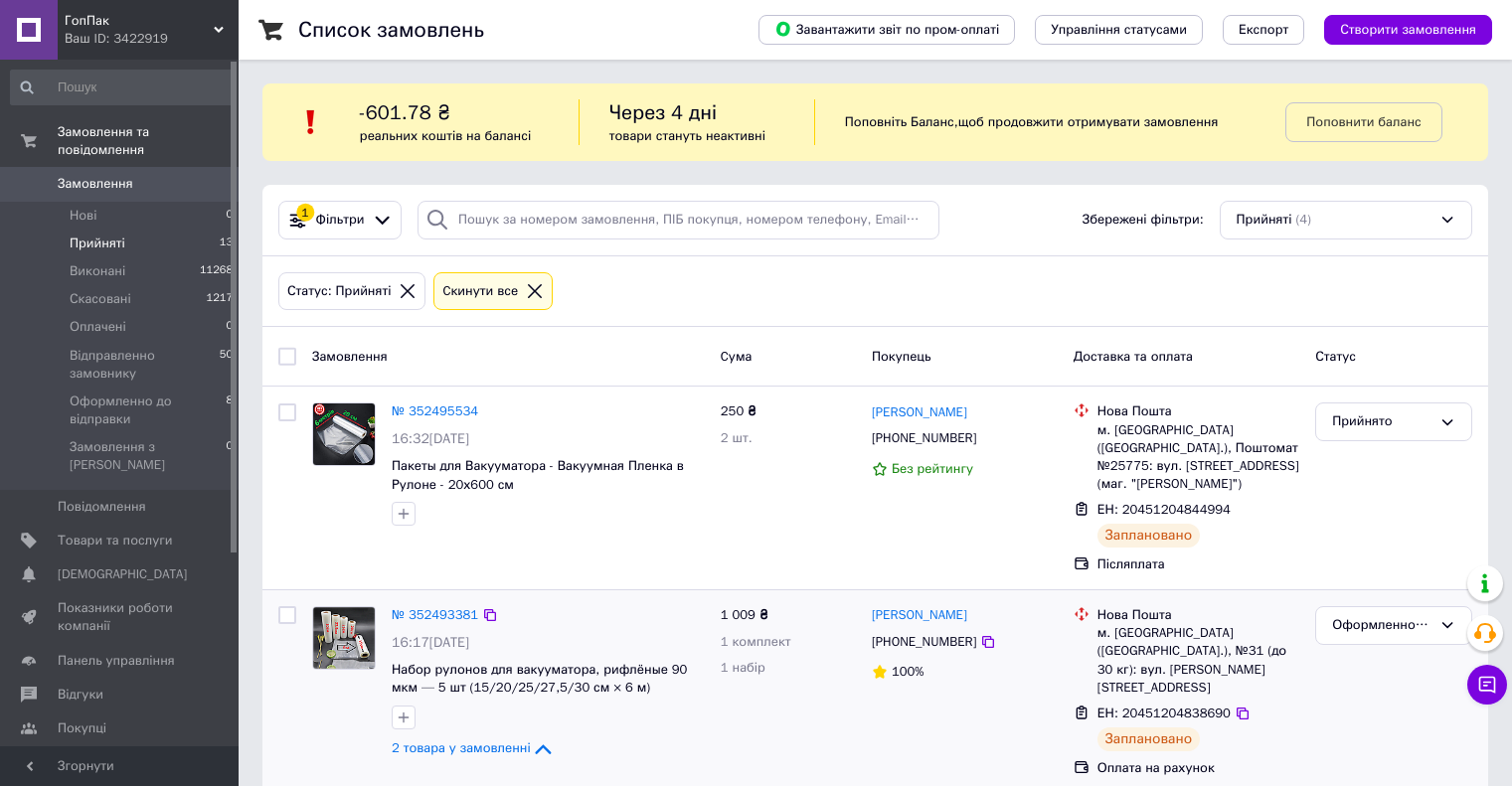 scroll, scrollTop: 64, scrollLeft: 0, axis: vertical 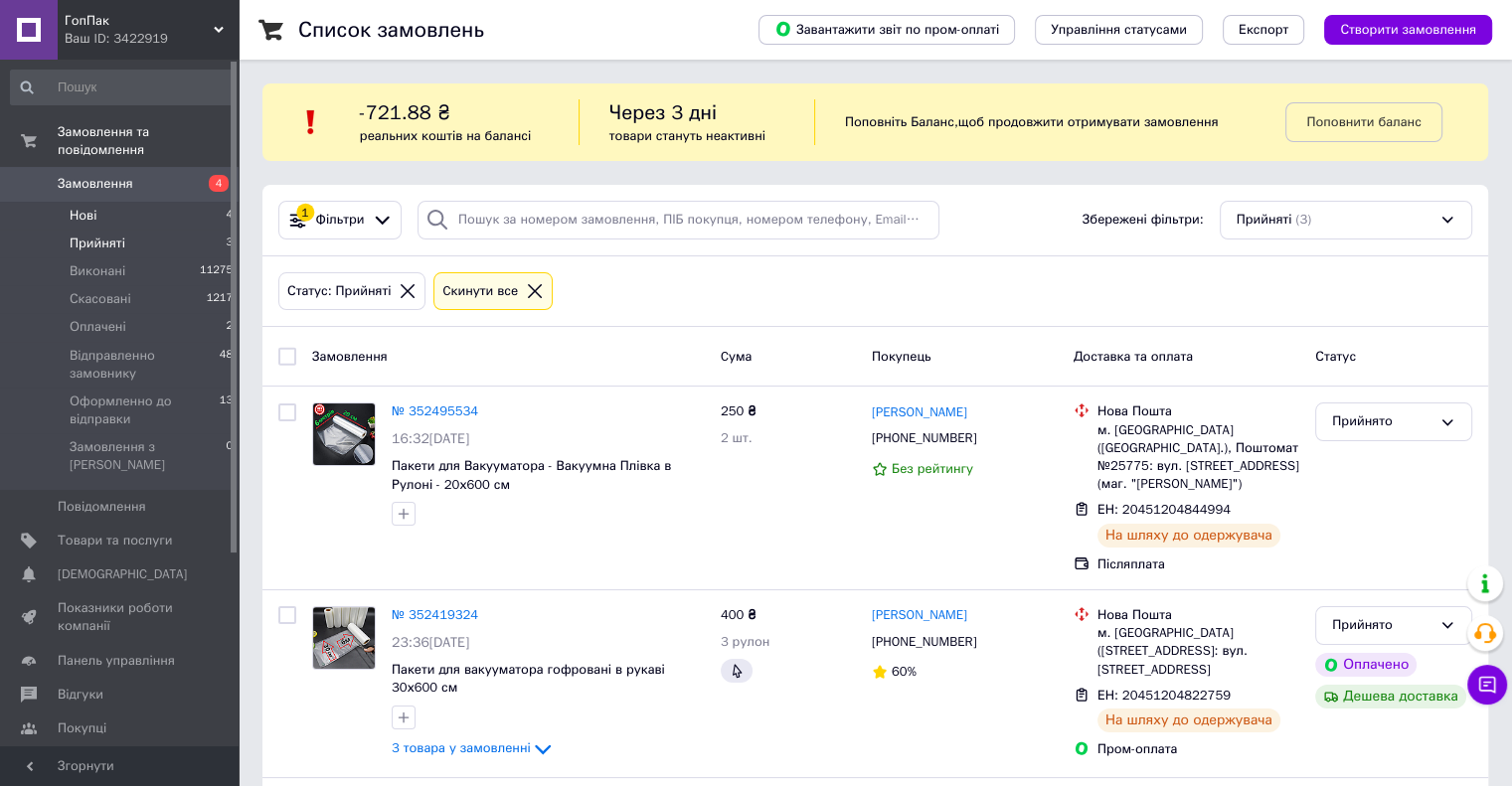click on "Нові" at bounding box center [83, 216] 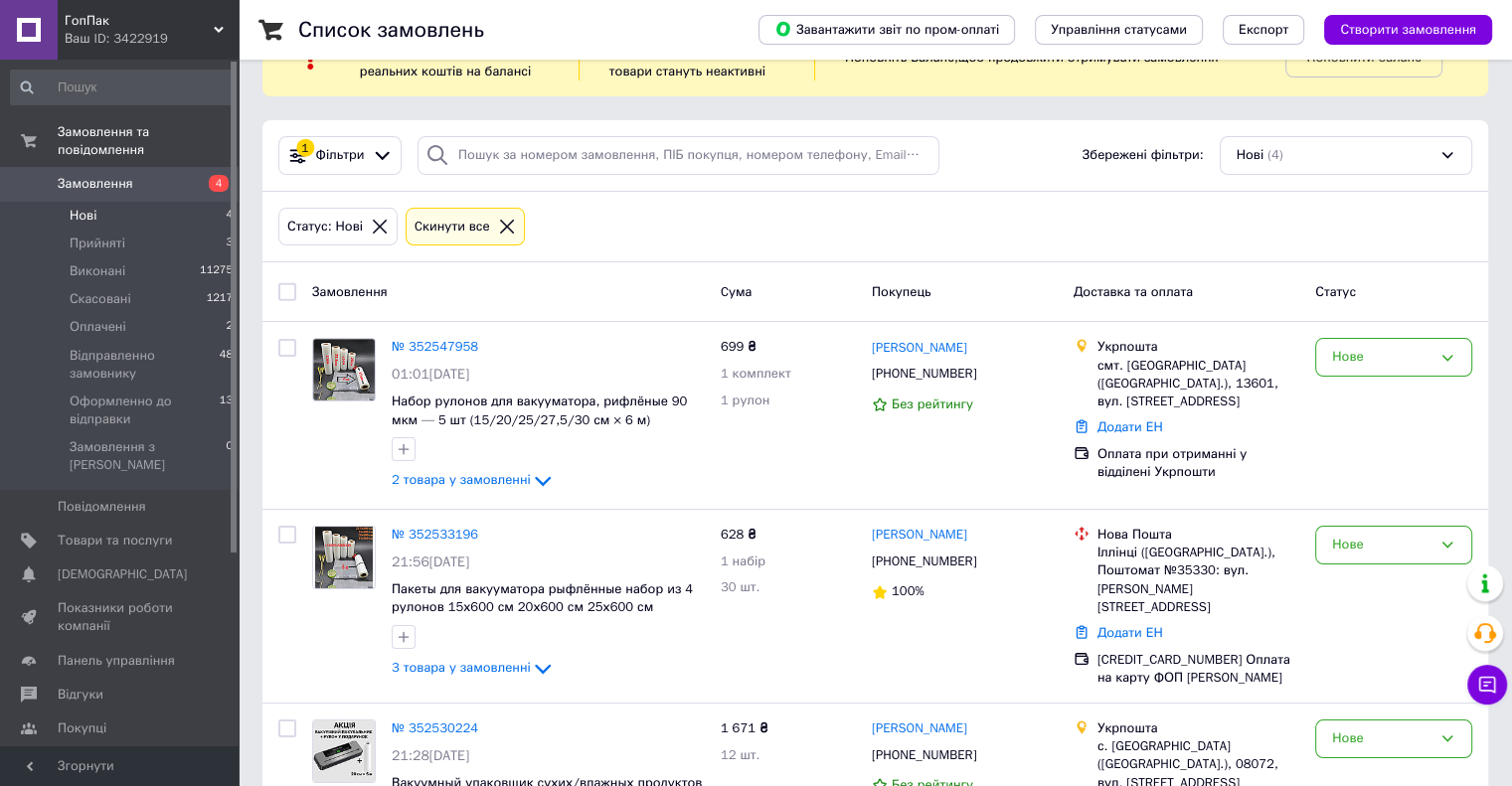 scroll, scrollTop: 99, scrollLeft: 0, axis: vertical 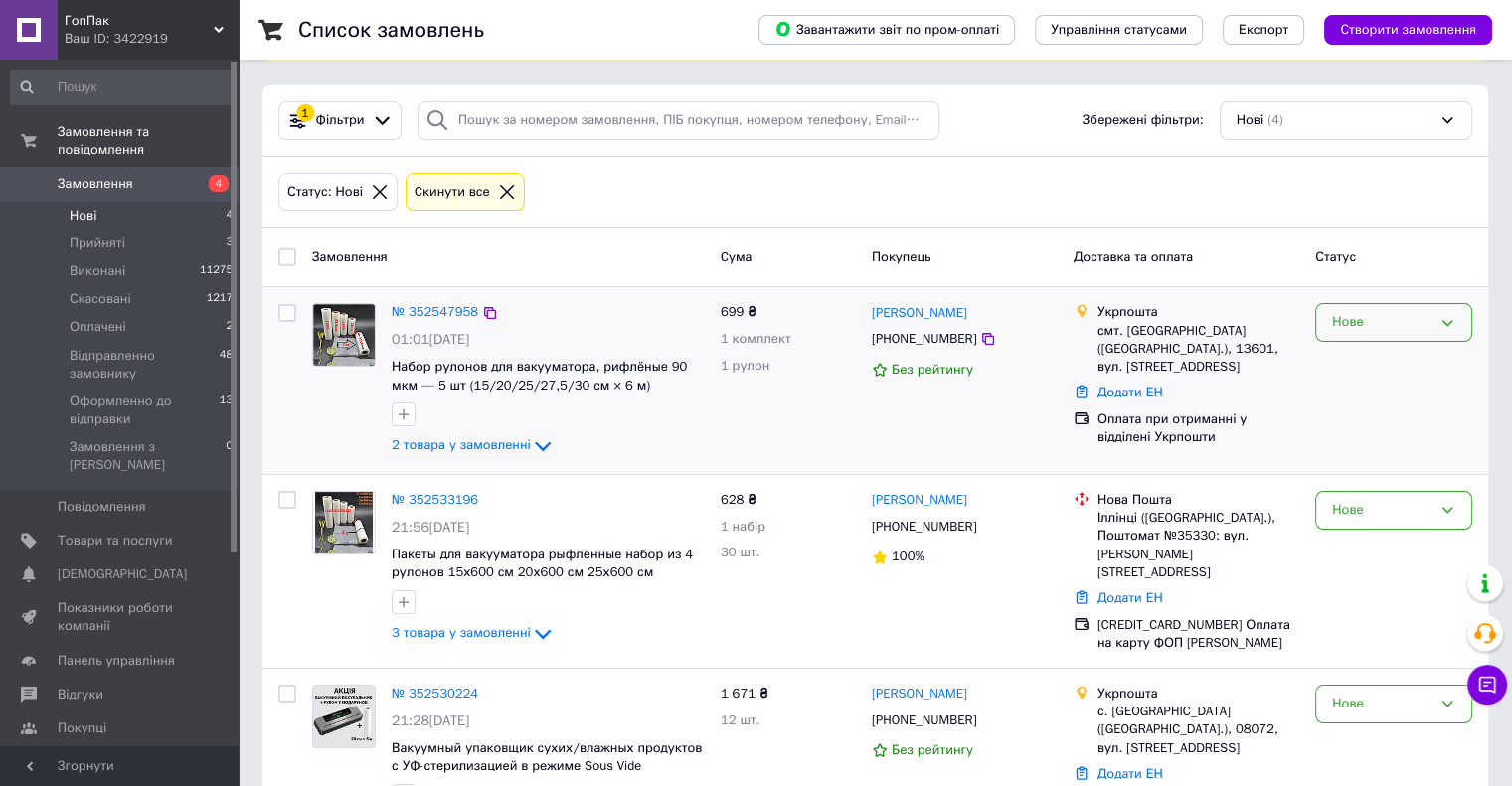 click on "Нове" at bounding box center (1382, 322) 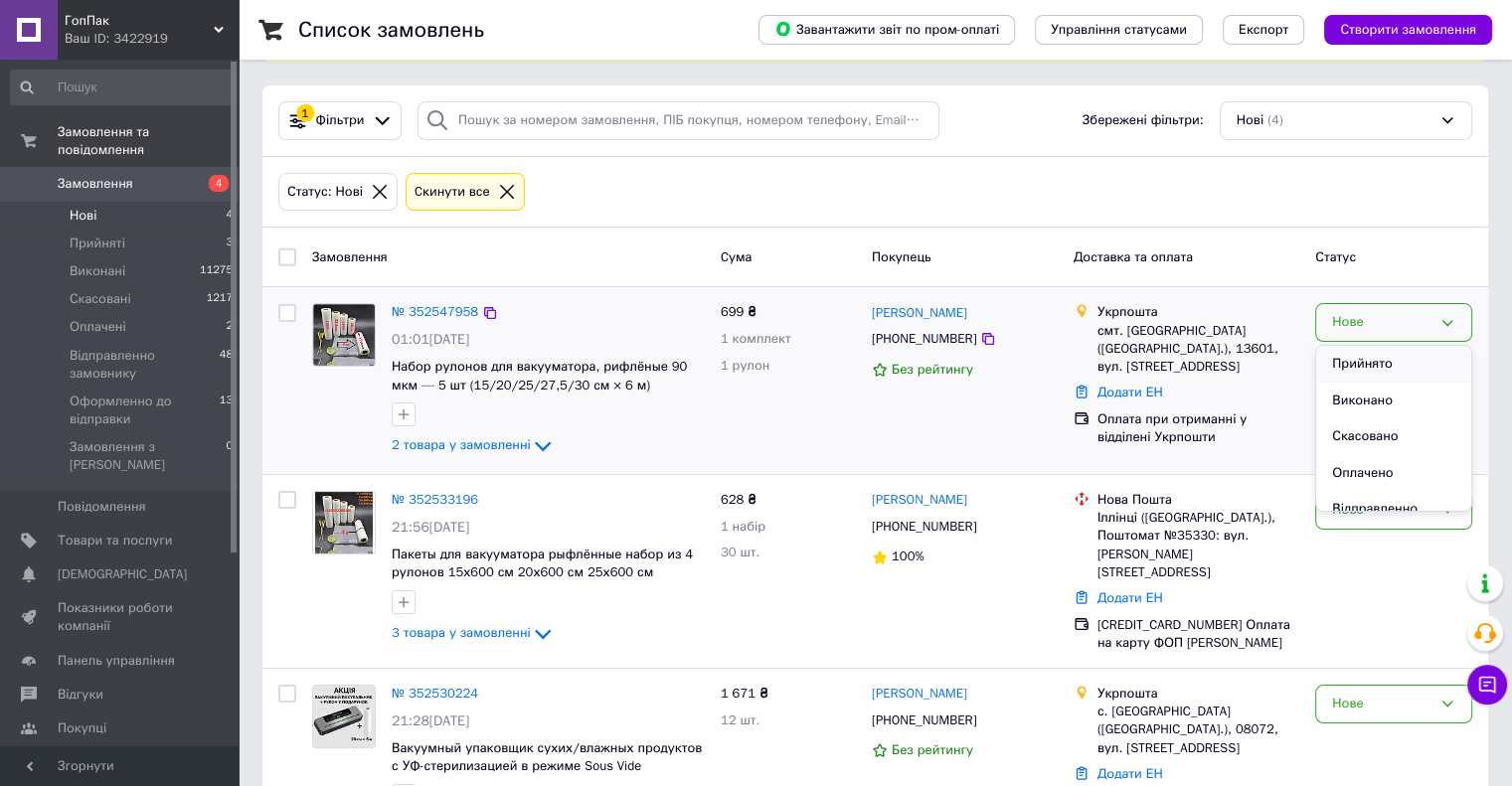 click on "Прийнято" at bounding box center [1394, 364] 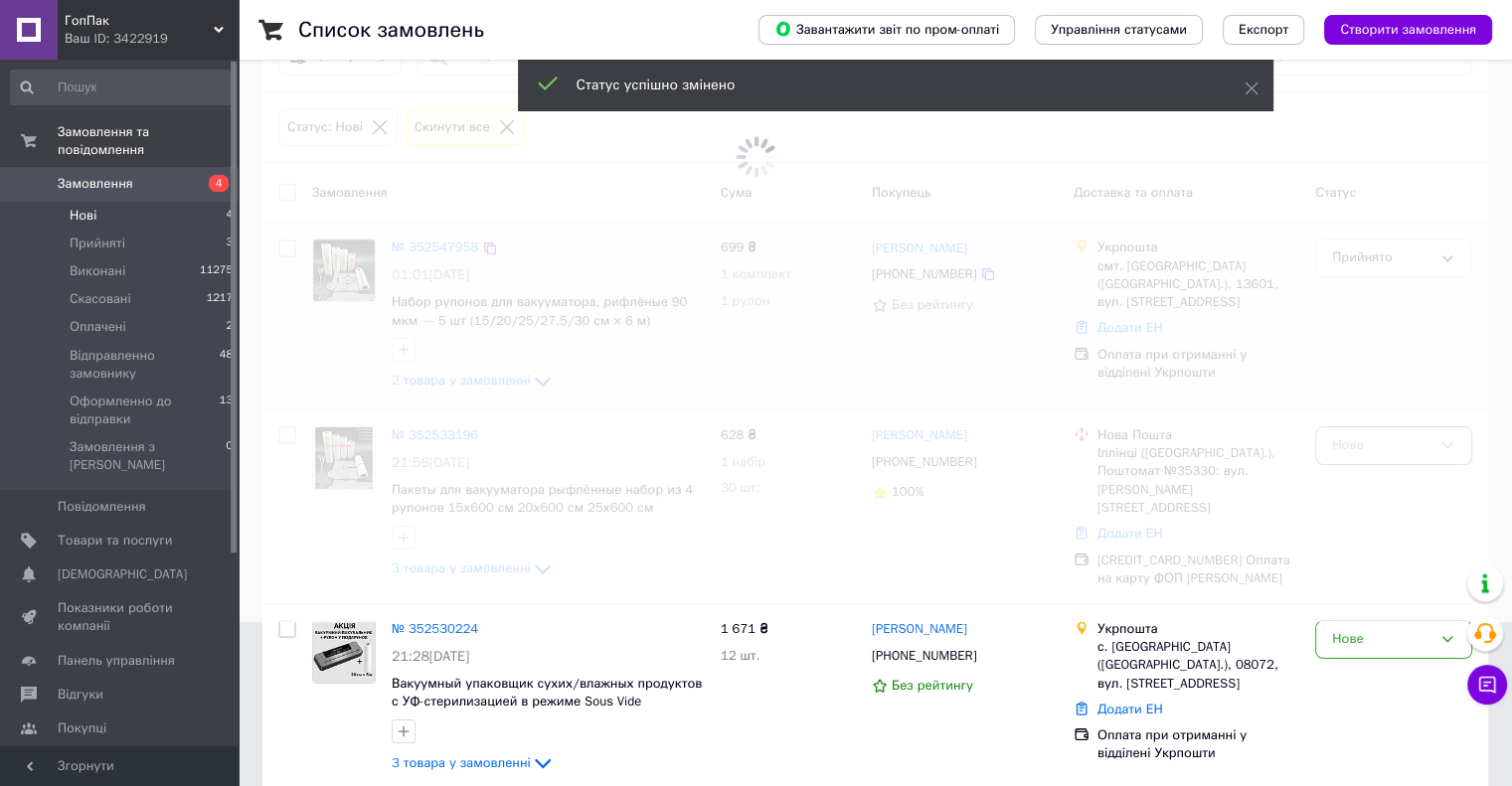scroll, scrollTop: 199, scrollLeft: 0, axis: vertical 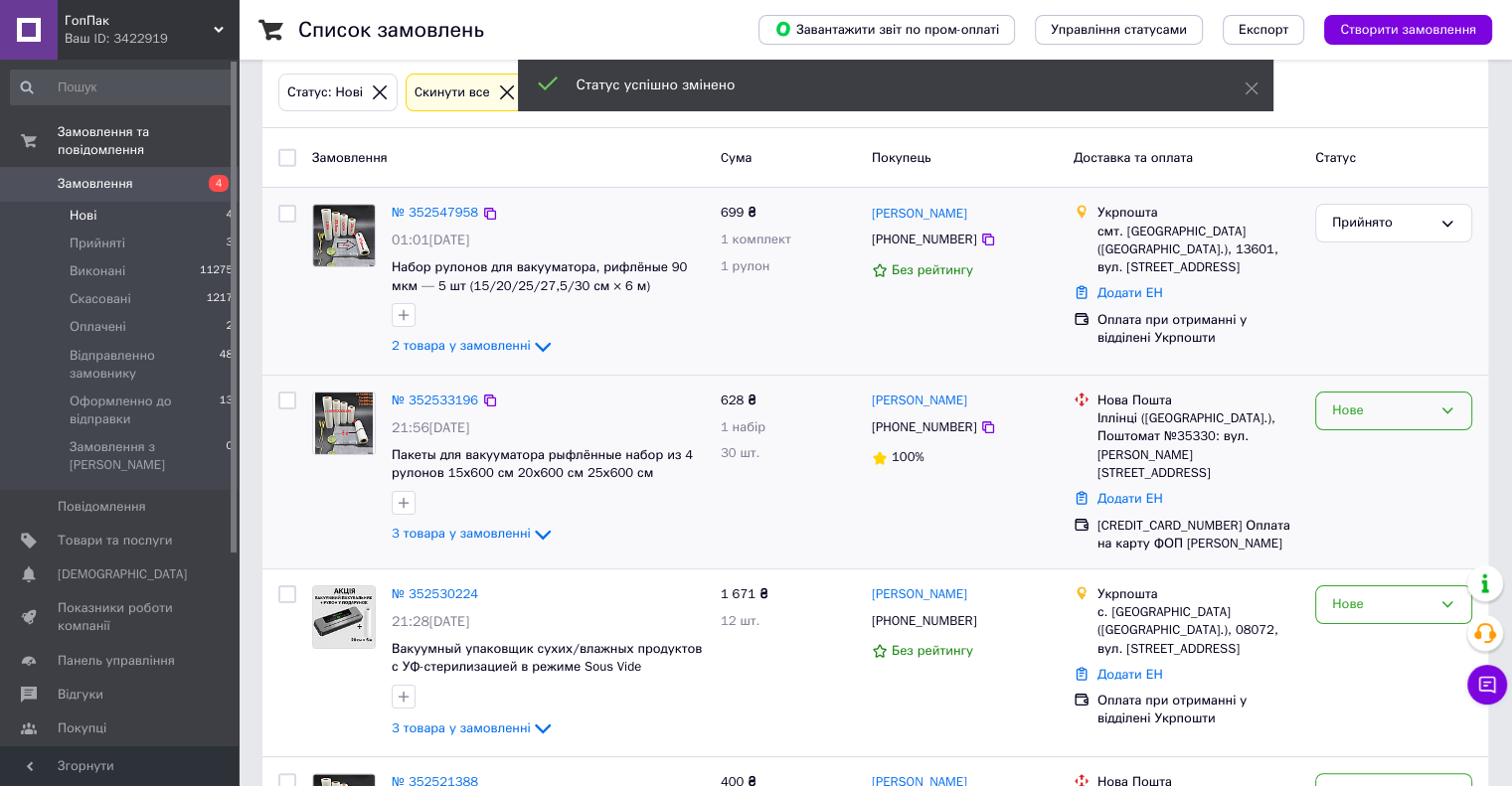 click on "Нове" at bounding box center (1382, 410) 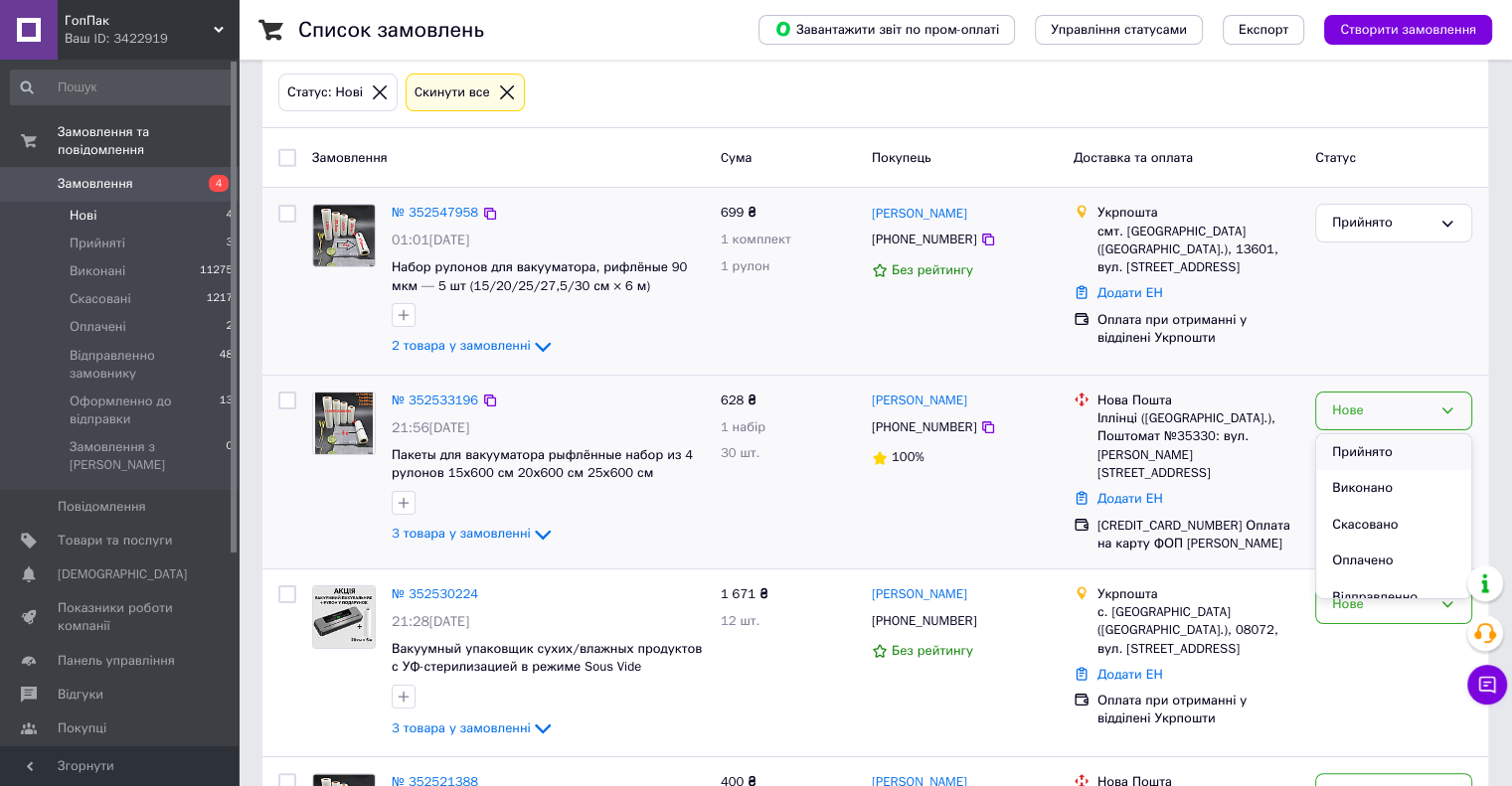click on "Прийнято" at bounding box center [1394, 452] 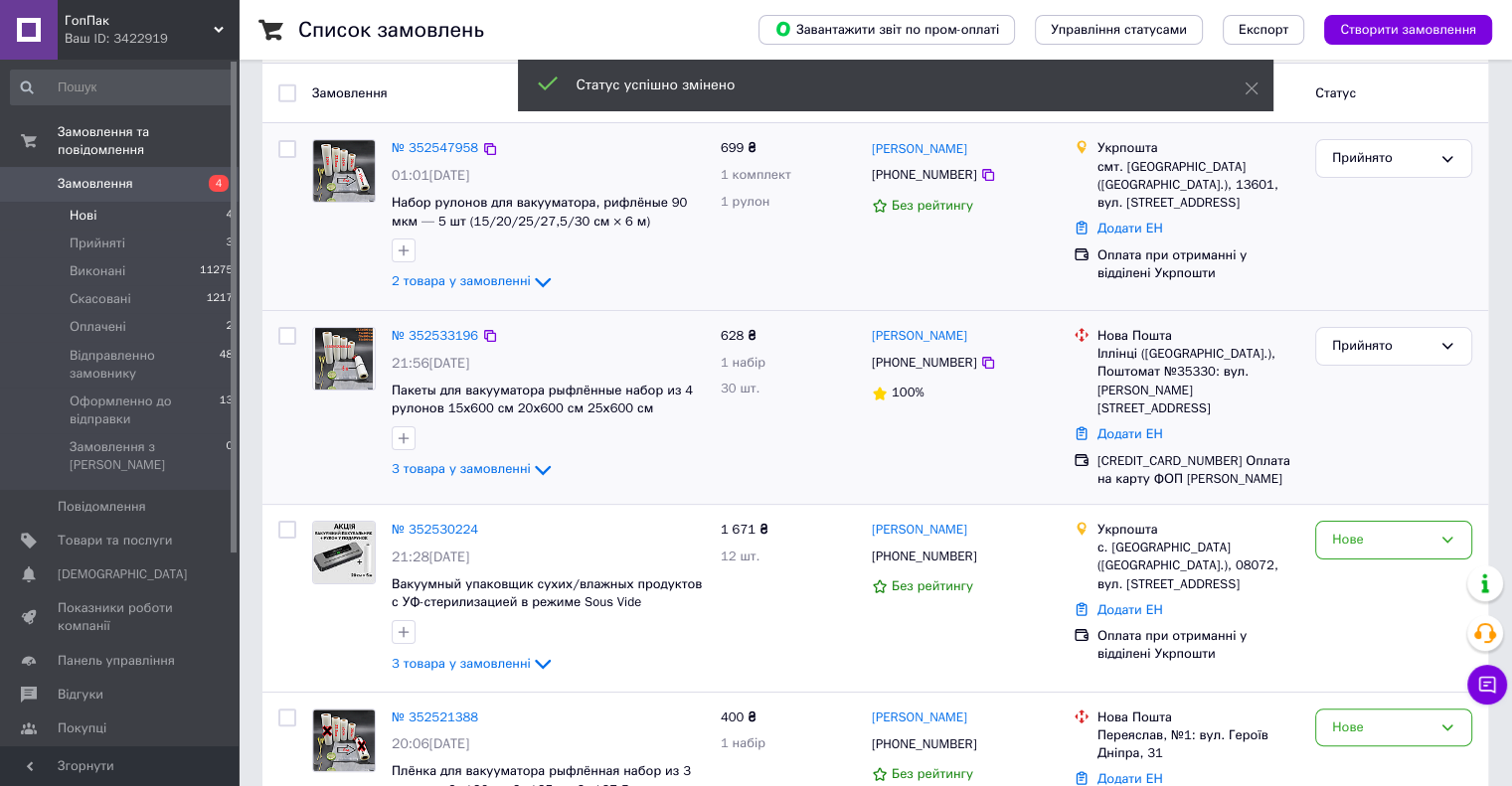 scroll, scrollTop: 298, scrollLeft: 0, axis: vertical 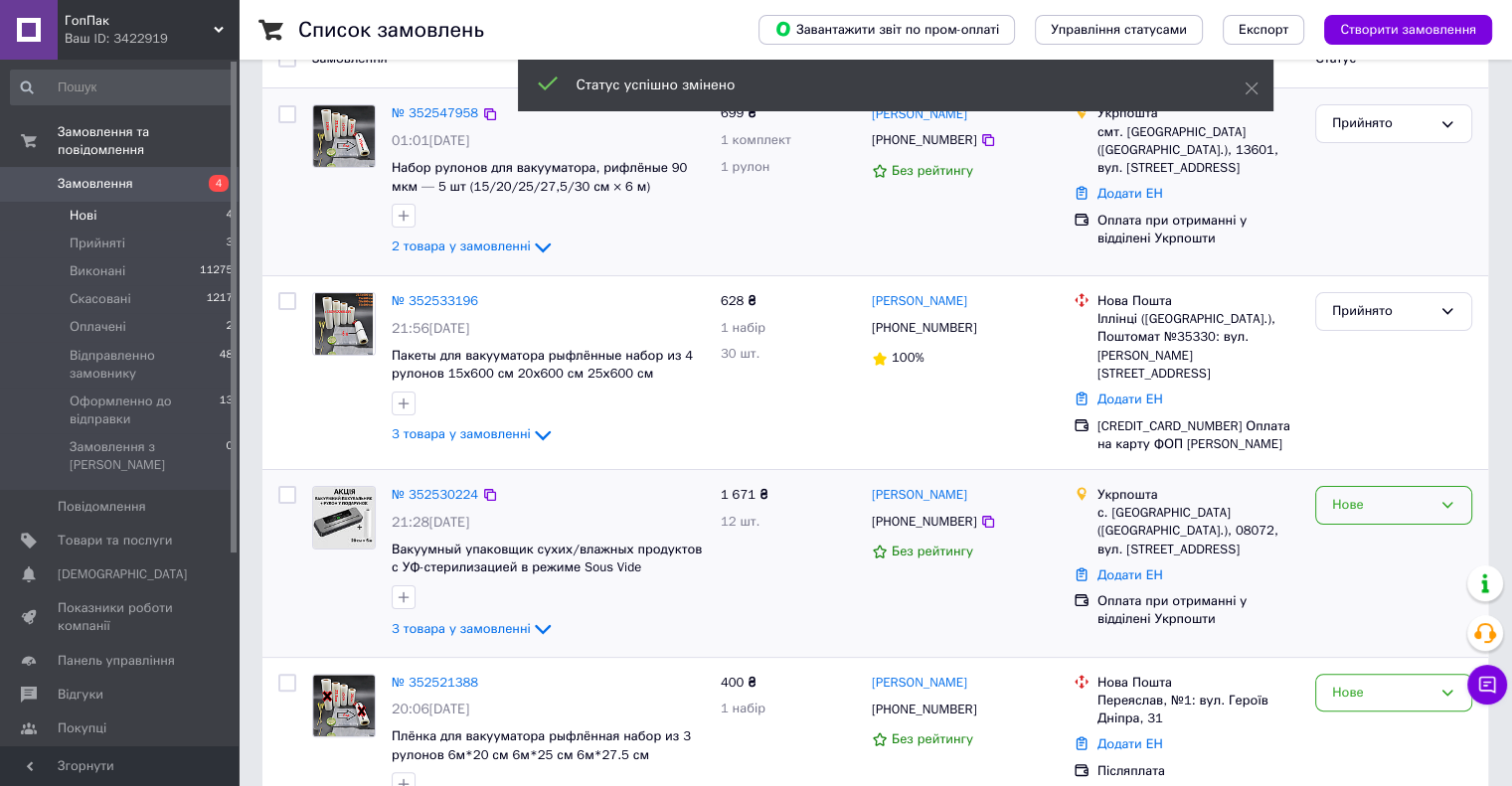 click on "Нове" at bounding box center (1382, 505) 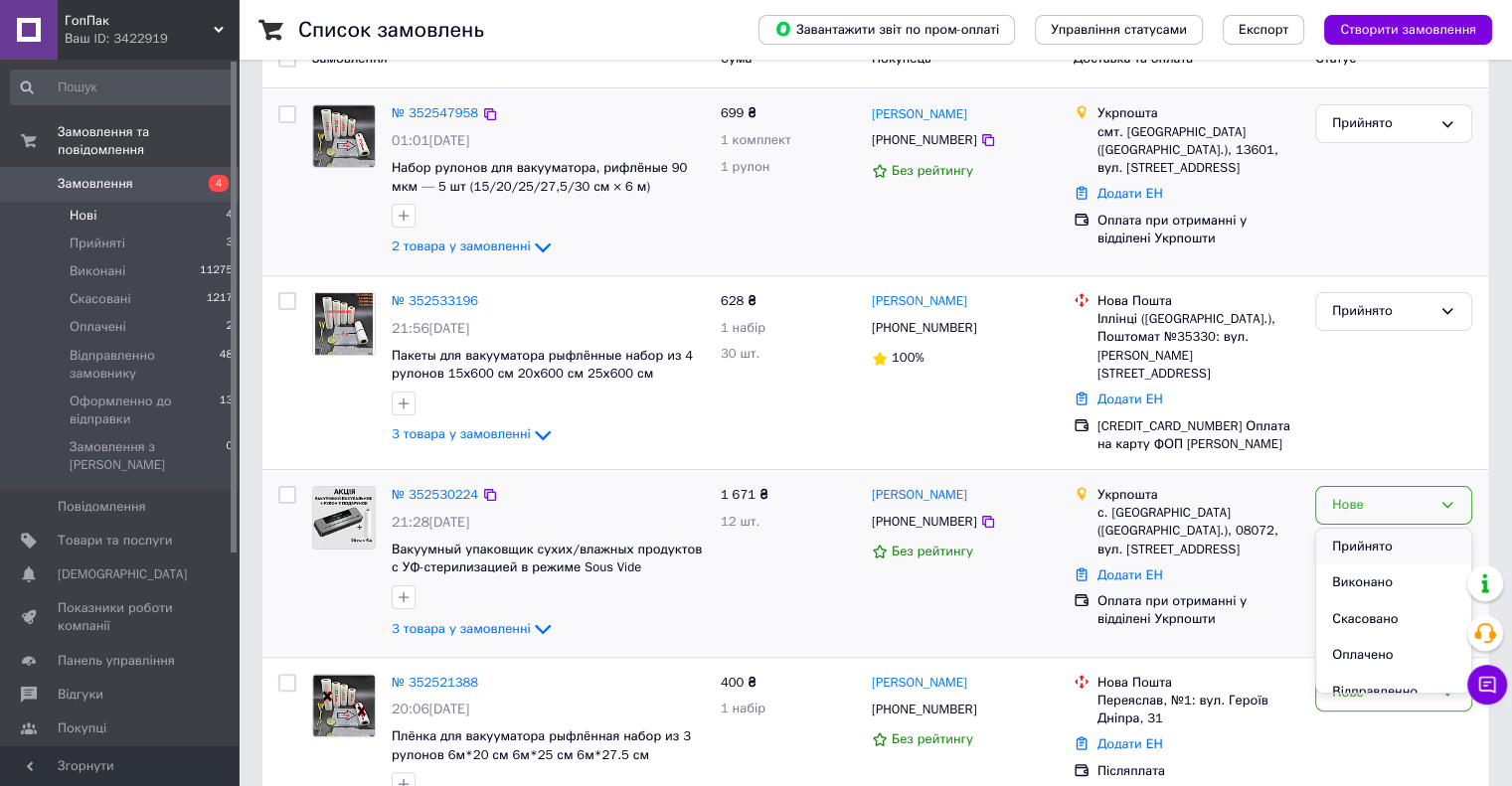 click on "Прийнято" at bounding box center (1394, 547) 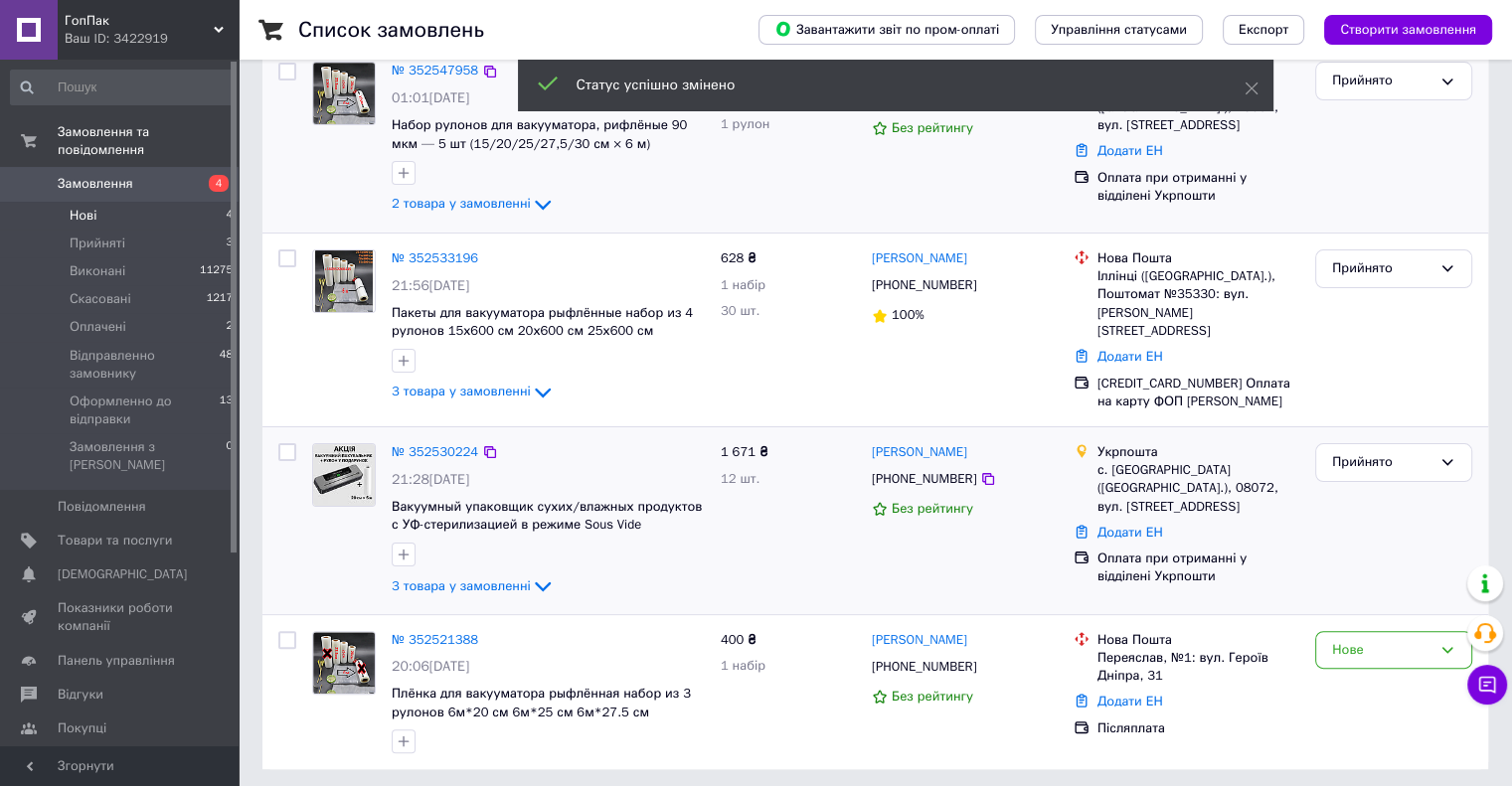 scroll, scrollTop: 364, scrollLeft: 0, axis: vertical 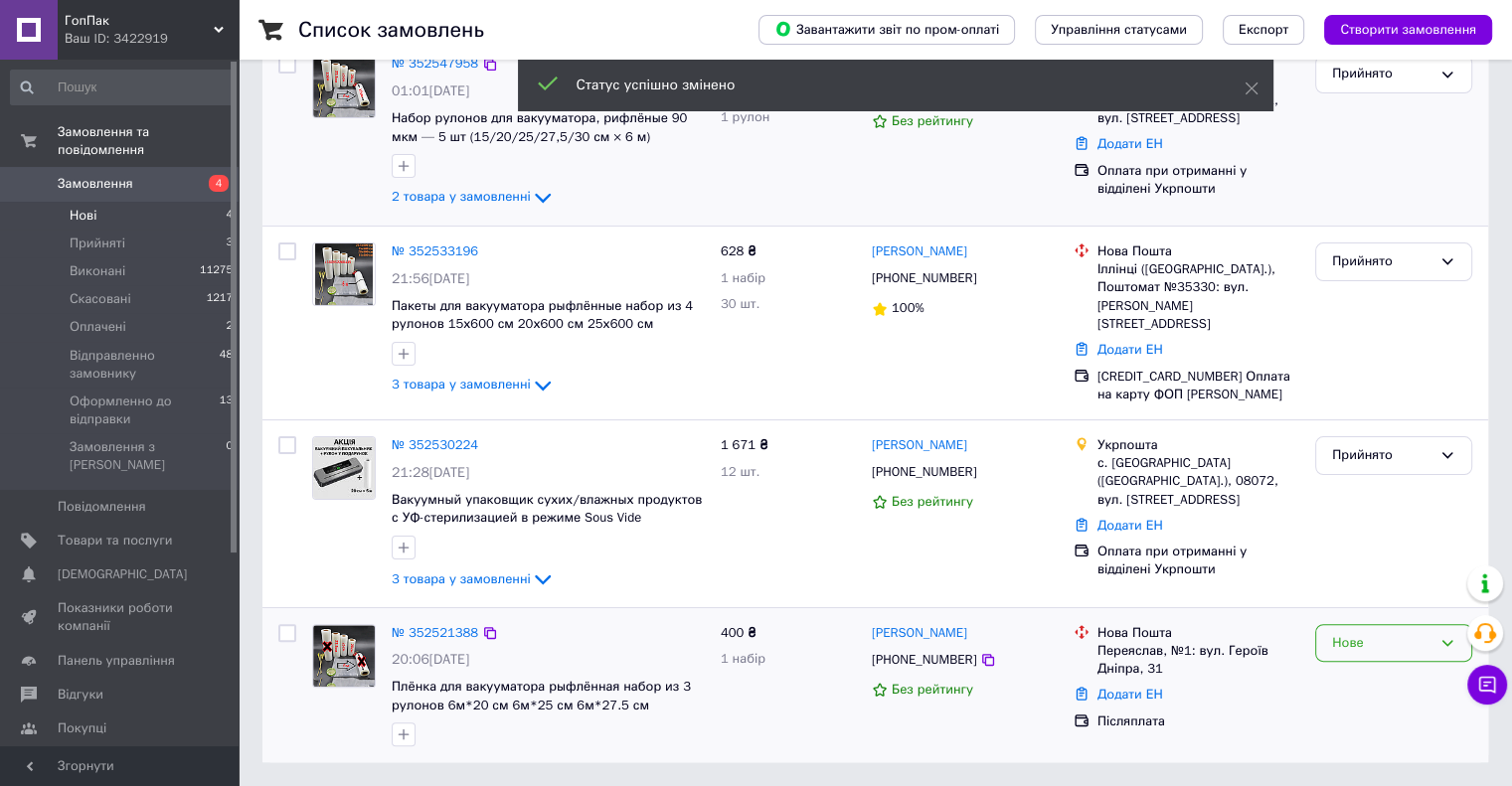 click on "Нове" at bounding box center [1382, 643] 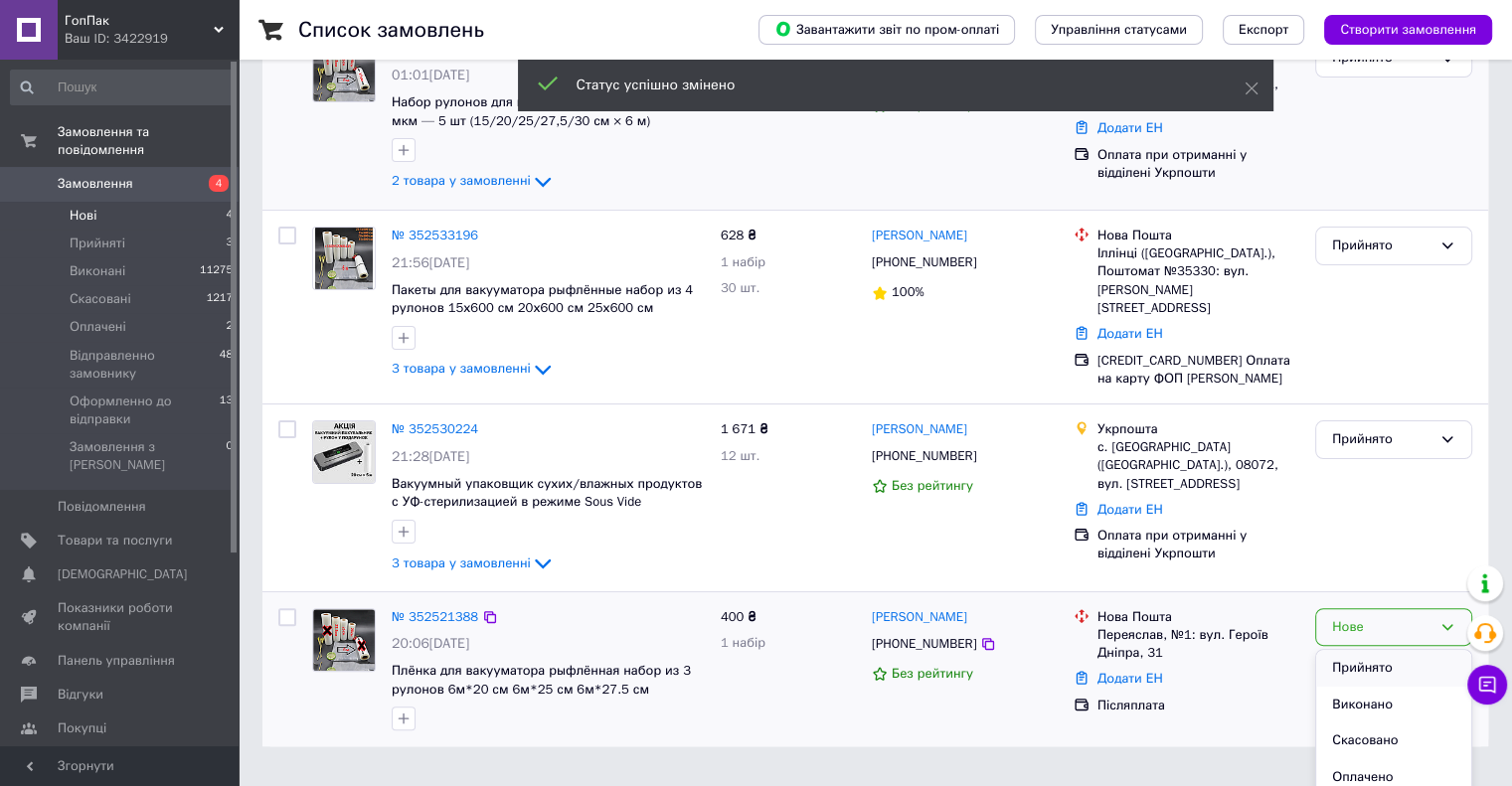 click on "Прийнято" at bounding box center [1394, 668] 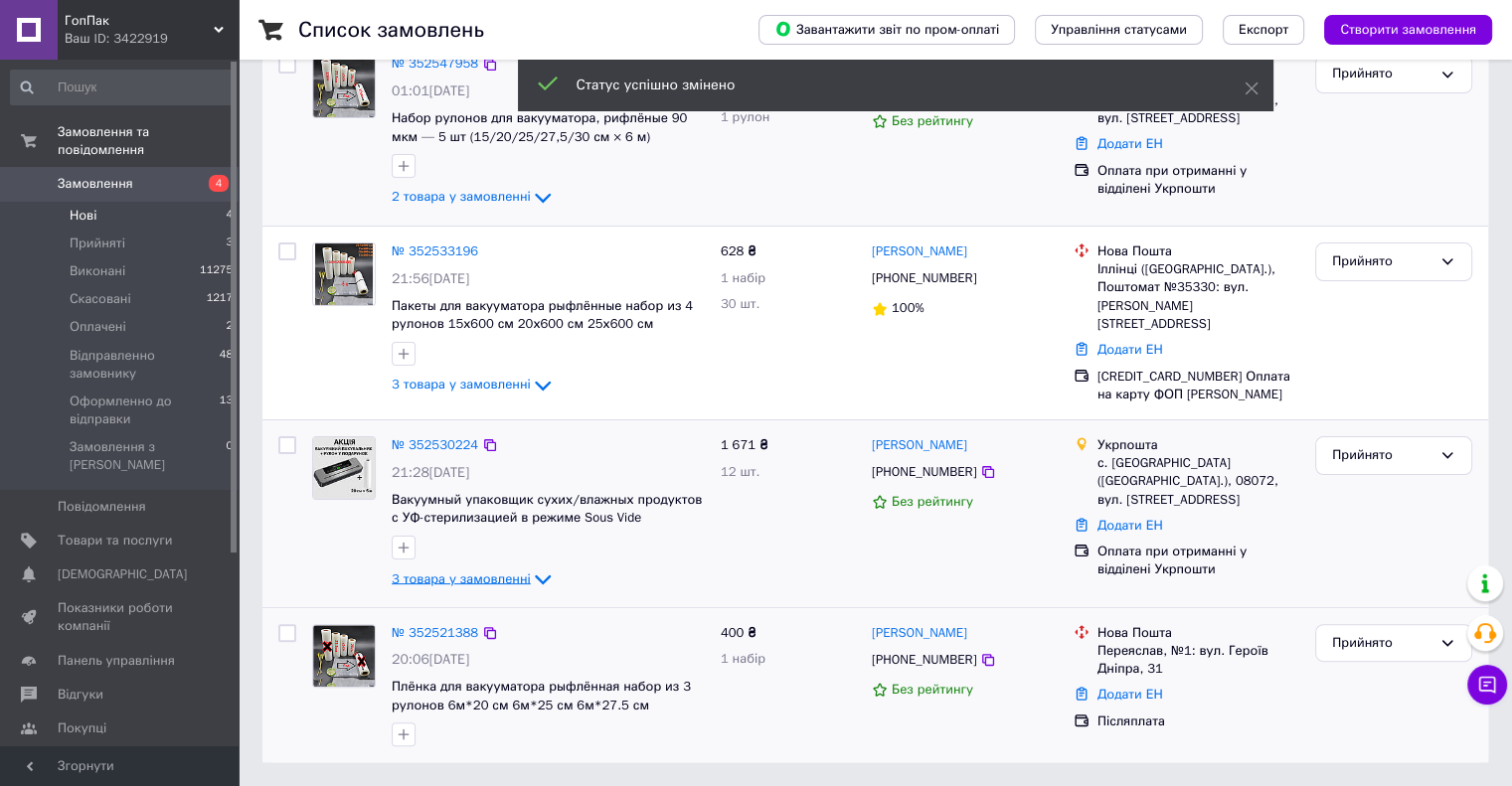 click 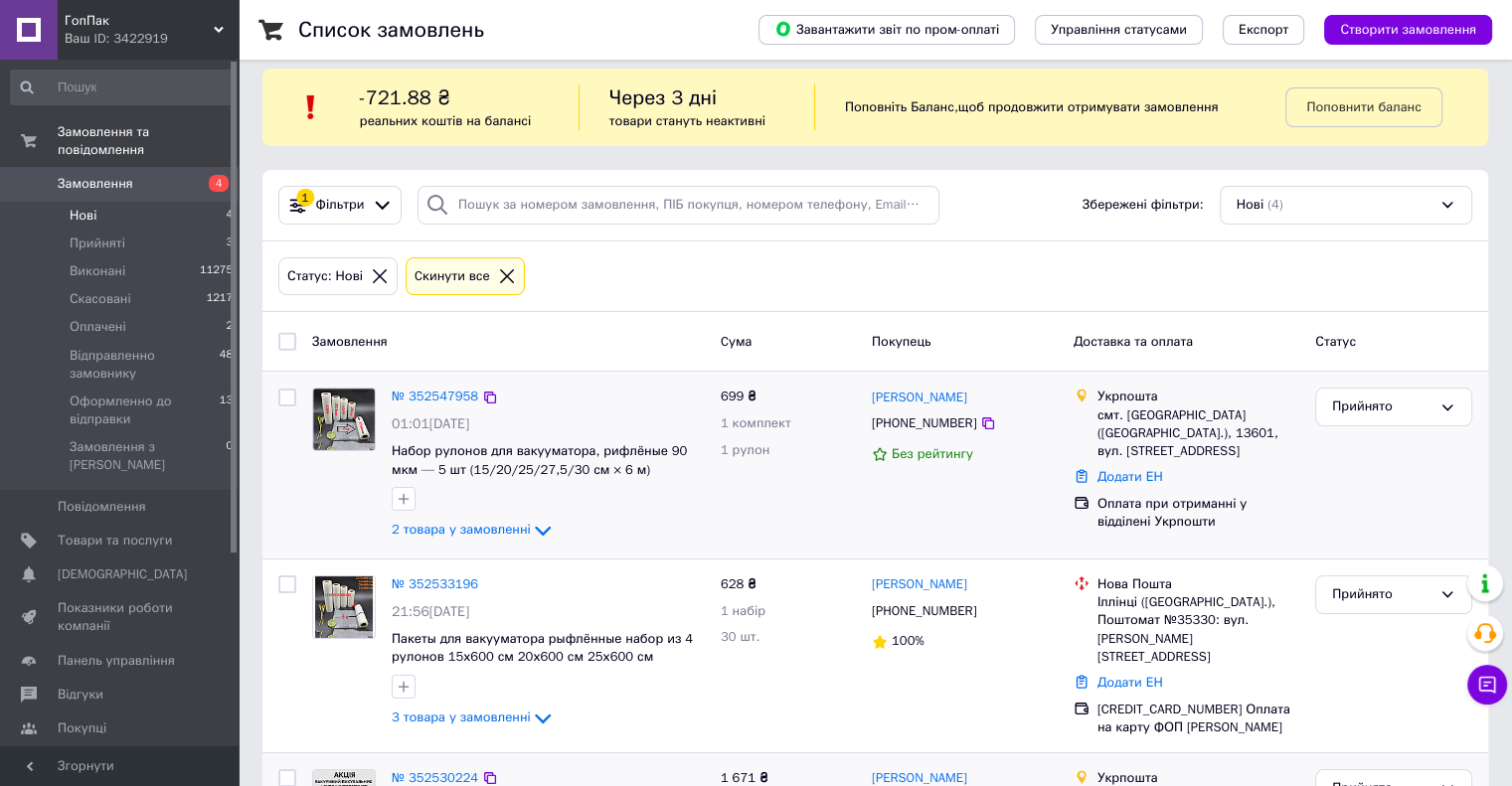 scroll, scrollTop: 0, scrollLeft: 0, axis: both 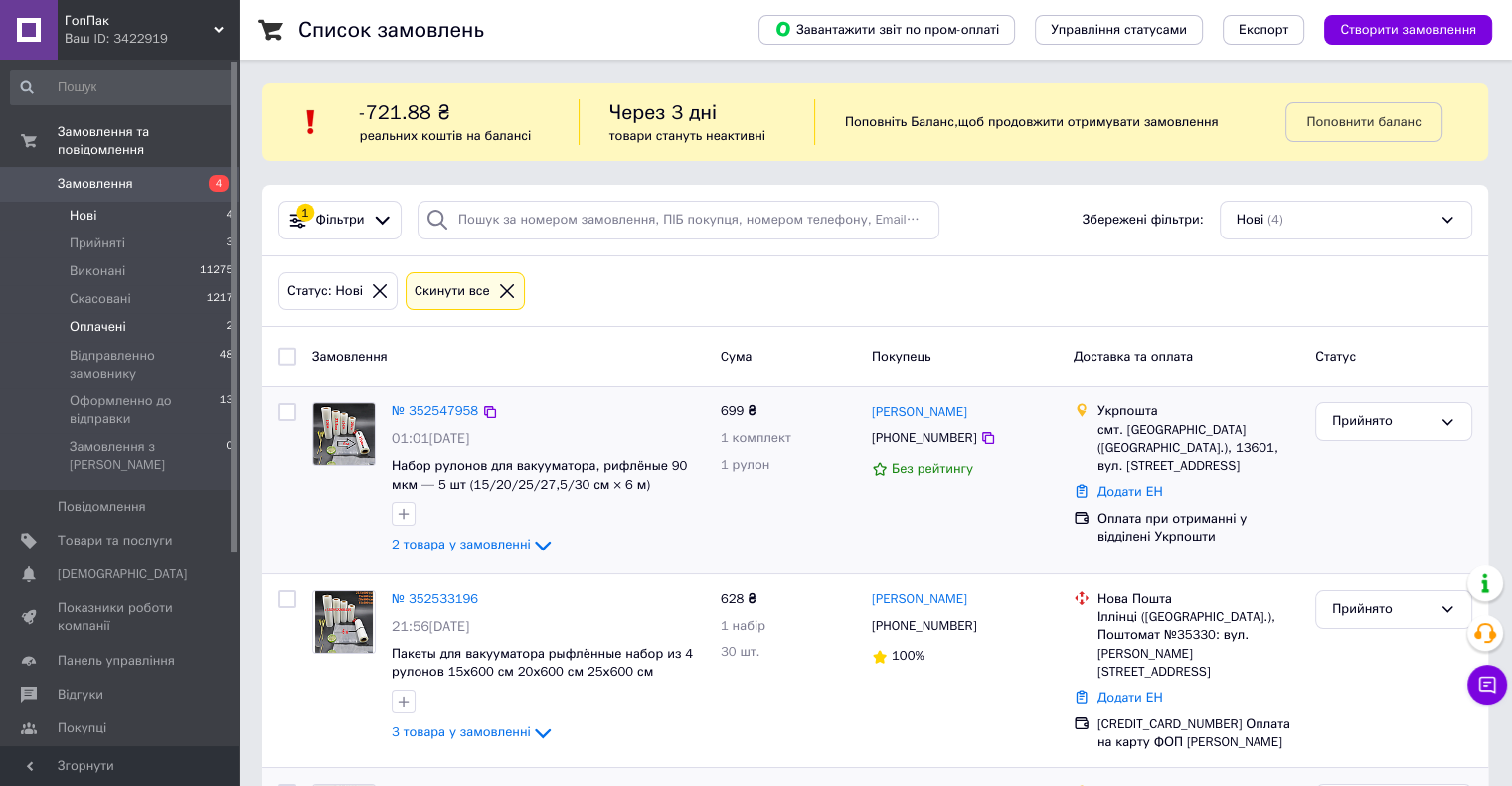click on "Оплачені" at bounding box center (97, 327) 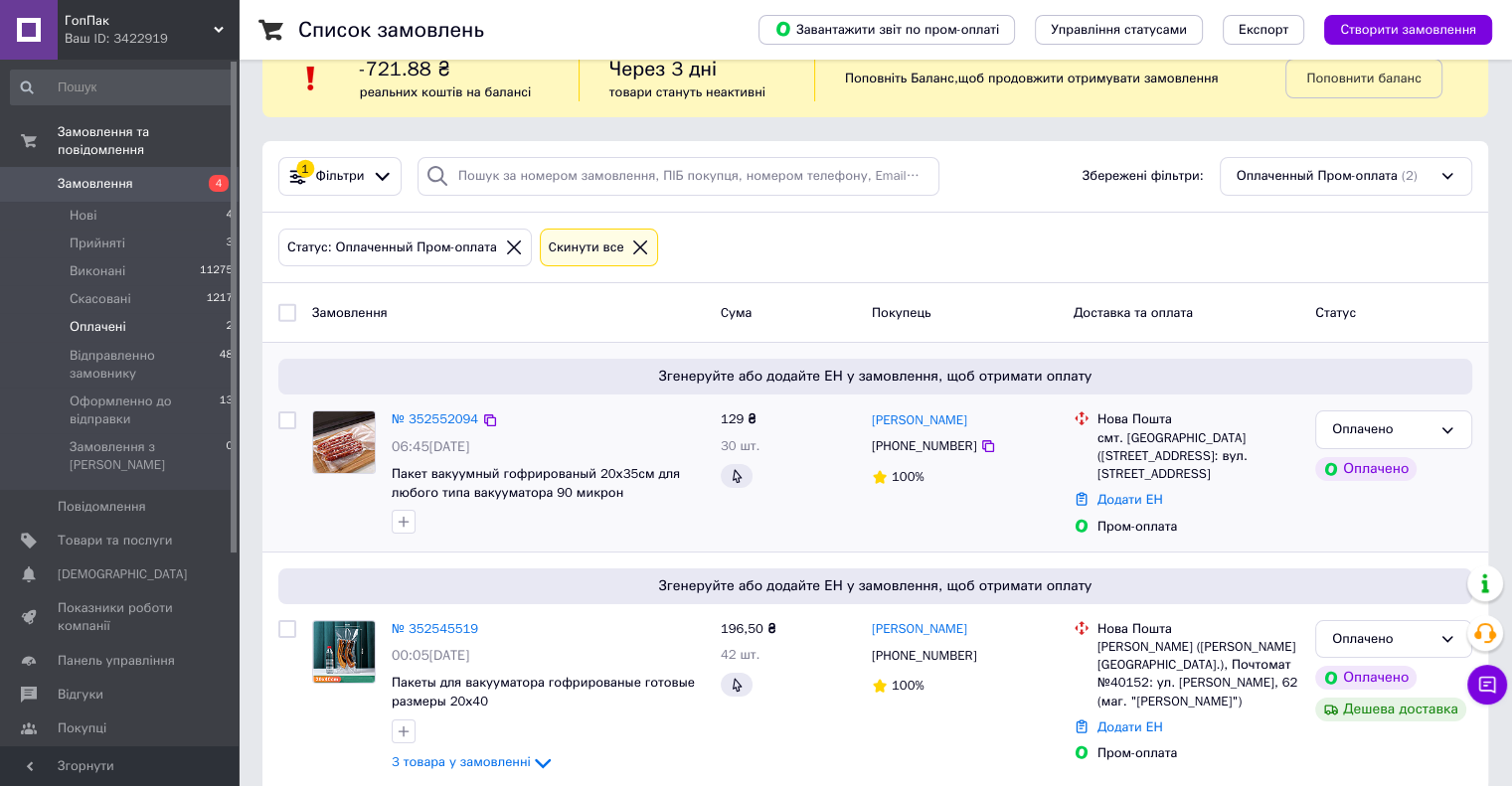 scroll, scrollTop: 69, scrollLeft: 0, axis: vertical 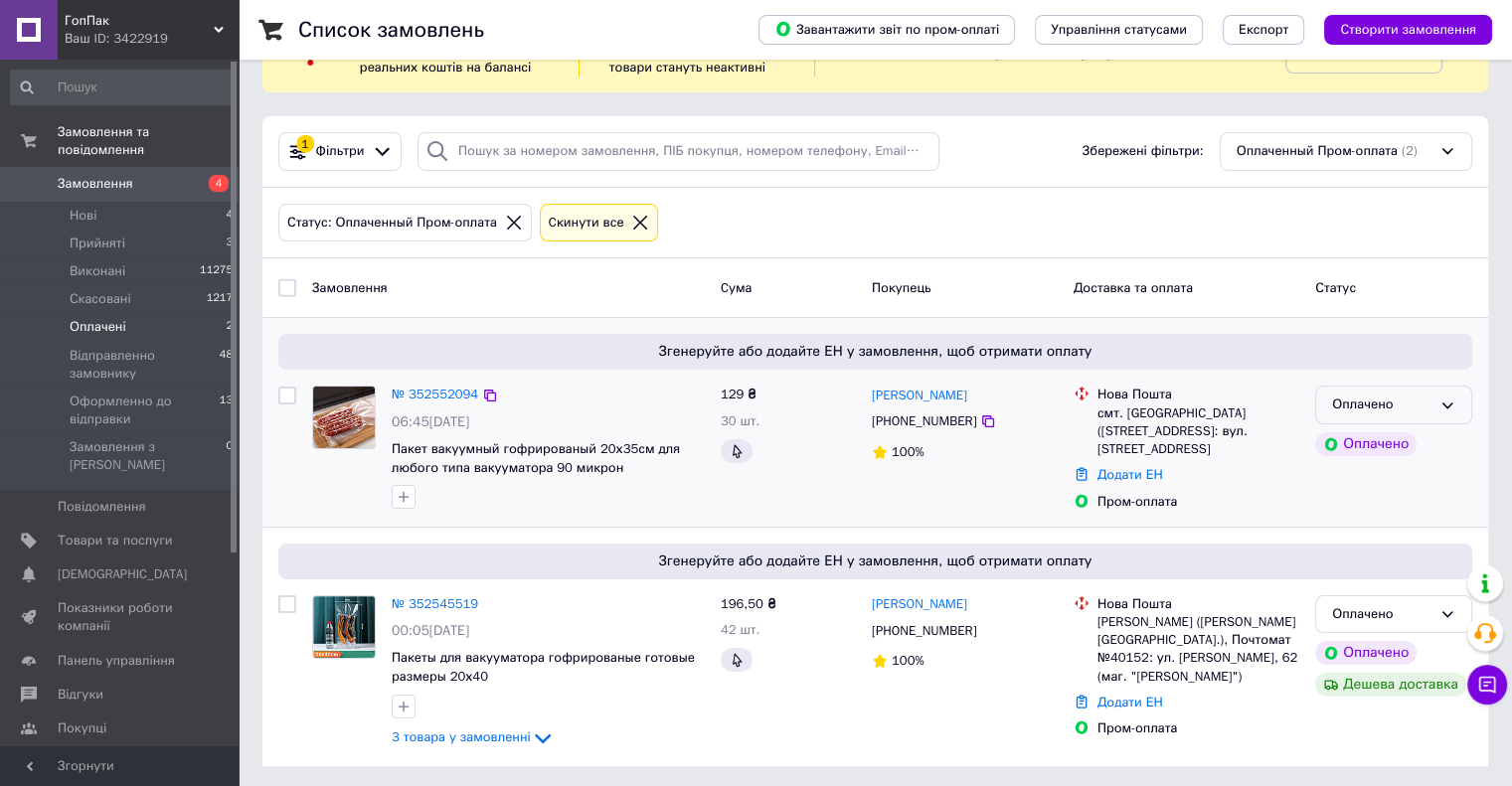click on "Оплачено" at bounding box center (1382, 404) 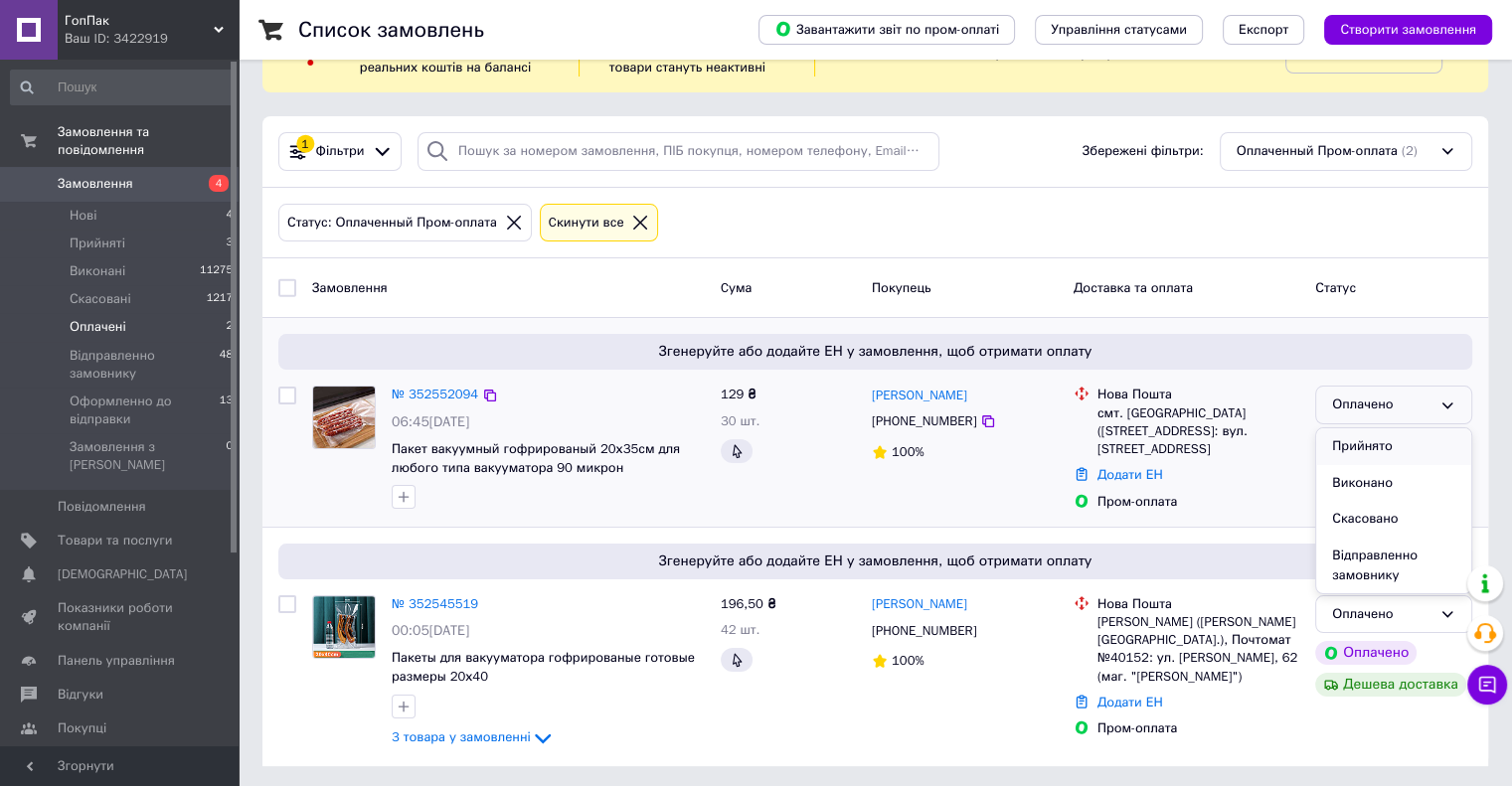 click on "Прийнято" at bounding box center (1394, 446) 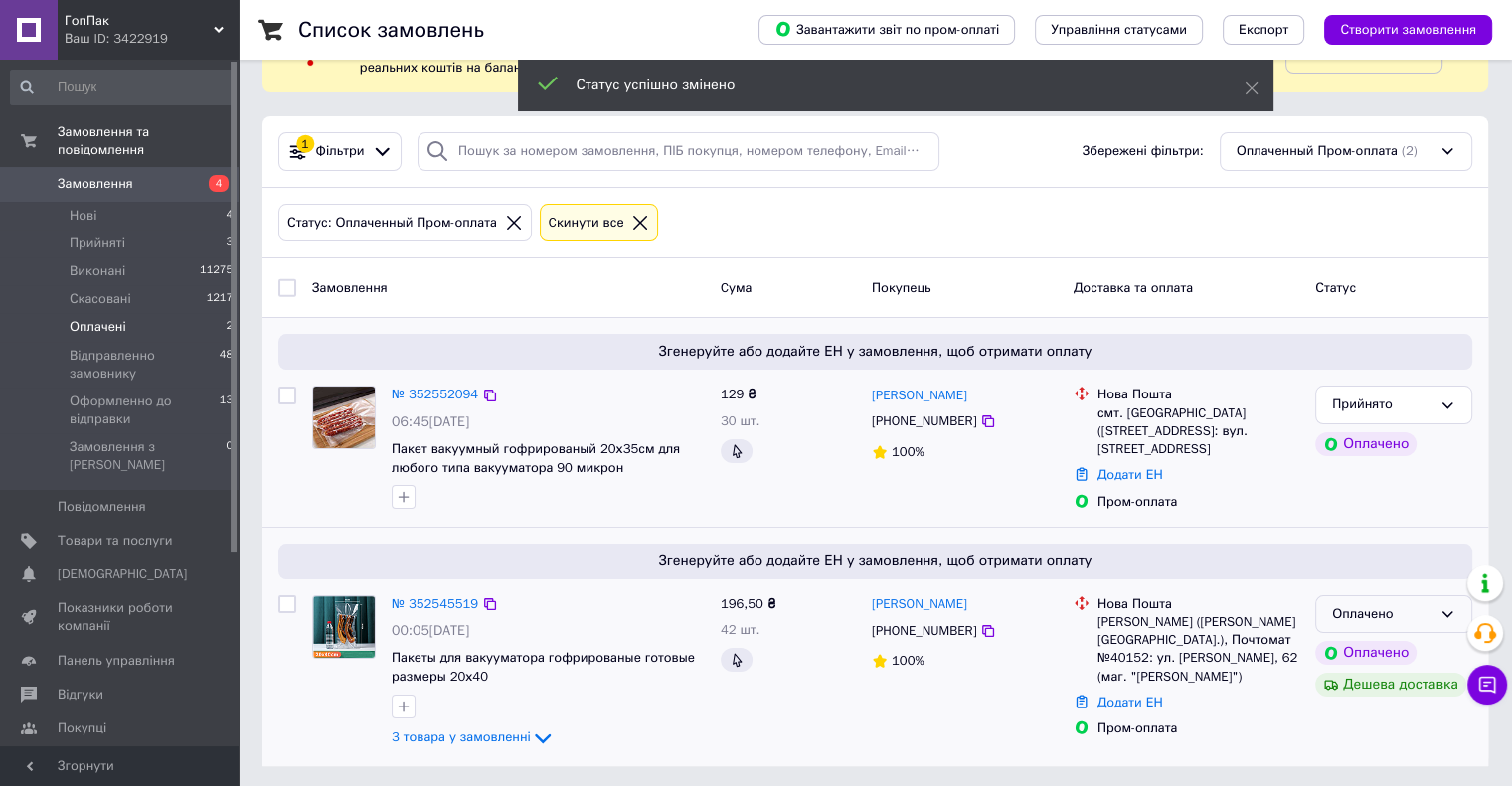 click on "Оплачено" at bounding box center (1382, 614) 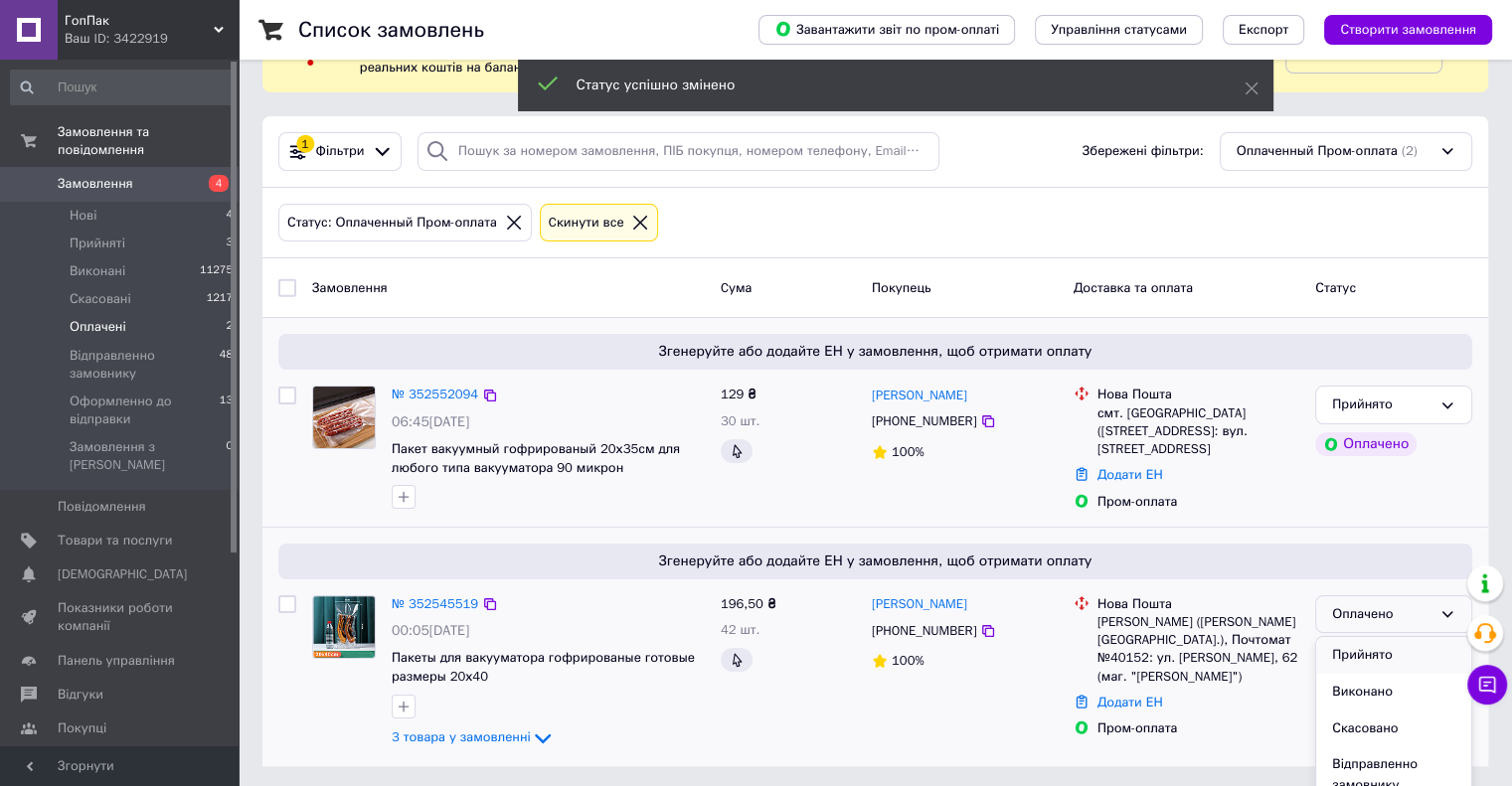 click on "Прийнято" at bounding box center (1394, 655) 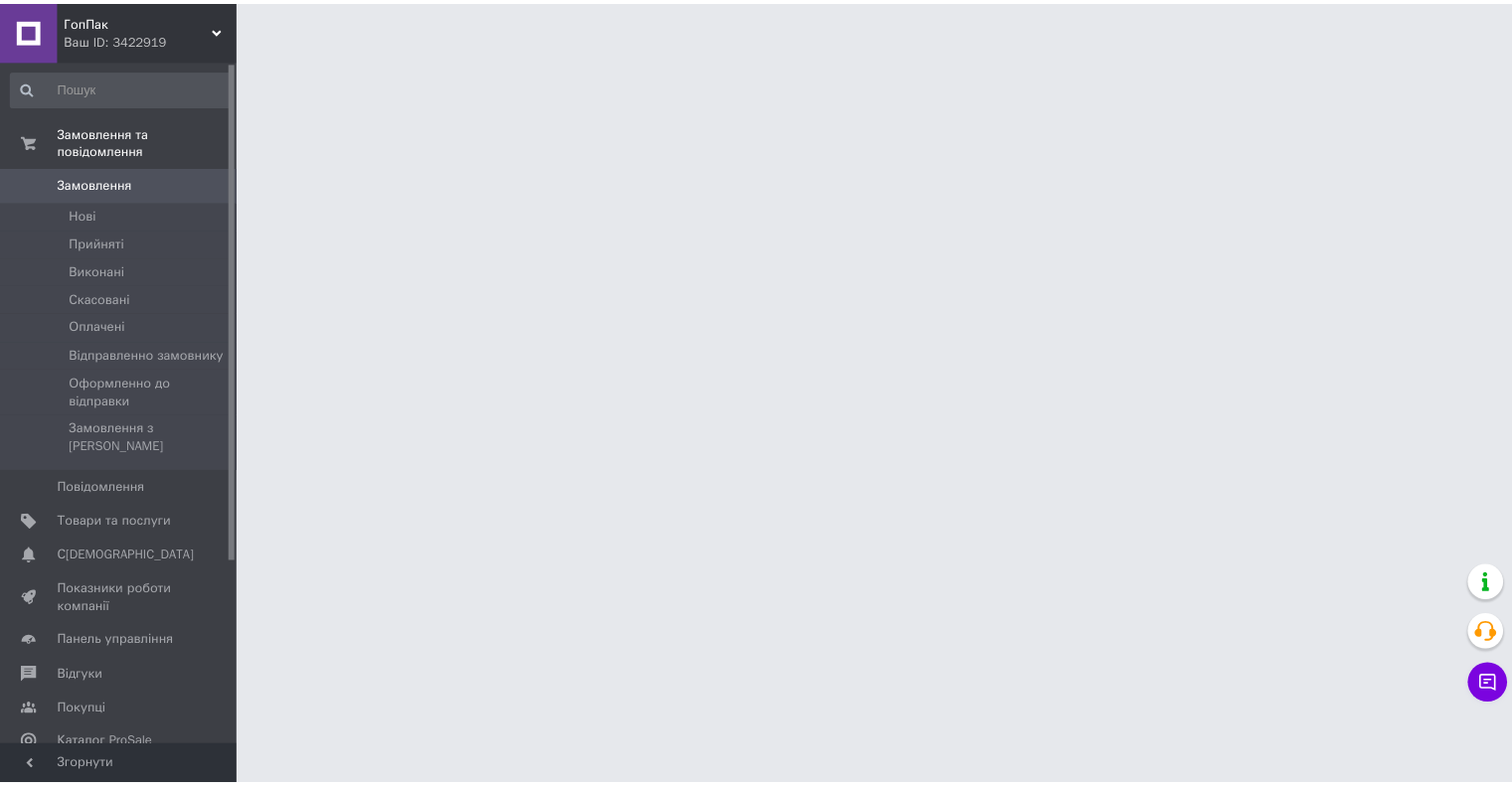 scroll, scrollTop: 0, scrollLeft: 0, axis: both 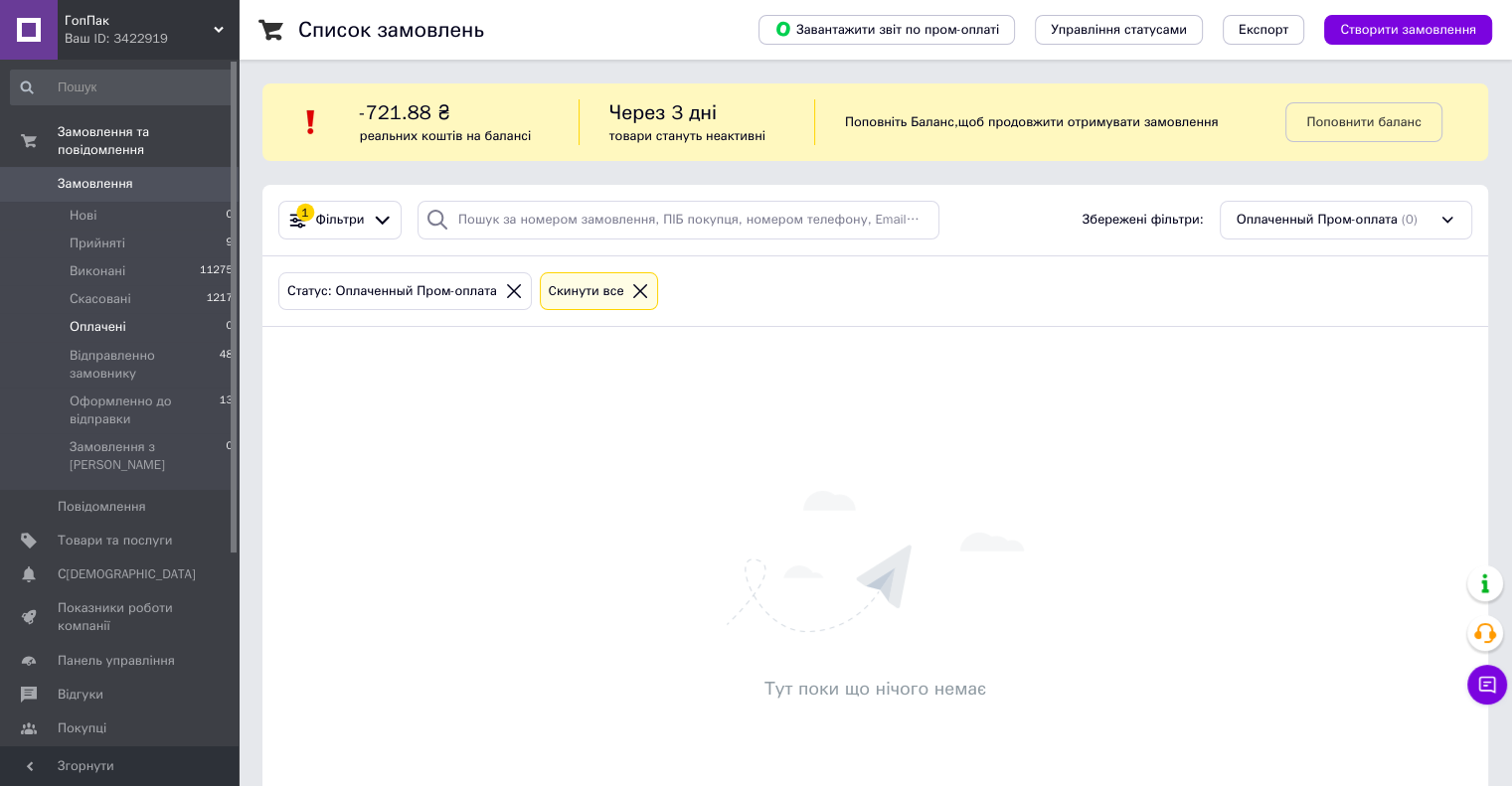 drag, startPoint x: 226, startPoint y: 109, endPoint x: 686, endPoint y: 29, distance: 466.9047 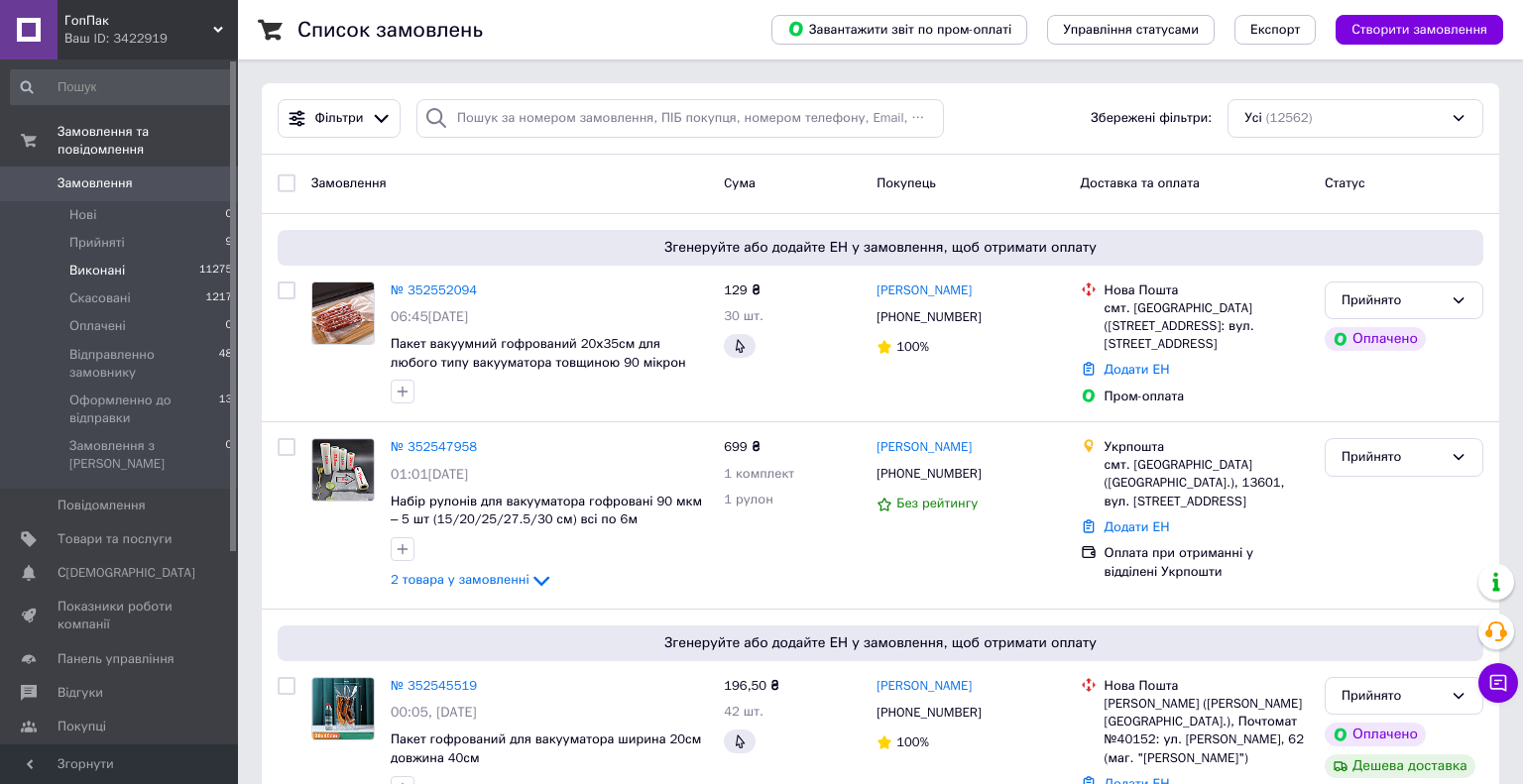 click on "Виконані" at bounding box center [97, 271] 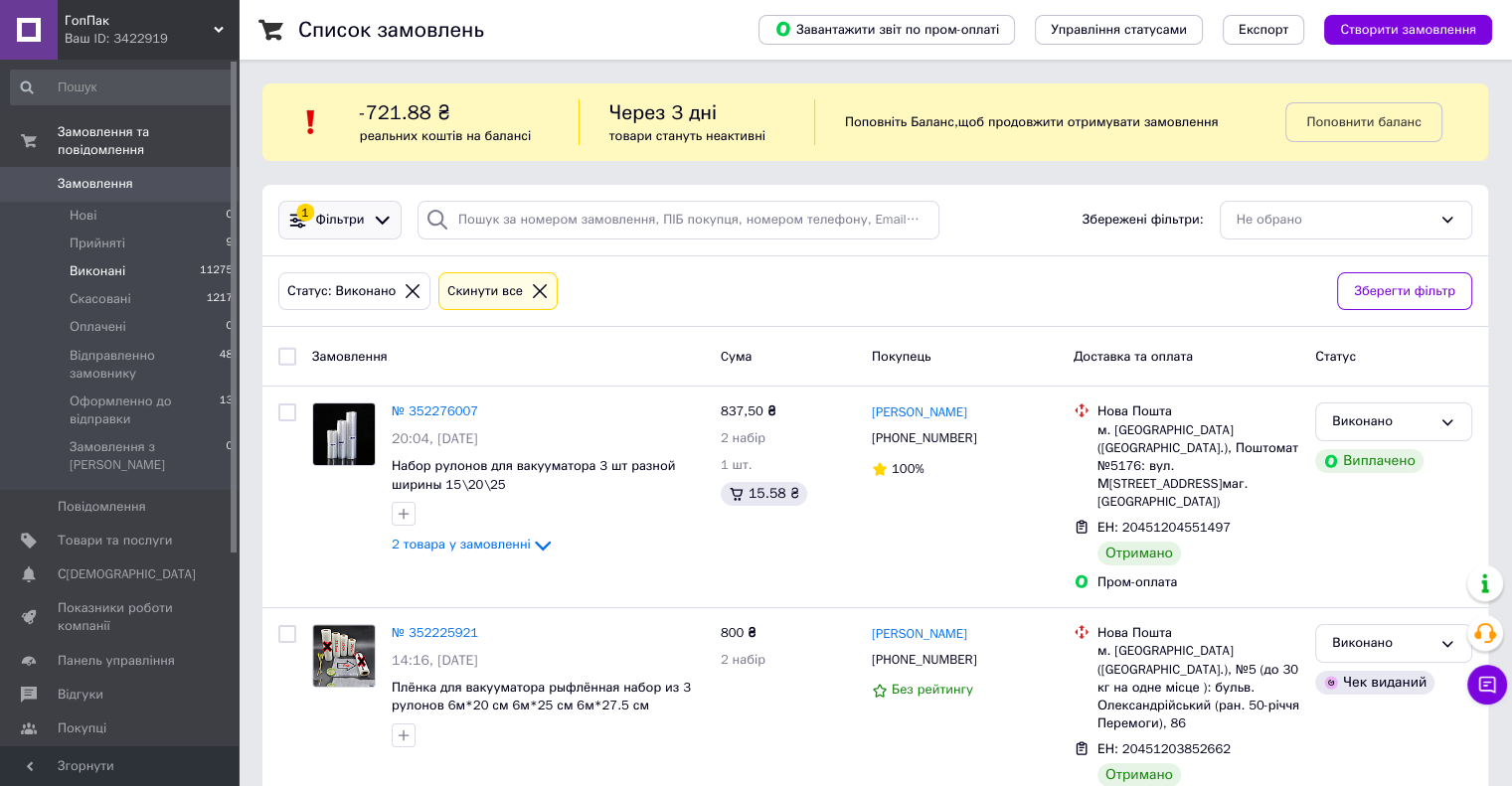 click 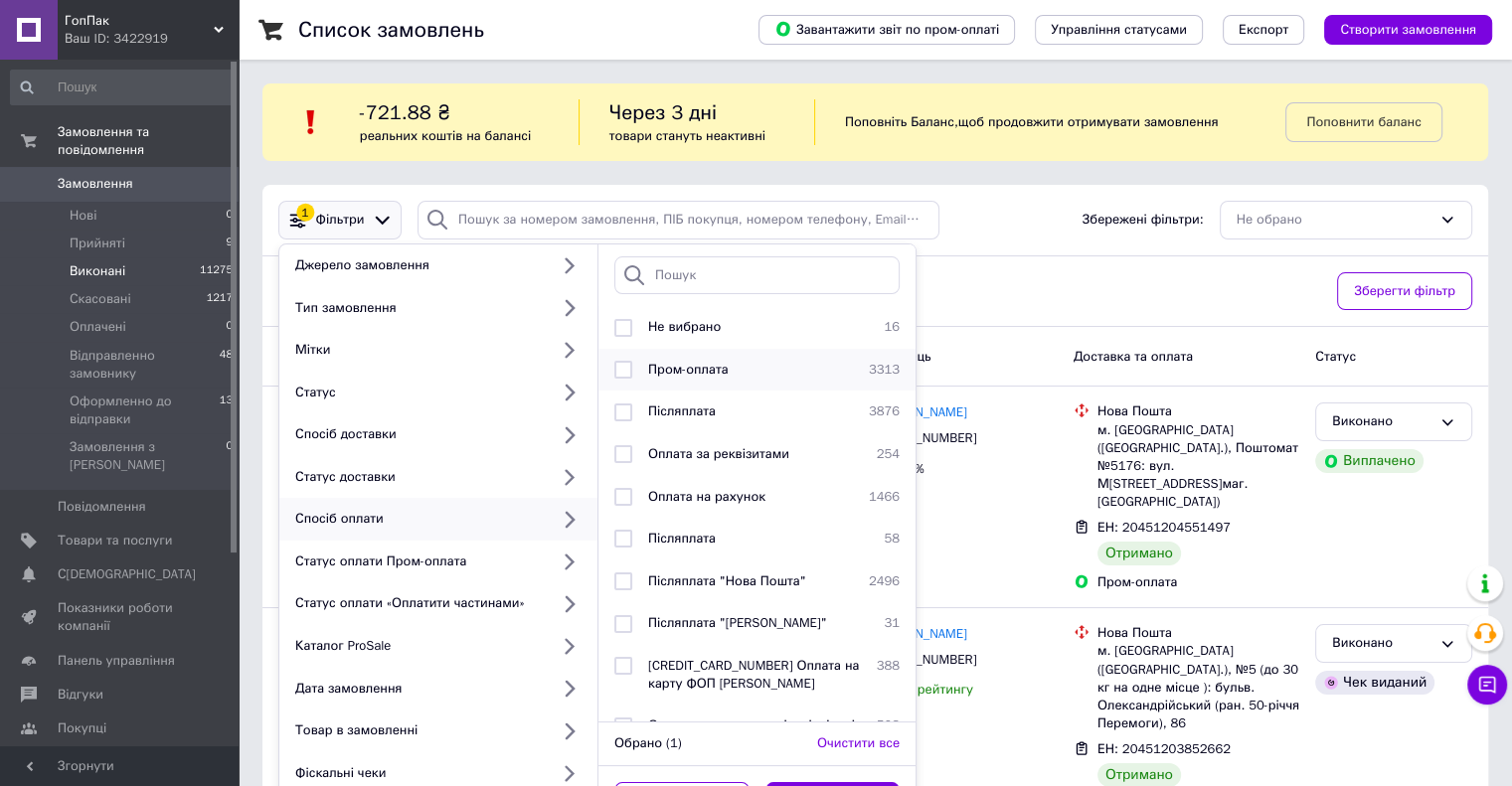 click on "Пром-оплата" at bounding box center [688, 369] 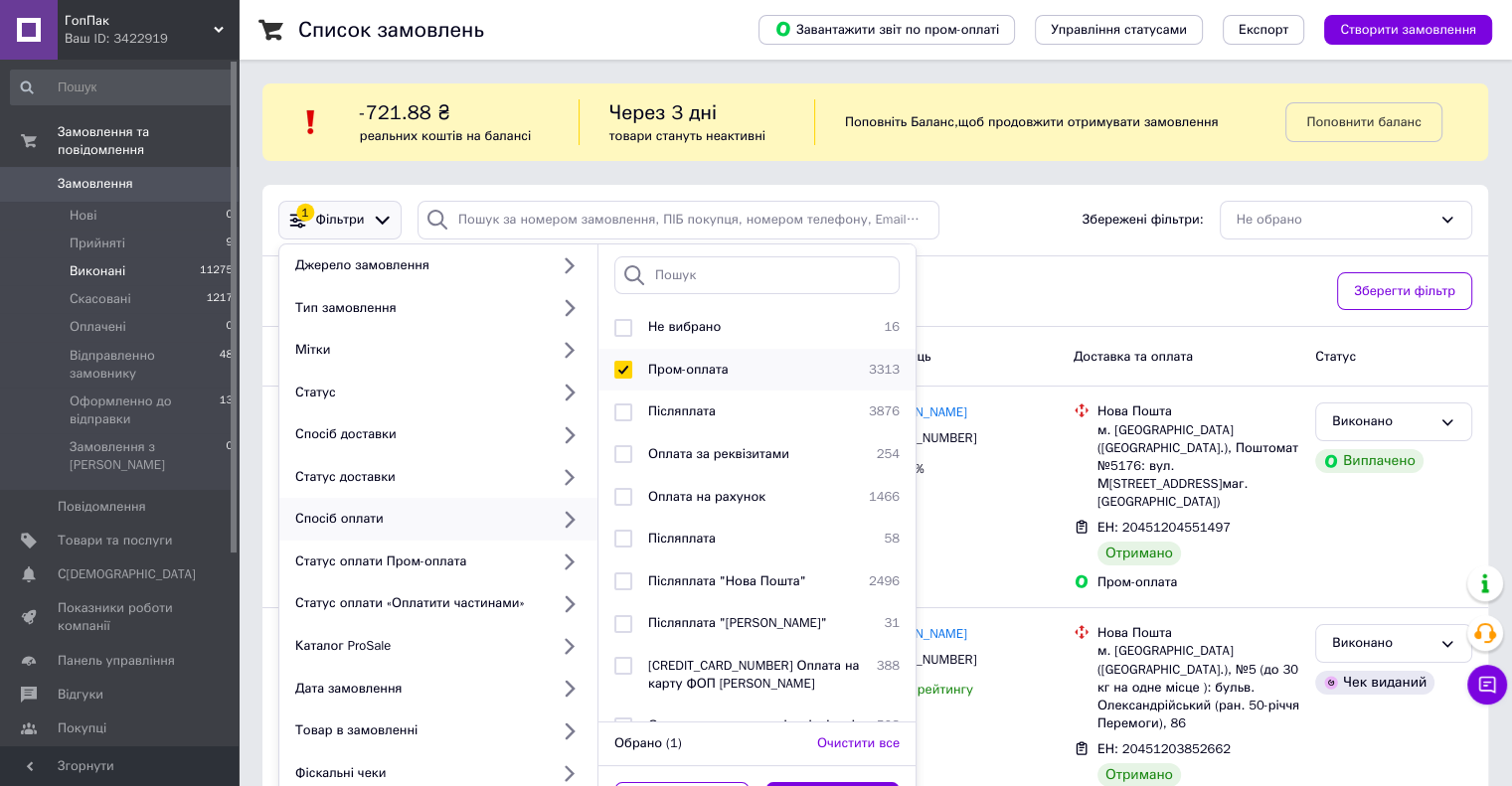 checkbox on "true" 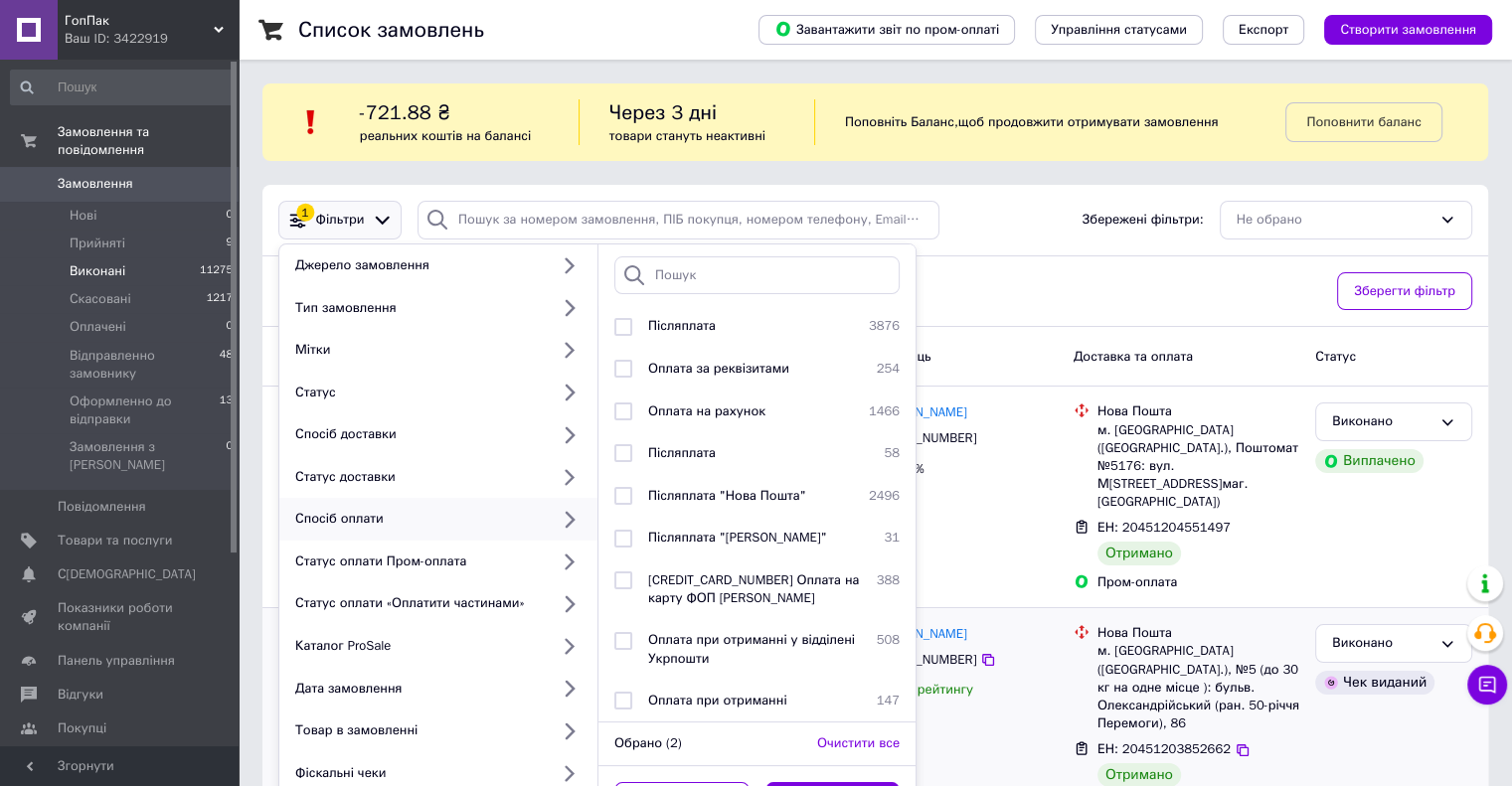 scroll, scrollTop: 101, scrollLeft: 0, axis: vertical 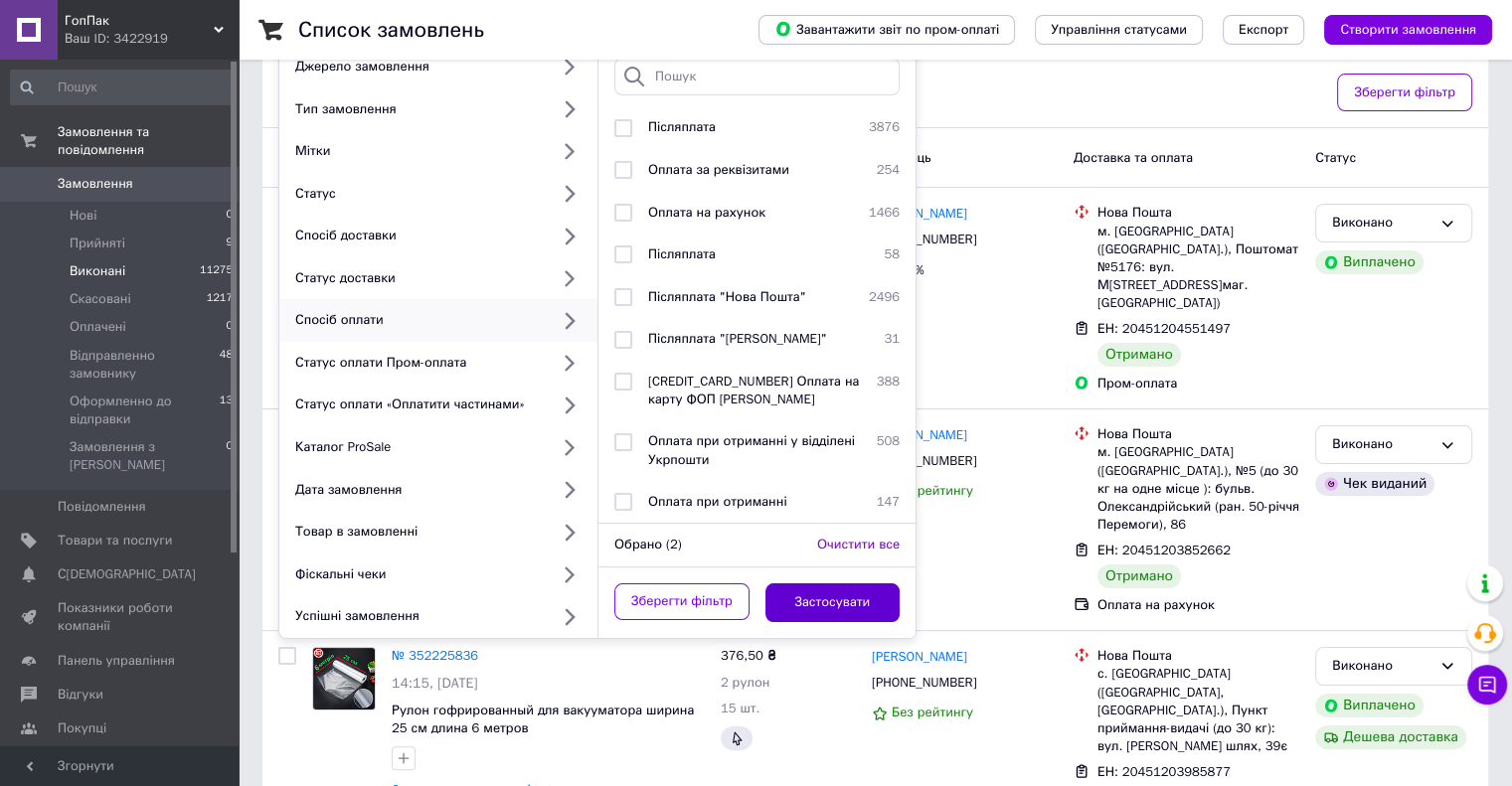 click on "Застосувати" at bounding box center (833, 602) 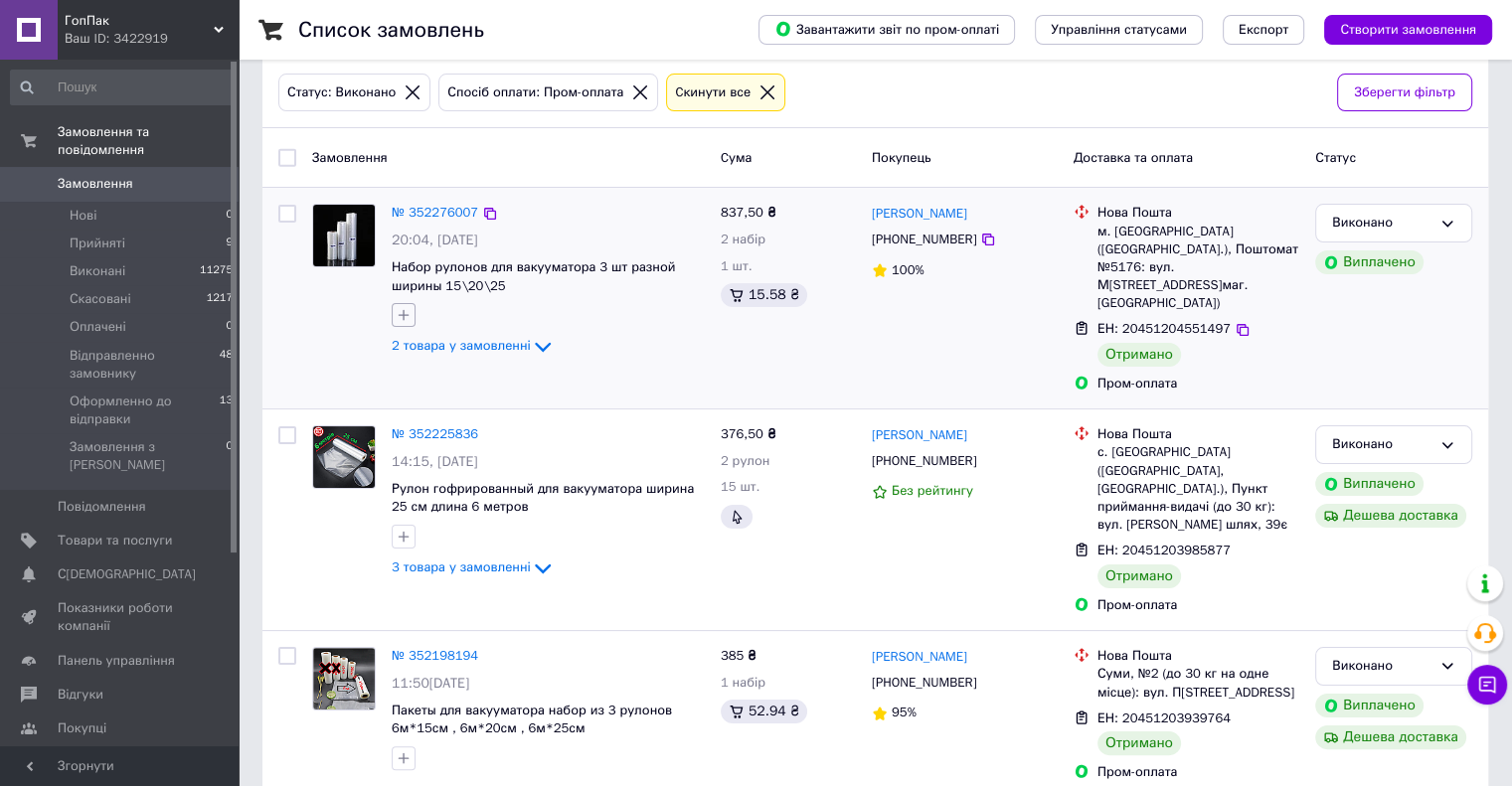 scroll, scrollTop: 0, scrollLeft: 0, axis: both 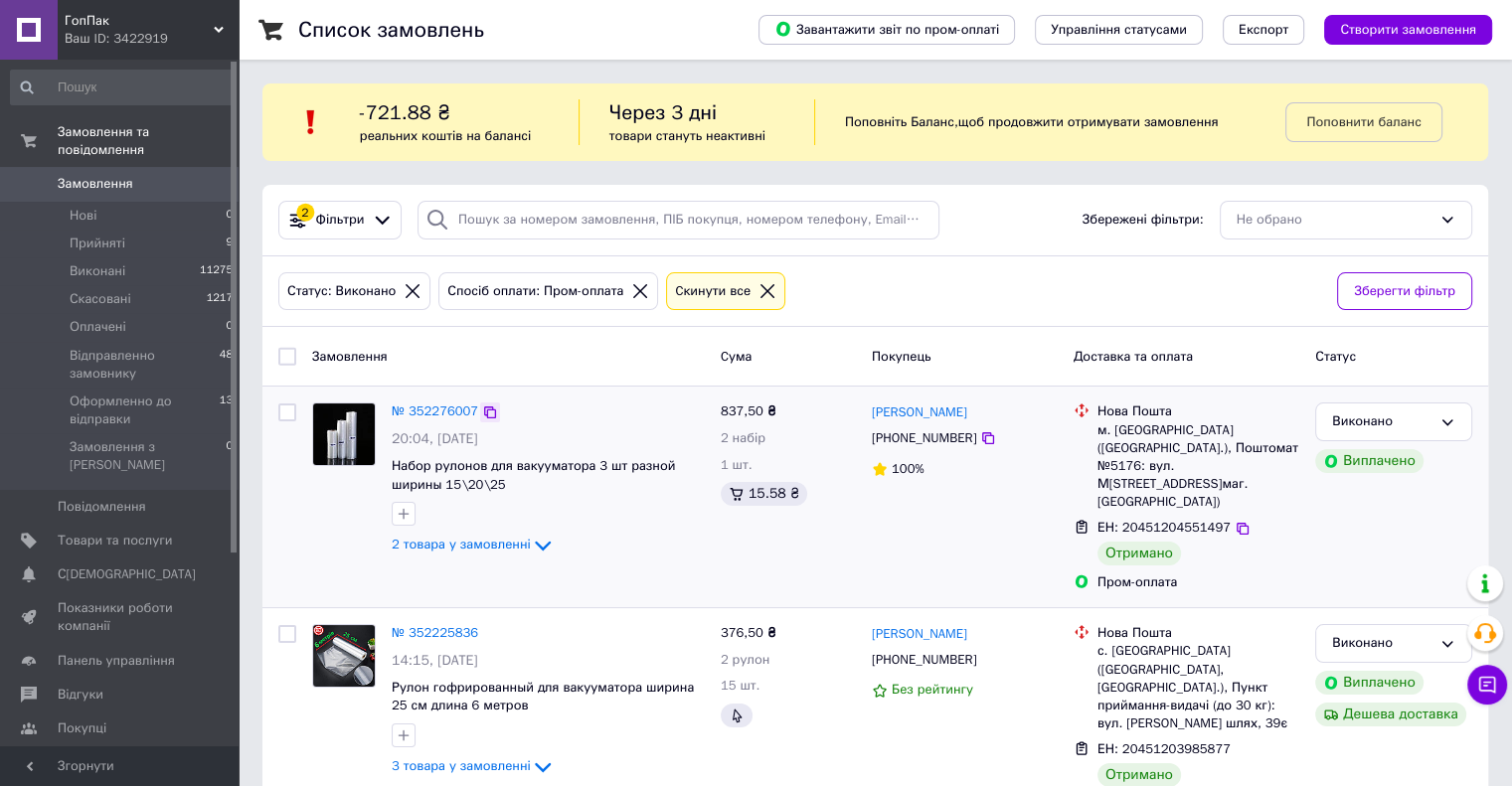 click 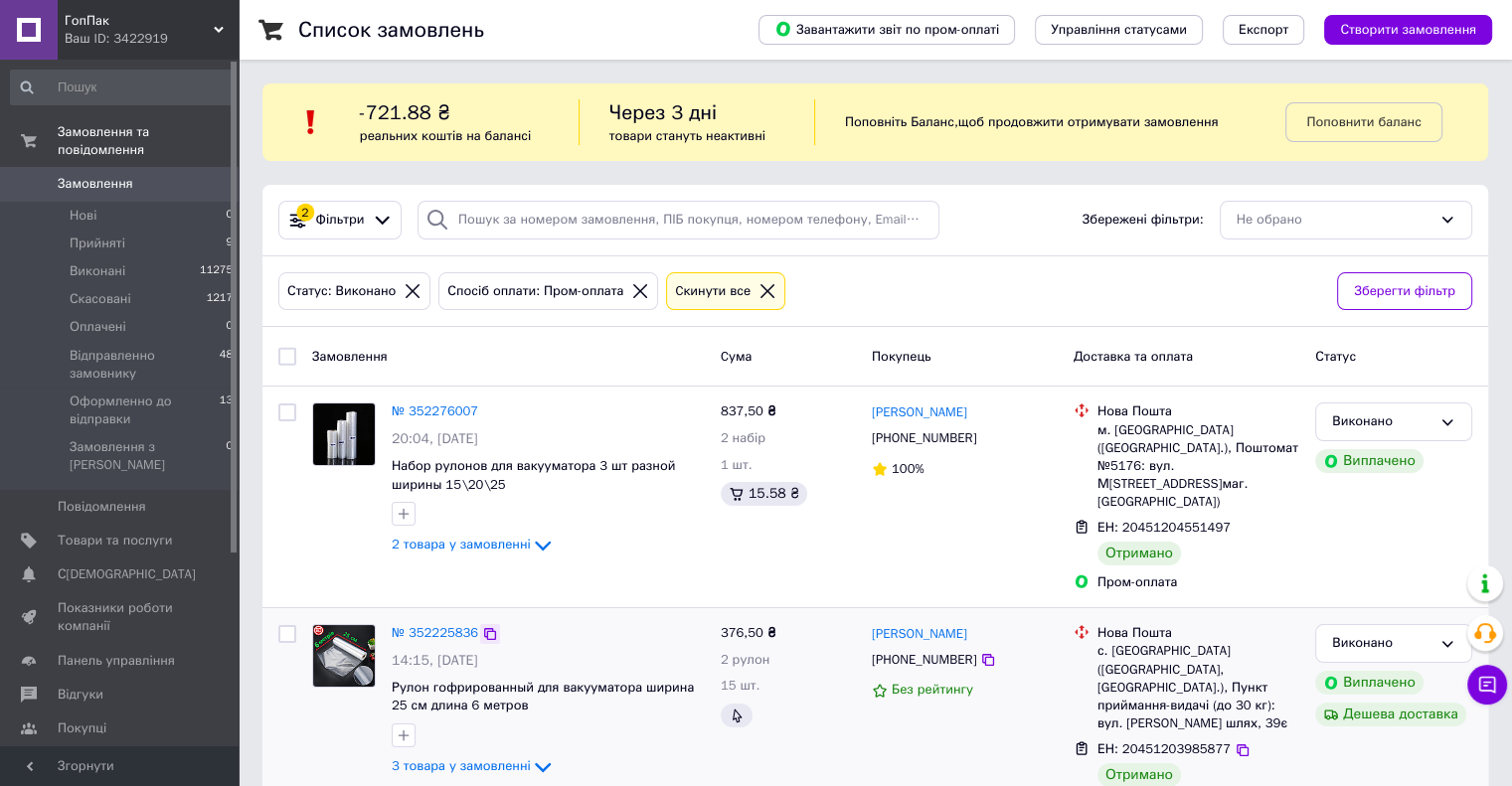 click 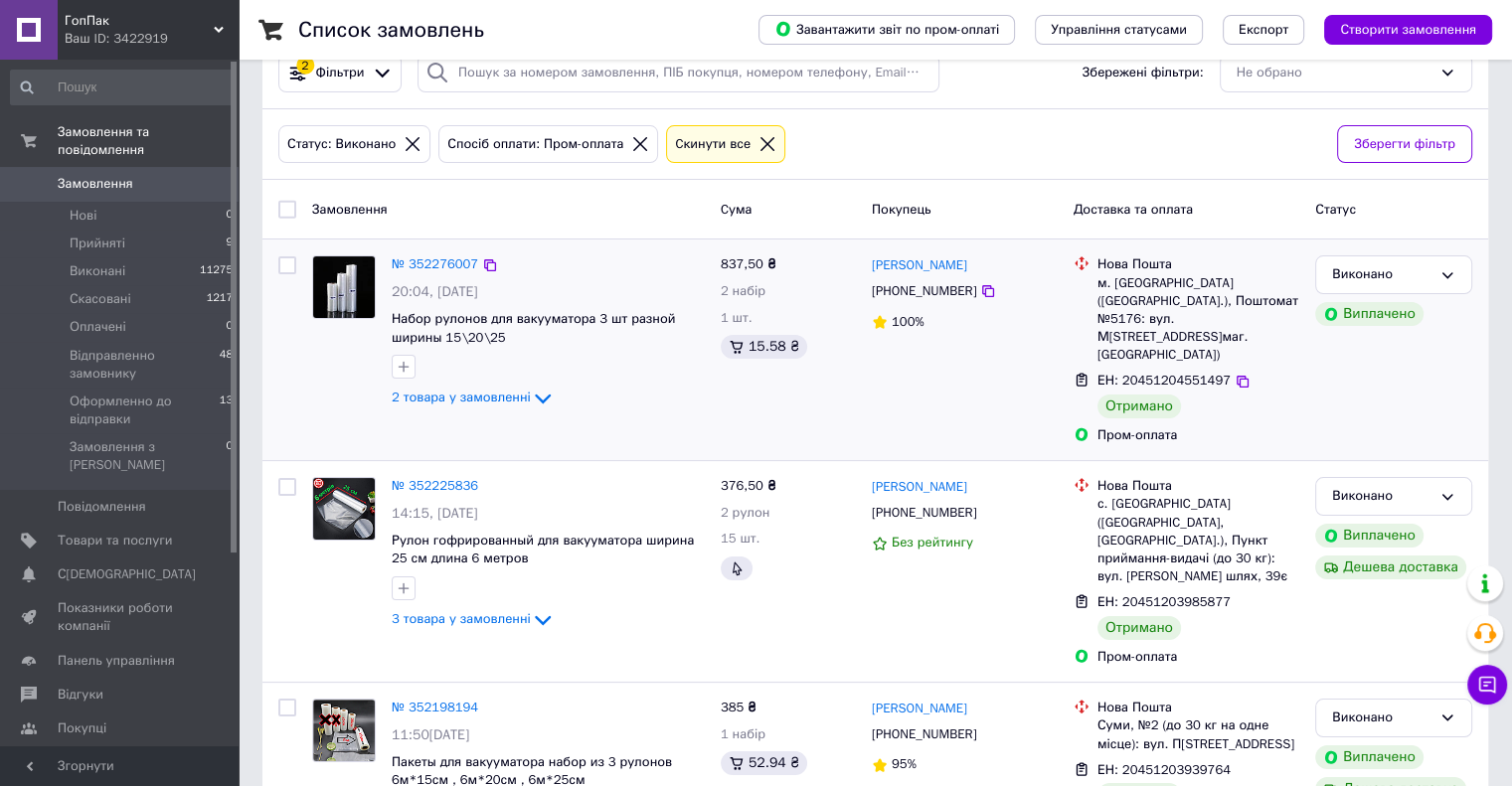 scroll, scrollTop: 199, scrollLeft: 0, axis: vertical 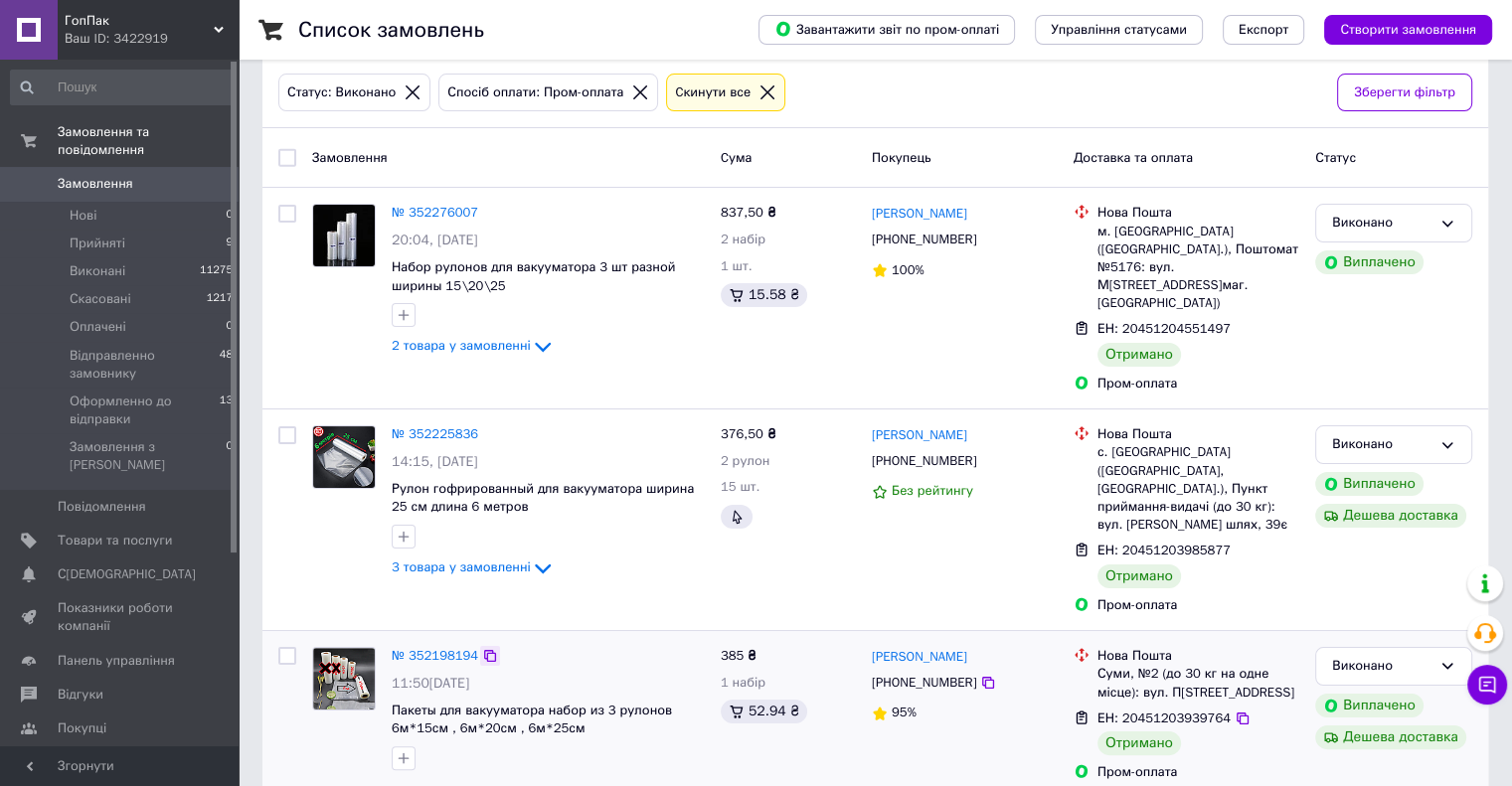 click 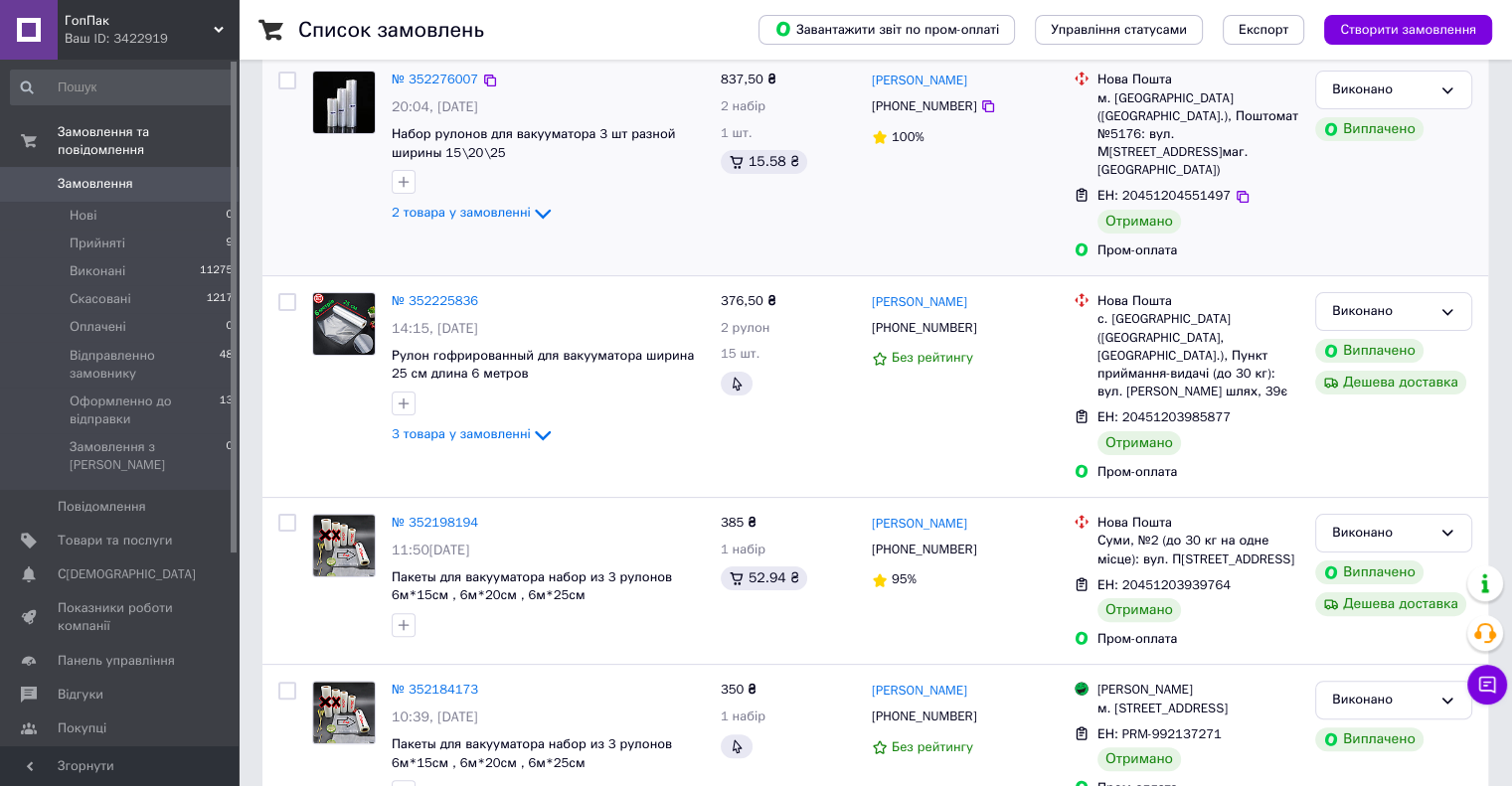 scroll, scrollTop: 397, scrollLeft: 0, axis: vertical 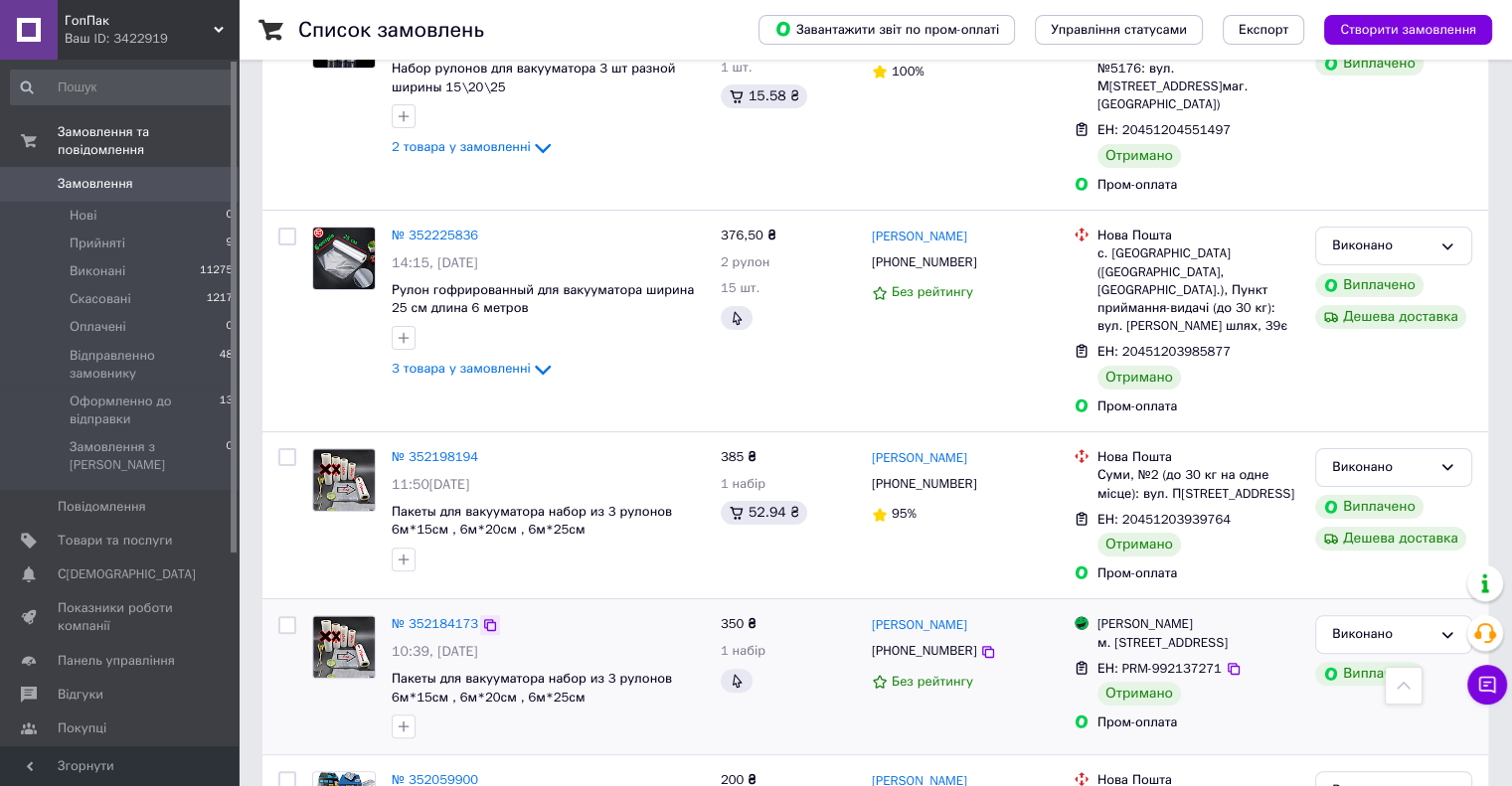 click 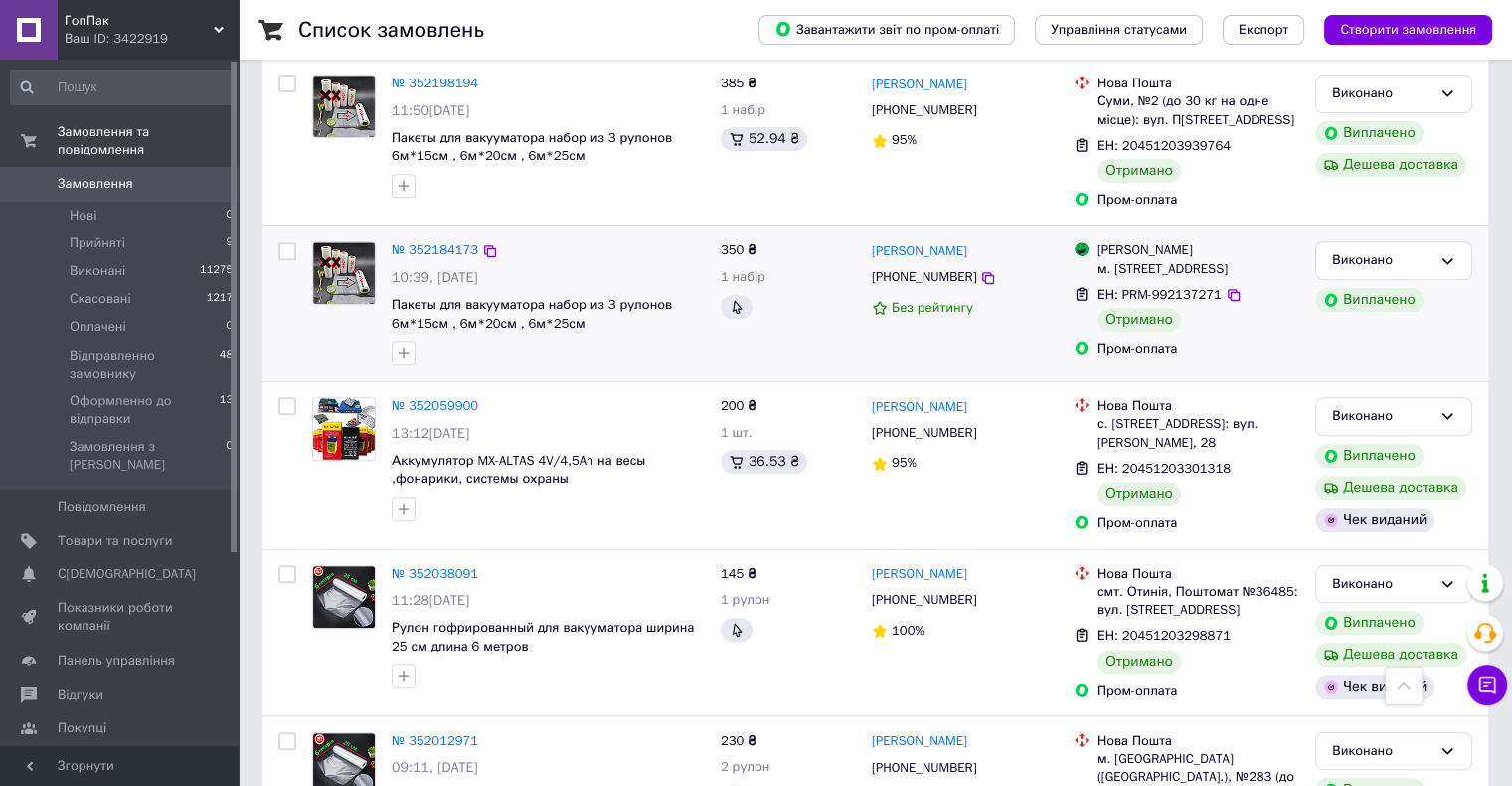 scroll, scrollTop: 894, scrollLeft: 0, axis: vertical 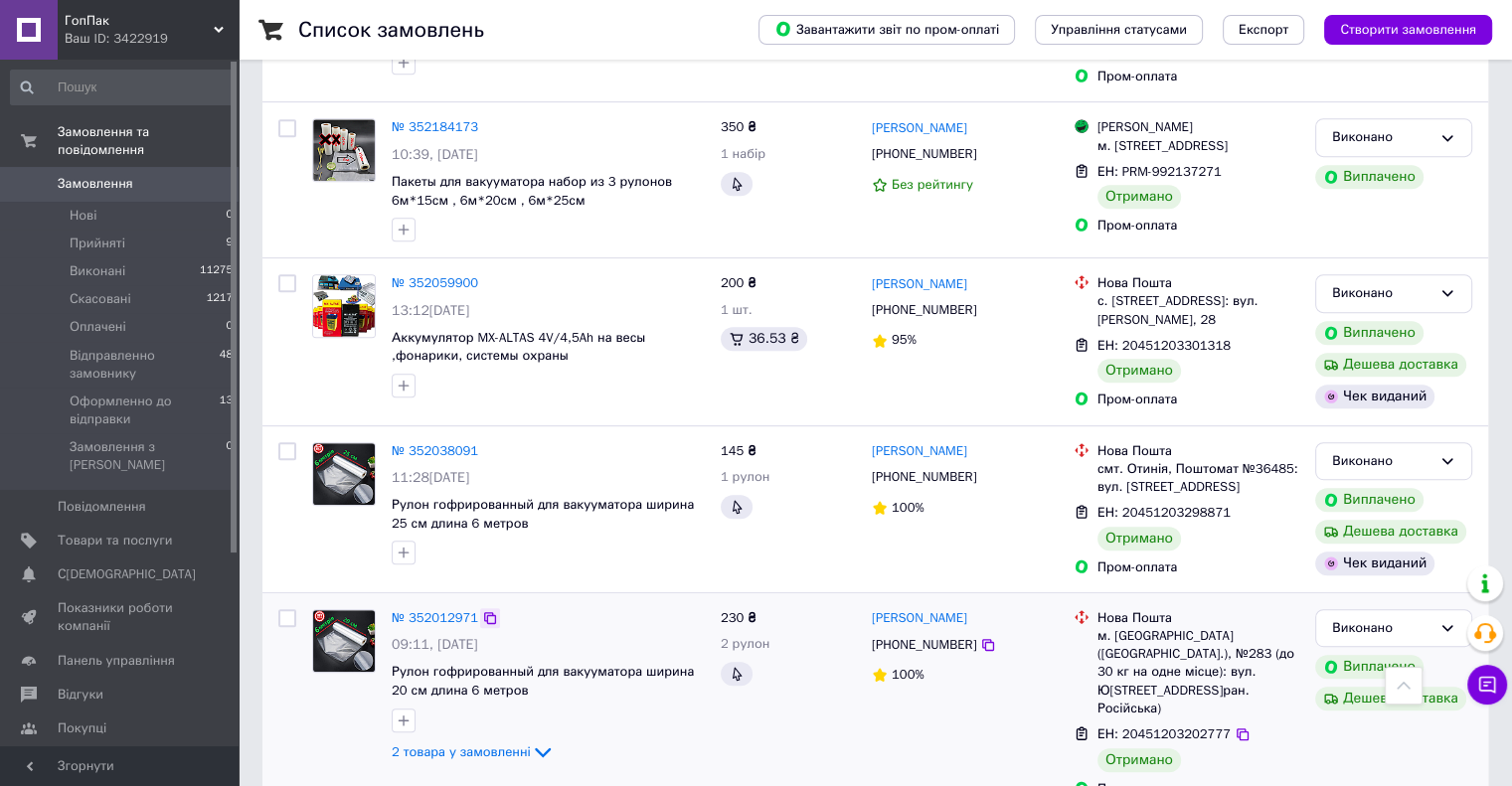 click at bounding box center [490, 618] 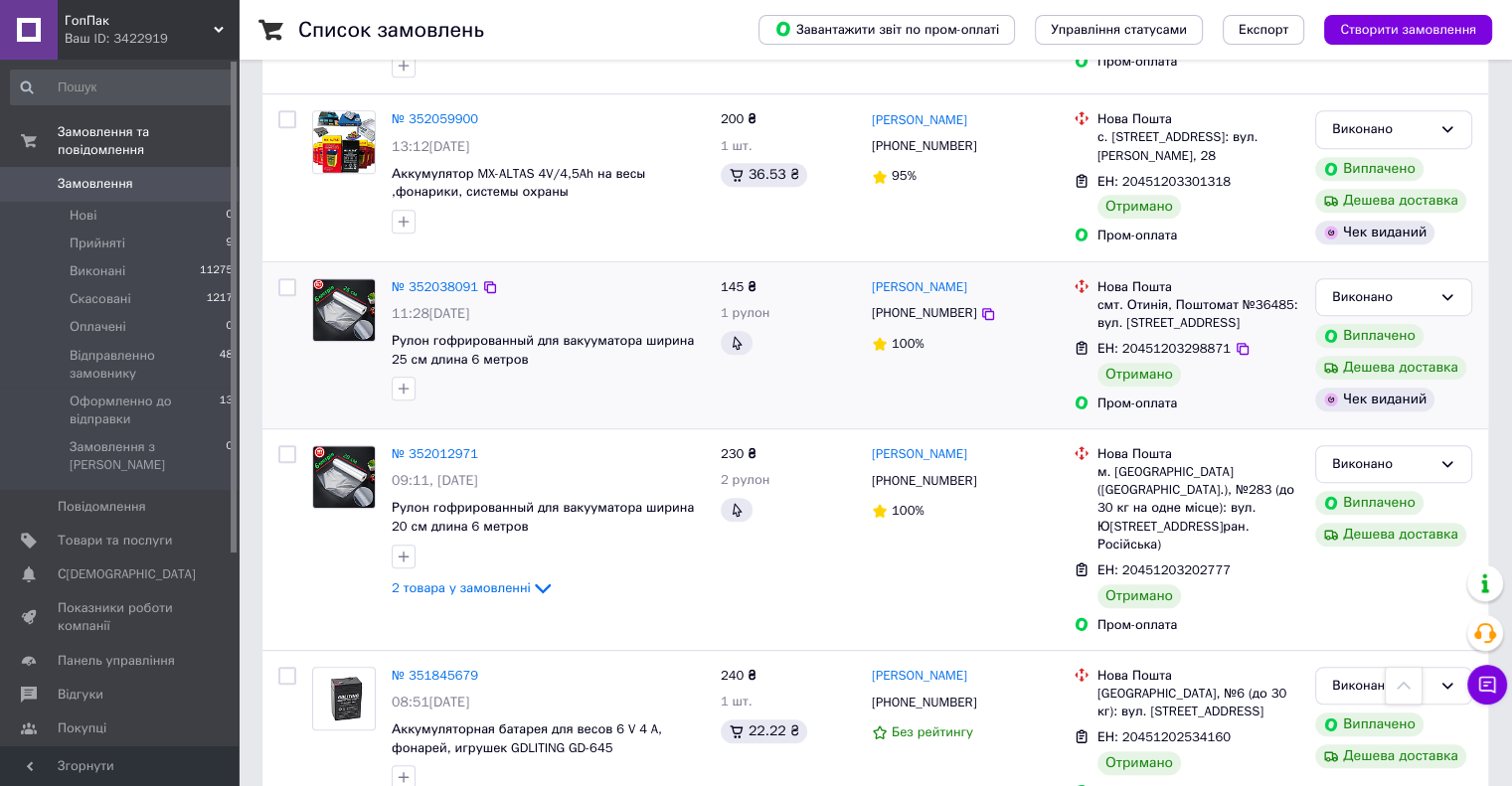 scroll, scrollTop: 1093, scrollLeft: 0, axis: vertical 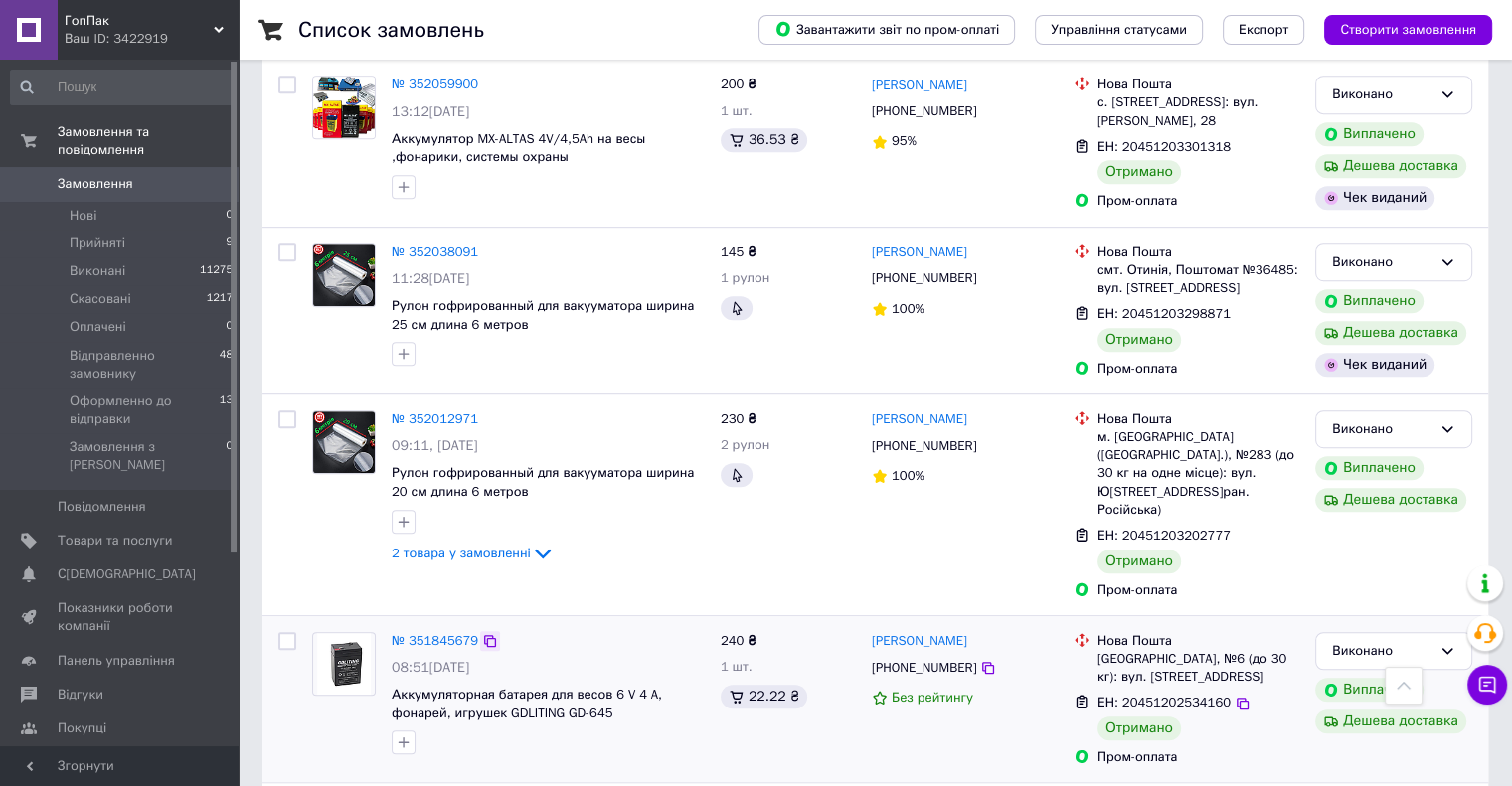 click 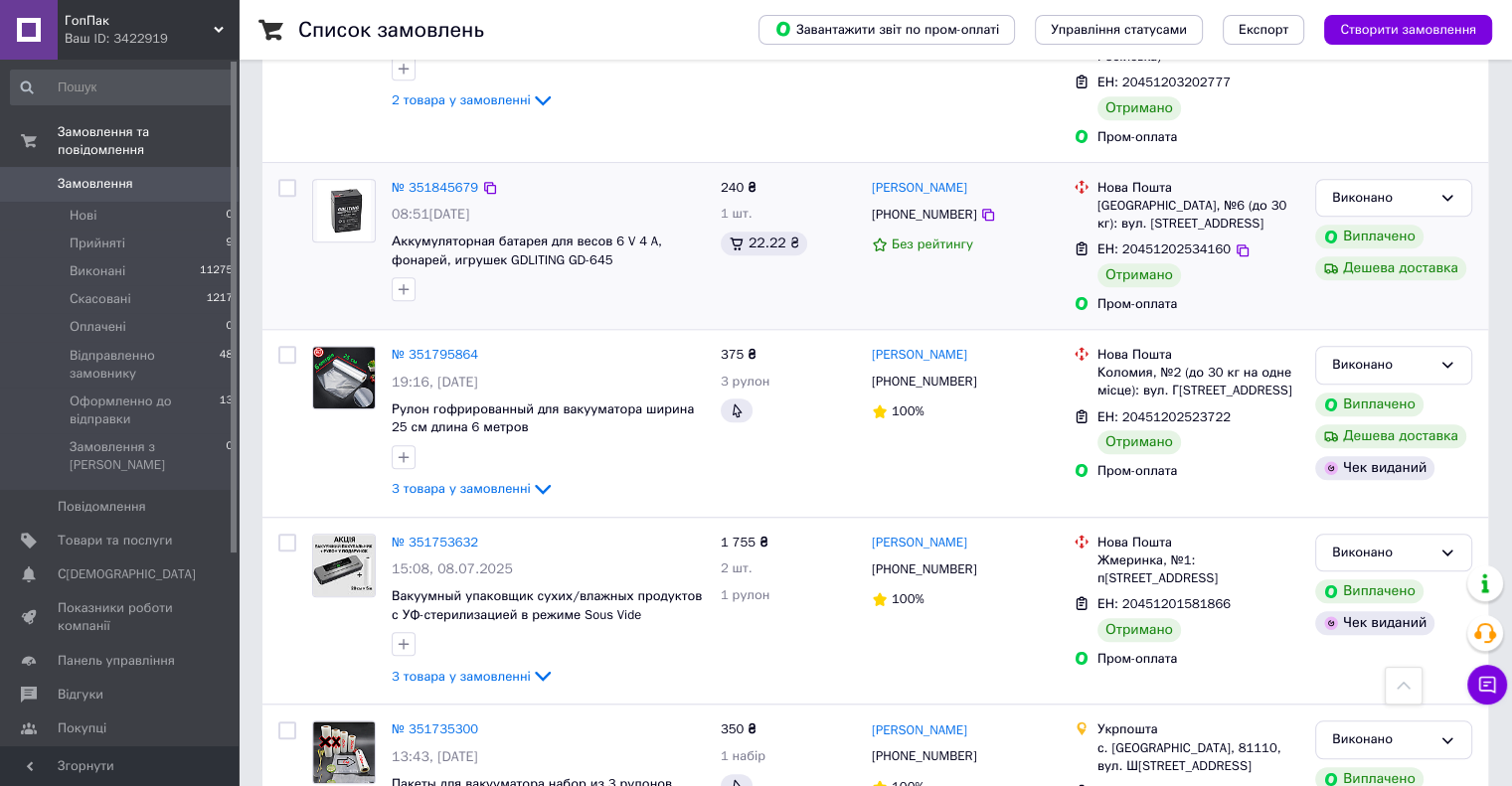 scroll, scrollTop: 1590, scrollLeft: 0, axis: vertical 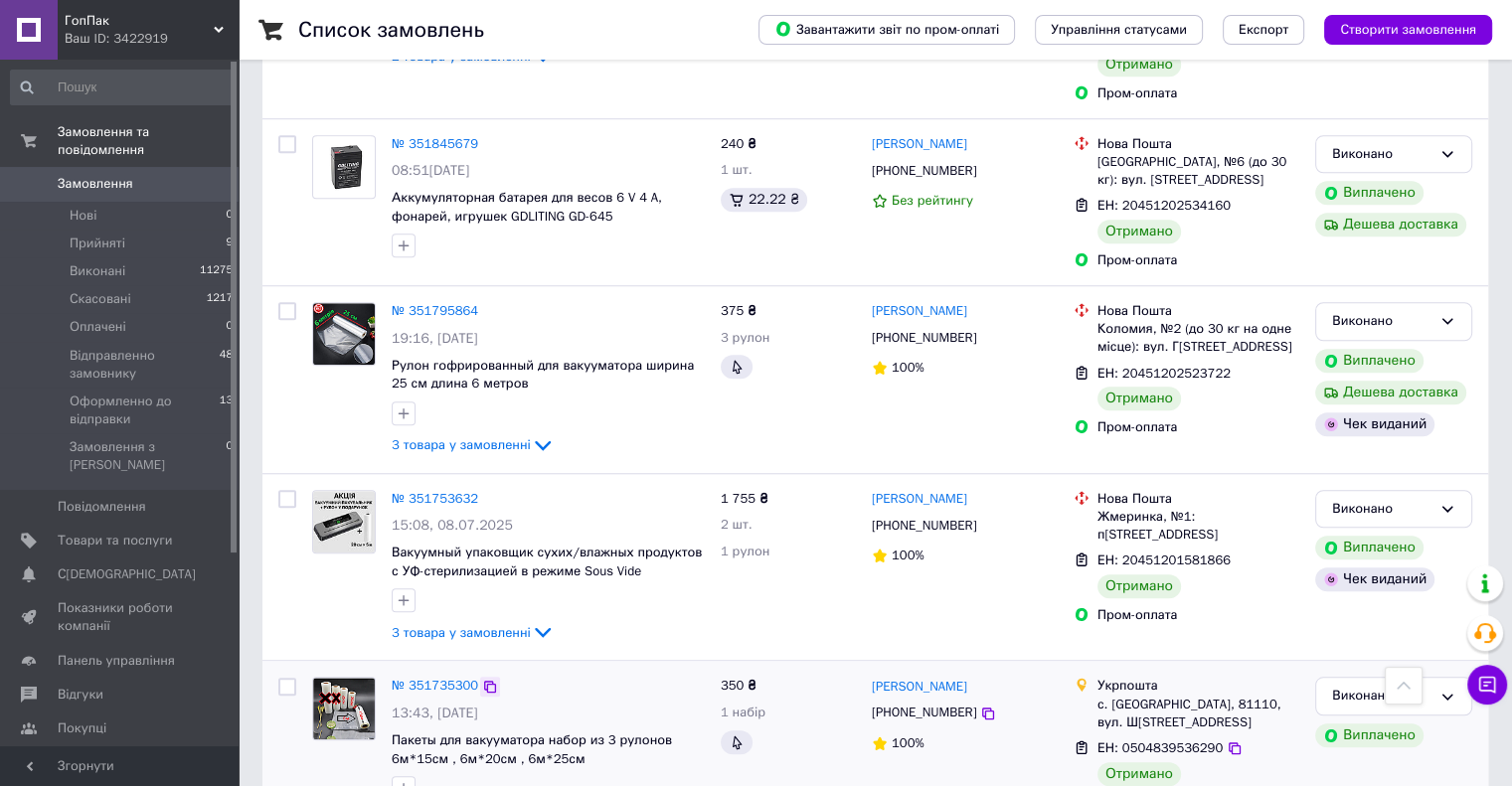 click 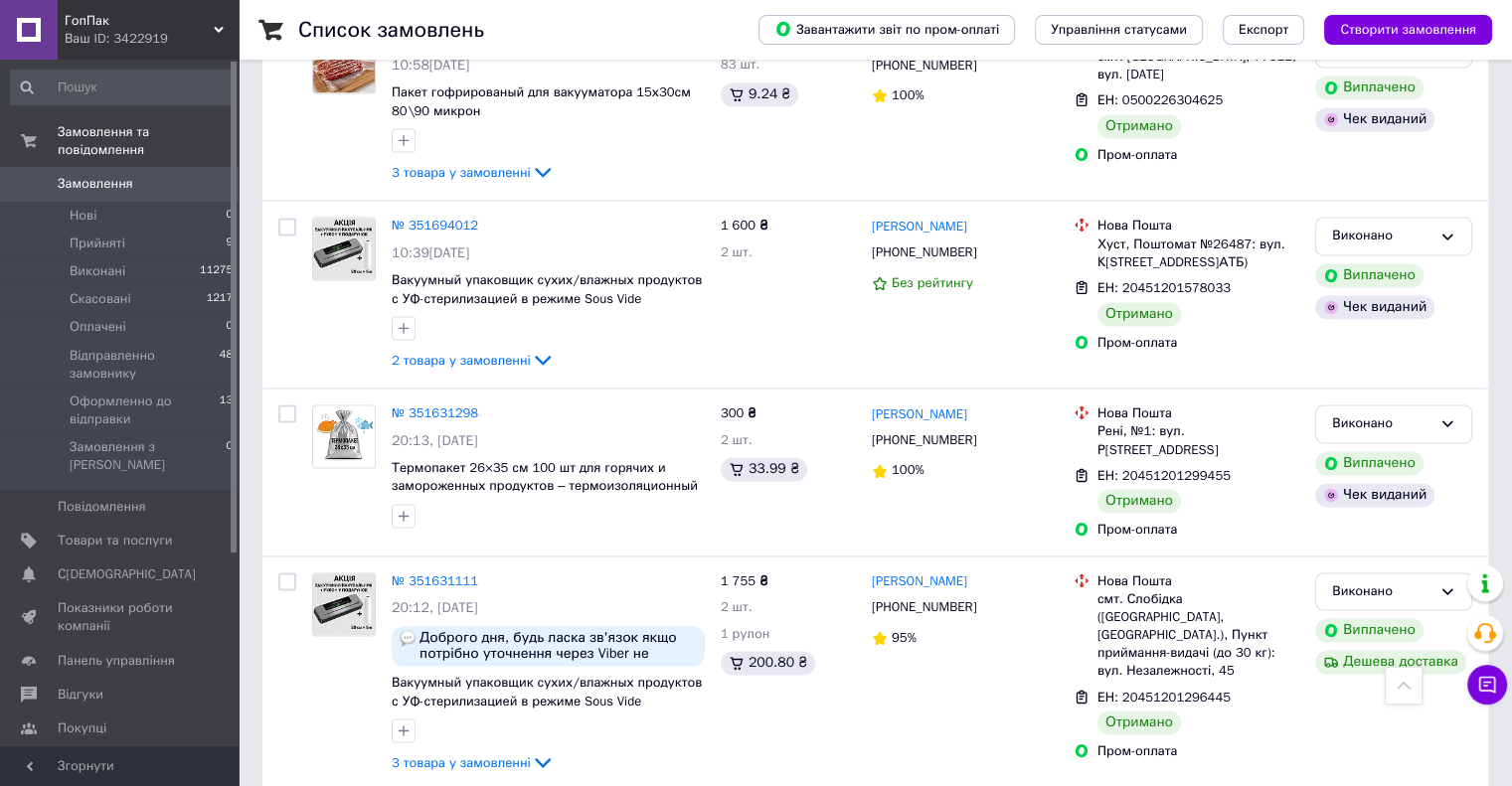 scroll, scrollTop: 2882, scrollLeft: 0, axis: vertical 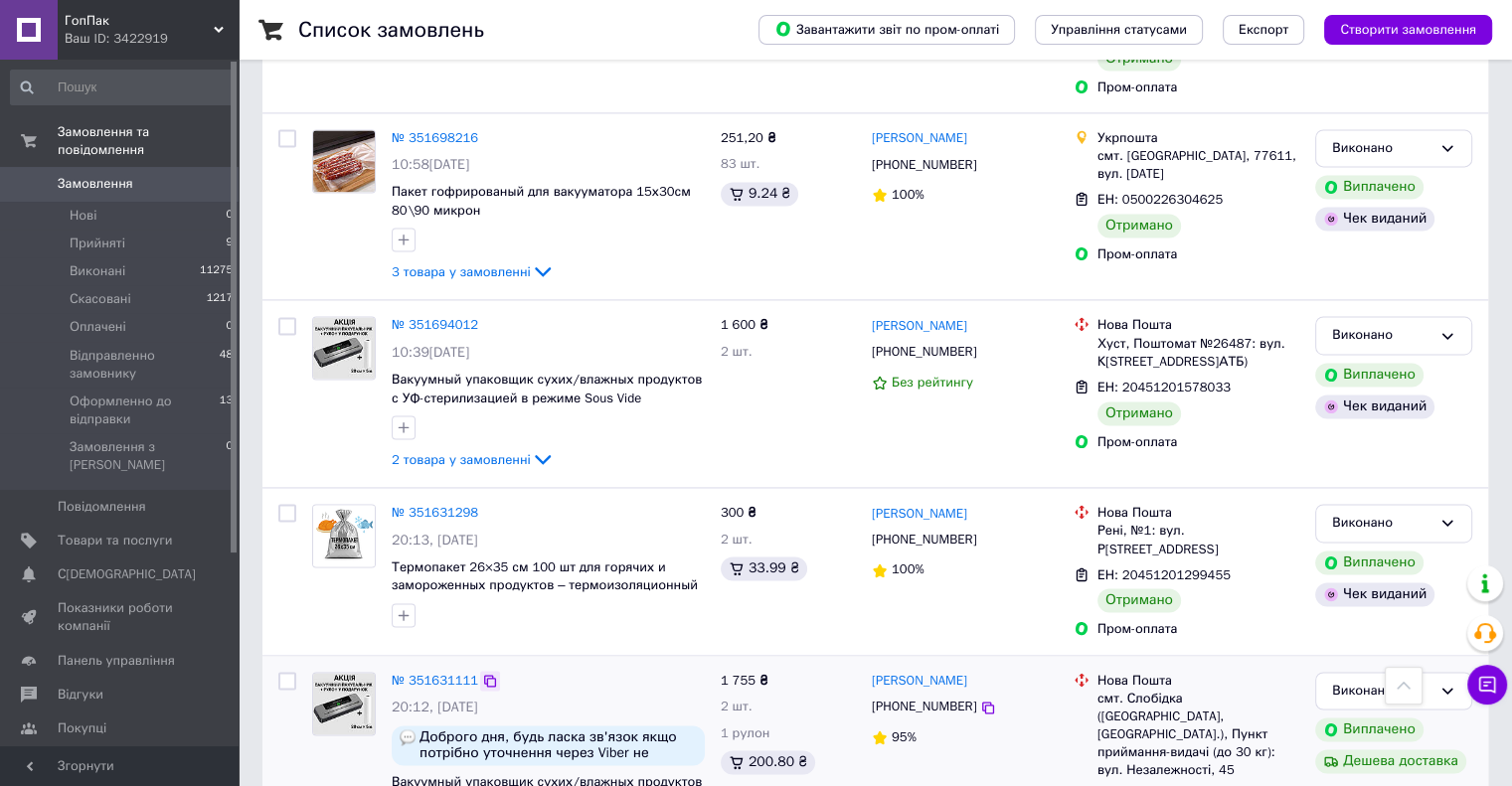 click 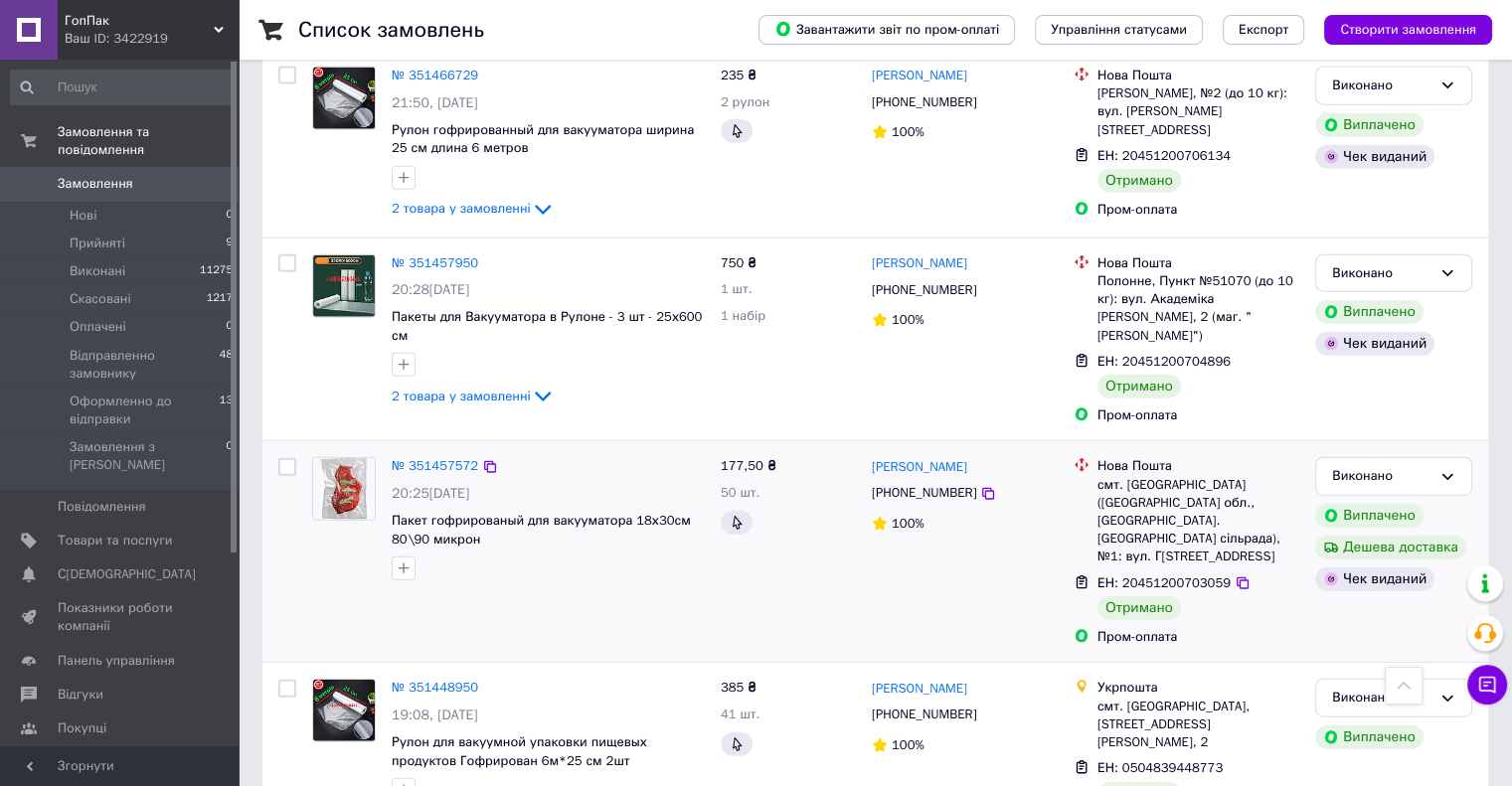 scroll, scrollTop: 4670, scrollLeft: 0, axis: vertical 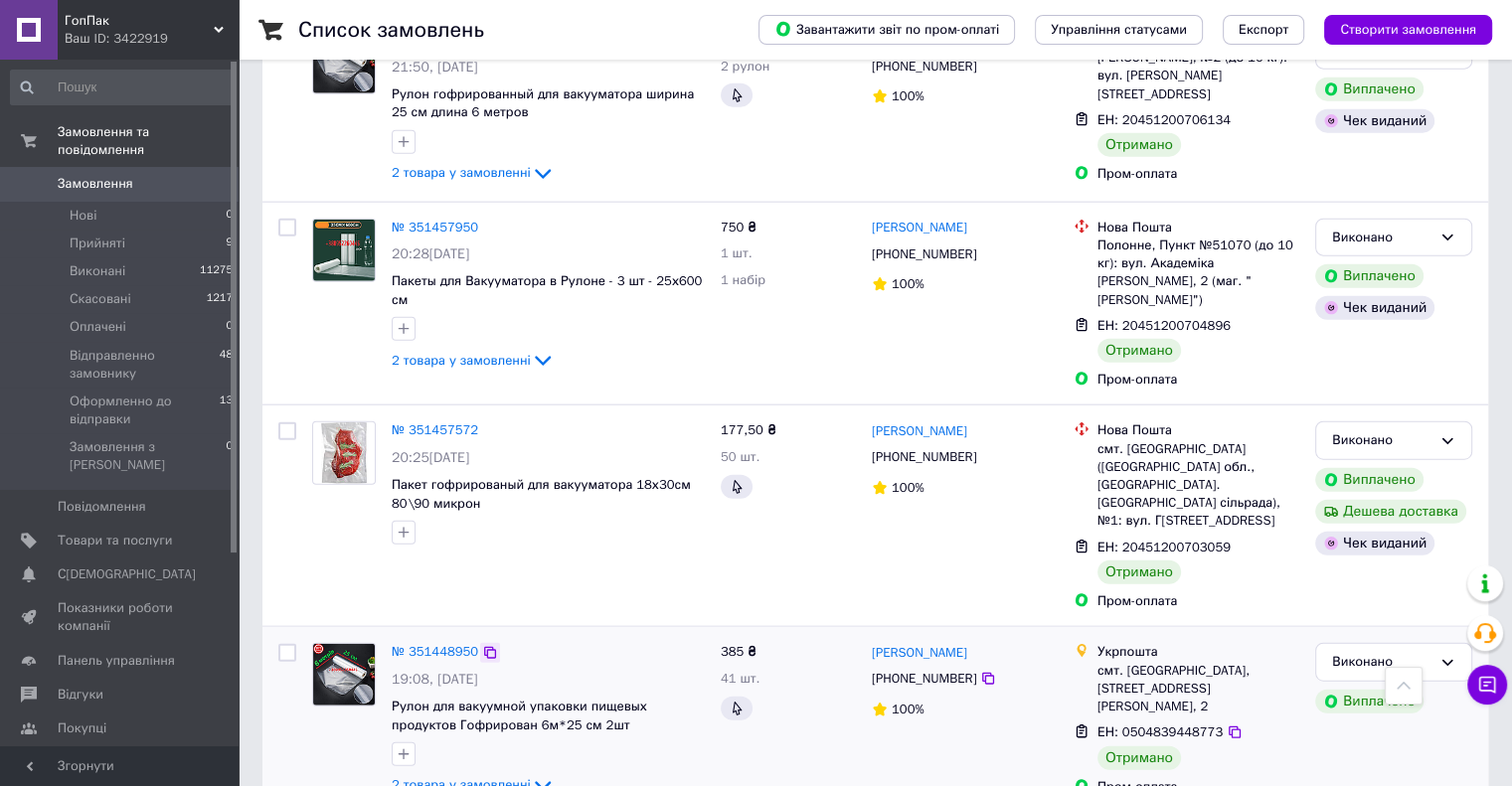 click 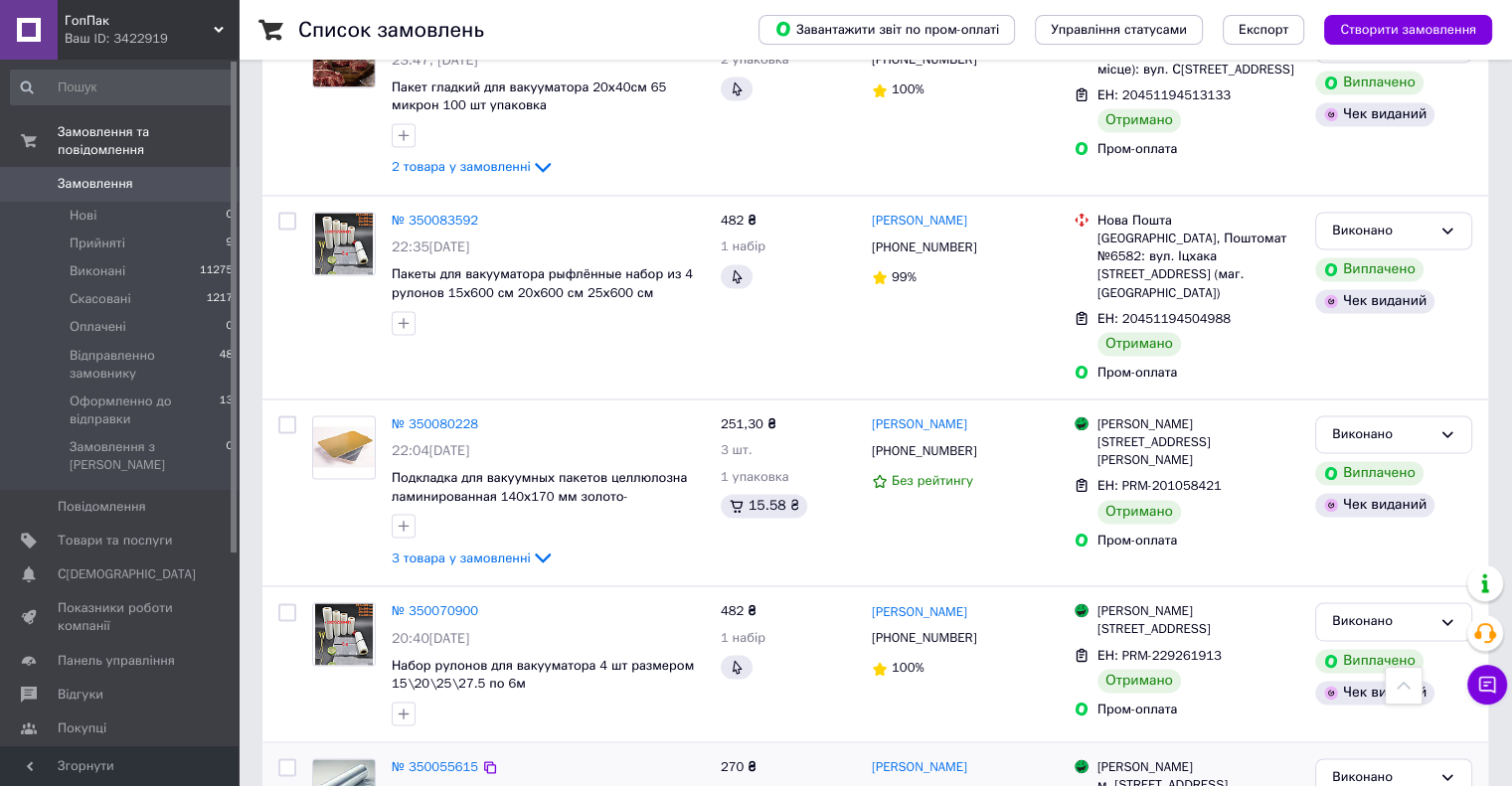 scroll, scrollTop: 18054, scrollLeft: 0, axis: vertical 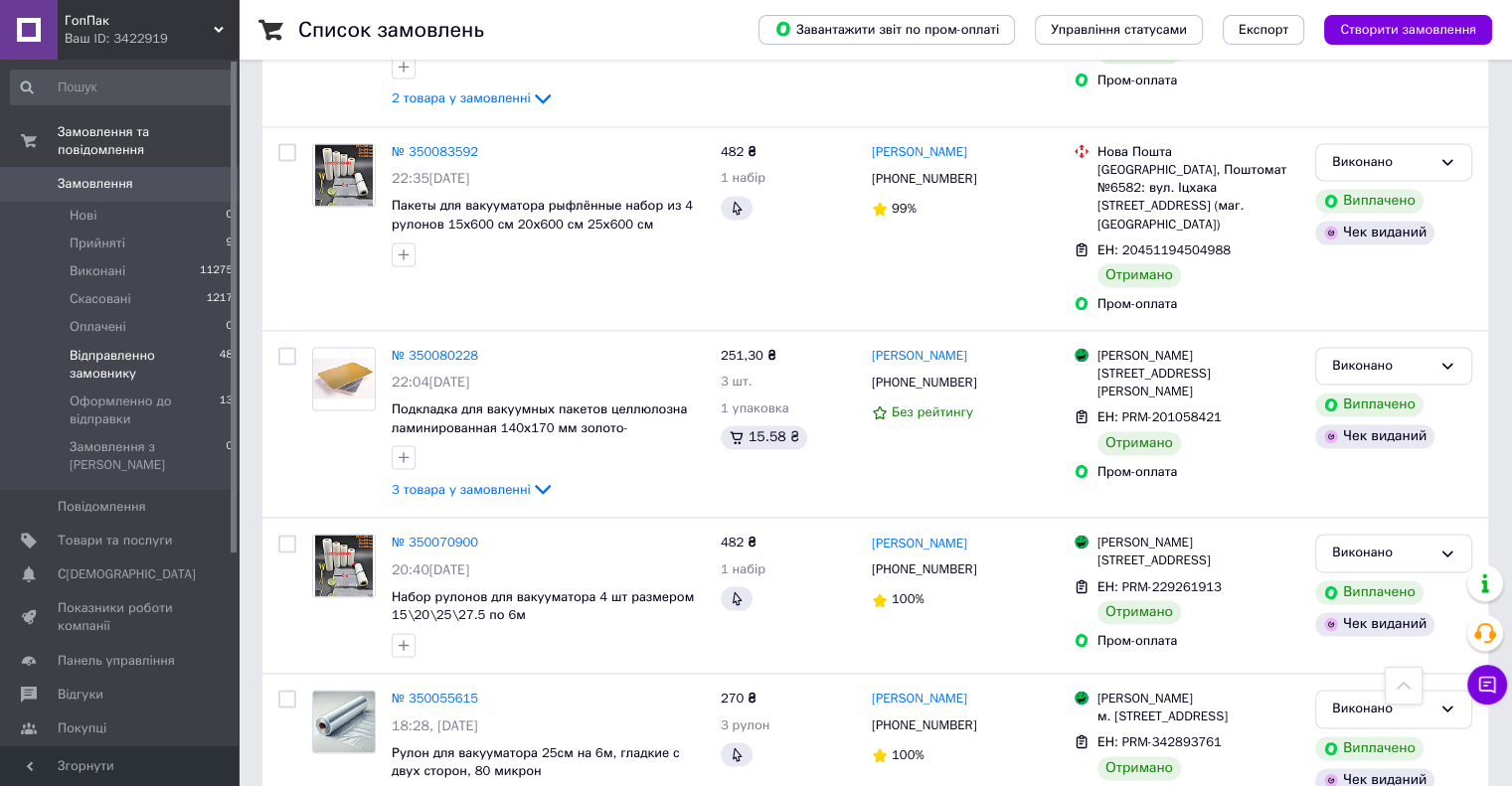 click on "Відправленно замовнику" at bounding box center (144, 365) 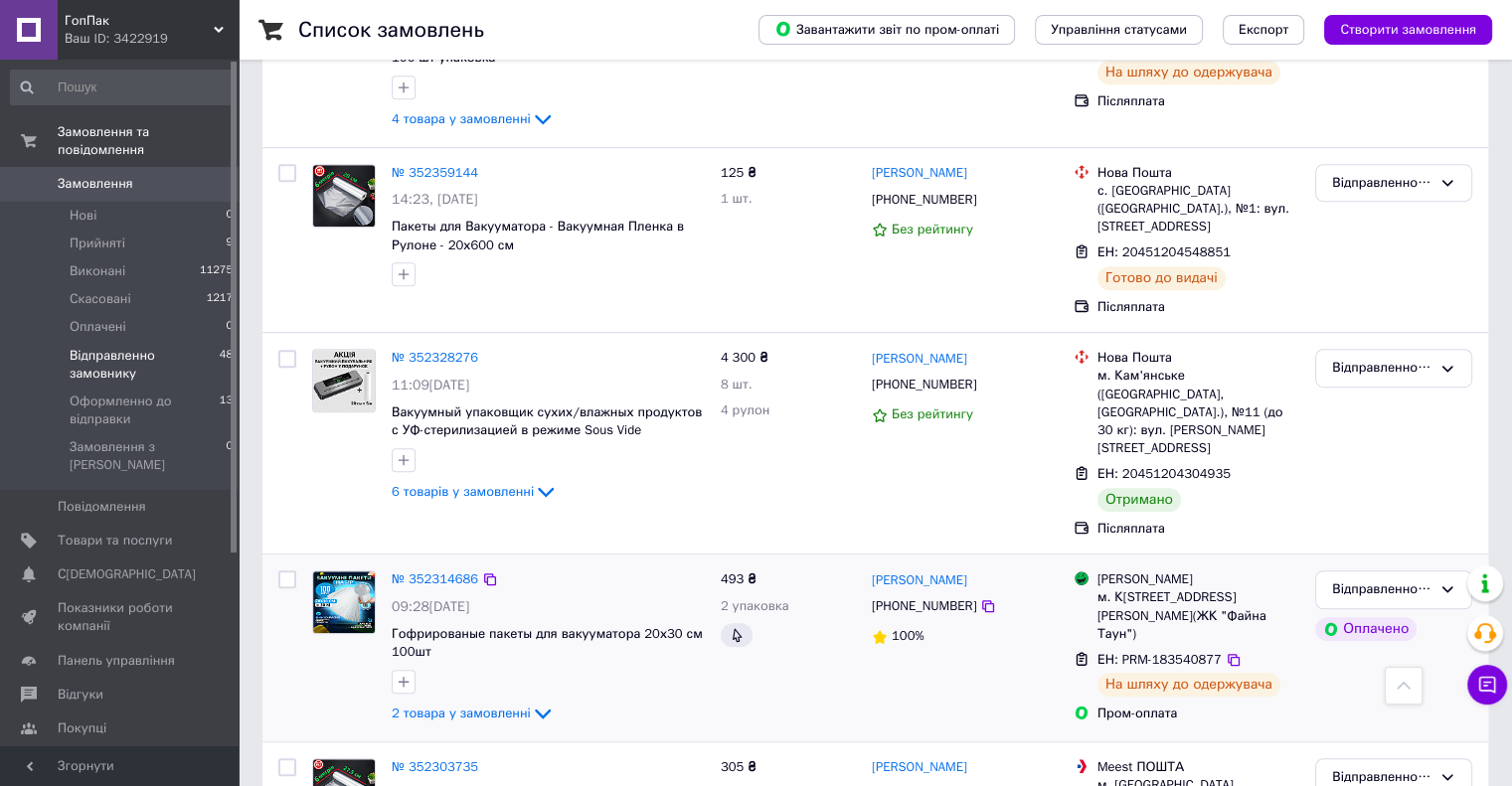 scroll, scrollTop: 1093, scrollLeft: 0, axis: vertical 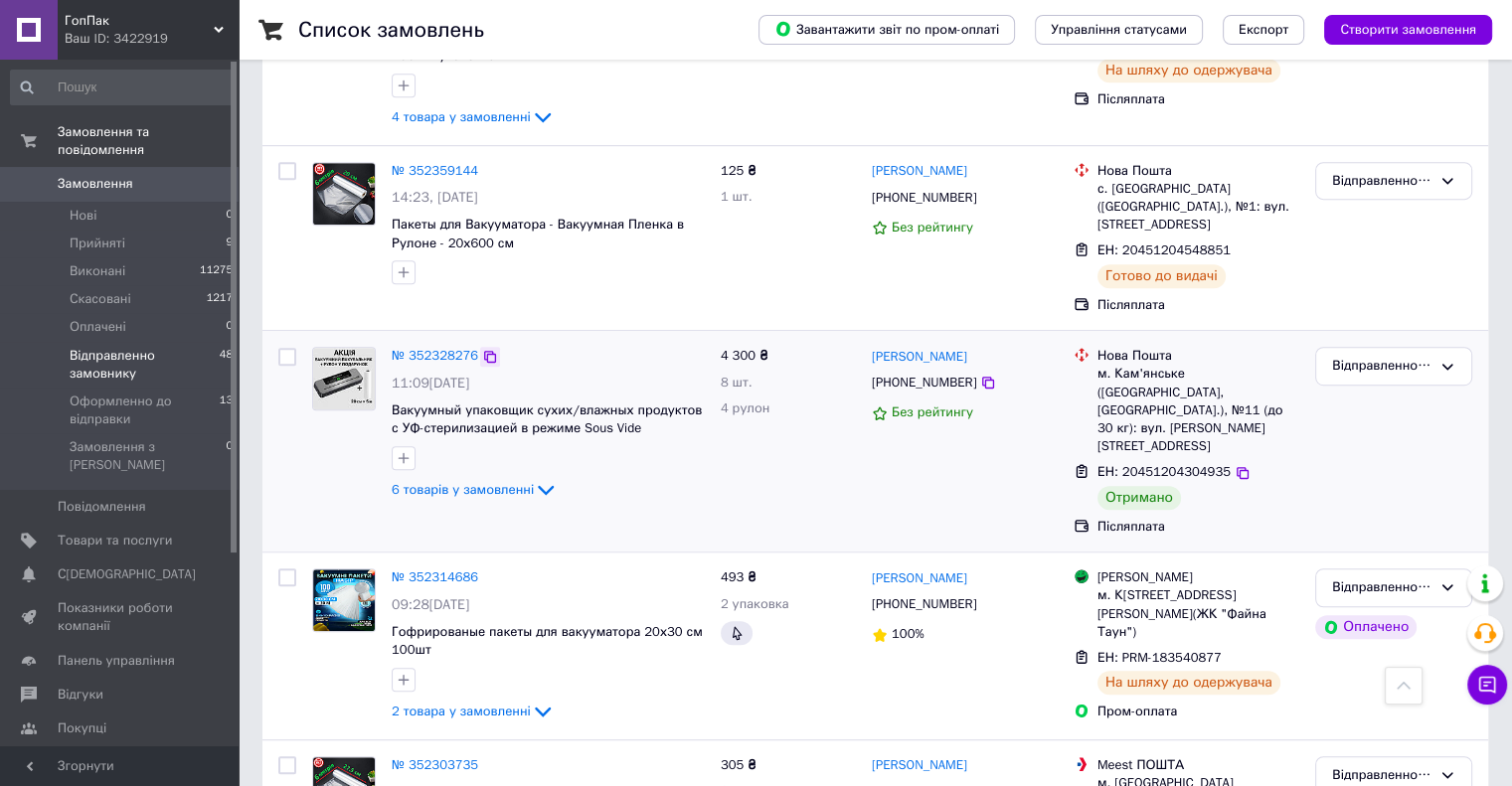 click 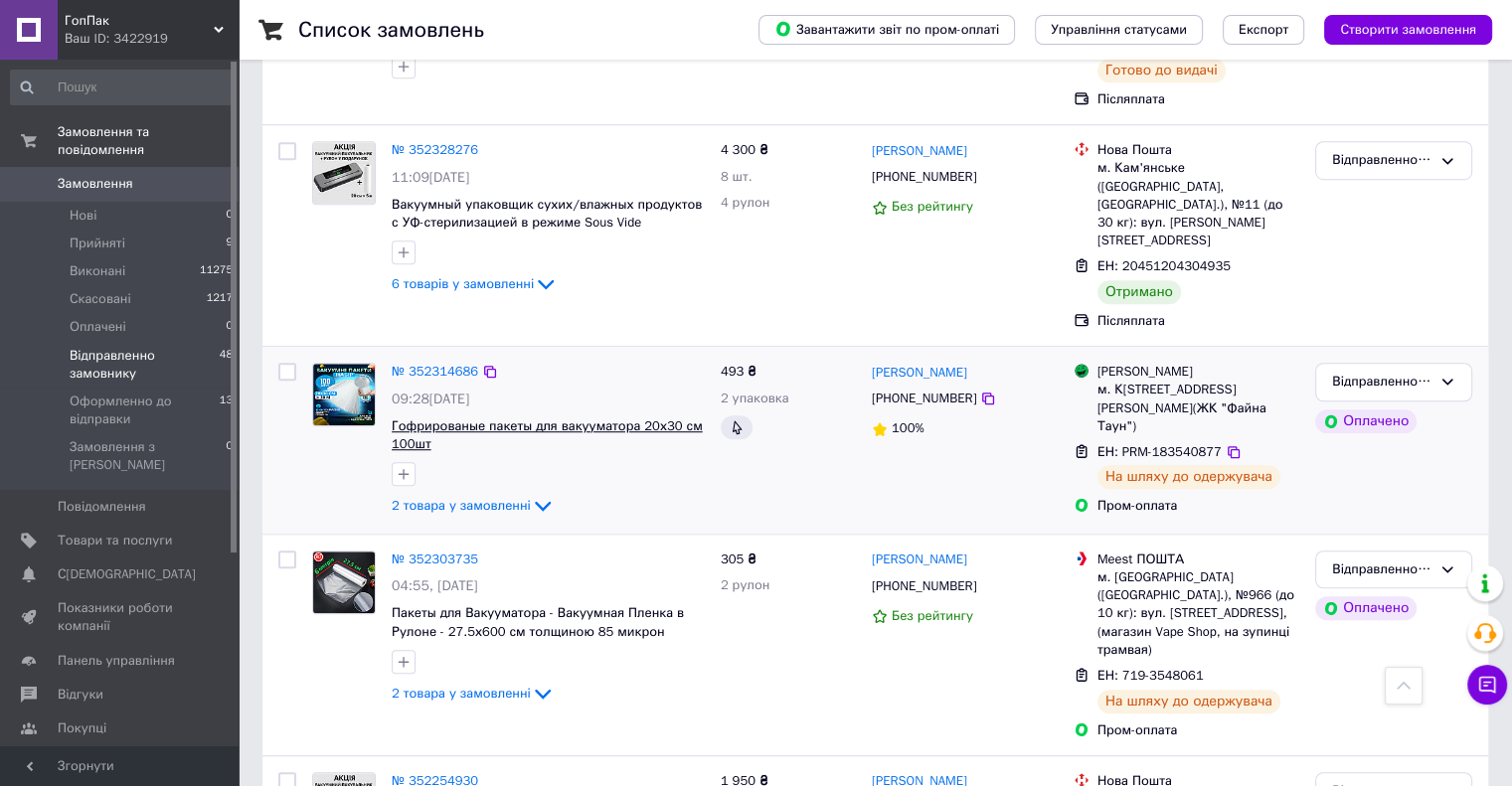 scroll, scrollTop: 1391, scrollLeft: 0, axis: vertical 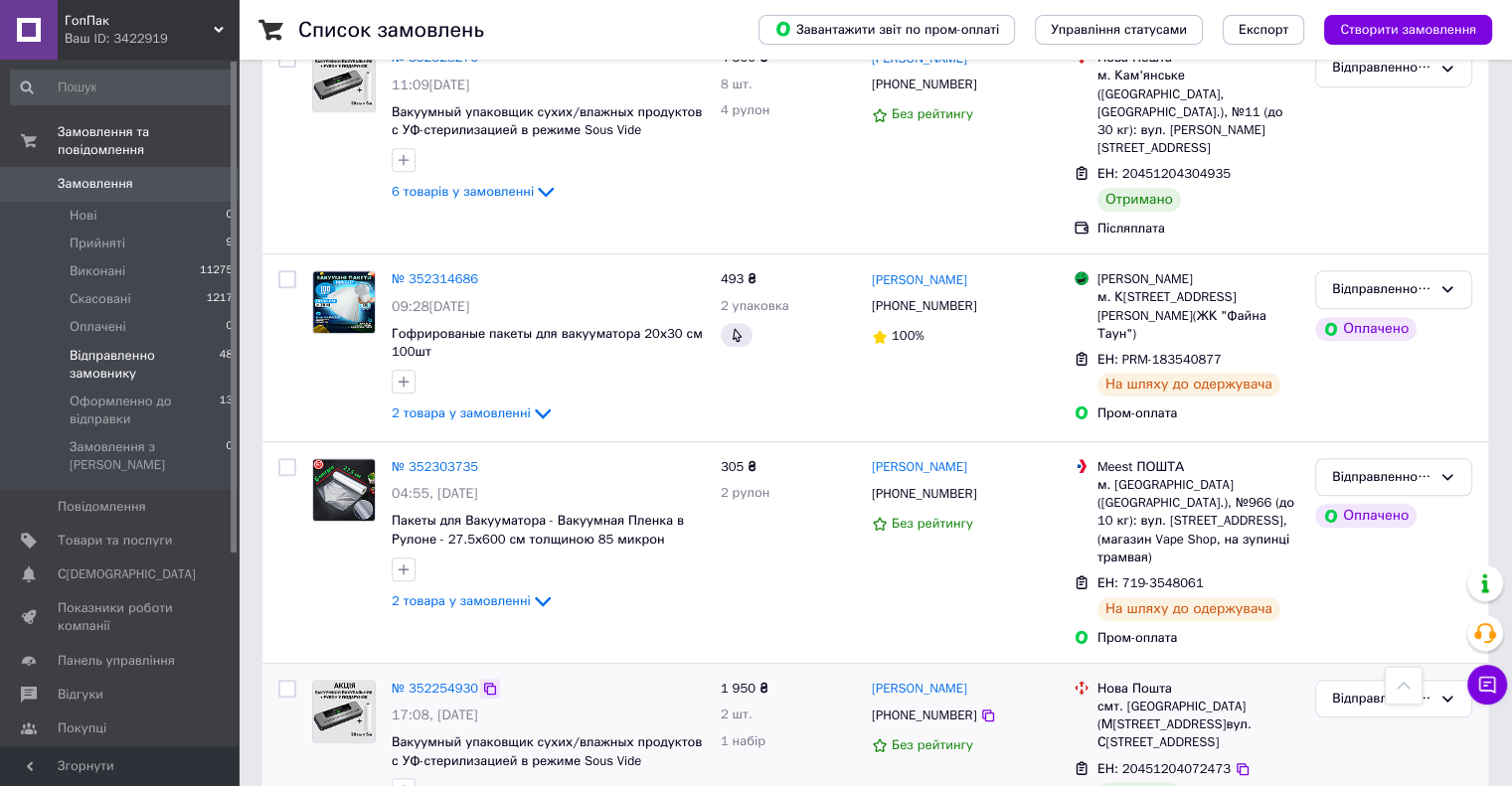 click 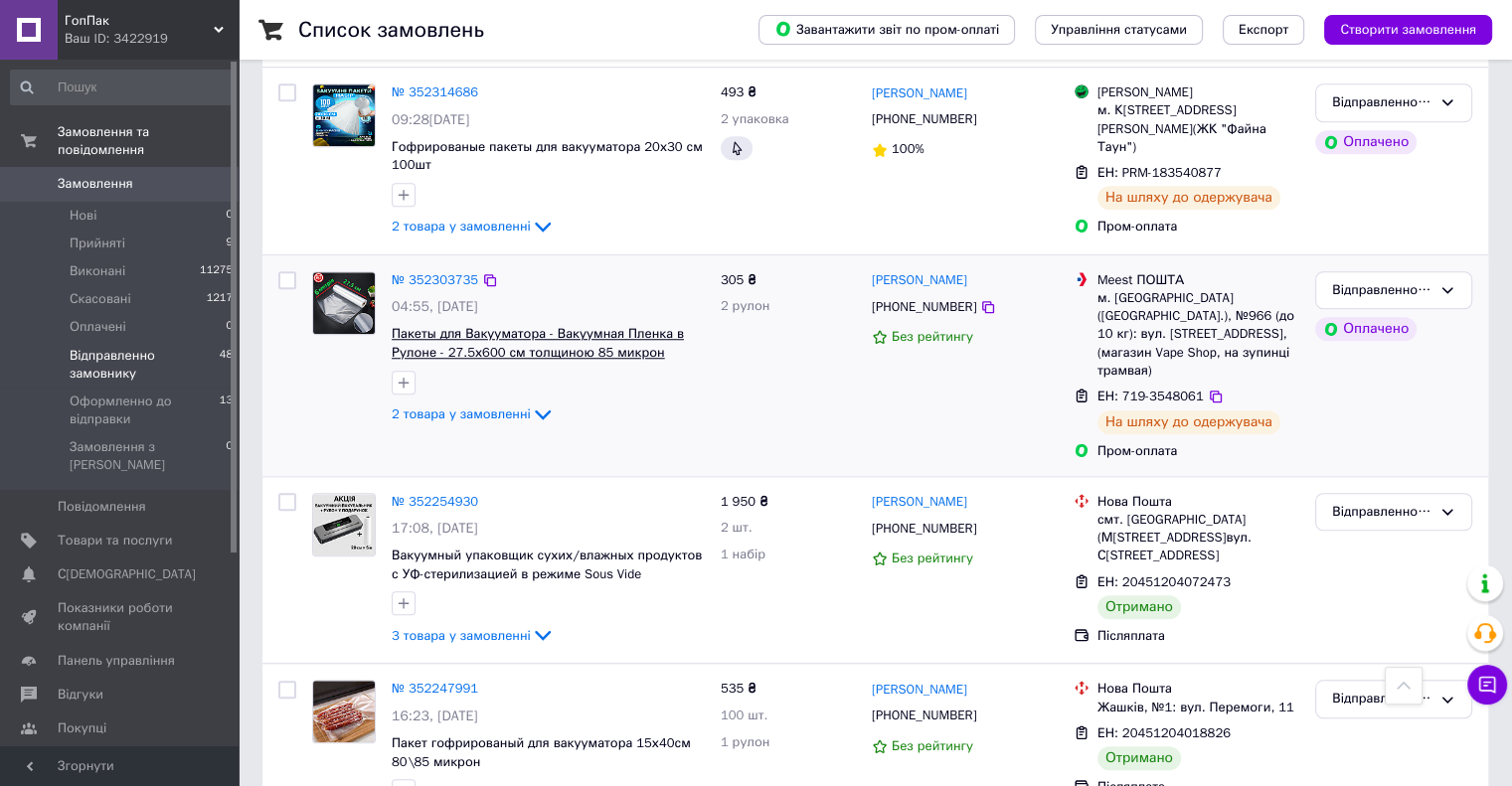 scroll, scrollTop: 1590, scrollLeft: 0, axis: vertical 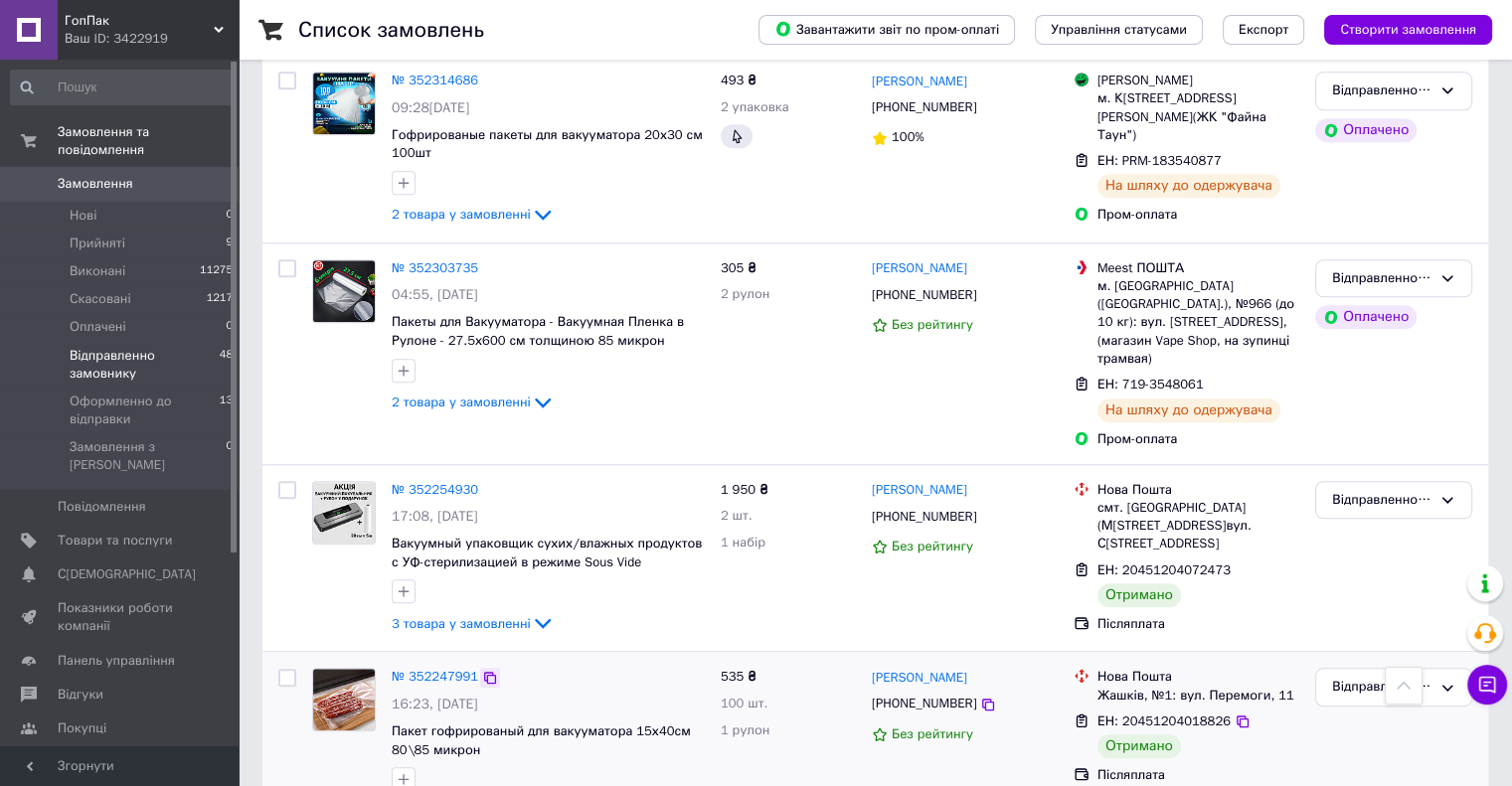 click 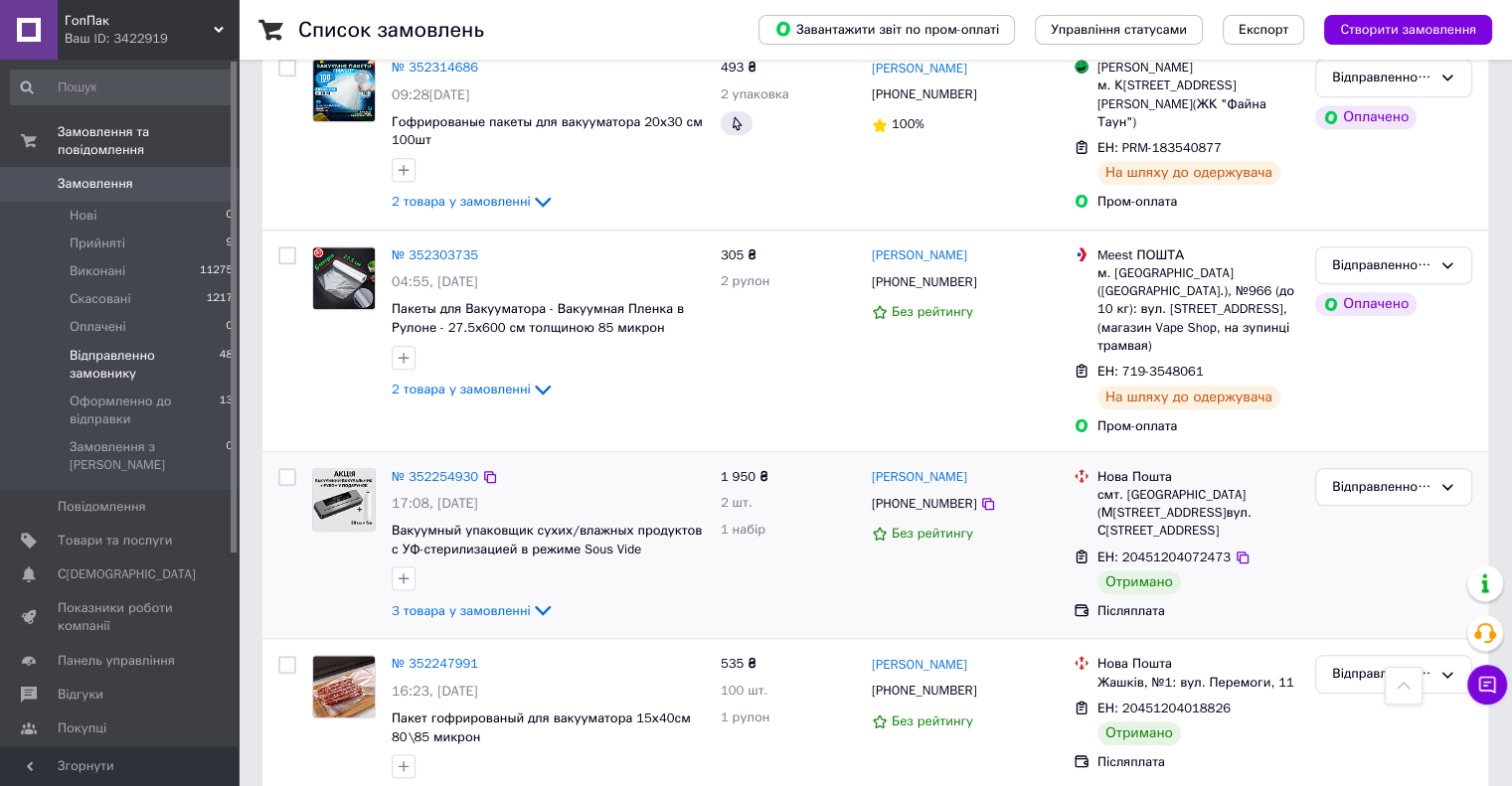 scroll, scrollTop: 1689, scrollLeft: 0, axis: vertical 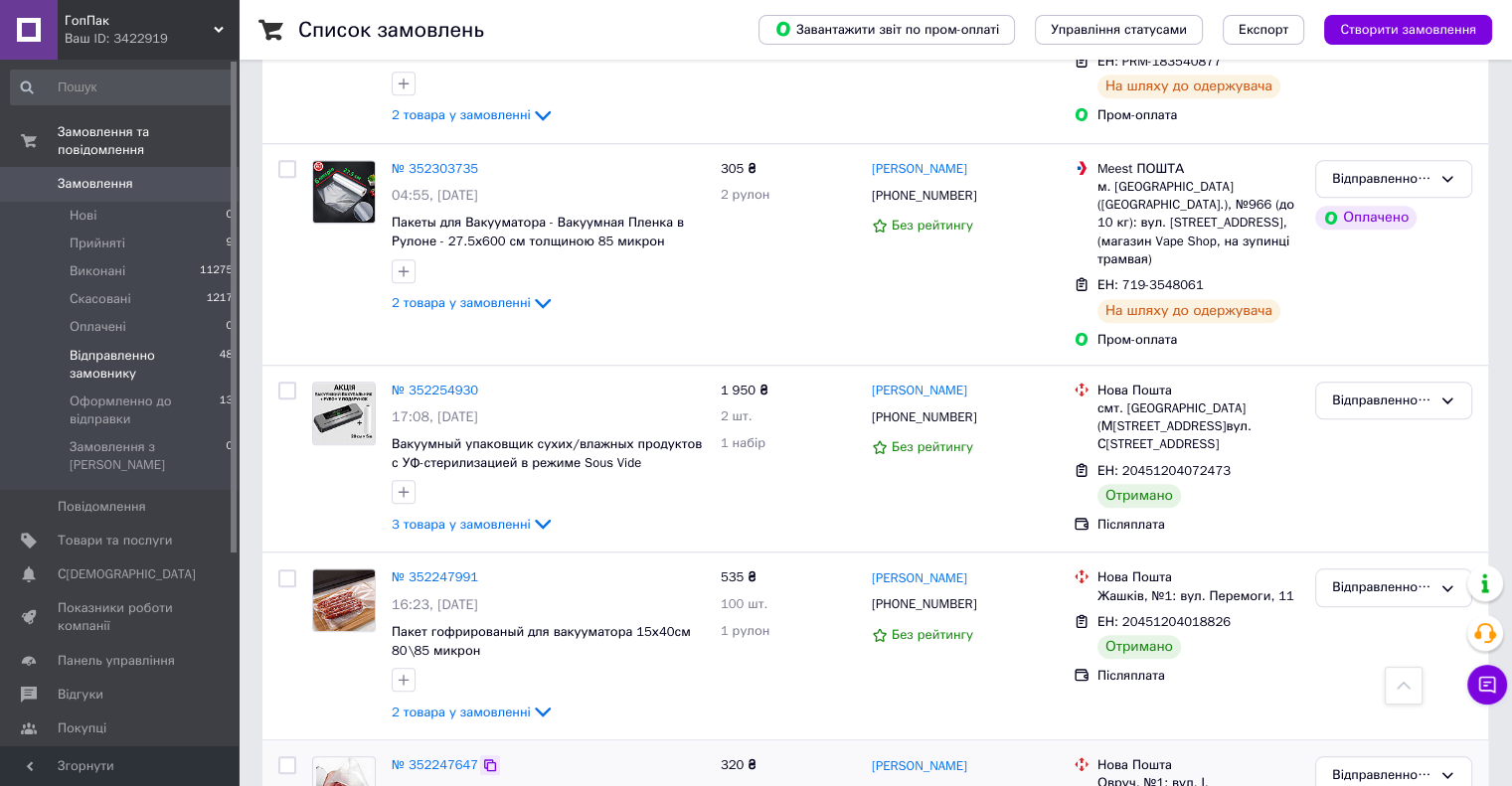 click 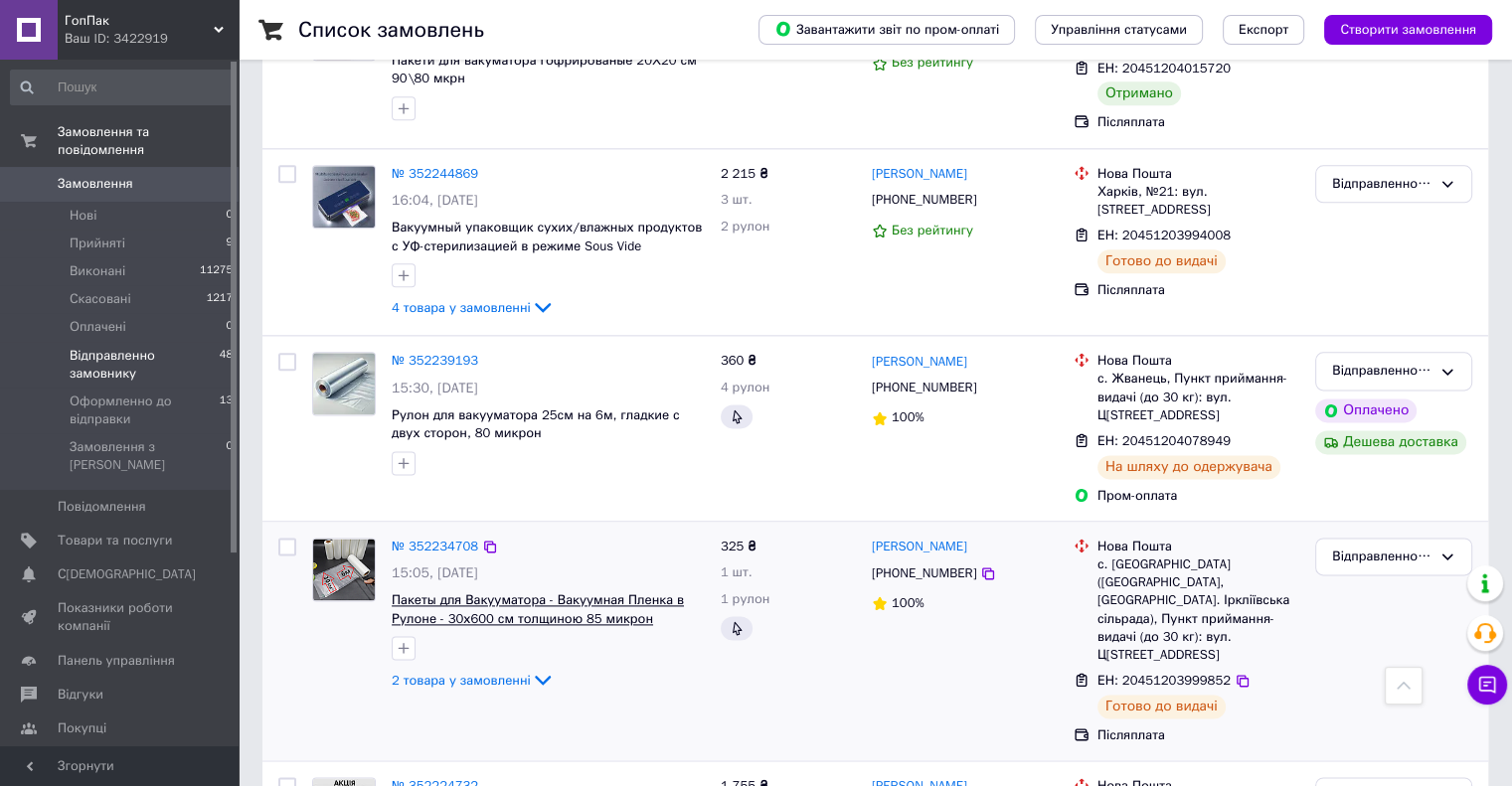scroll, scrollTop: 2484, scrollLeft: 0, axis: vertical 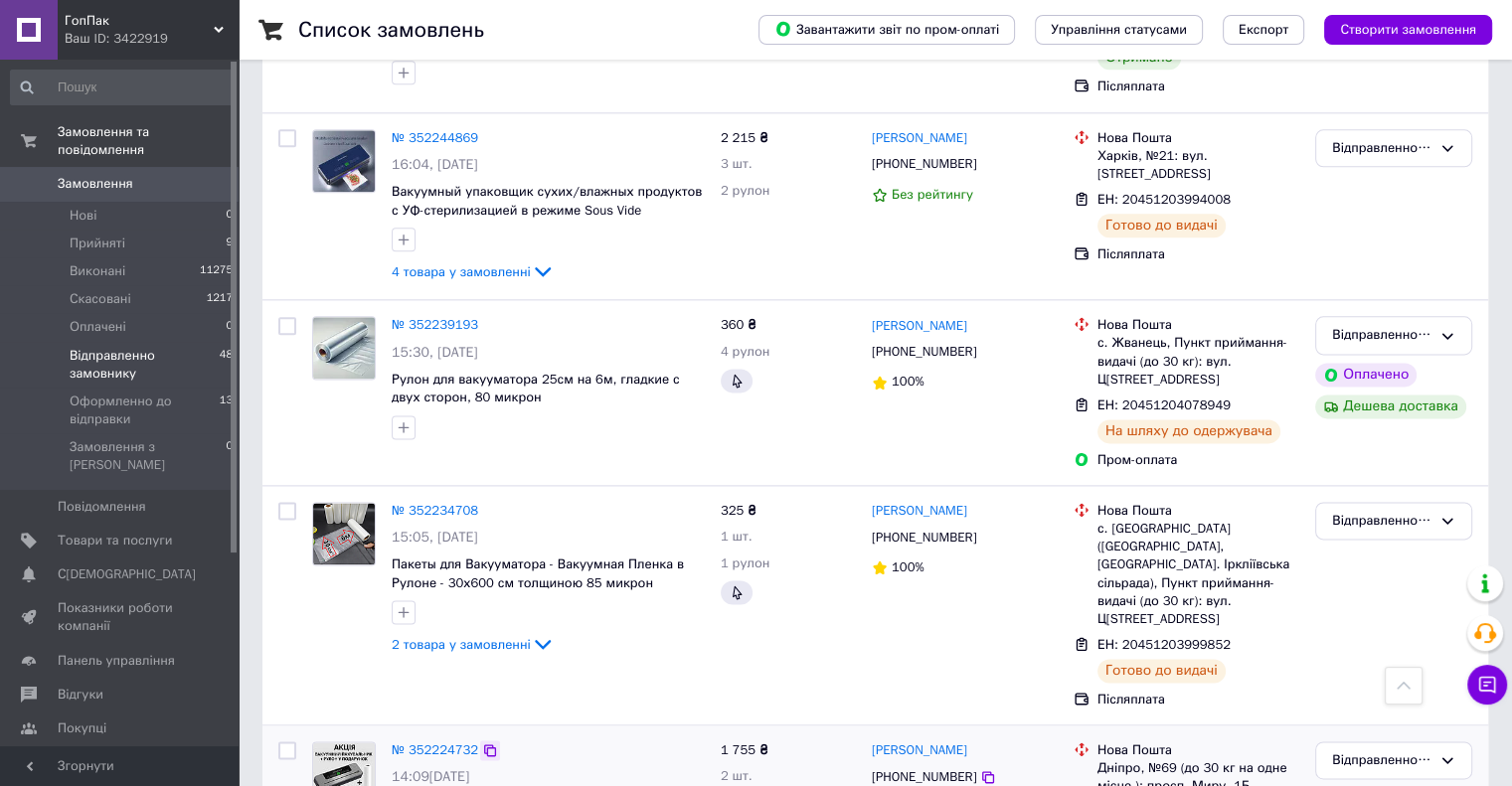 click 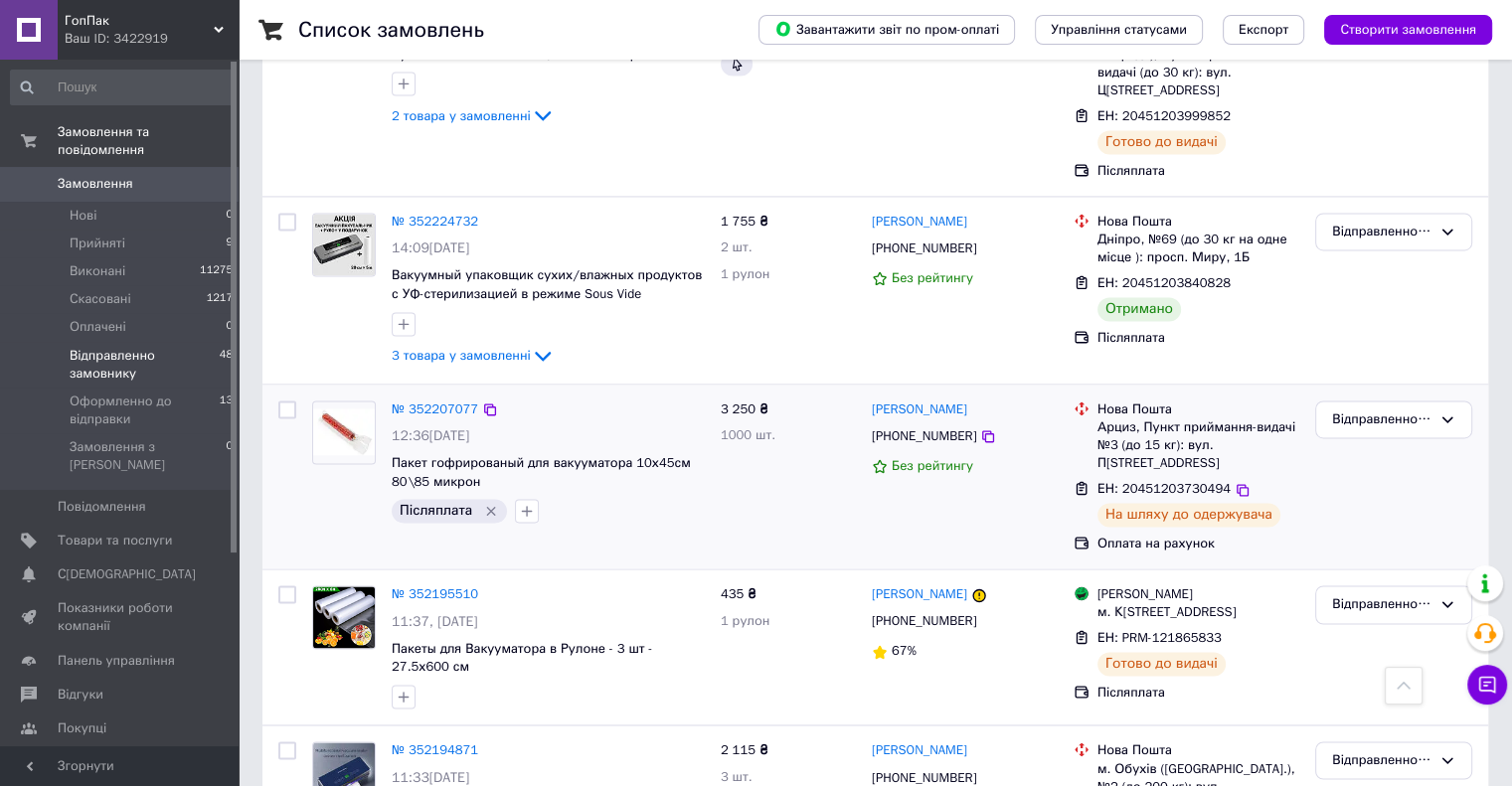 scroll, scrollTop: 2981, scrollLeft: 0, axis: vertical 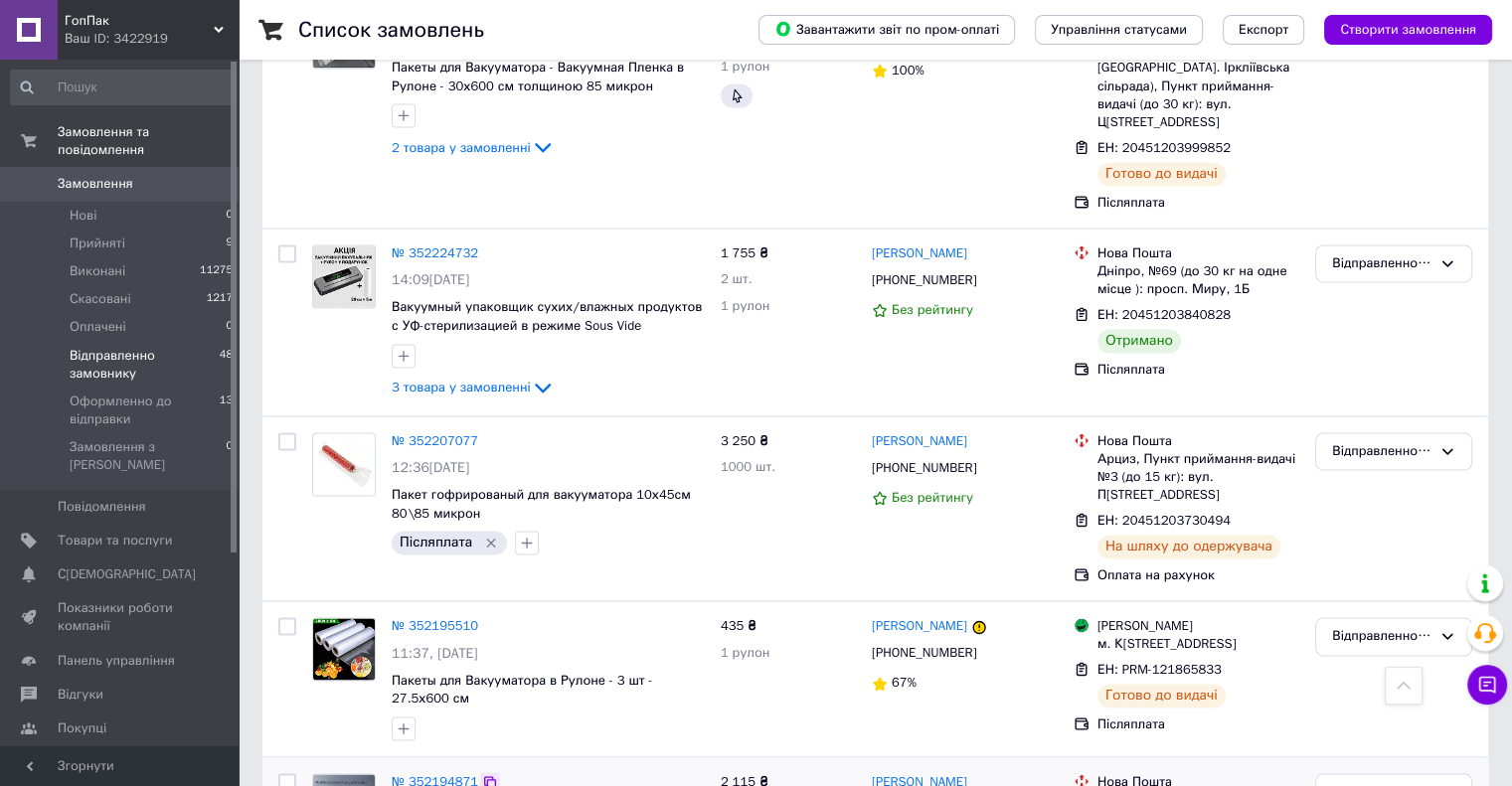 click 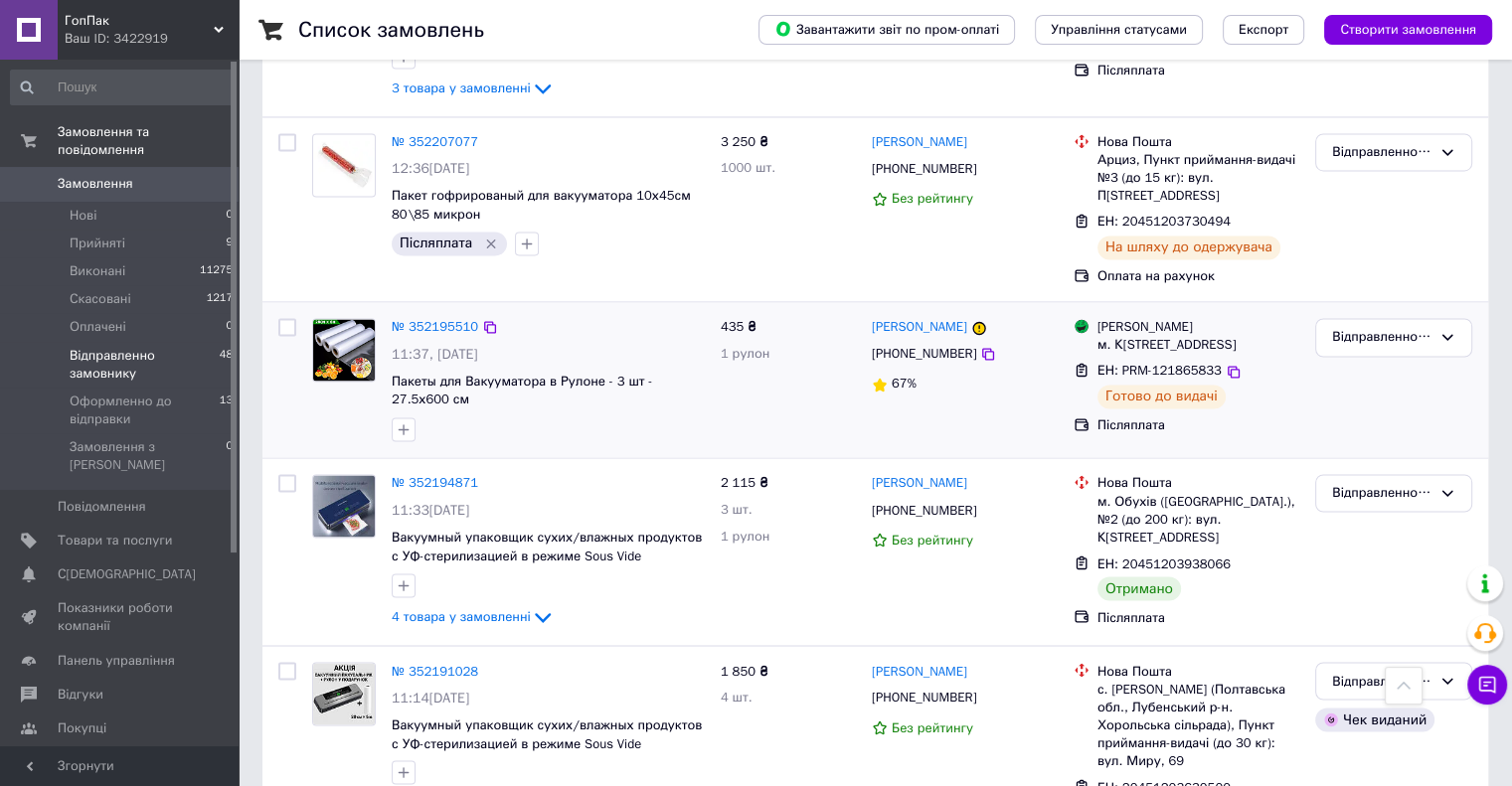 scroll, scrollTop: 3379, scrollLeft: 0, axis: vertical 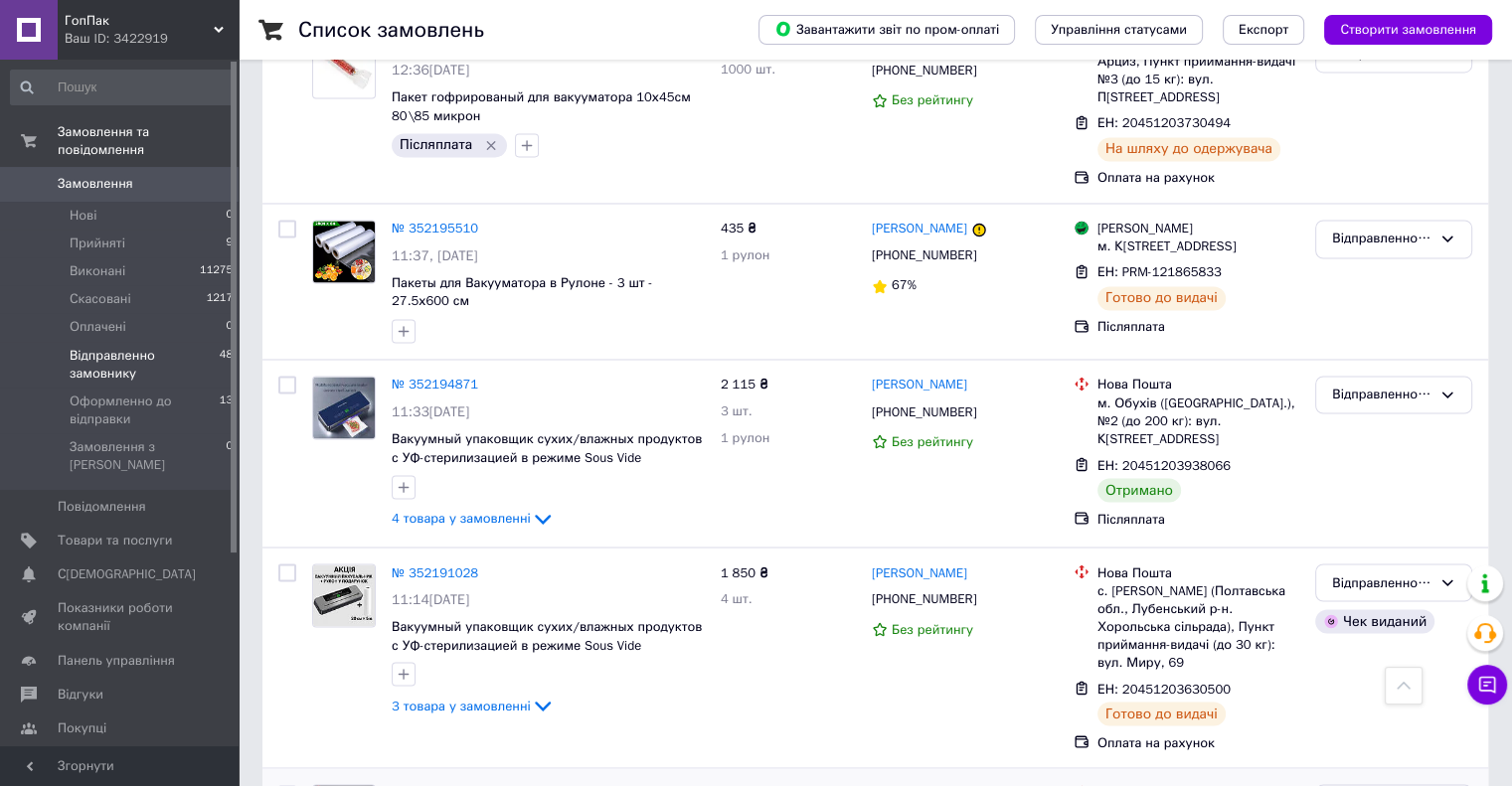 click on "Відправленно замовнику" at bounding box center [1382, 803] 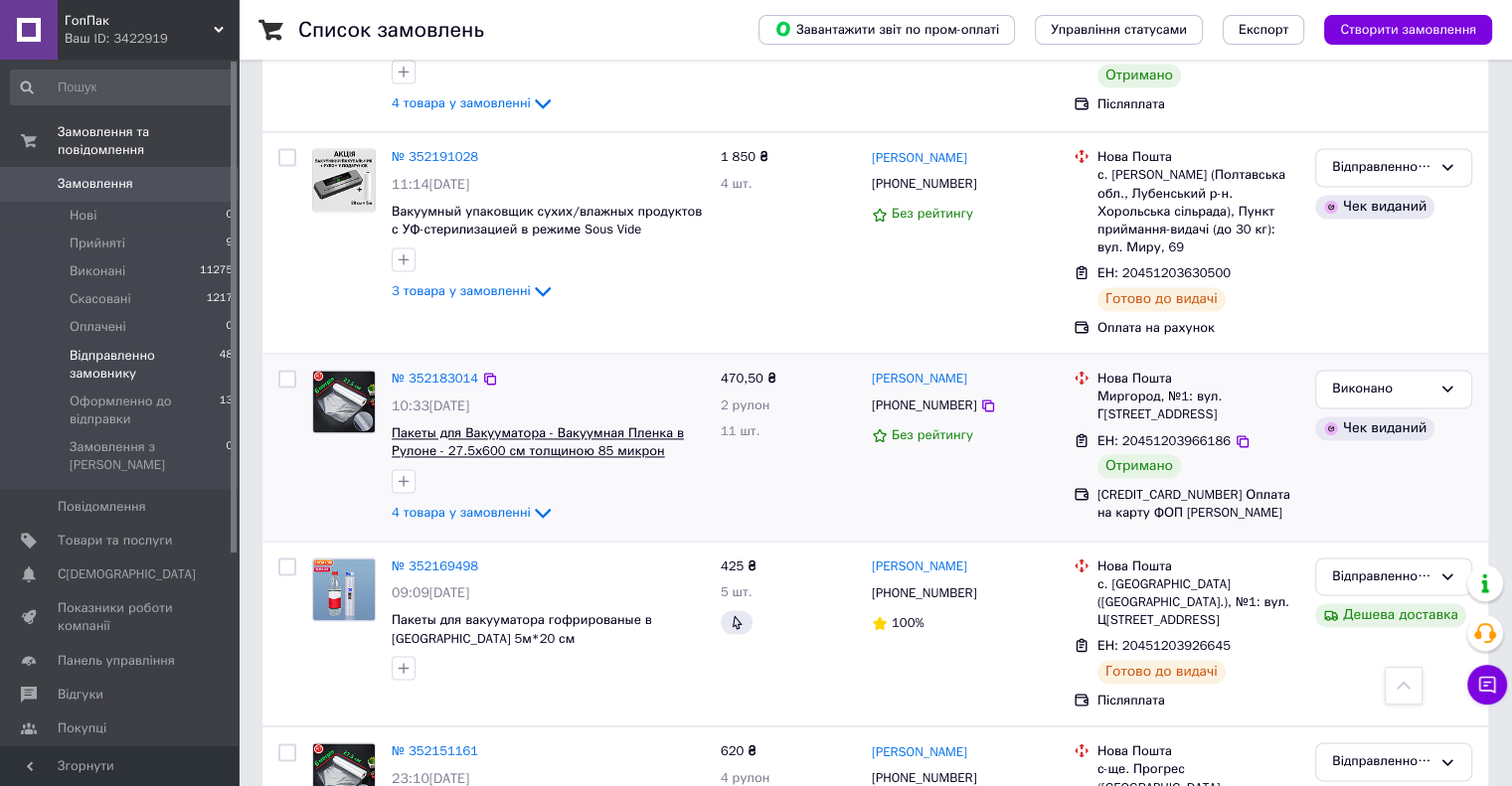 scroll, scrollTop: 2855, scrollLeft: 0, axis: vertical 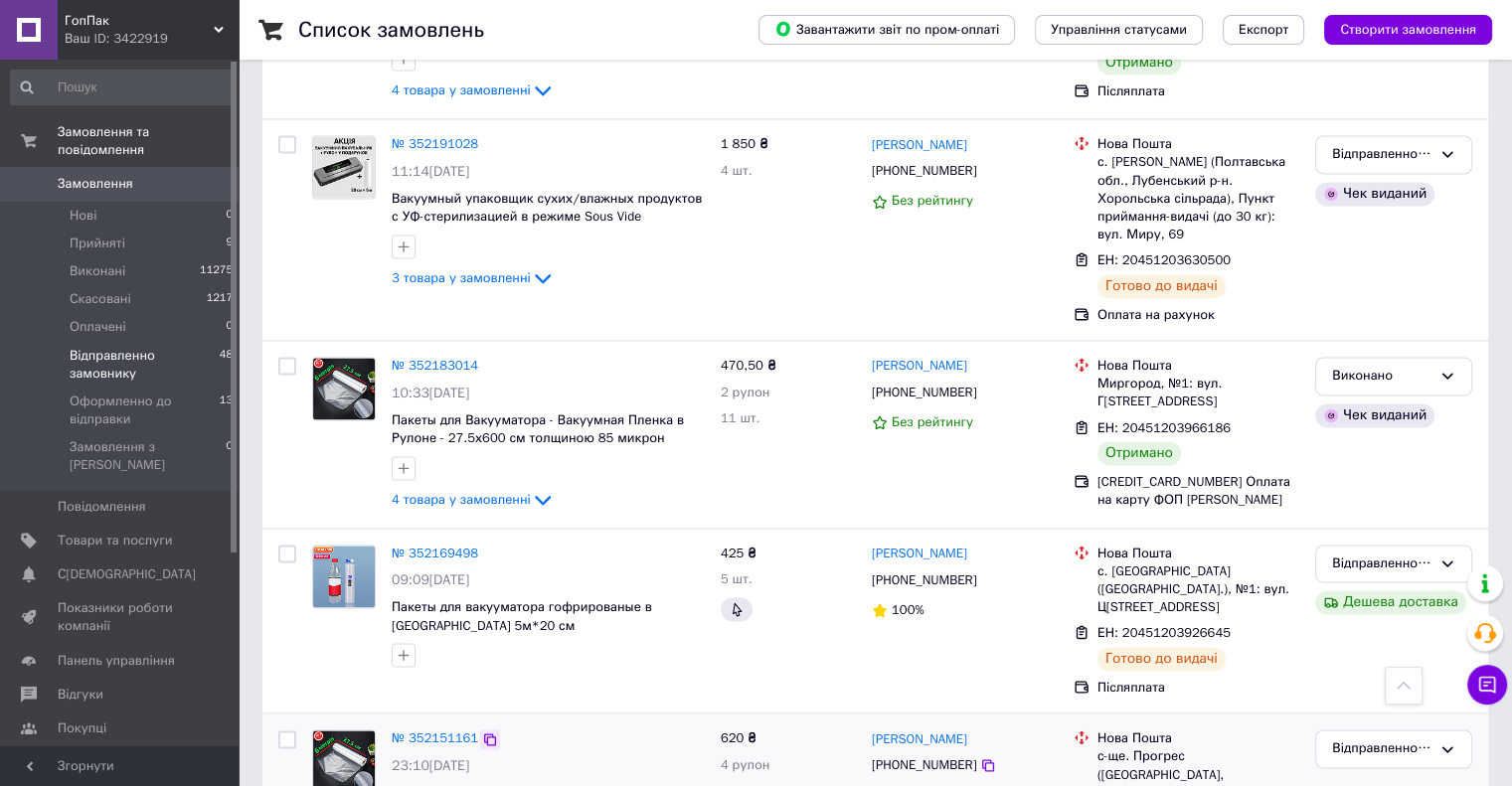 click 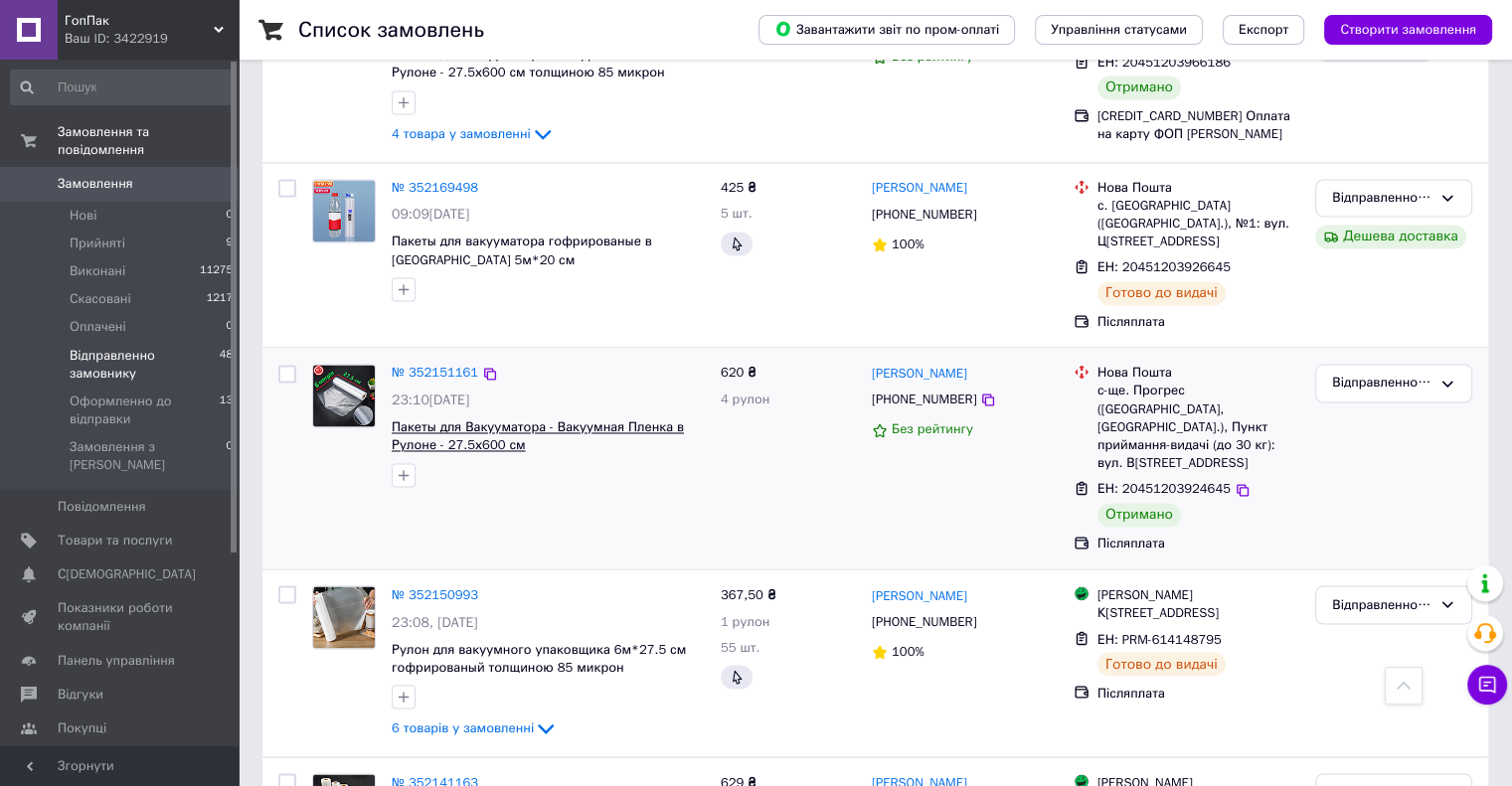 scroll, scrollTop: 3252, scrollLeft: 0, axis: vertical 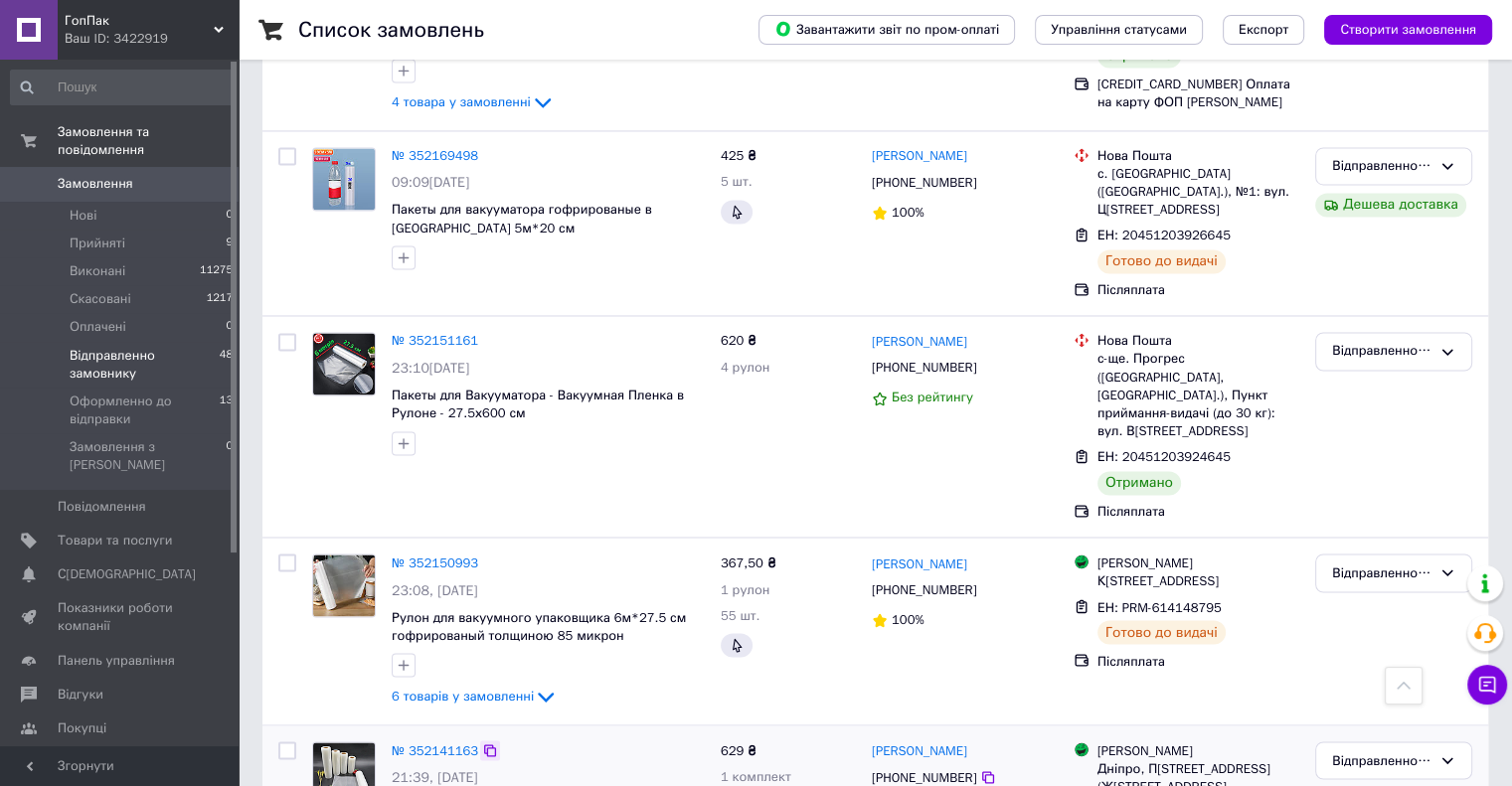 click 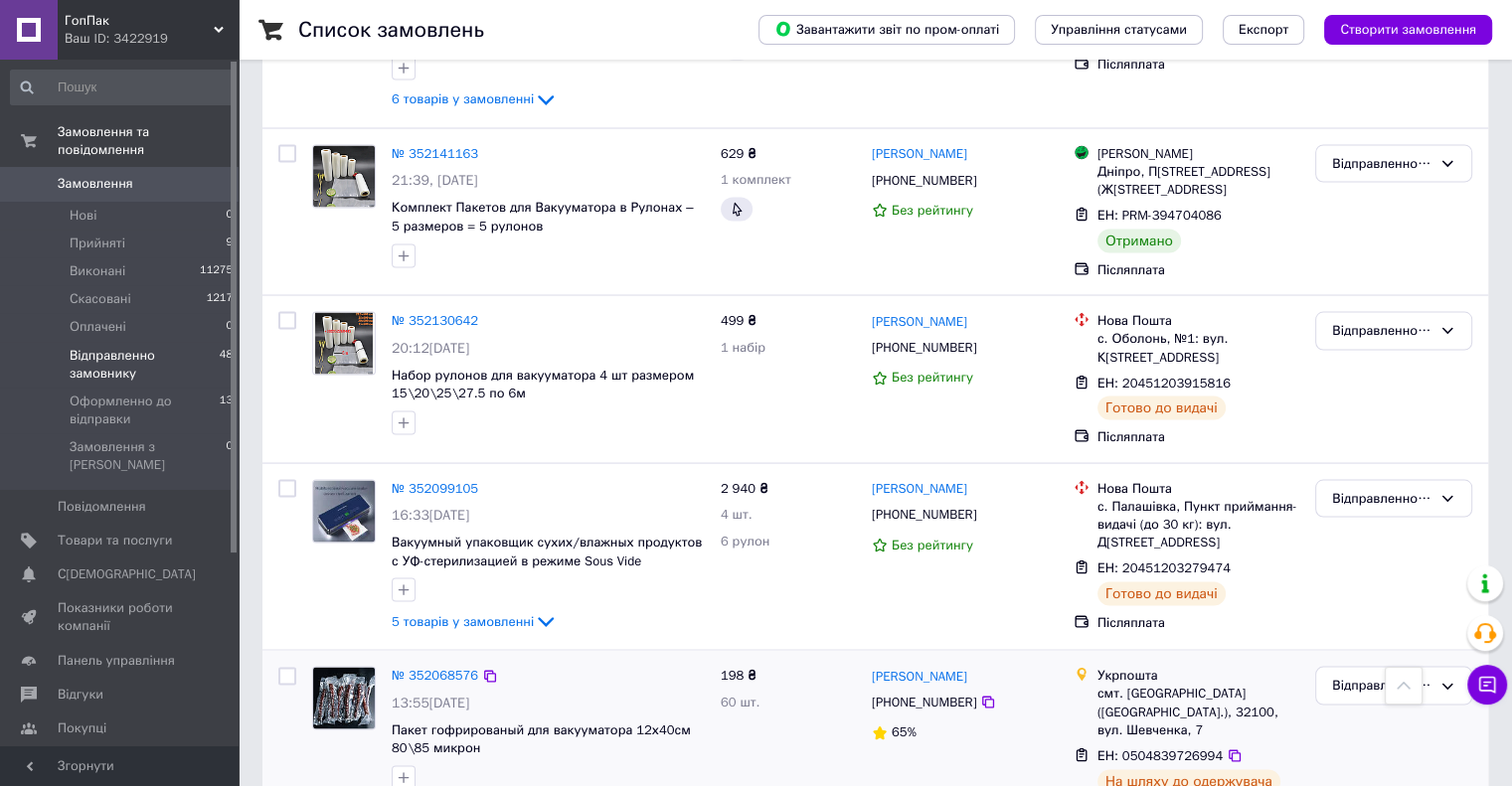 scroll, scrollTop: 3948, scrollLeft: 0, axis: vertical 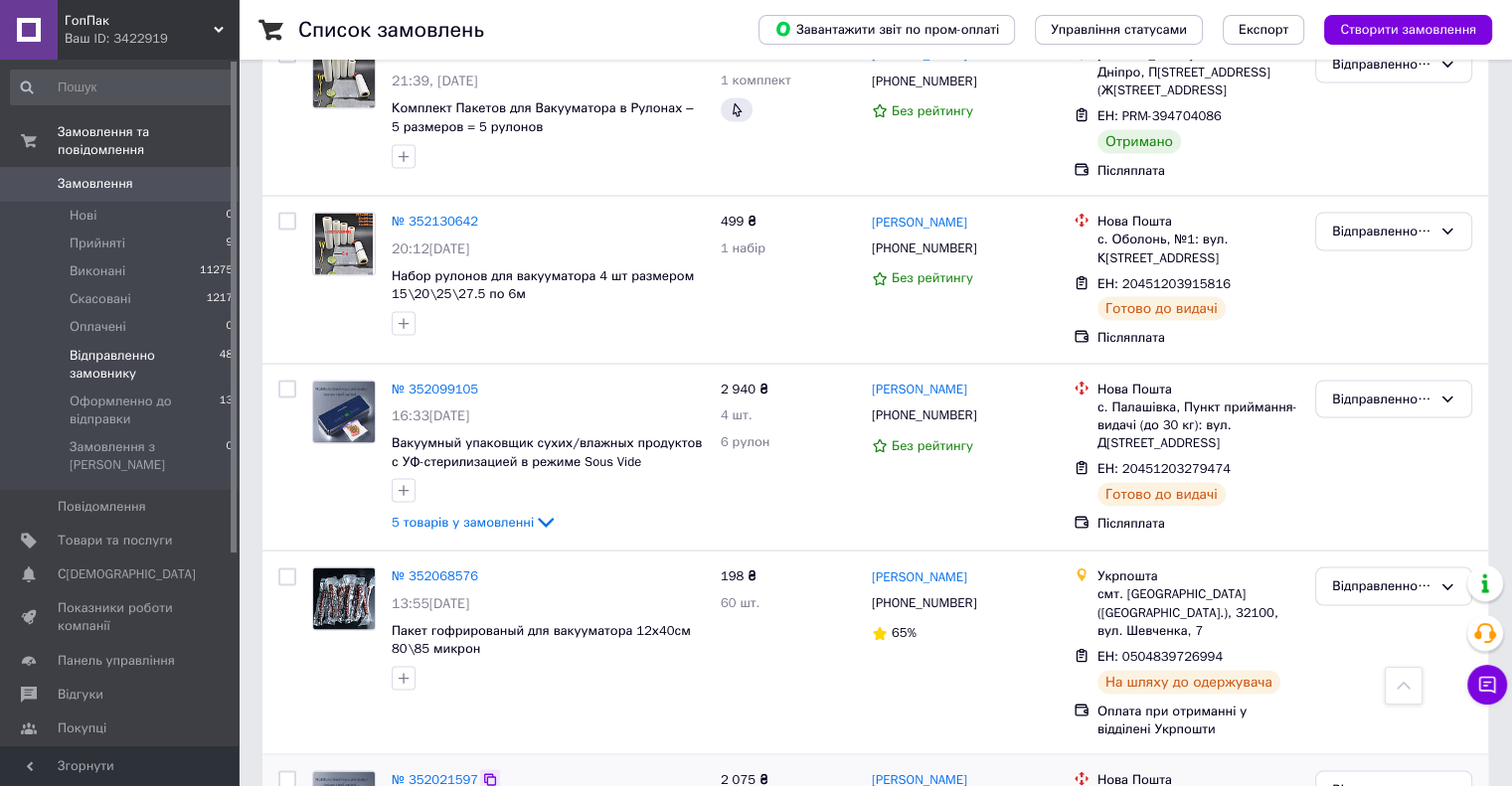 click 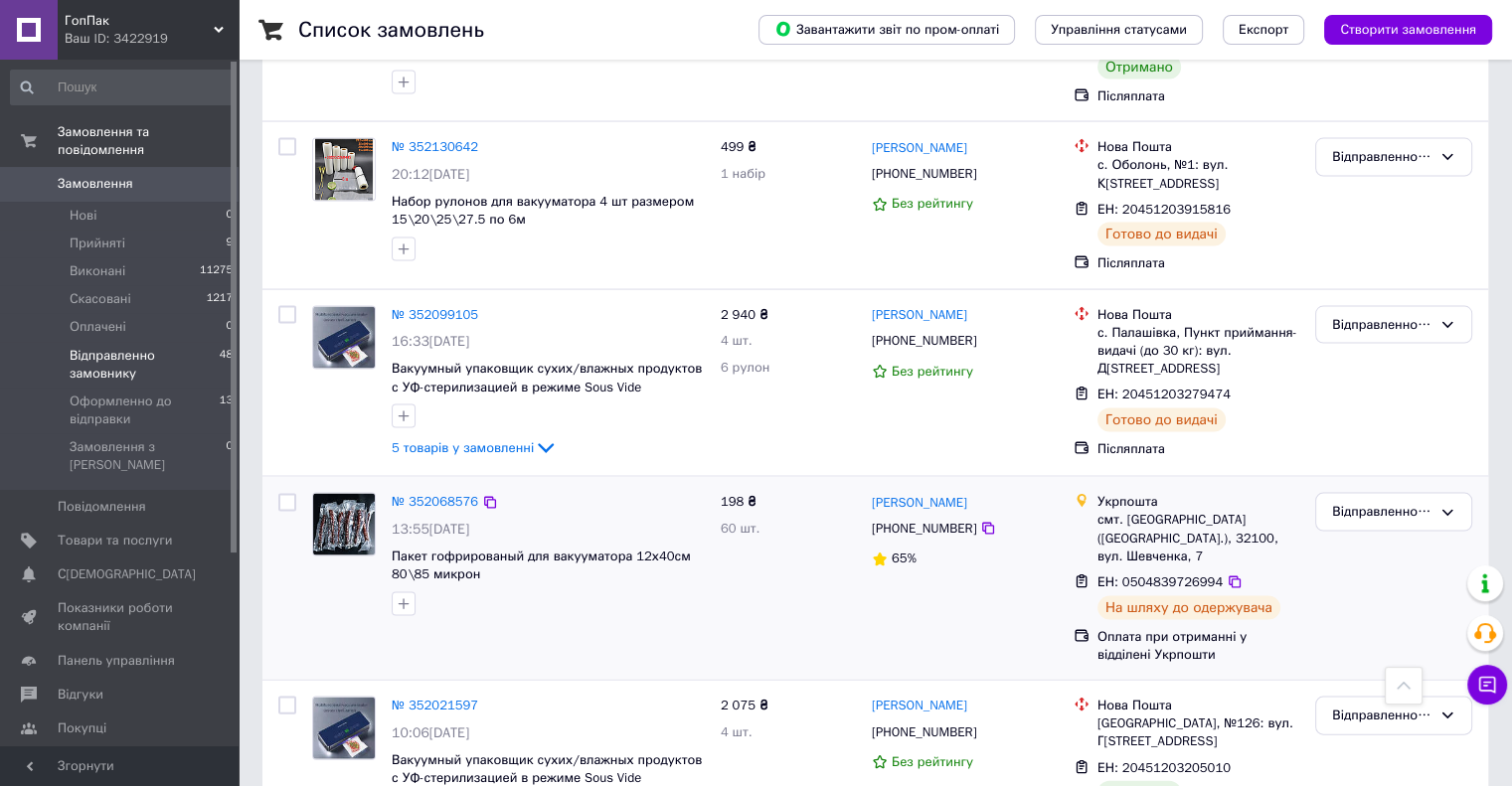 scroll, scrollTop: 4147, scrollLeft: 0, axis: vertical 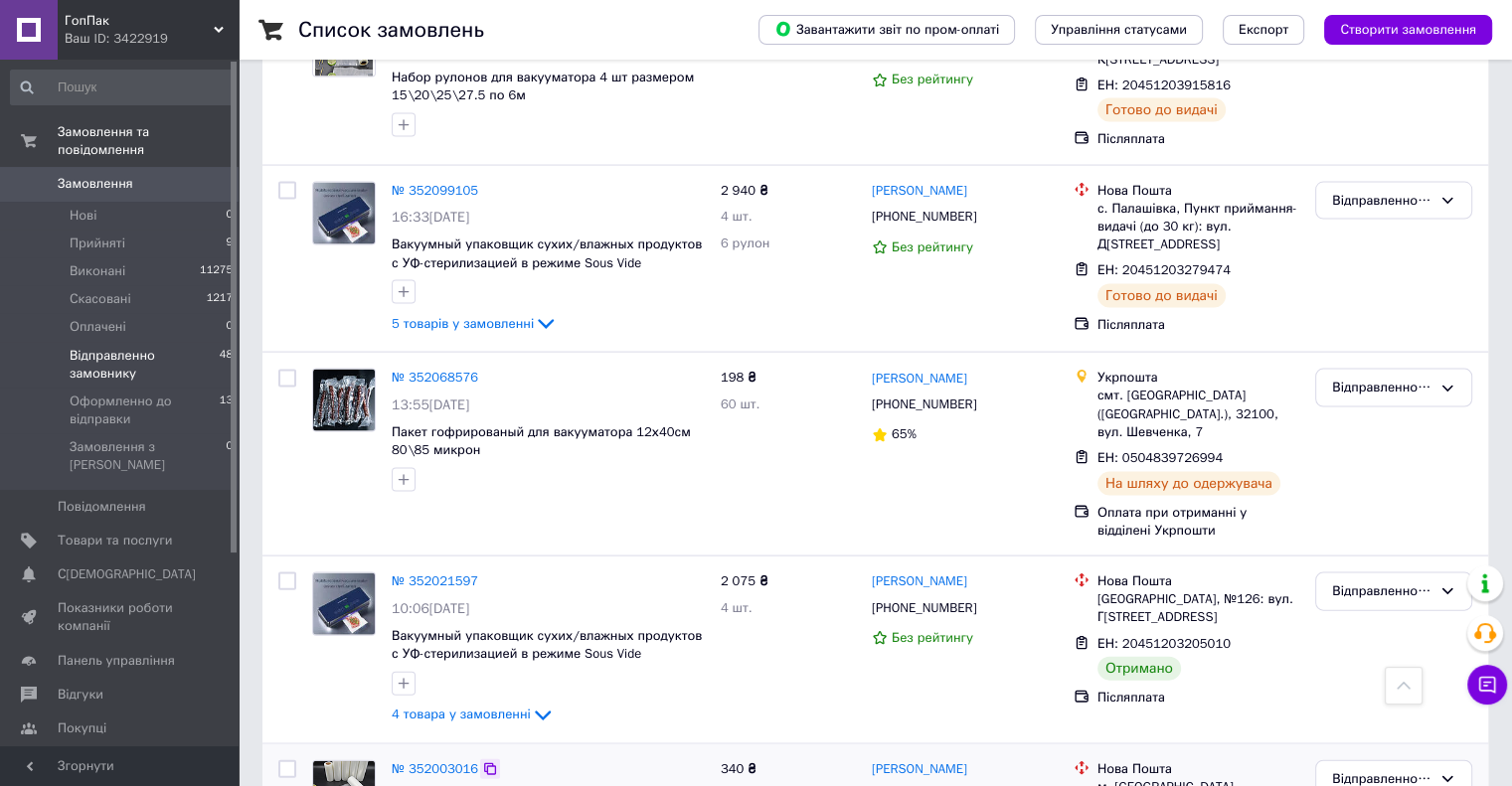 click 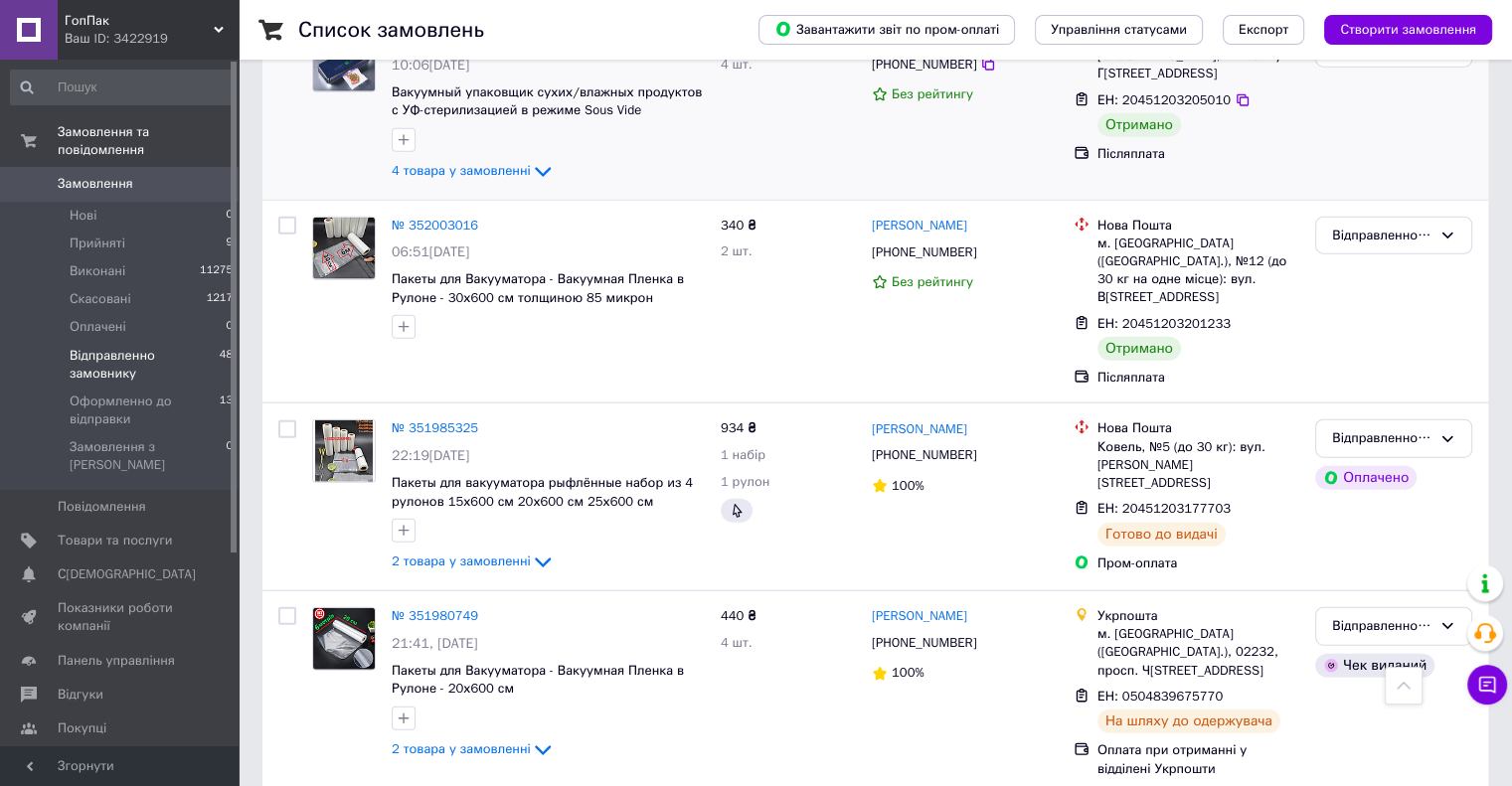scroll, scrollTop: 4643, scrollLeft: 0, axis: vertical 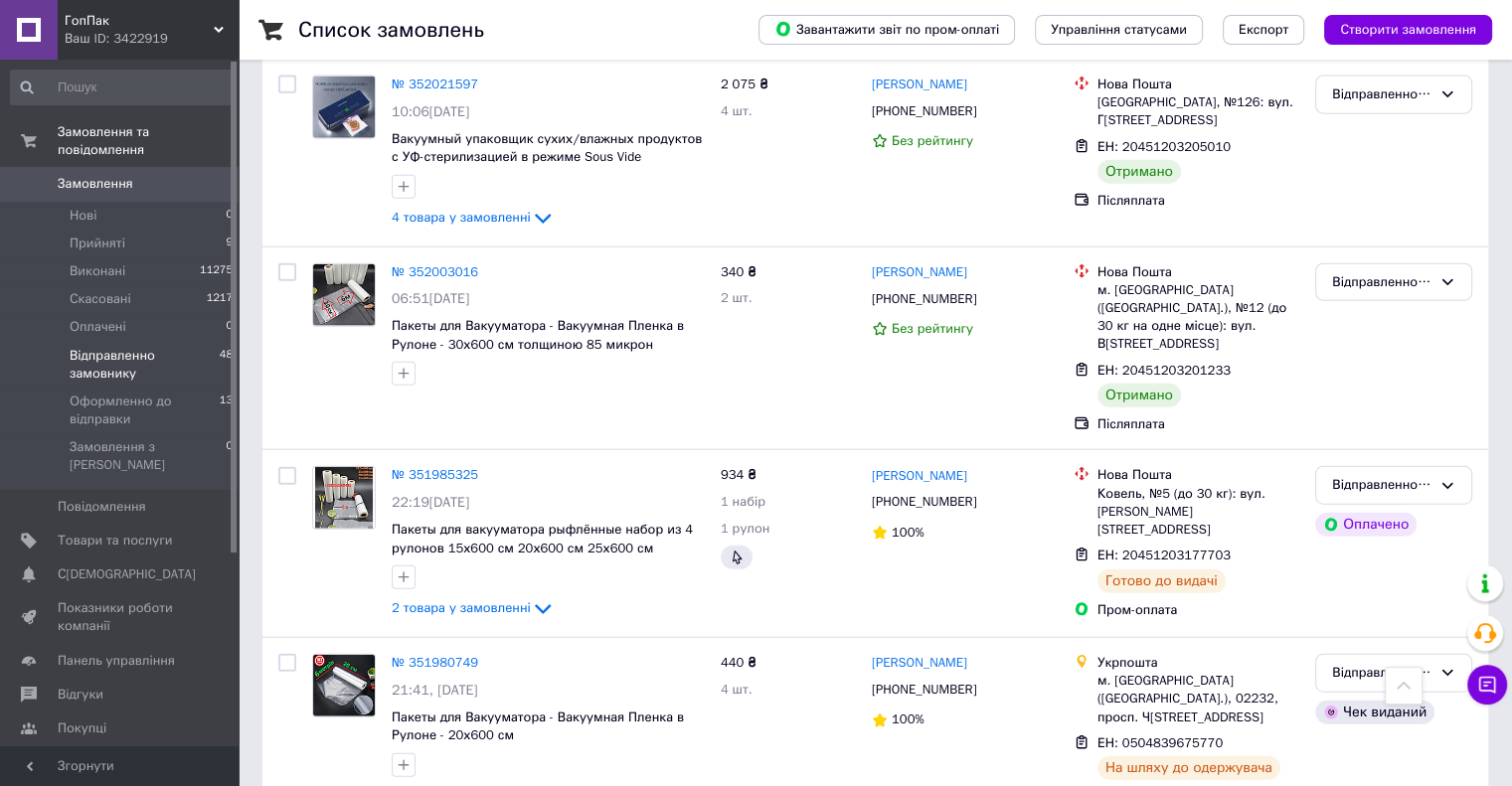 click 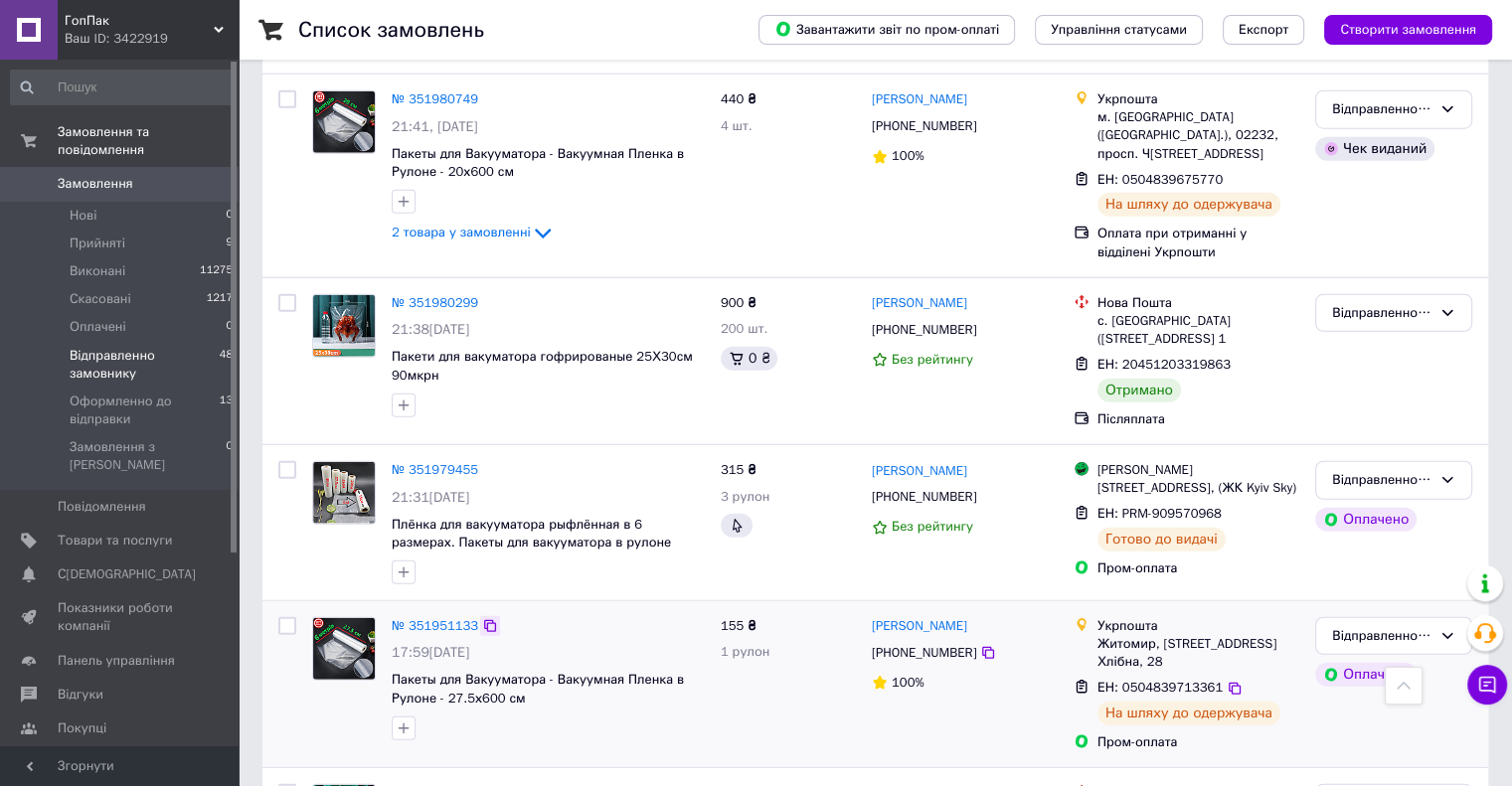 scroll, scrollTop: 5240, scrollLeft: 0, axis: vertical 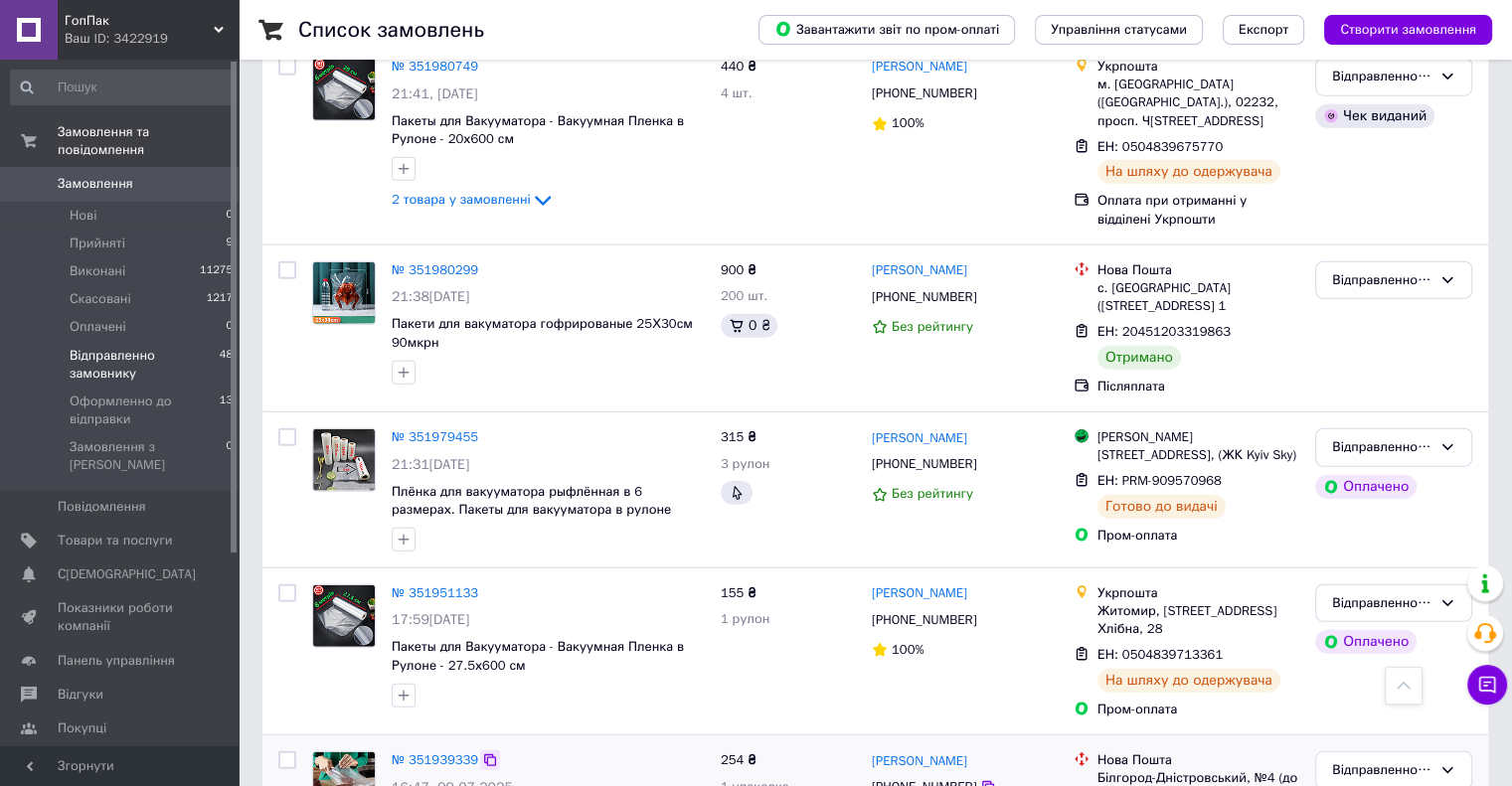 click 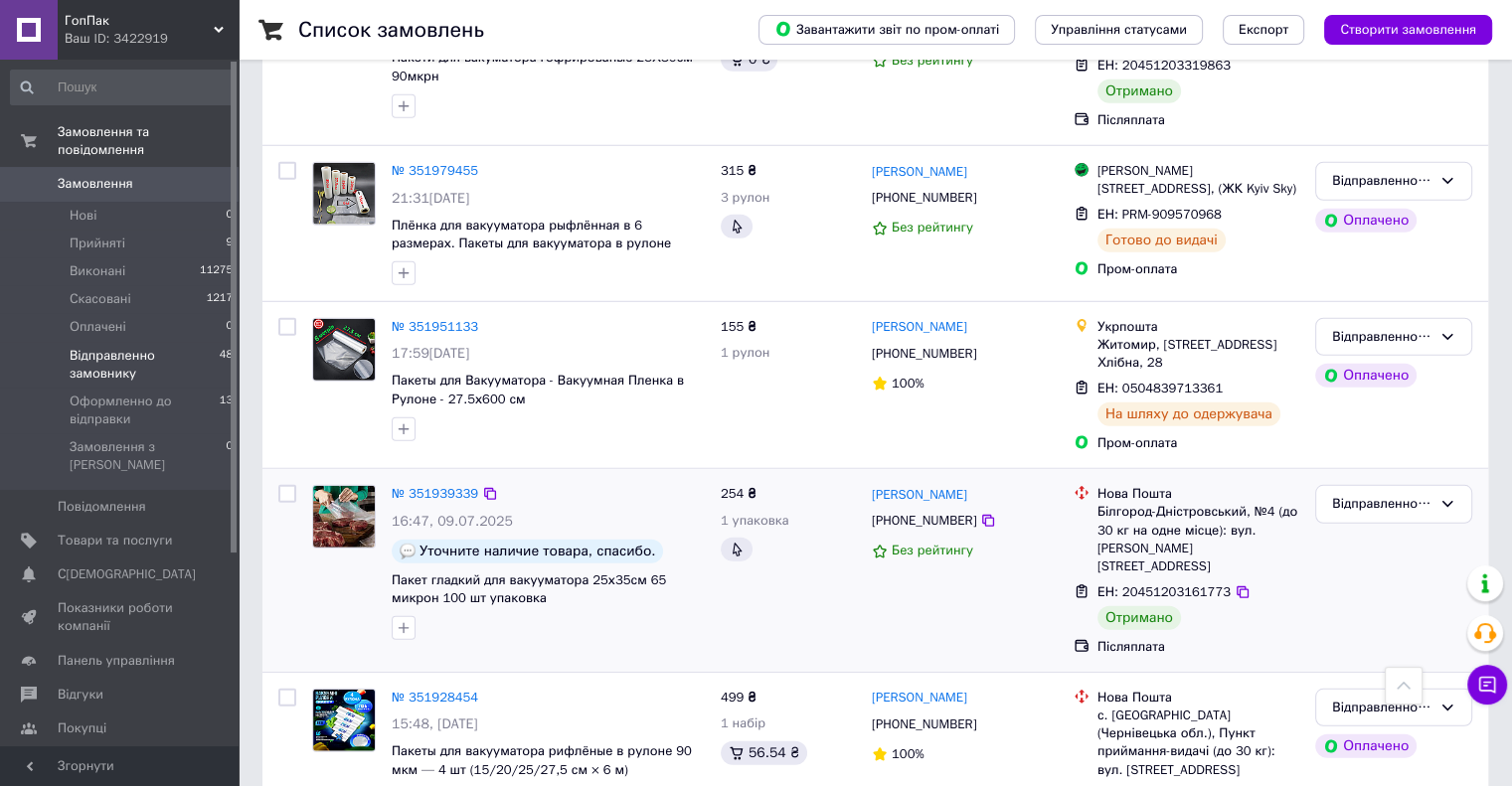 scroll, scrollTop: 5538, scrollLeft: 0, axis: vertical 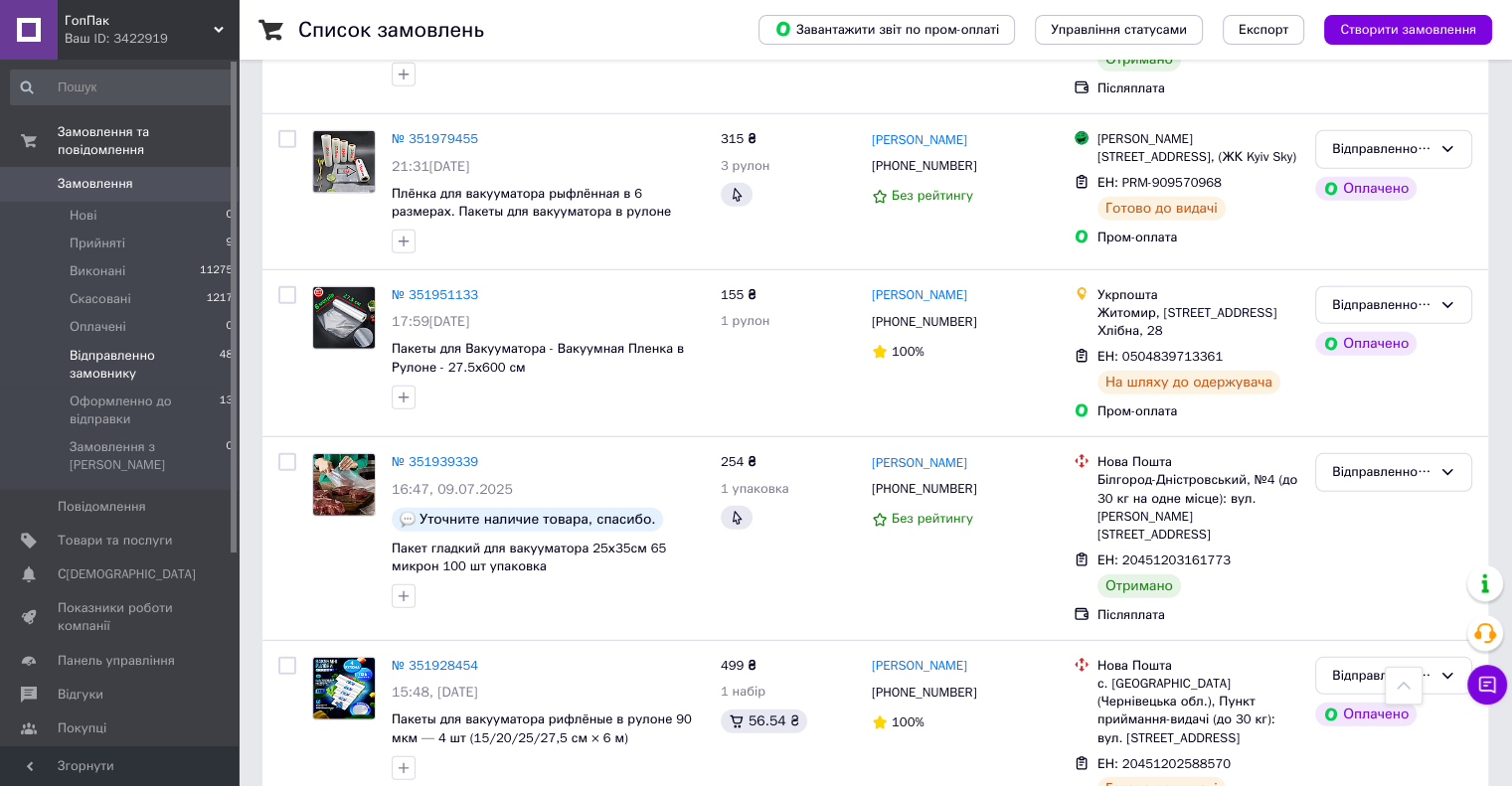 click 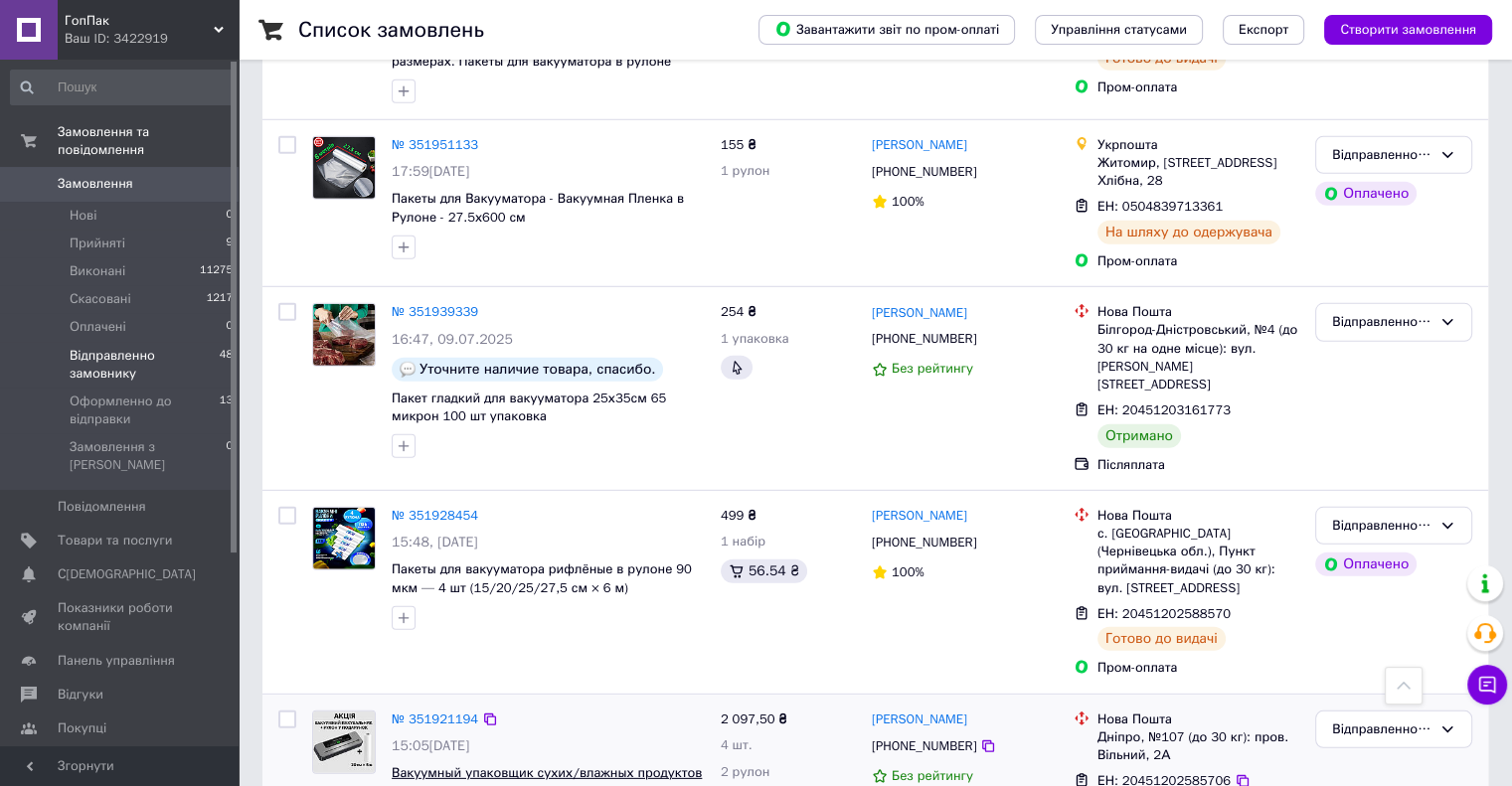 scroll, scrollTop: 5737, scrollLeft: 0, axis: vertical 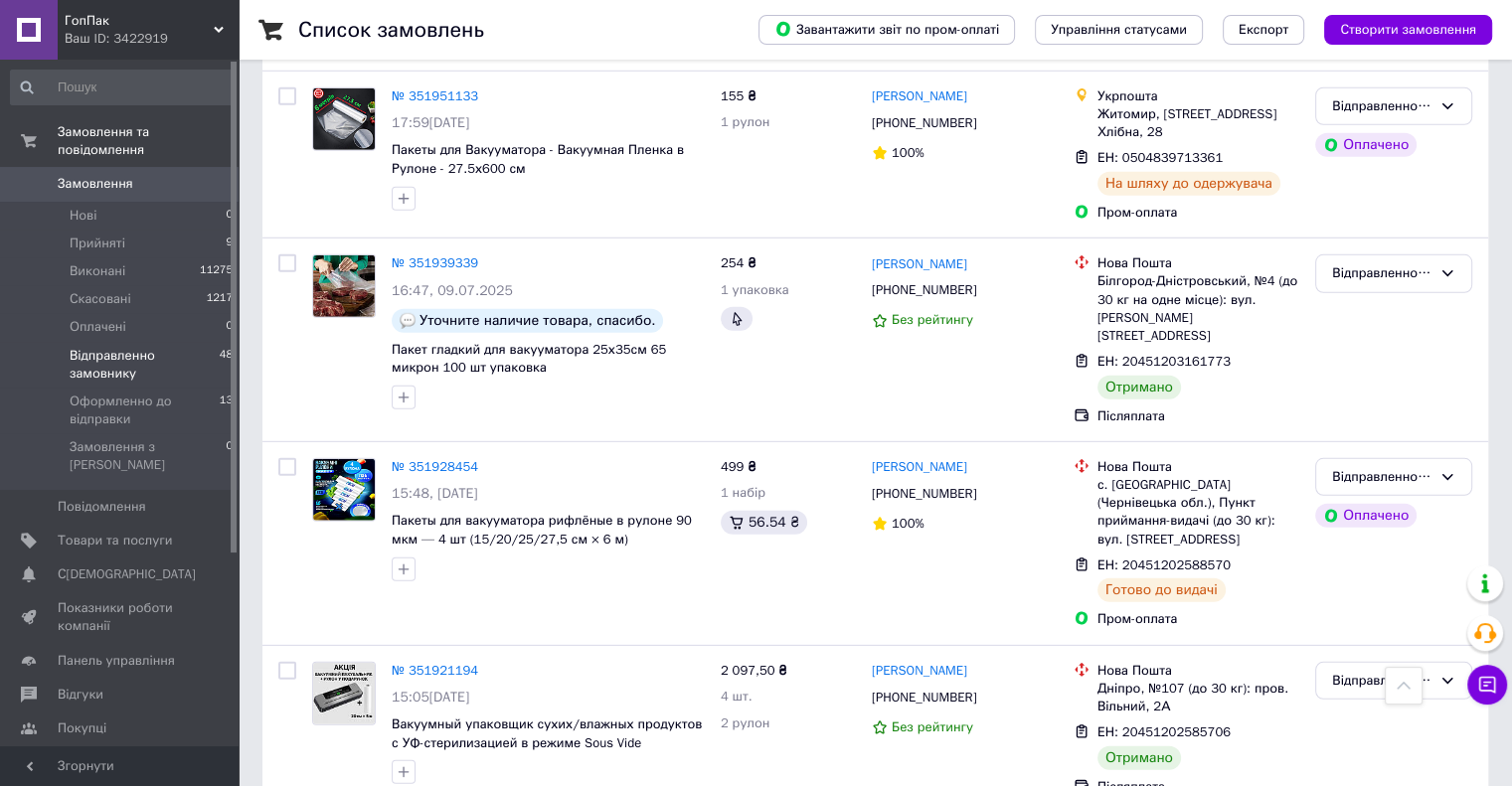 click 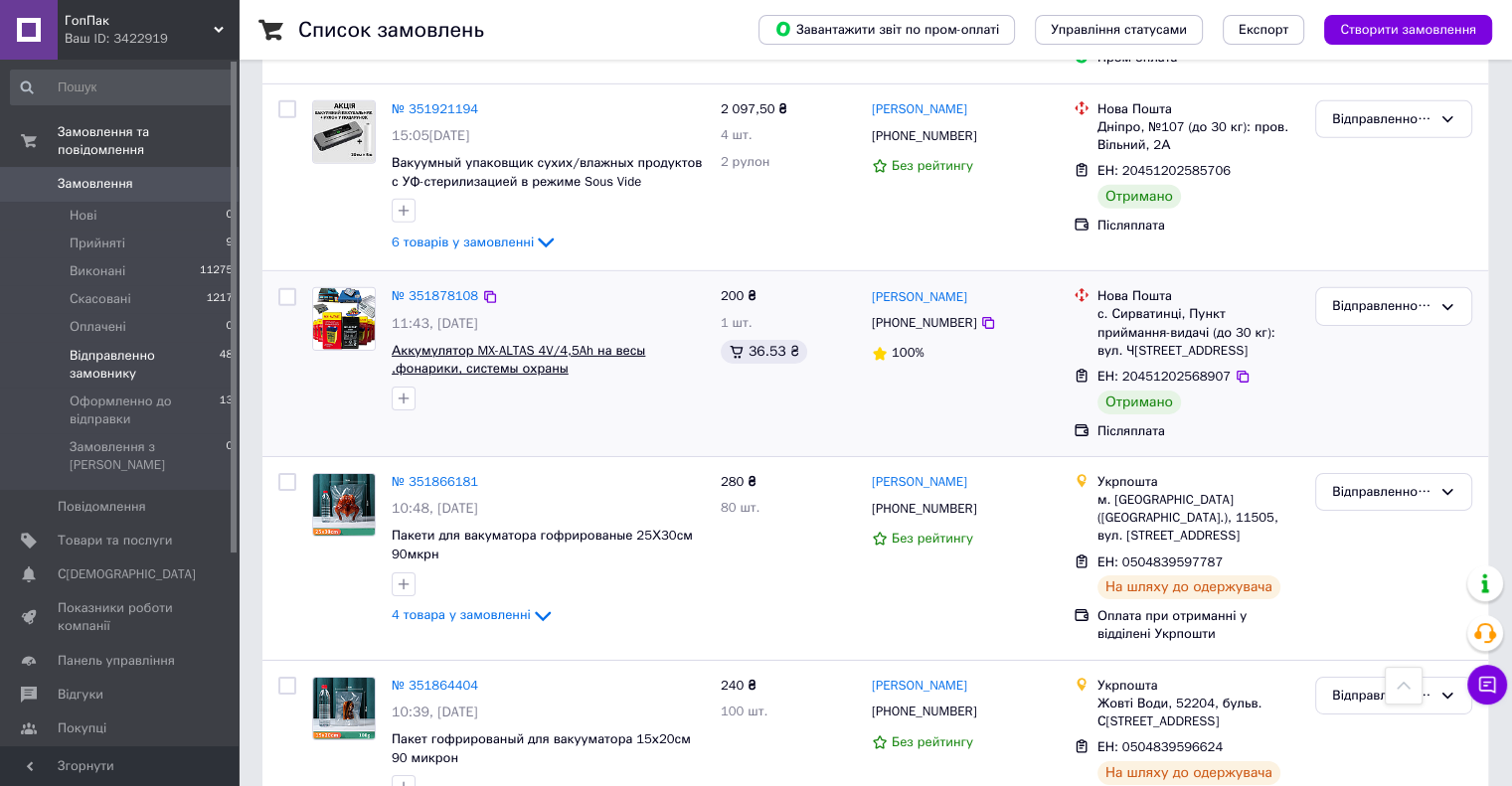 scroll, scrollTop: 6333, scrollLeft: 0, axis: vertical 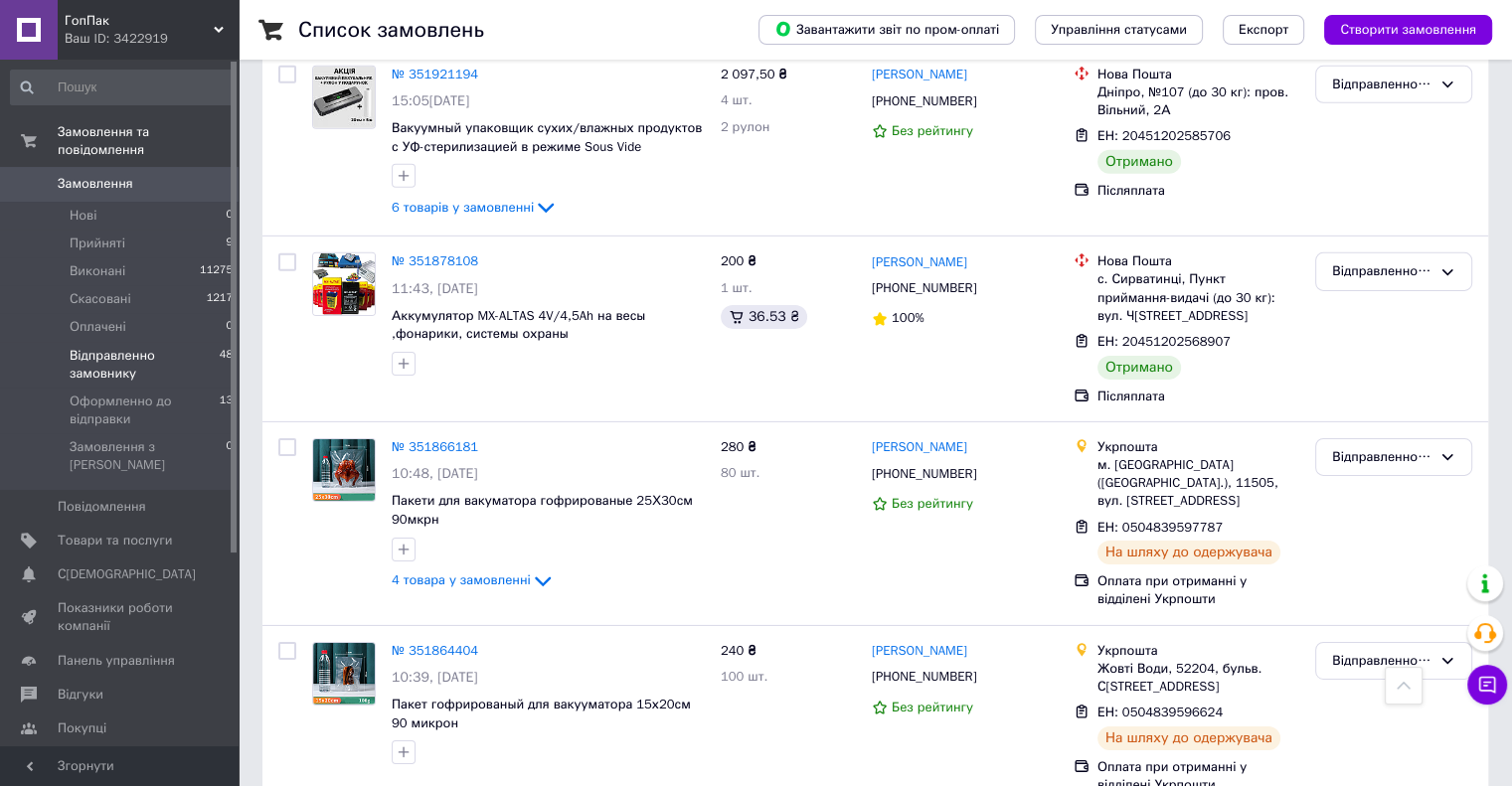 click 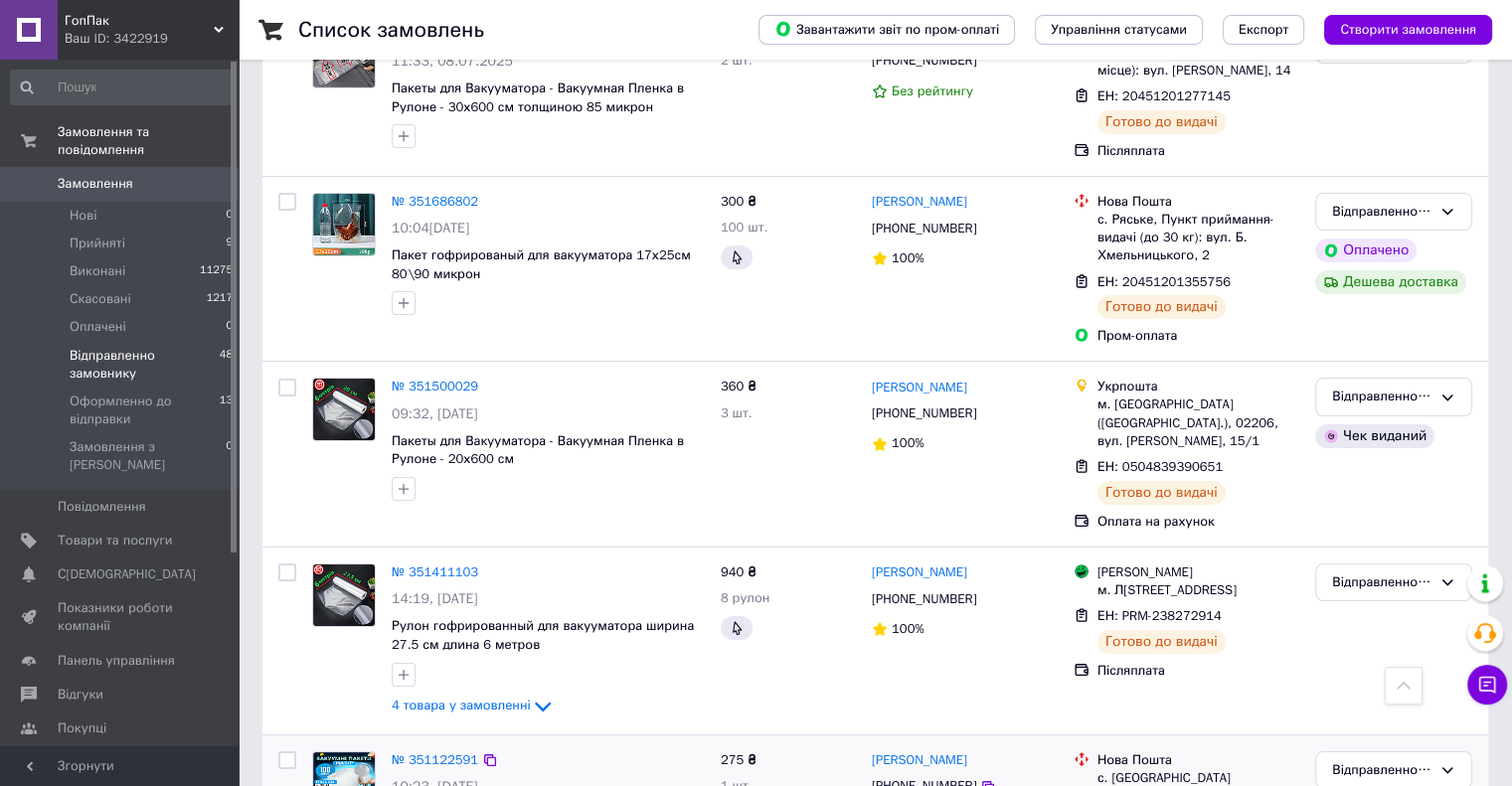scroll, scrollTop: 7426, scrollLeft: 0, axis: vertical 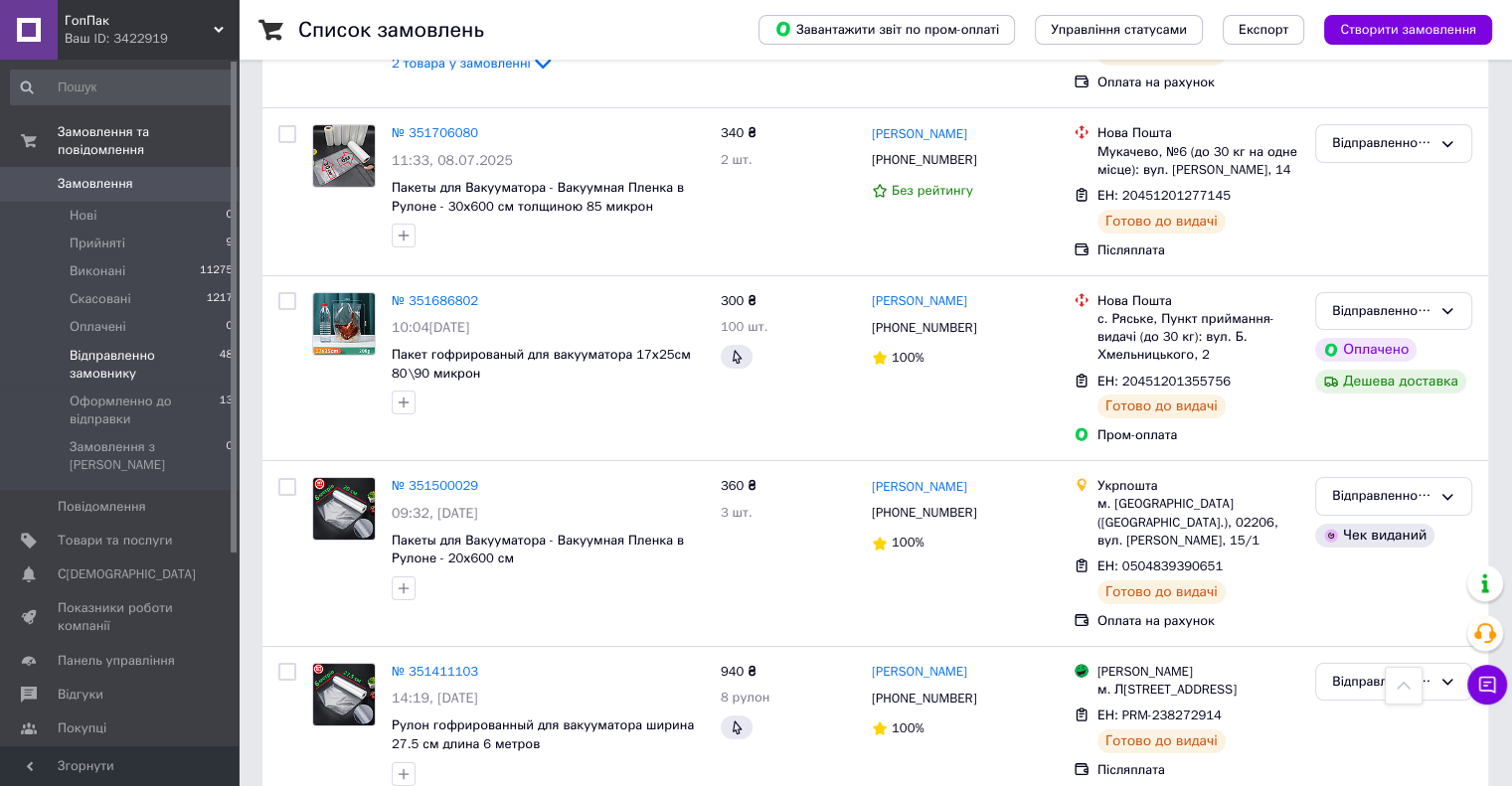 click 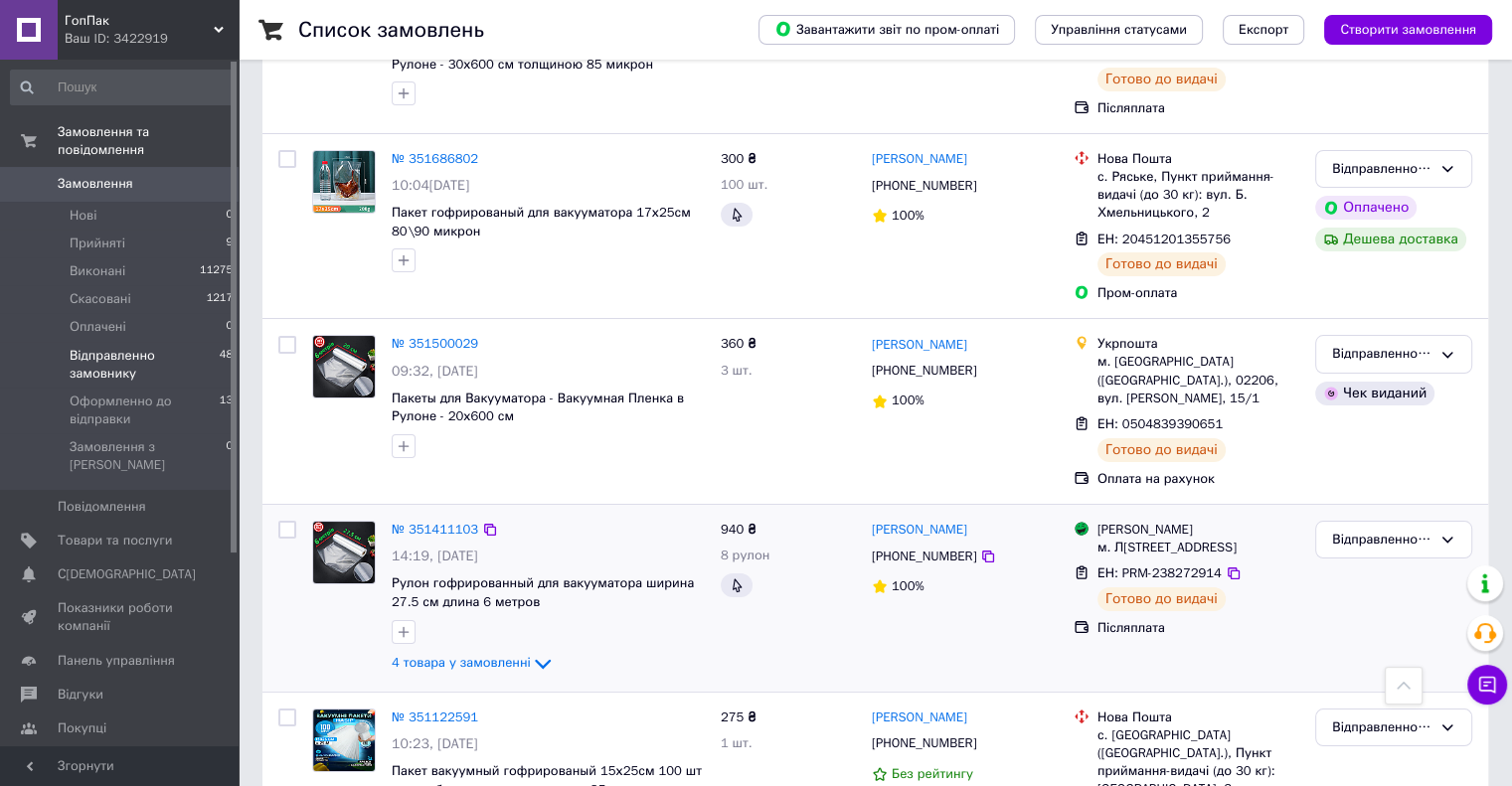 scroll, scrollTop: 7588, scrollLeft: 0, axis: vertical 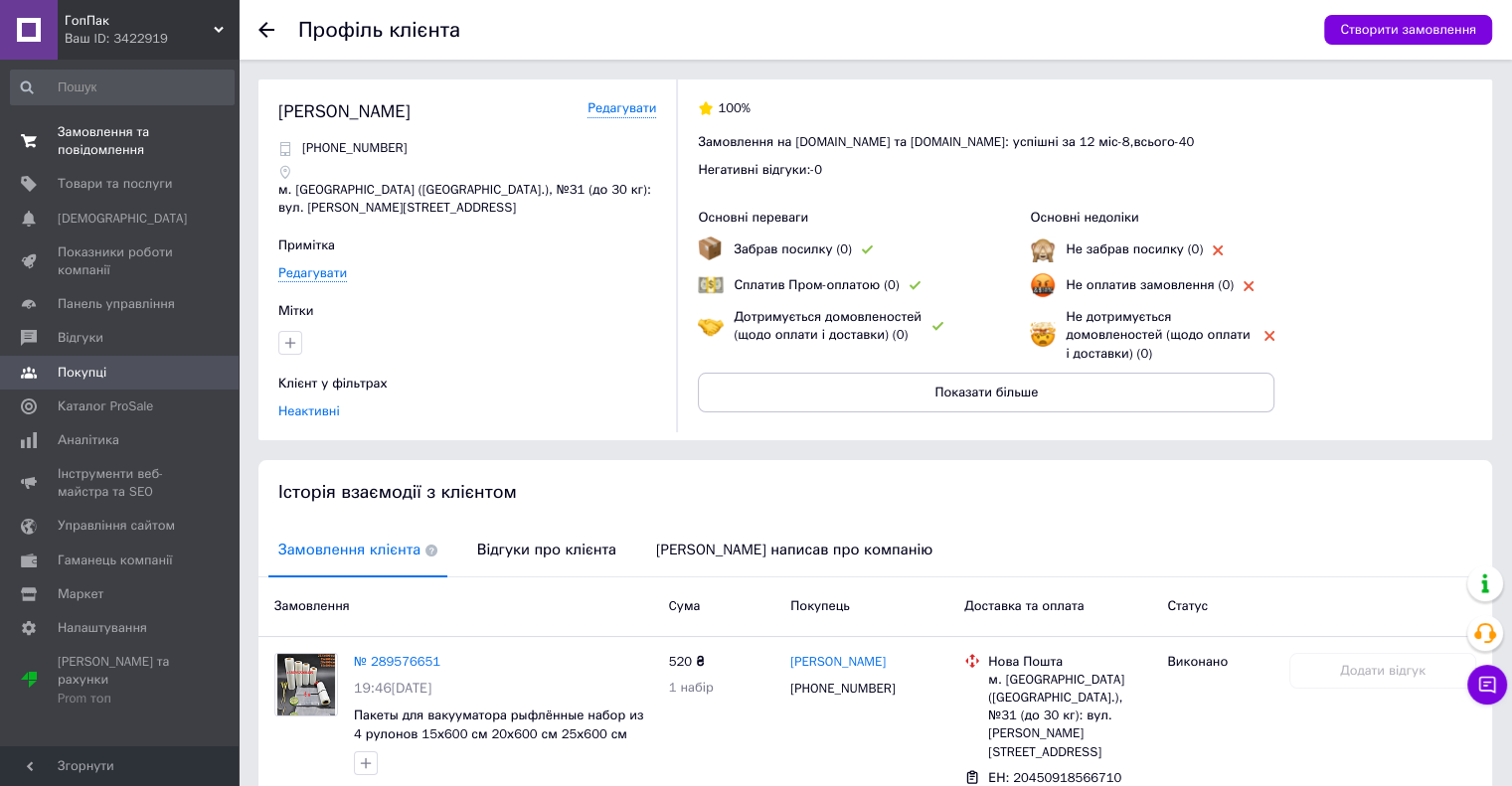click on "Замовлення та повідомлення" at bounding box center (120, 141) 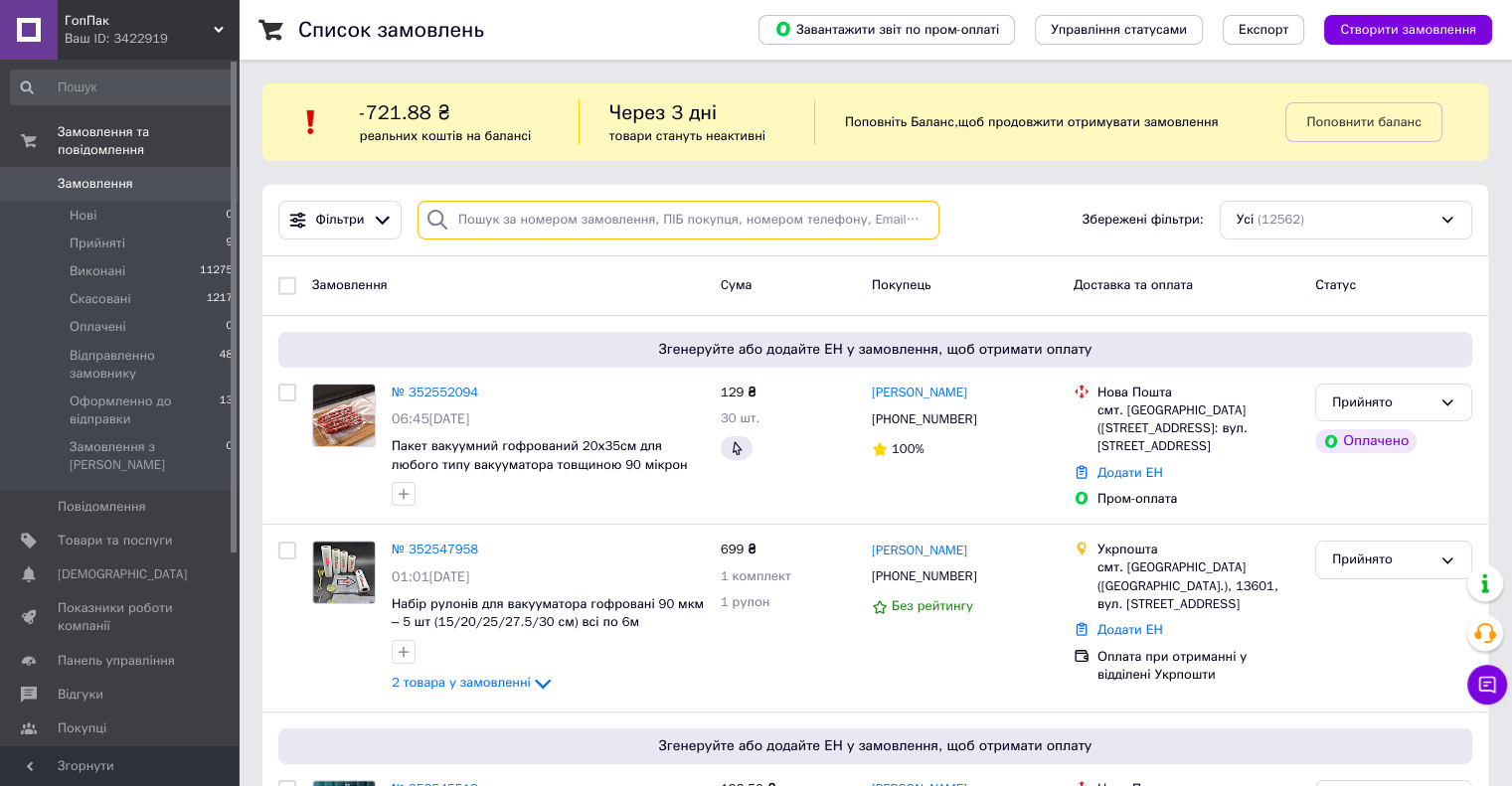 click at bounding box center [678, 220] 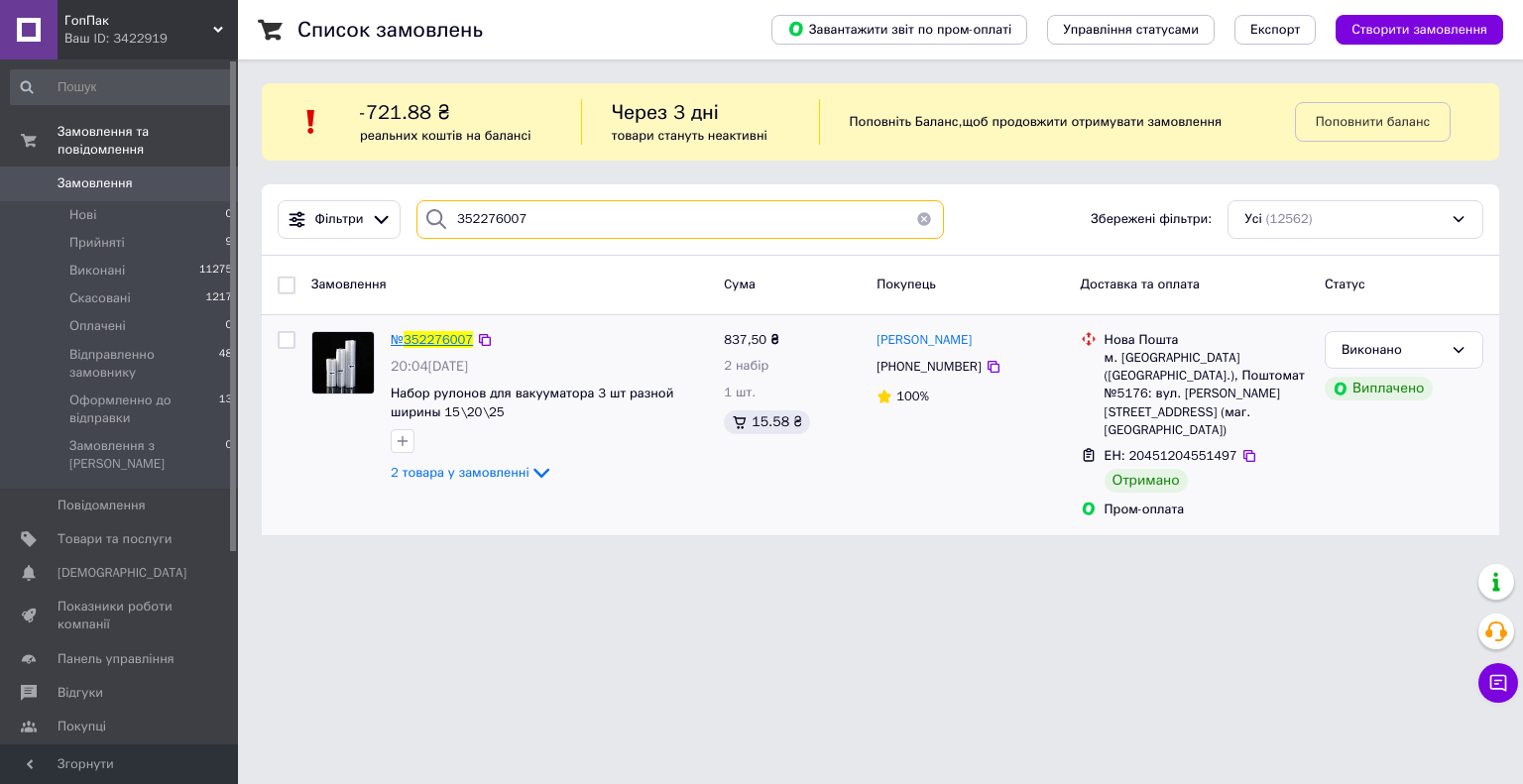 type on "352276007" 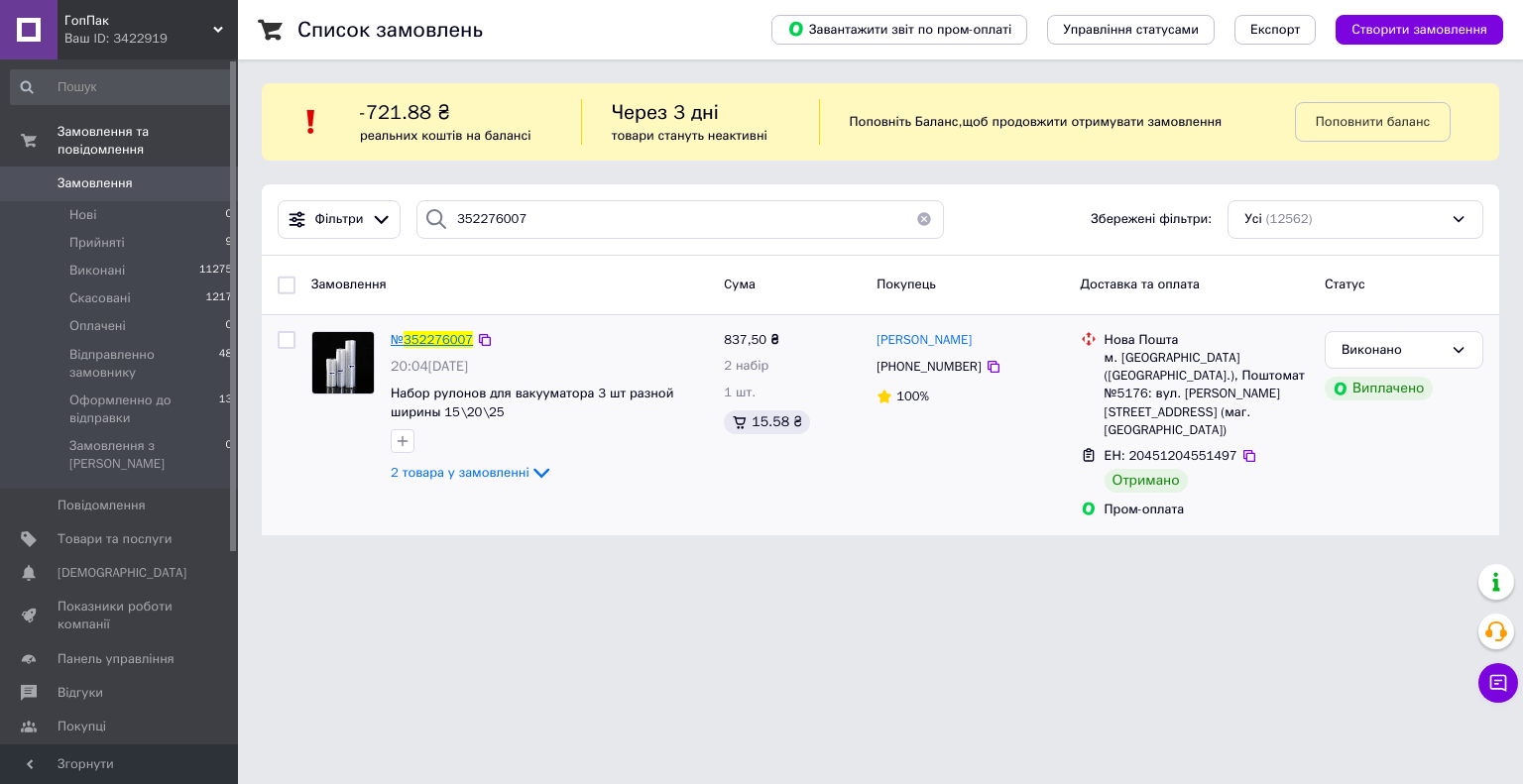 click on "352276007" at bounding box center [438, 339] 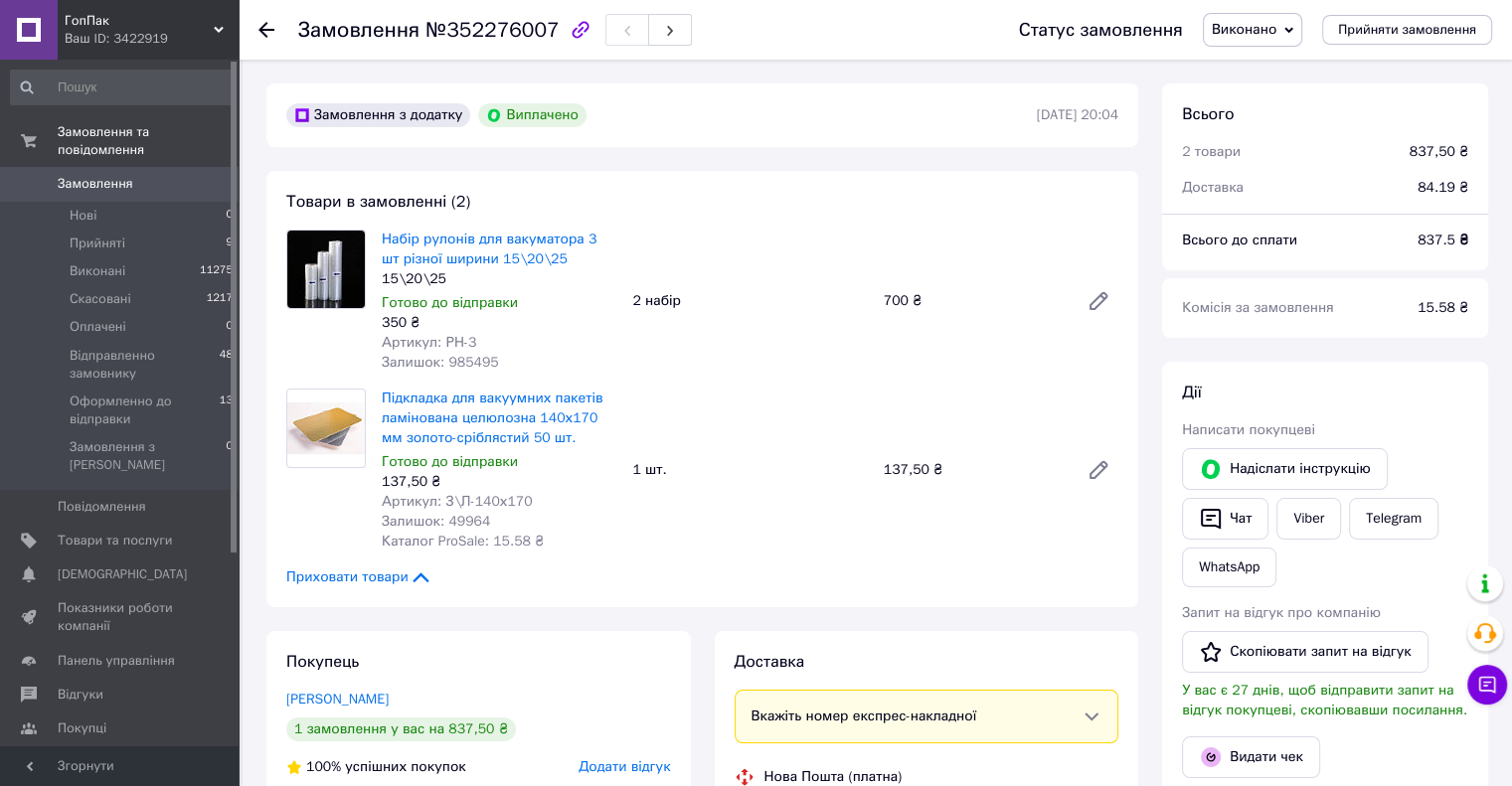 scroll, scrollTop: 91, scrollLeft: 0, axis: vertical 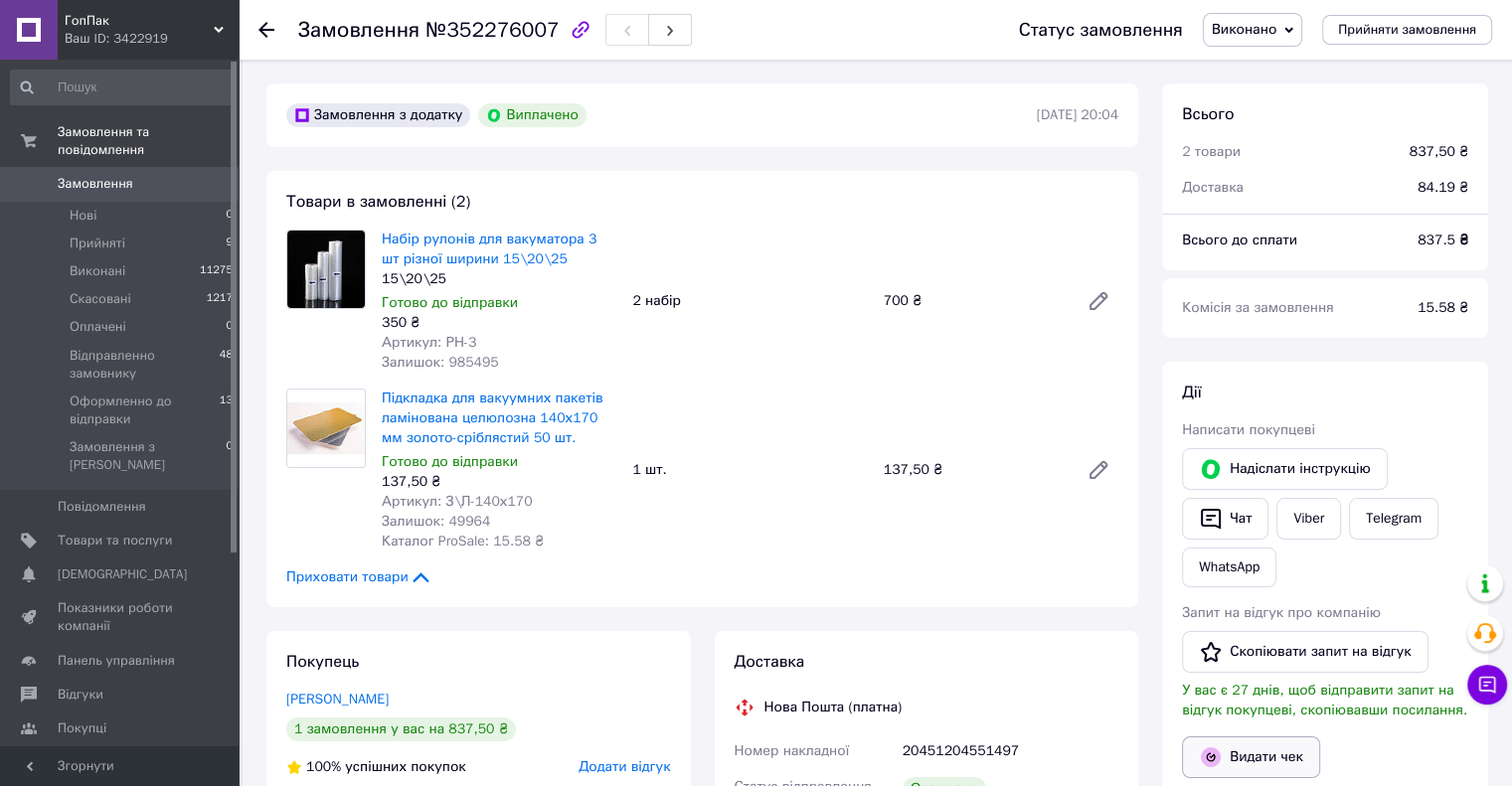 click on "Видати чек" at bounding box center (1251, 757) 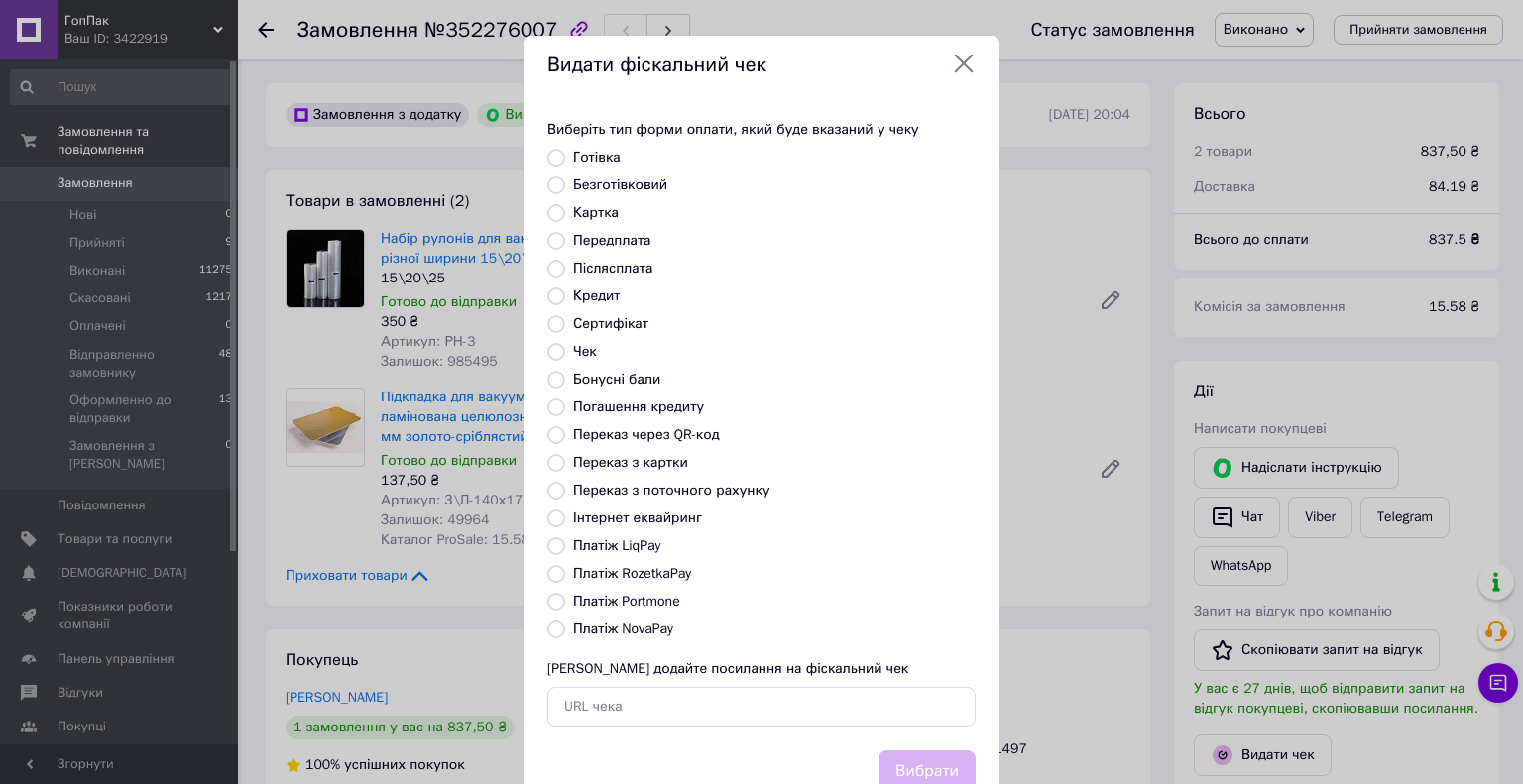 click on "Безготівковий" at bounding box center (556, 185) 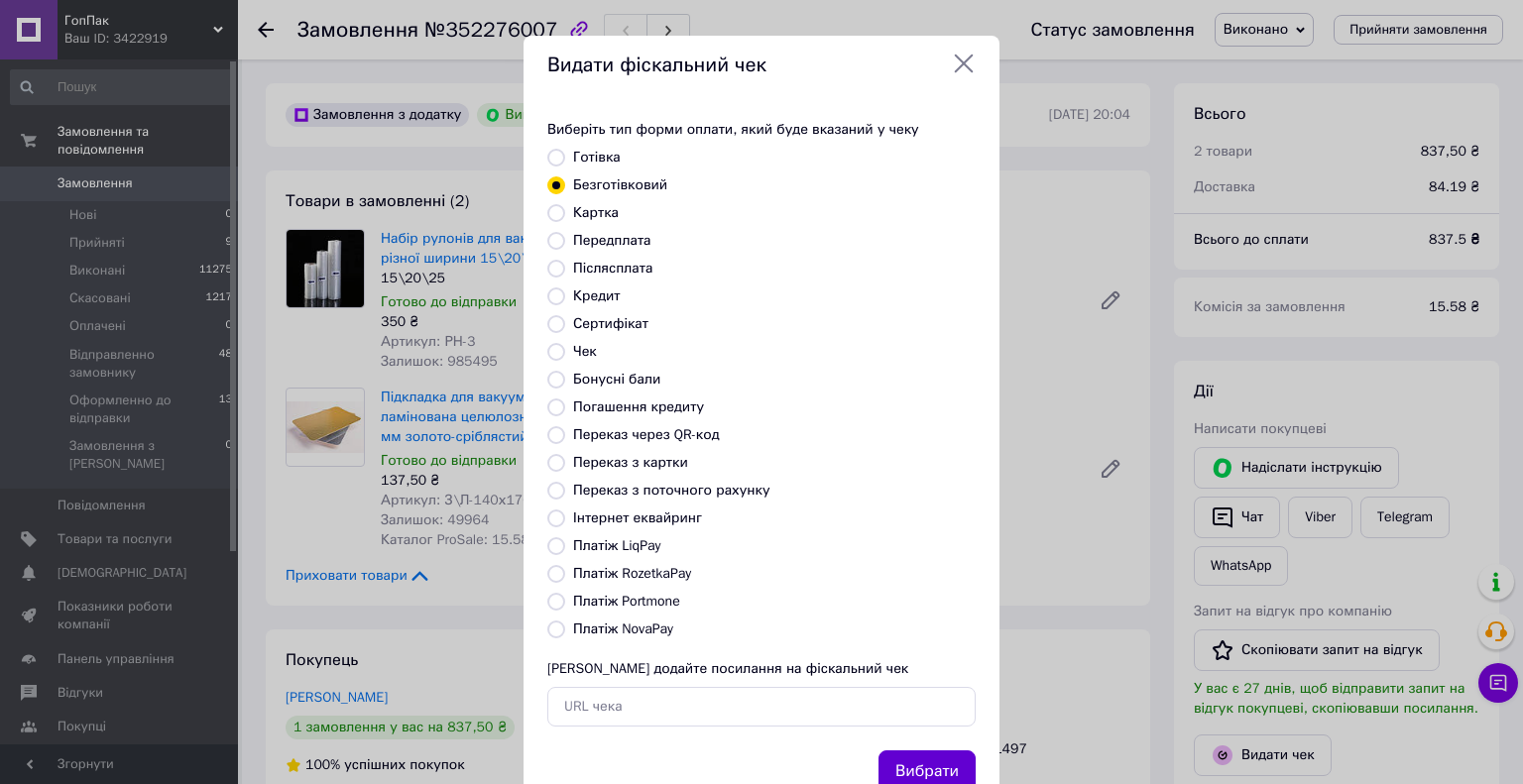 click on "Вибрати" at bounding box center (927, 771) 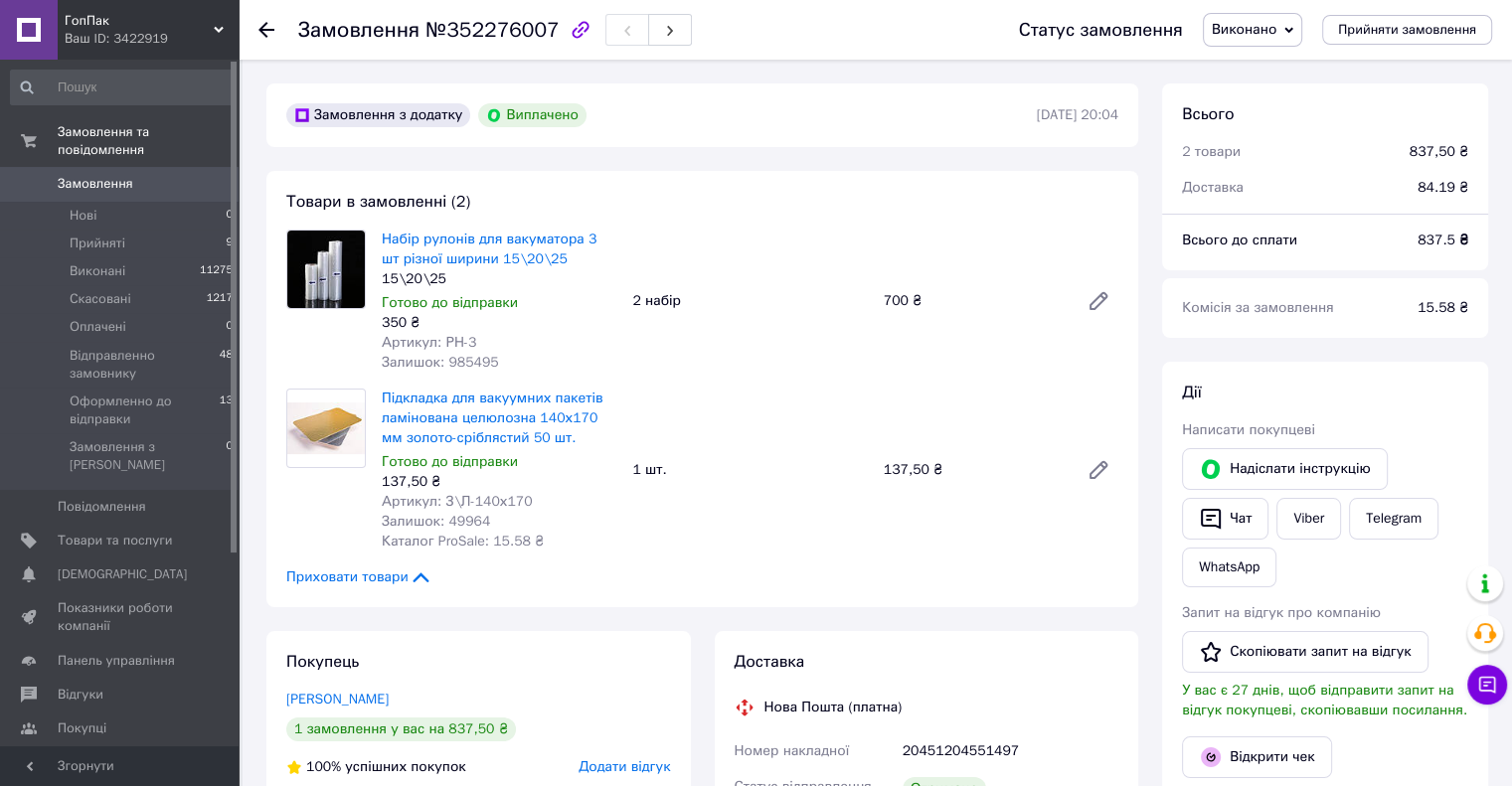 click 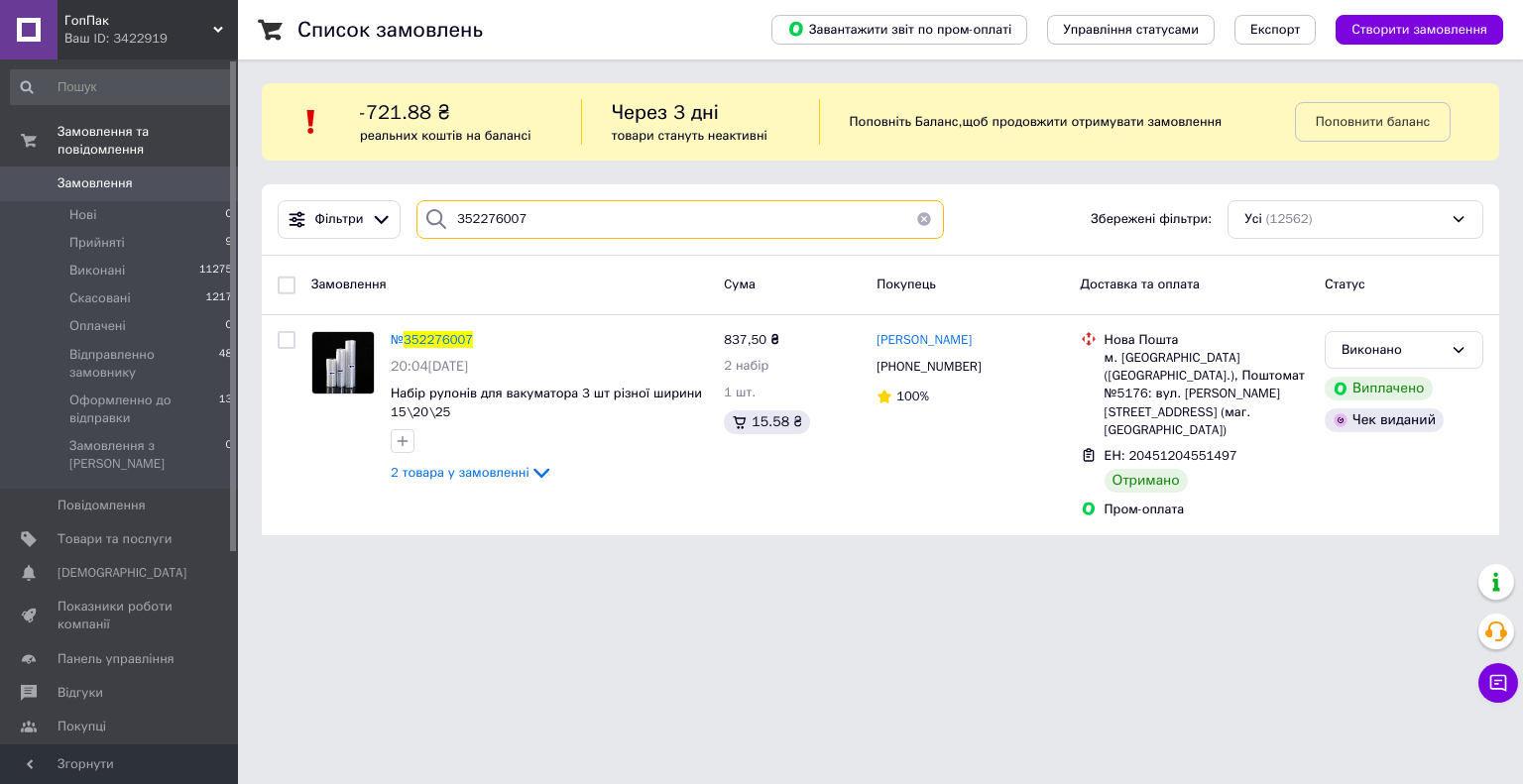 drag, startPoint x: 571, startPoint y: 222, endPoint x: 438, endPoint y: 224, distance: 133.01504 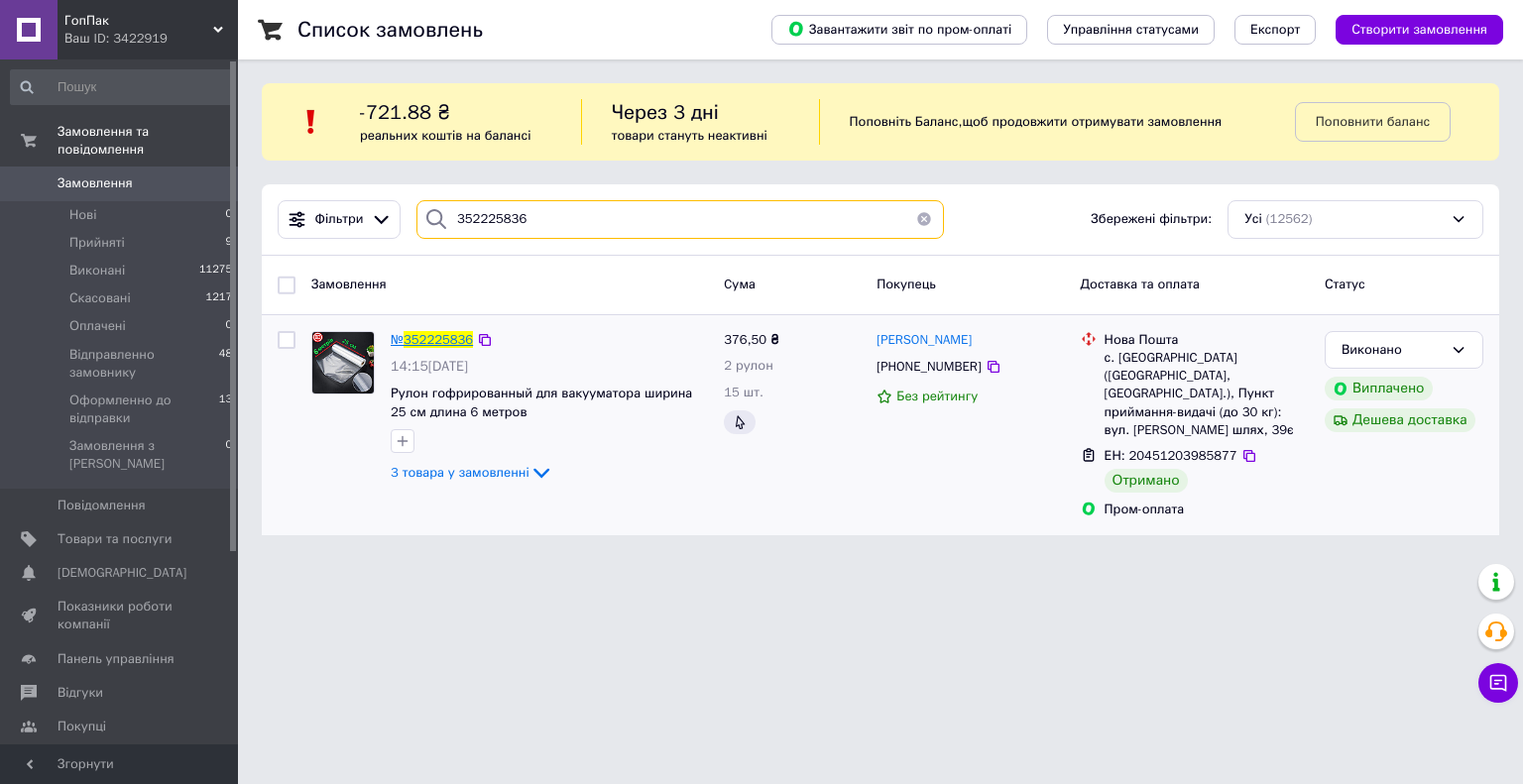 type on "352225836" 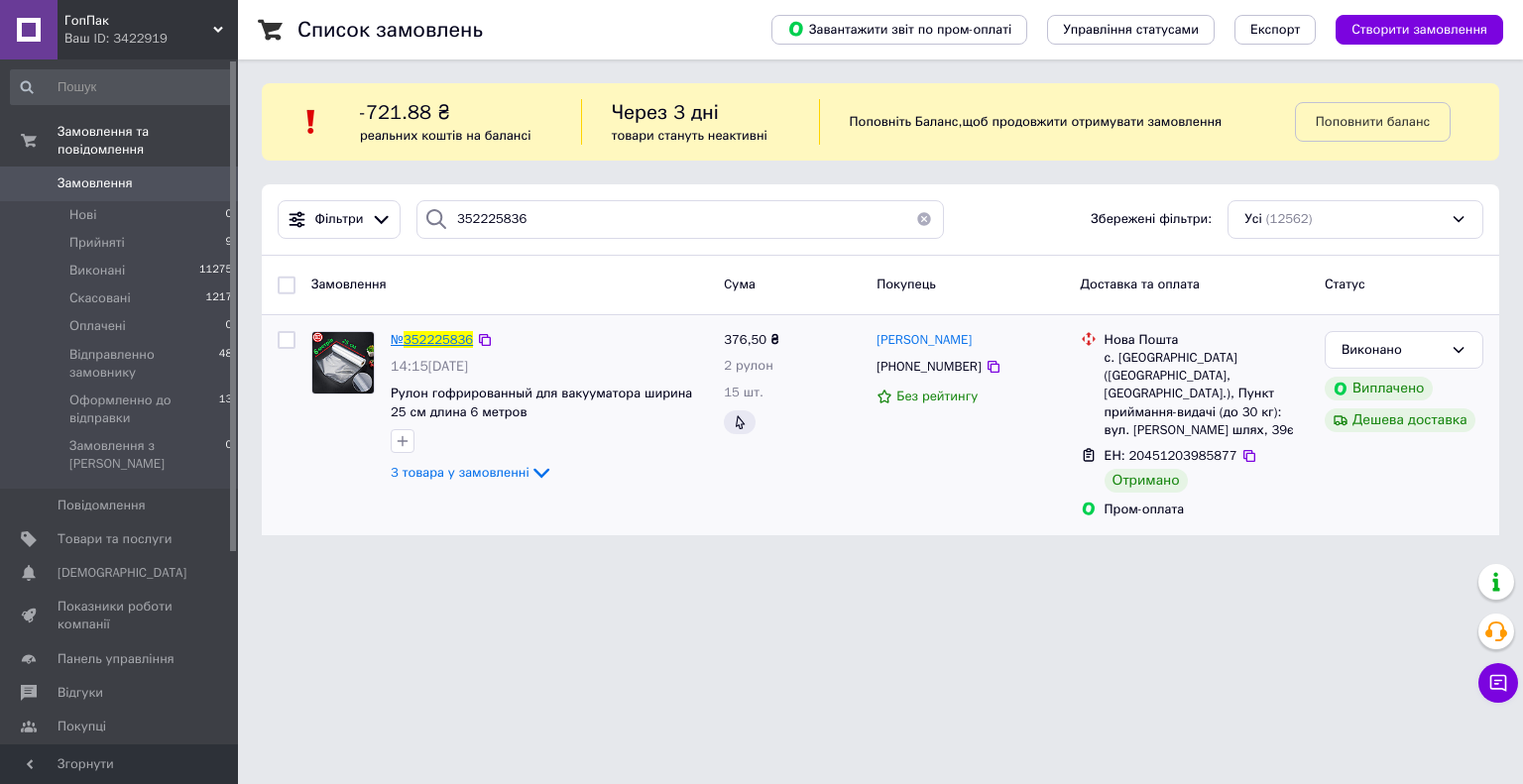 click on "352225836" at bounding box center (438, 339) 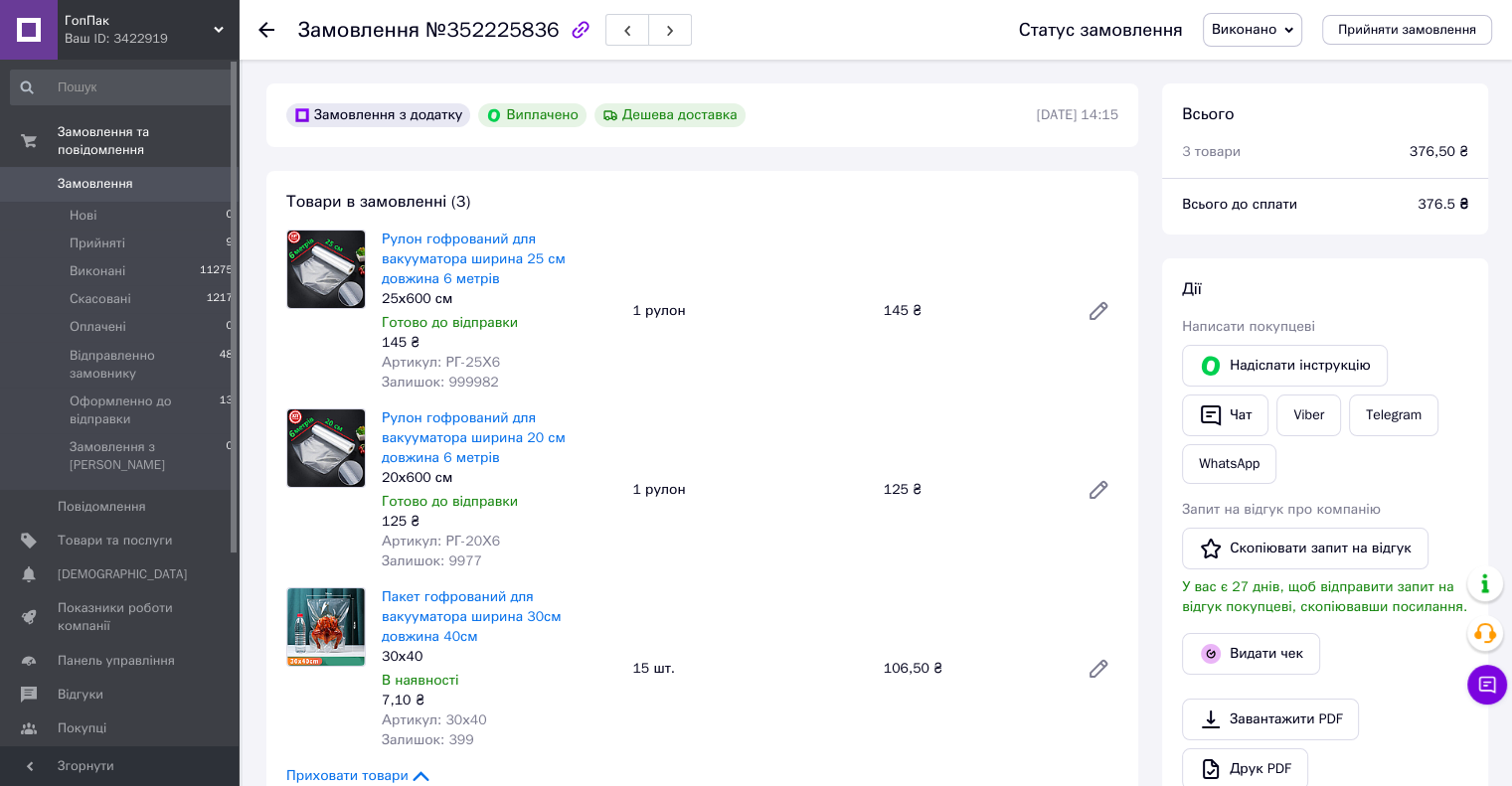 scroll, scrollTop: 360, scrollLeft: 0, axis: vertical 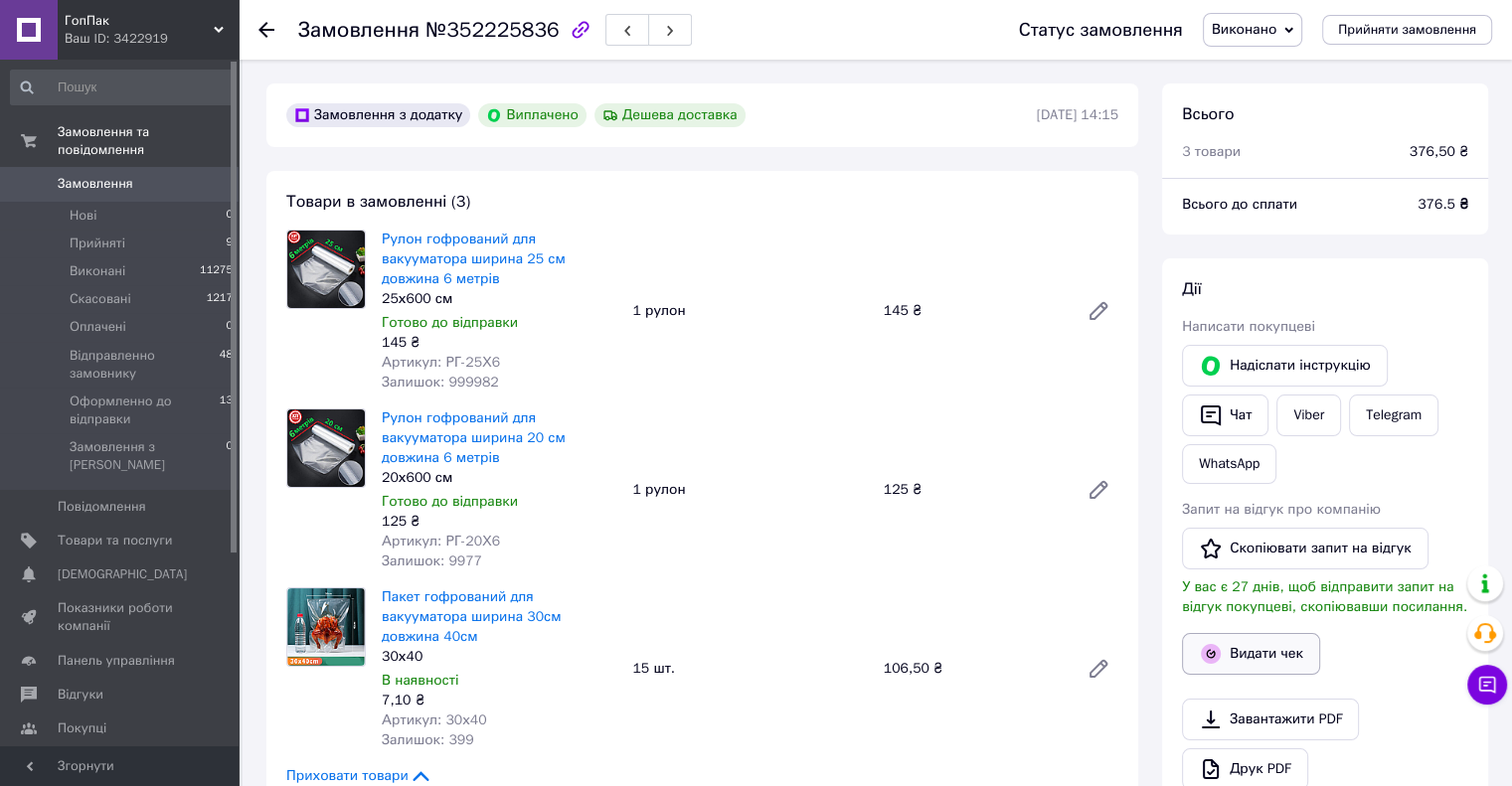 click on "Видати чек" at bounding box center [1251, 654] 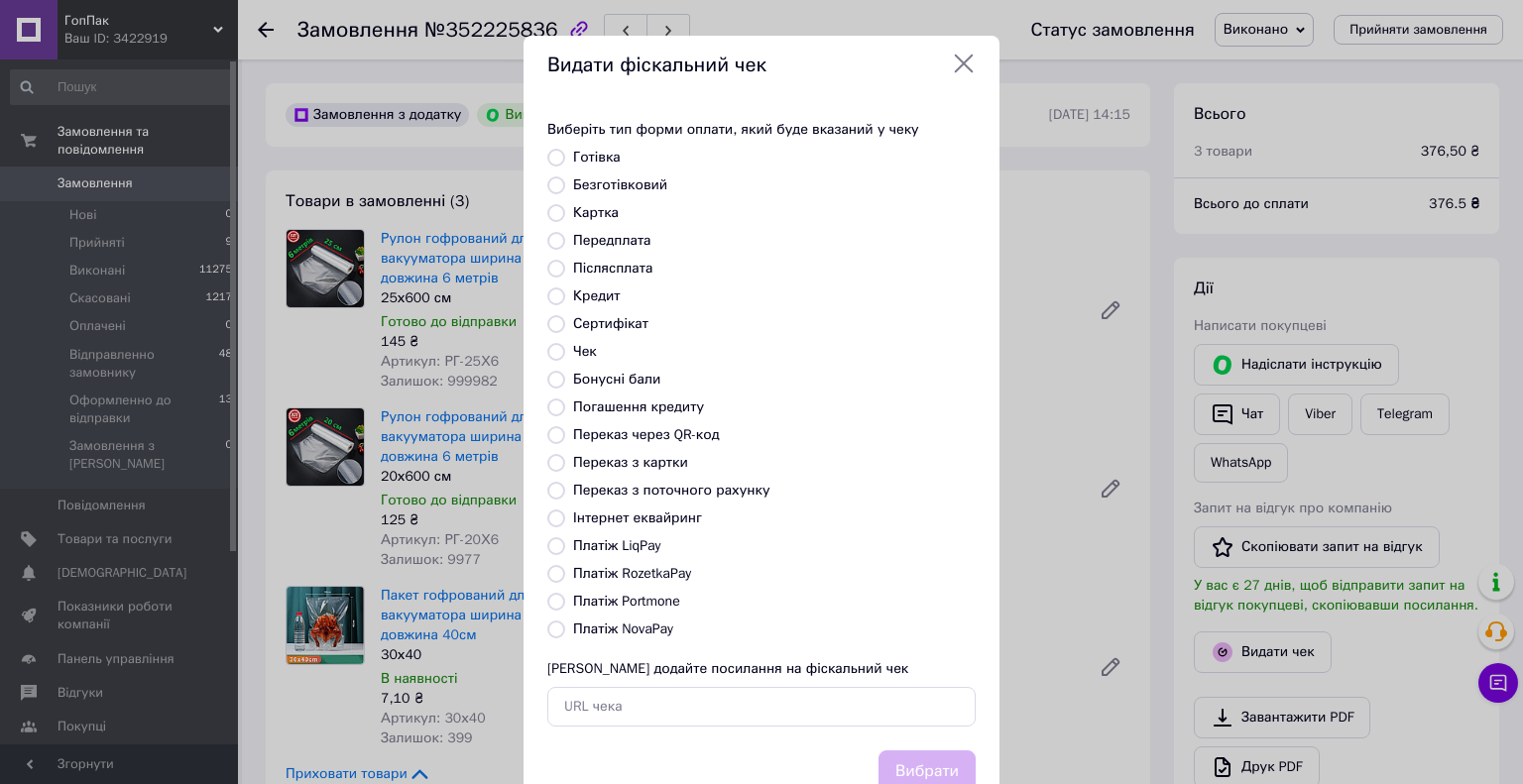 click on "Безготівковий" at bounding box center (556, 185) 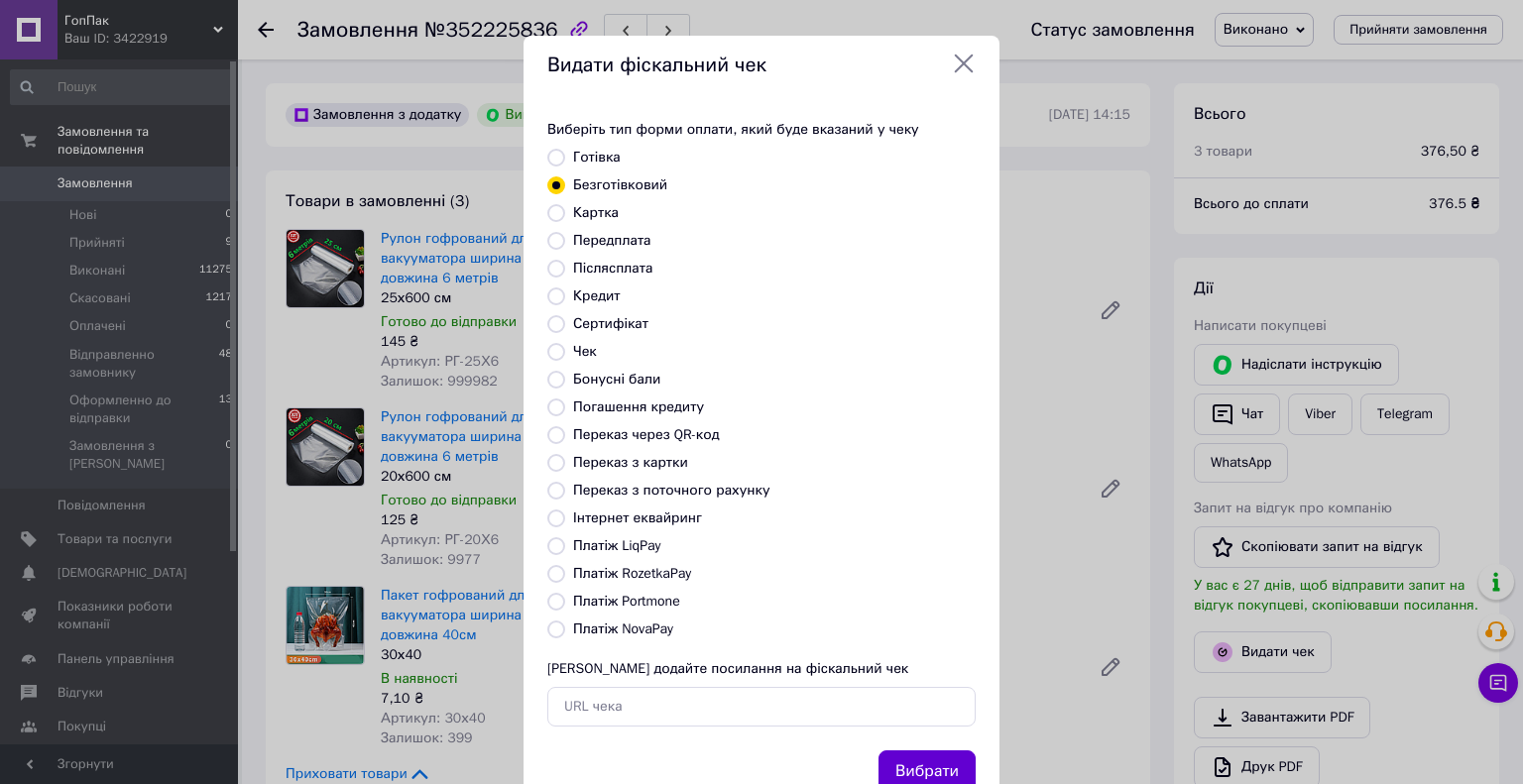 click on "Вибрати" at bounding box center (927, 771) 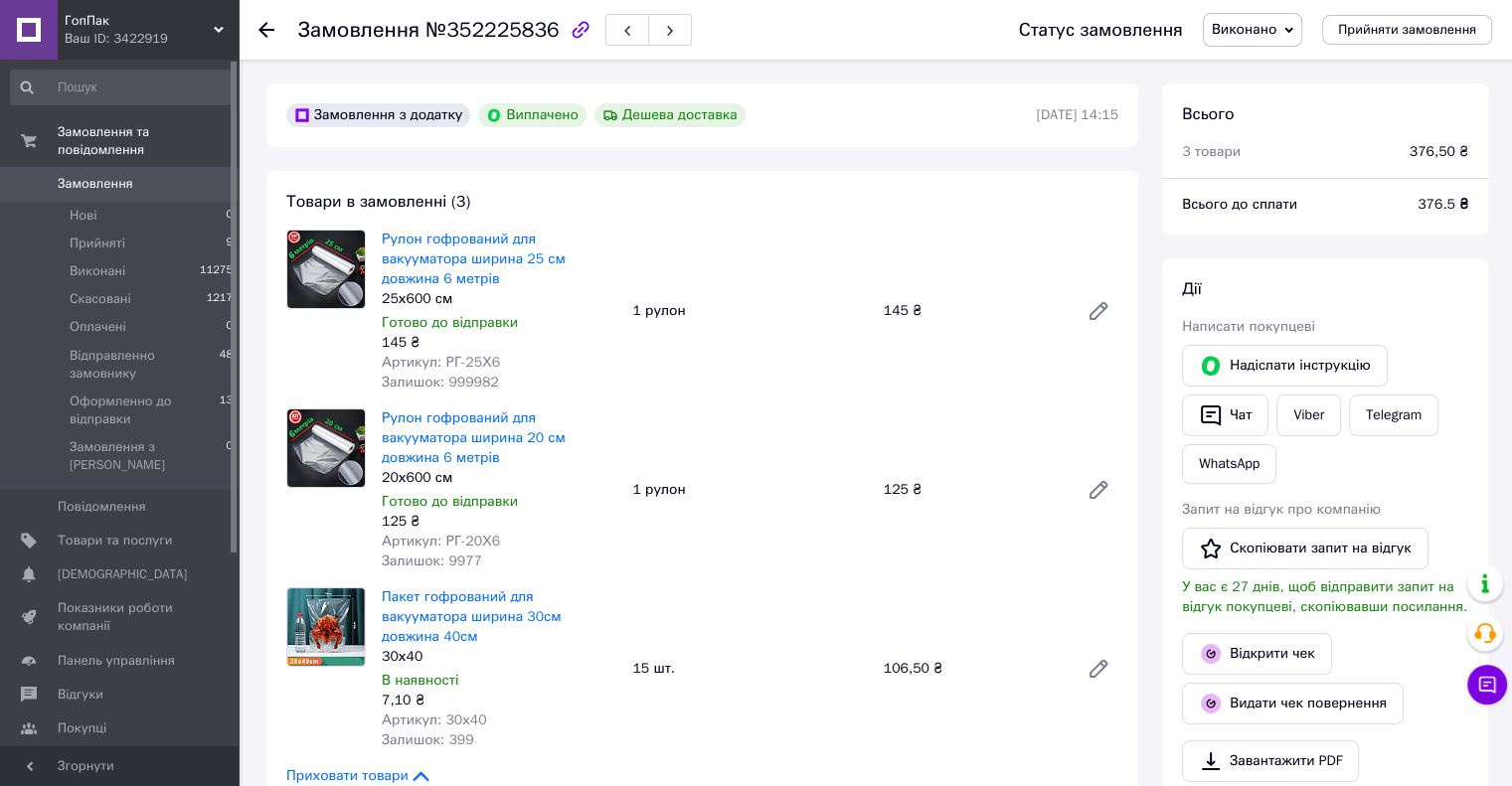 click 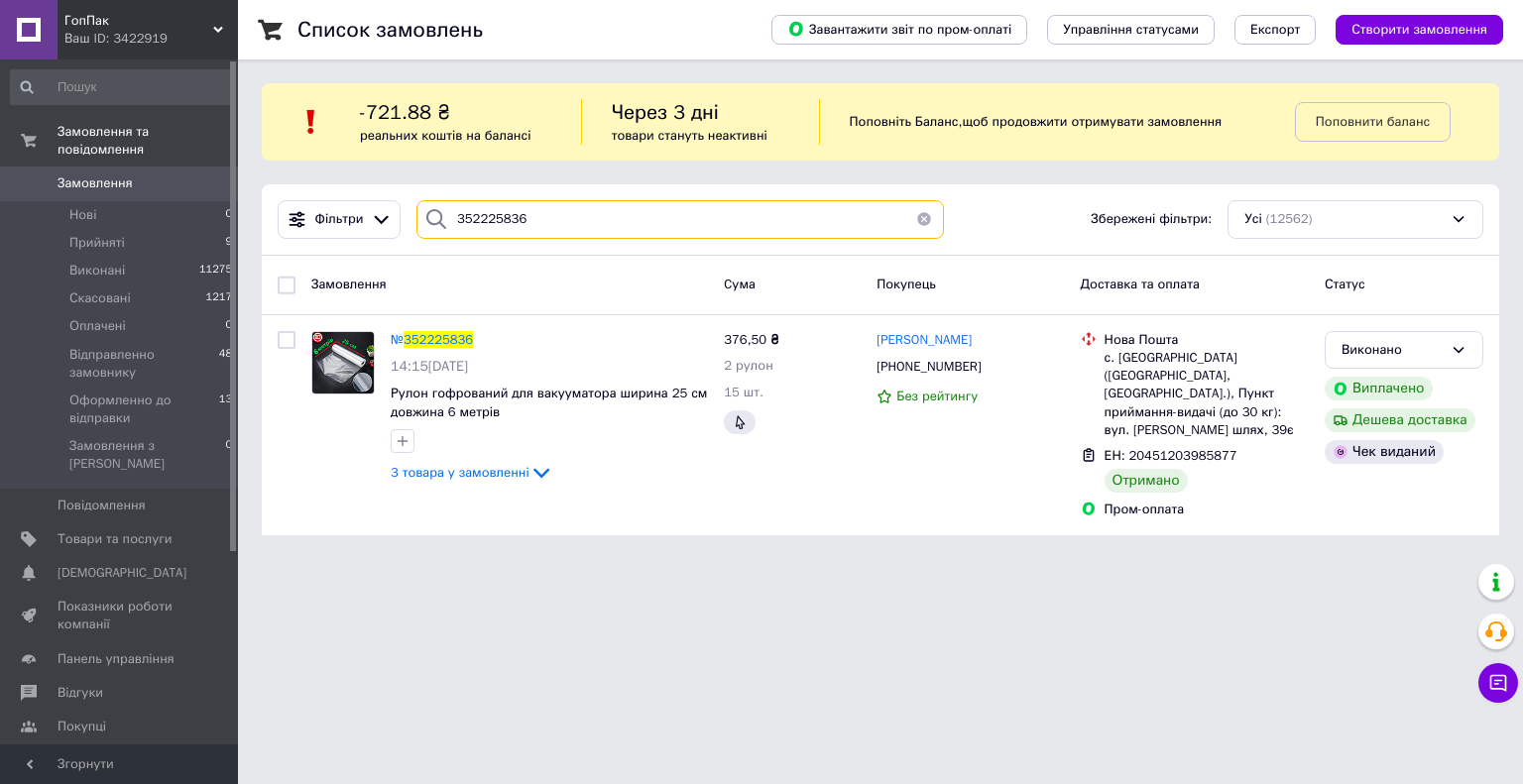 drag, startPoint x: 559, startPoint y: 202, endPoint x: 436, endPoint y: 216, distance: 123.79418 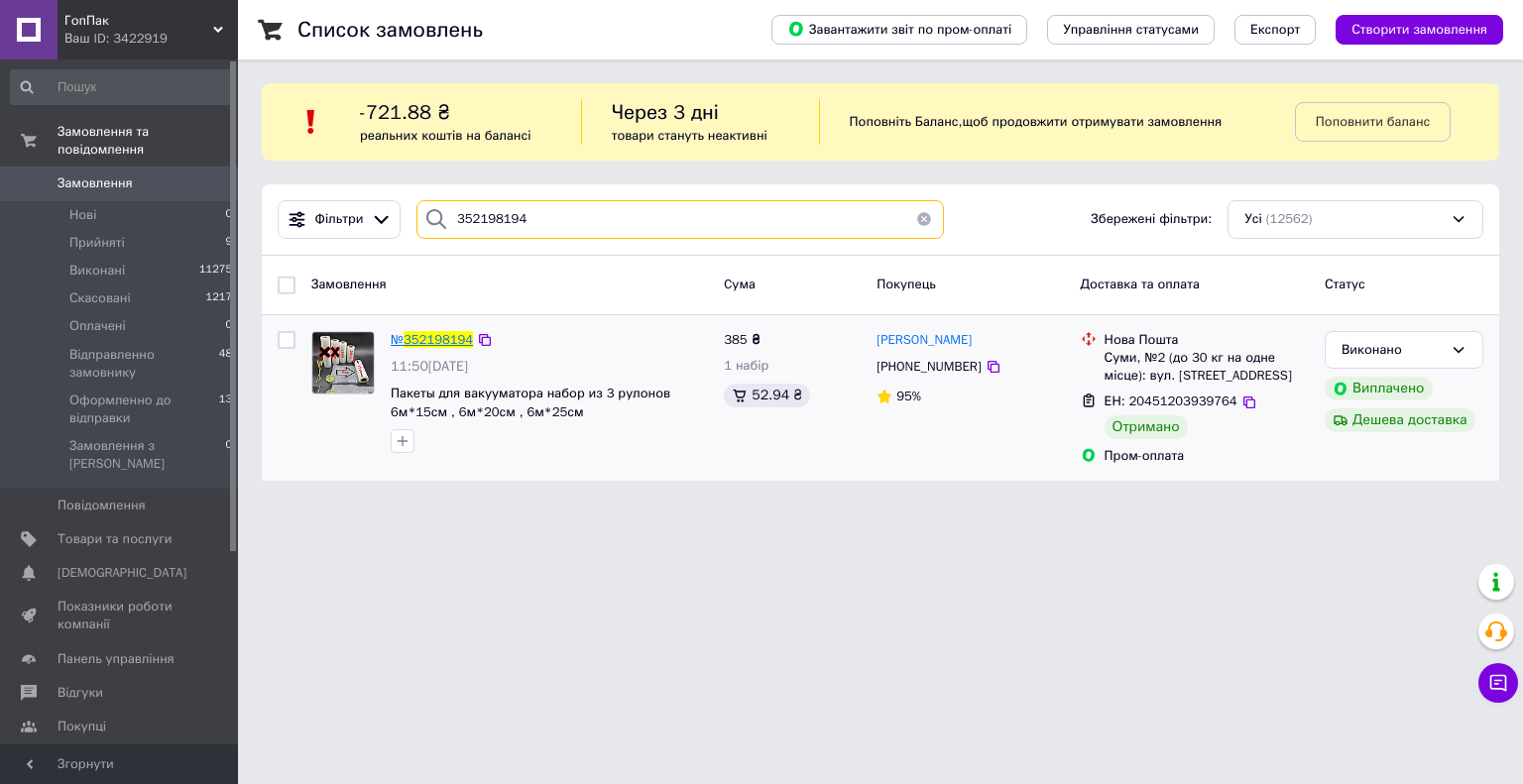 type on "352198194" 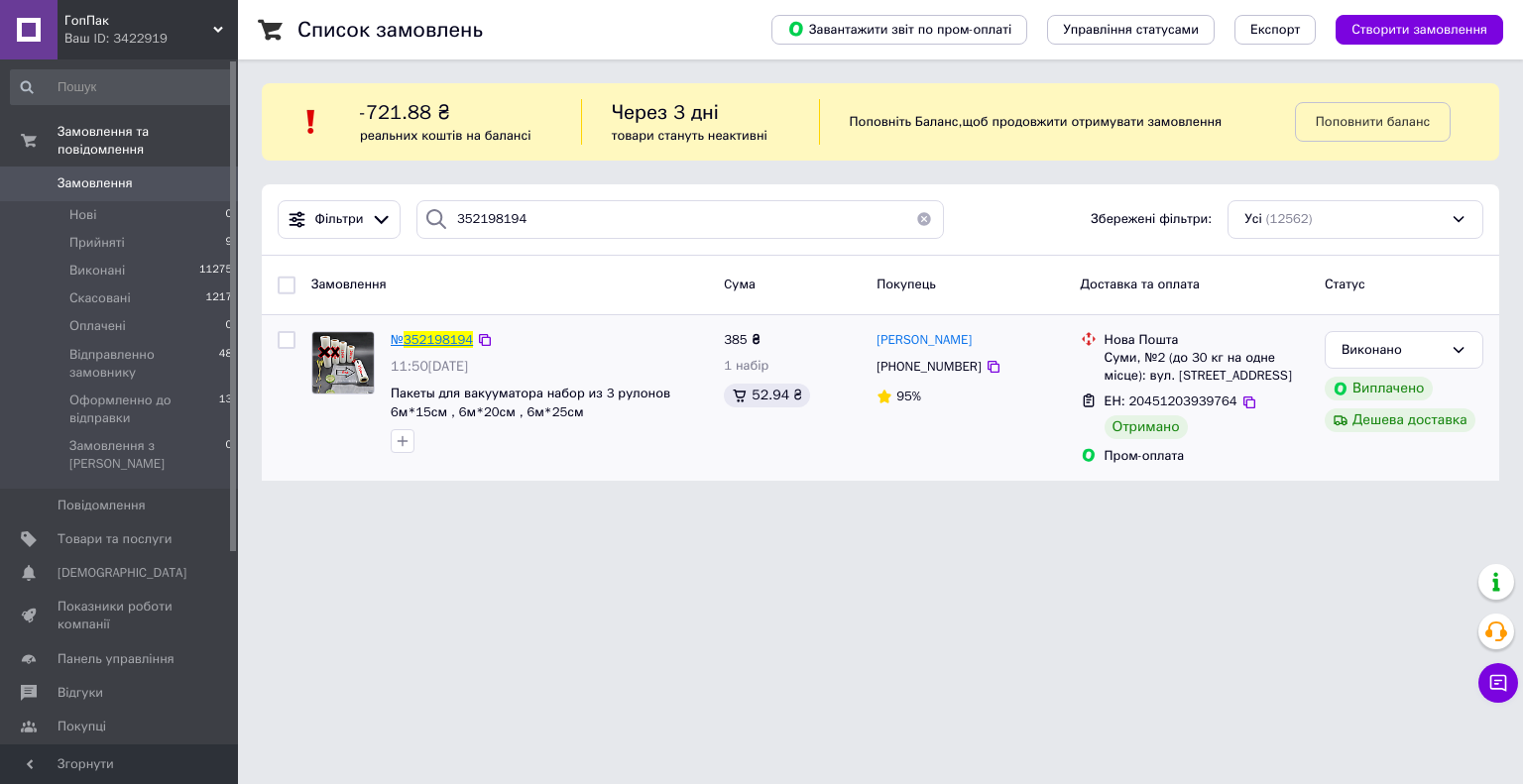 click on "352198194" at bounding box center [438, 339] 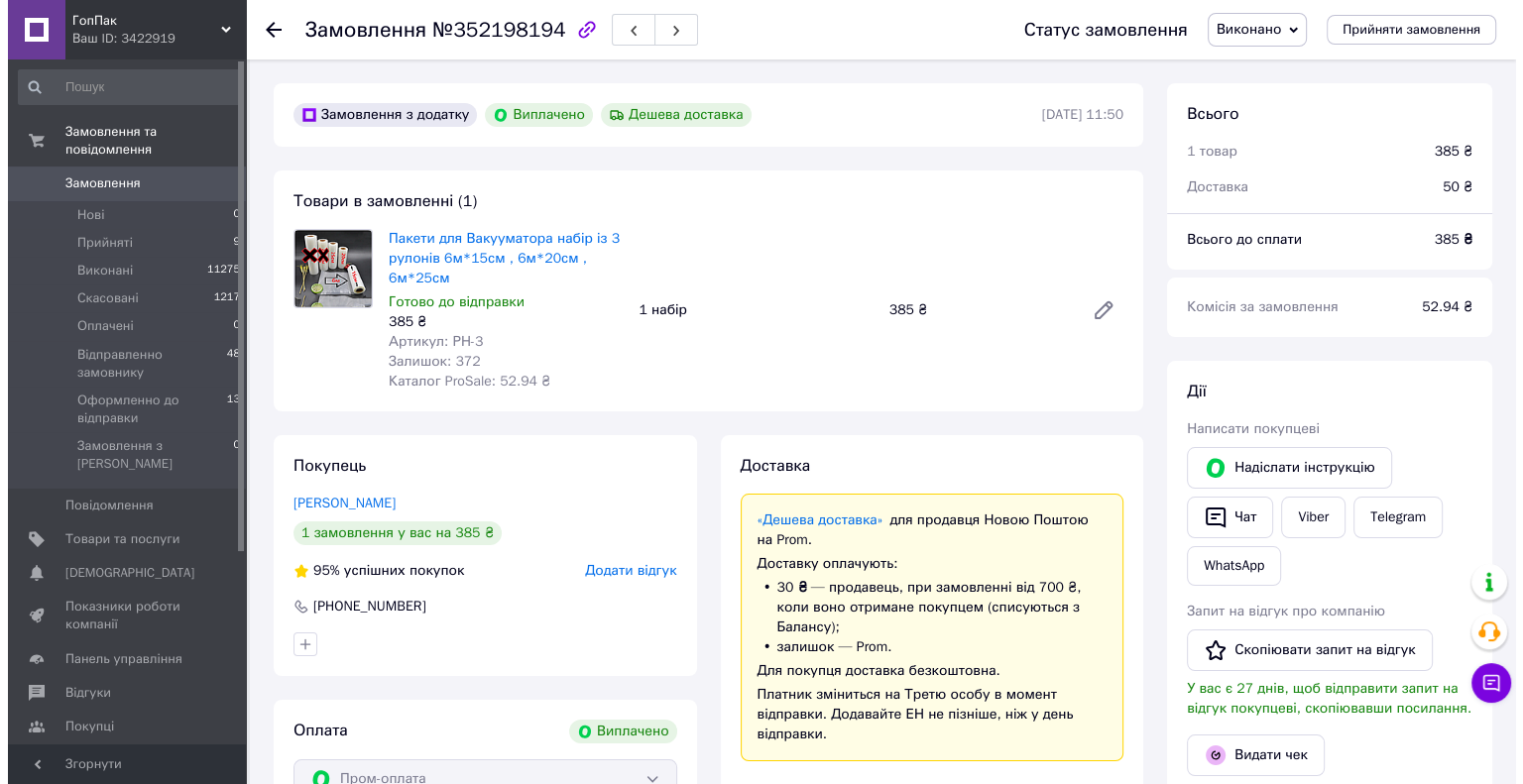 scroll, scrollTop: 282, scrollLeft: 0, axis: vertical 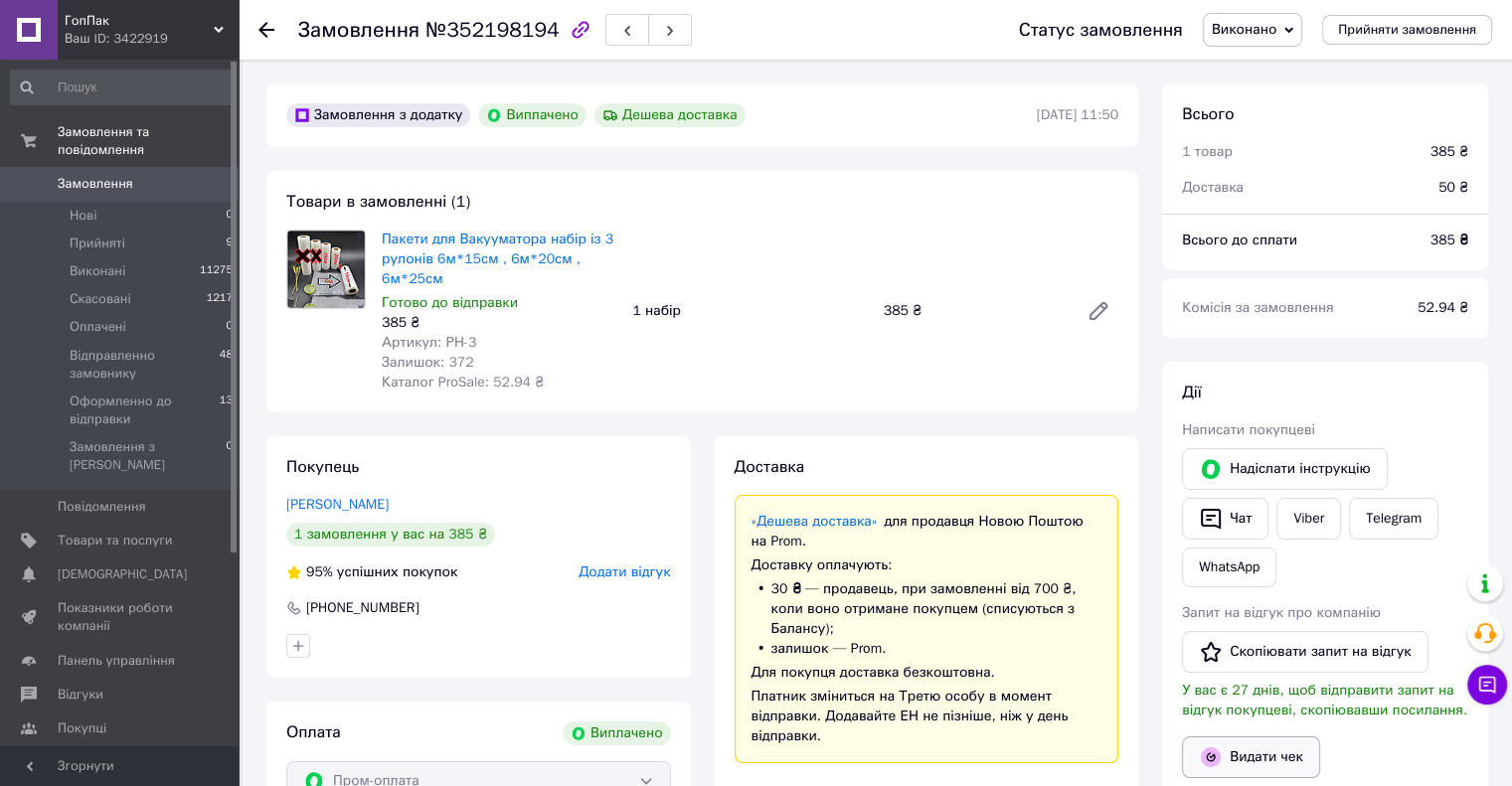 click on "Видати чек" at bounding box center (1251, 757) 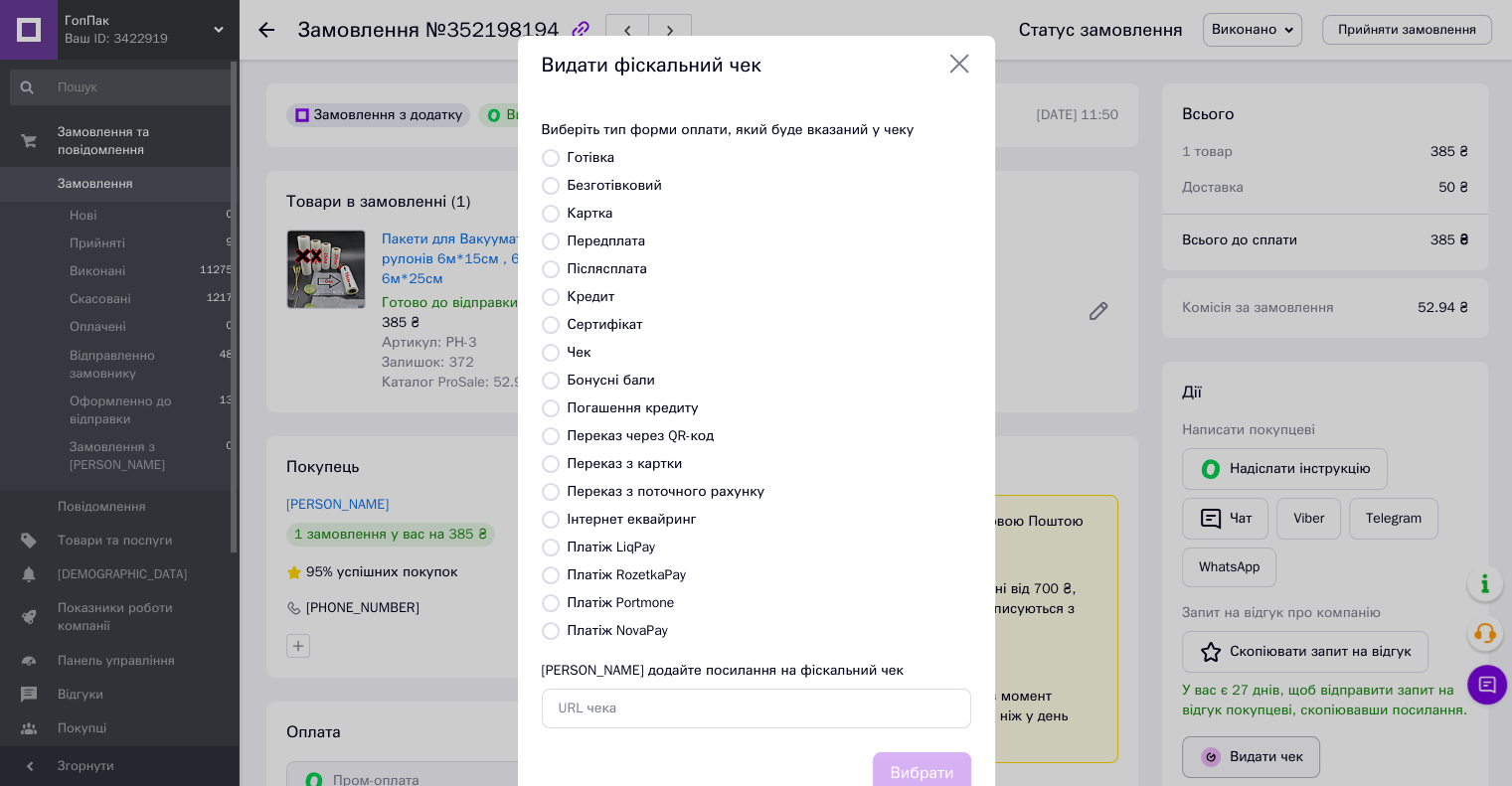 scroll, scrollTop: 263, scrollLeft: 0, axis: vertical 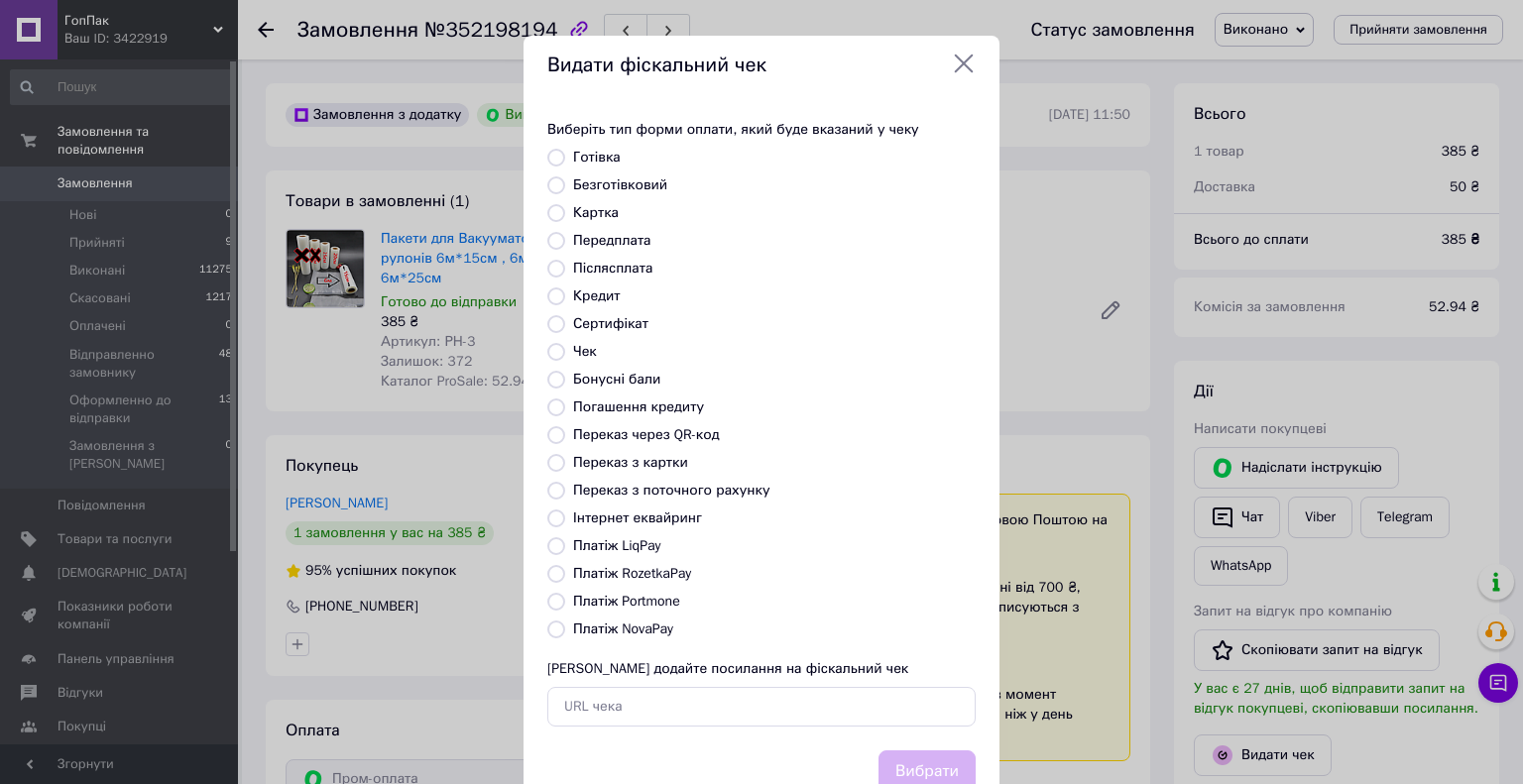 click on "Безготівковий" at bounding box center (556, 185) 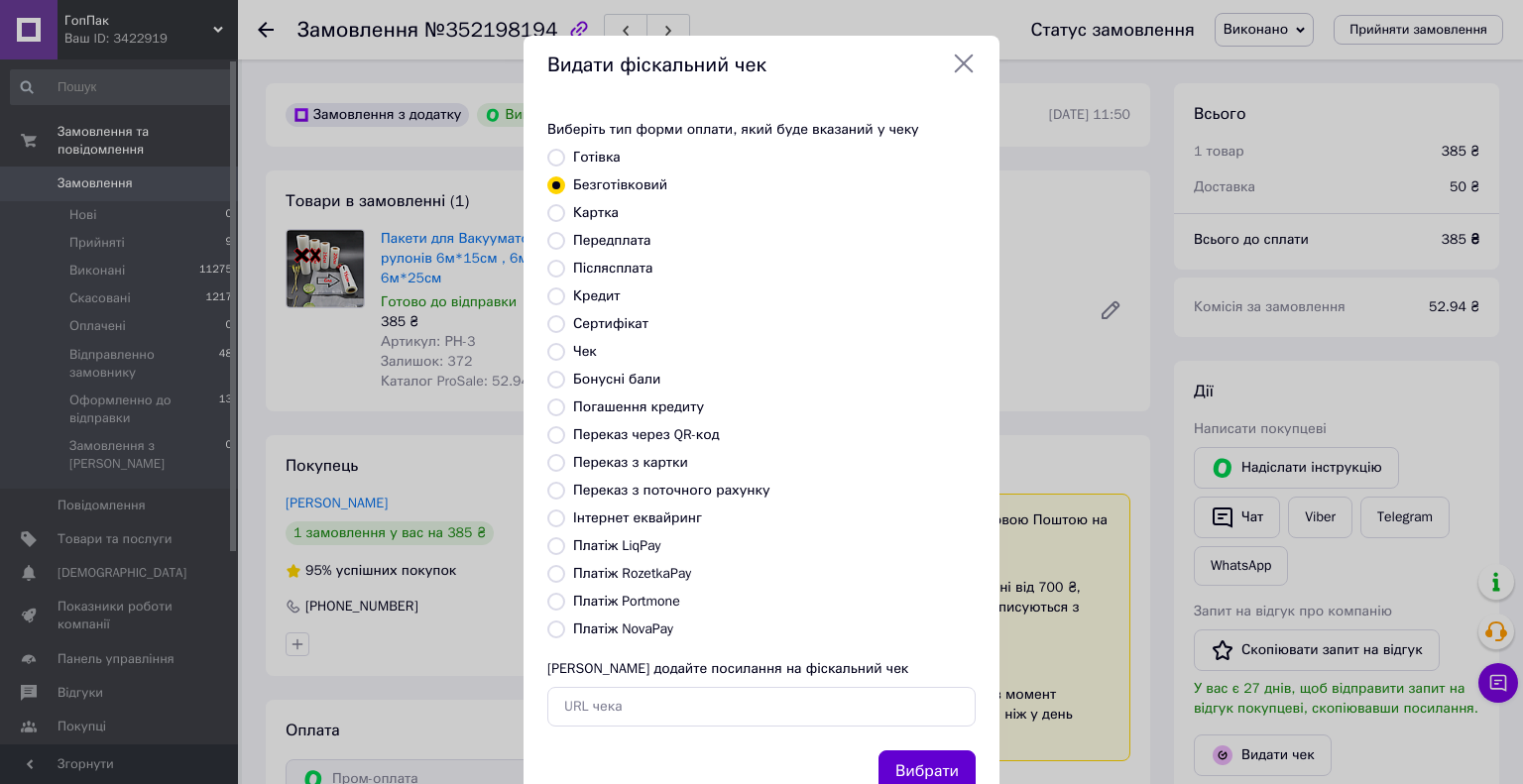 click on "Вибрати" at bounding box center (927, 771) 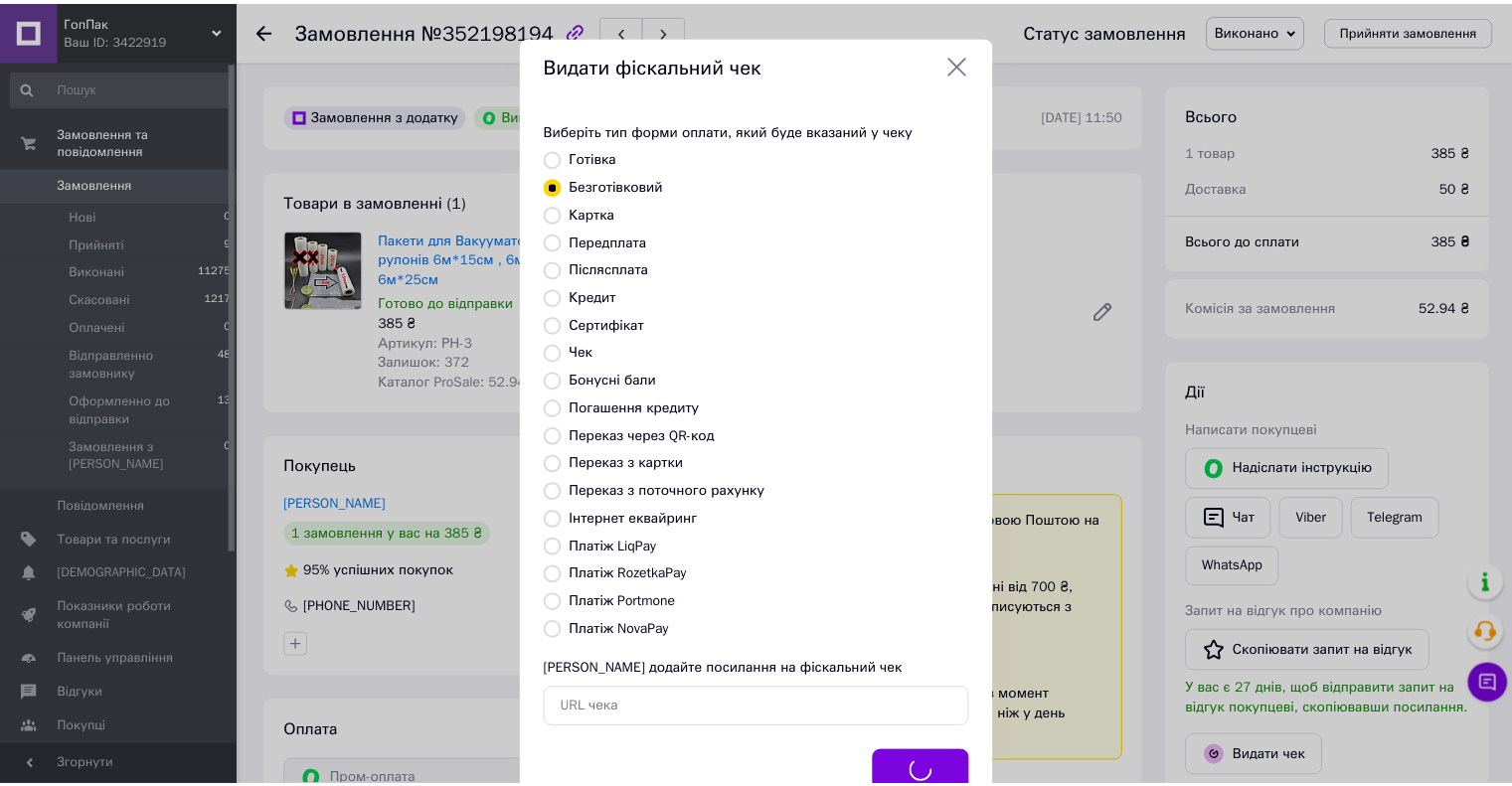 scroll, scrollTop: 283, scrollLeft: 0, axis: vertical 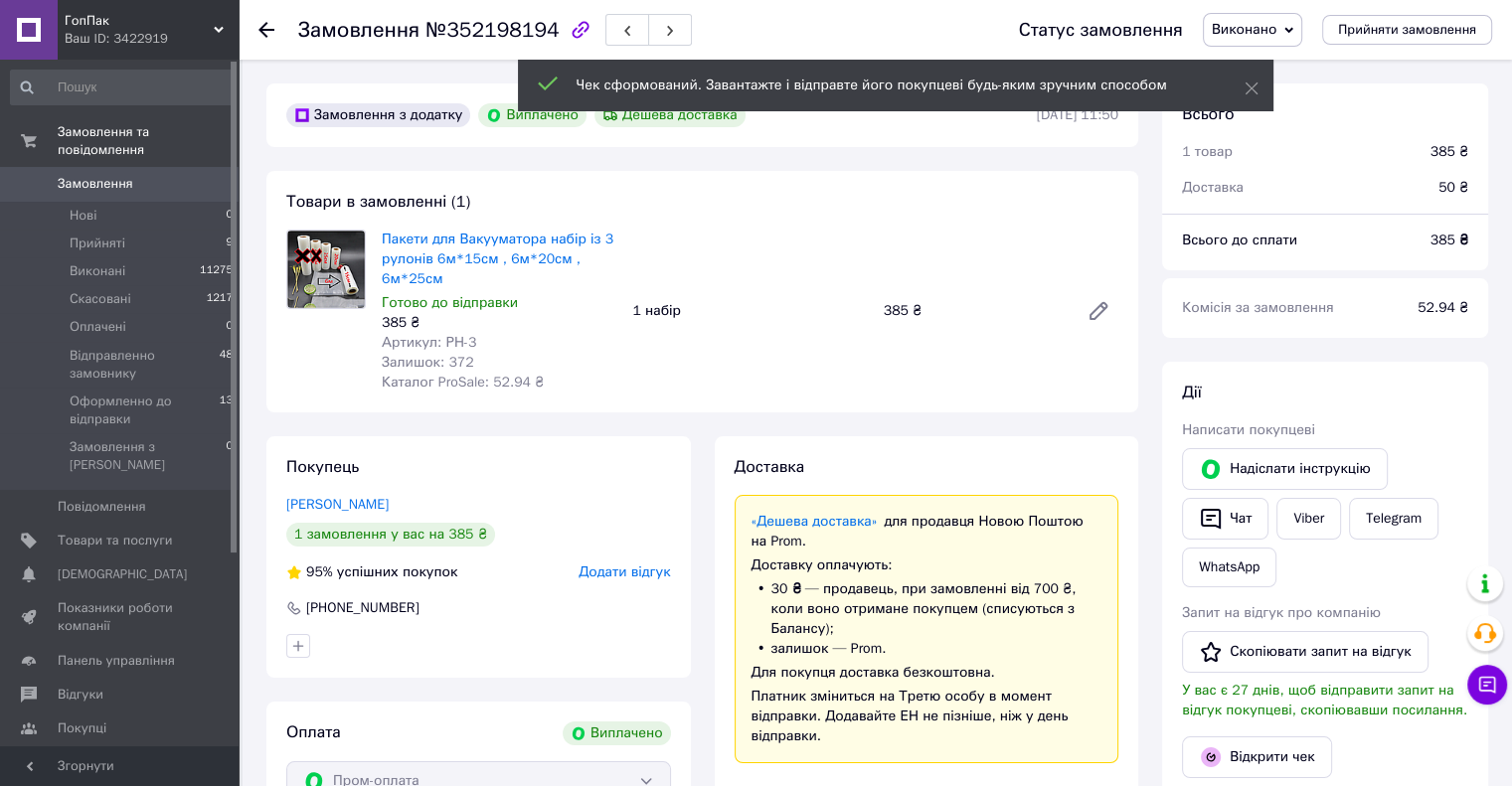 click 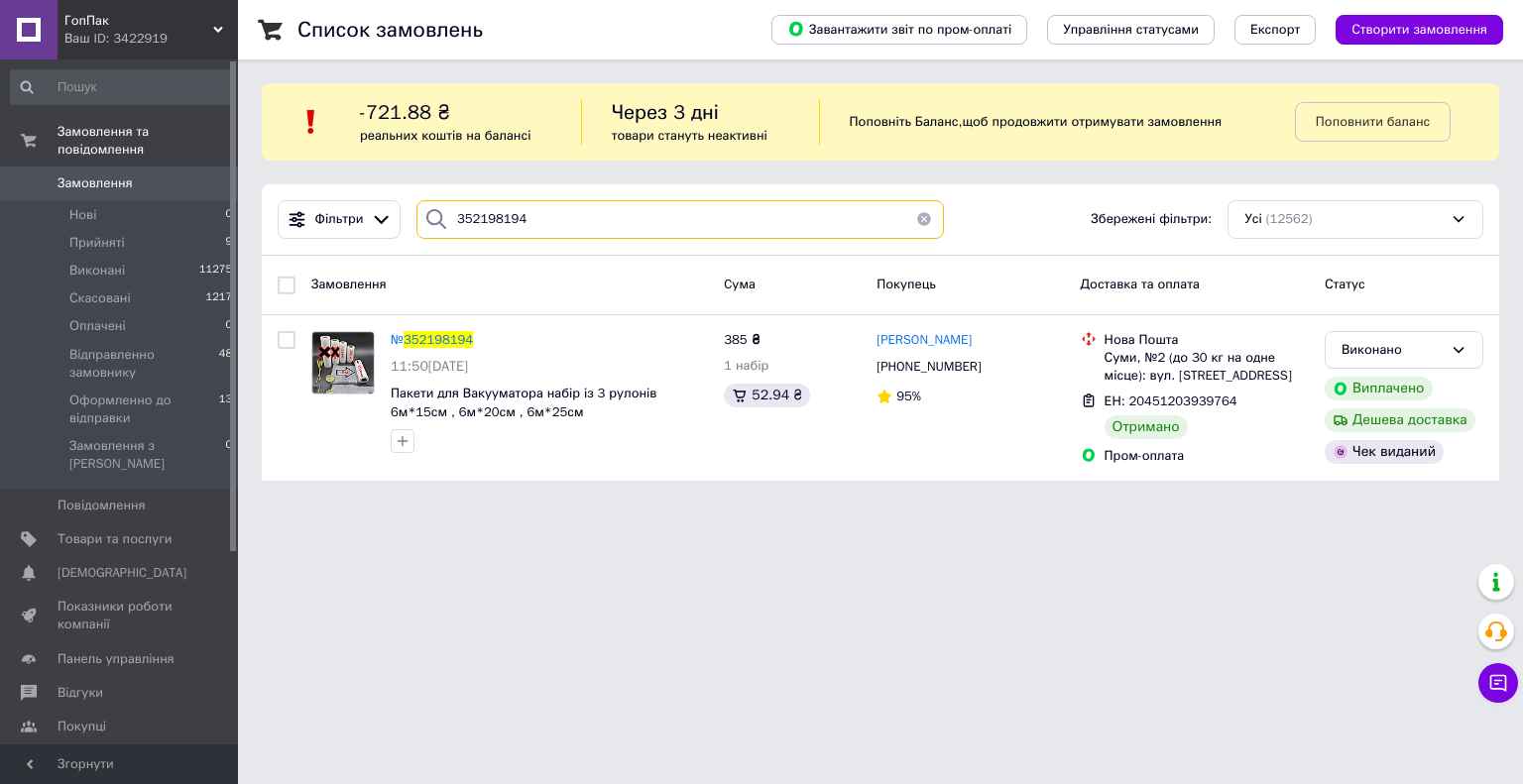 drag, startPoint x: 560, startPoint y: 215, endPoint x: 428, endPoint y: 214, distance: 132.00379 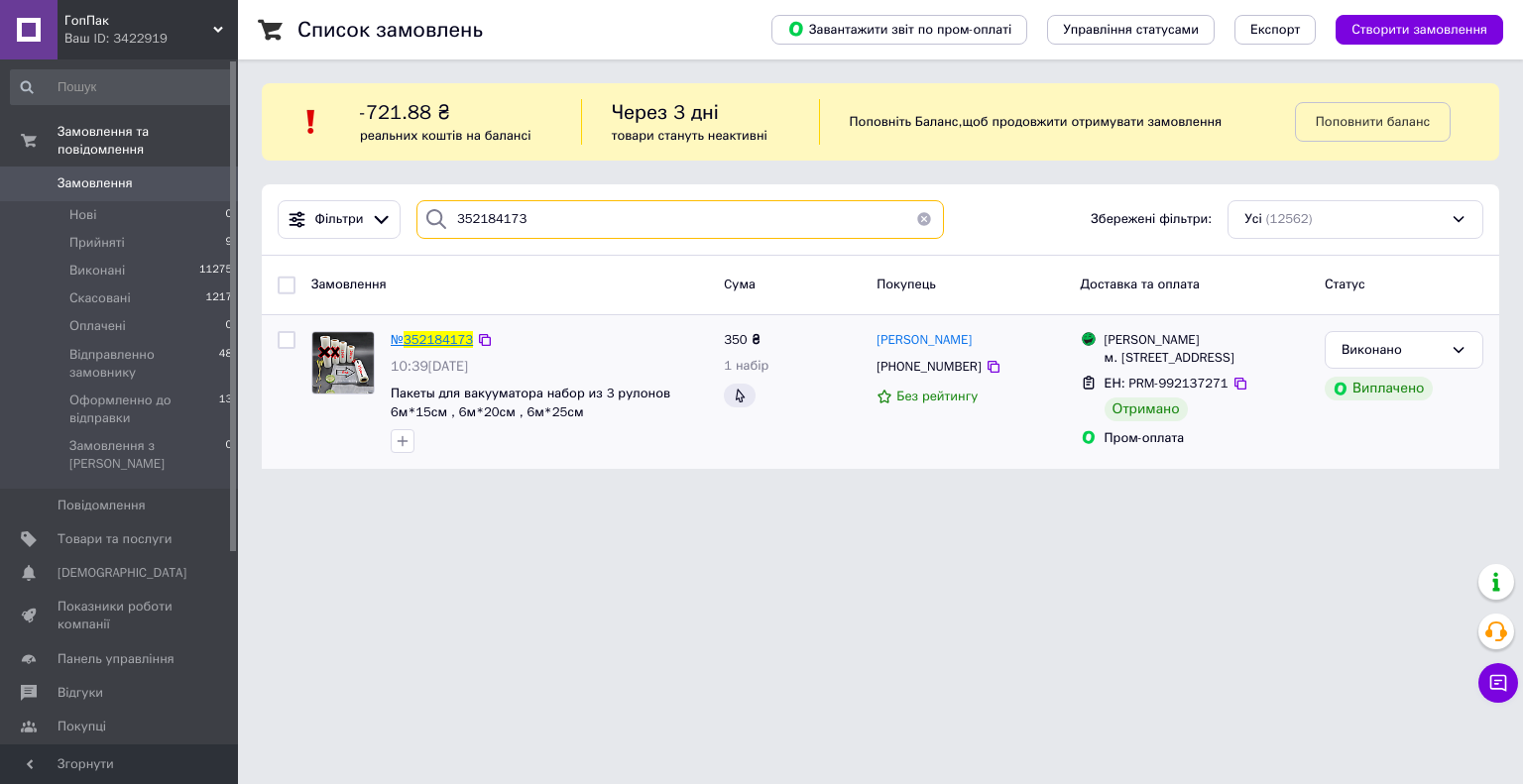 type on "352184173" 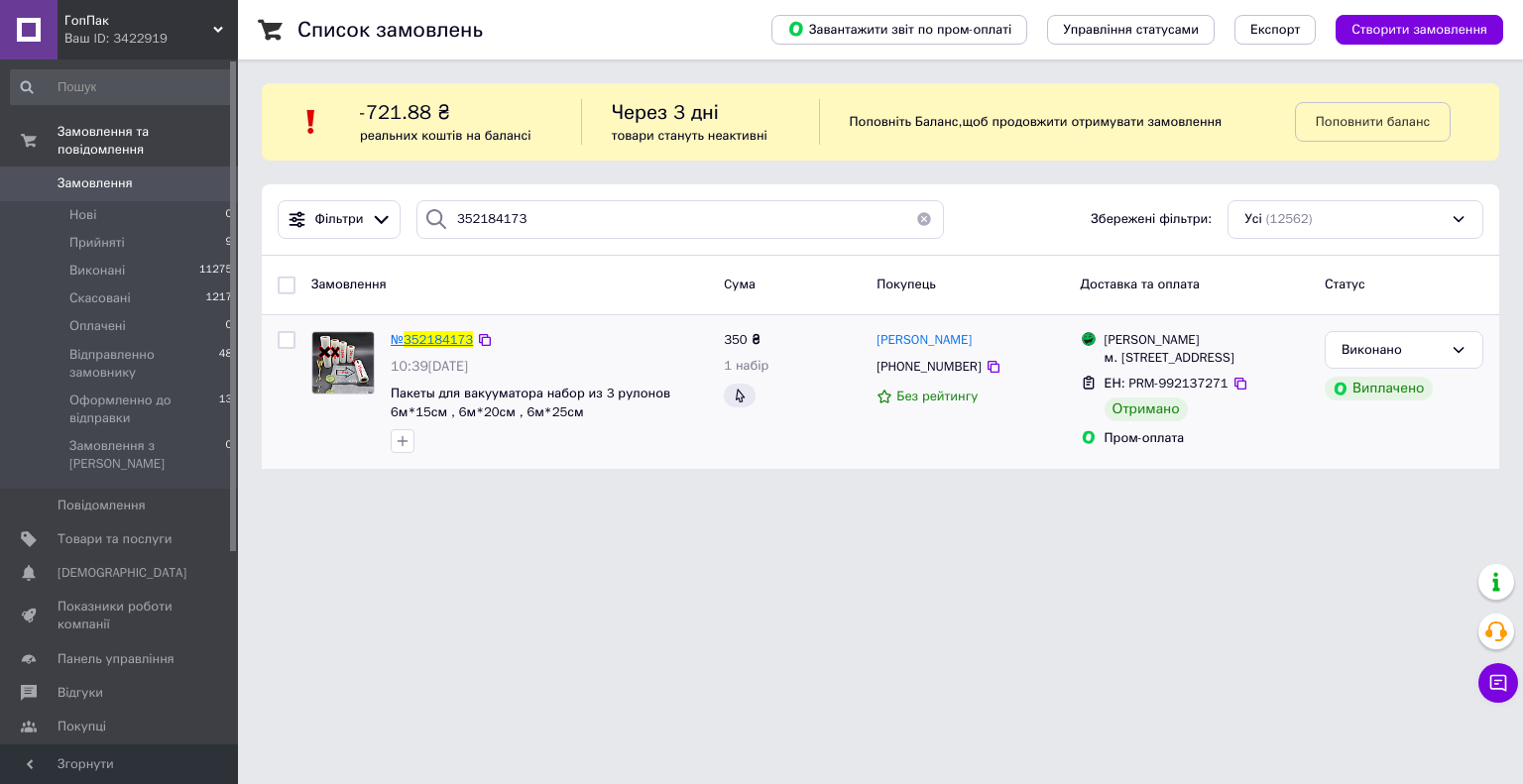 click on "352184173" at bounding box center [438, 339] 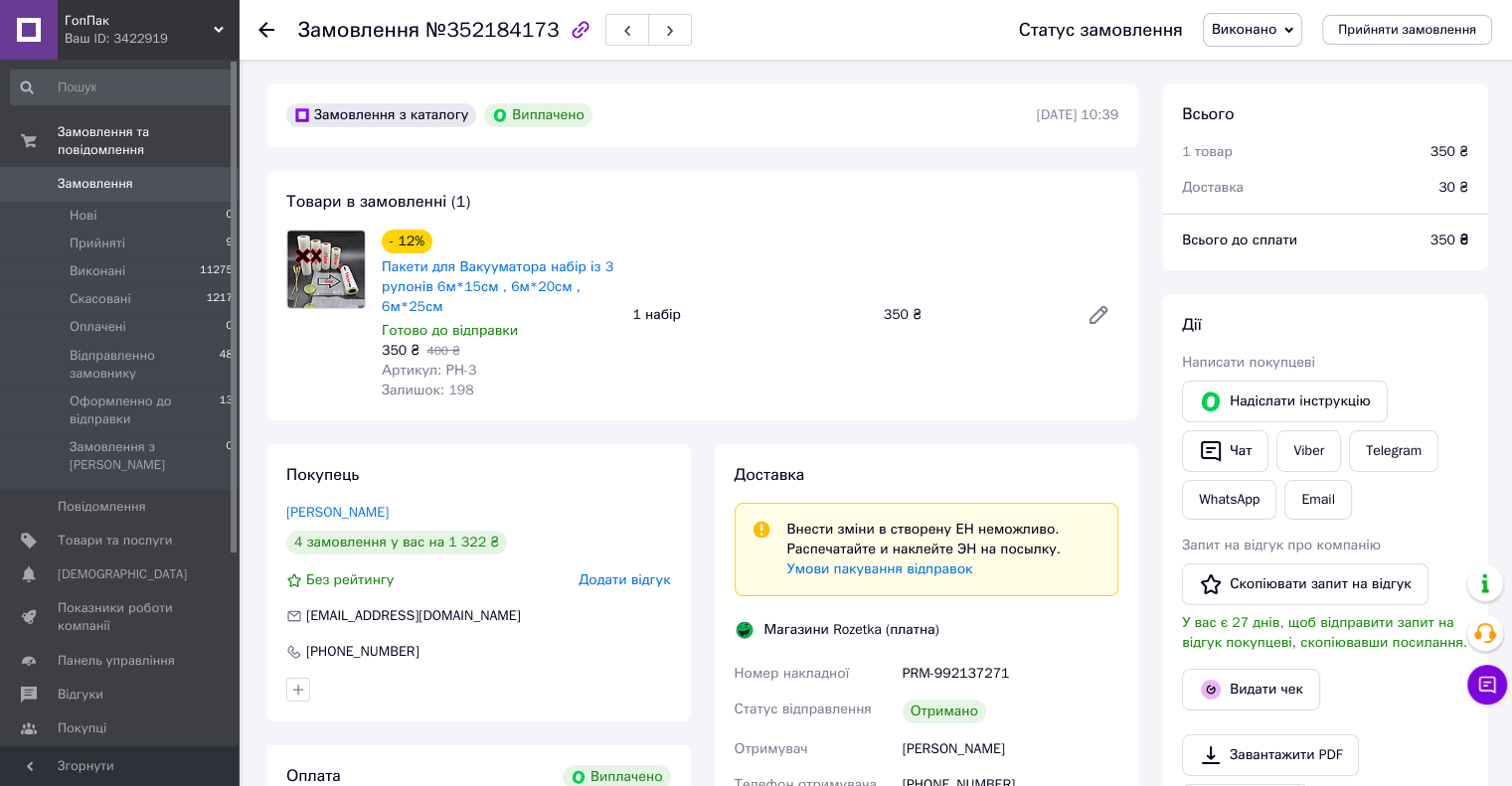 scroll, scrollTop: 107, scrollLeft: 0, axis: vertical 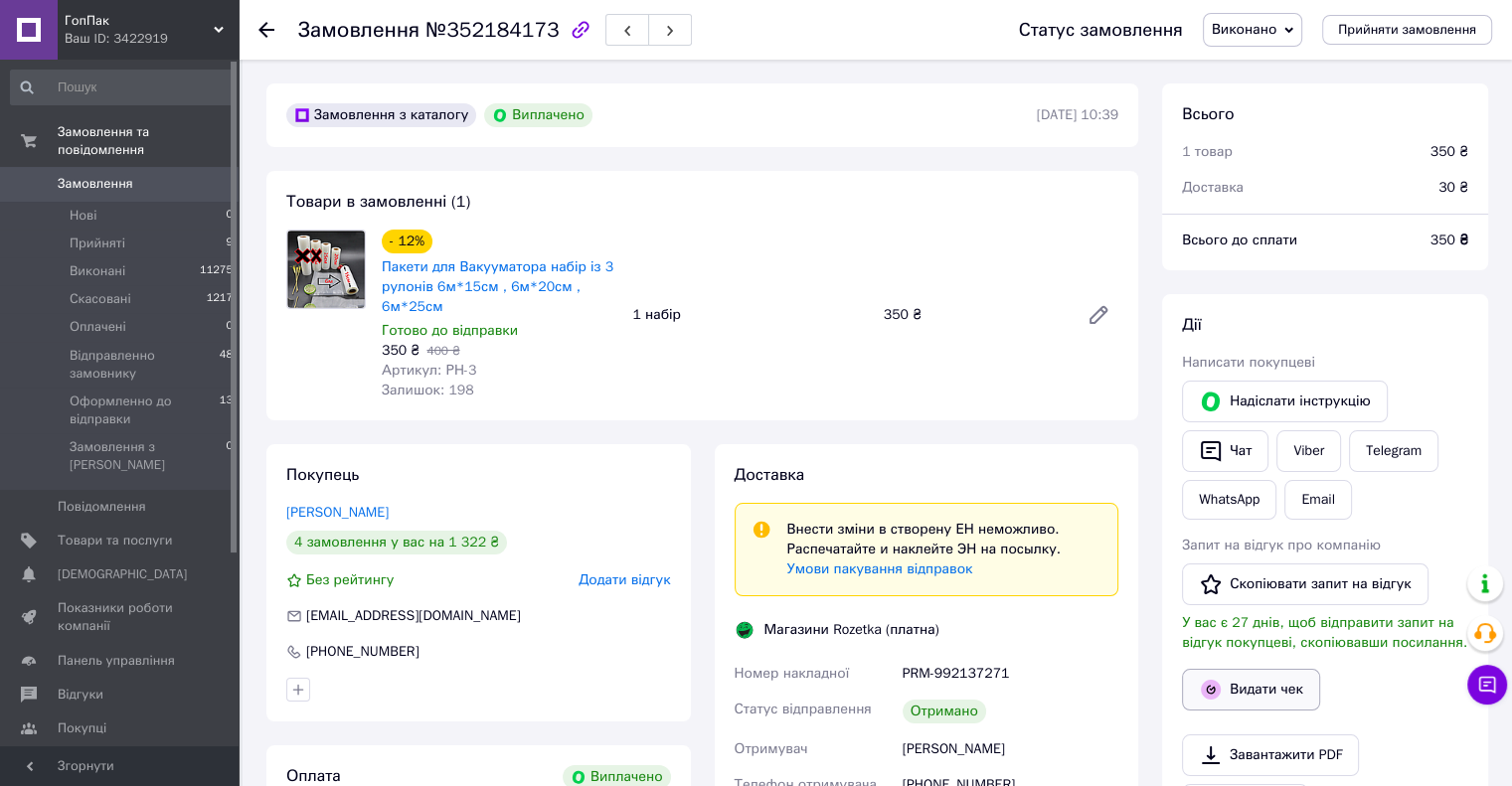 click on "Видати чек" at bounding box center (1251, 690) 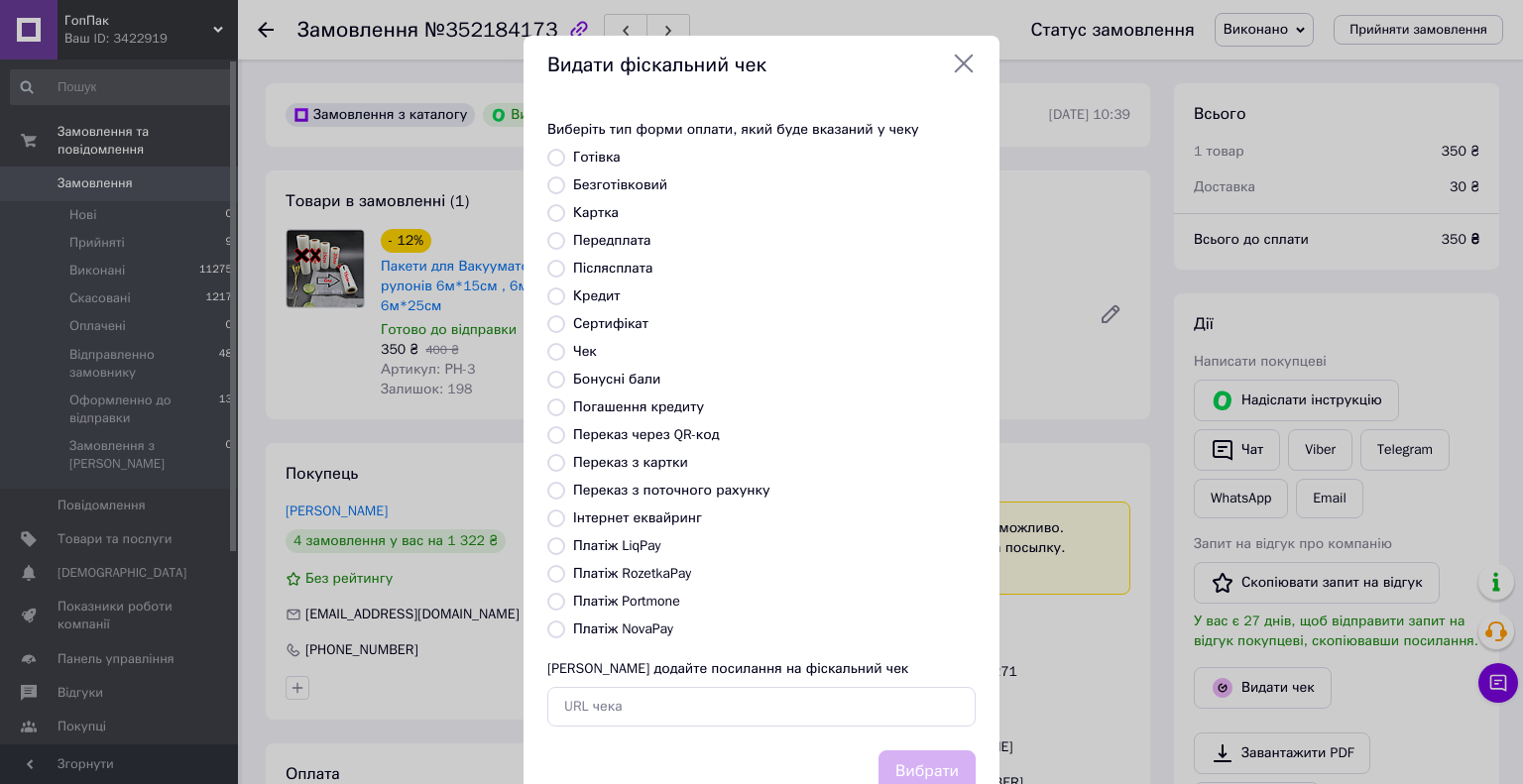 click on "Безготівковий" at bounding box center [556, 185] 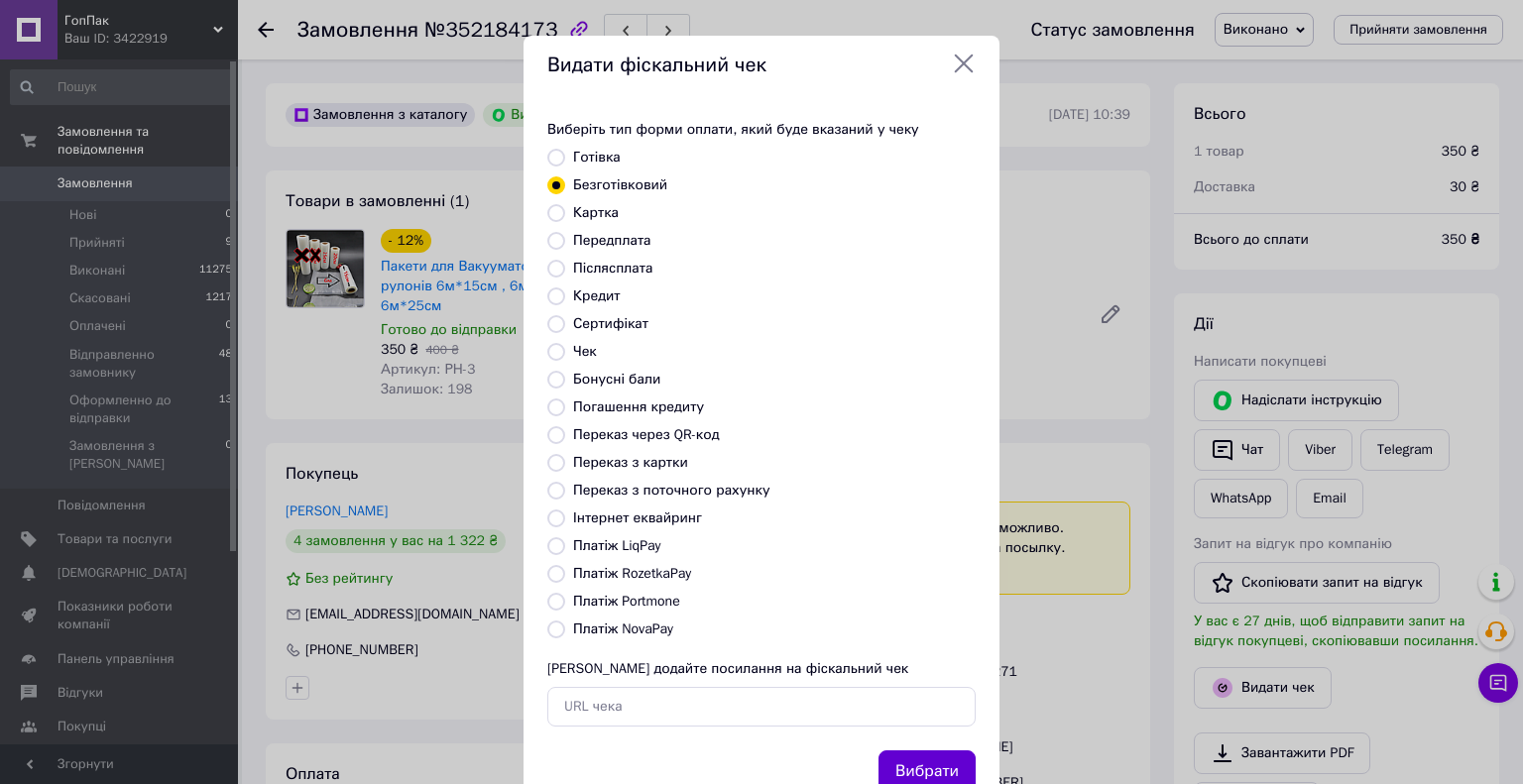 click on "Вибрати" at bounding box center [927, 771] 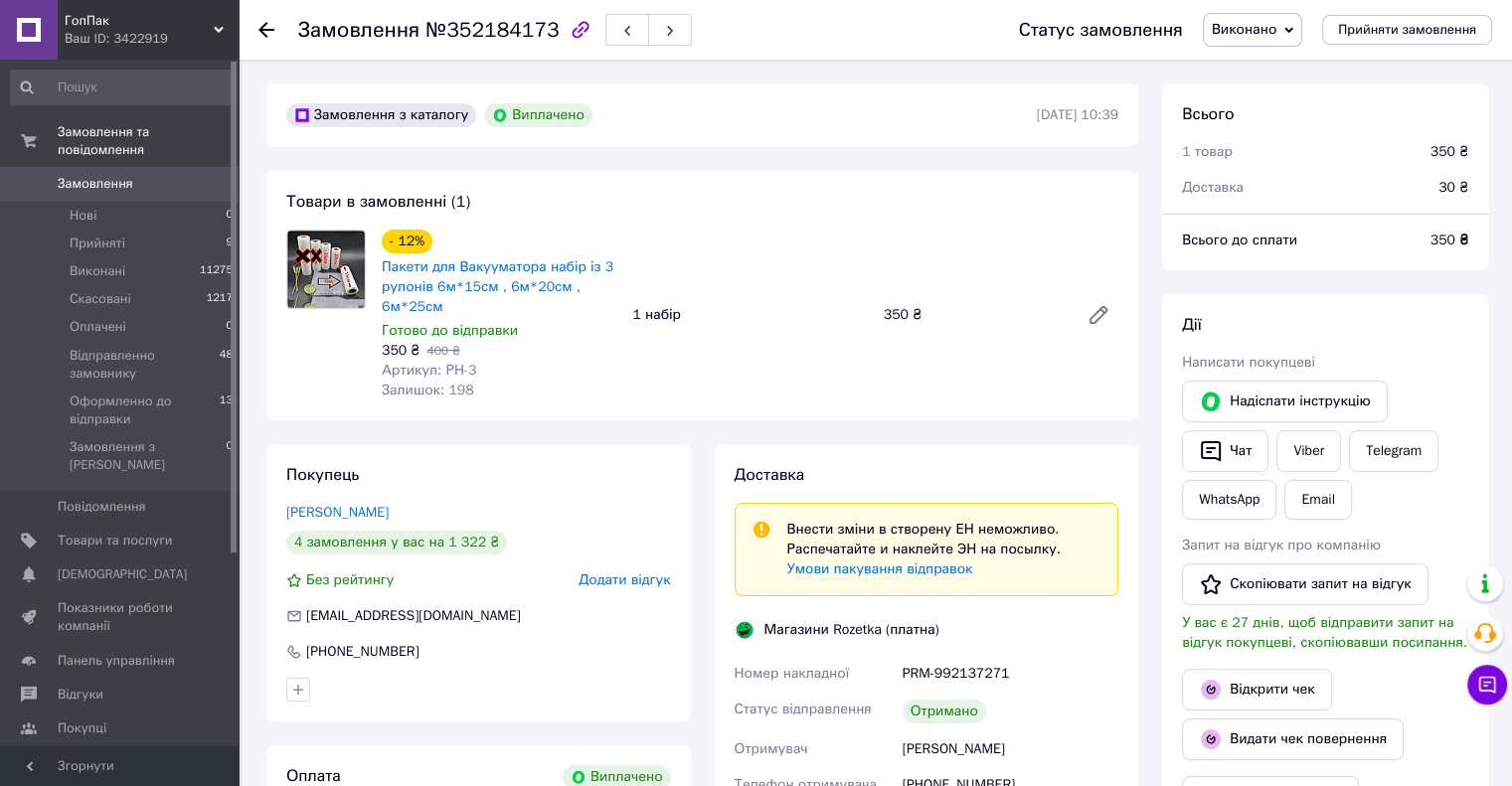 click 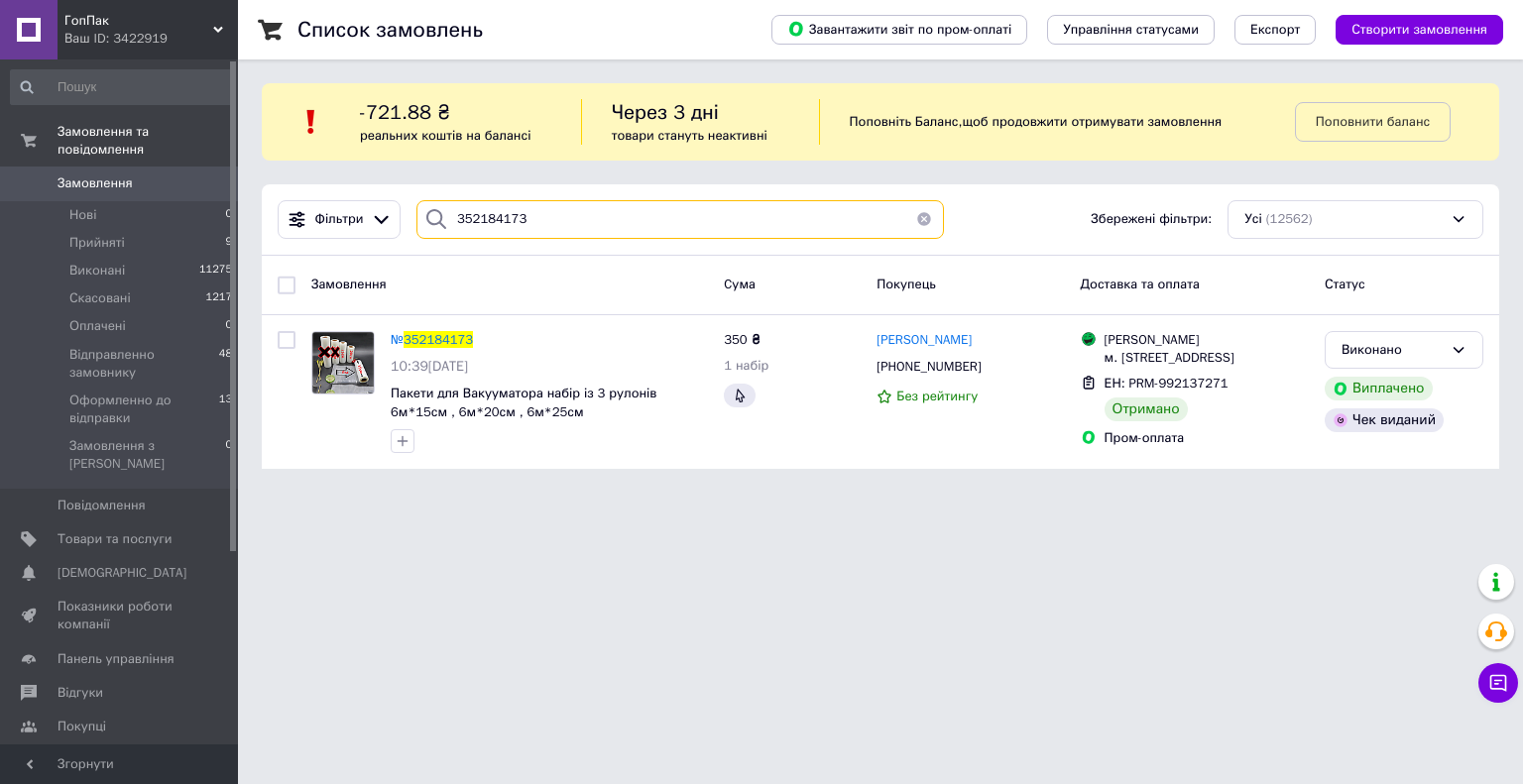 drag, startPoint x: 539, startPoint y: 213, endPoint x: 451, endPoint y: 215, distance: 88.02272 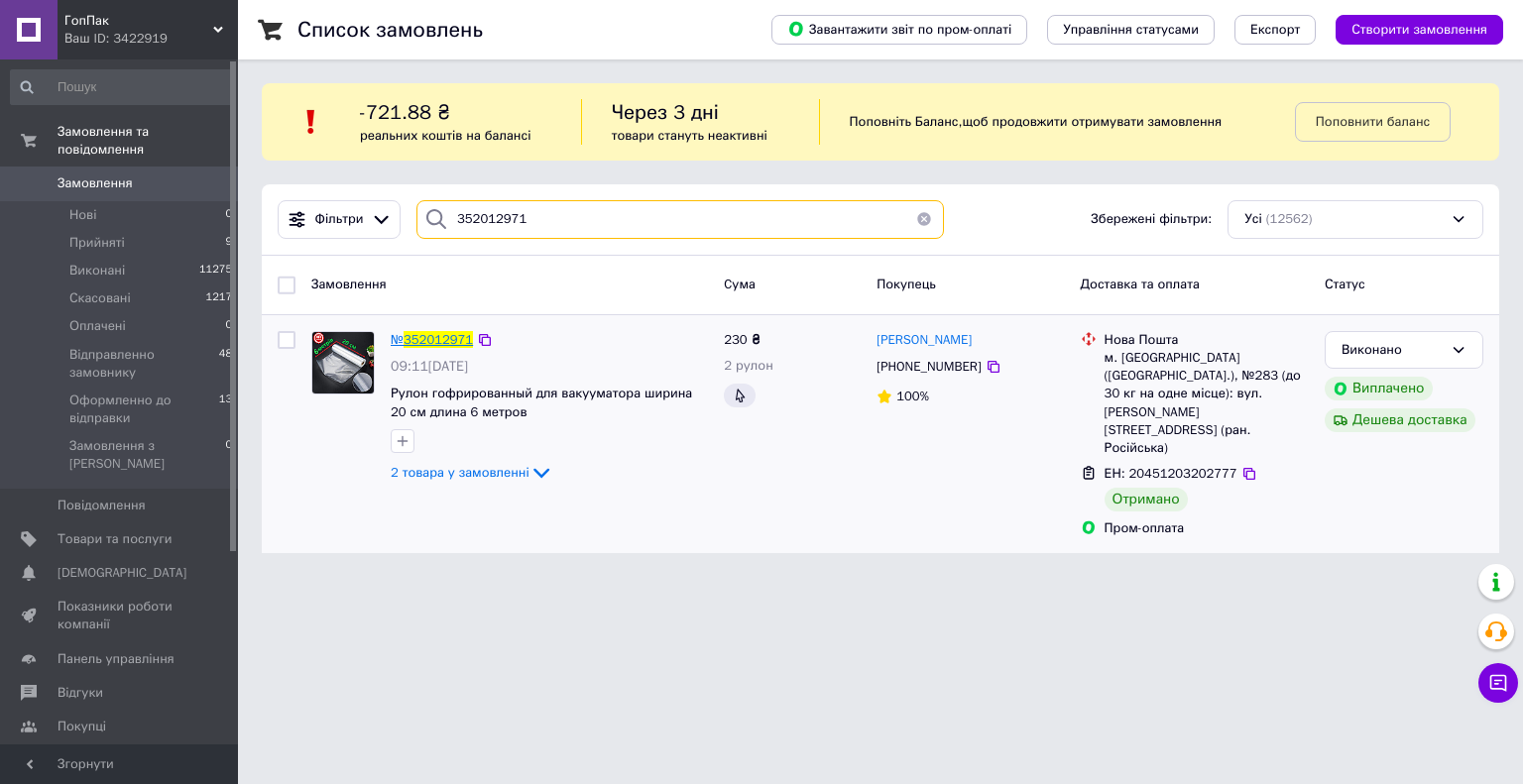 type on "352012971" 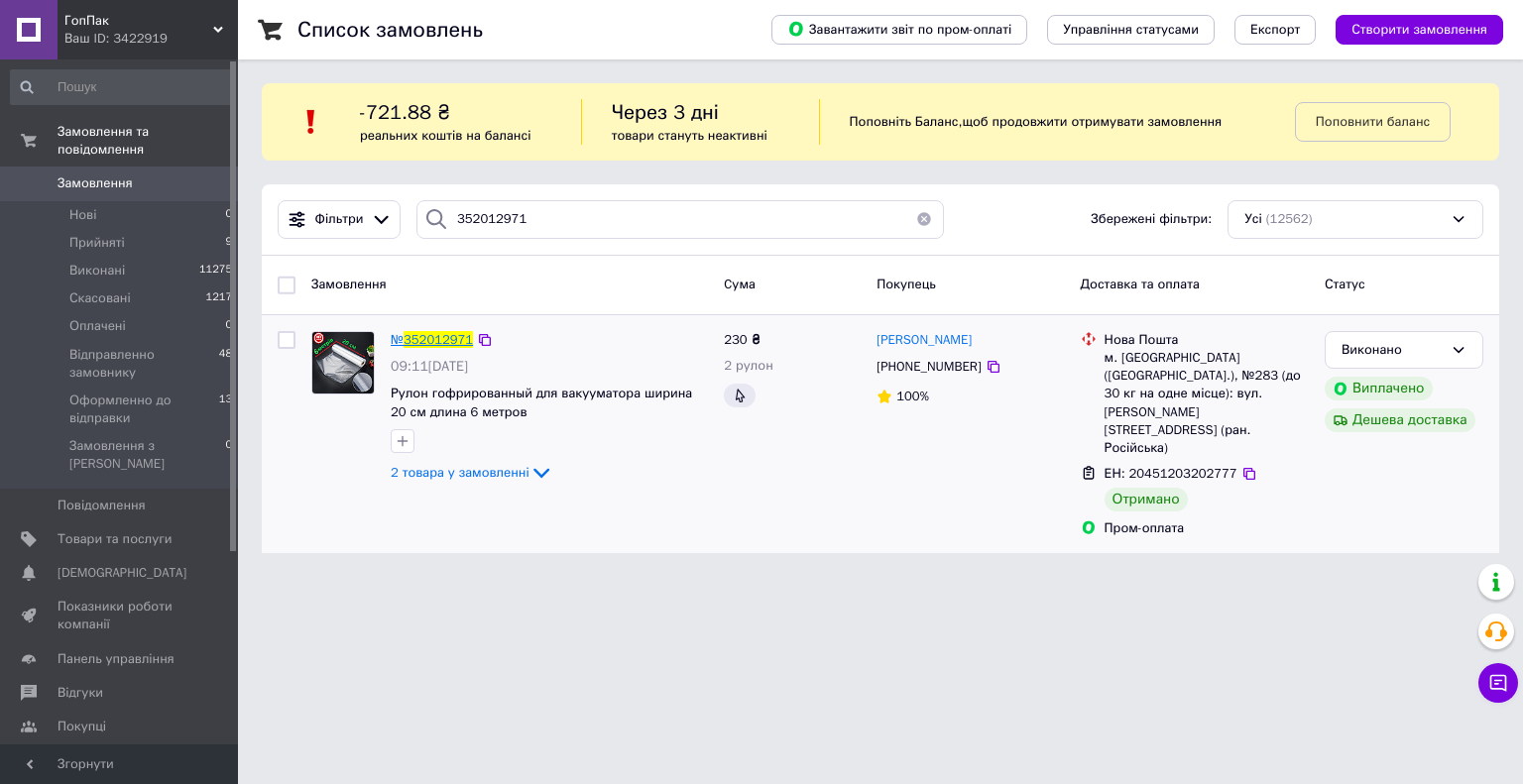 click on "352012971" at bounding box center (438, 339) 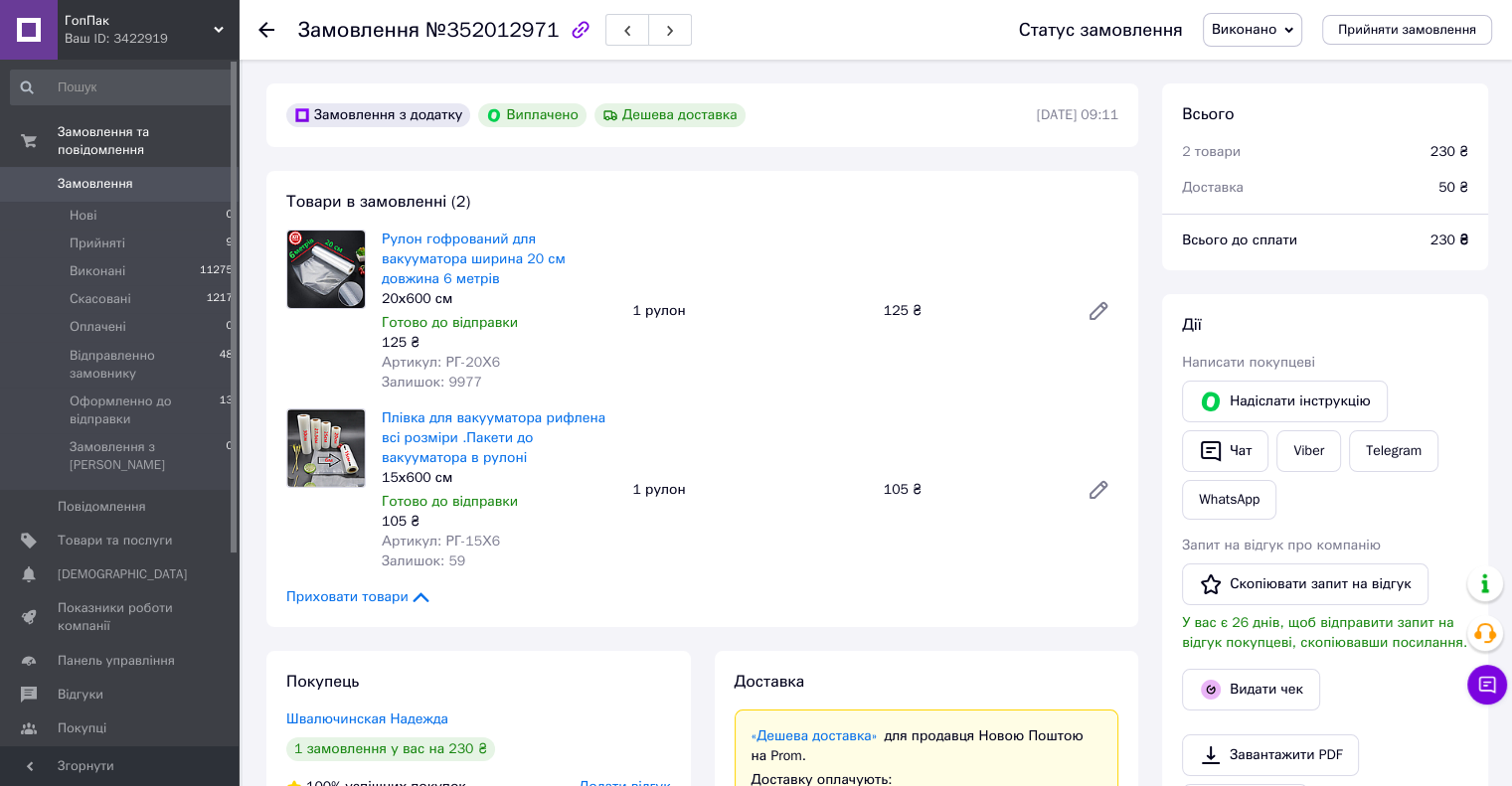 scroll, scrollTop: 216, scrollLeft: 0, axis: vertical 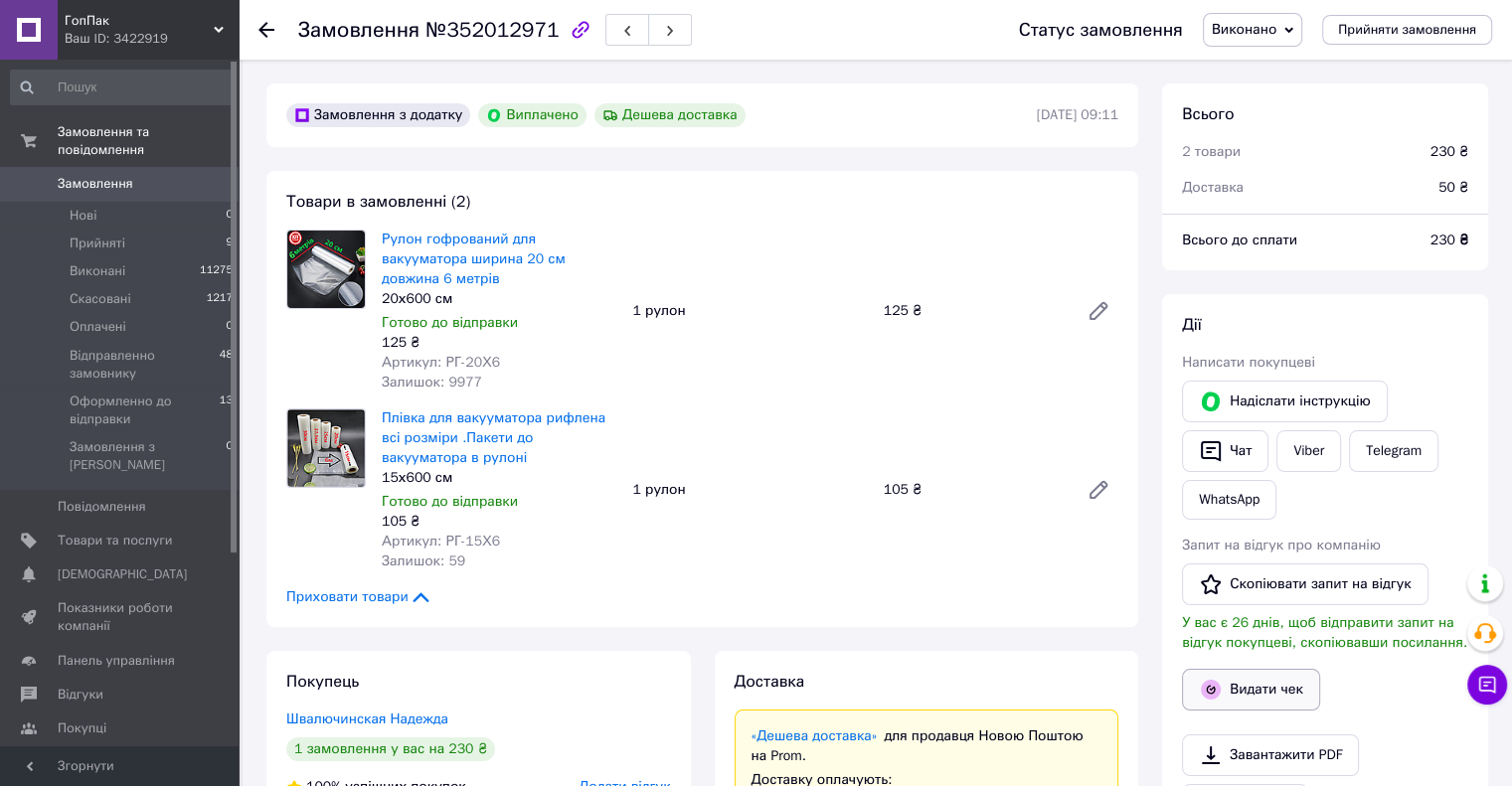 click on "Видати чек" at bounding box center (1251, 690) 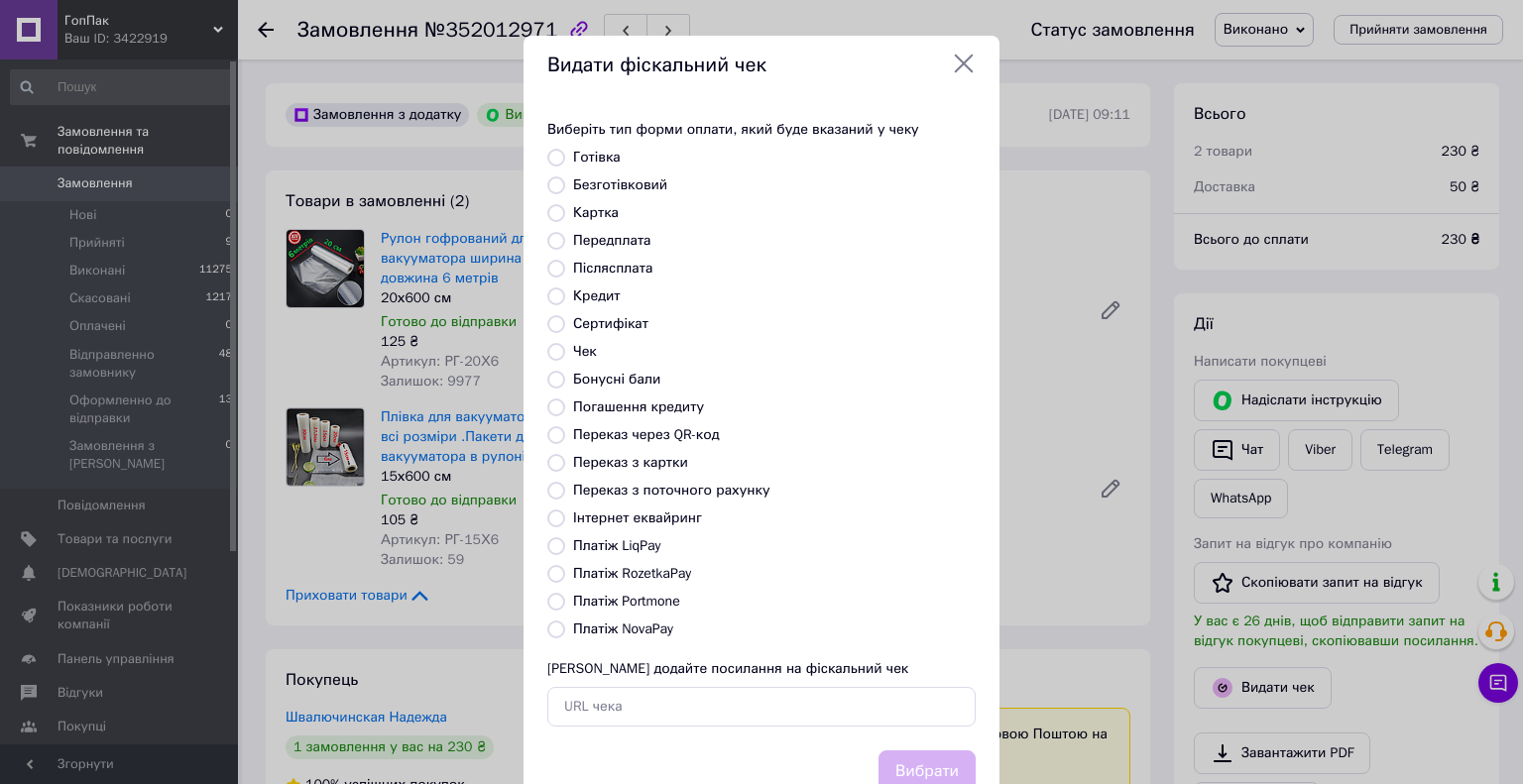 click on "Безготівковий" at bounding box center [556, 185] 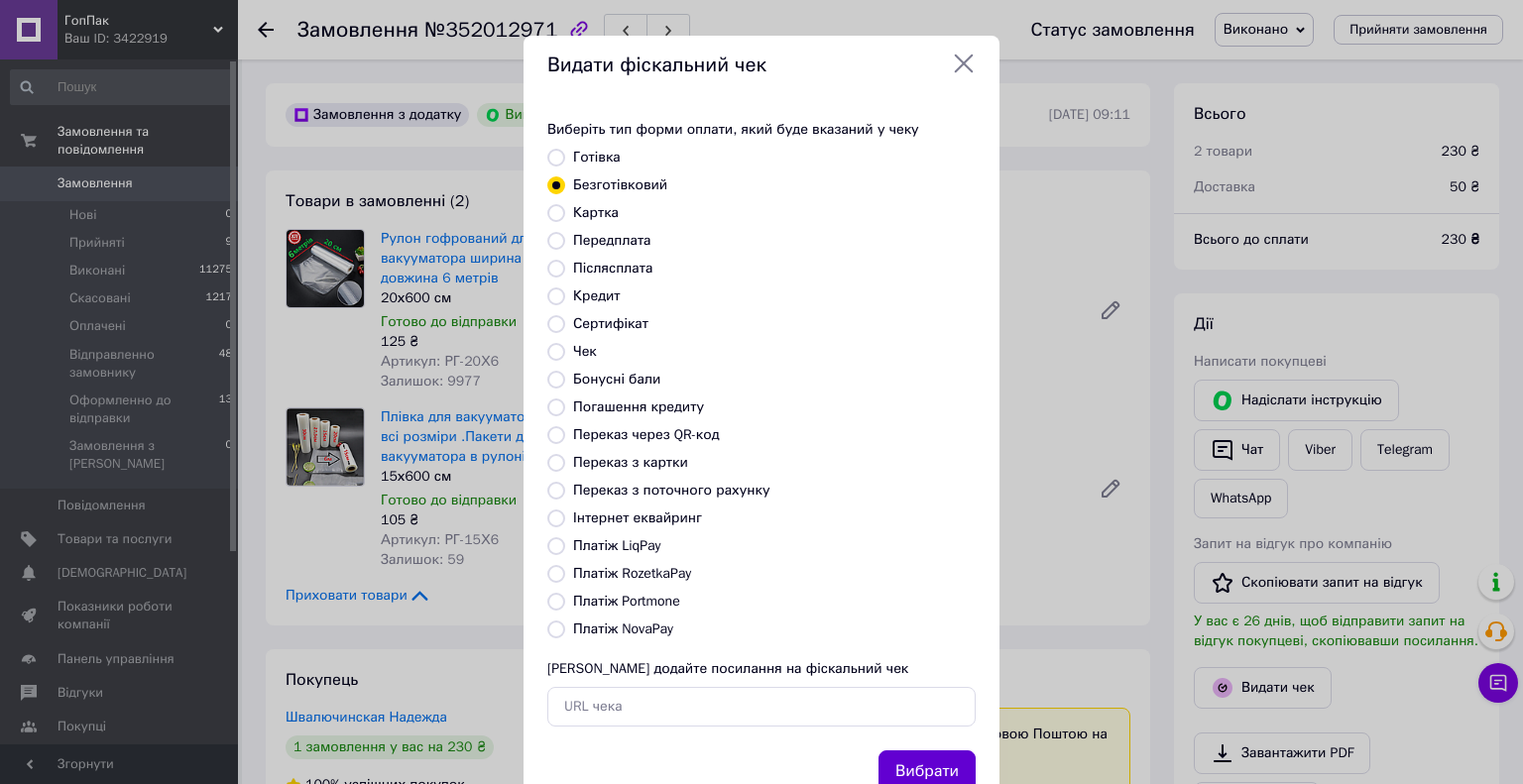 click on "Вибрати" at bounding box center (927, 771) 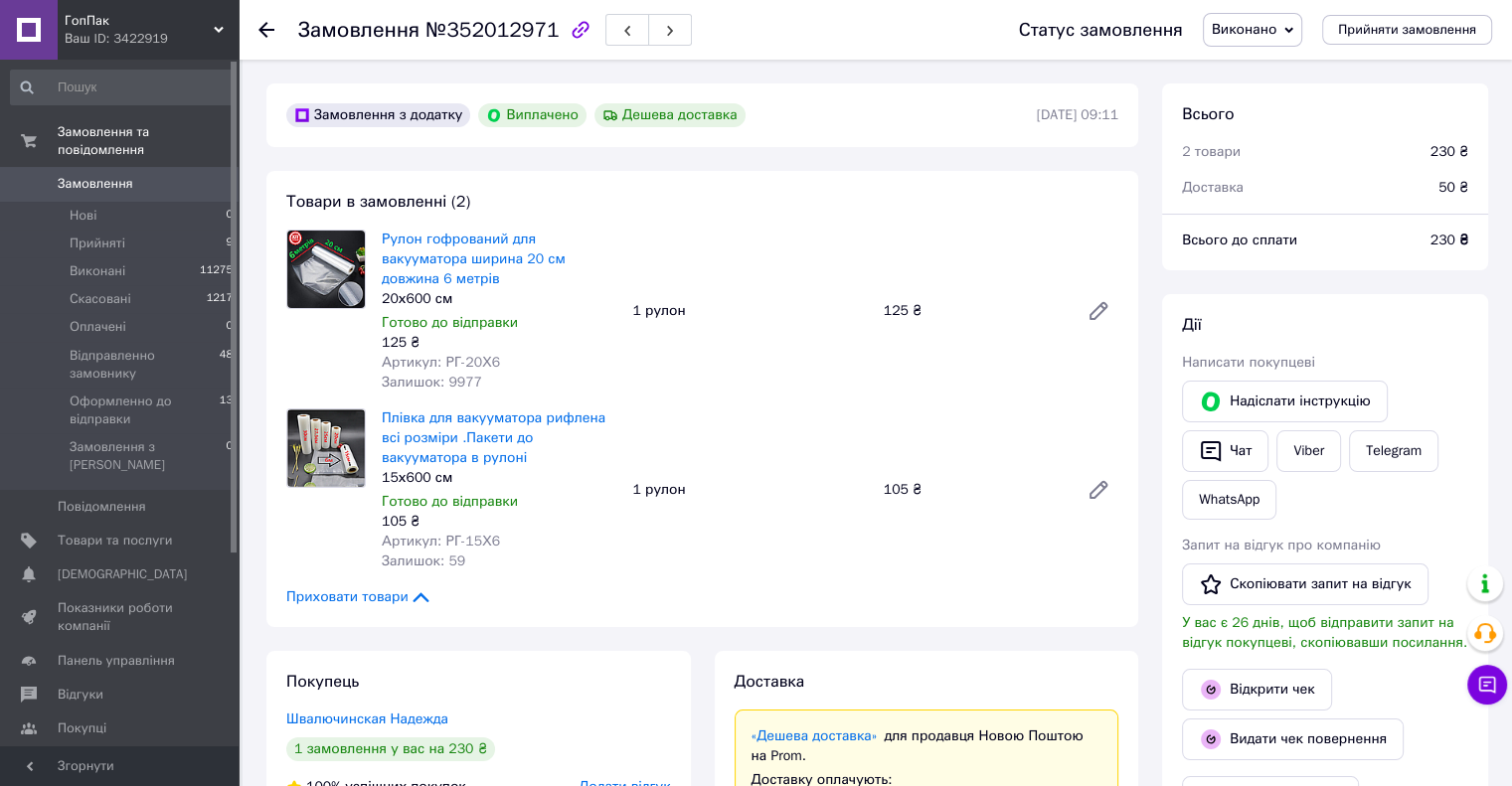click 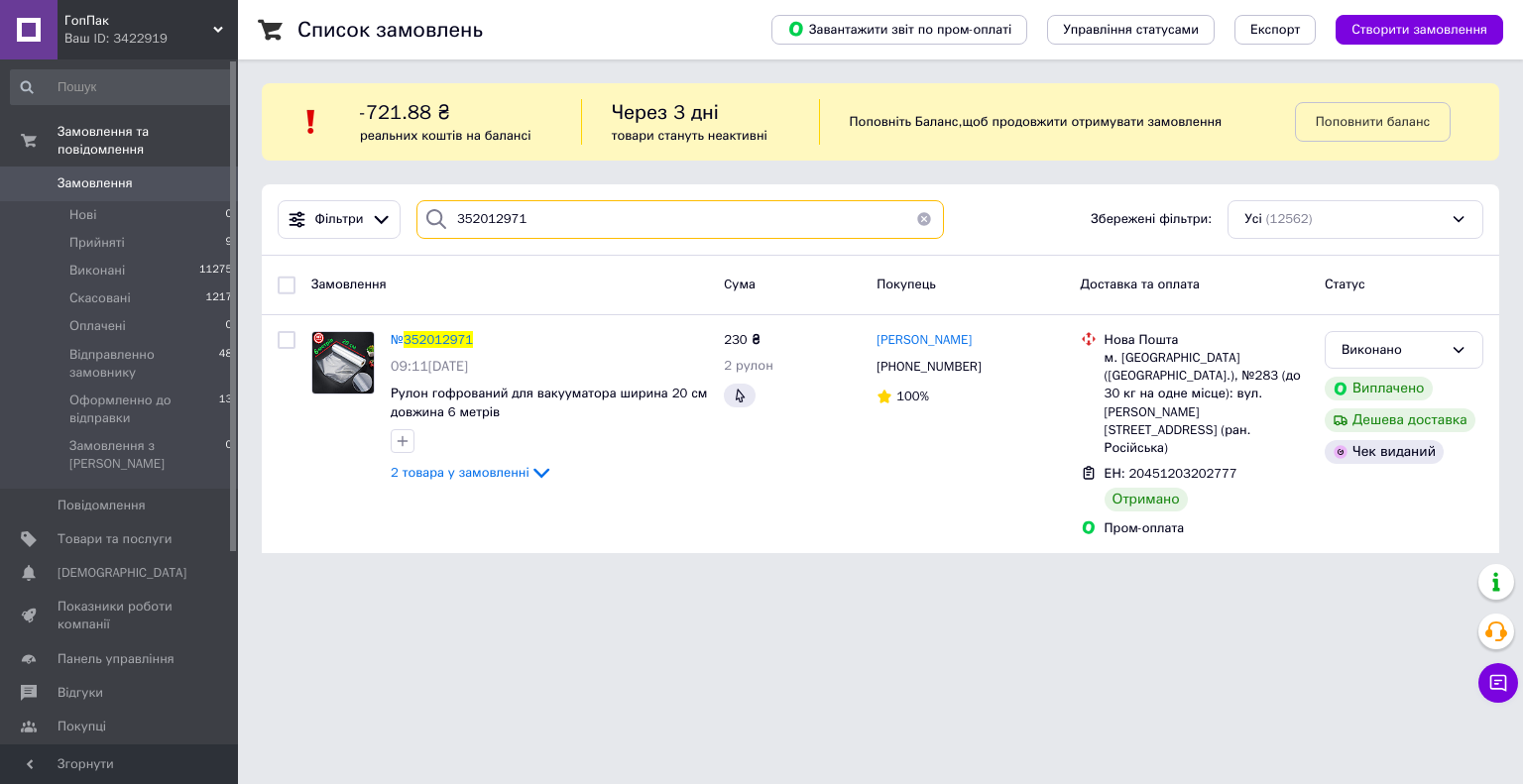 drag, startPoint x: 538, startPoint y: 223, endPoint x: 444, endPoint y: 223, distance: 94 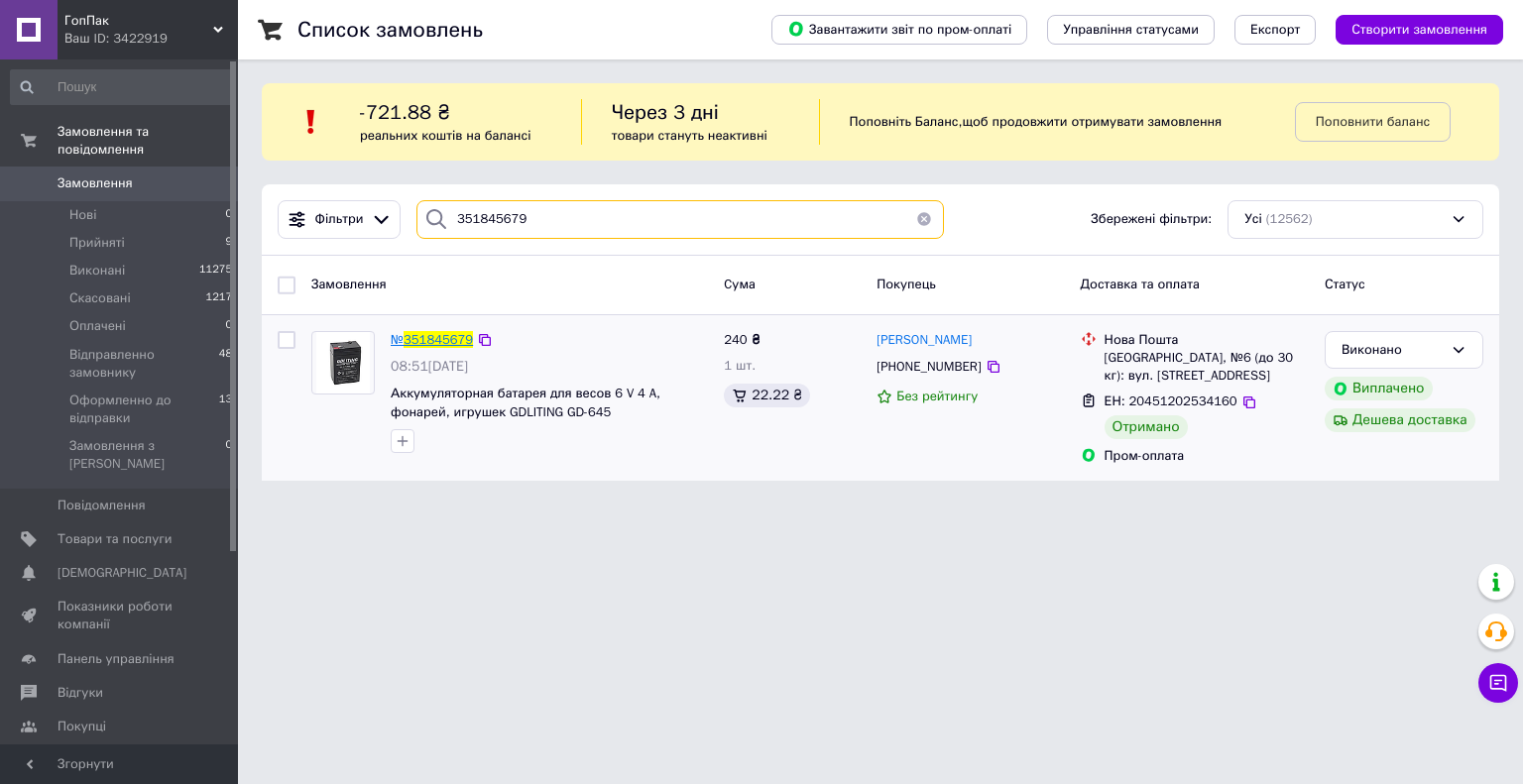 type on "351845679" 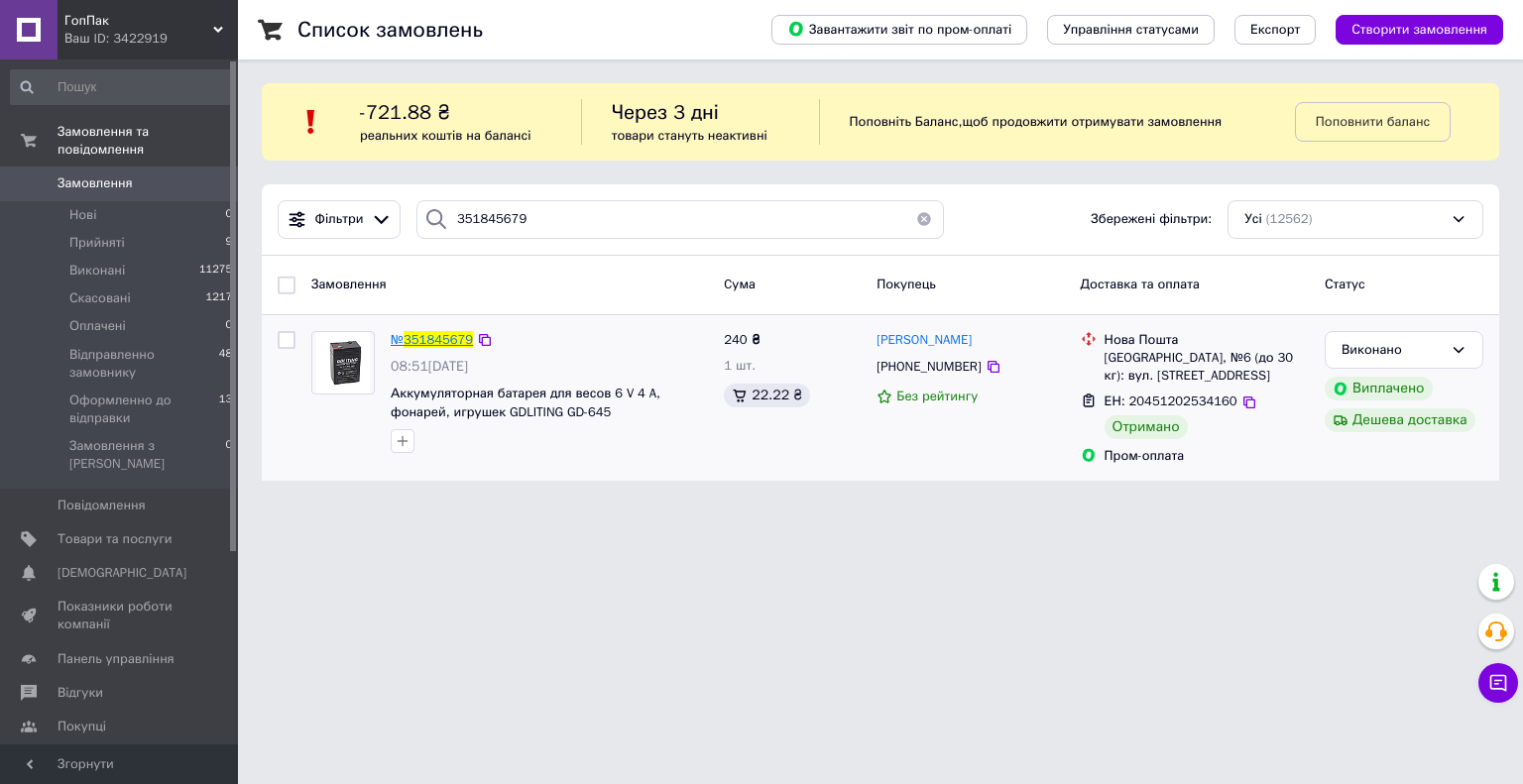 click on "351845679" at bounding box center [438, 339] 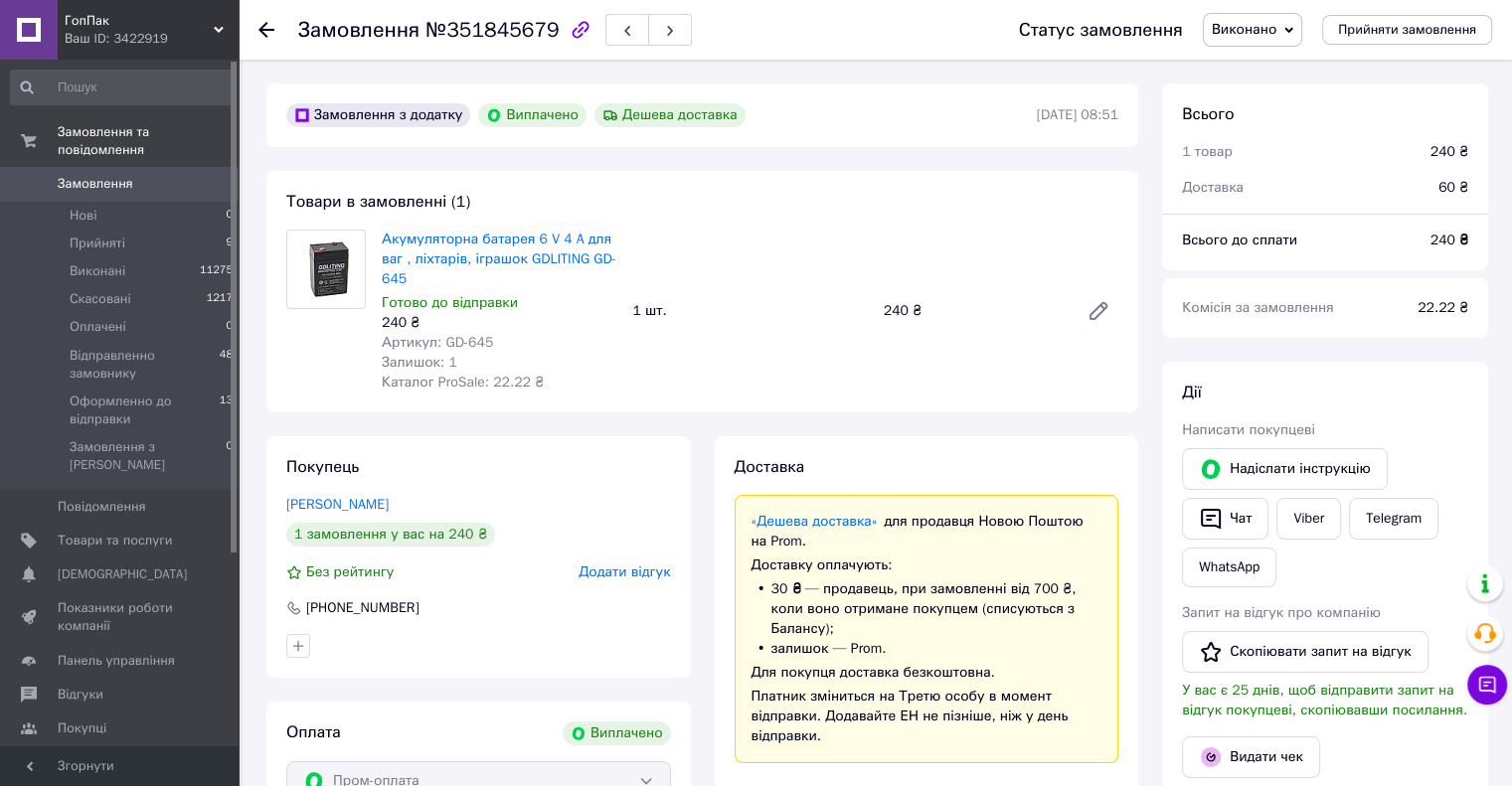 scroll, scrollTop: 196, scrollLeft: 0, axis: vertical 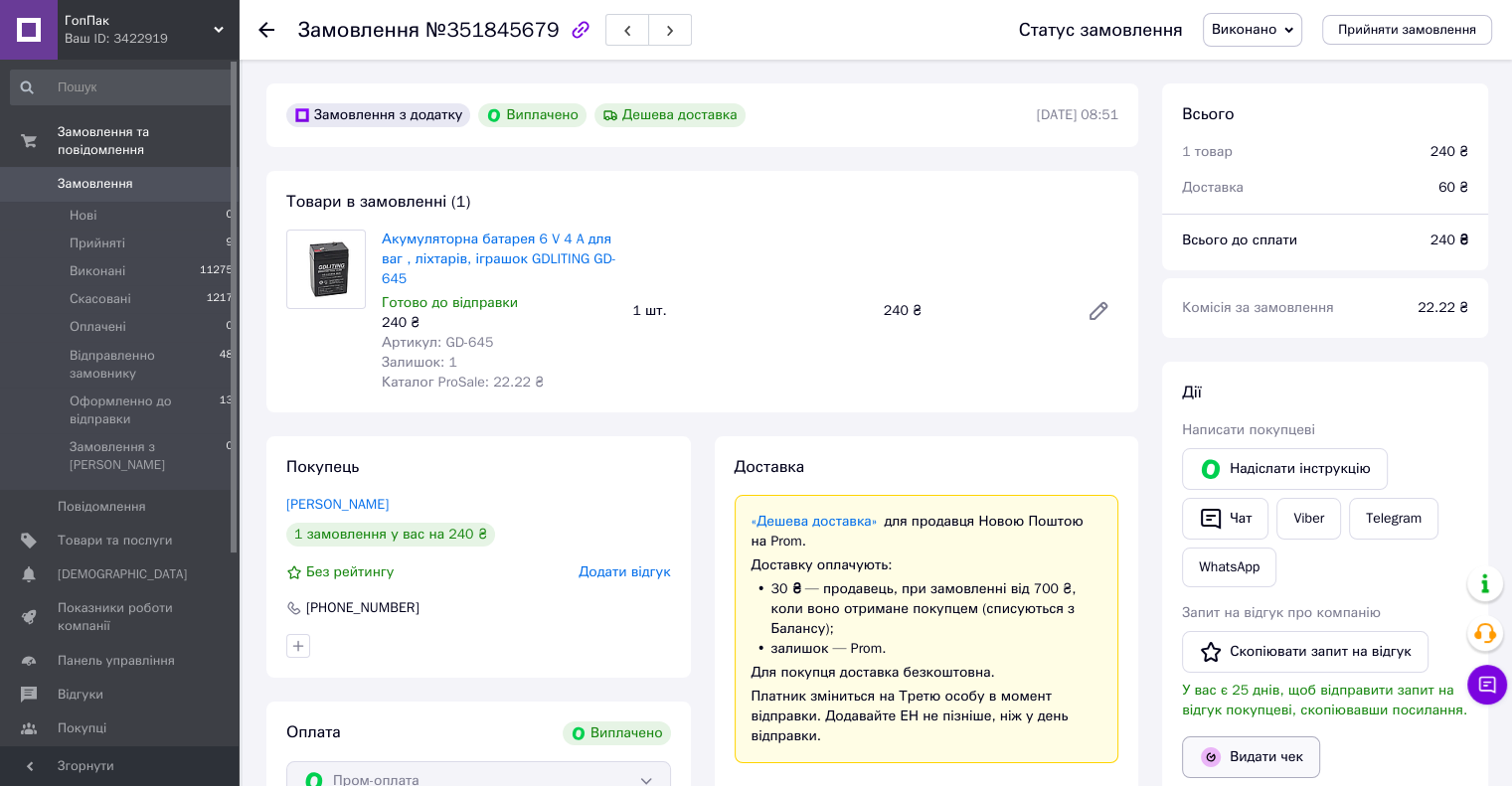 click on "Видати чек" at bounding box center [1251, 757] 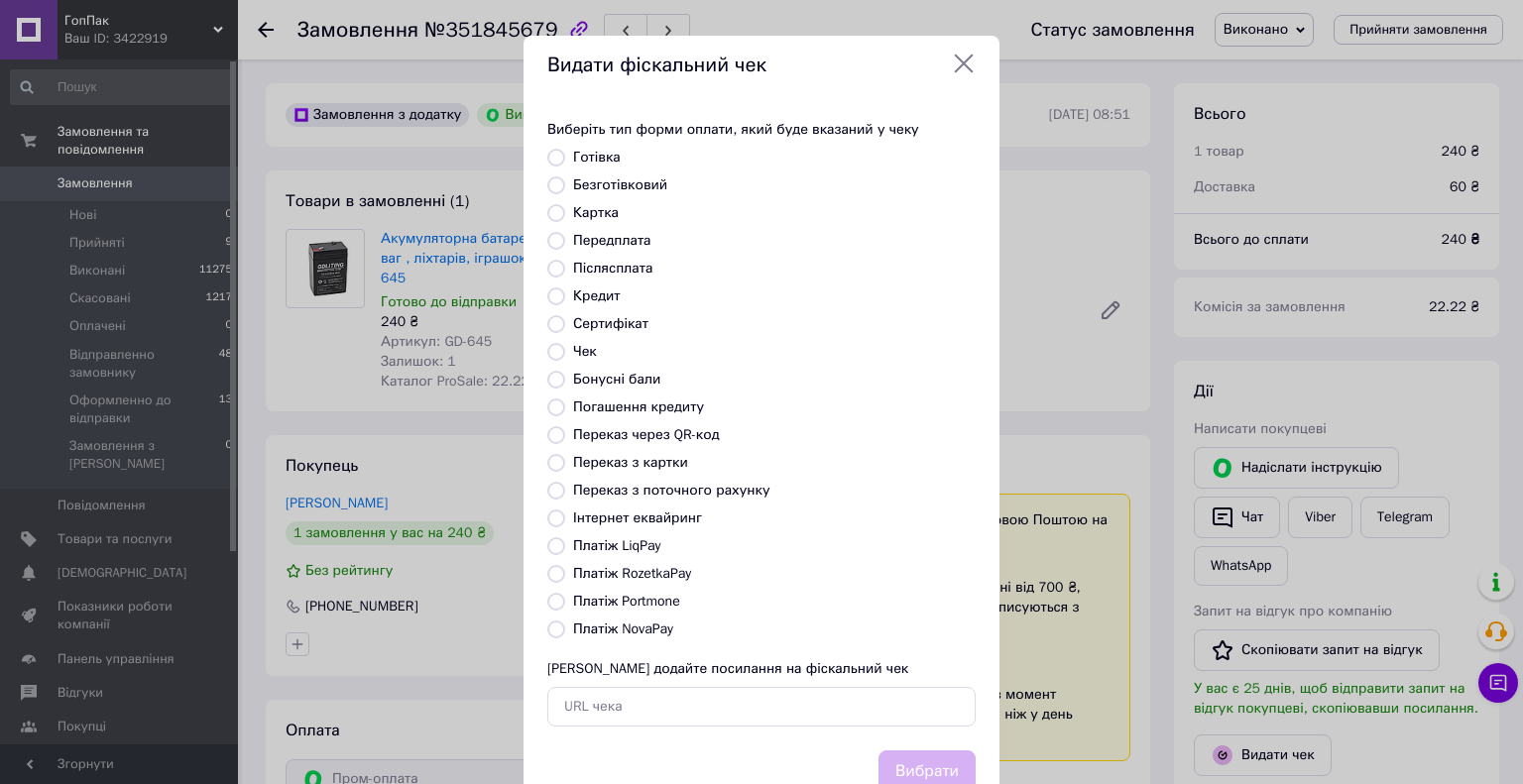 click on "Безготівковий" at bounding box center [556, 185] 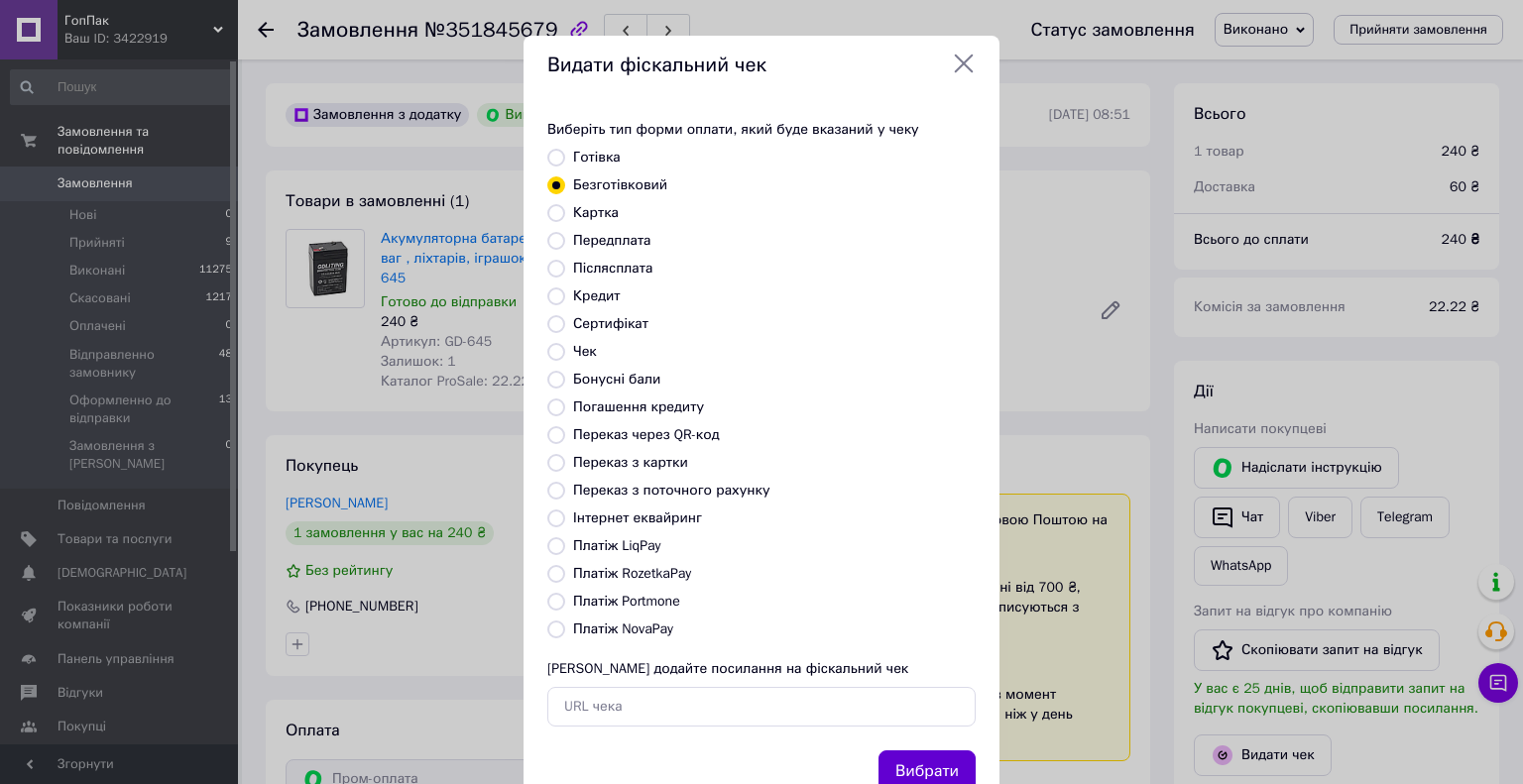 click on "Вибрати" at bounding box center (927, 771) 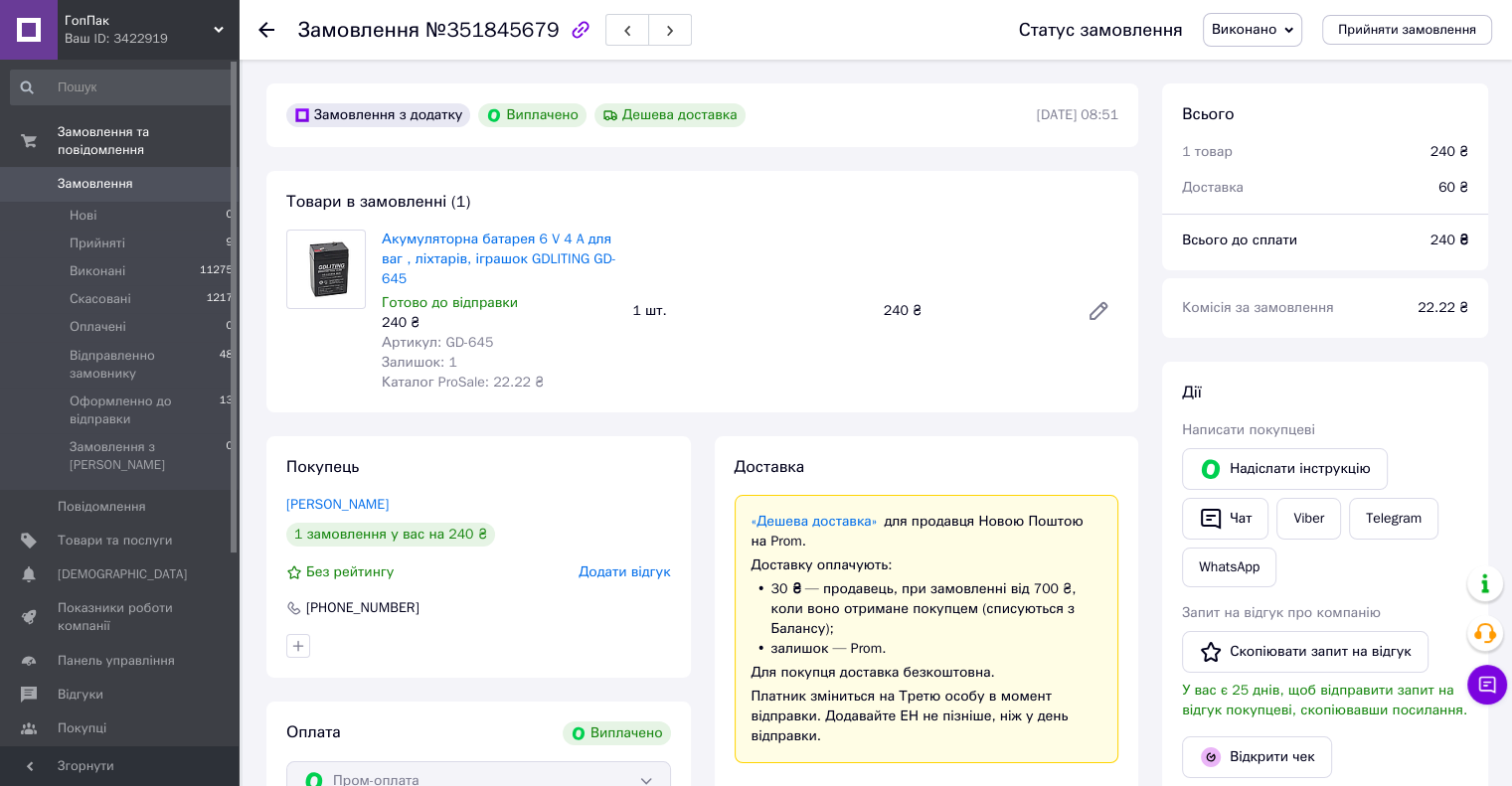 scroll, scrollTop: 99, scrollLeft: 0, axis: vertical 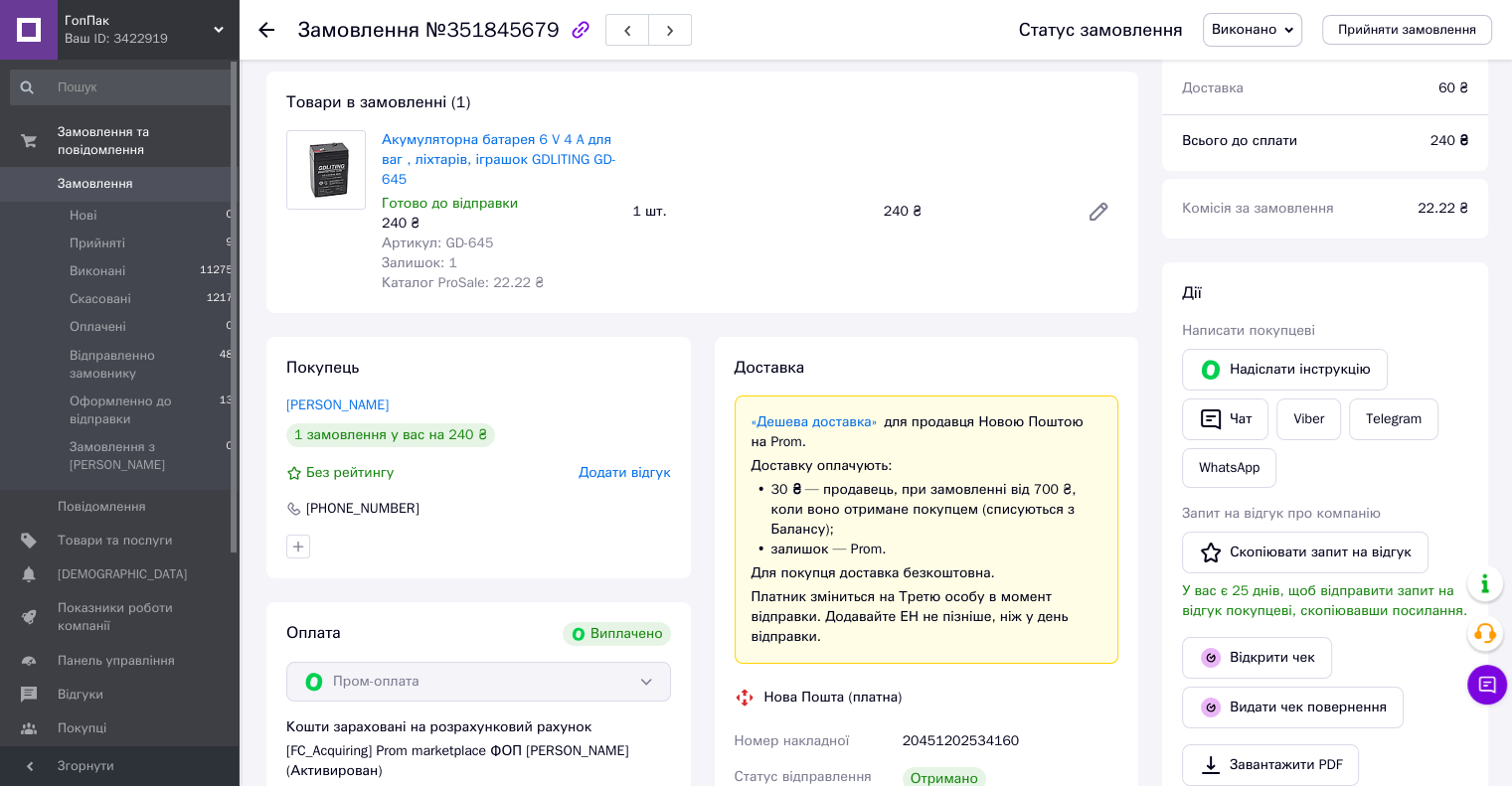 click 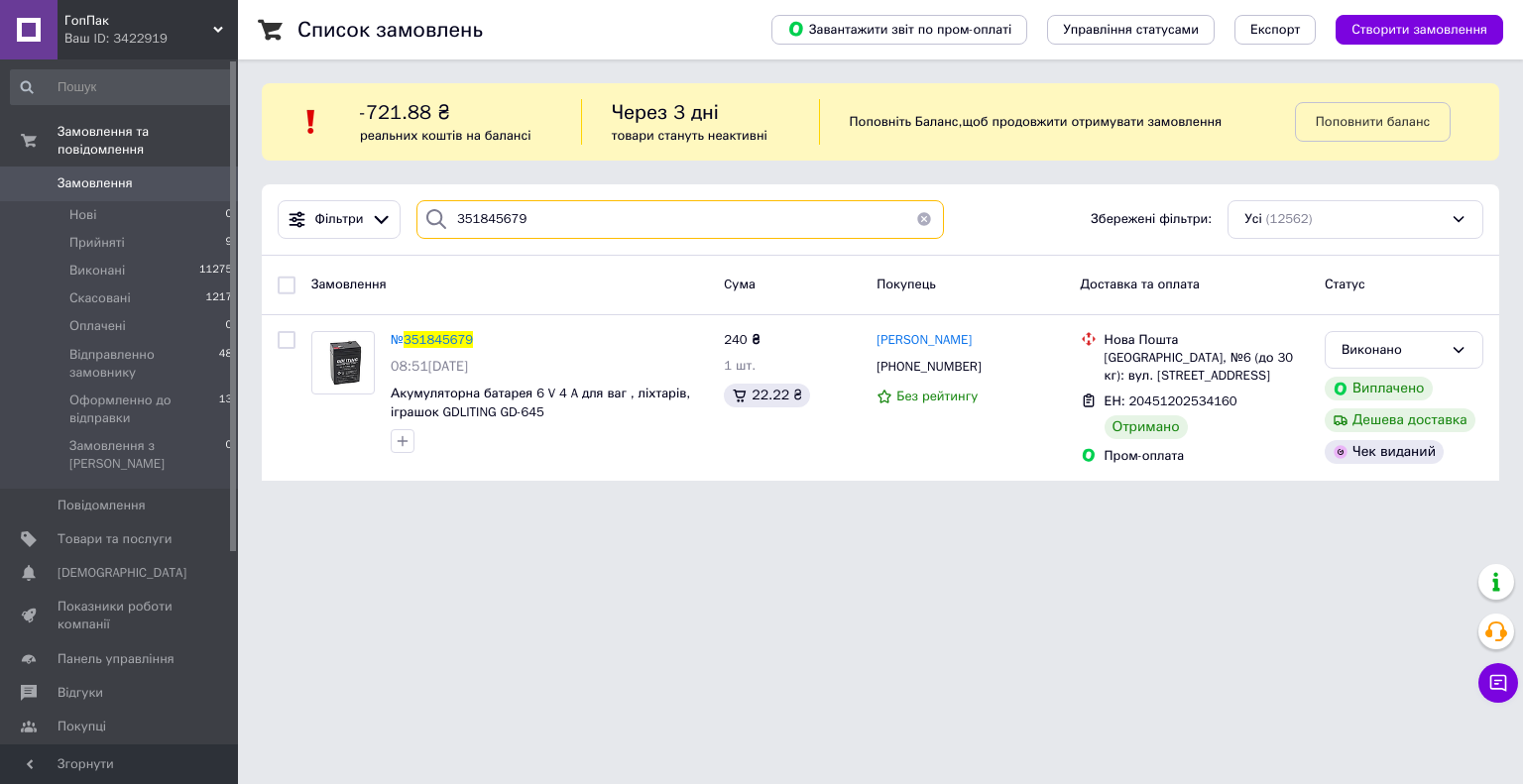 drag, startPoint x: 549, startPoint y: 214, endPoint x: 433, endPoint y: 214, distance: 116 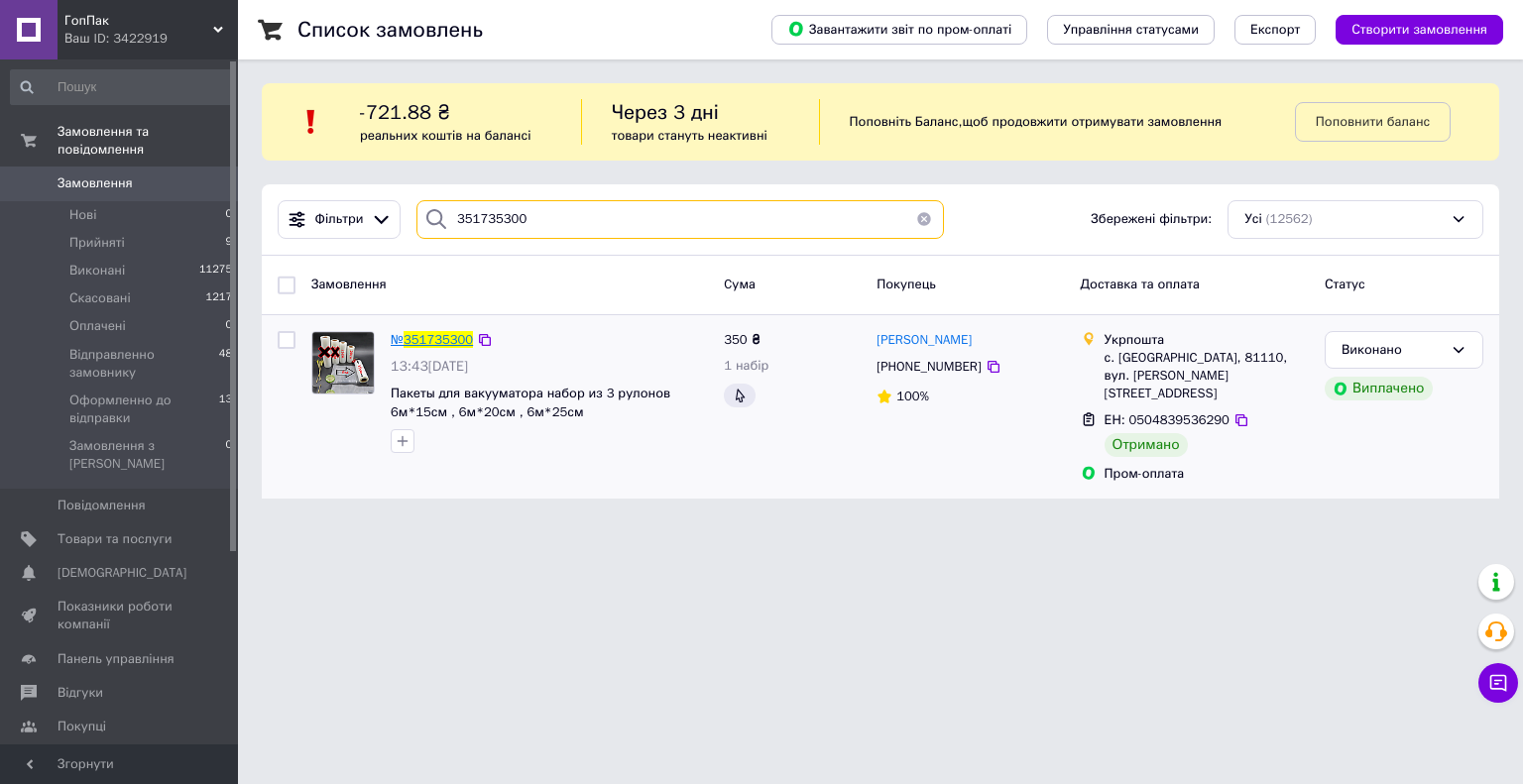 type on "351735300" 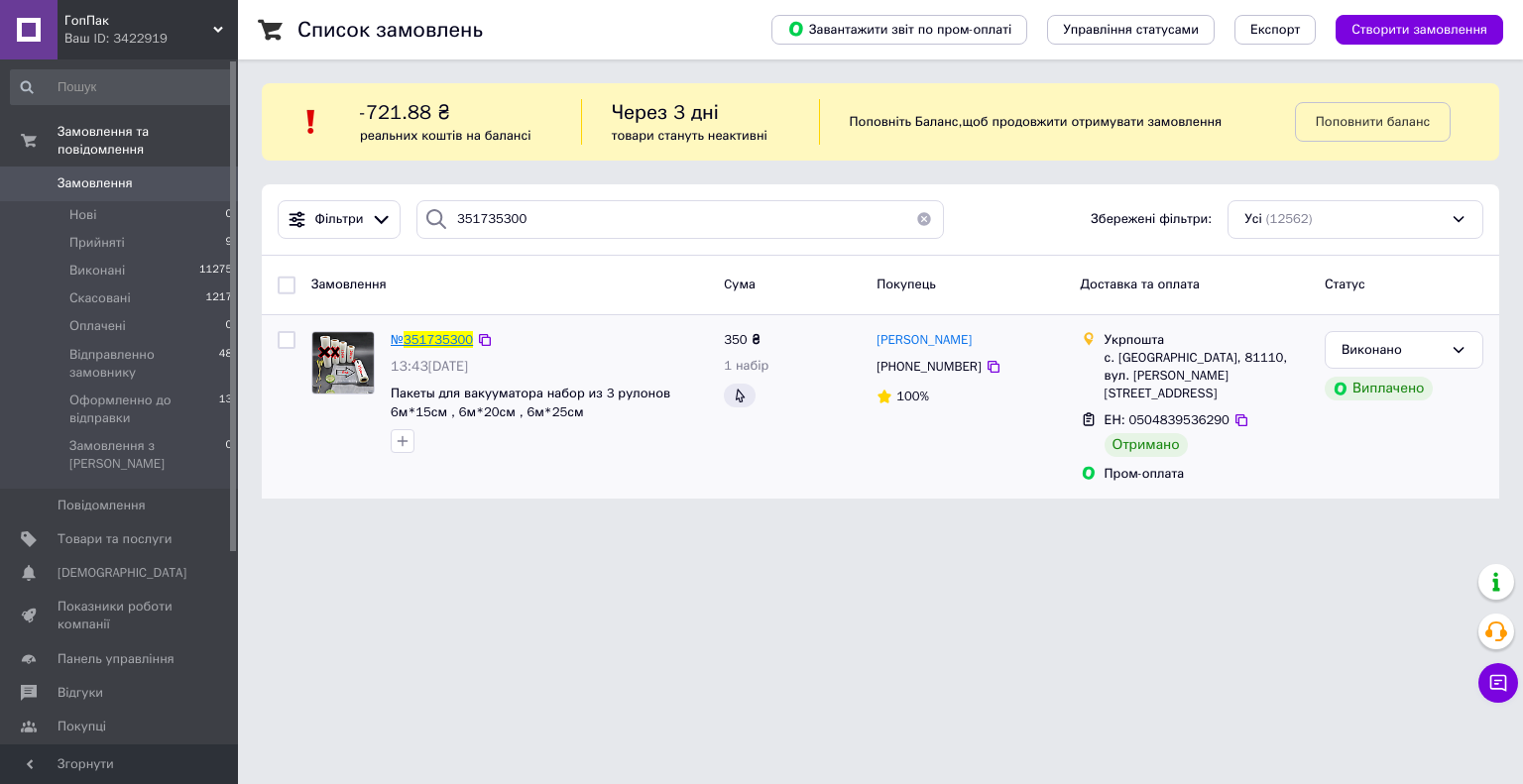 click on "351735300" at bounding box center (438, 339) 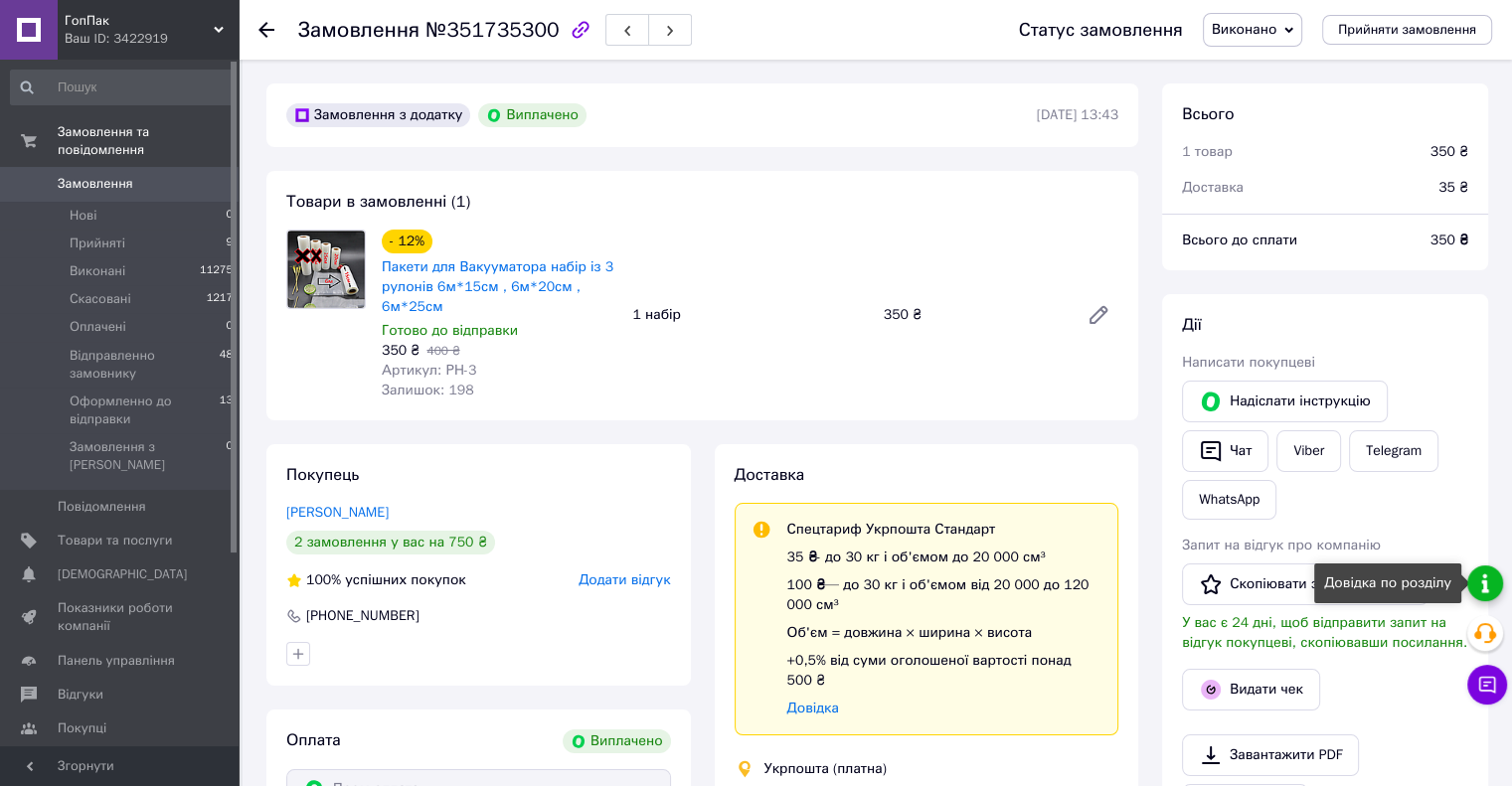 scroll, scrollTop: 87, scrollLeft: 0, axis: vertical 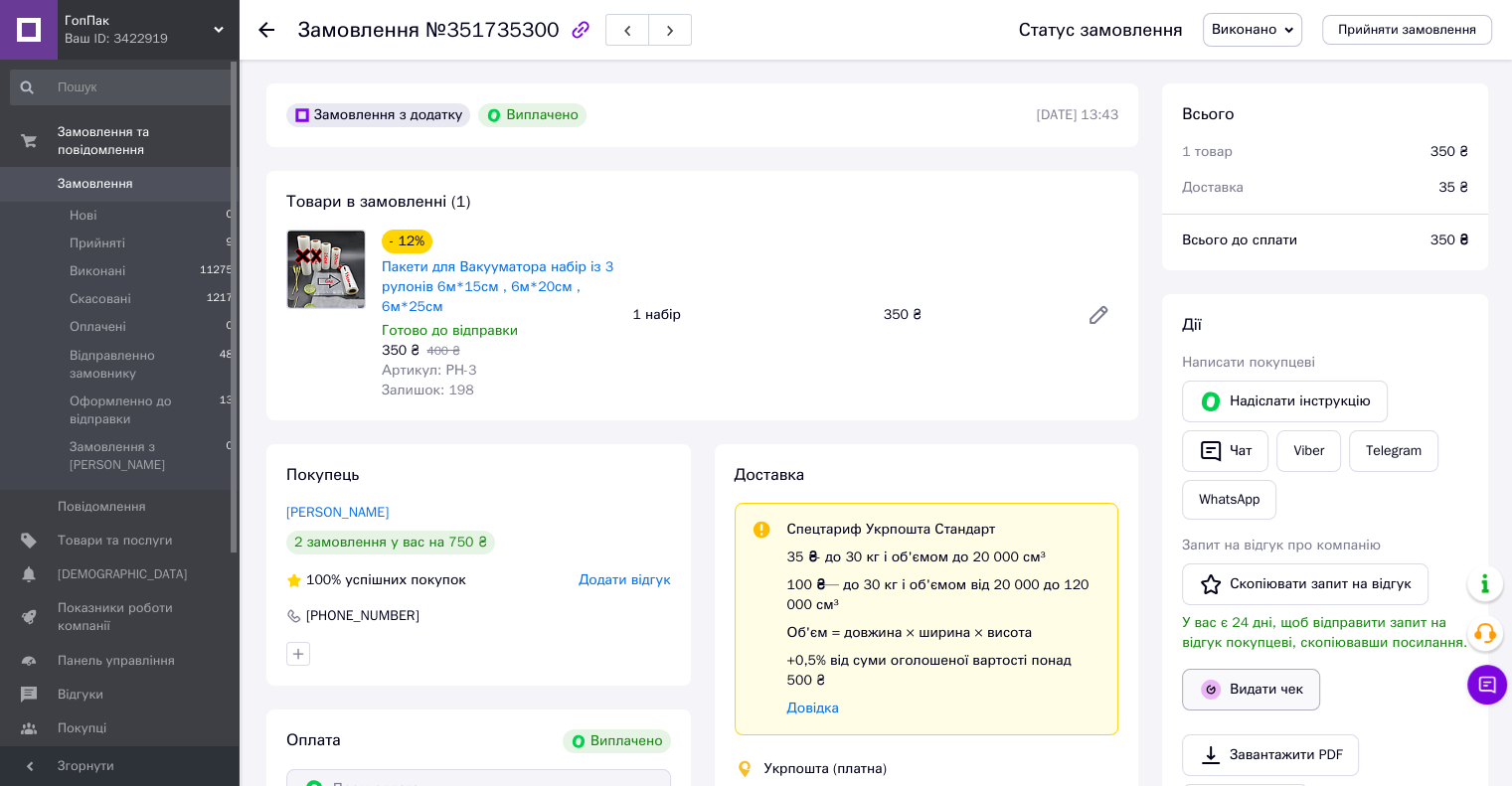 click on "Видати чек" at bounding box center [1251, 690] 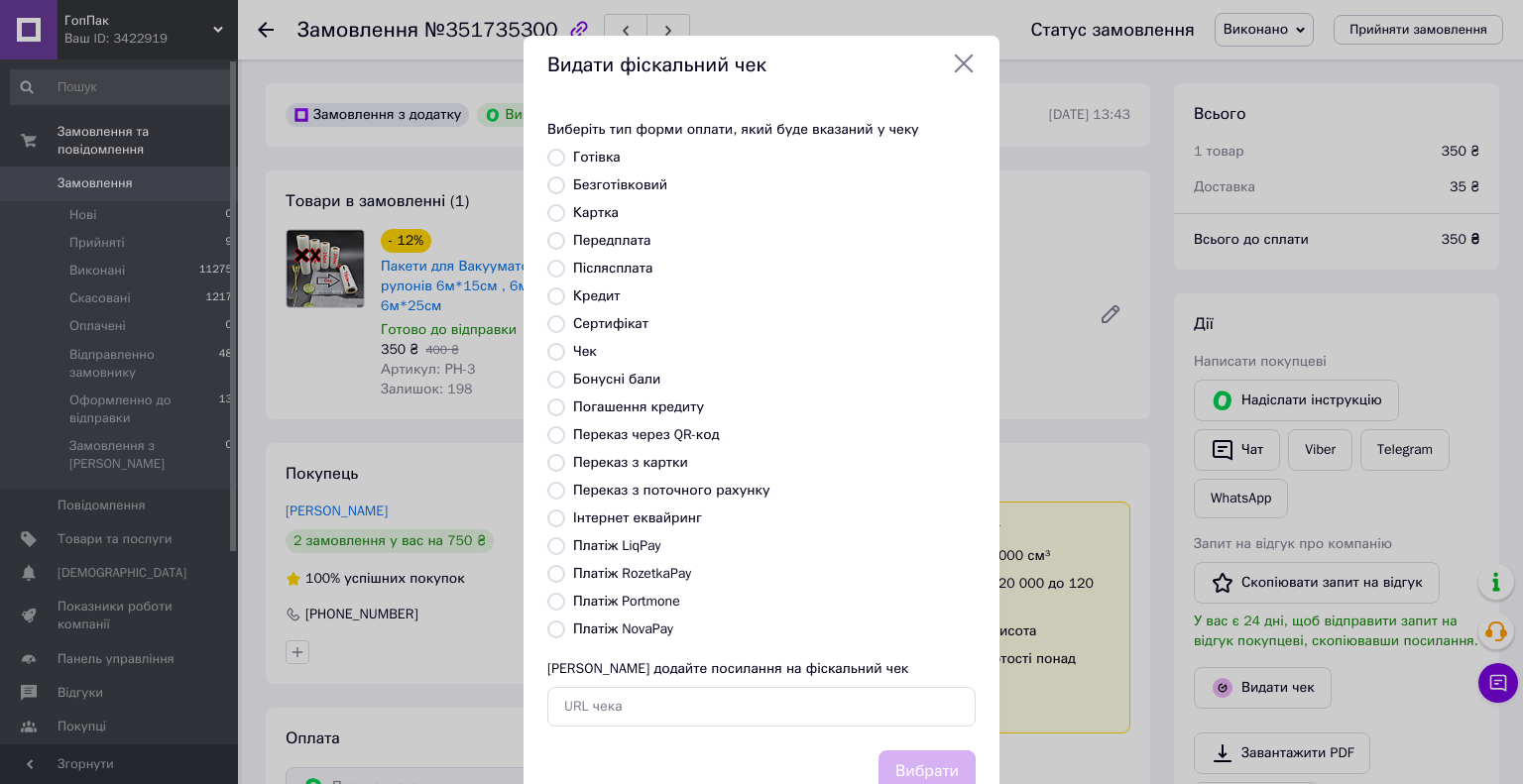 click on "Безготівковий" at bounding box center [556, 185] 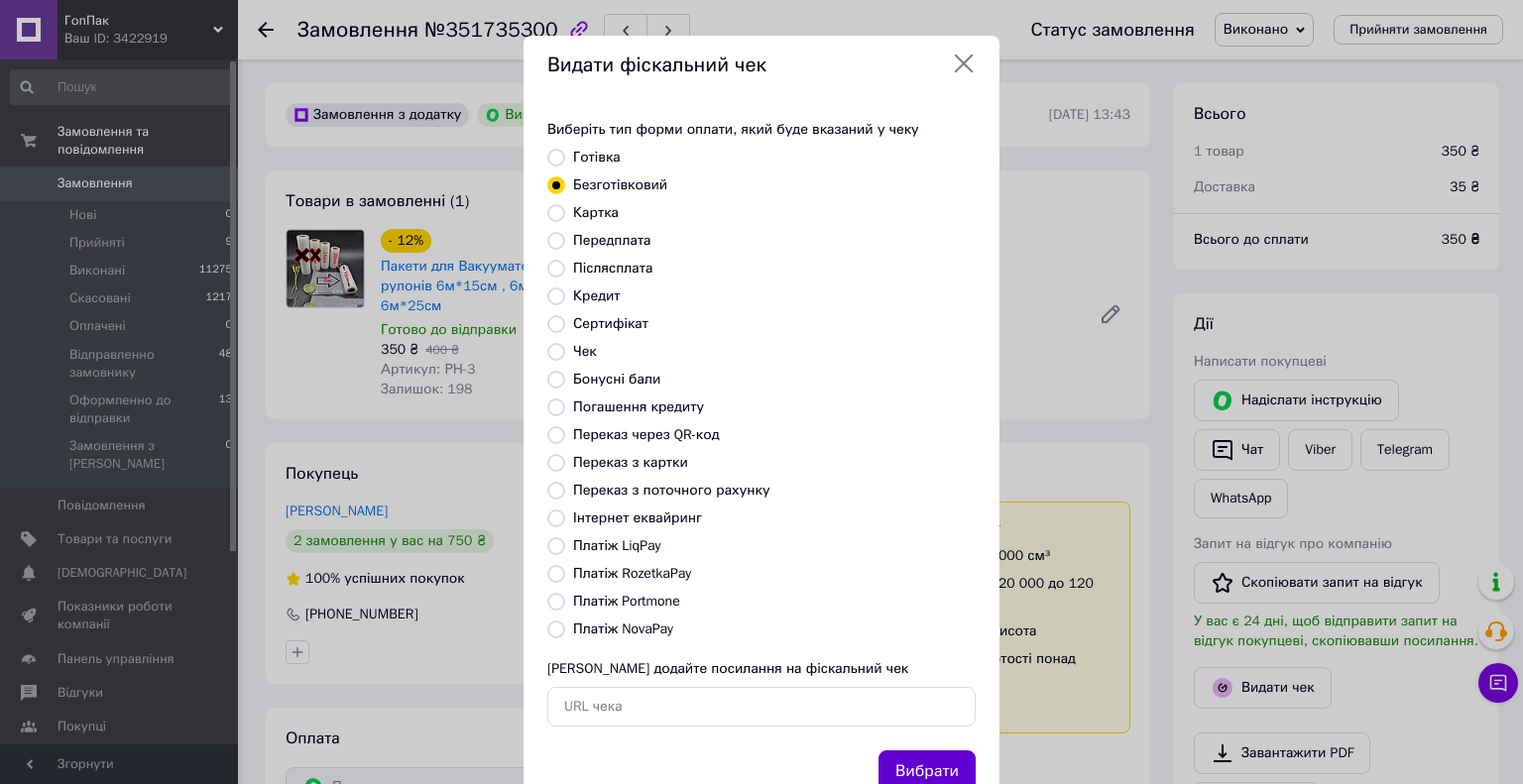 click on "Вибрати" at bounding box center (927, 771) 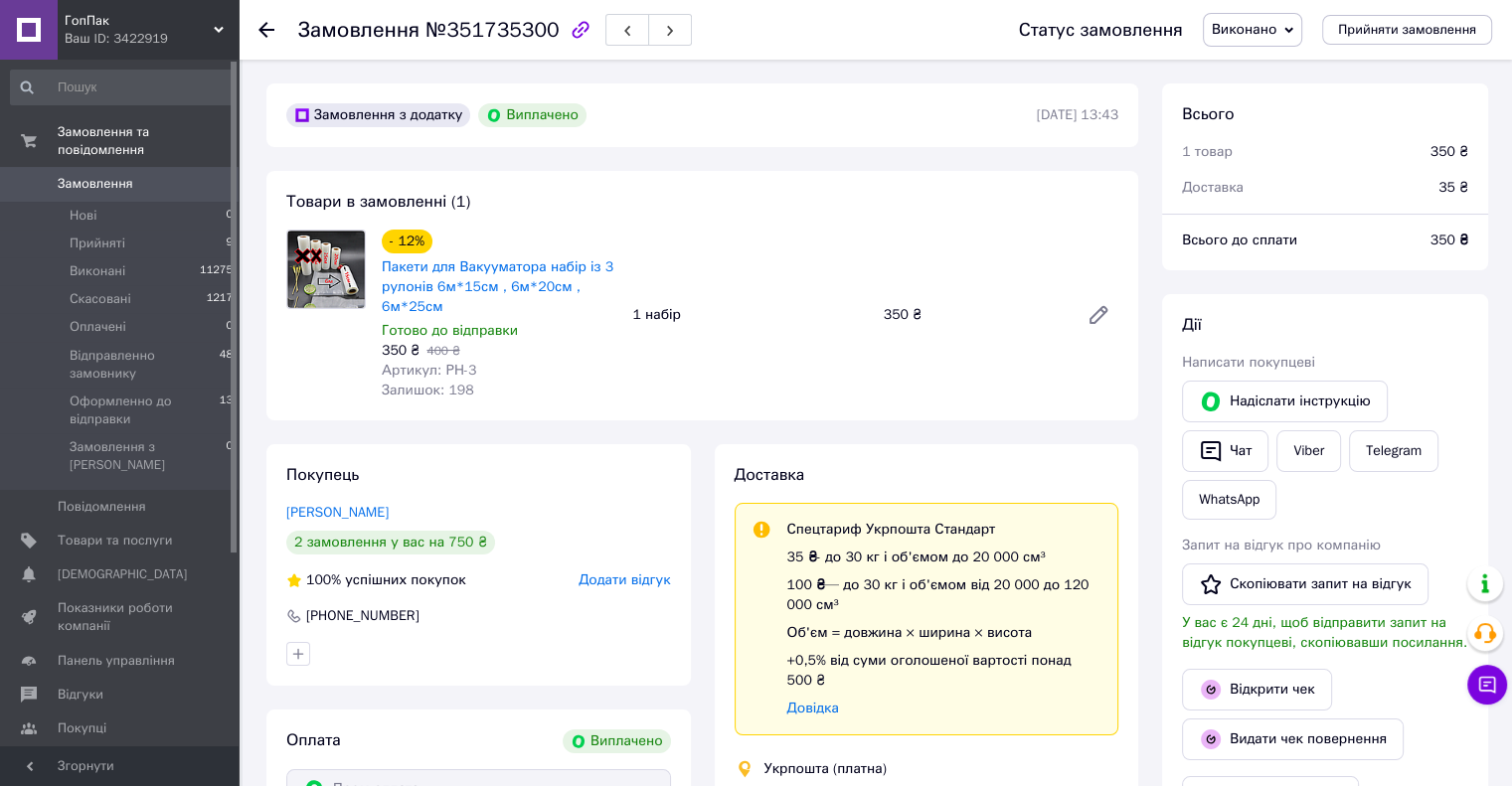 click 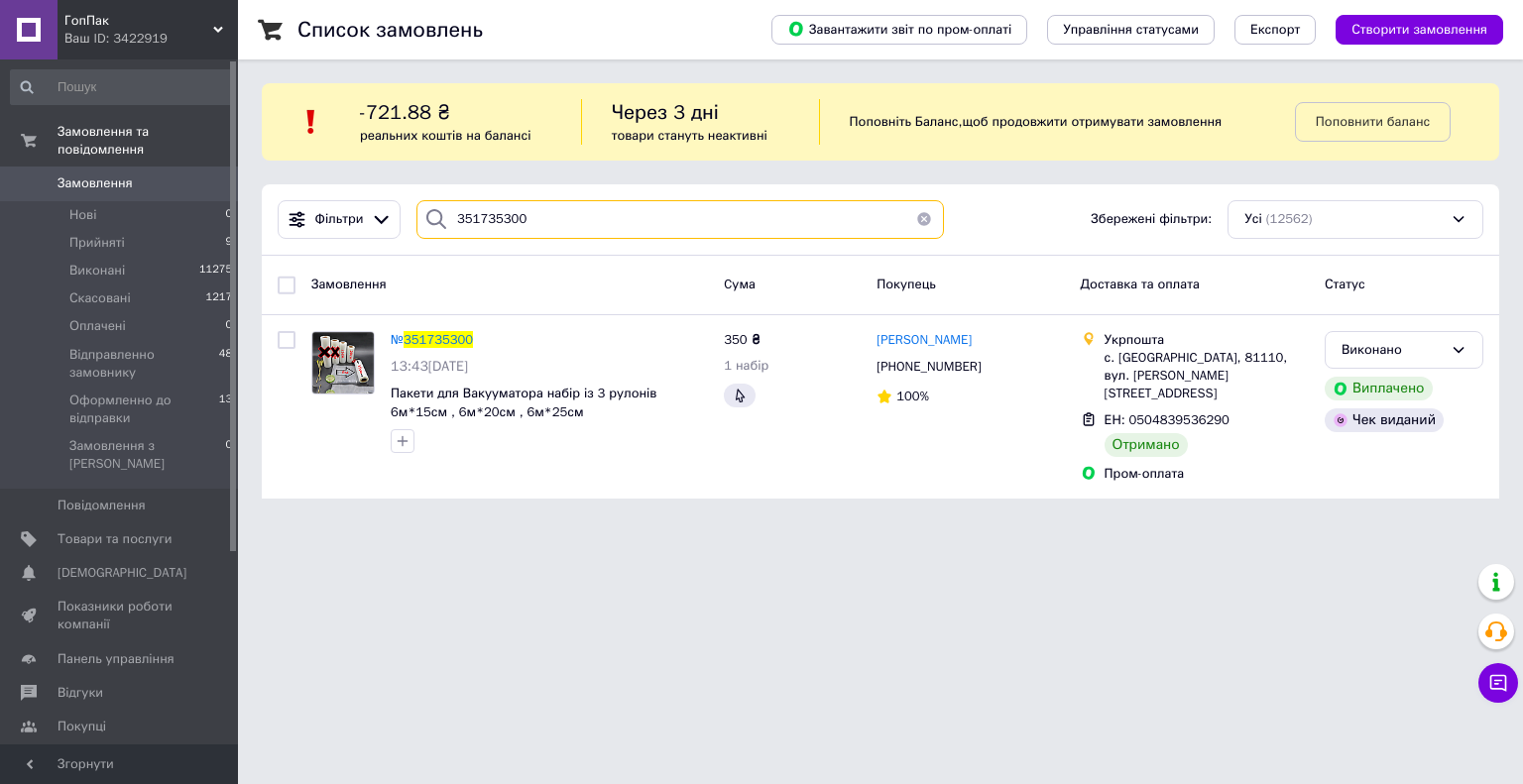 drag, startPoint x: 549, startPoint y: 212, endPoint x: 421, endPoint y: 216, distance: 128.062 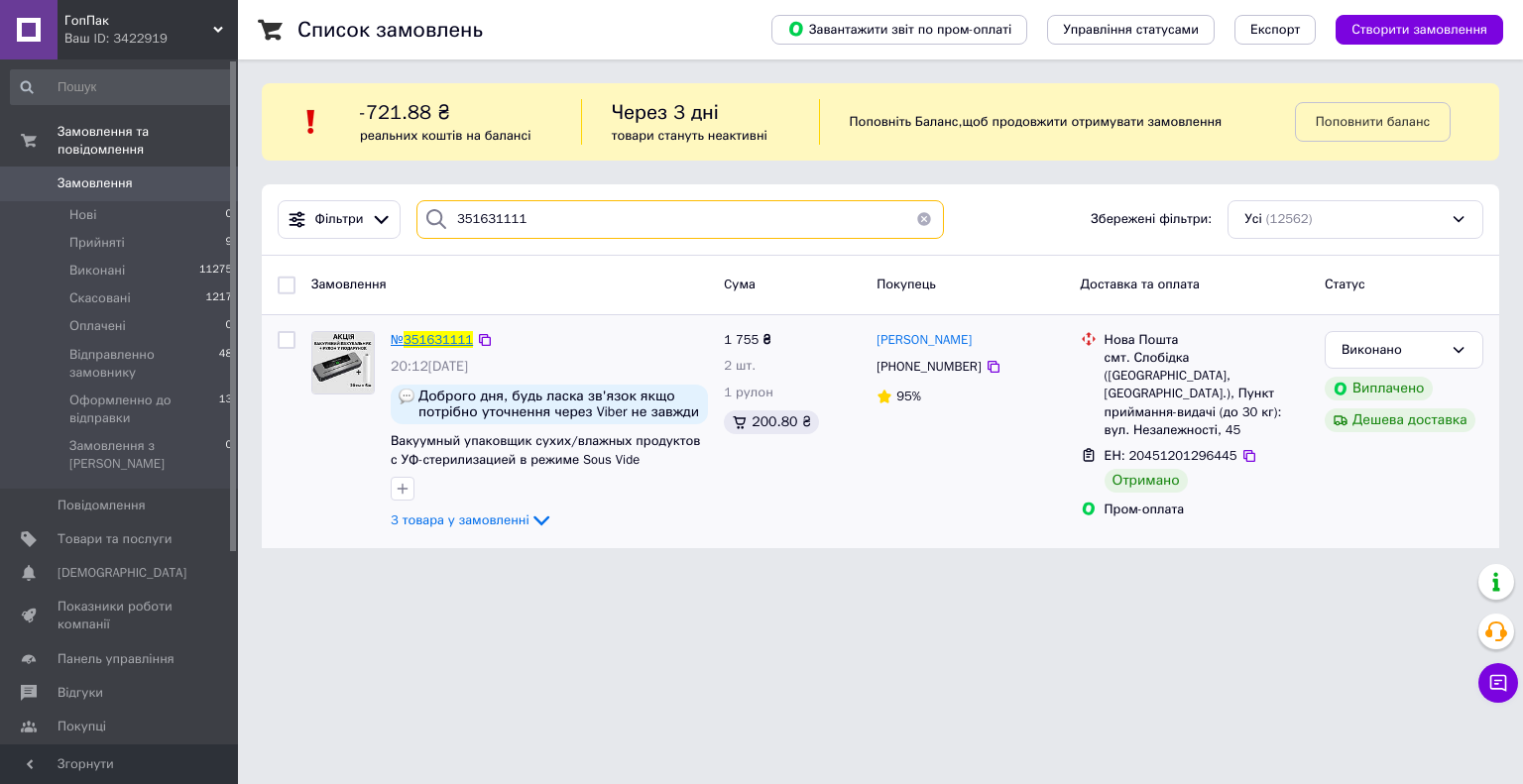 type on "351631111" 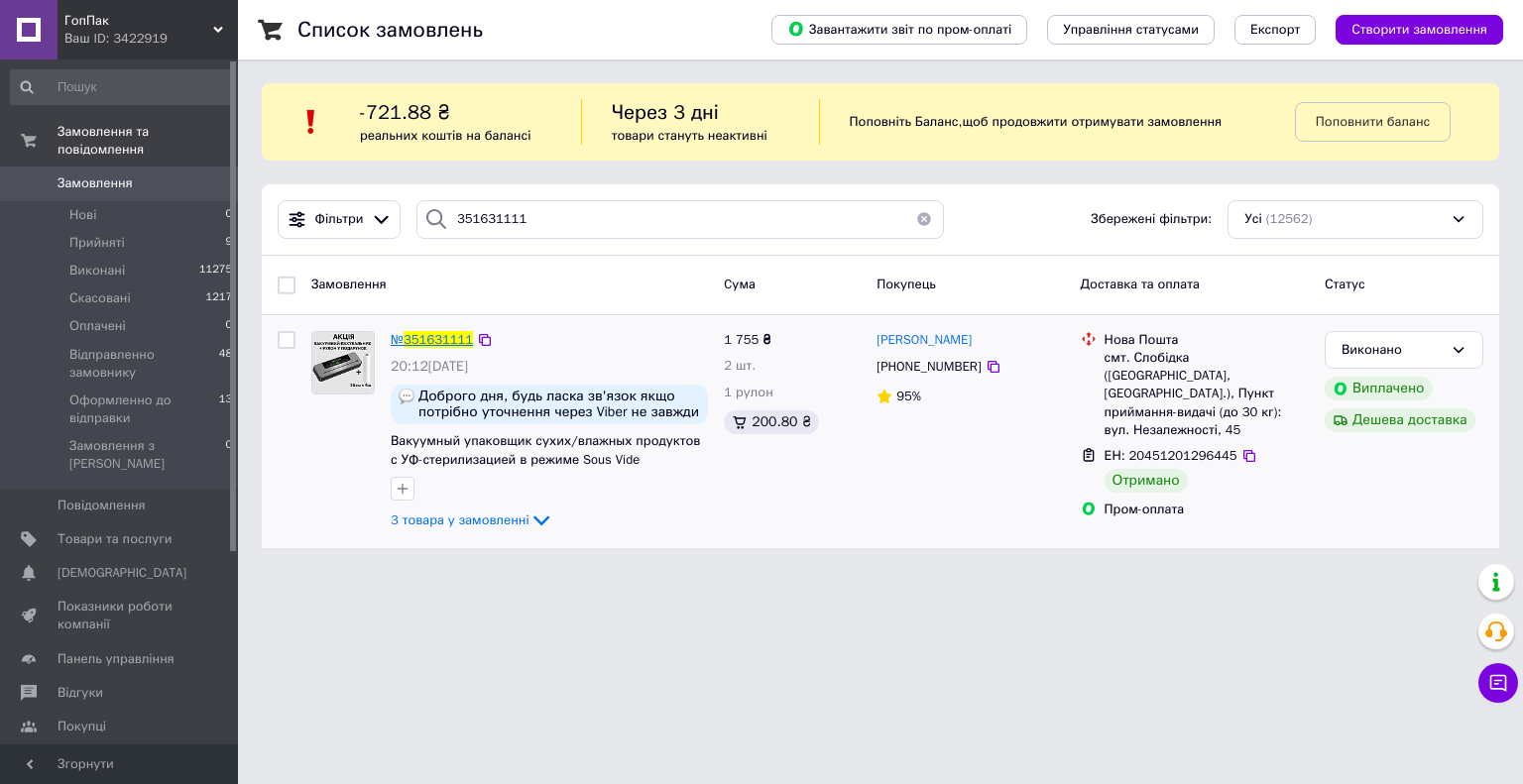 click on "351631111" at bounding box center (438, 339) 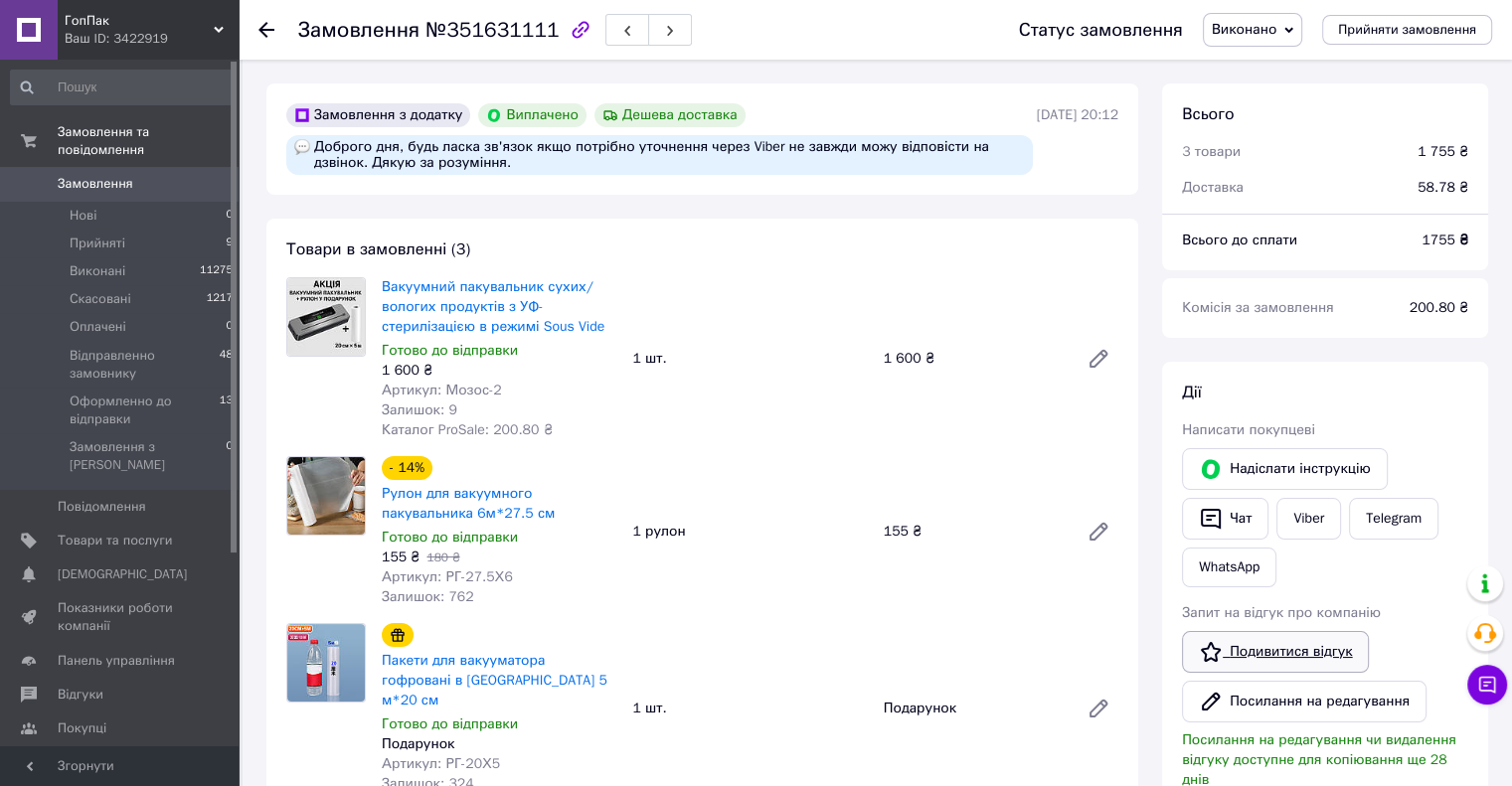 scroll, scrollTop: 351, scrollLeft: 0, axis: vertical 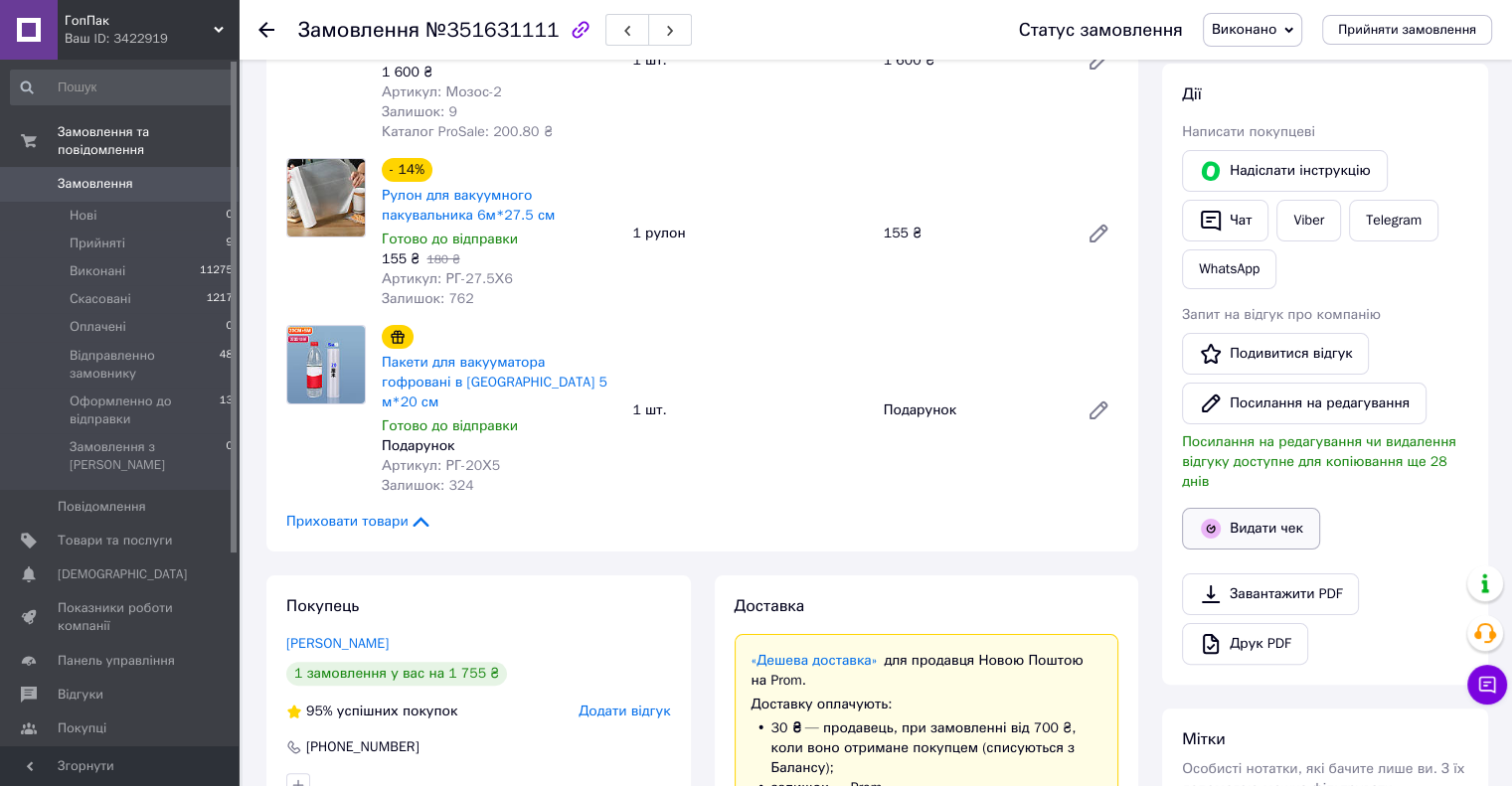 click on "Видати чек" at bounding box center (1251, 529) 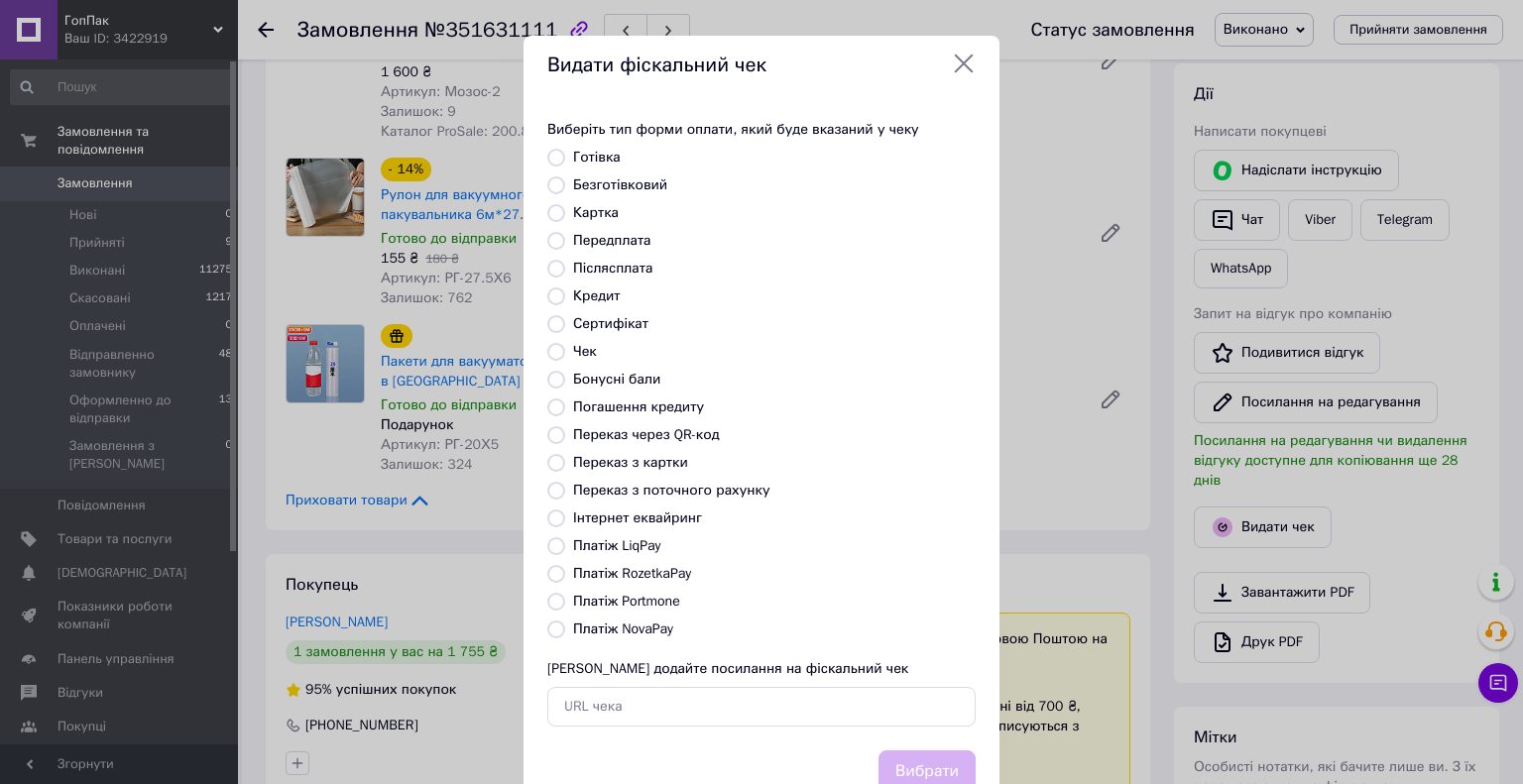 click on "Безготівковий" at bounding box center (556, 185) 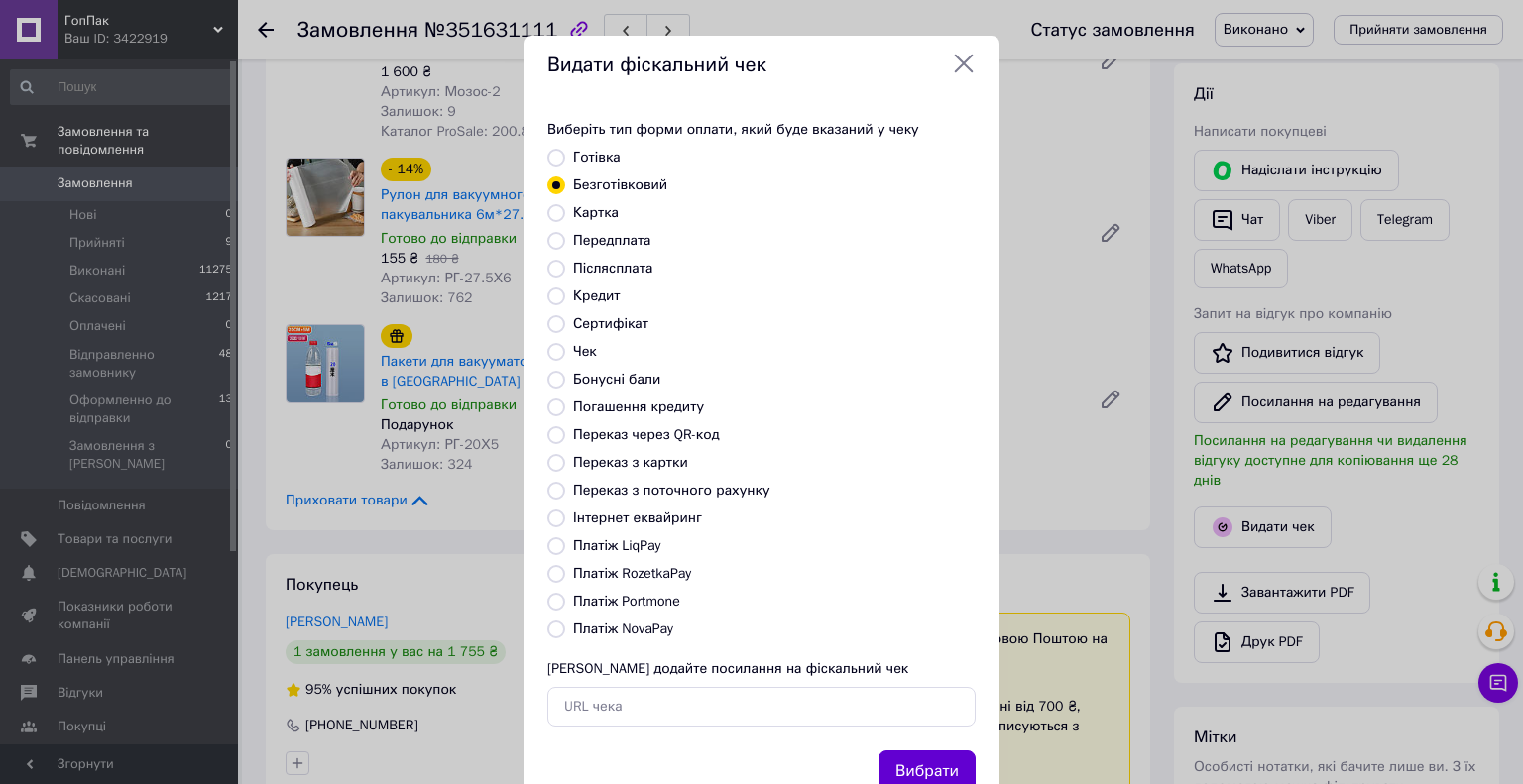 click on "Вибрати" at bounding box center (927, 771) 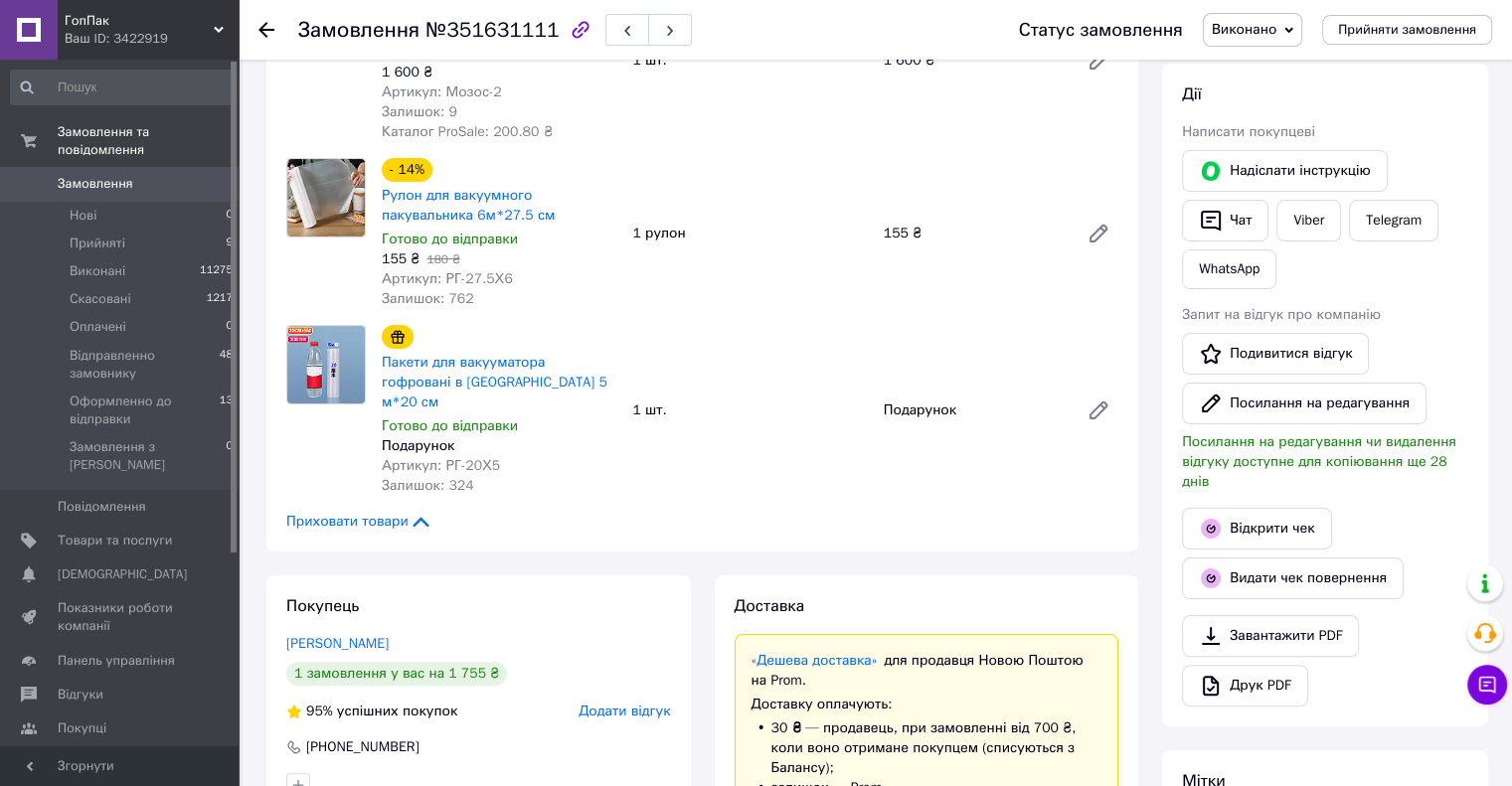 scroll, scrollTop: 0, scrollLeft: 0, axis: both 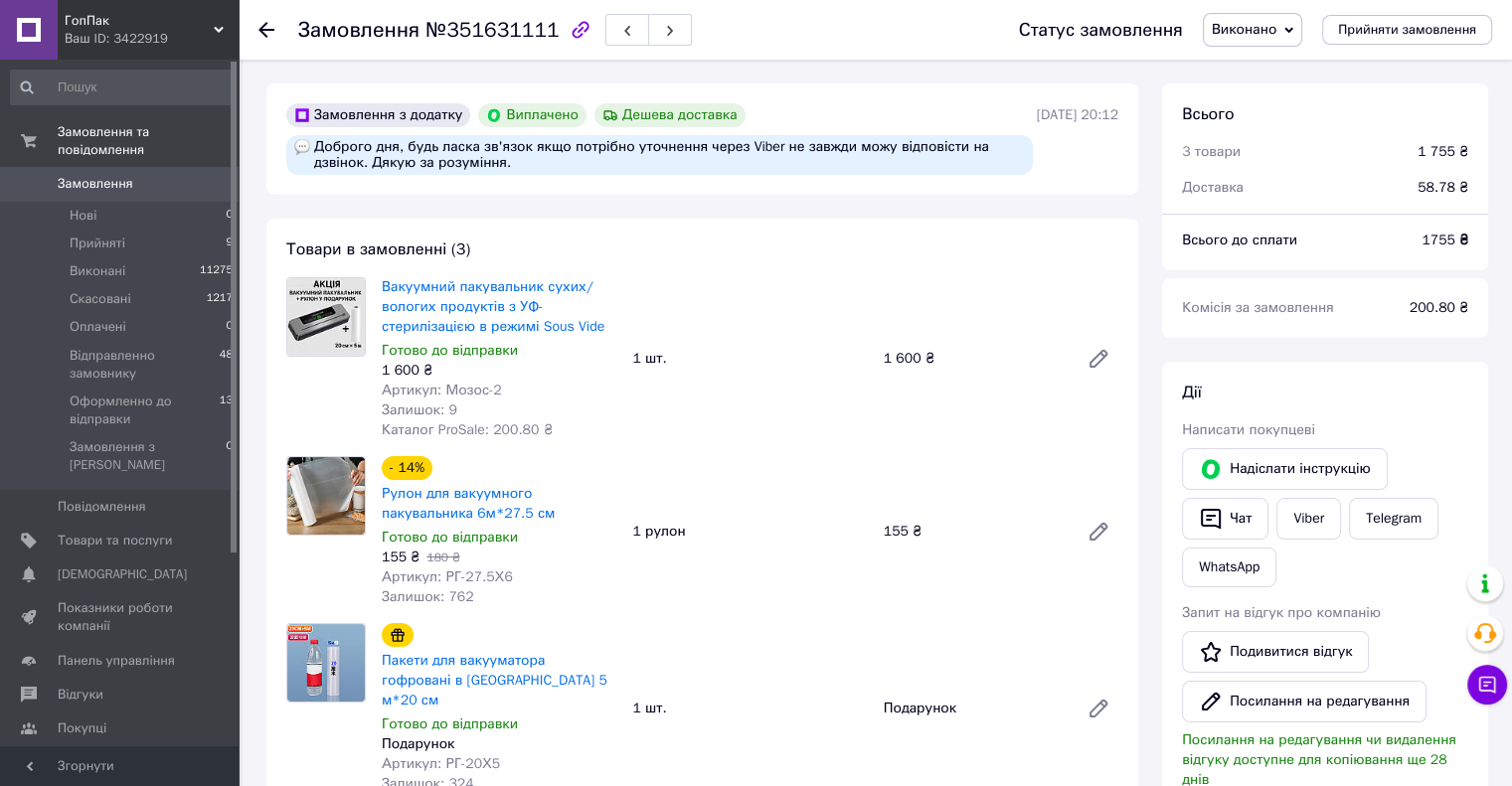 click 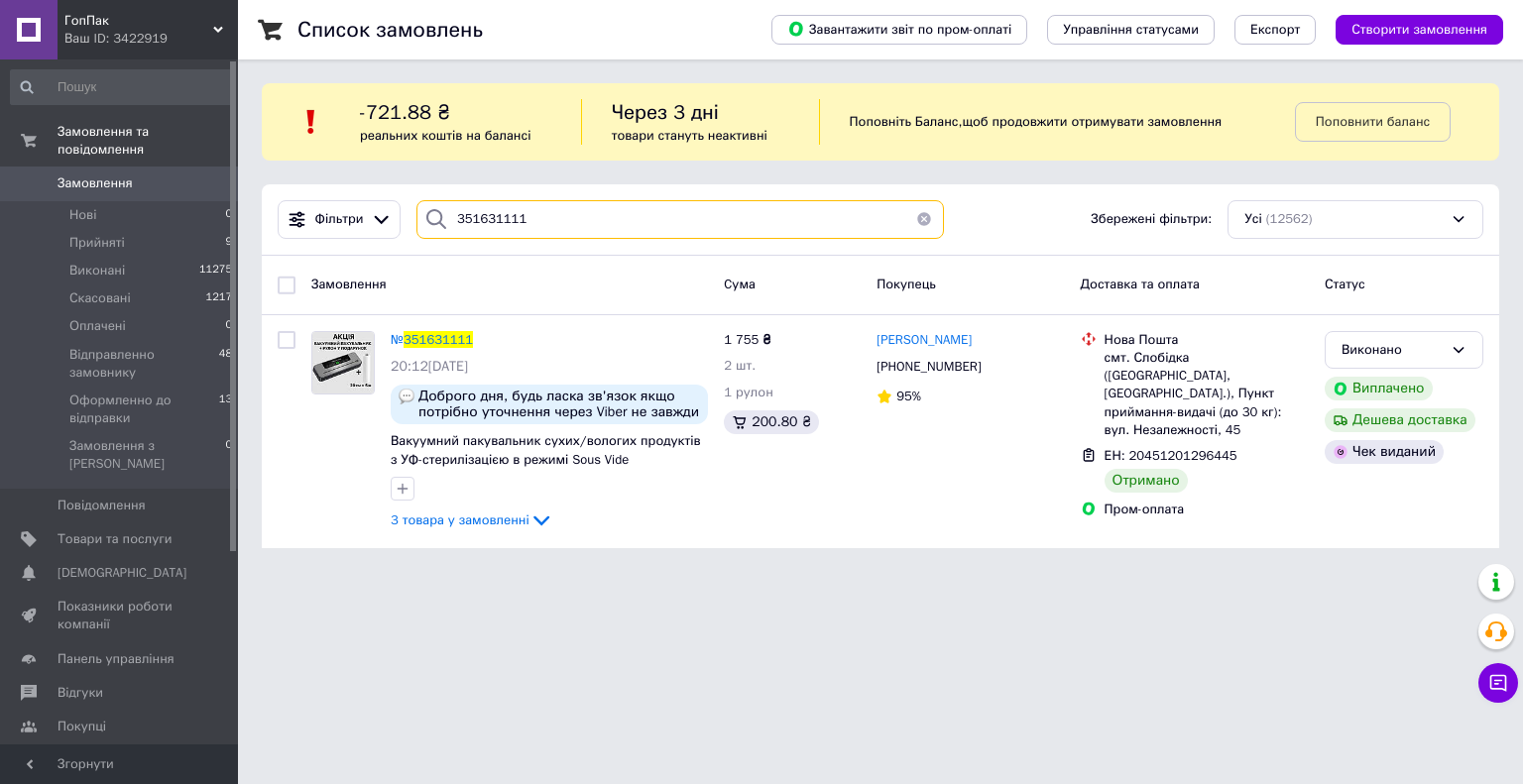 drag, startPoint x: 554, startPoint y: 220, endPoint x: 448, endPoint y: 213, distance: 106.23088 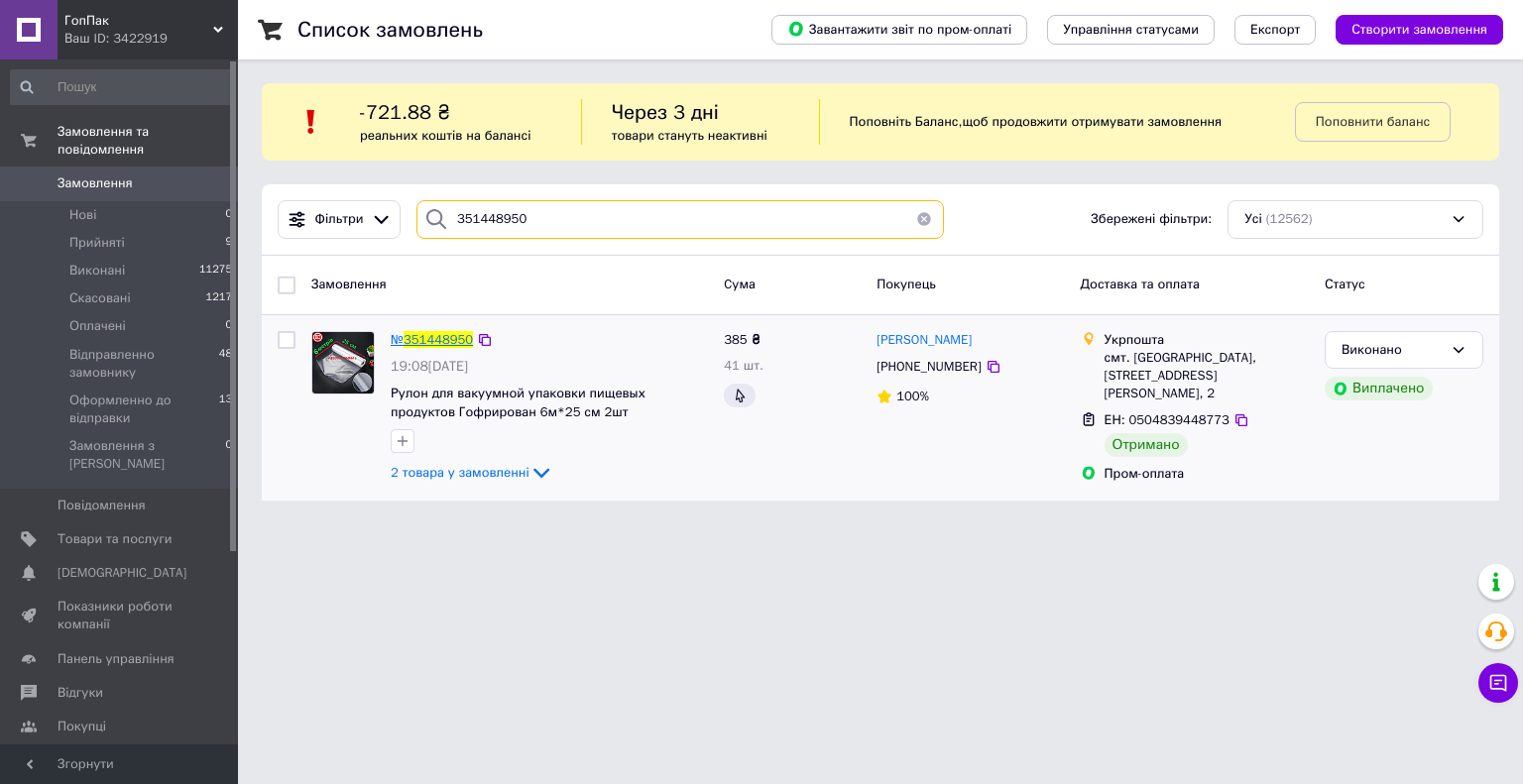type on "351448950" 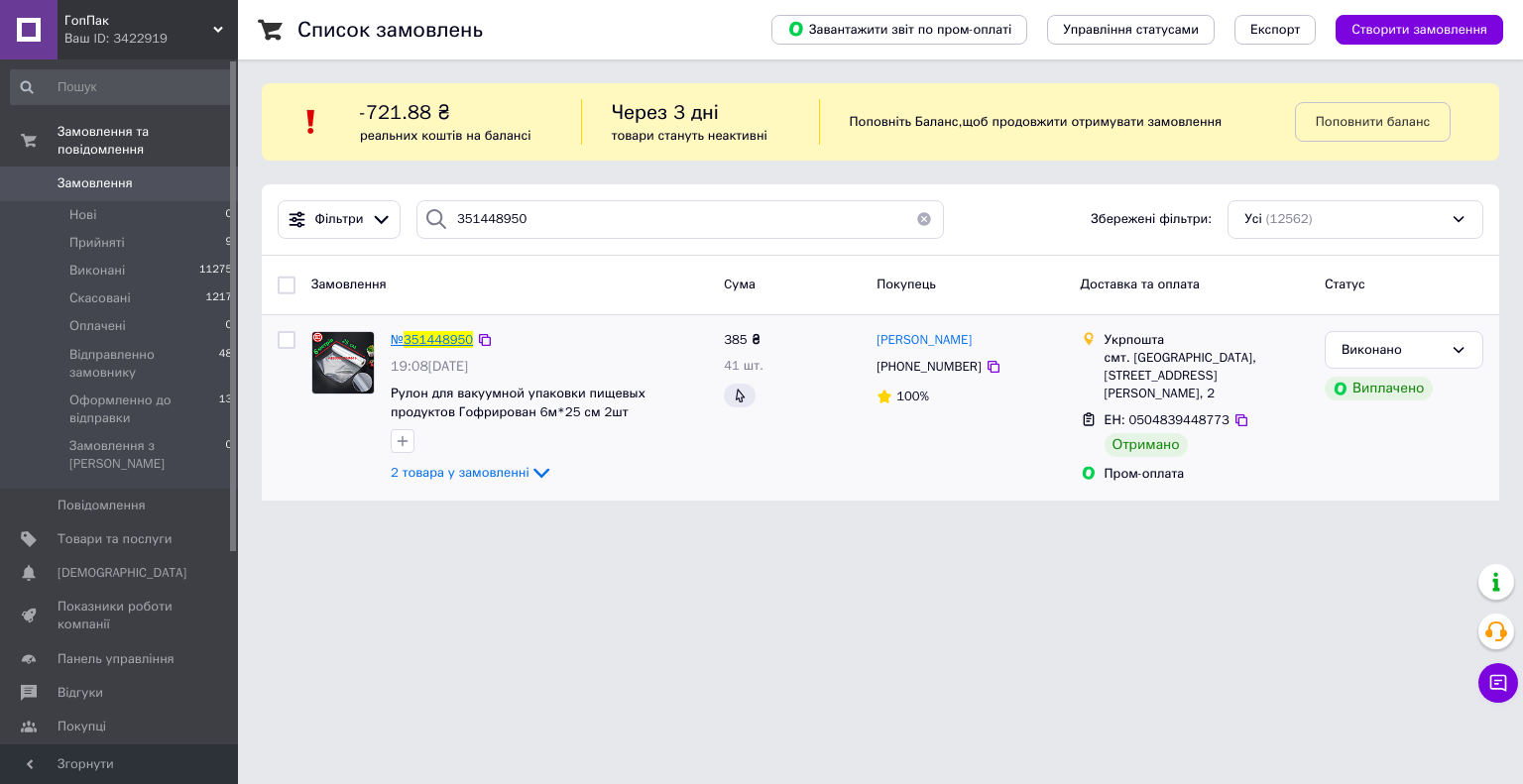 click on "351448950" at bounding box center (438, 339) 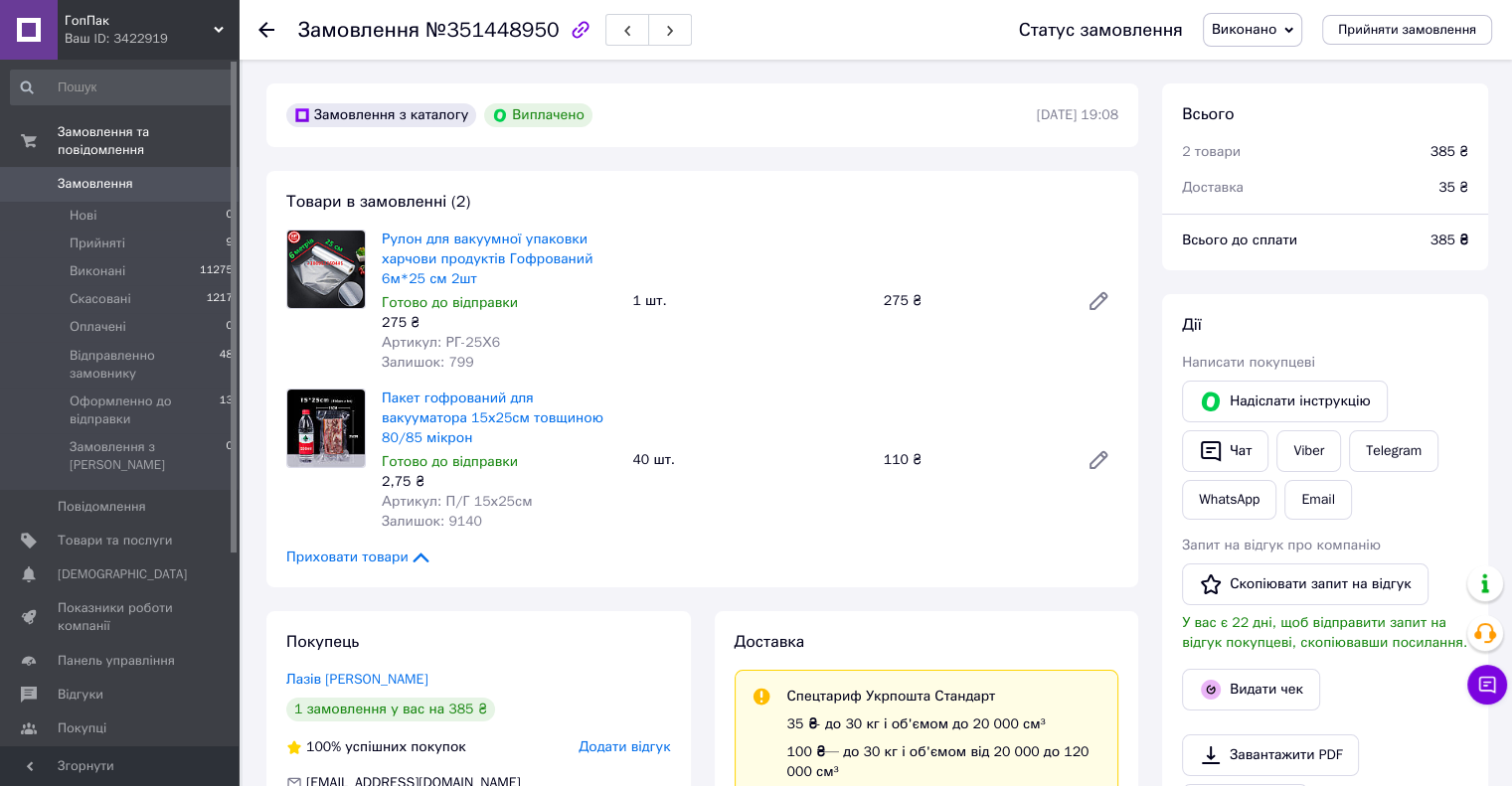 scroll, scrollTop: 40, scrollLeft: 0, axis: vertical 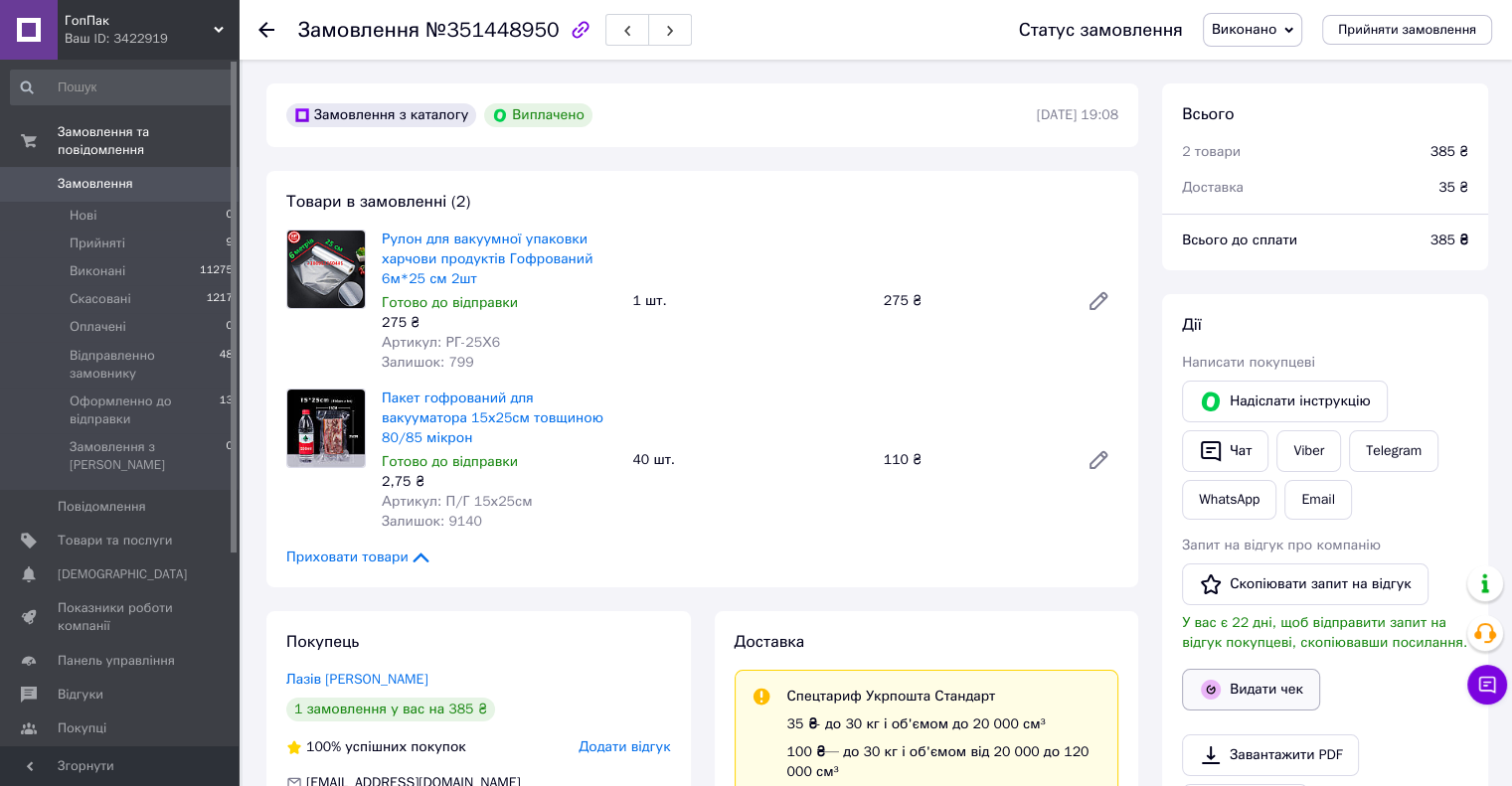 click on "Видати чек" at bounding box center [1251, 690] 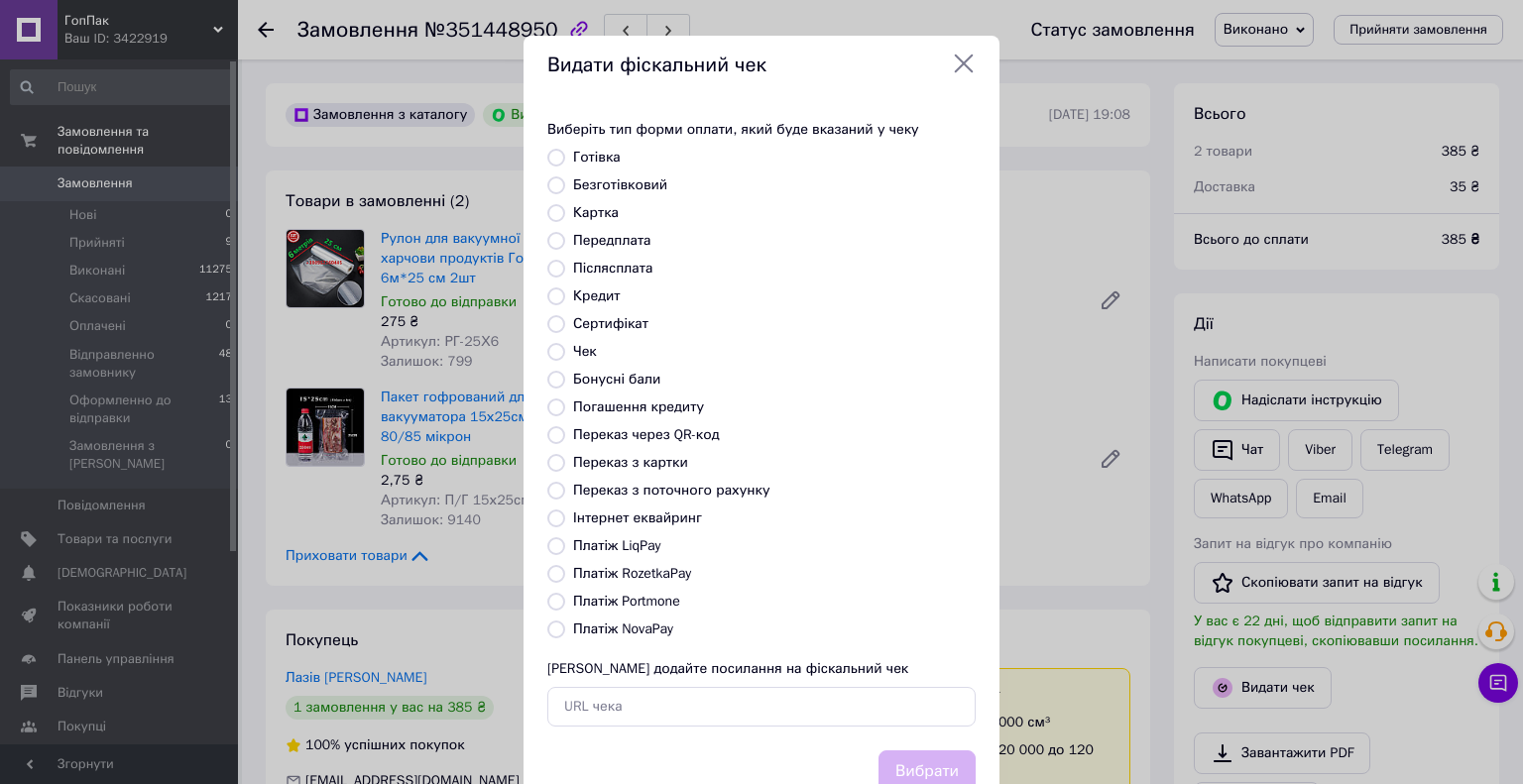 click on "Безготівковий" at bounding box center (556, 185) 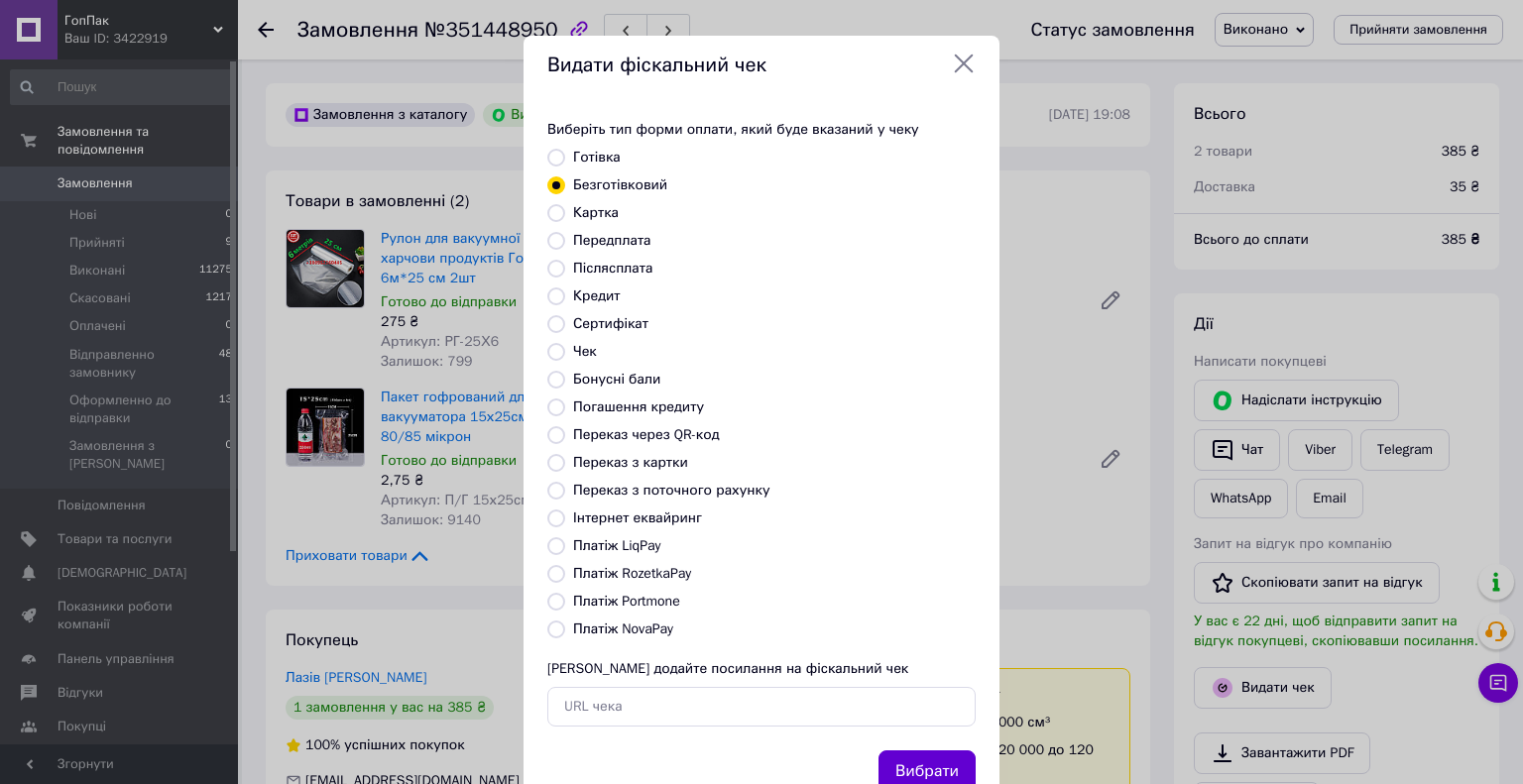 click on "Вибрати" at bounding box center [927, 771] 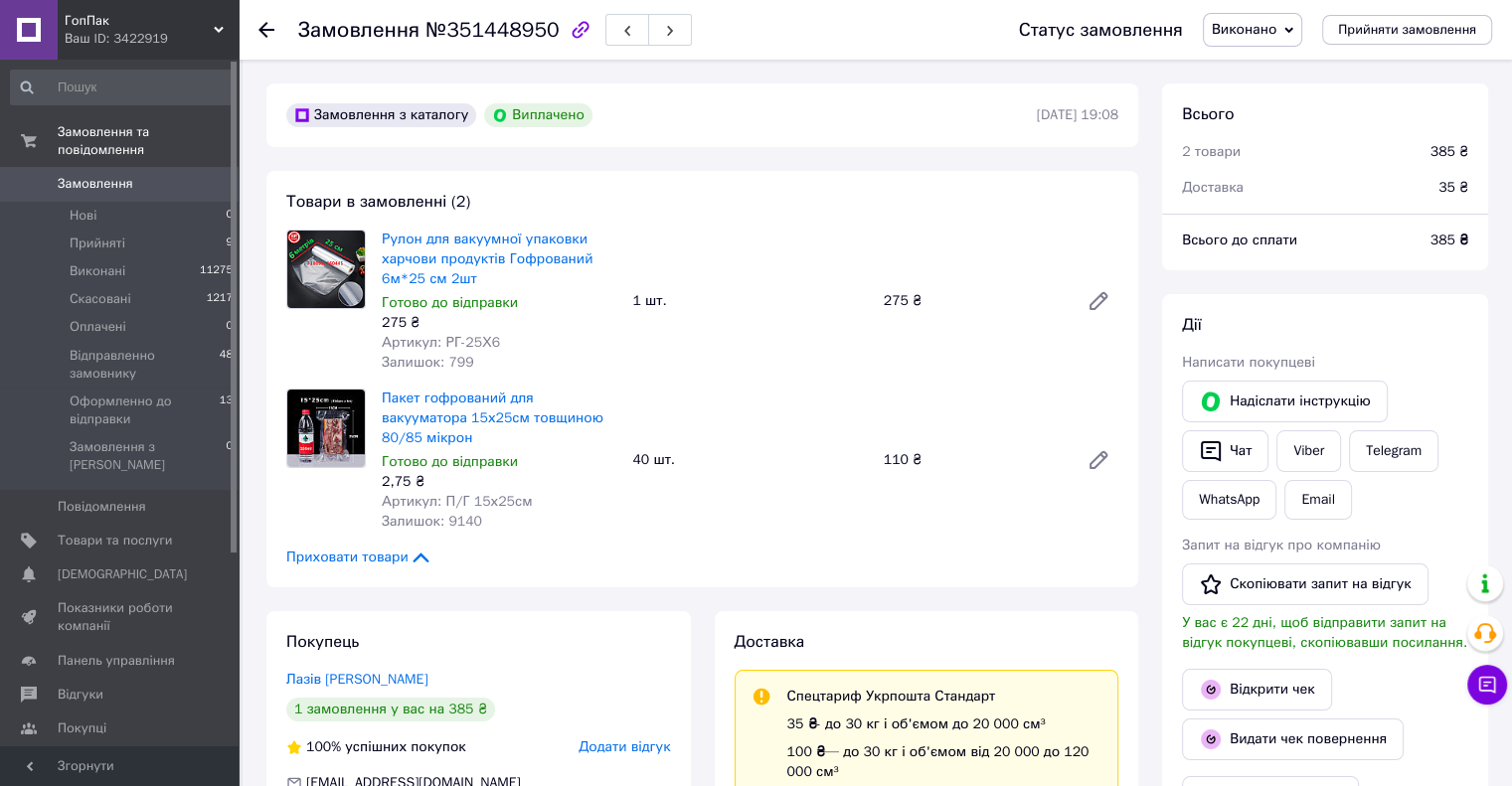 click 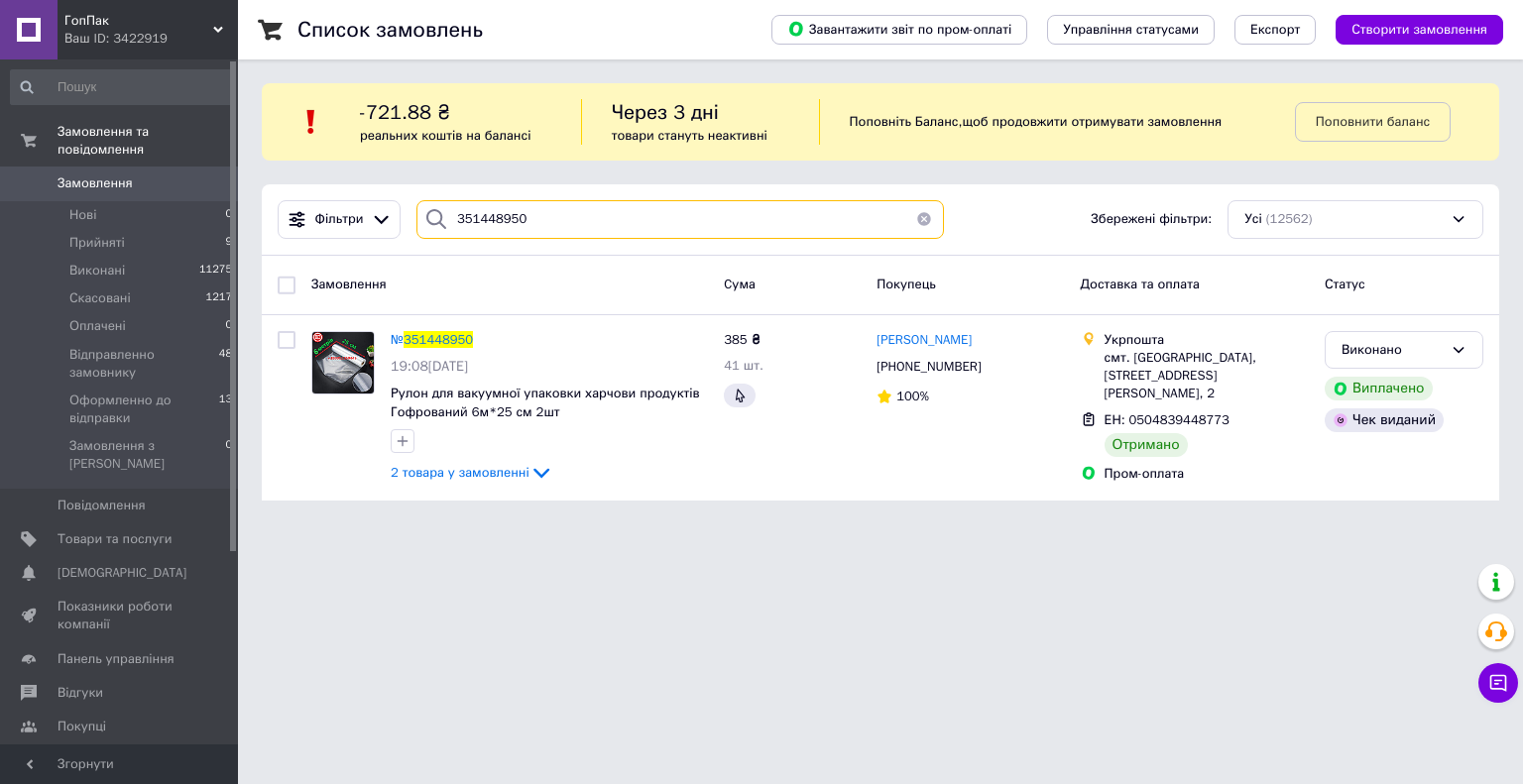 drag, startPoint x: 556, startPoint y: 220, endPoint x: 440, endPoint y: 223, distance: 116.03879 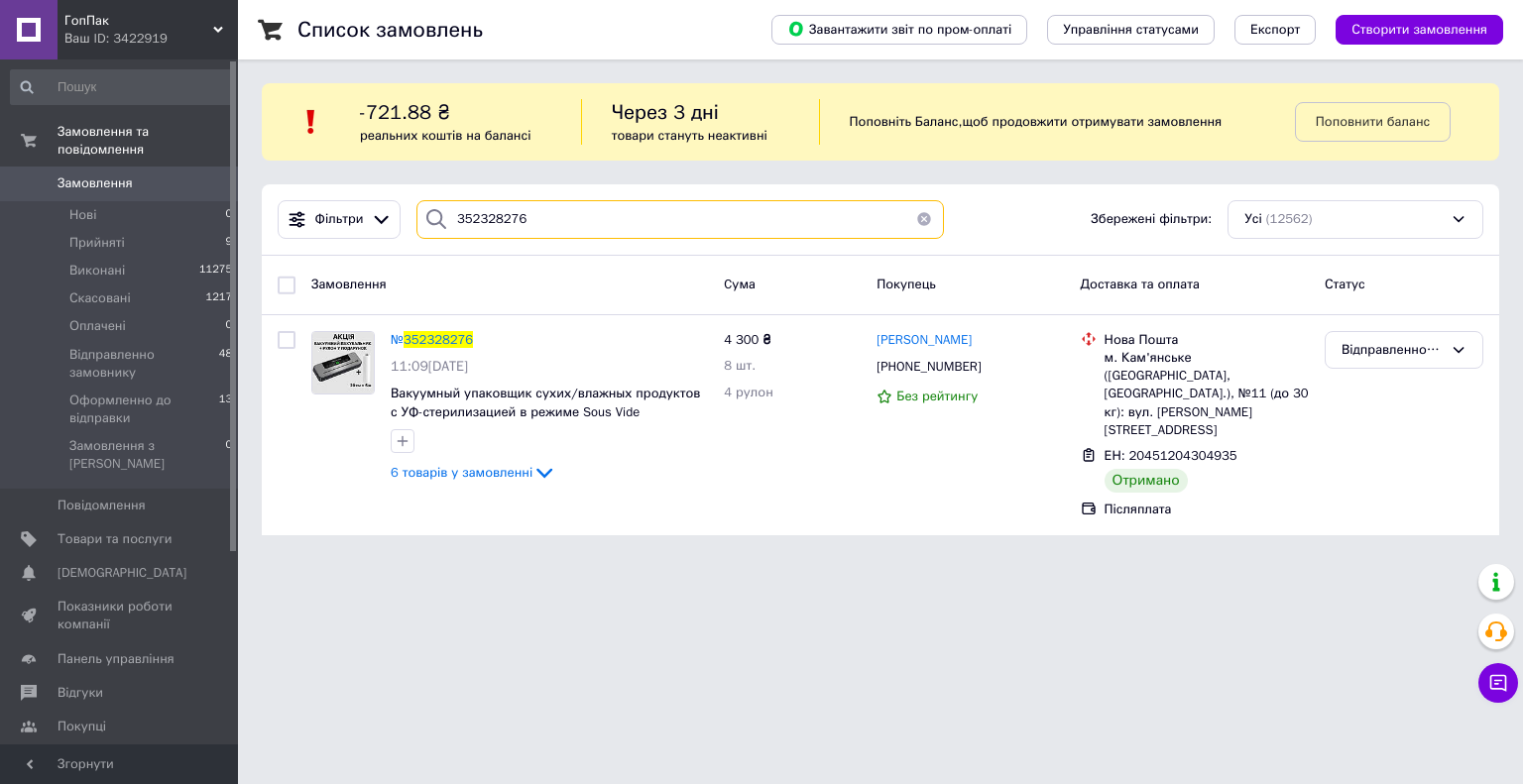 type on "352328276" 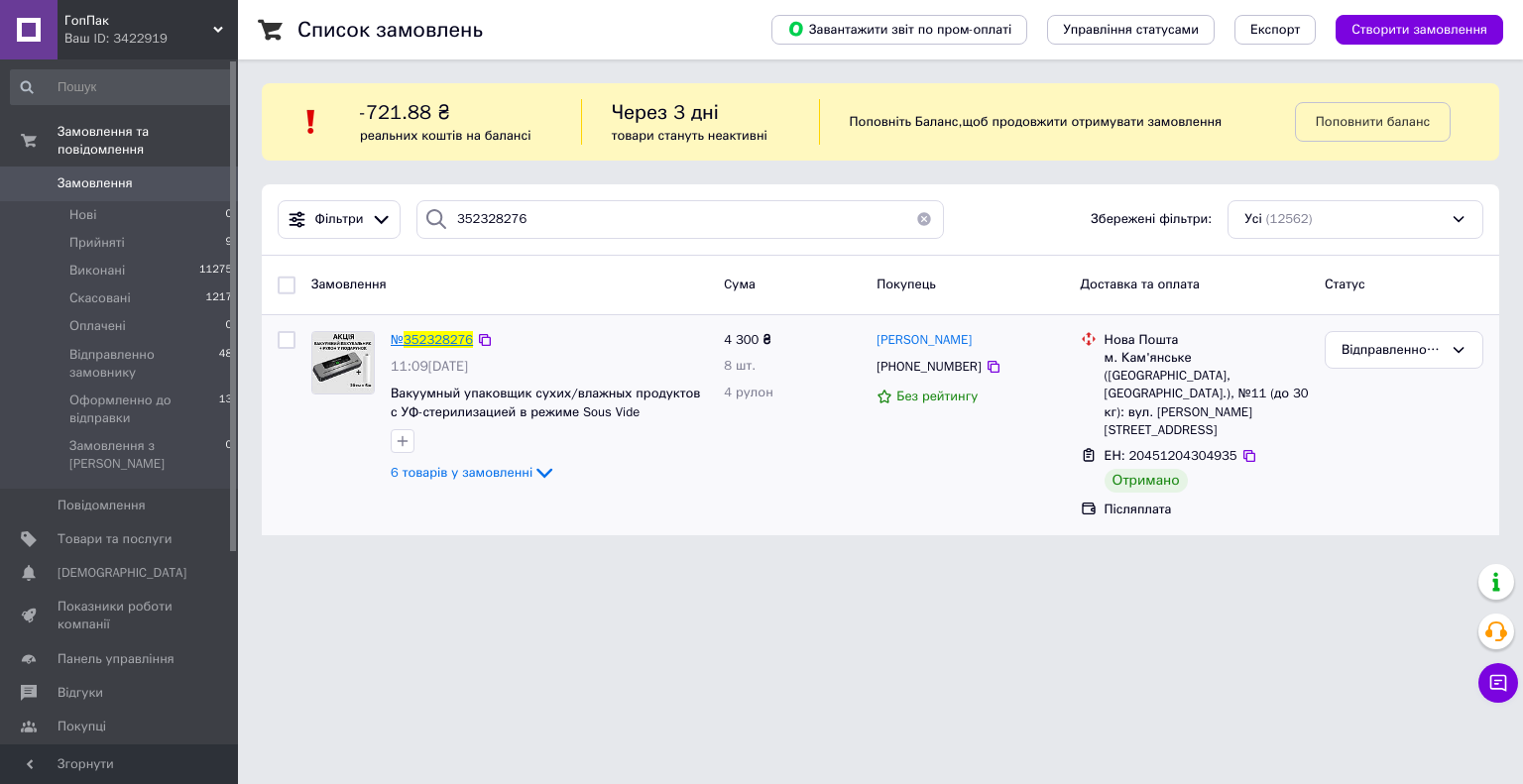 click on "352328276" at bounding box center [438, 339] 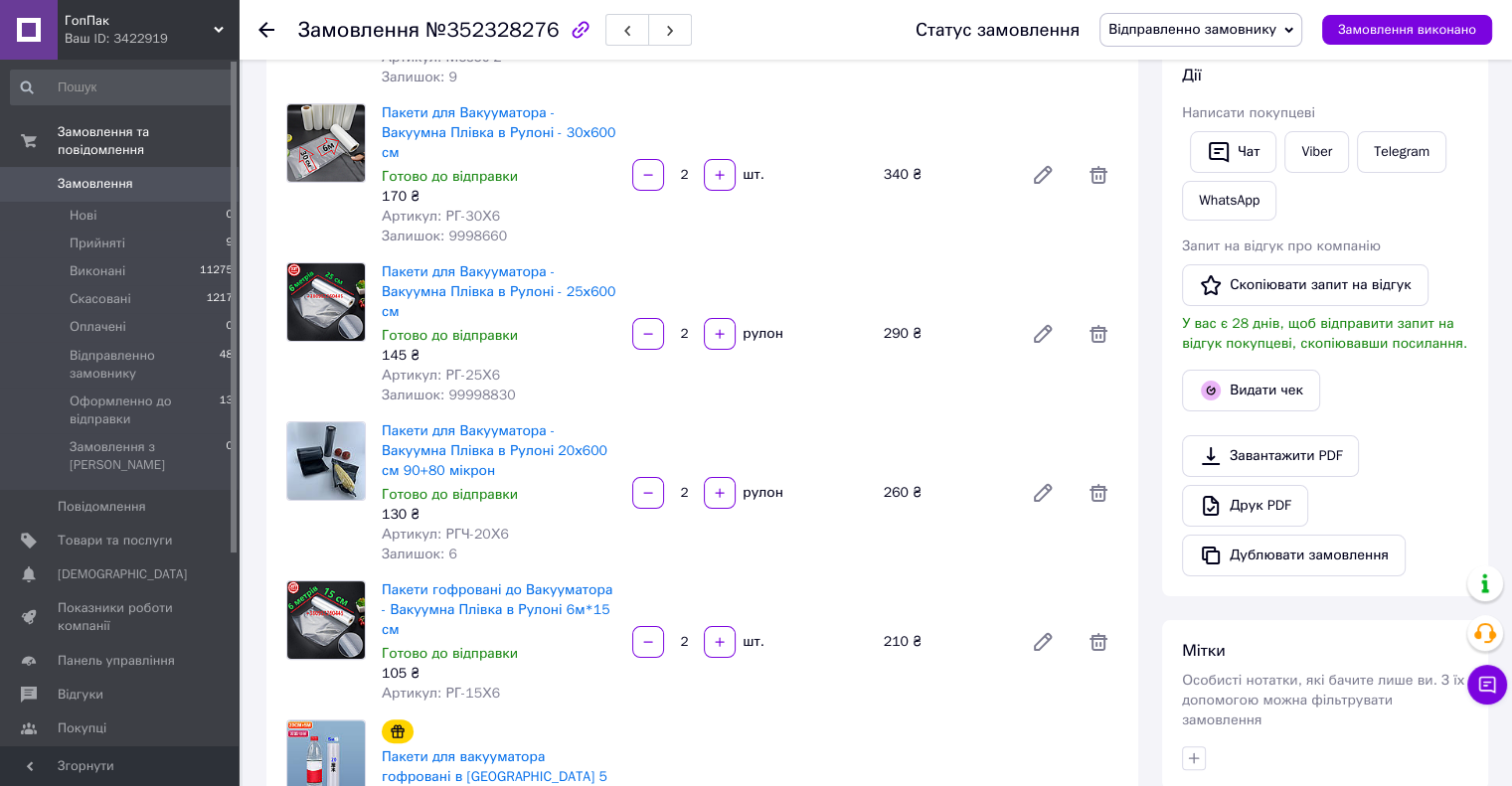 scroll, scrollTop: 298, scrollLeft: 0, axis: vertical 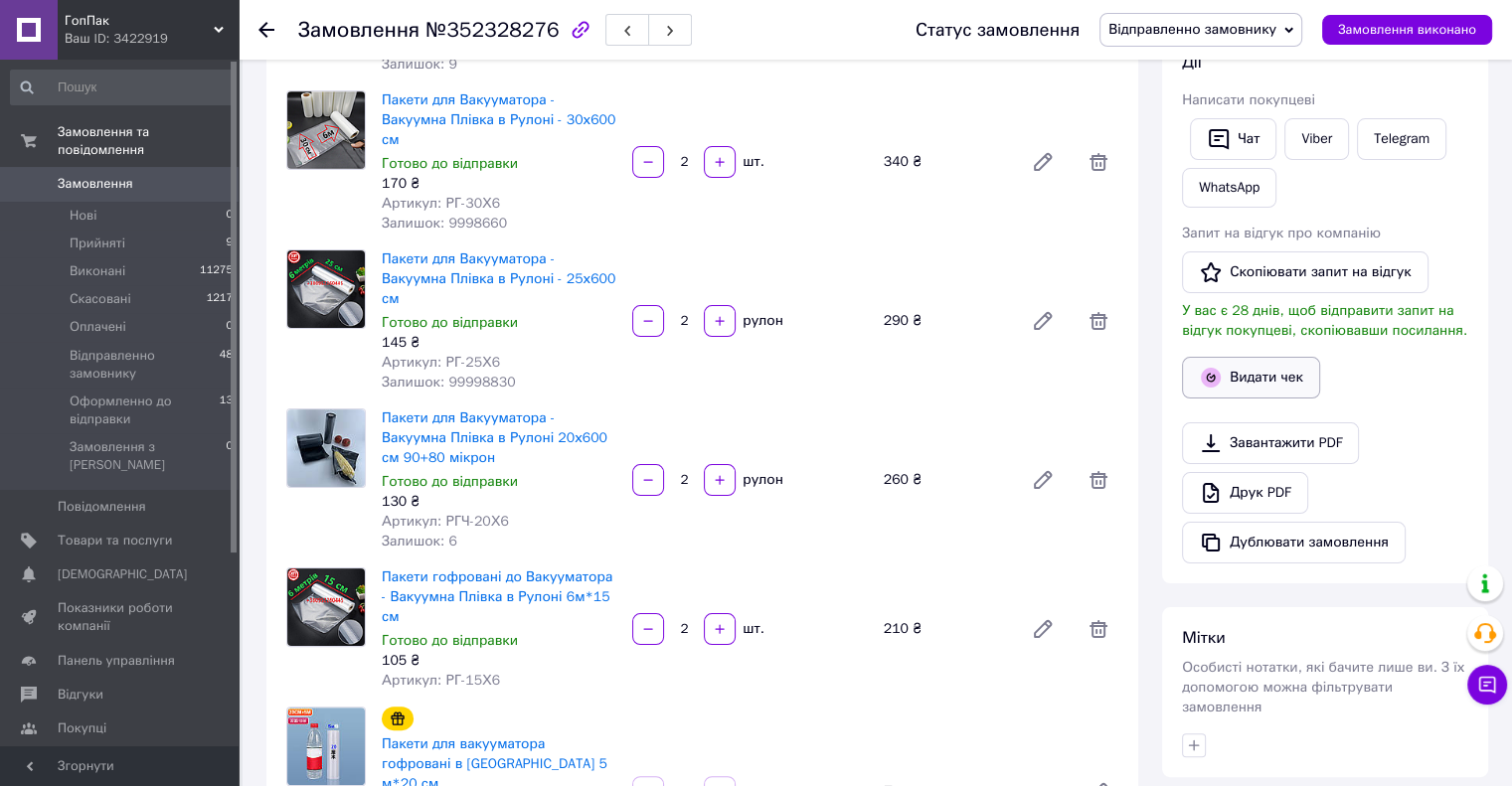 click on "Видати чек" at bounding box center [1251, 378] 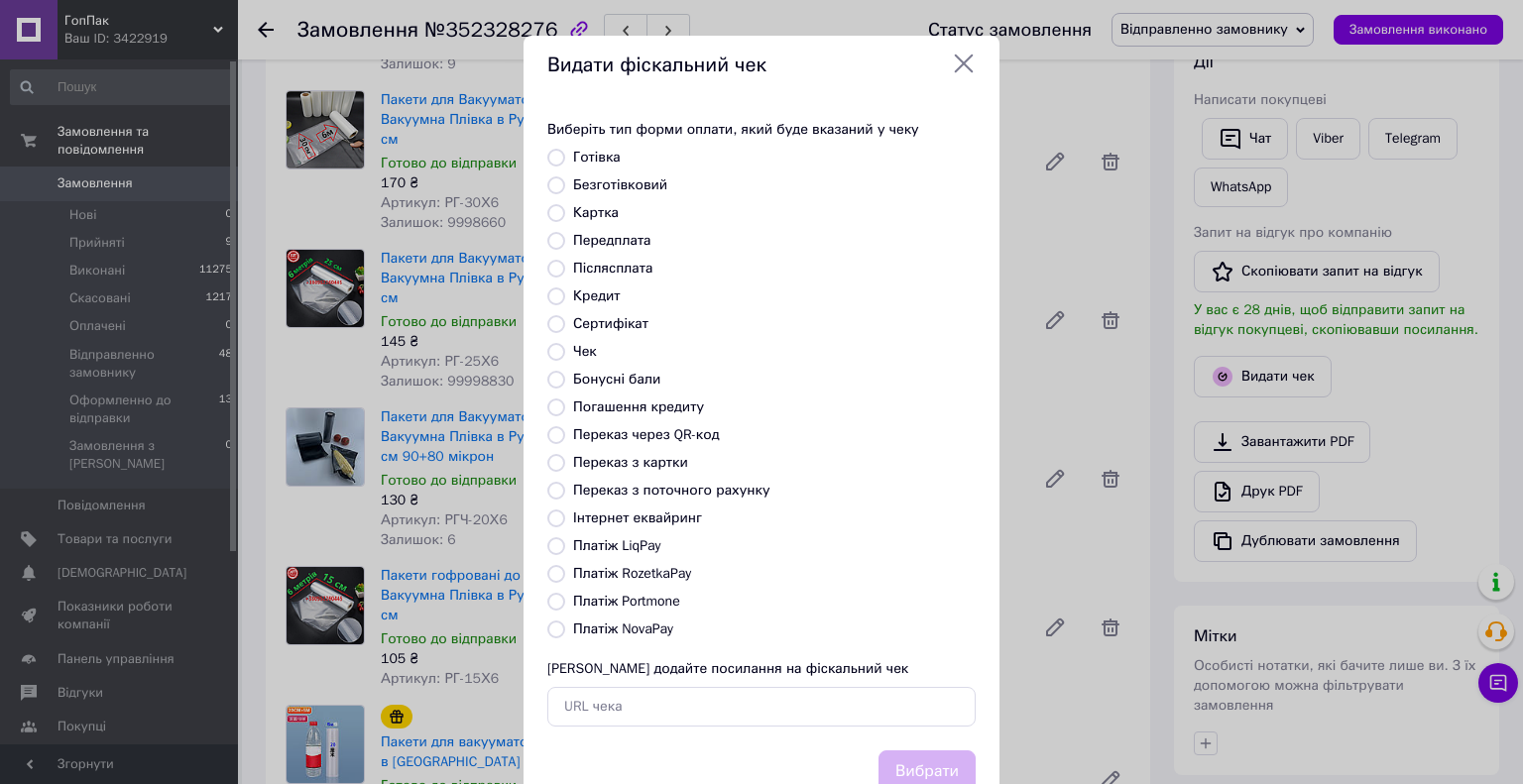 click on "Безготівковий" at bounding box center (556, 185) 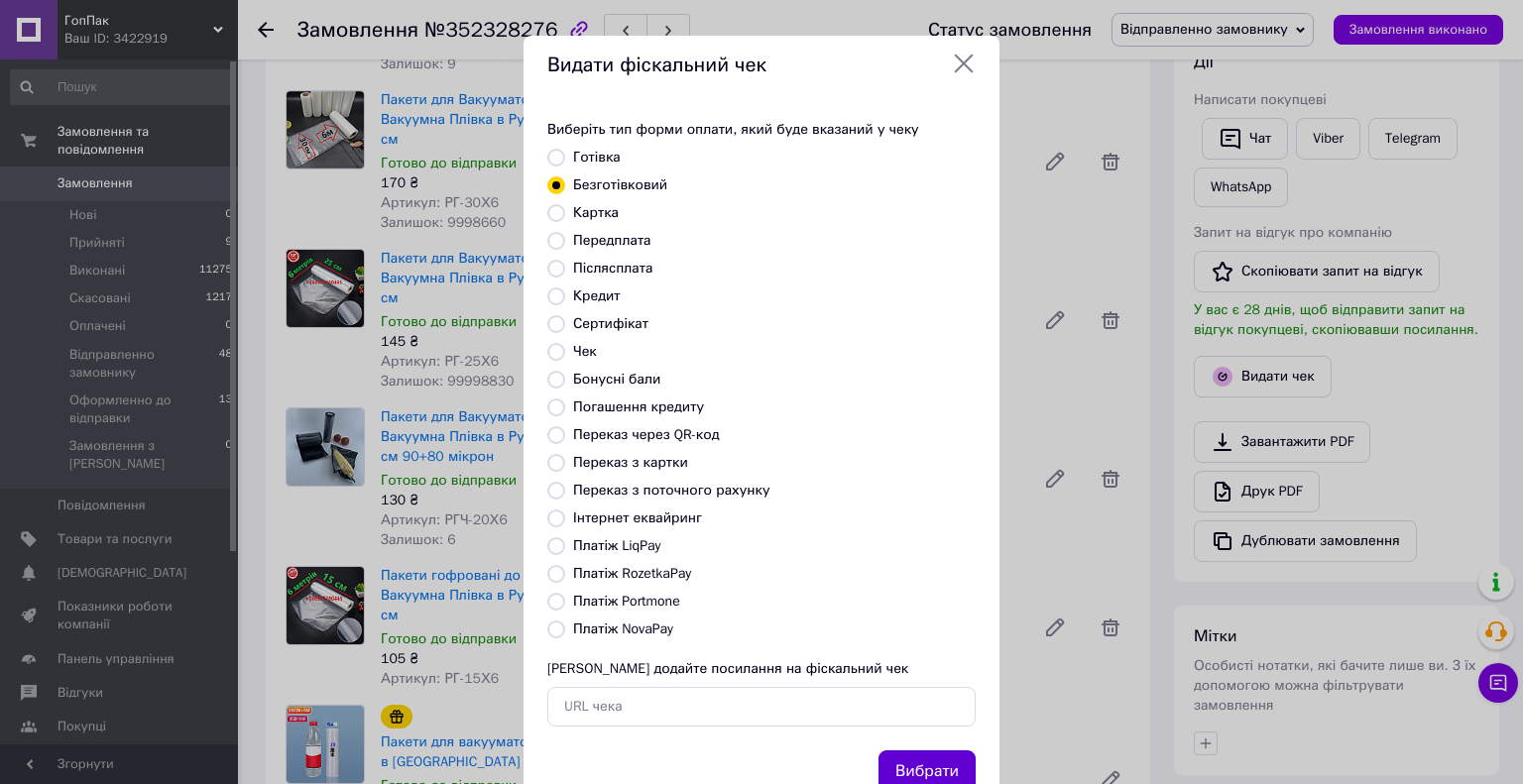 click on "Вибрати" at bounding box center [927, 771] 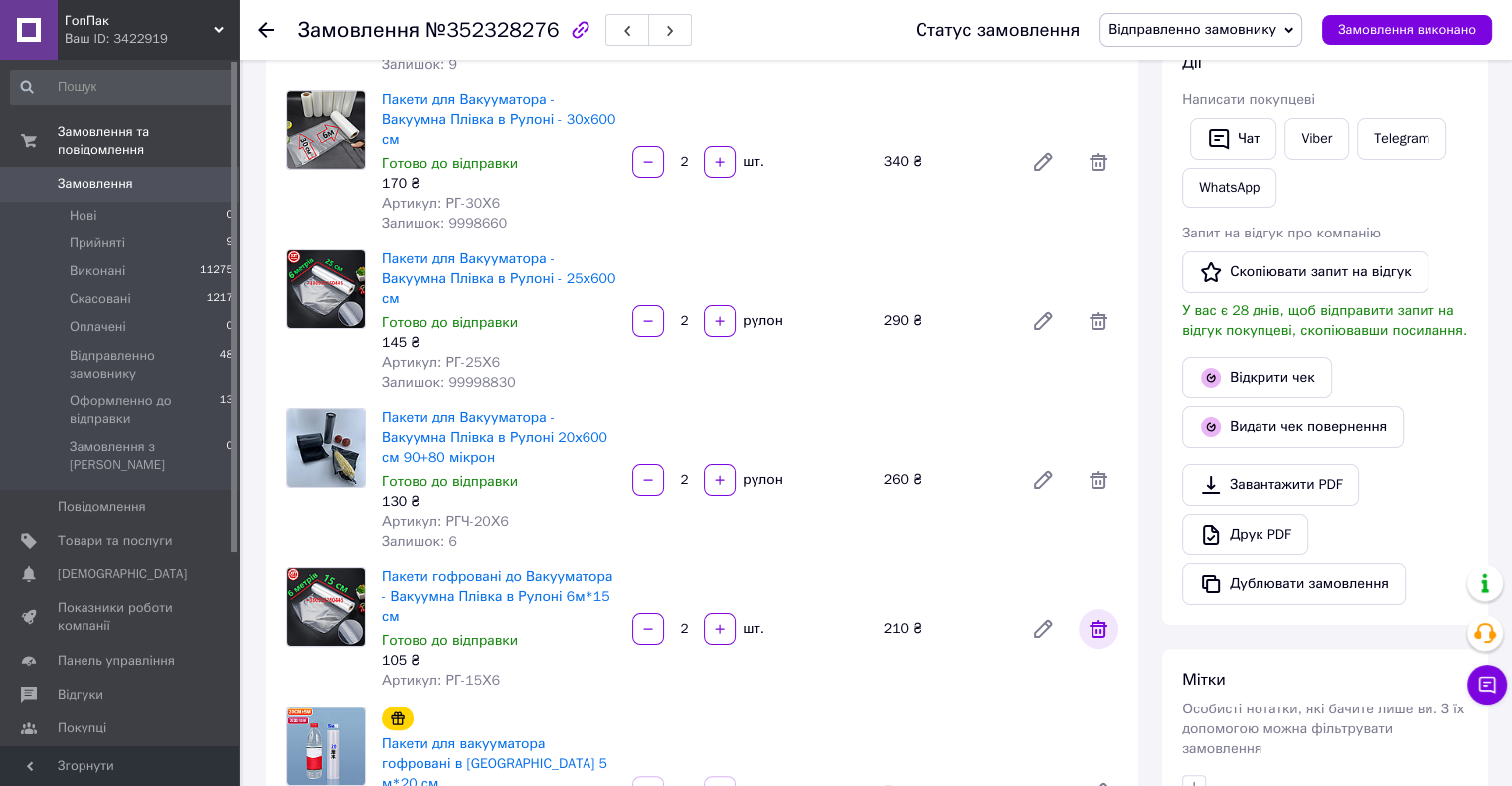 scroll, scrollTop: 0, scrollLeft: 0, axis: both 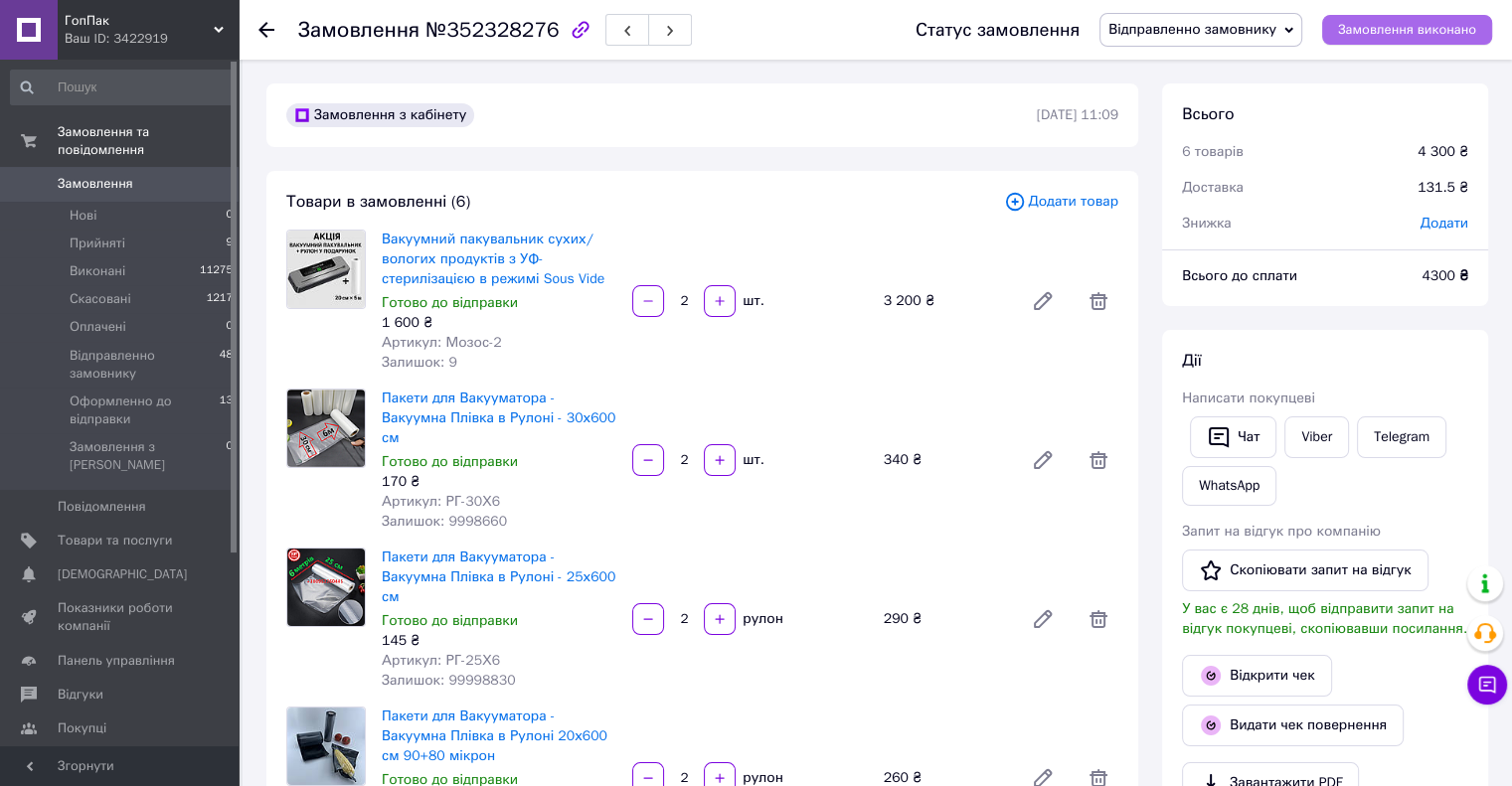click on "Замовлення виконано" at bounding box center (1407, 30) 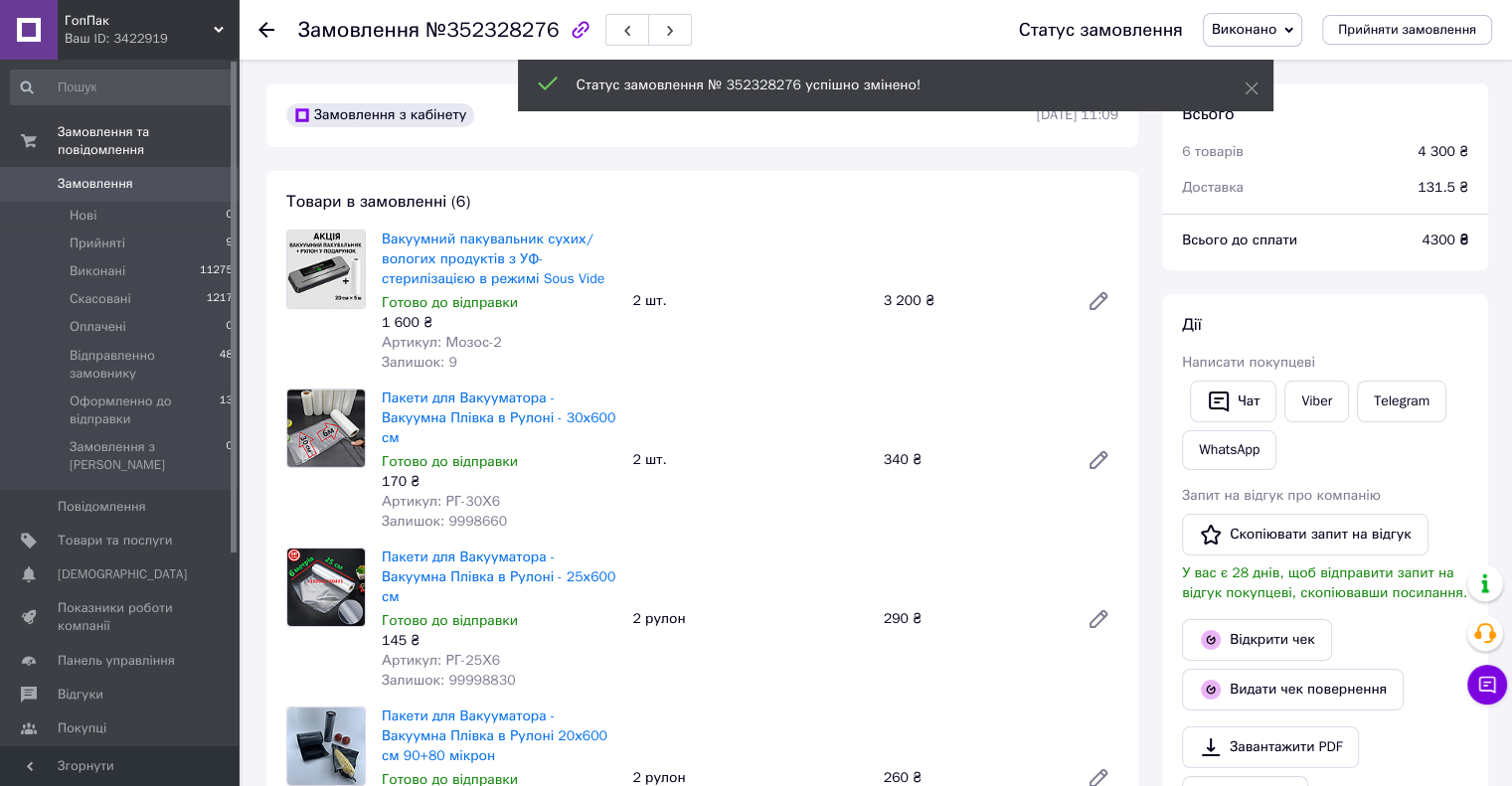 click 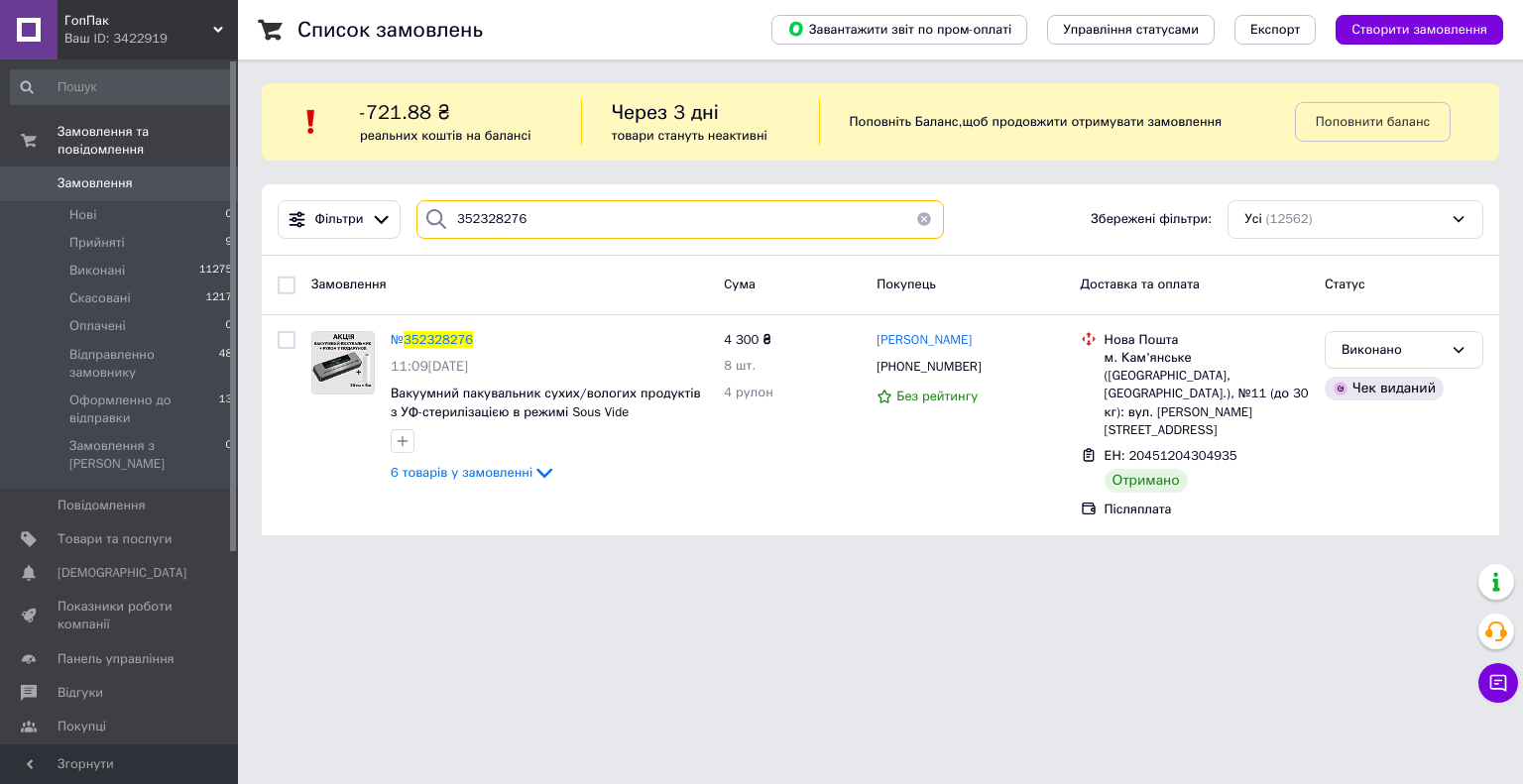 drag, startPoint x: 536, startPoint y: 214, endPoint x: 445, endPoint y: 216, distance: 91.021975 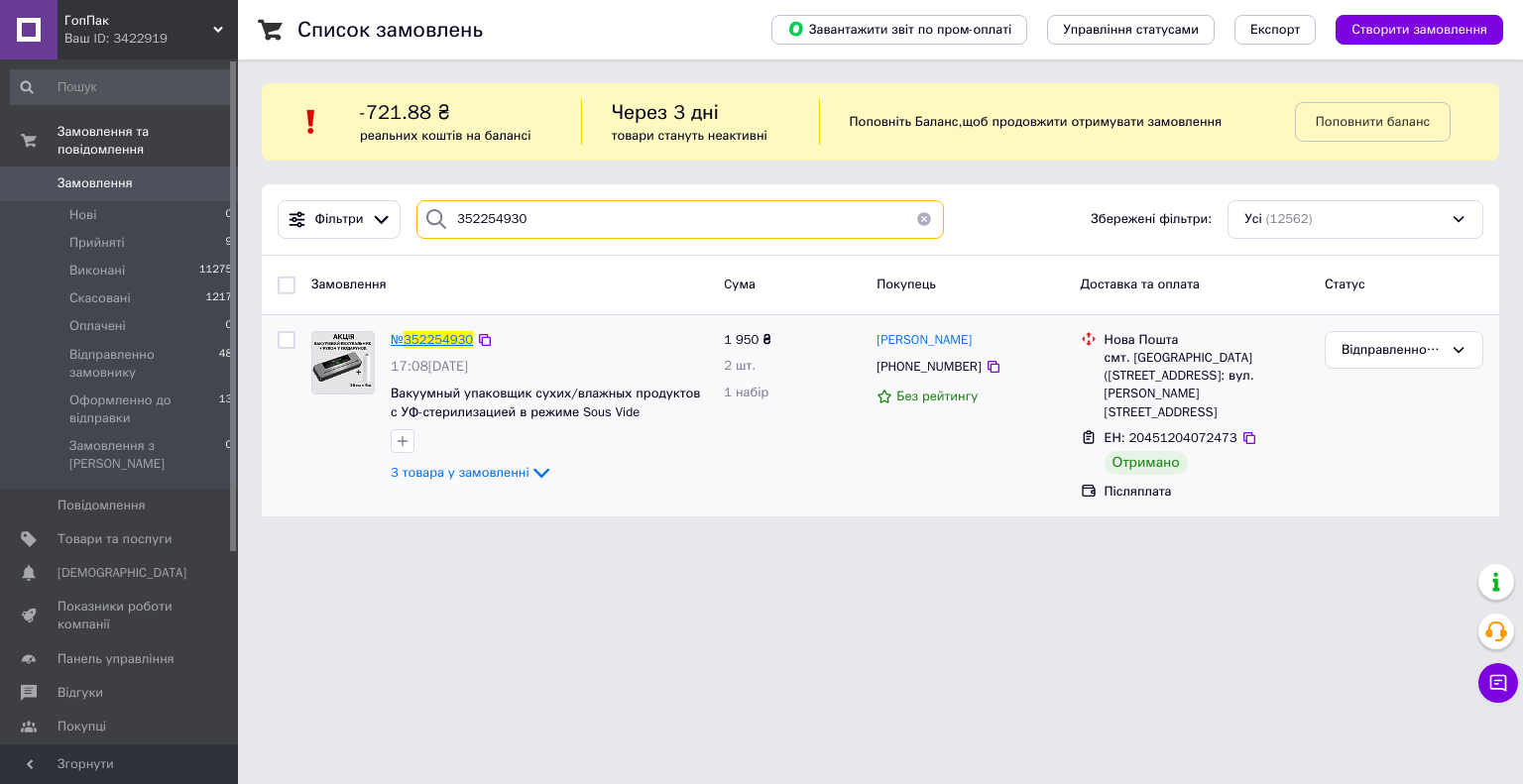 type on "352254930" 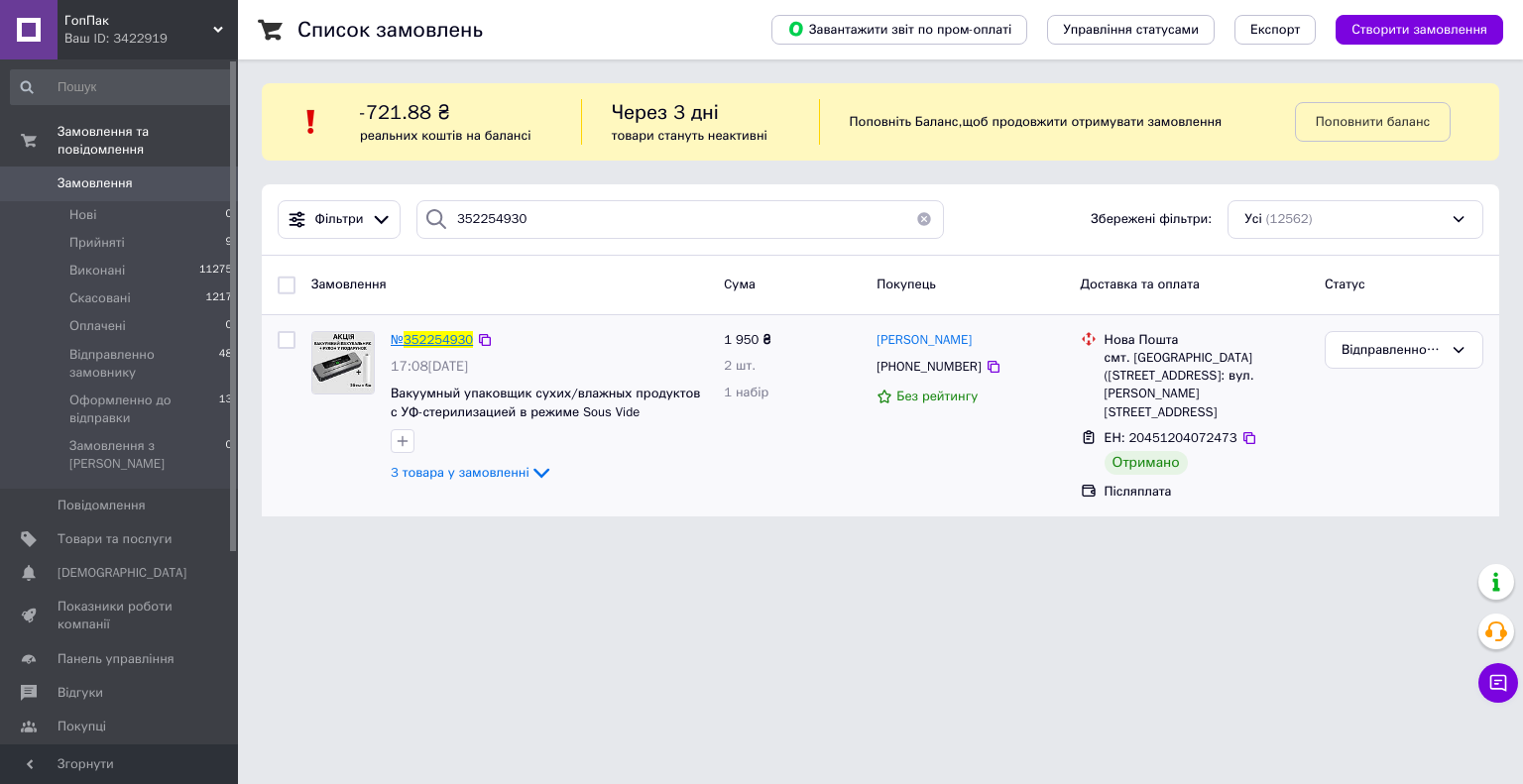click on "352254930" at bounding box center (438, 339) 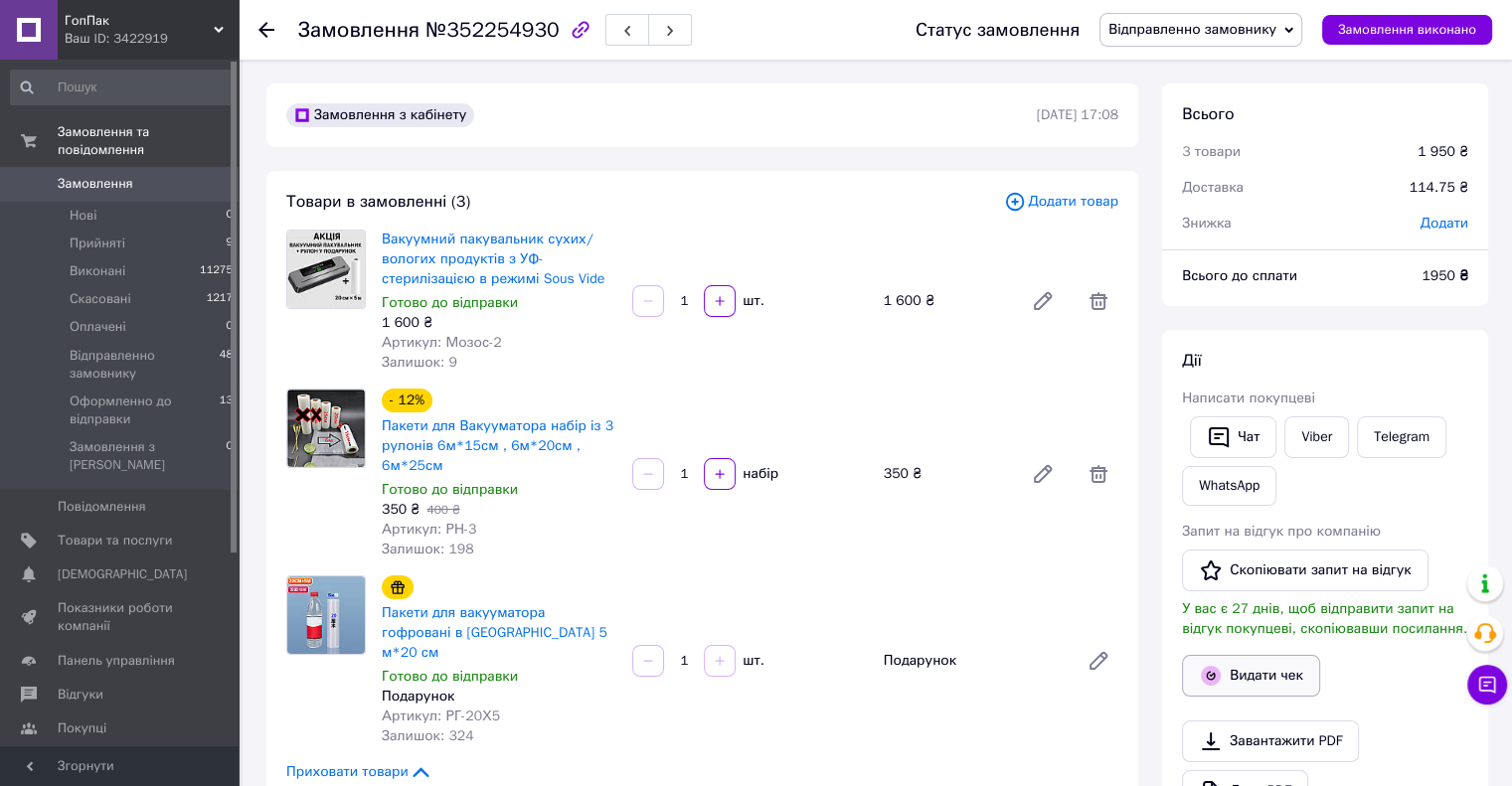 click on "Видати чек" at bounding box center (1251, 676) 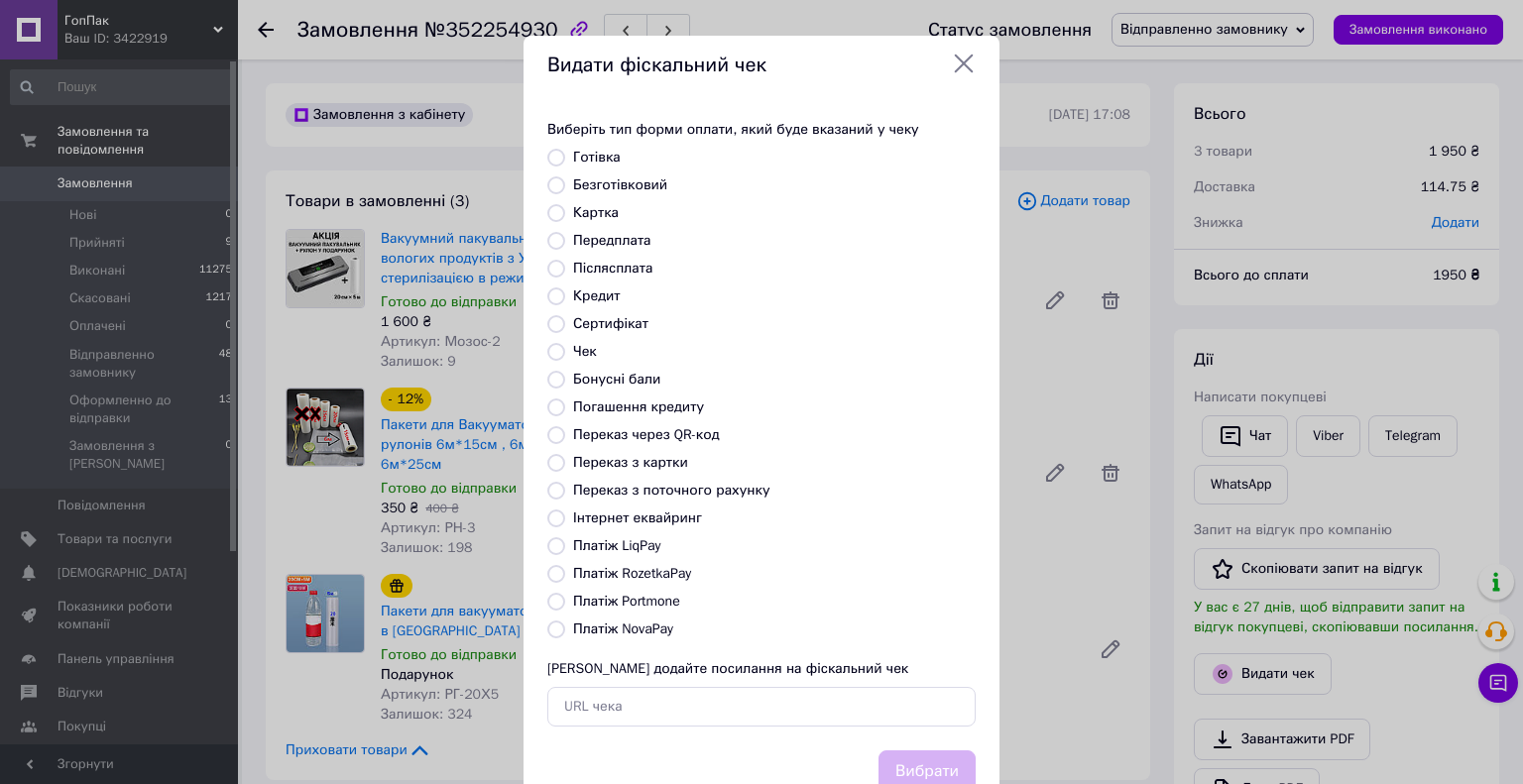 click on "Безготівковий" at bounding box center [556, 185] 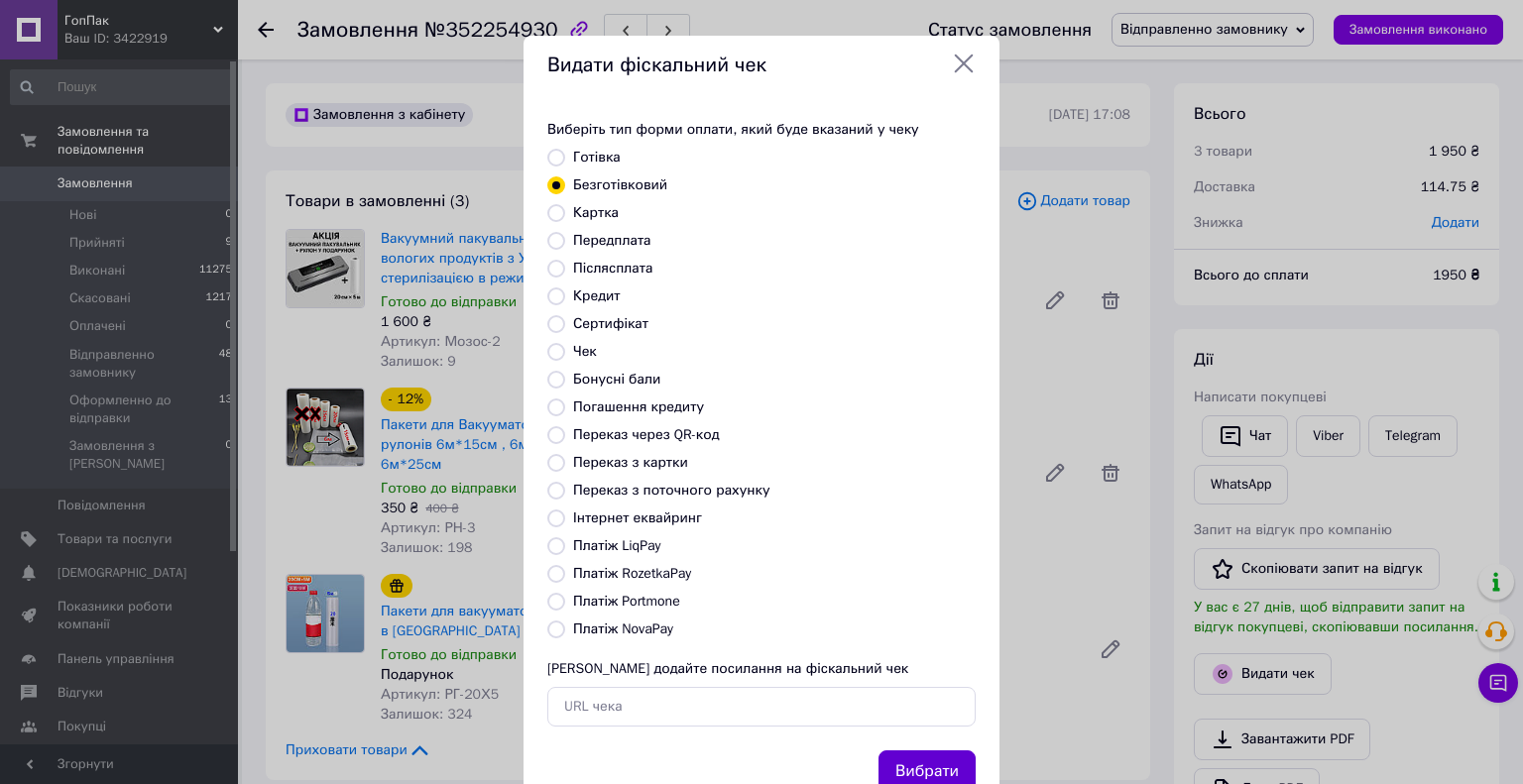 click on "Вибрати" at bounding box center (927, 771) 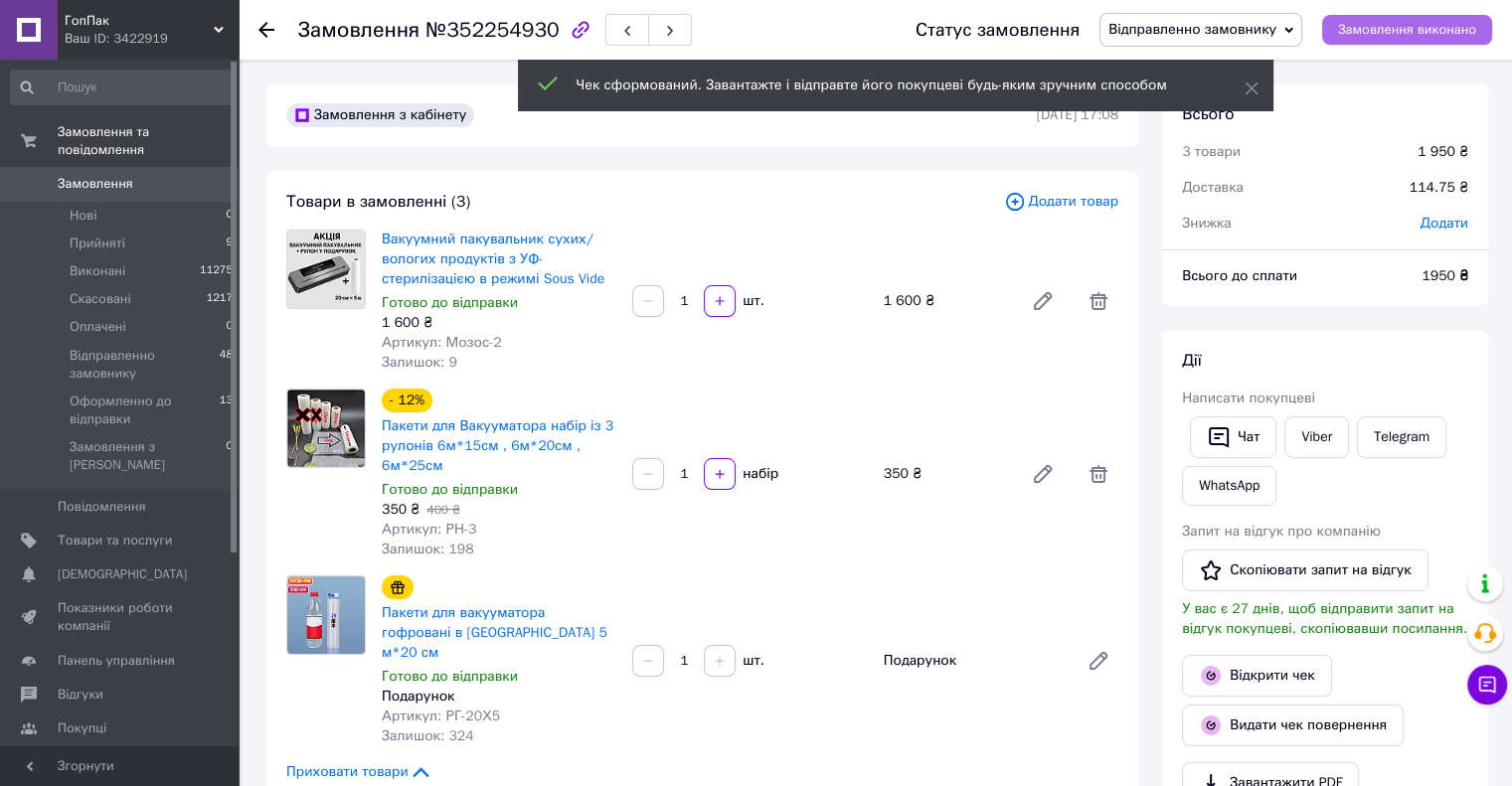 click on "Замовлення виконано" at bounding box center [1407, 30] 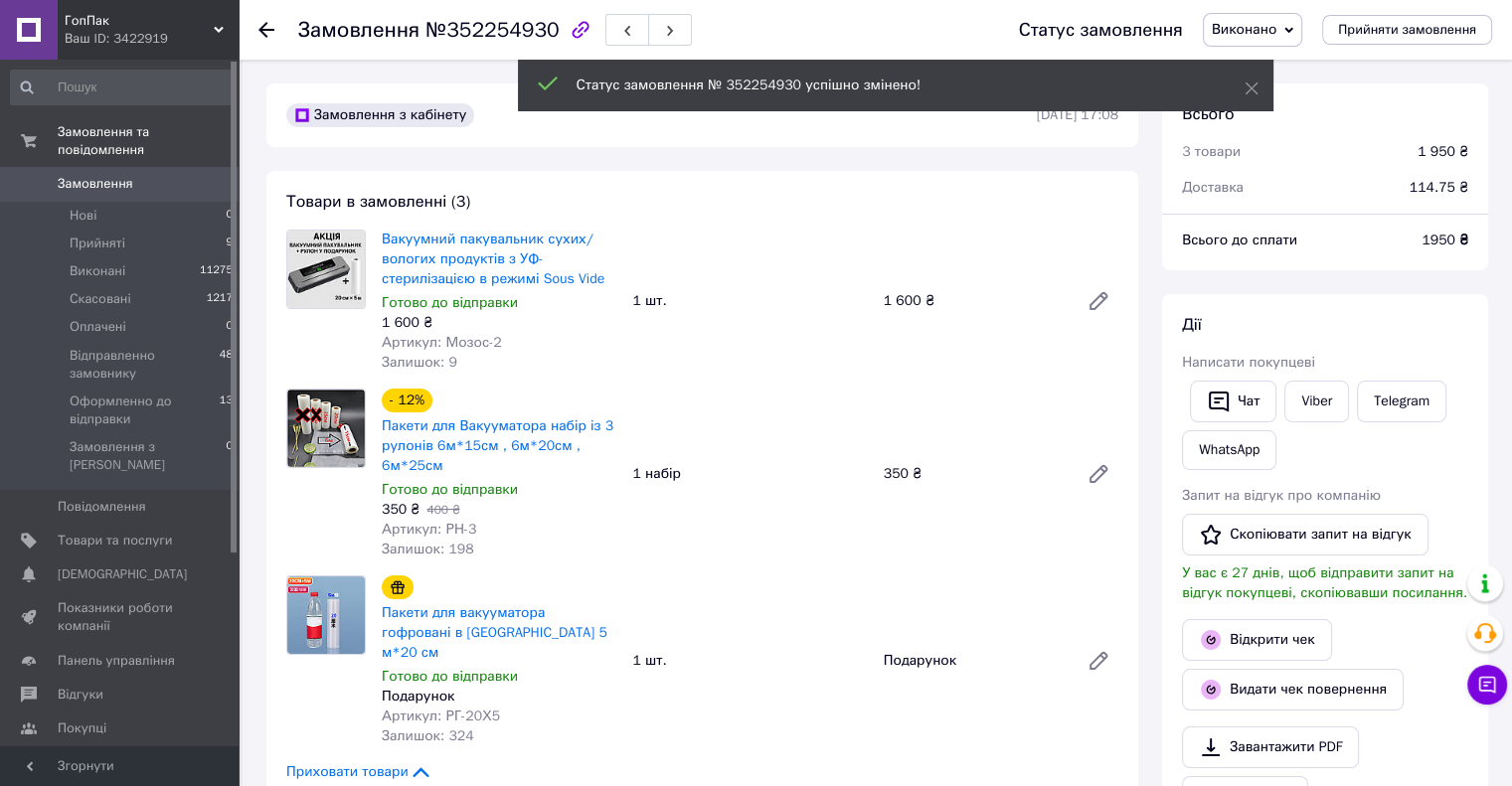 click 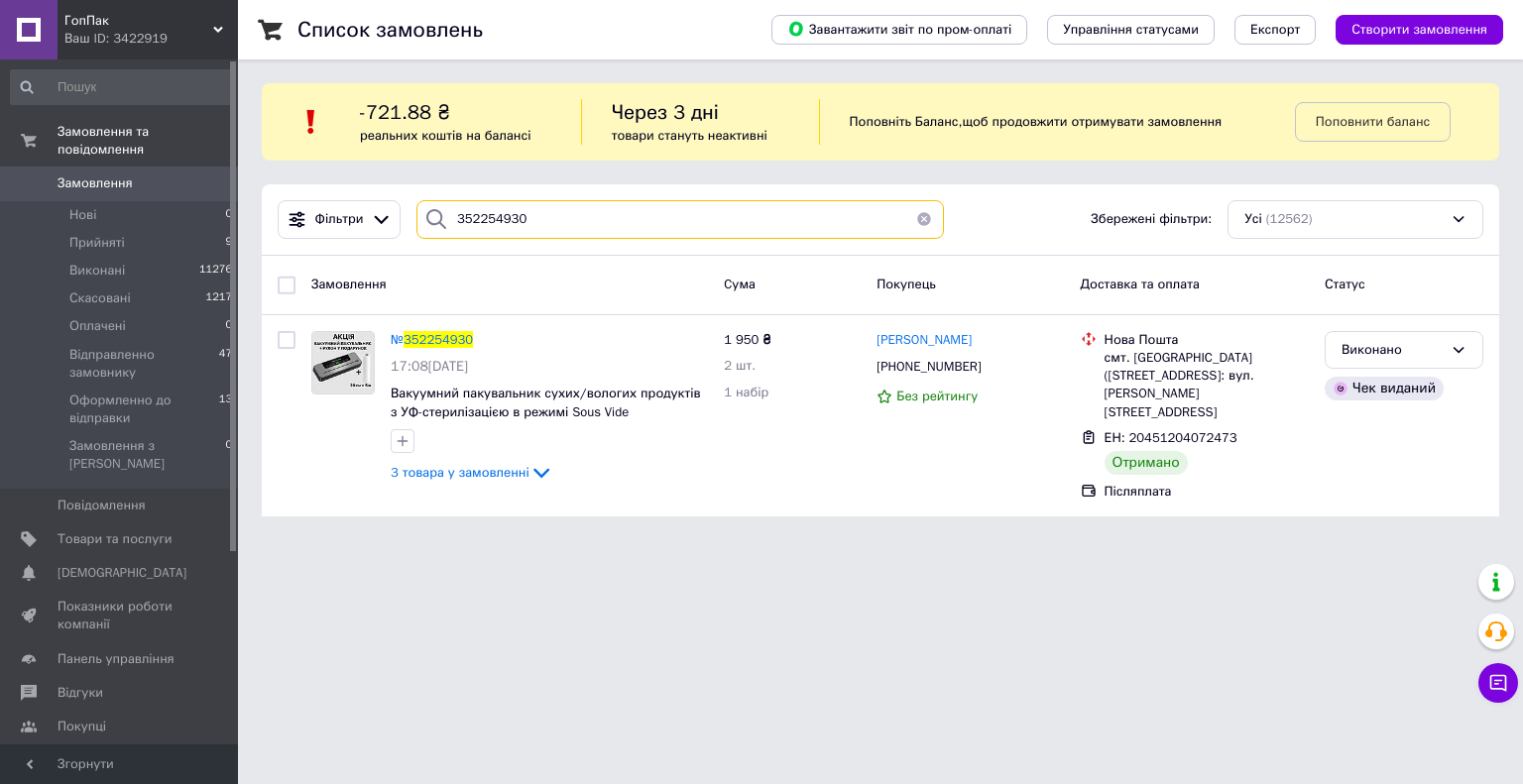 drag, startPoint x: 535, startPoint y: 228, endPoint x: 440, endPoint y: 228, distance: 95 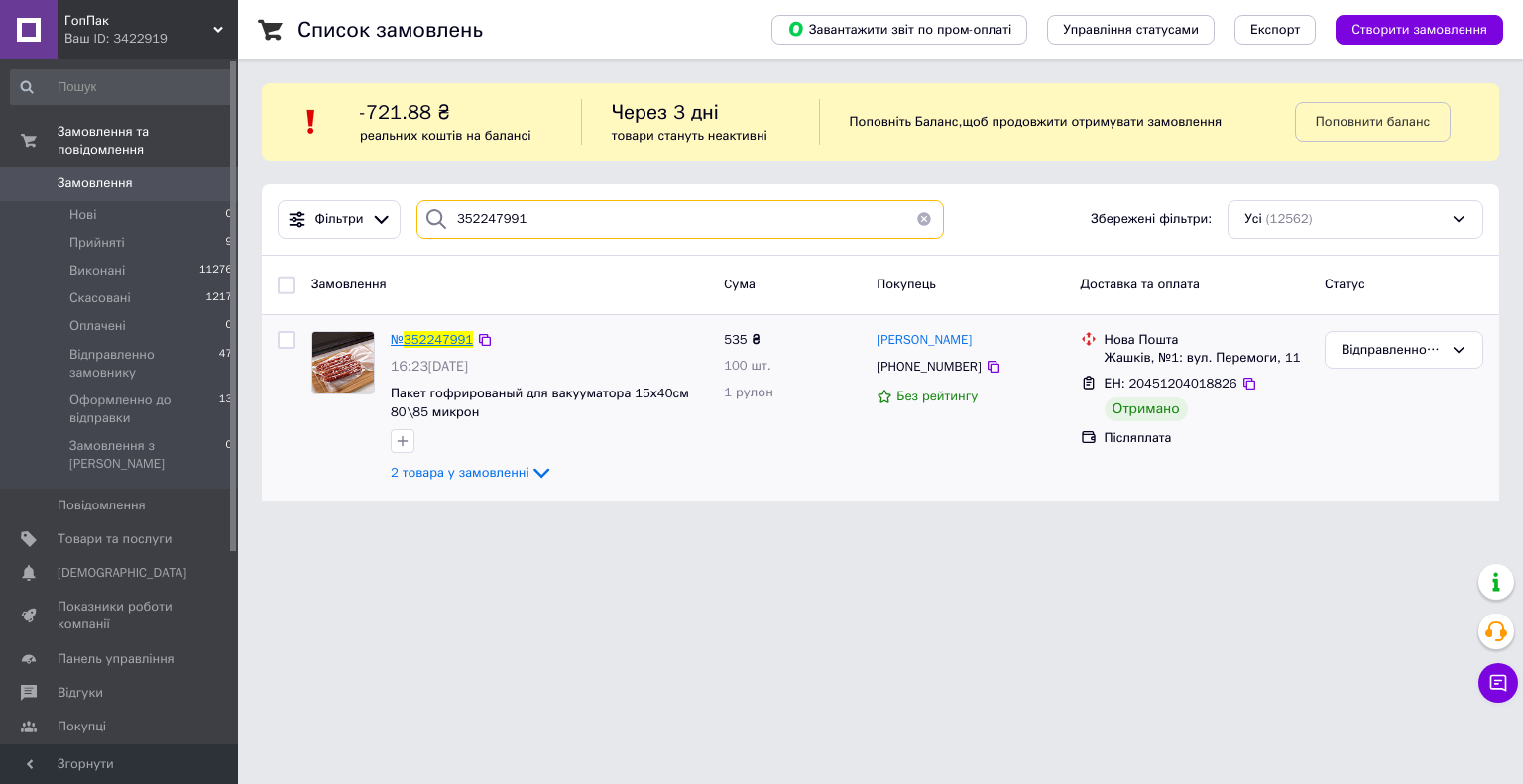 type on "352247991" 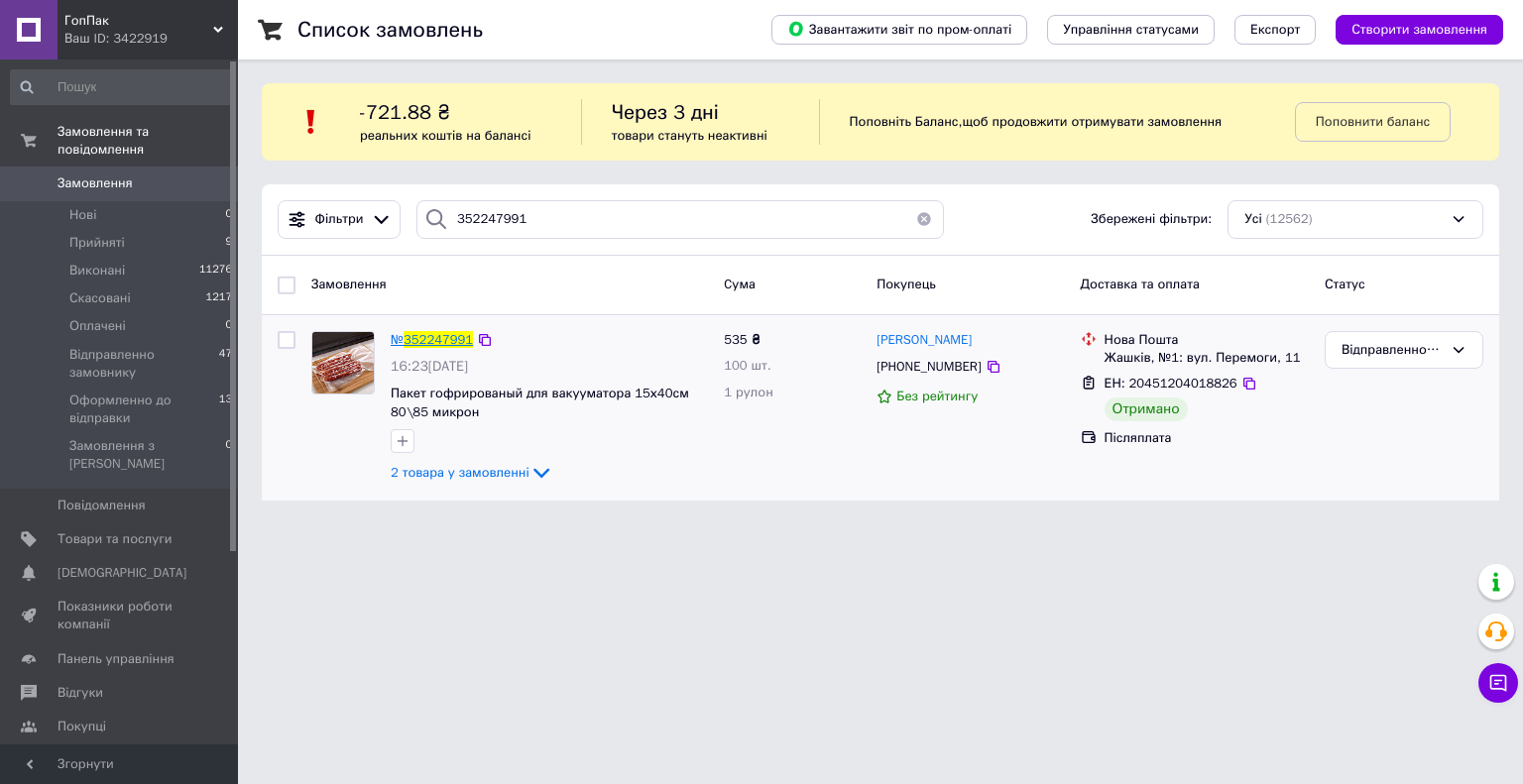 click on "352247991" at bounding box center (438, 339) 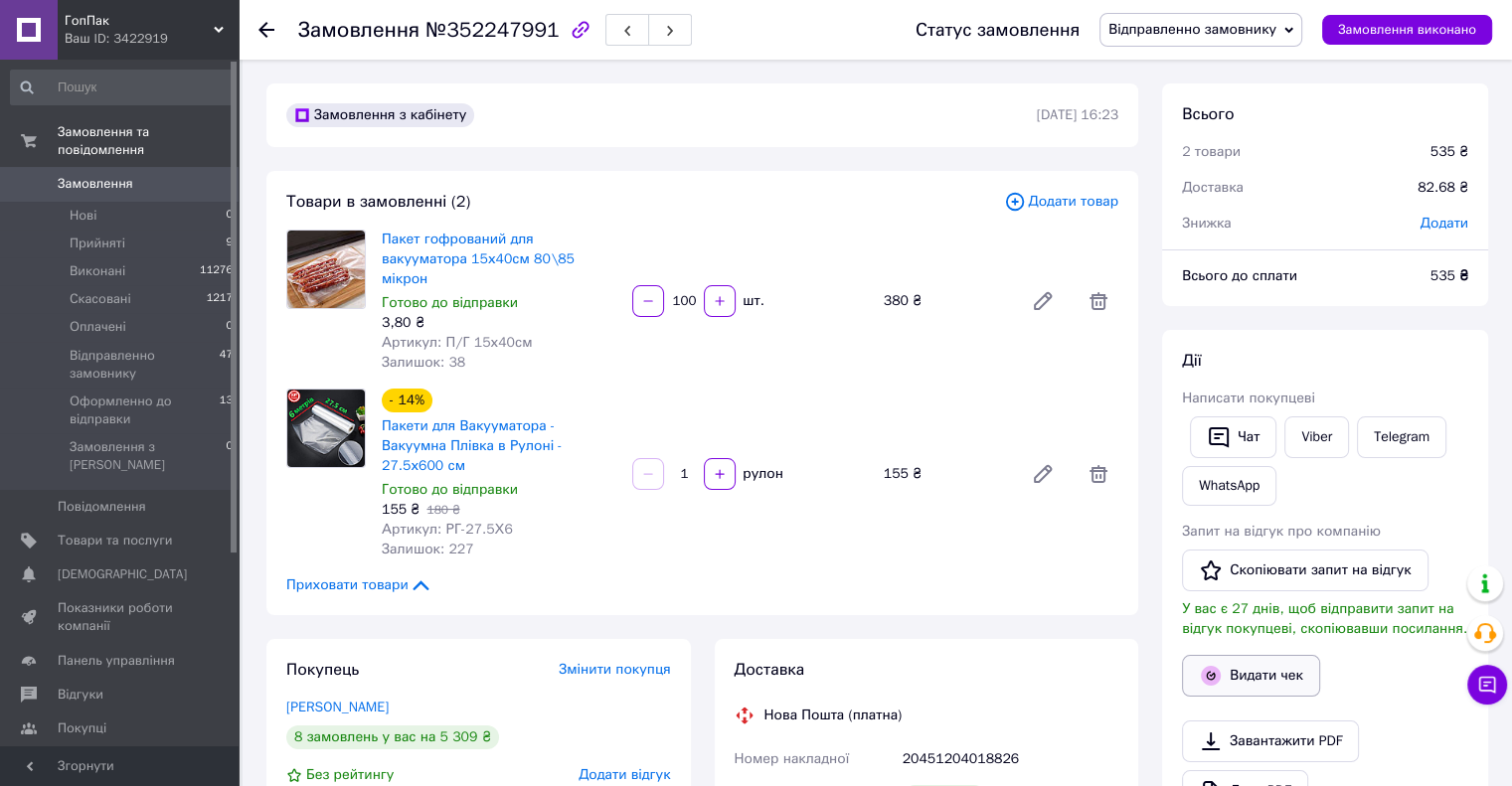 click on "Видати чек" at bounding box center [1251, 676] 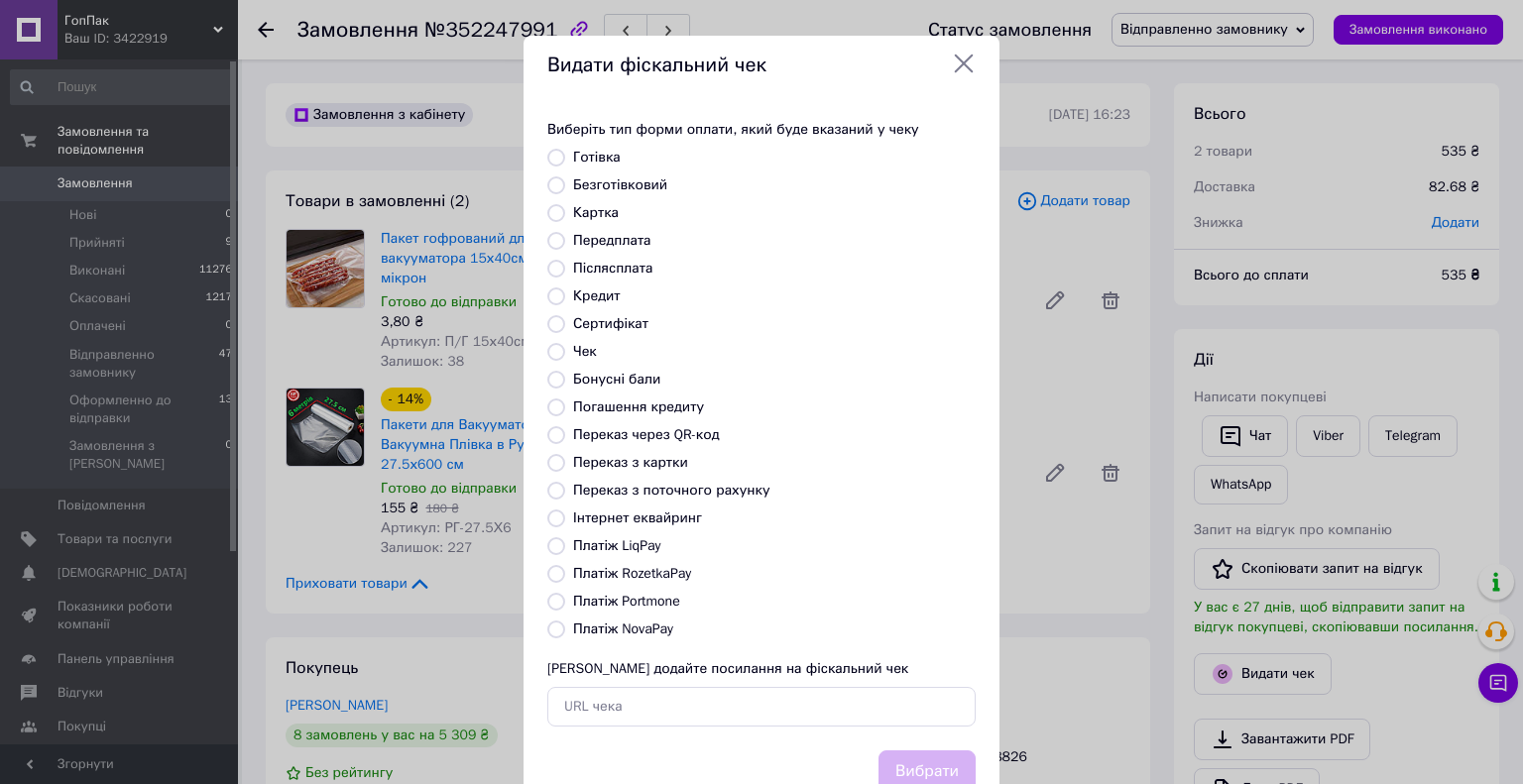 click on "Безготівковий" at bounding box center (556, 185) 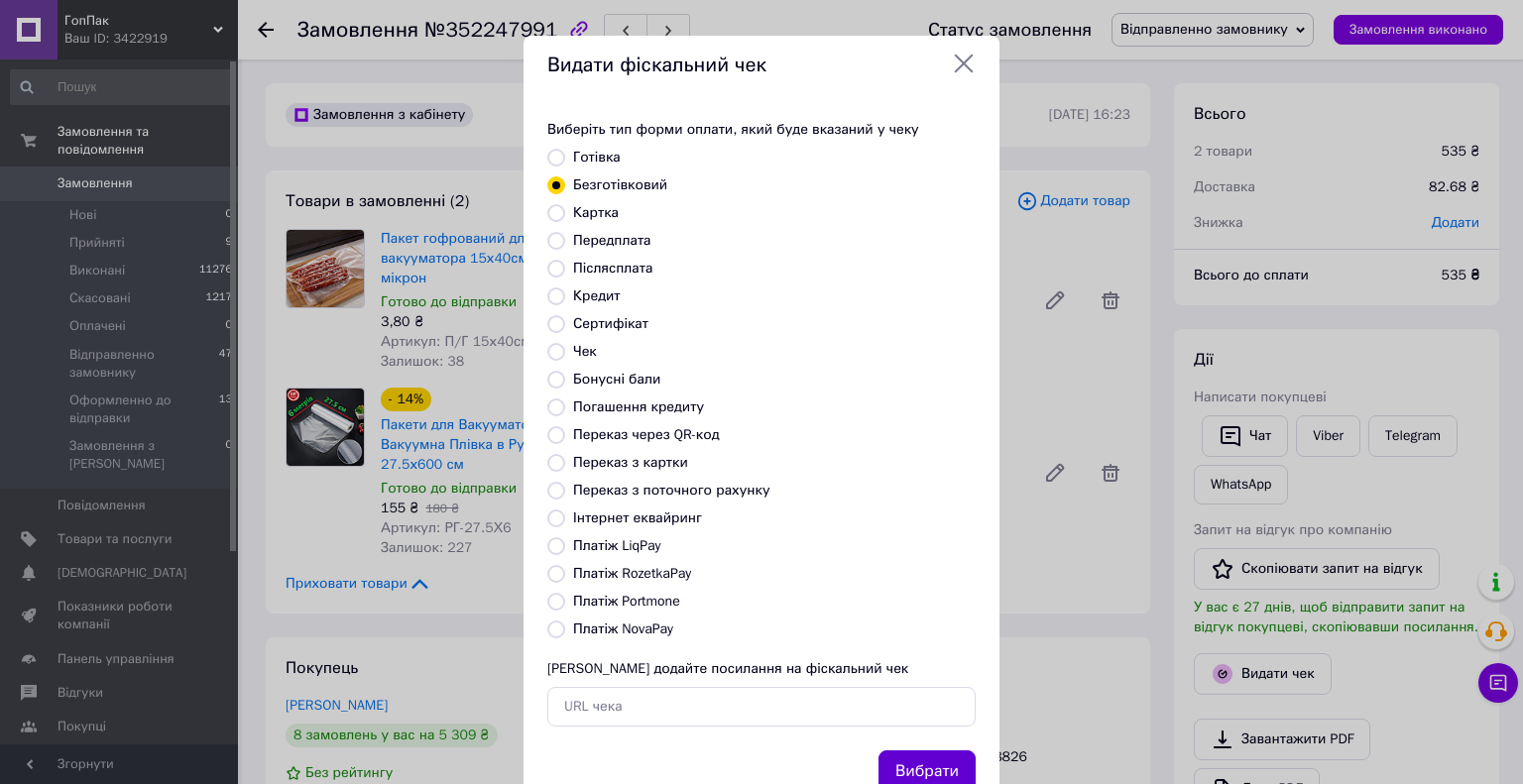 click on "Вибрати" at bounding box center (927, 771) 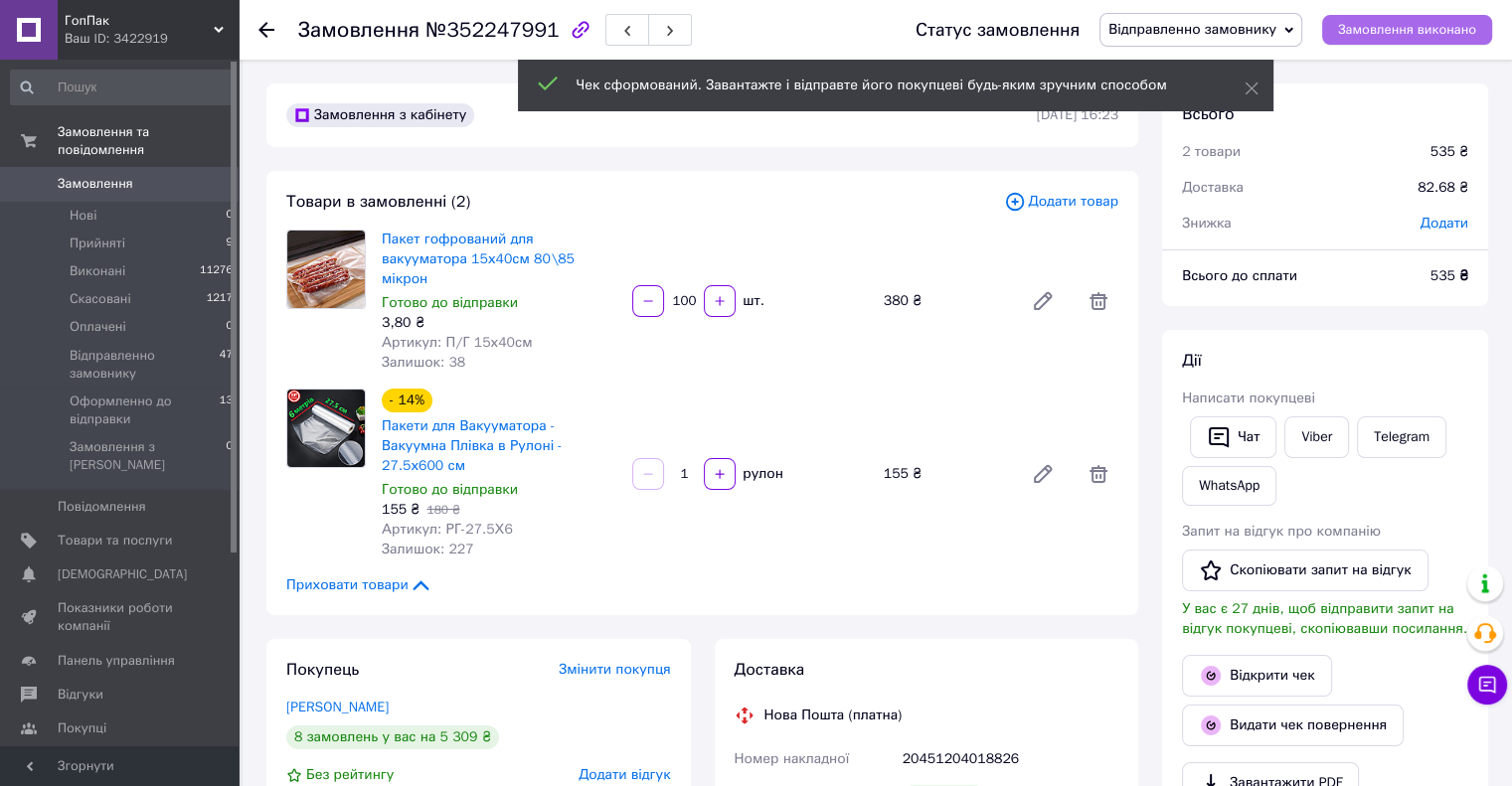 click on "Замовлення виконано" at bounding box center (1407, 30) 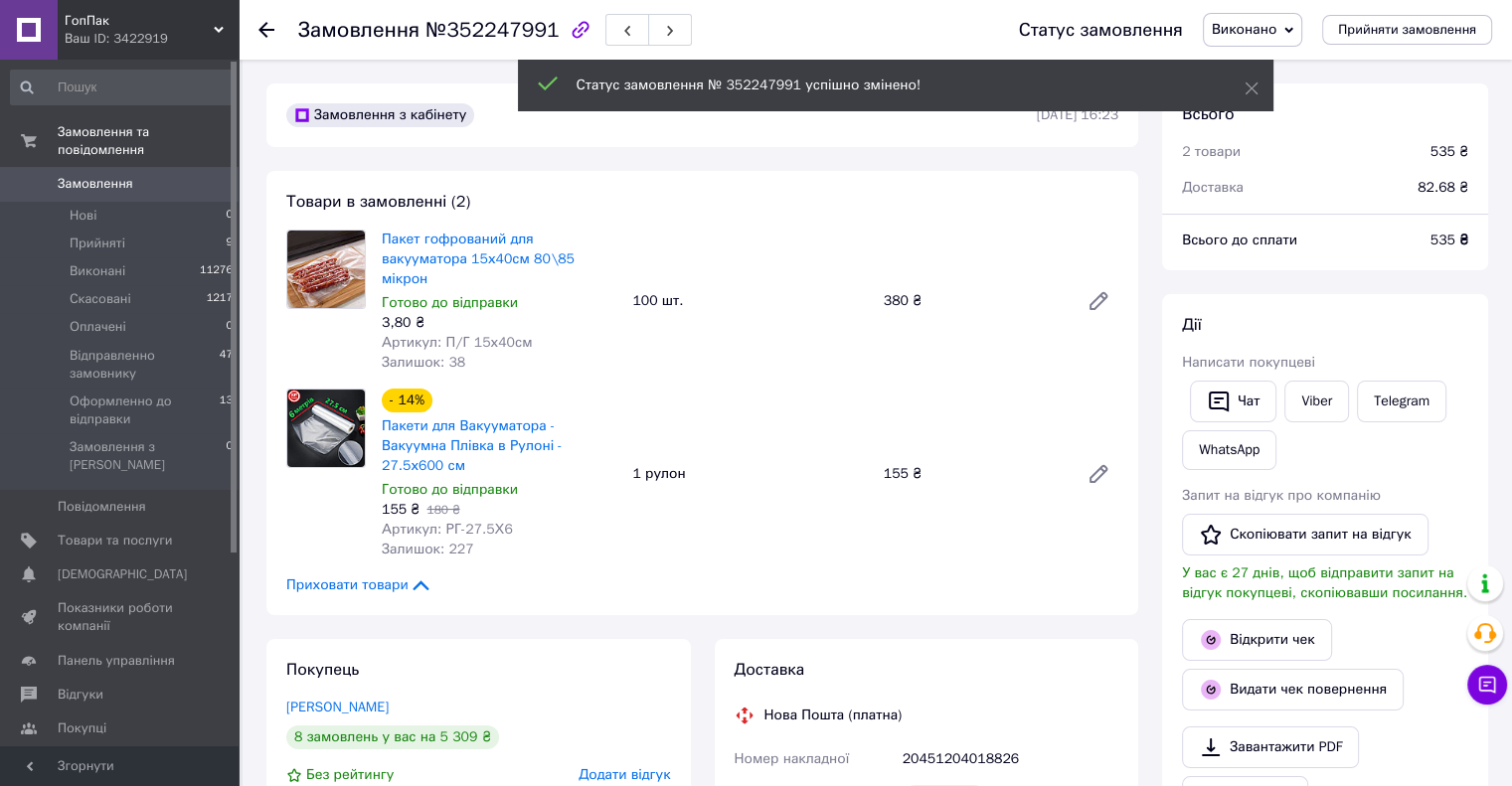 click 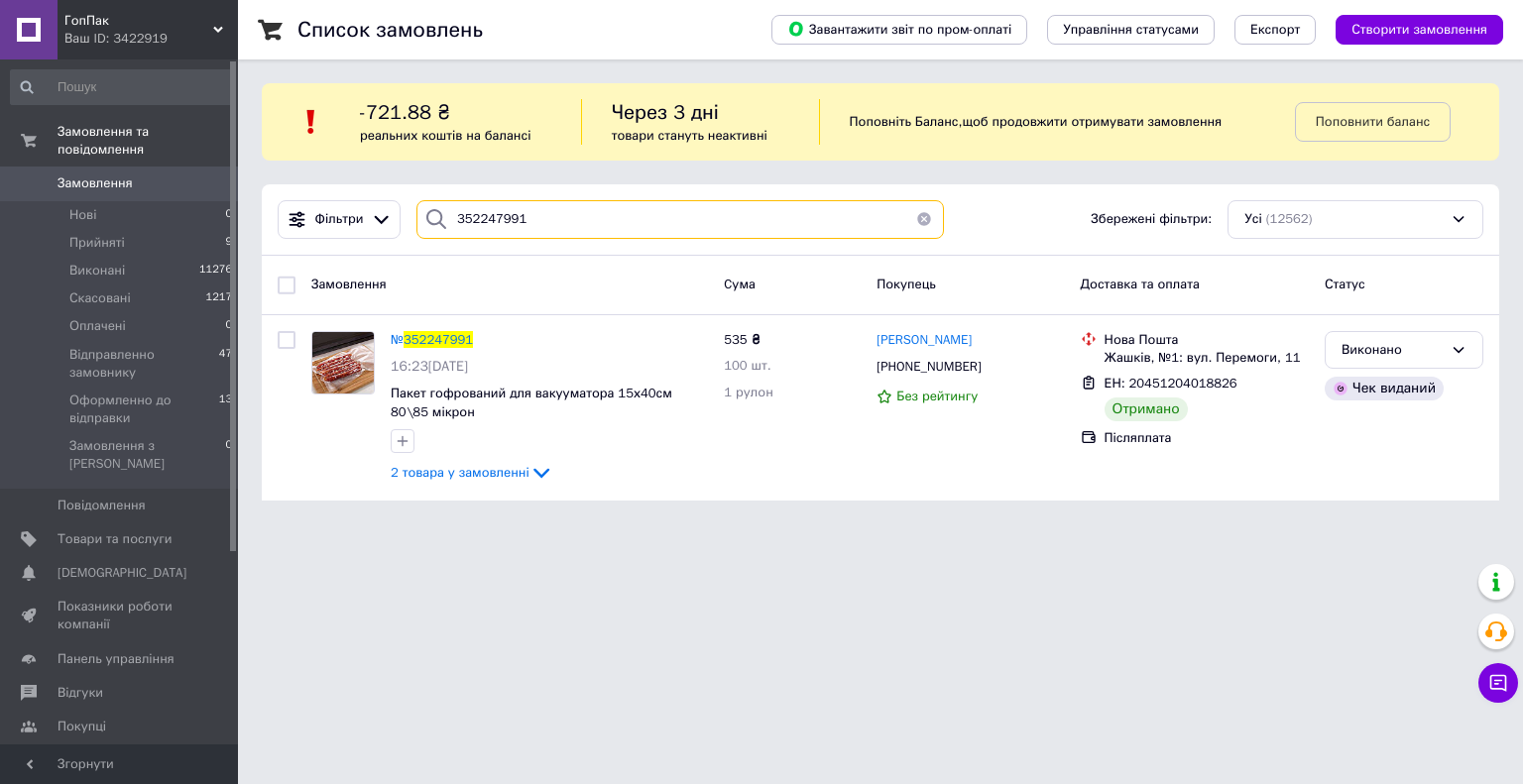 drag, startPoint x: 539, startPoint y: 217, endPoint x: 442, endPoint y: 227, distance: 97.5141 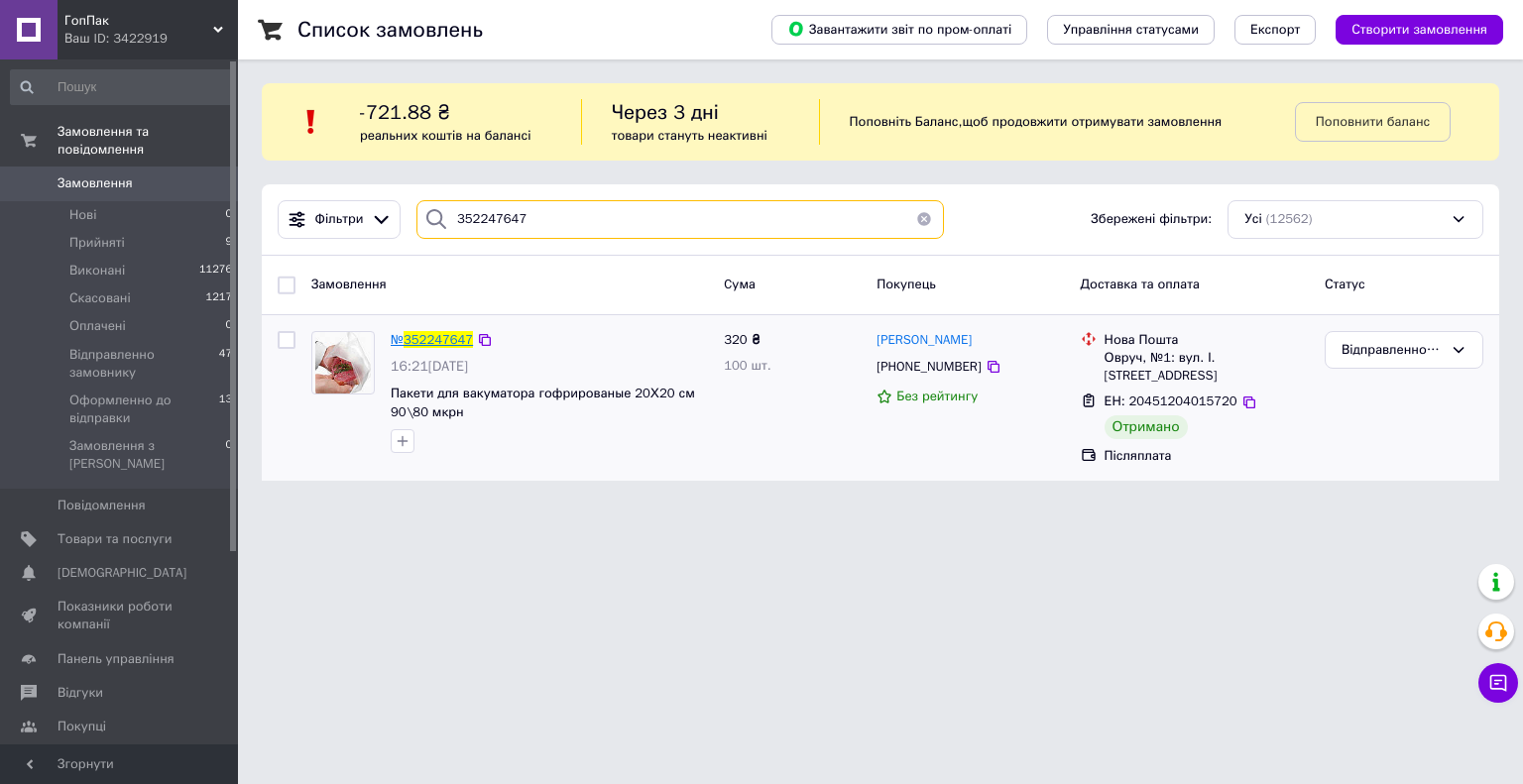 type on "352247647" 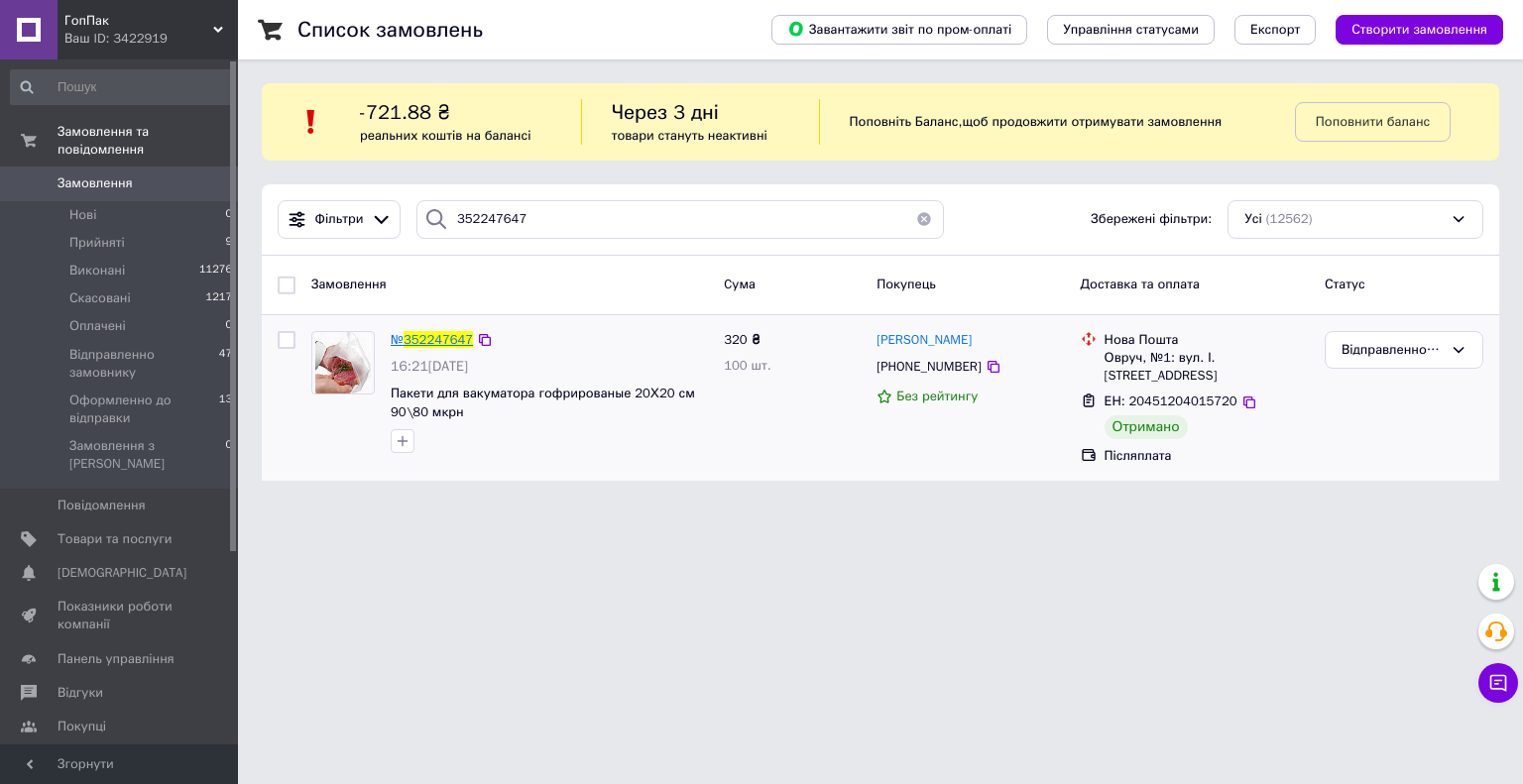 click on "352247647" at bounding box center (438, 339) 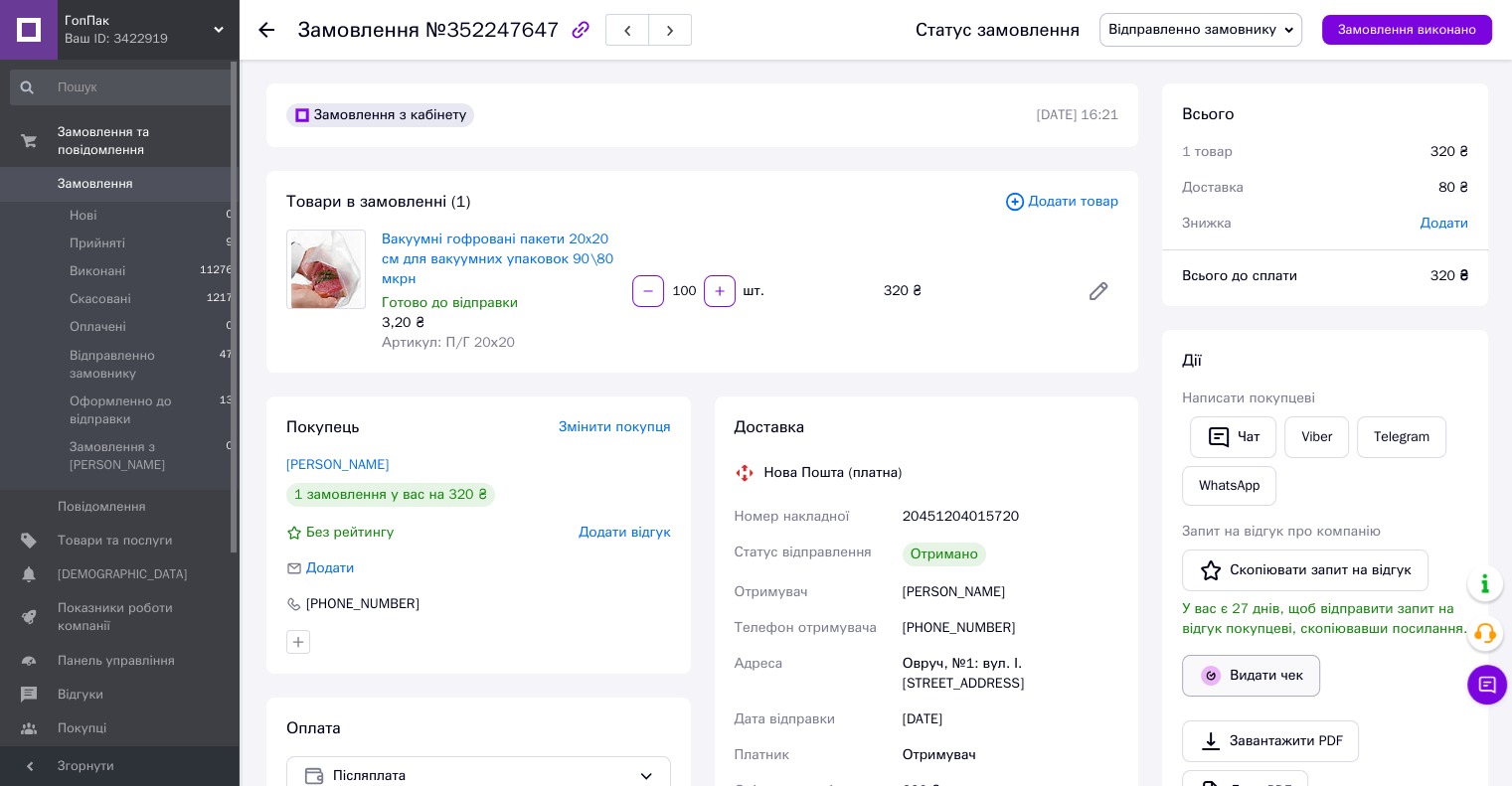 click on "Видати чек" at bounding box center (1251, 676) 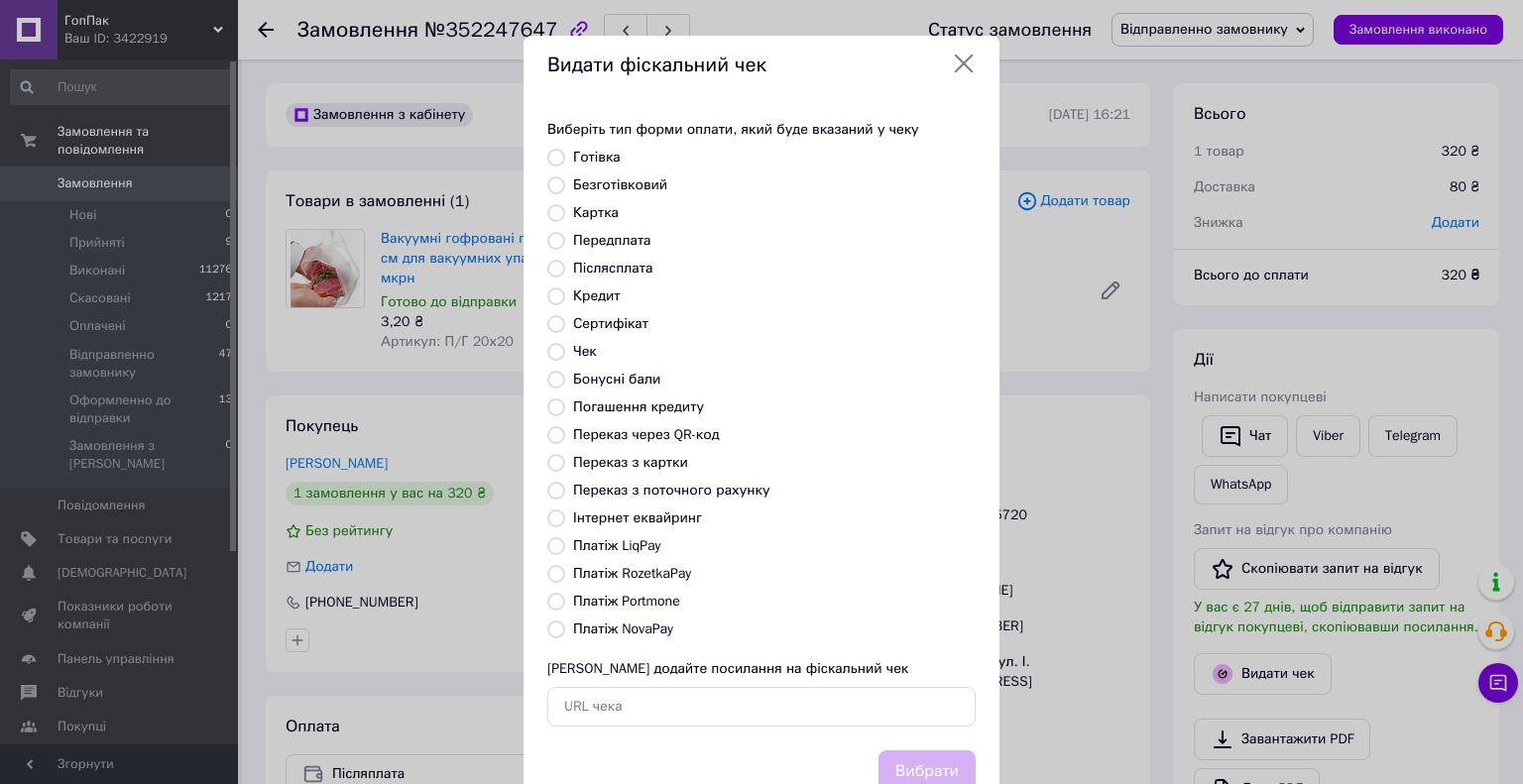 click on "Безготівковий" at bounding box center [556, 185] 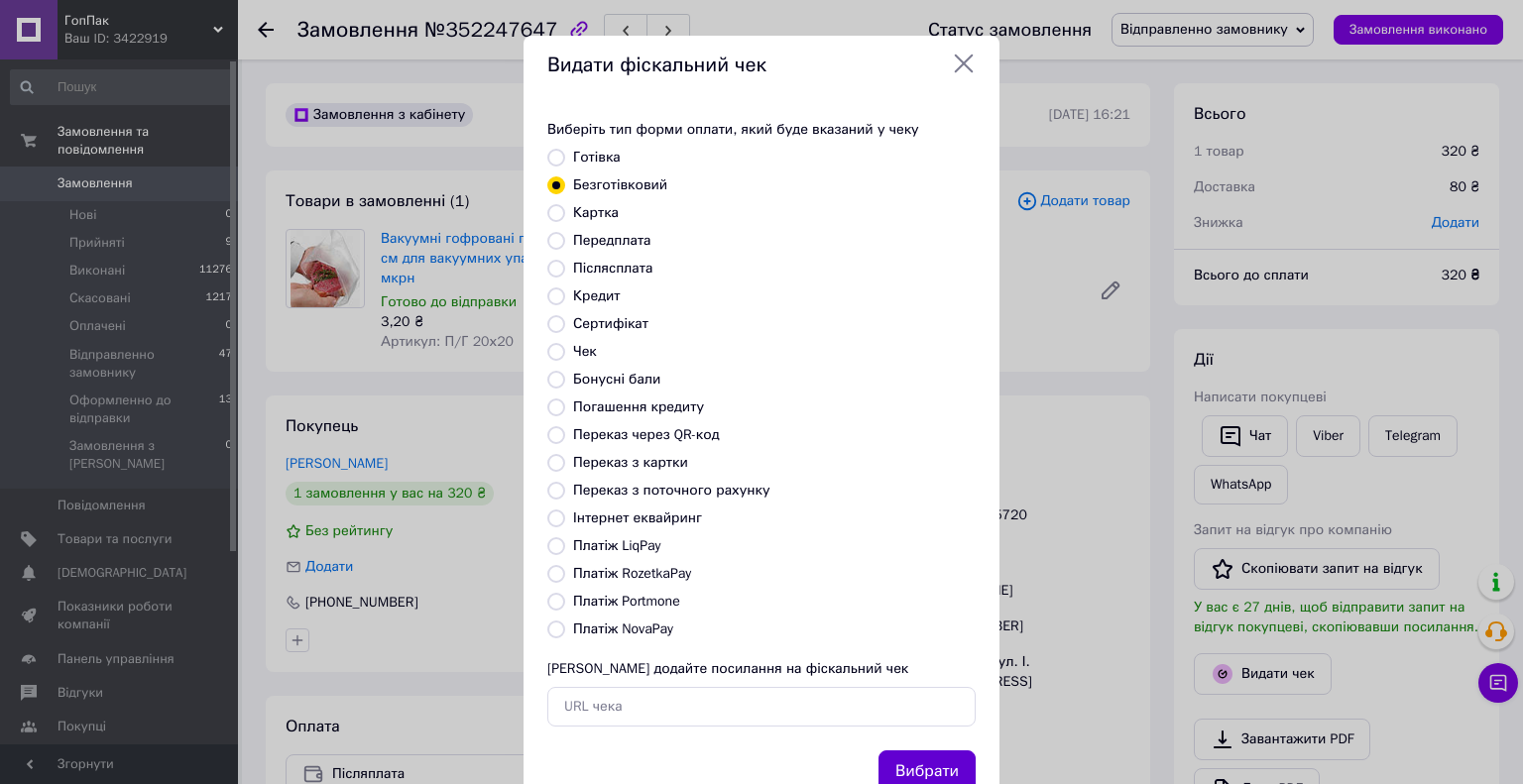click on "Вибрати" at bounding box center [927, 771] 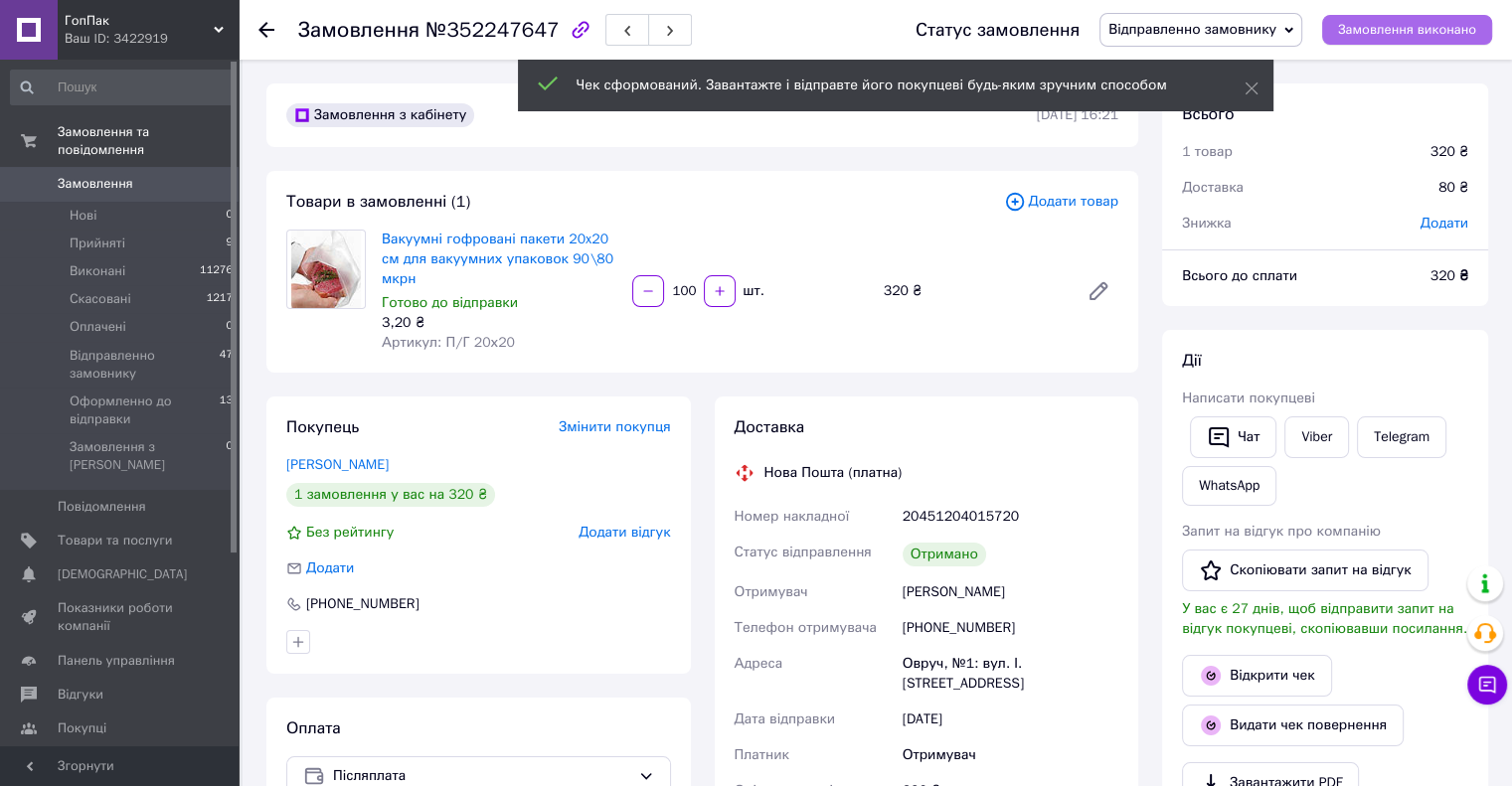 click on "Замовлення виконано" at bounding box center (1407, 30) 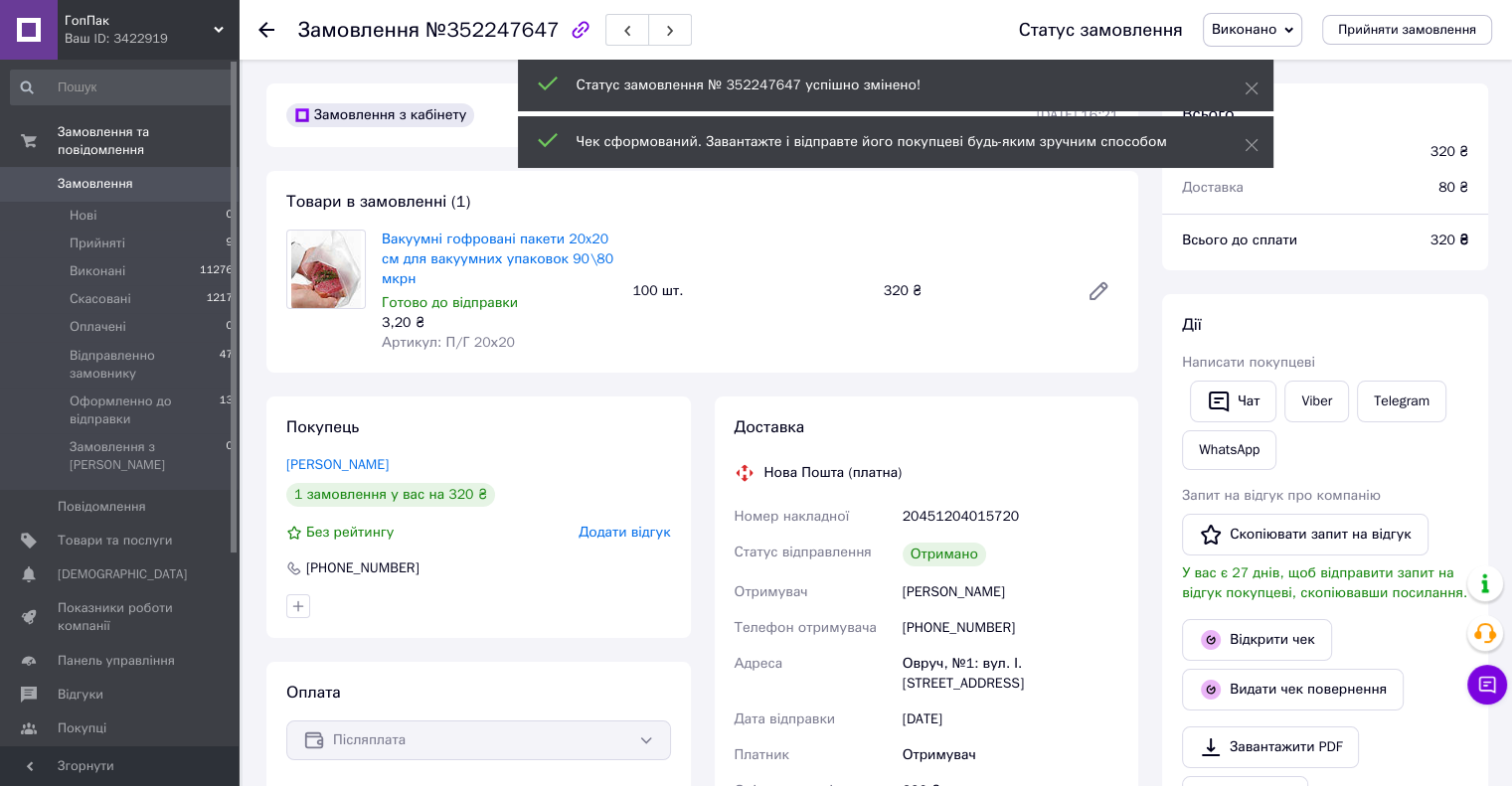 scroll, scrollTop: 24, scrollLeft: 0, axis: vertical 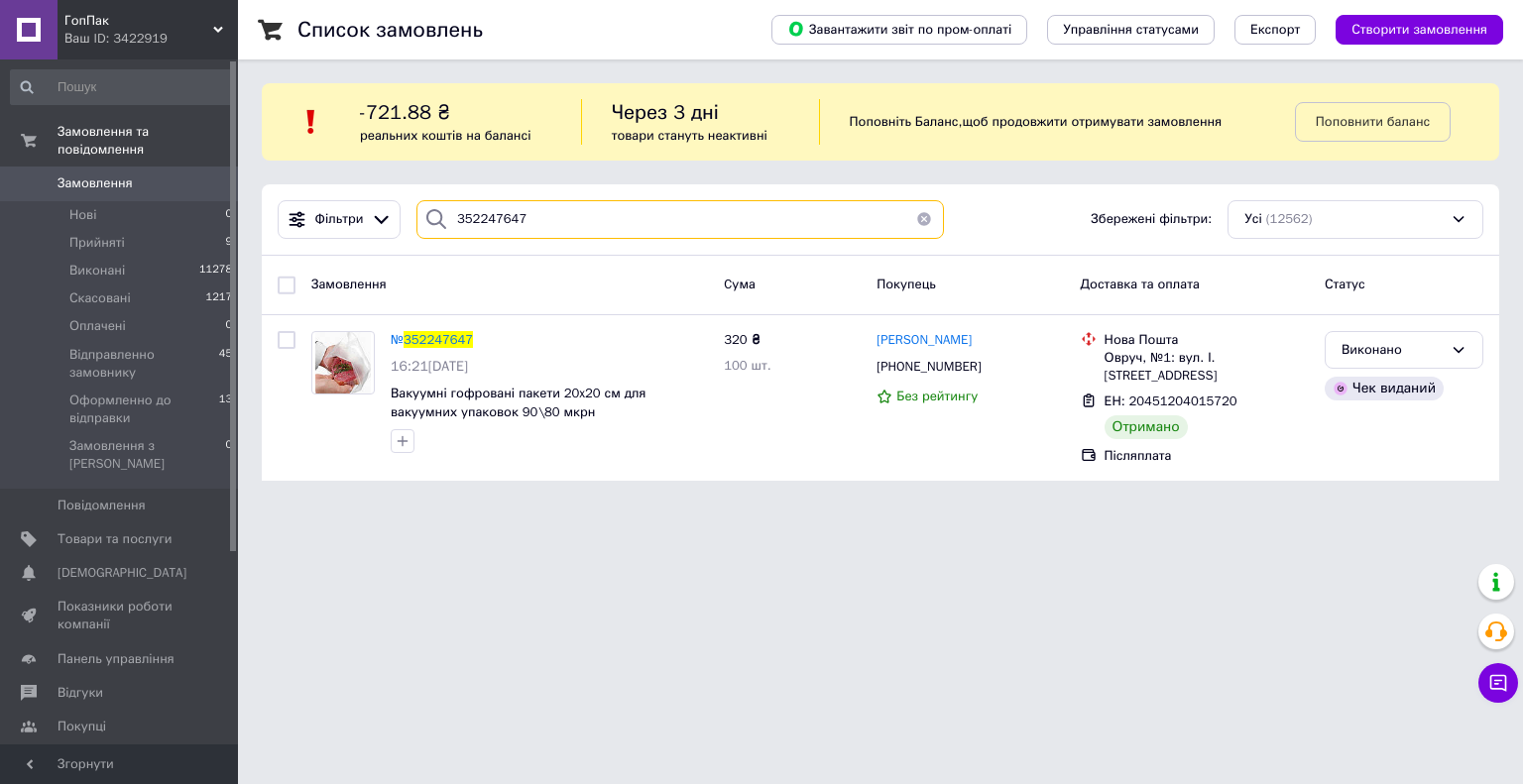 drag, startPoint x: 573, startPoint y: 227, endPoint x: 410, endPoint y: 214, distance: 163.51758 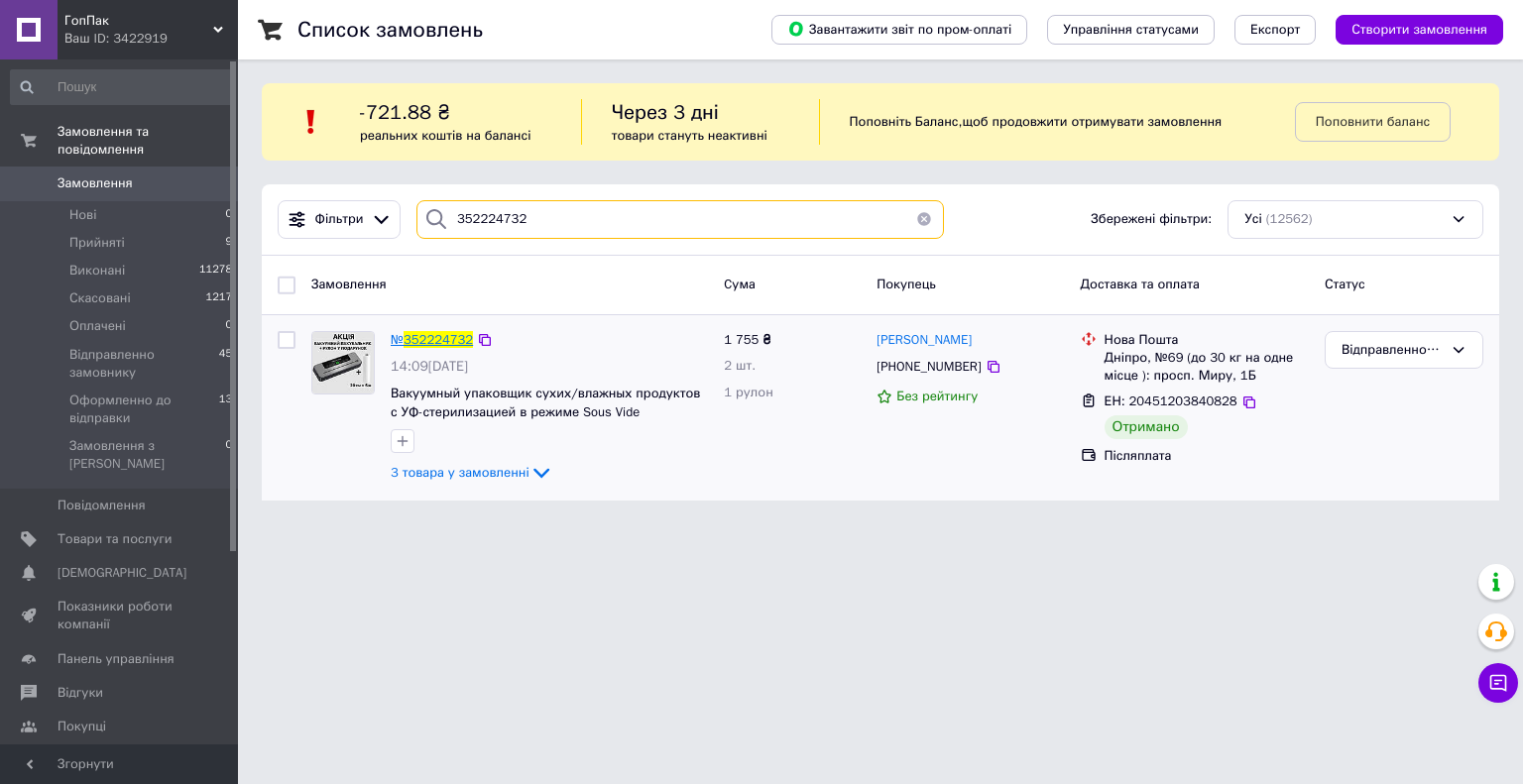 type on "352224732" 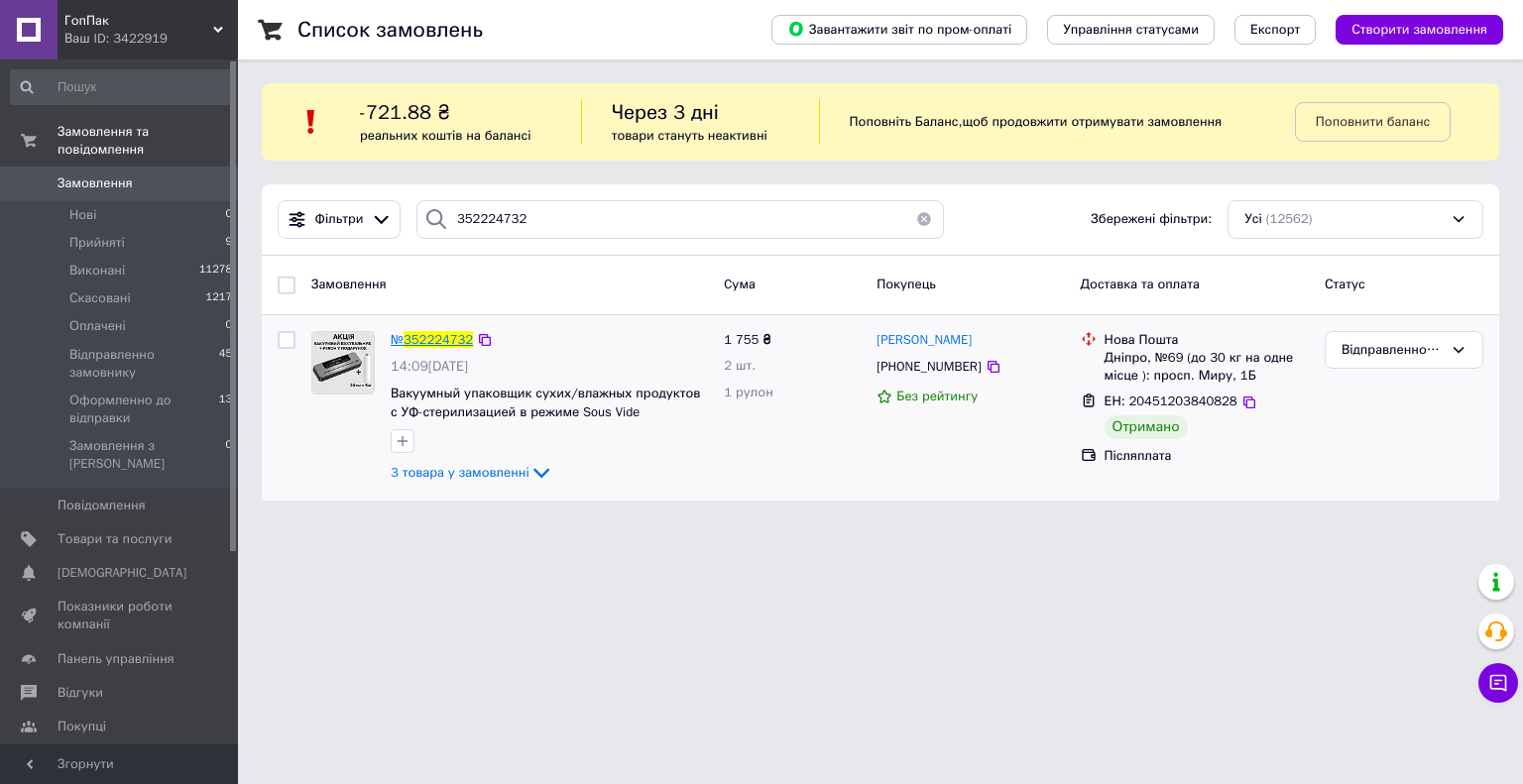 click on "352224732" at bounding box center (438, 339) 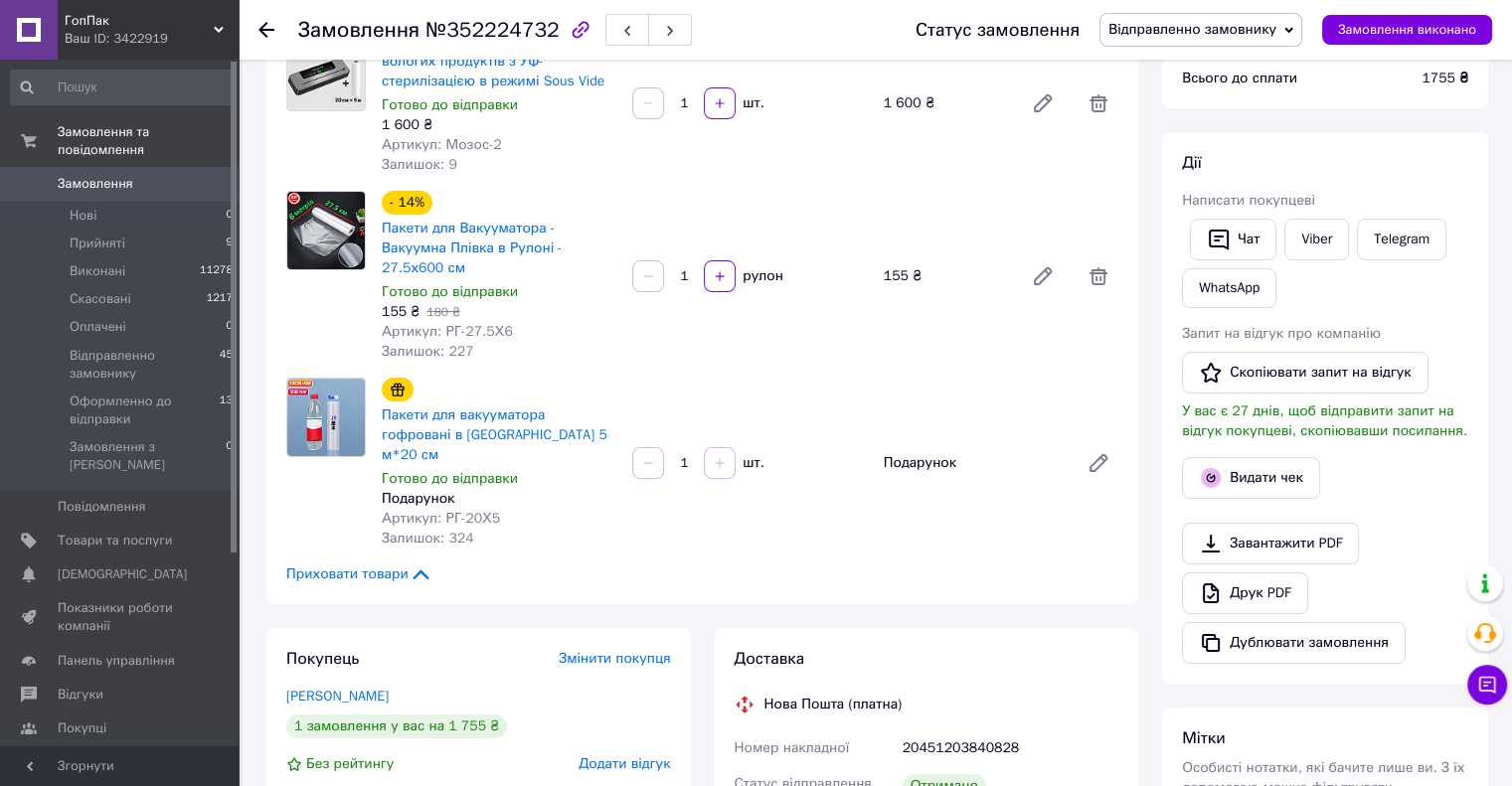 scroll, scrollTop: 199, scrollLeft: 0, axis: vertical 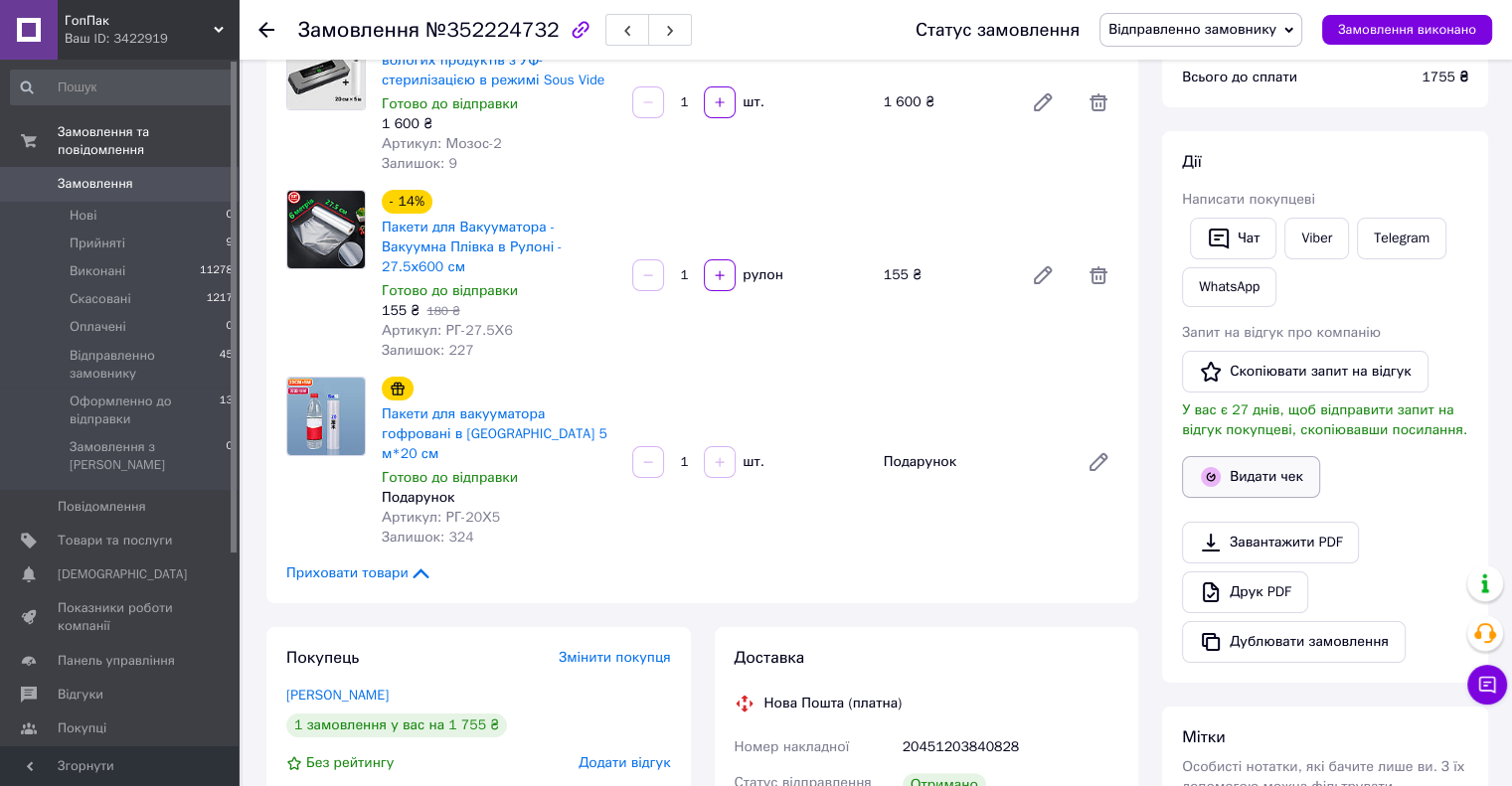 click on "Видати чек" at bounding box center (1251, 477) 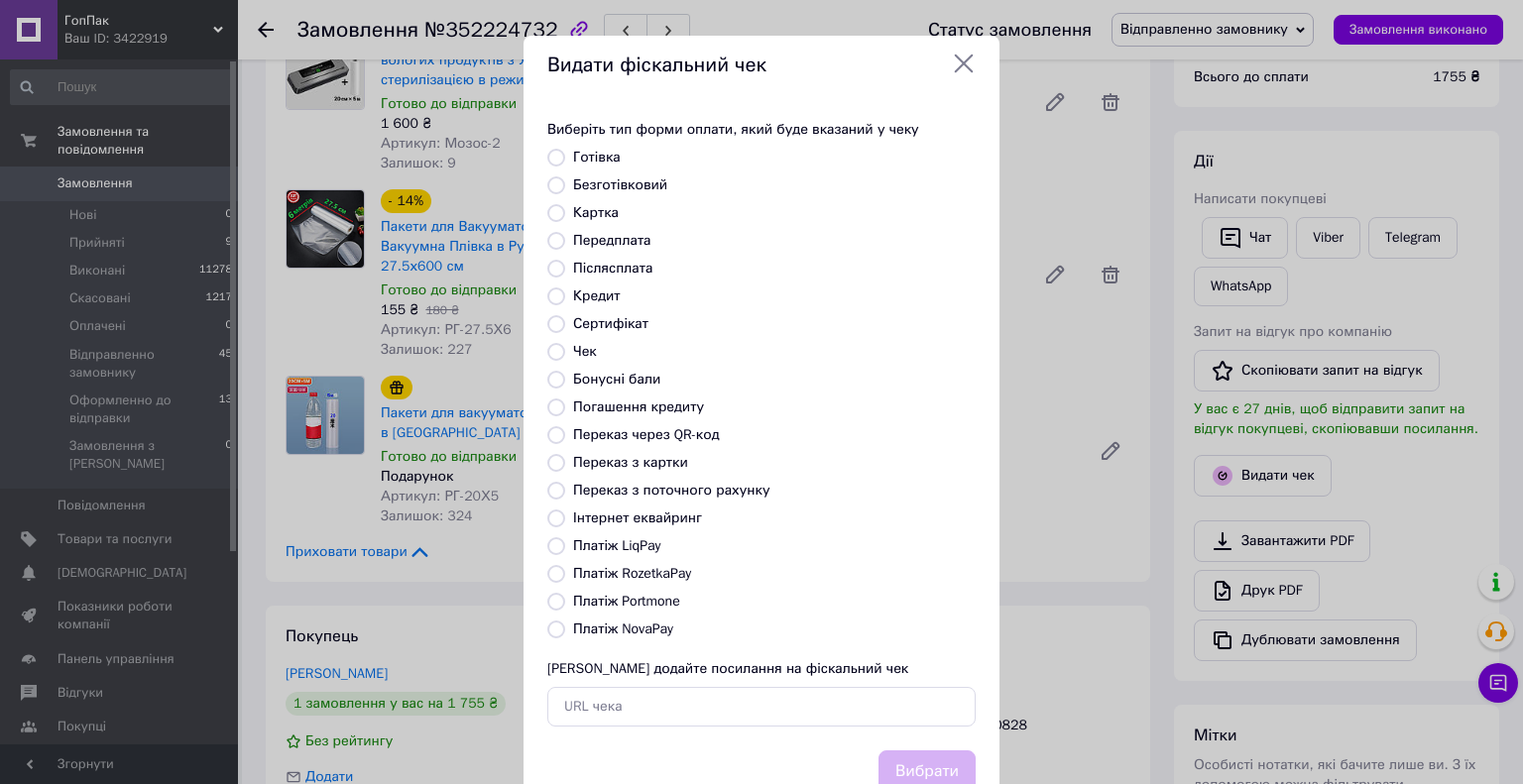 click on "Безготівковий" at bounding box center (556, 185) 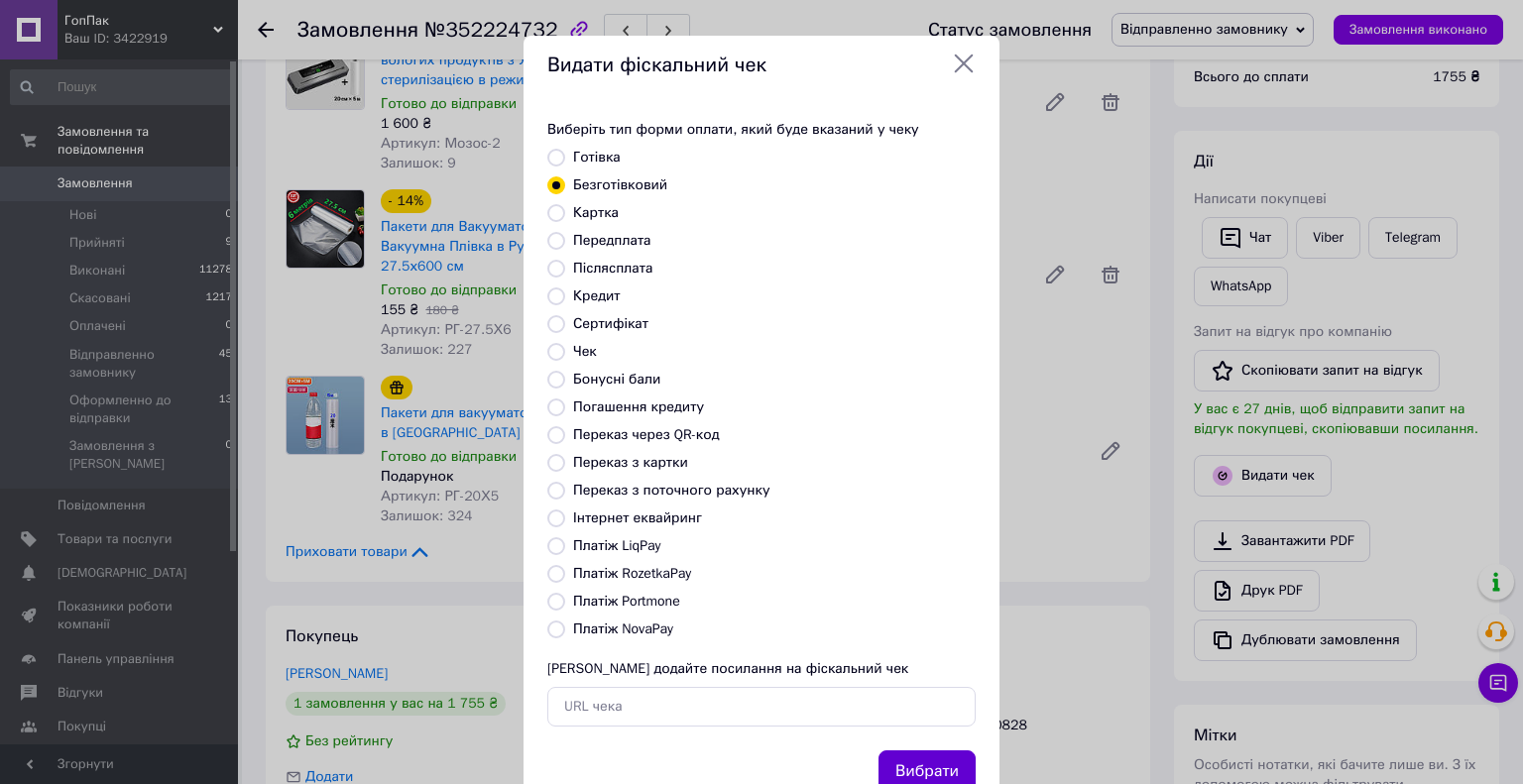 click on "Вибрати" at bounding box center [927, 771] 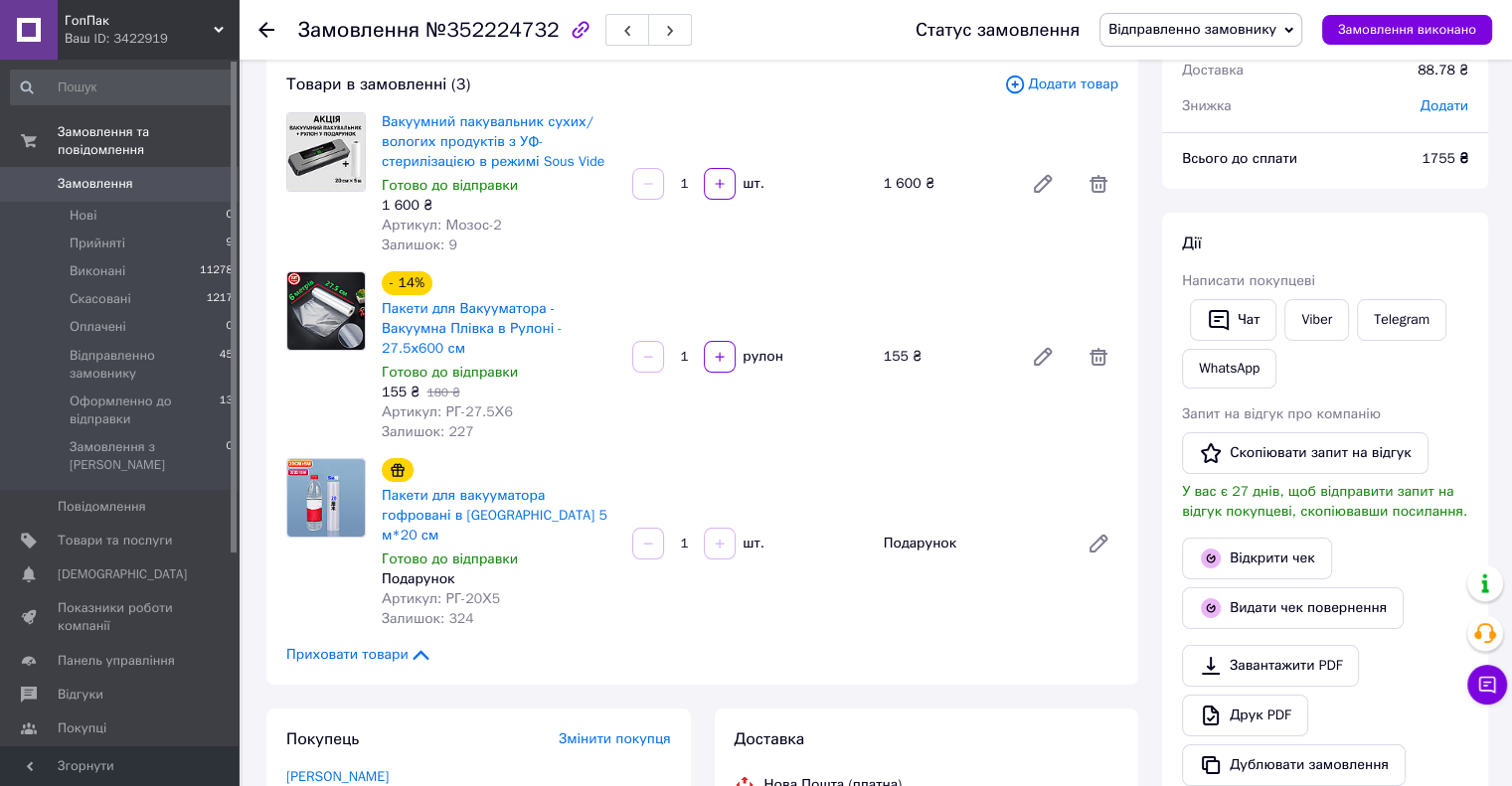 scroll, scrollTop: 0, scrollLeft: 0, axis: both 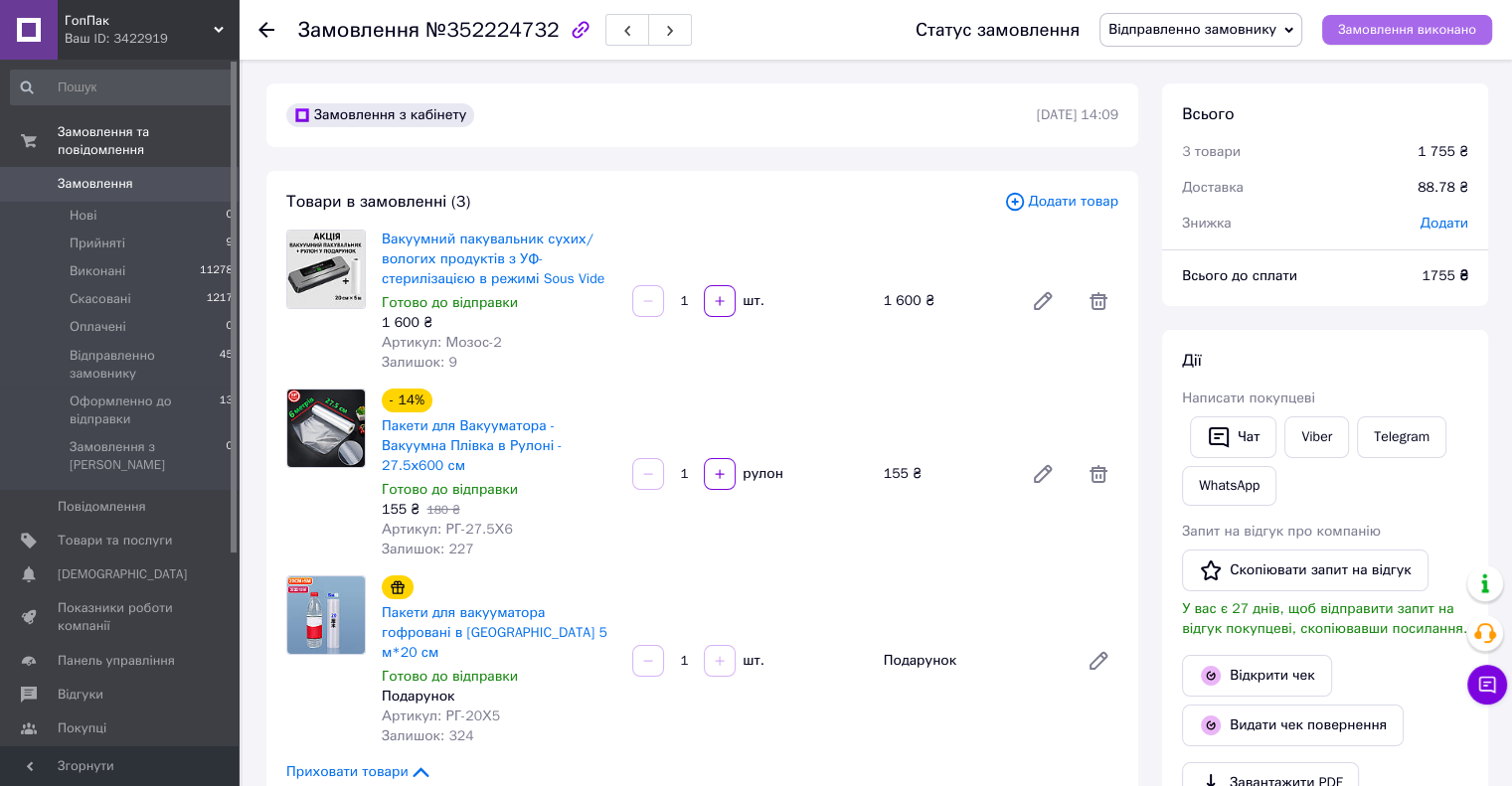 click on "Замовлення виконано" at bounding box center (1407, 30) 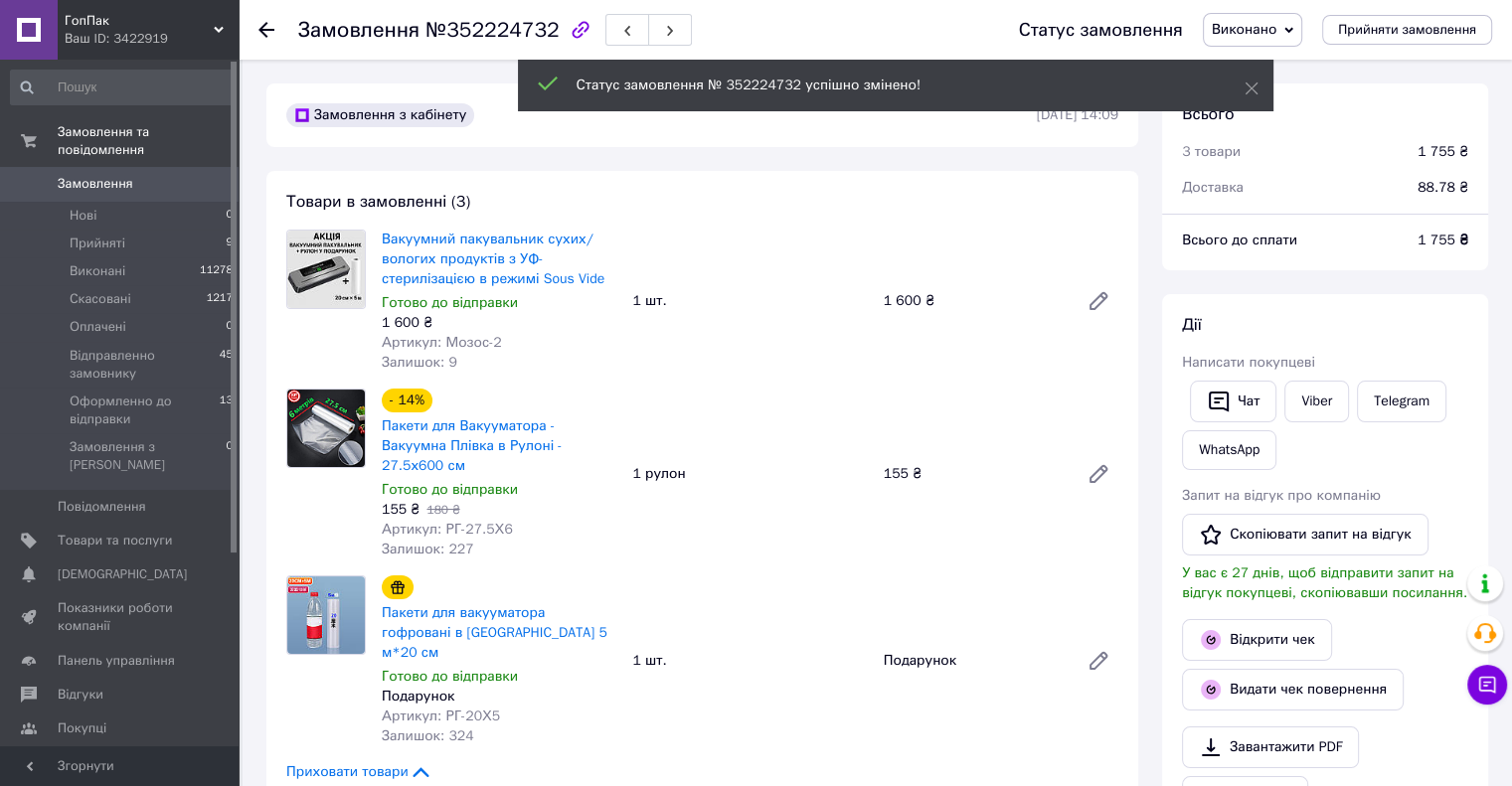 scroll, scrollTop: 24, scrollLeft: 0, axis: vertical 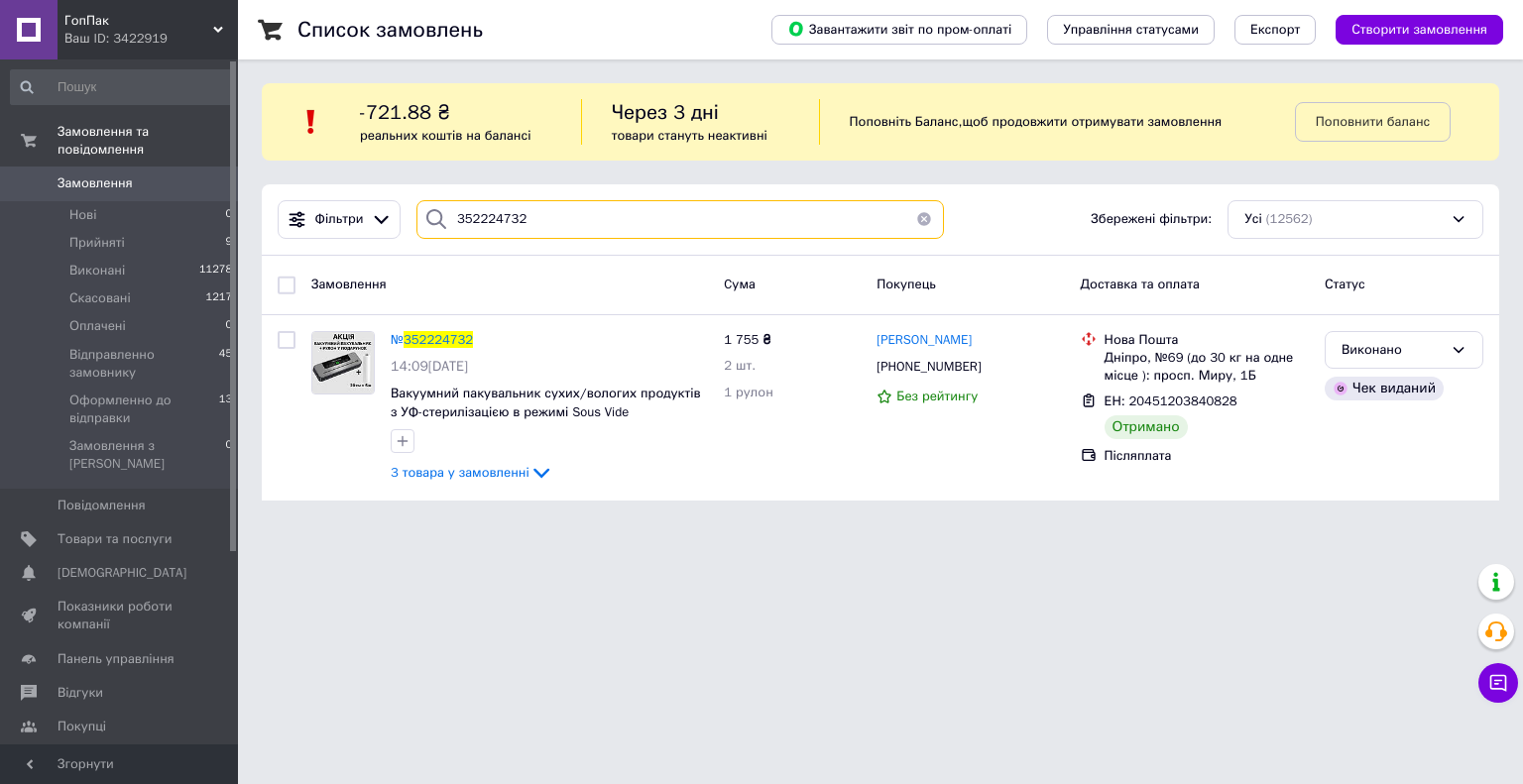 drag, startPoint x: 555, startPoint y: 216, endPoint x: 434, endPoint y: 215, distance: 121.0041 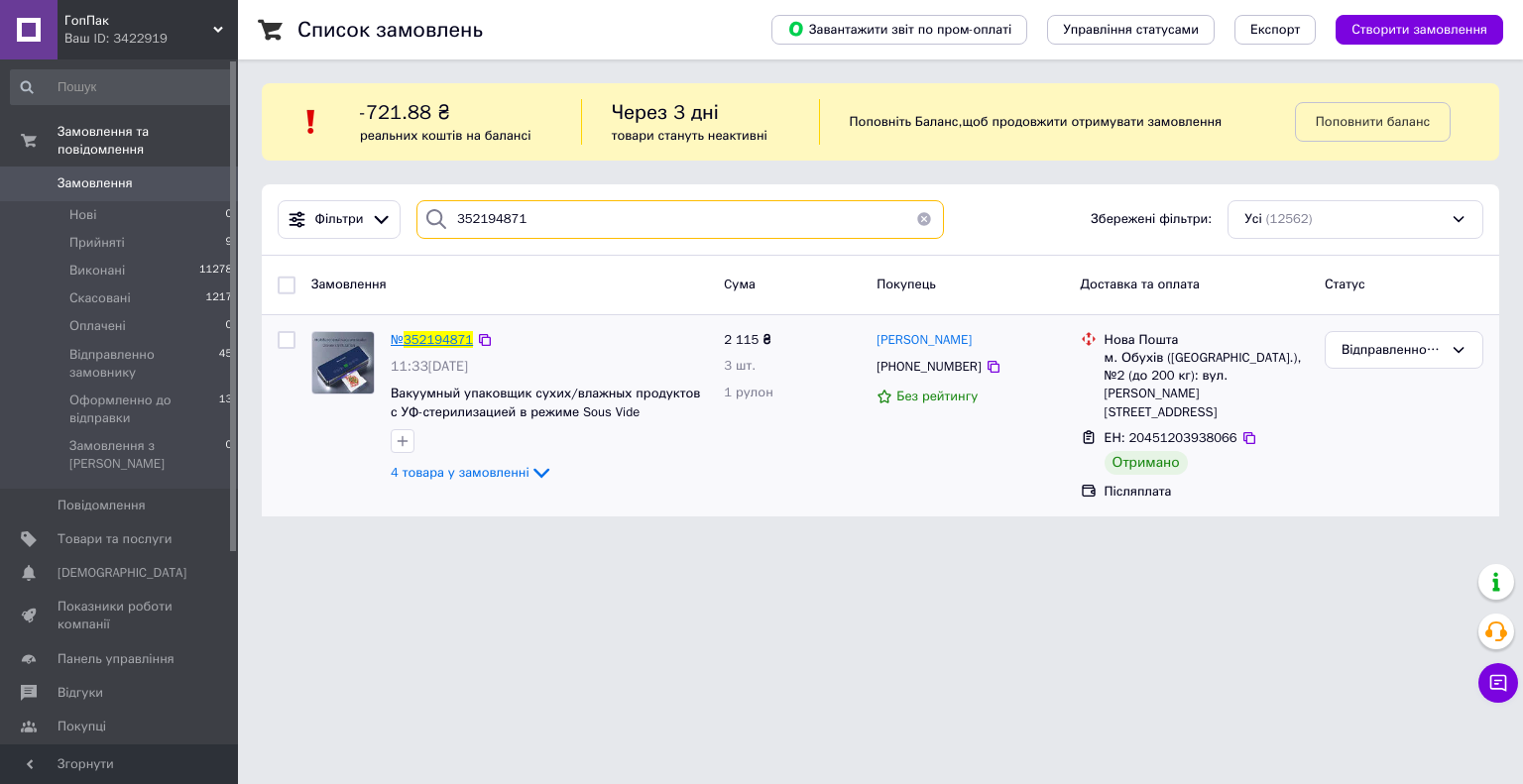 type on "352194871" 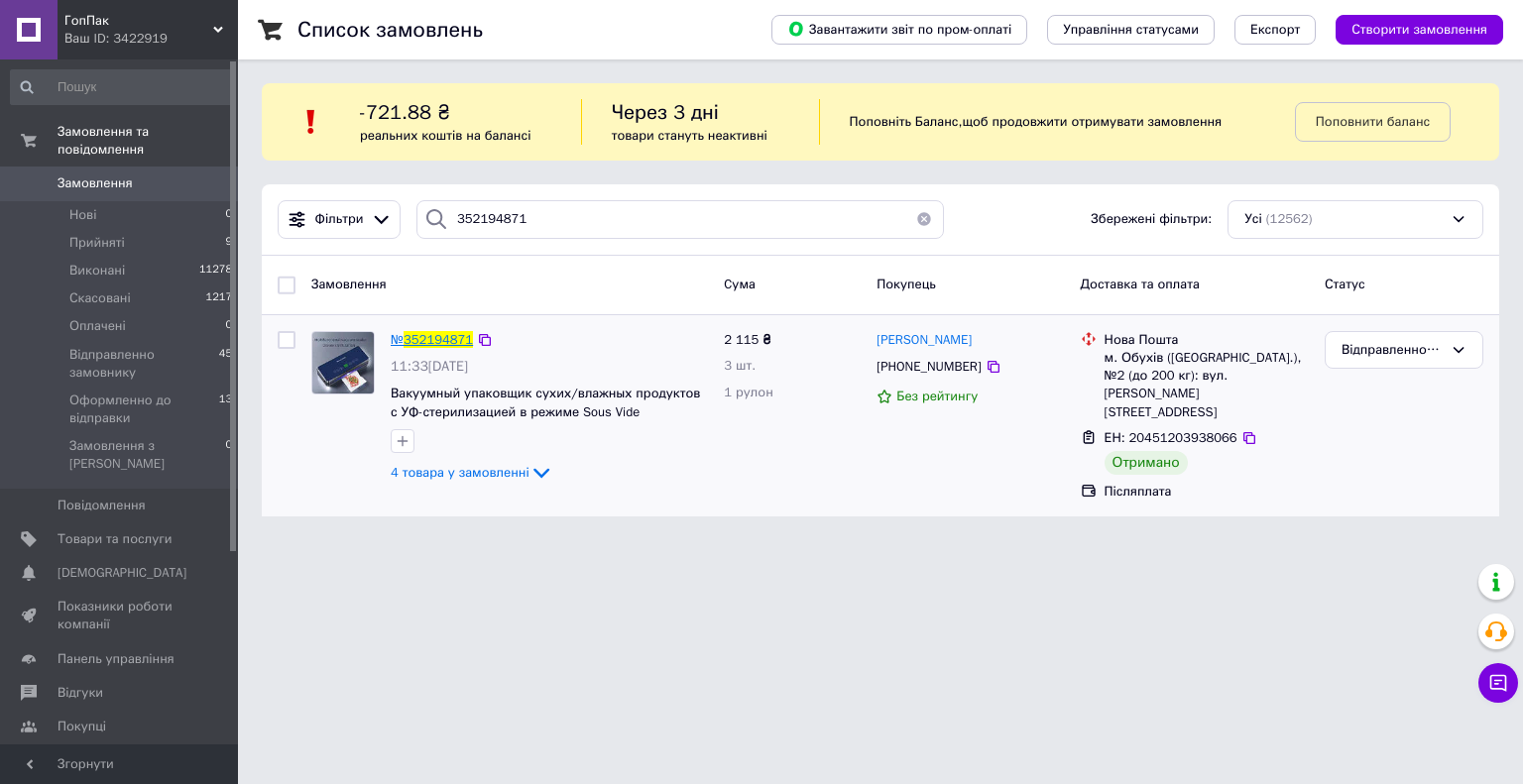 click on "352194871" at bounding box center (438, 339) 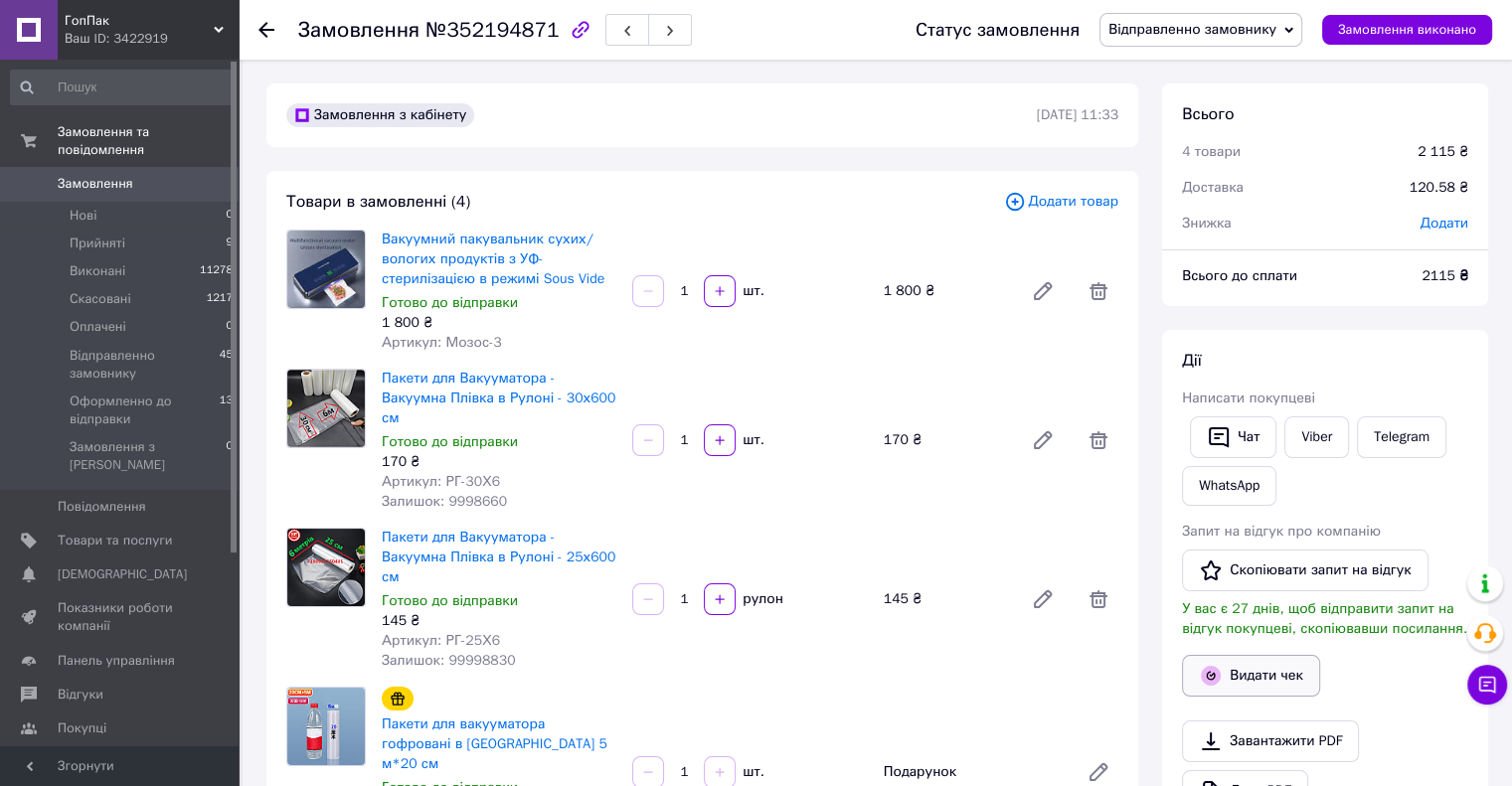 click on "Видати чек" at bounding box center [1251, 676] 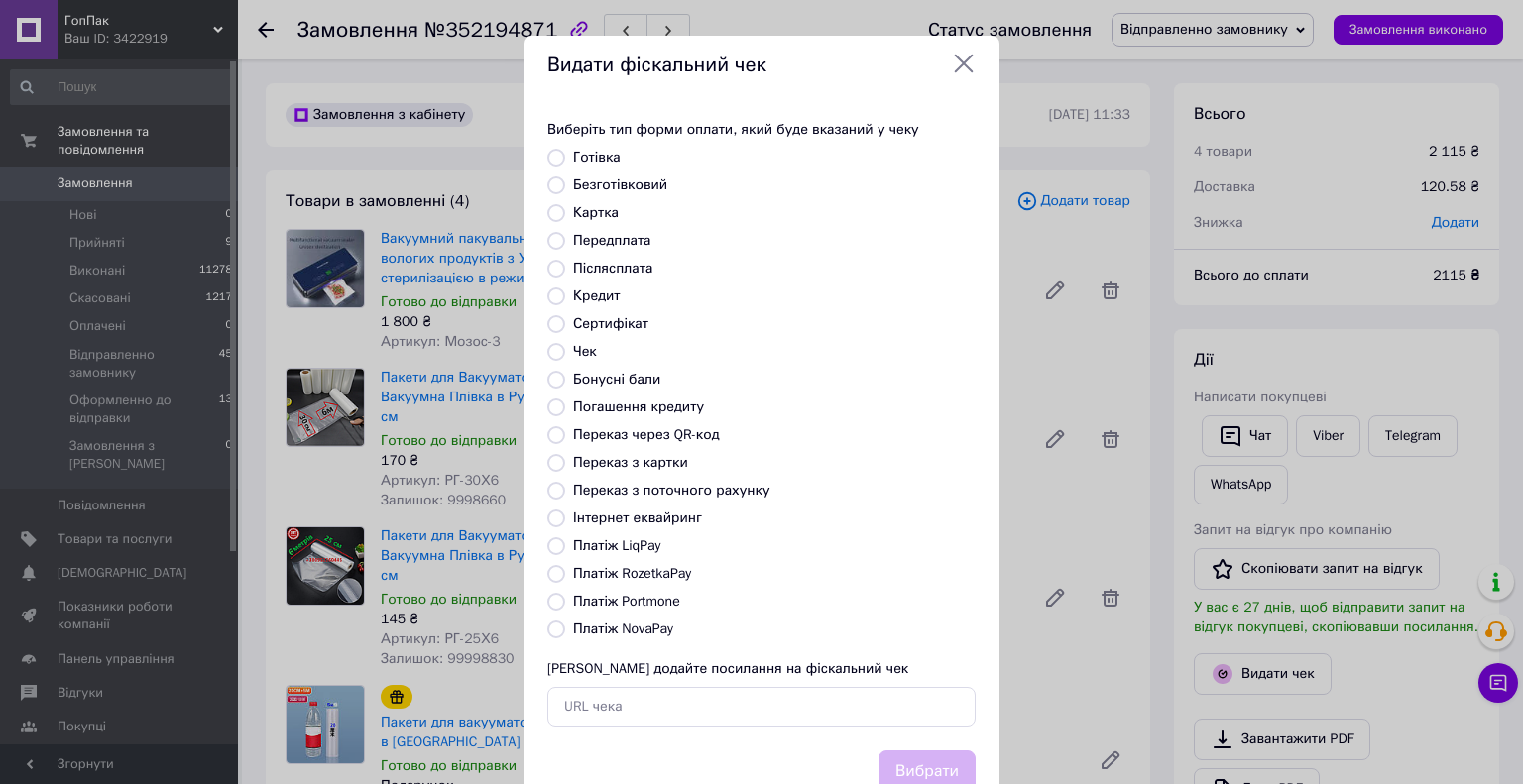 click on "Безготівковий" at bounding box center (556, 185) 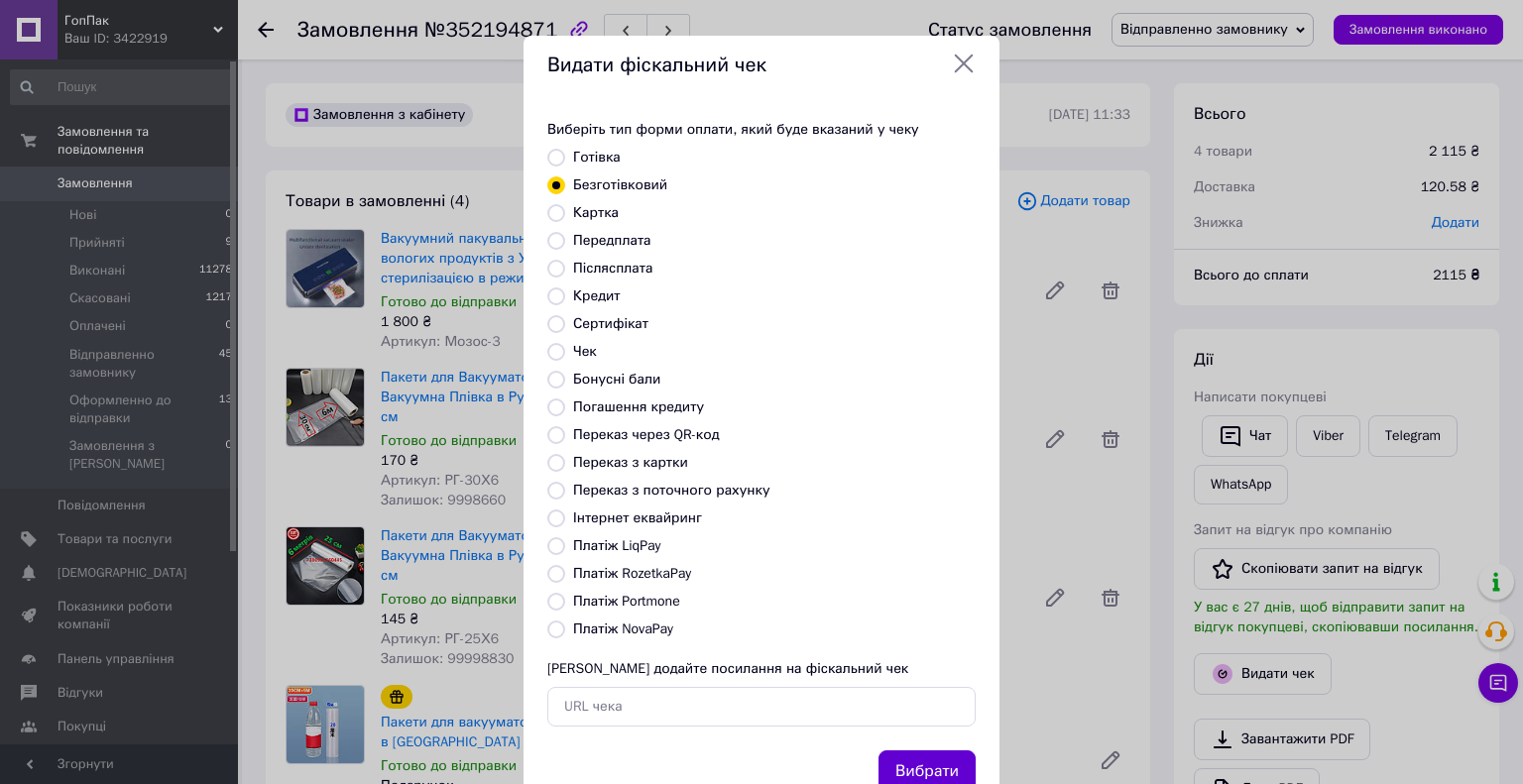 click on "Вибрати" at bounding box center (927, 771) 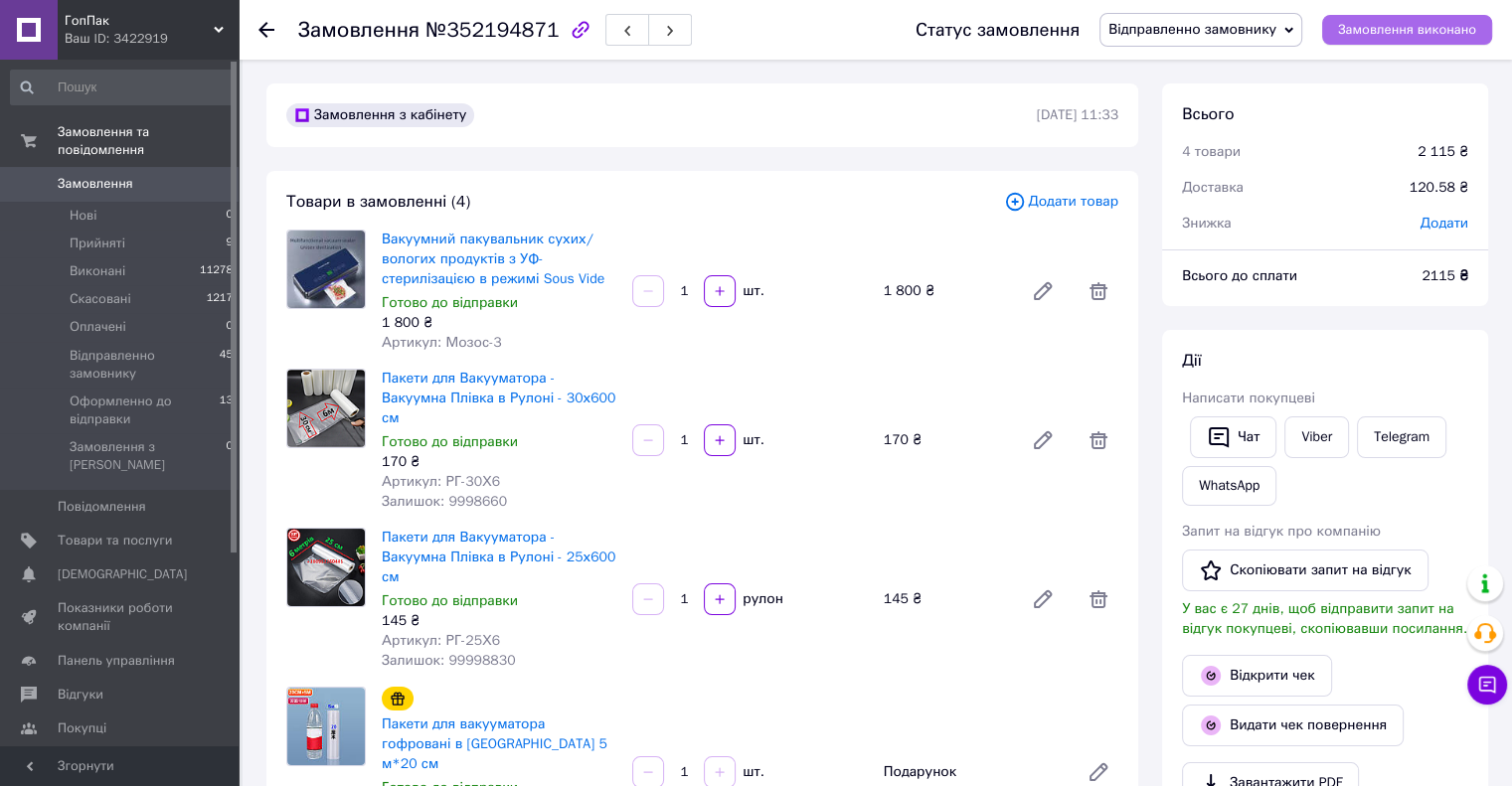 click on "Замовлення виконано" at bounding box center [1407, 30] 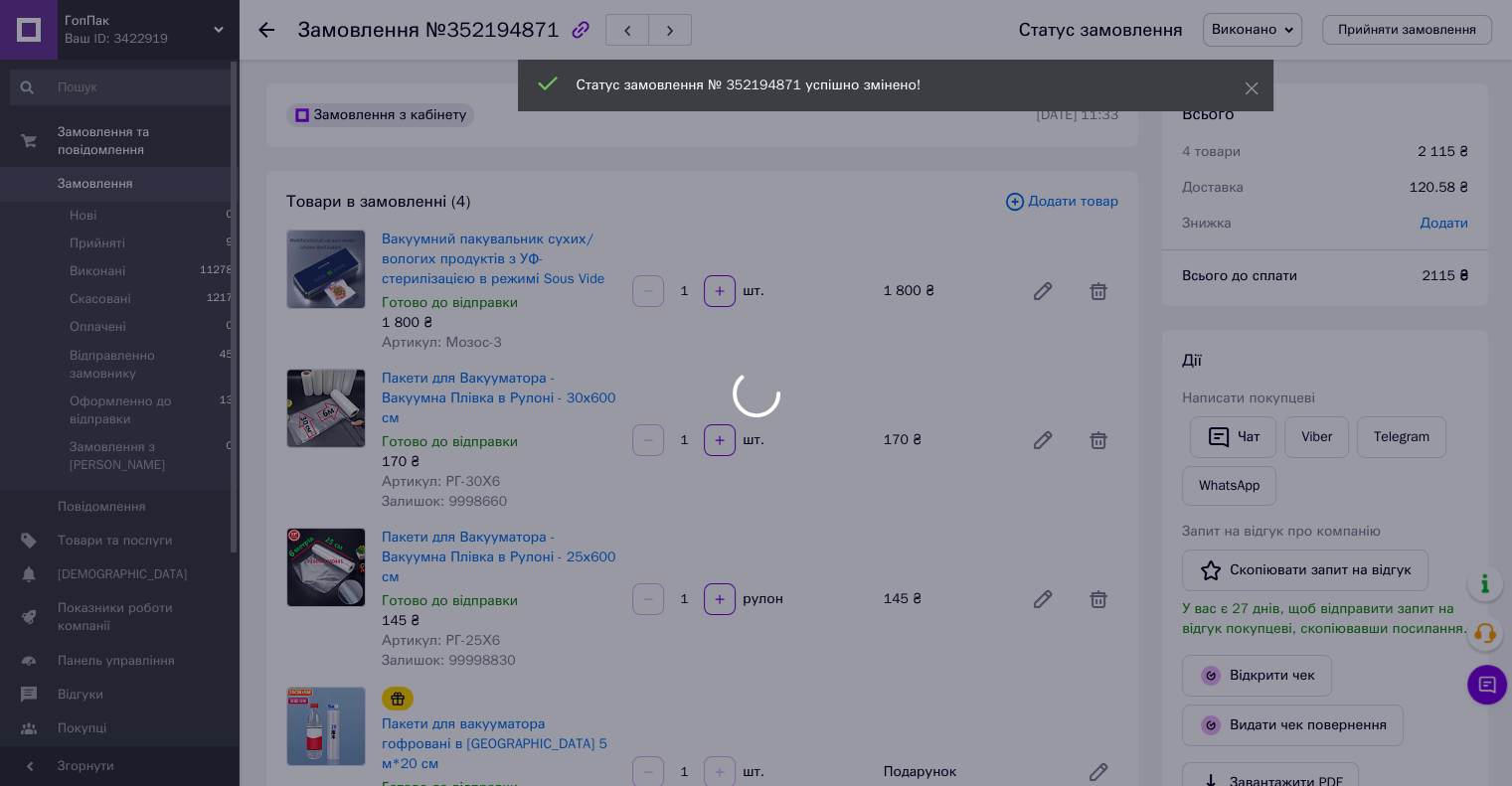 scroll, scrollTop: 24, scrollLeft: 0, axis: vertical 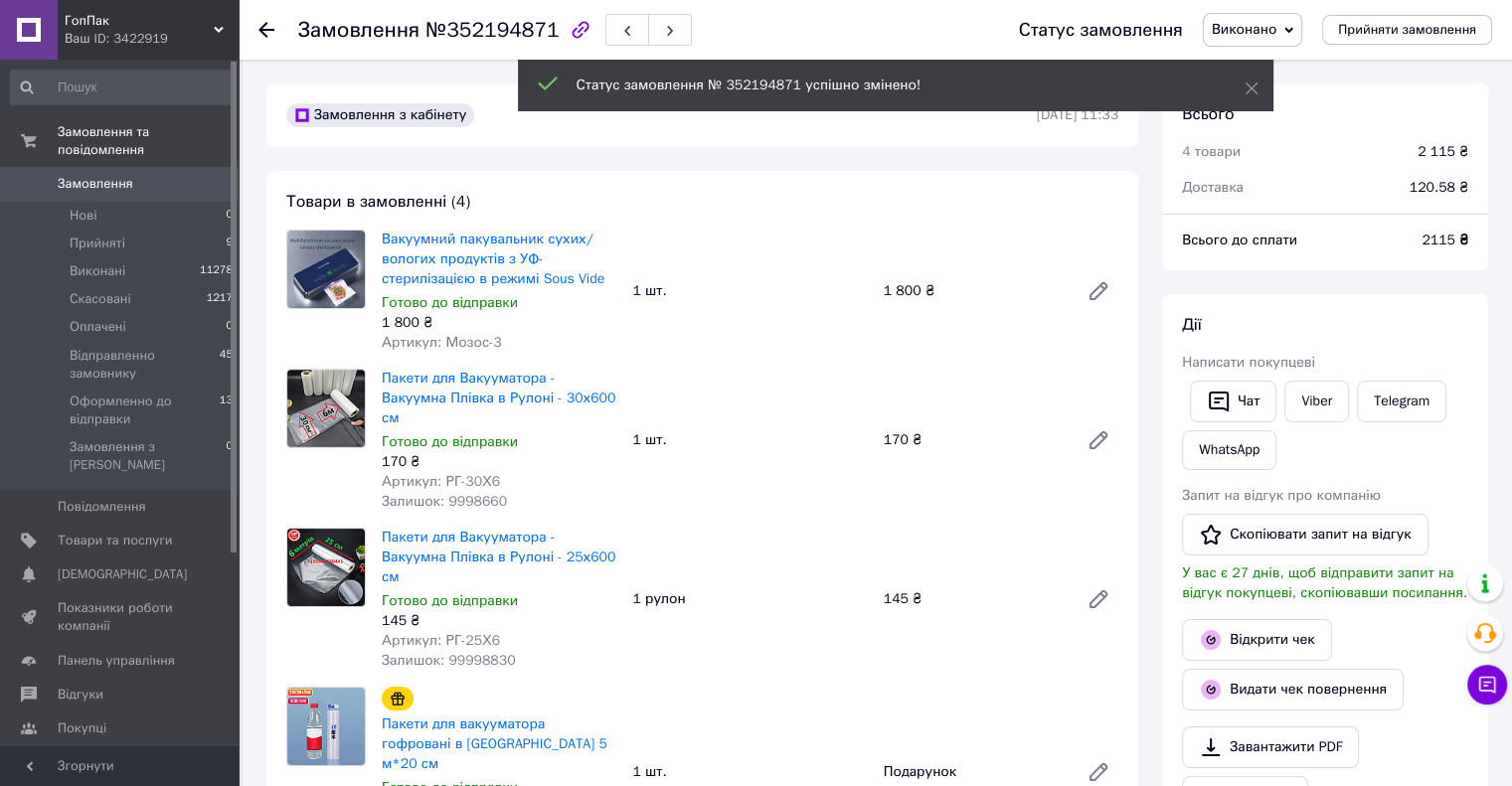click 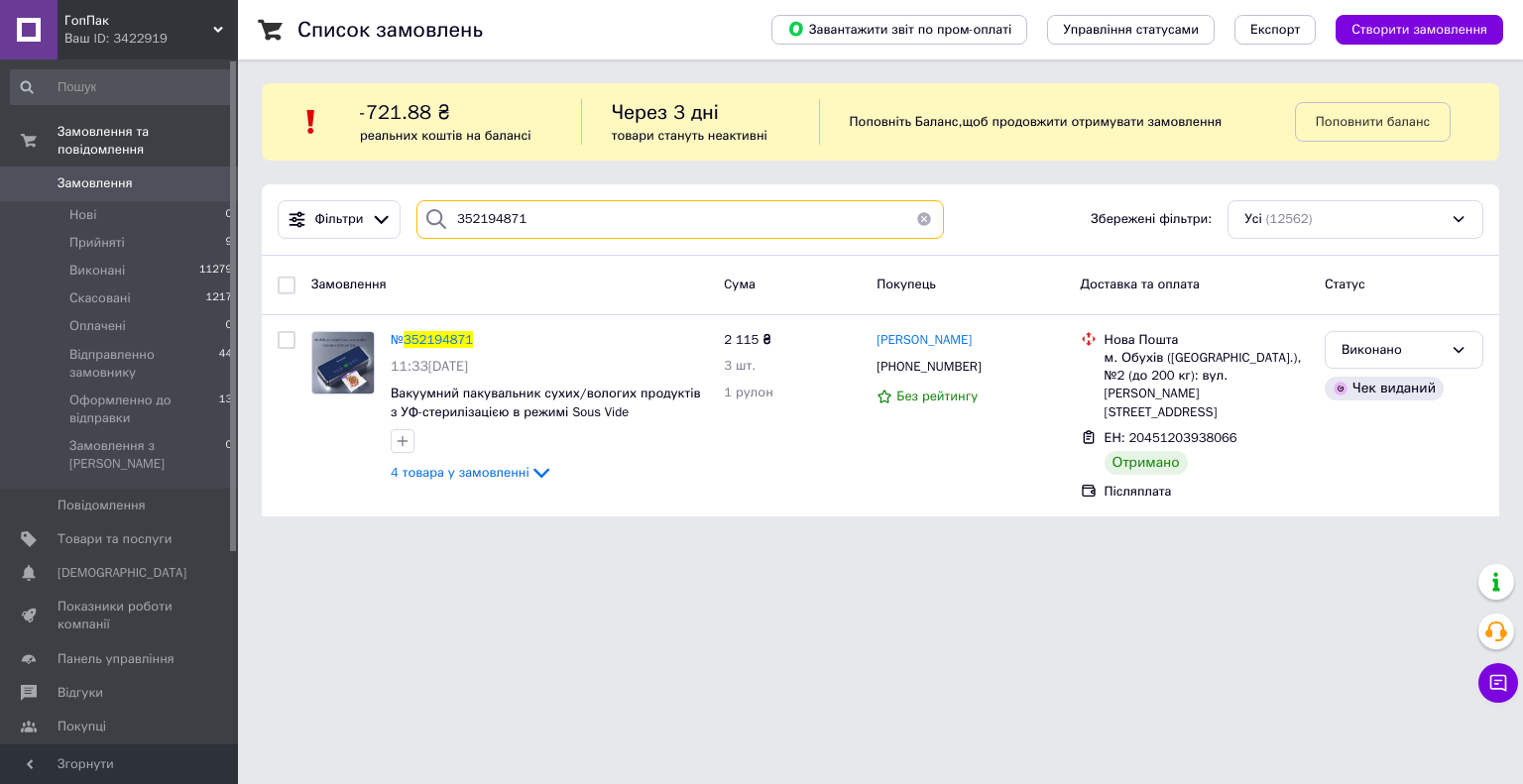 drag, startPoint x: 529, startPoint y: 209, endPoint x: 437, endPoint y: 215, distance: 92.195445 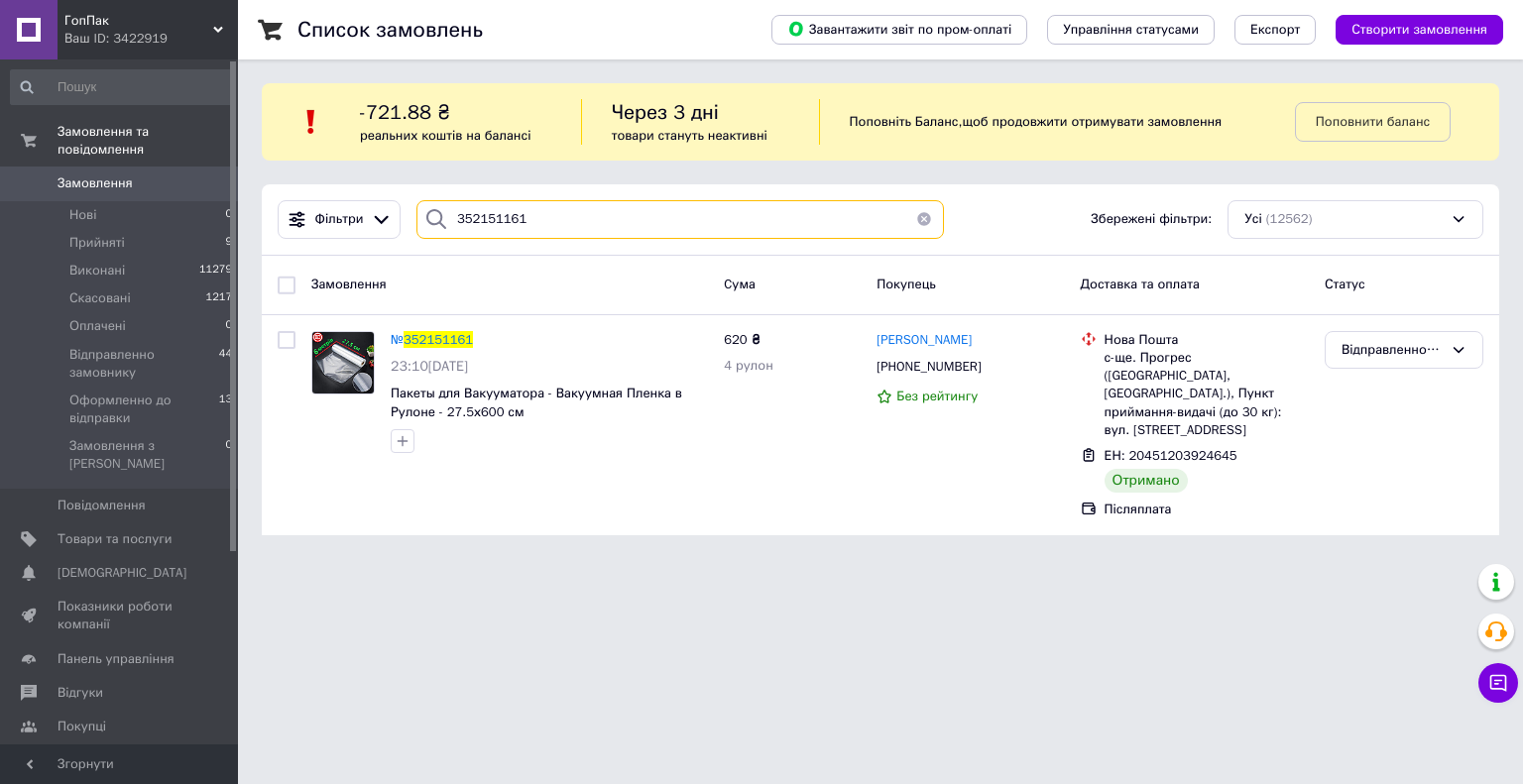 type on "352151161" 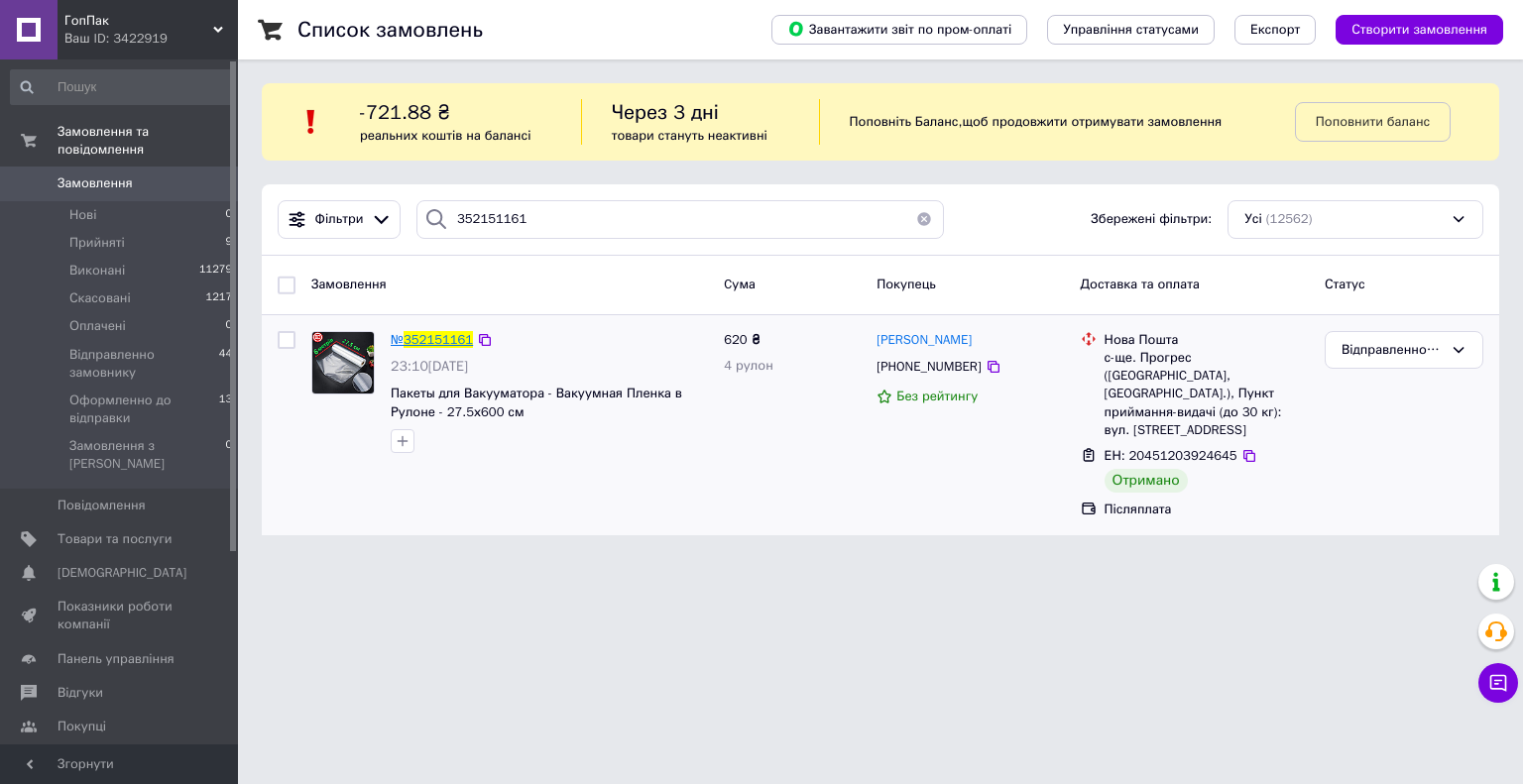 click on "352151161" at bounding box center (438, 339) 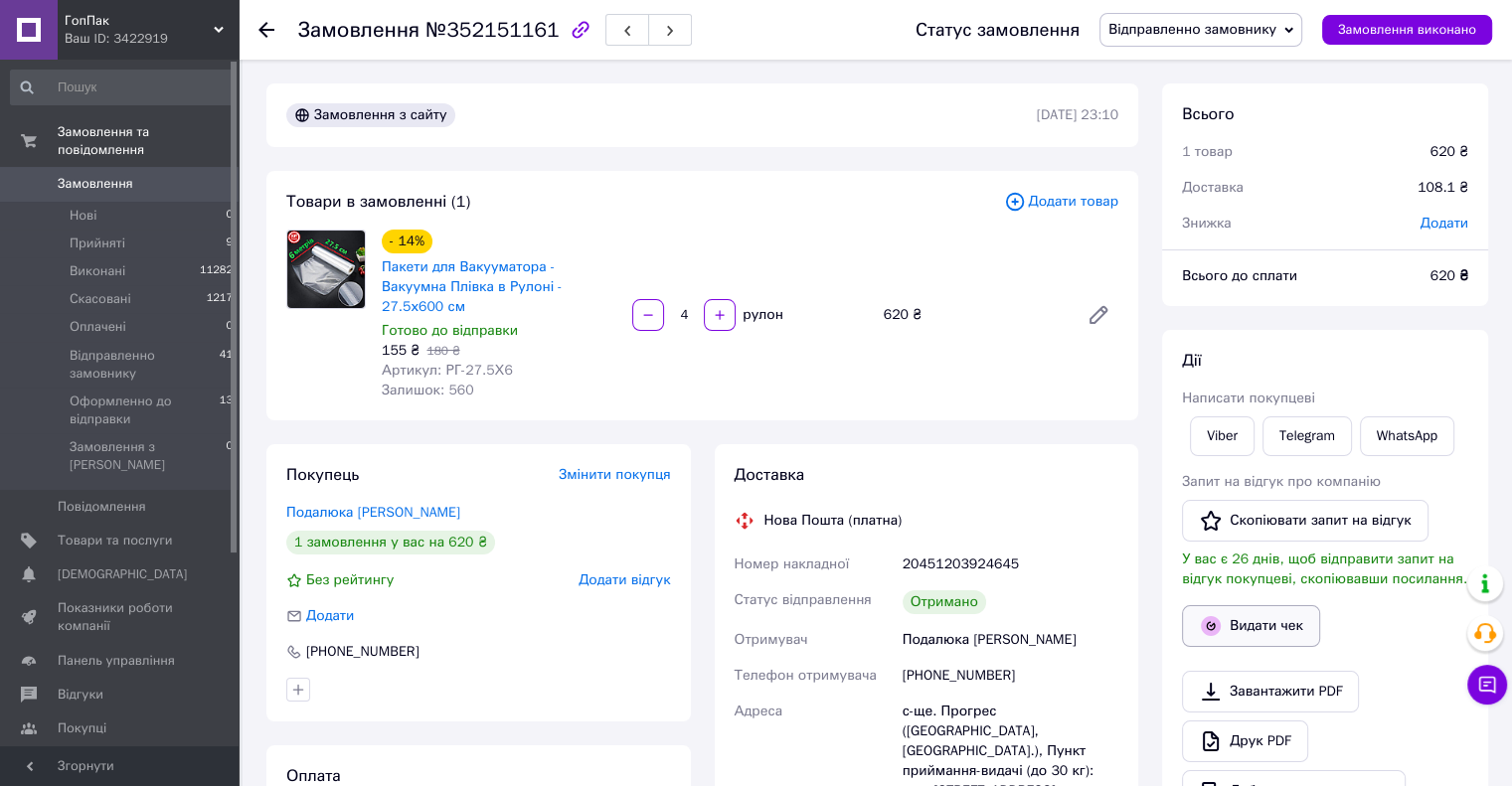 click on "Видати чек" at bounding box center (1251, 626) 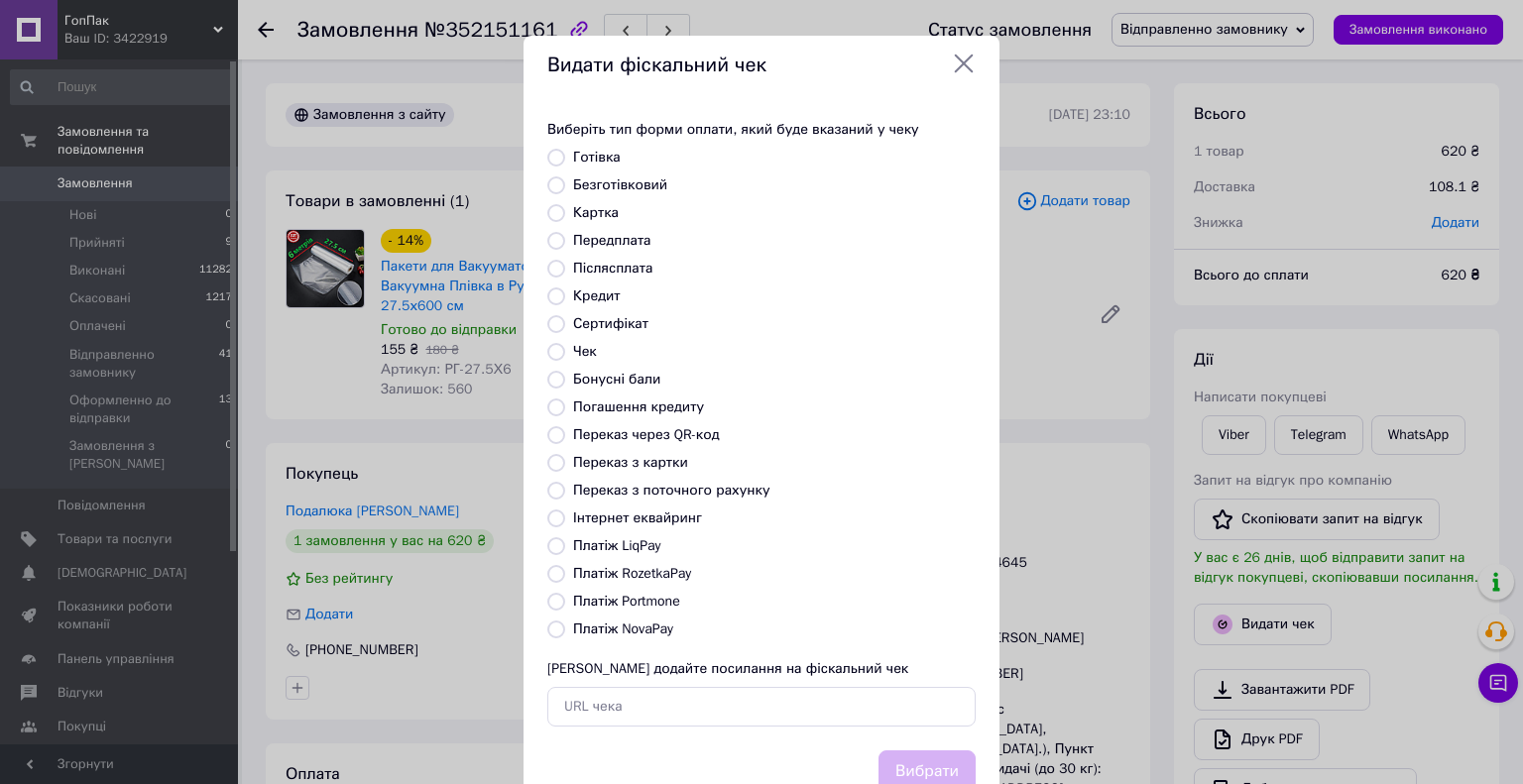 click on "Безготівковий" at bounding box center [556, 185] 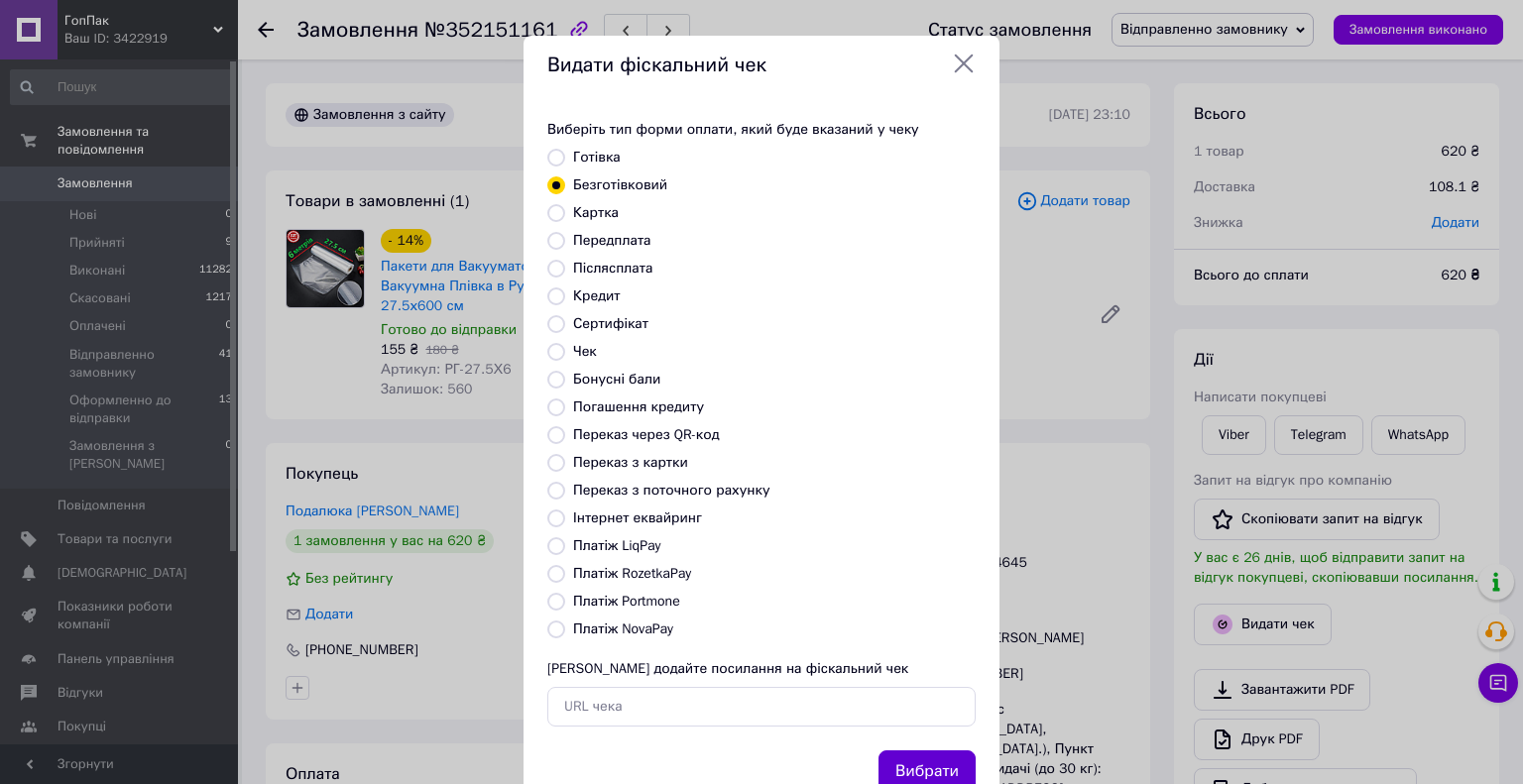 click on "Вибрати" at bounding box center [927, 771] 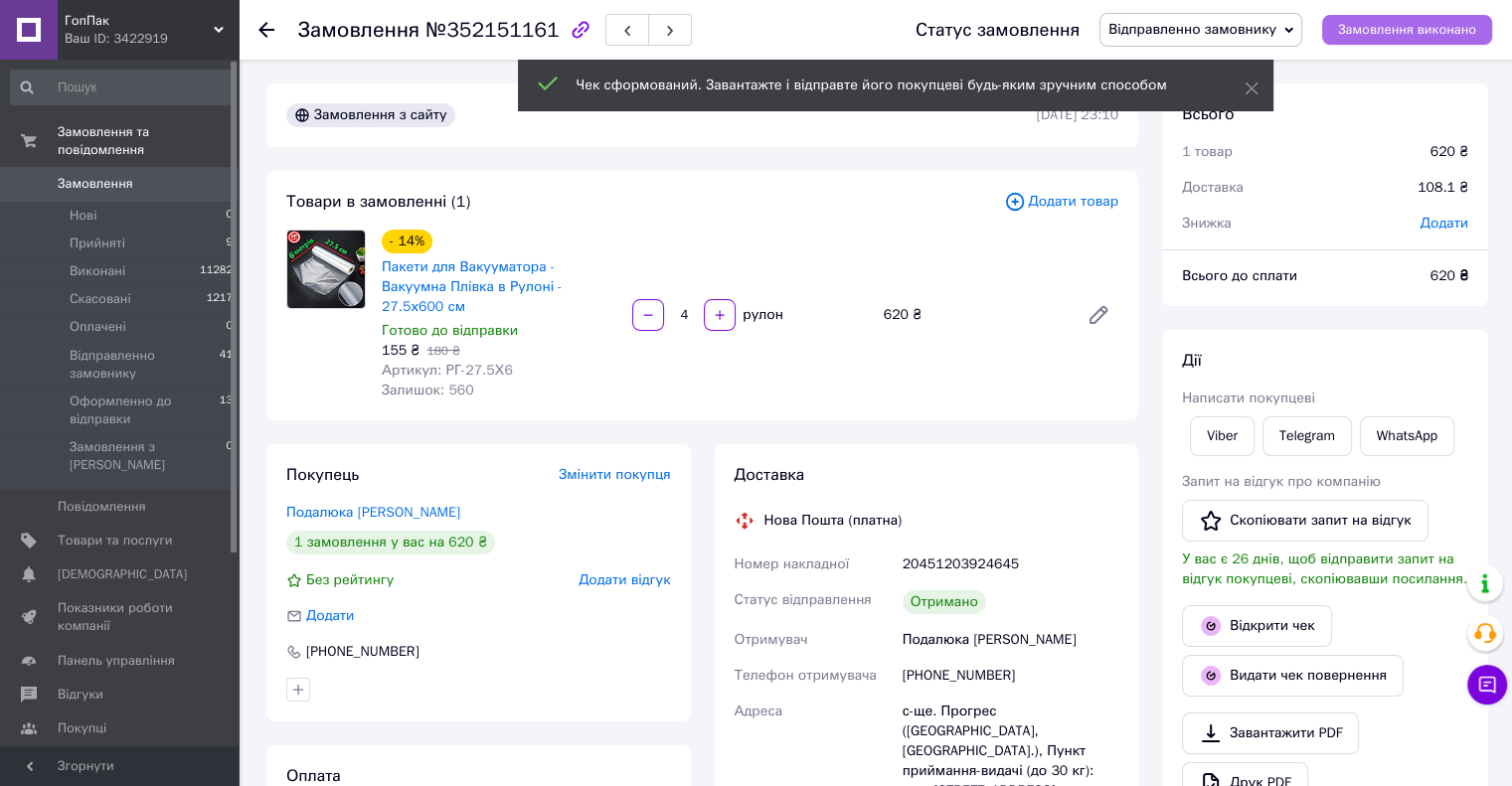 click on "Замовлення виконано" at bounding box center (1407, 30) 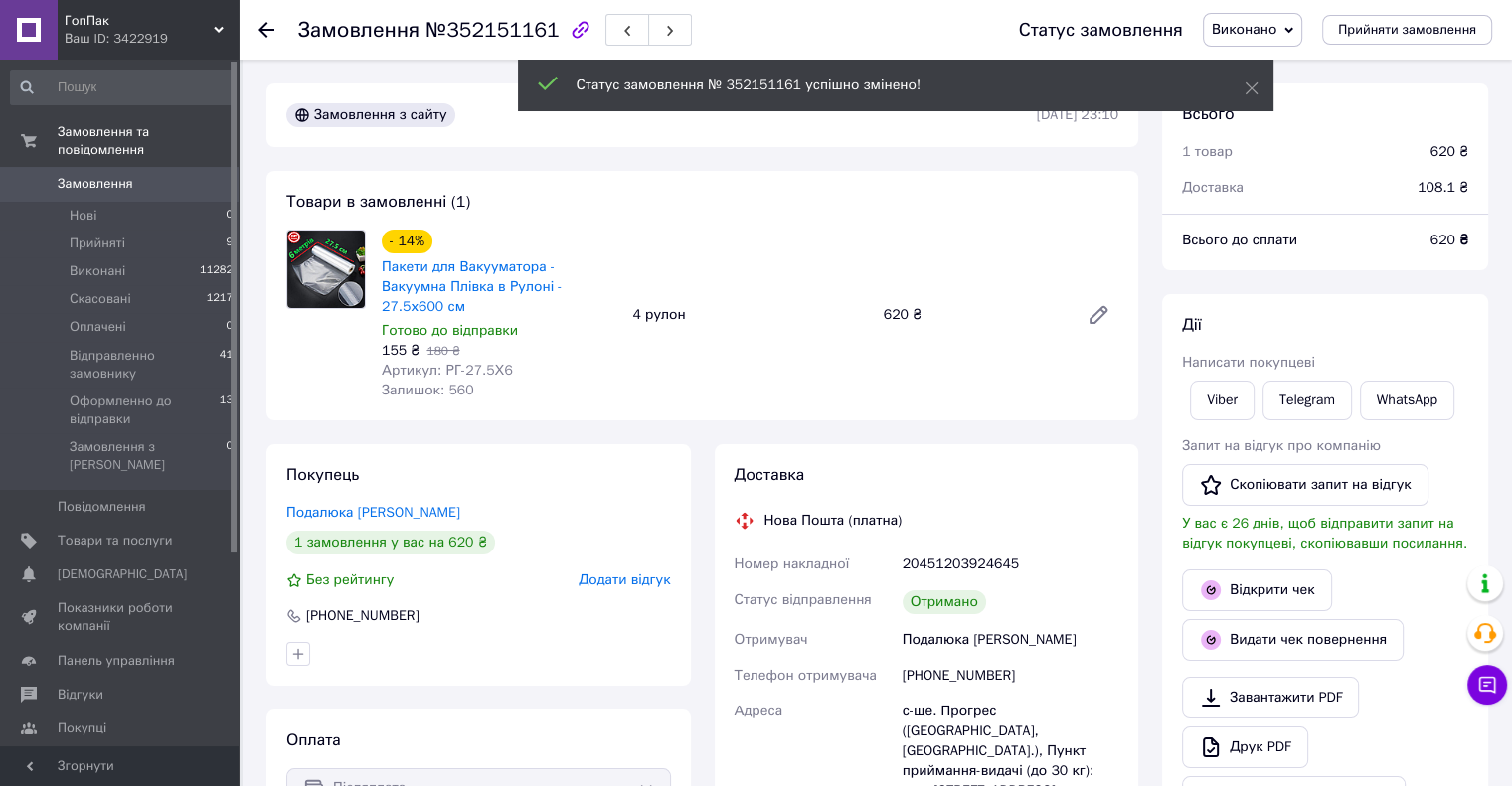 click 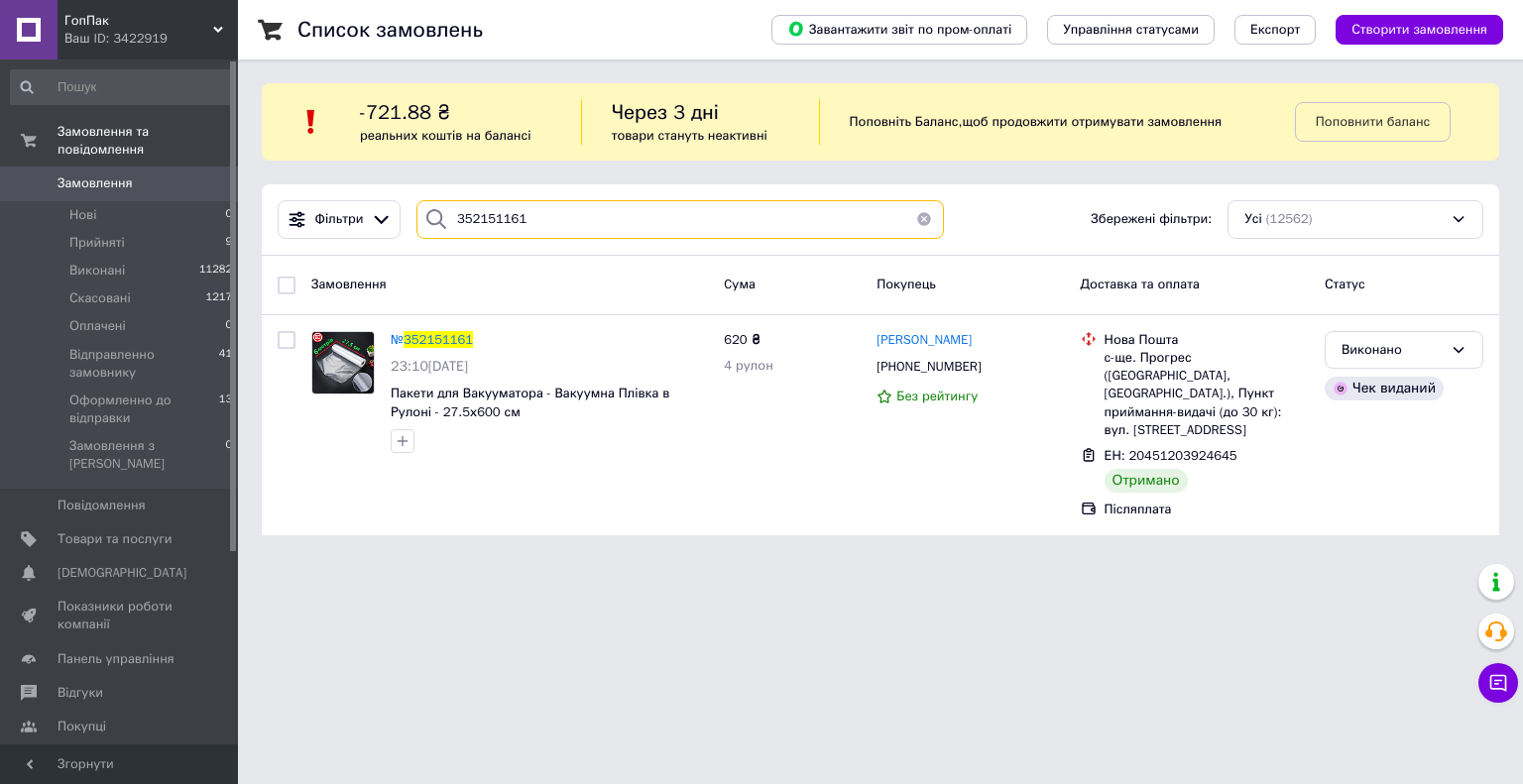 drag, startPoint x: 492, startPoint y: 216, endPoint x: 440, endPoint y: 216, distance: 52 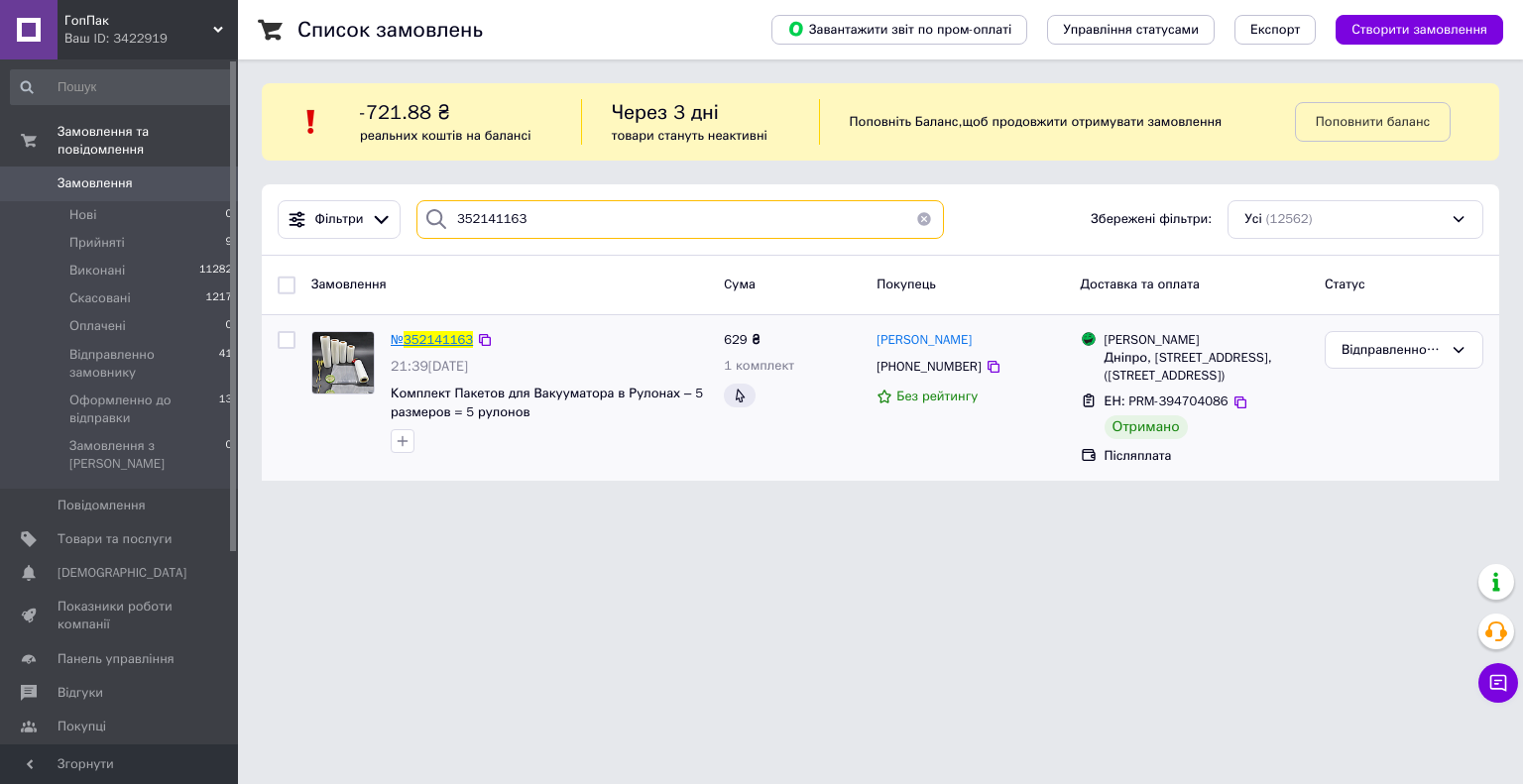 type on "352141163" 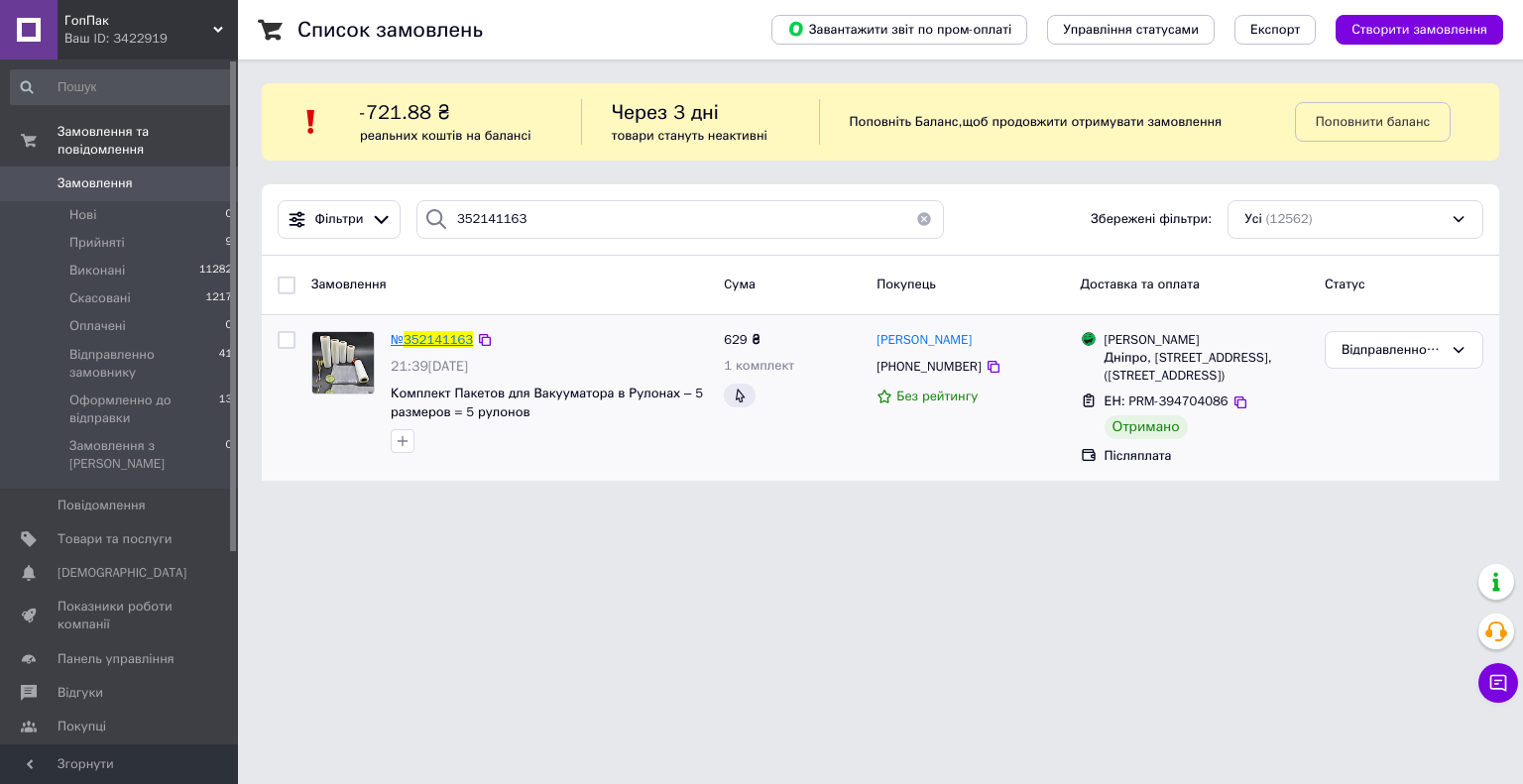 click on "352141163" at bounding box center (438, 339) 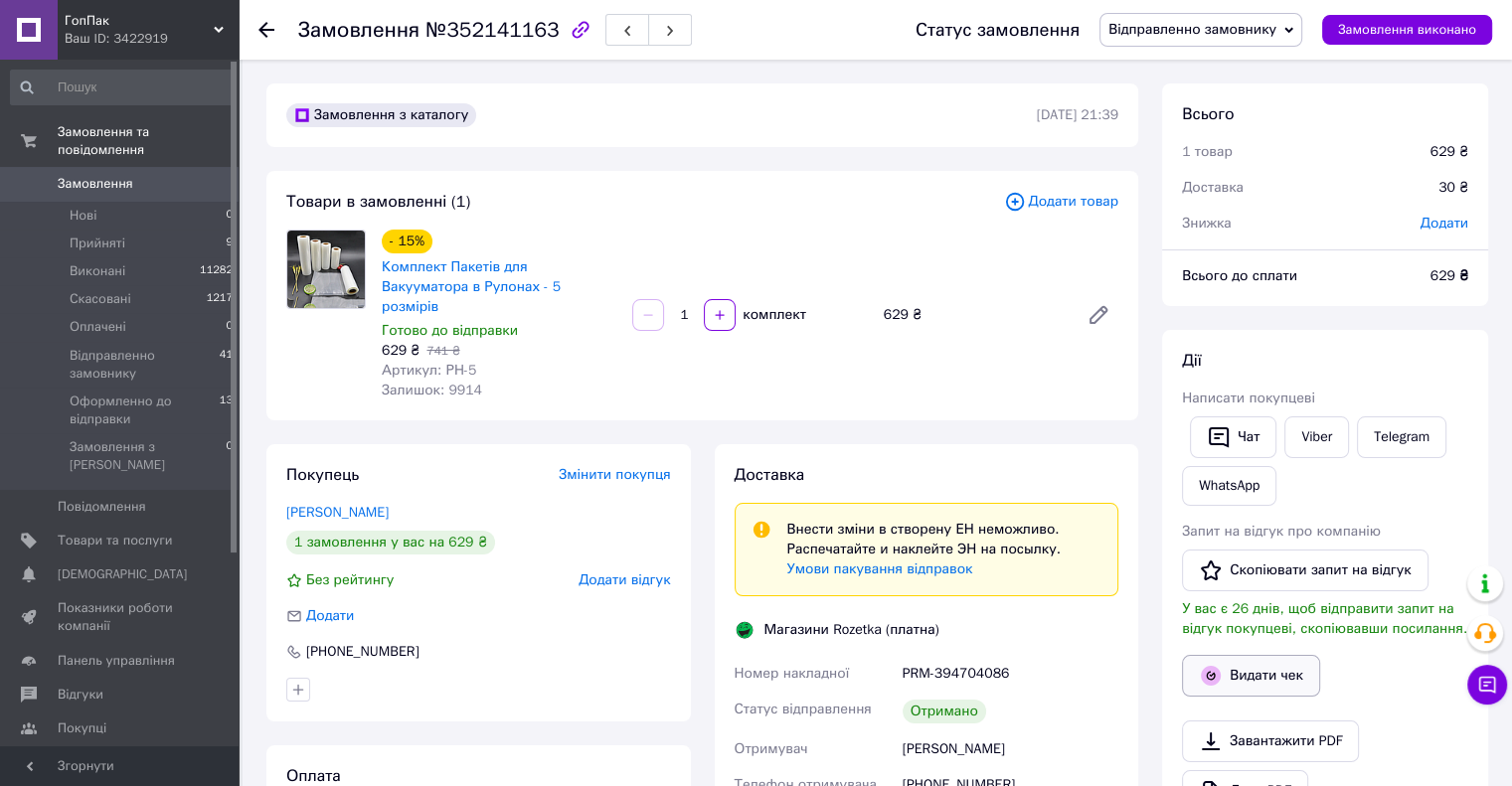 click on "Видати чек" at bounding box center (1251, 676) 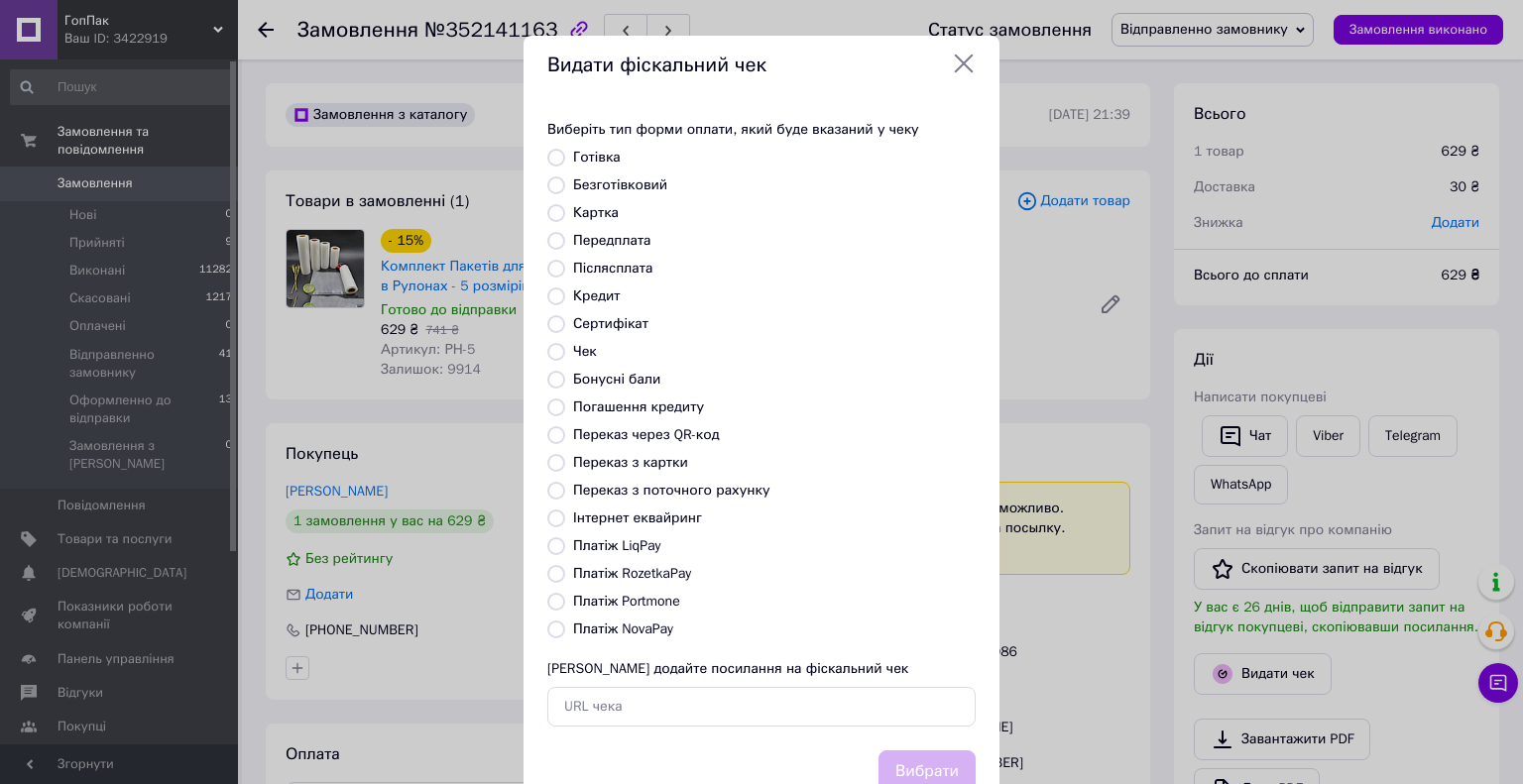 click on "Безготівковий" at bounding box center (556, 185) 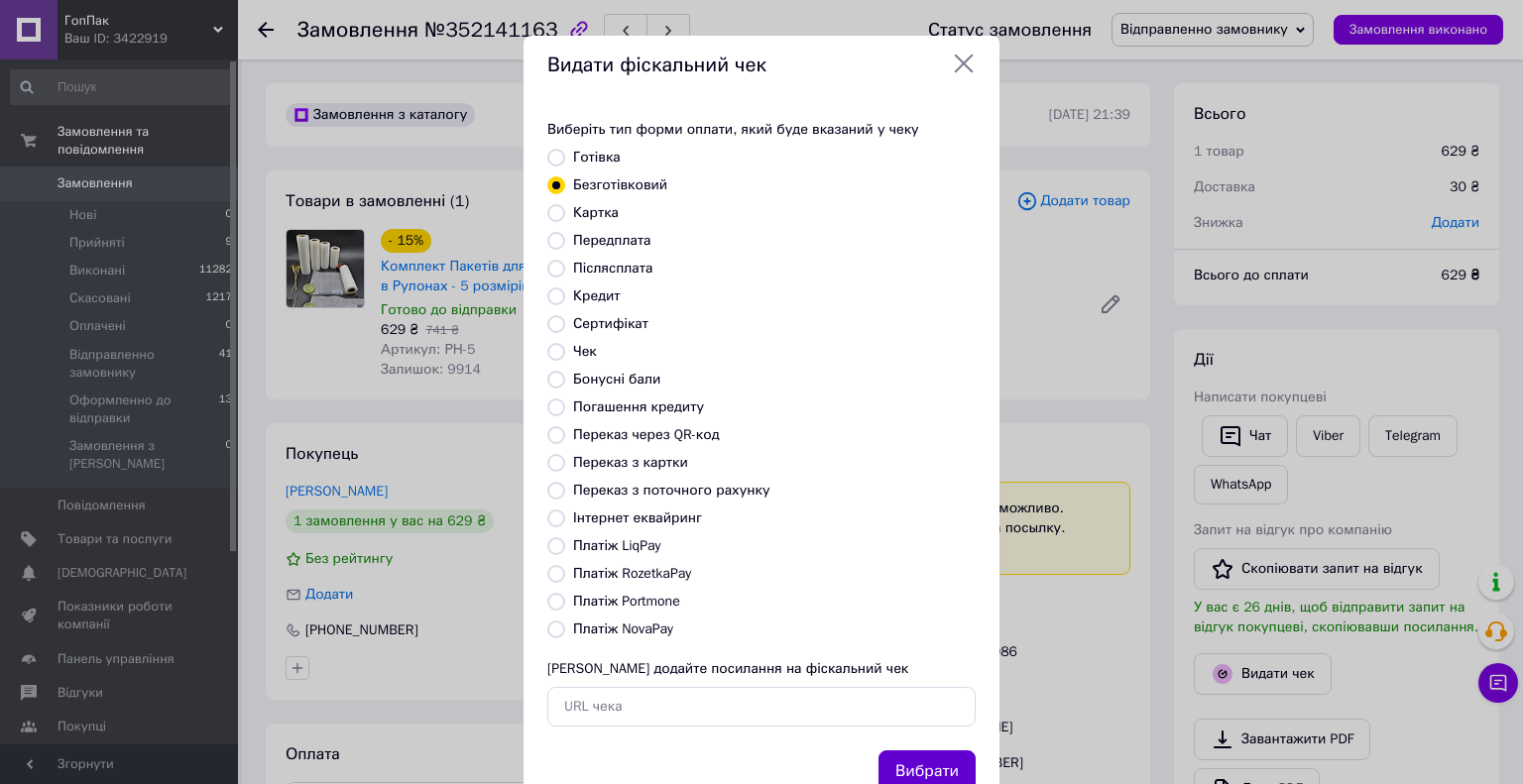 click on "Вибрати" at bounding box center [927, 771] 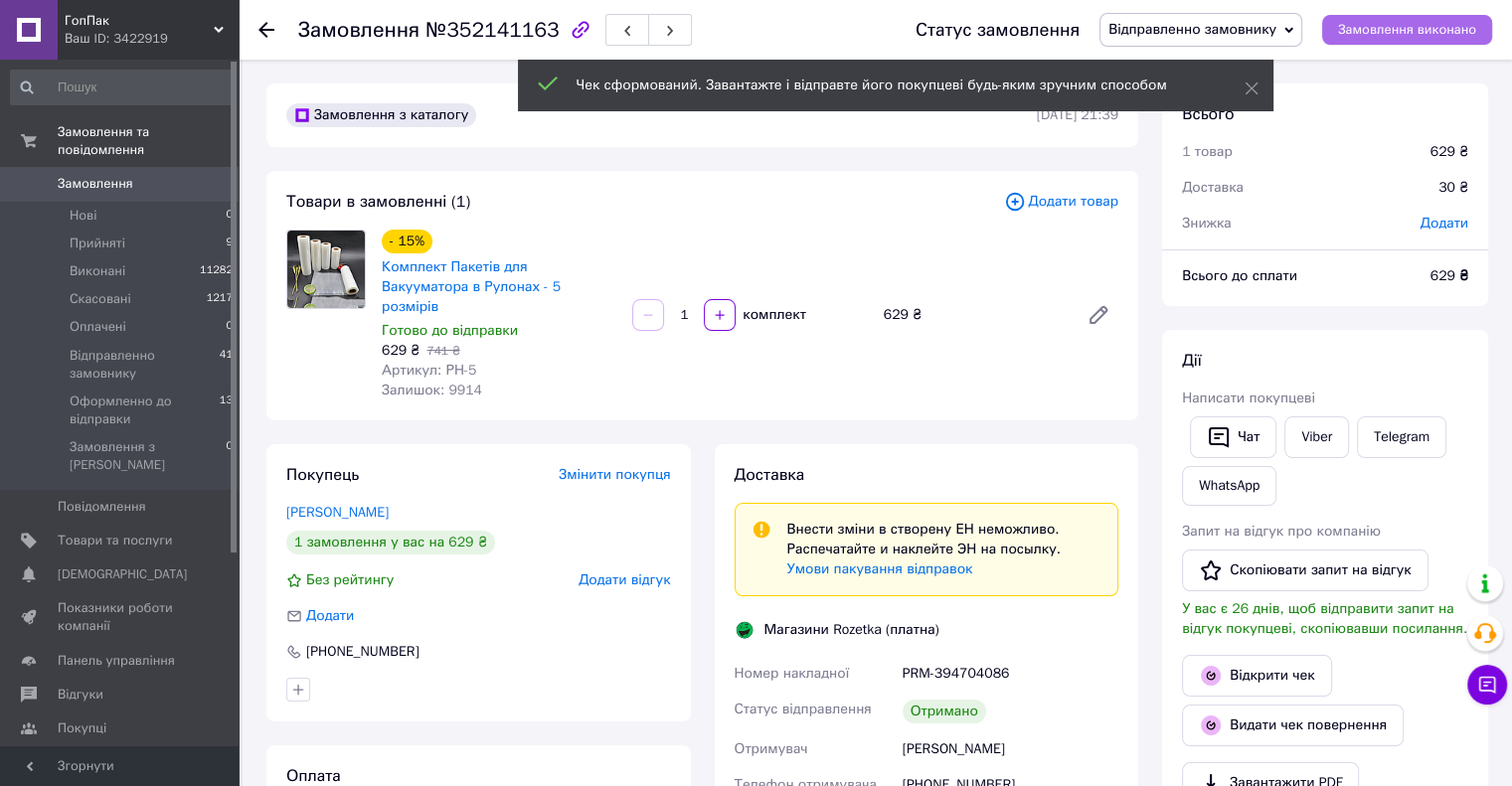 click on "Замовлення виконано" at bounding box center (1407, 30) 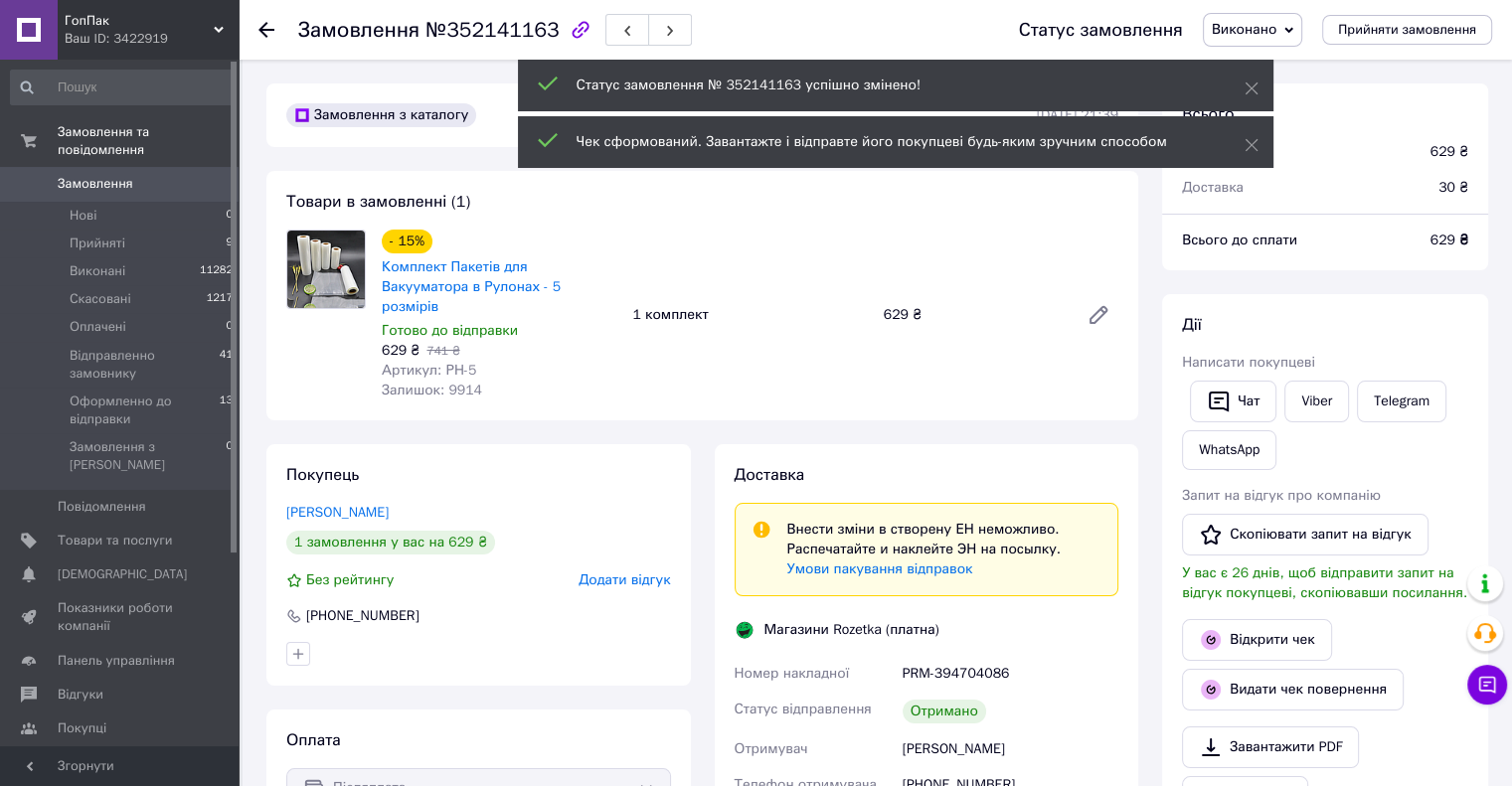 click 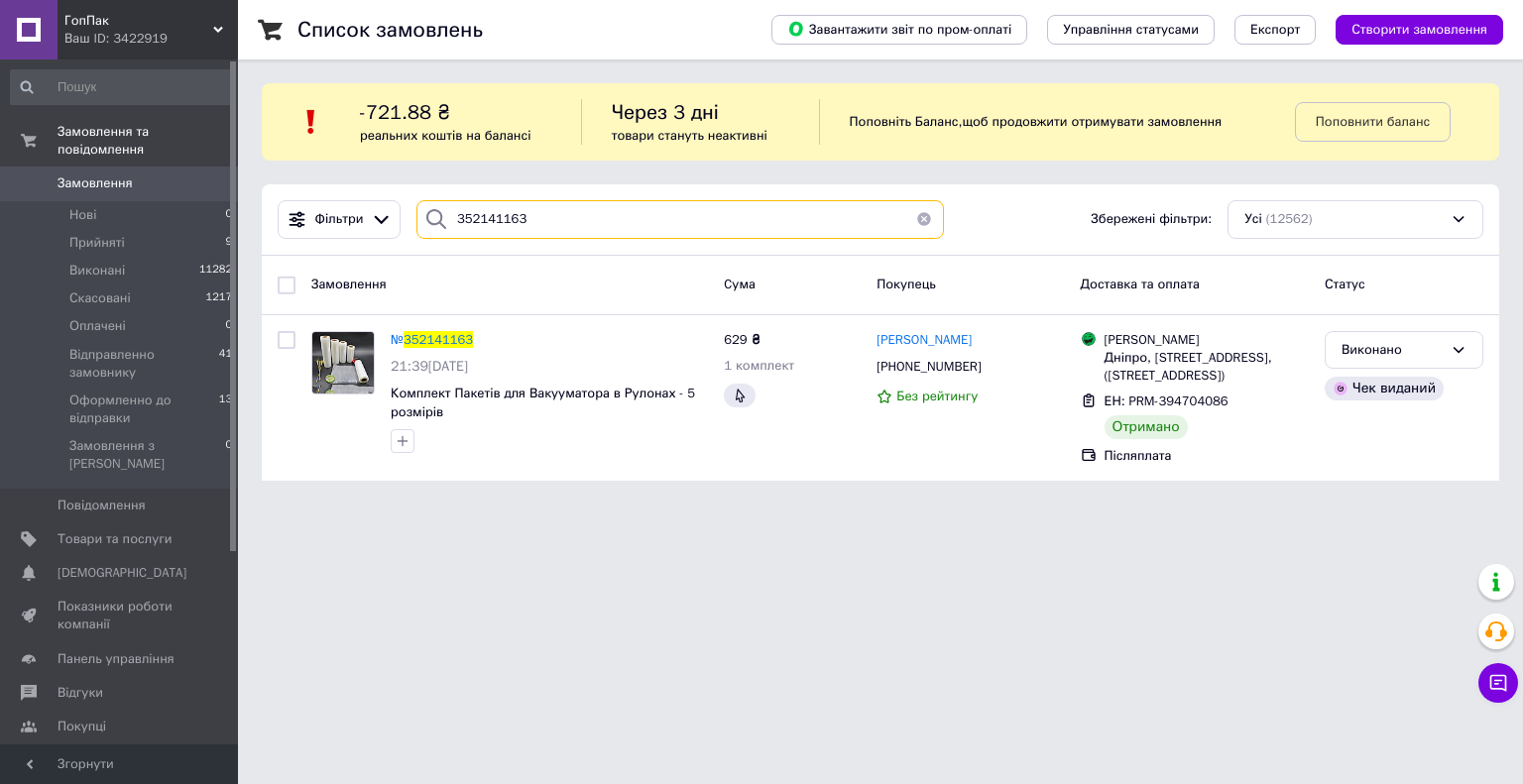 drag, startPoint x: 553, startPoint y: 219, endPoint x: 434, endPoint y: 210, distance: 119.33985 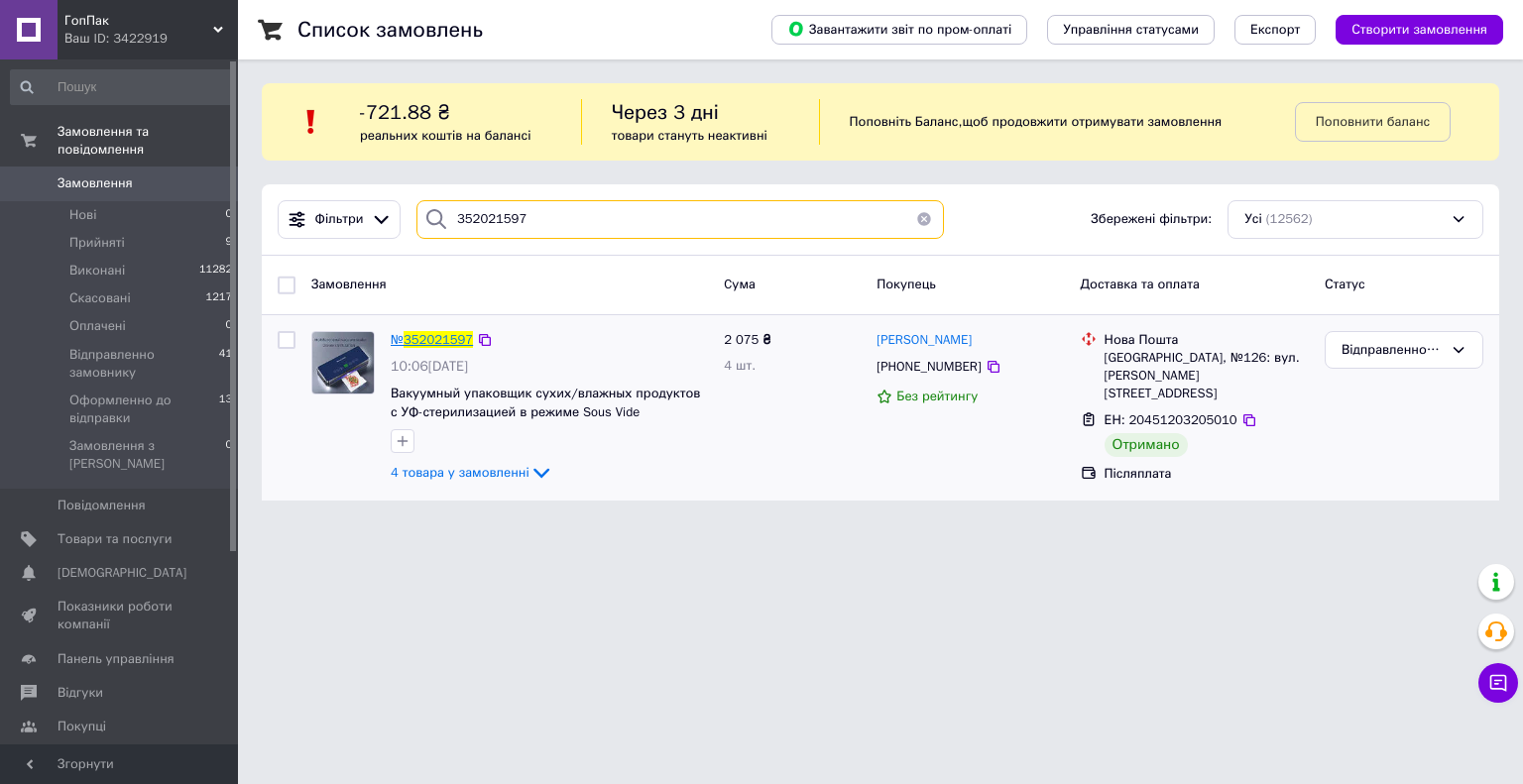 type on "352021597" 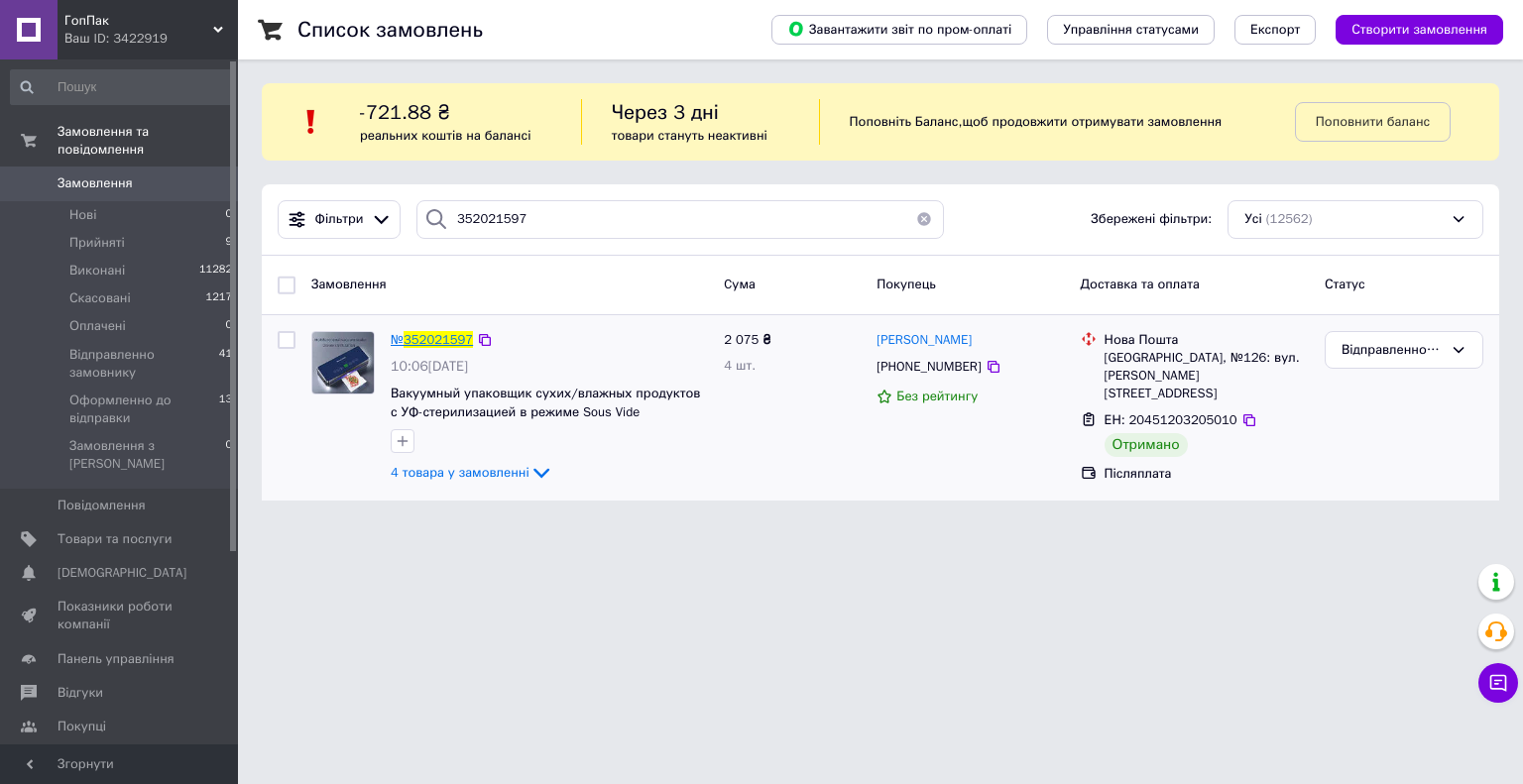 click on "352021597" at bounding box center (438, 339) 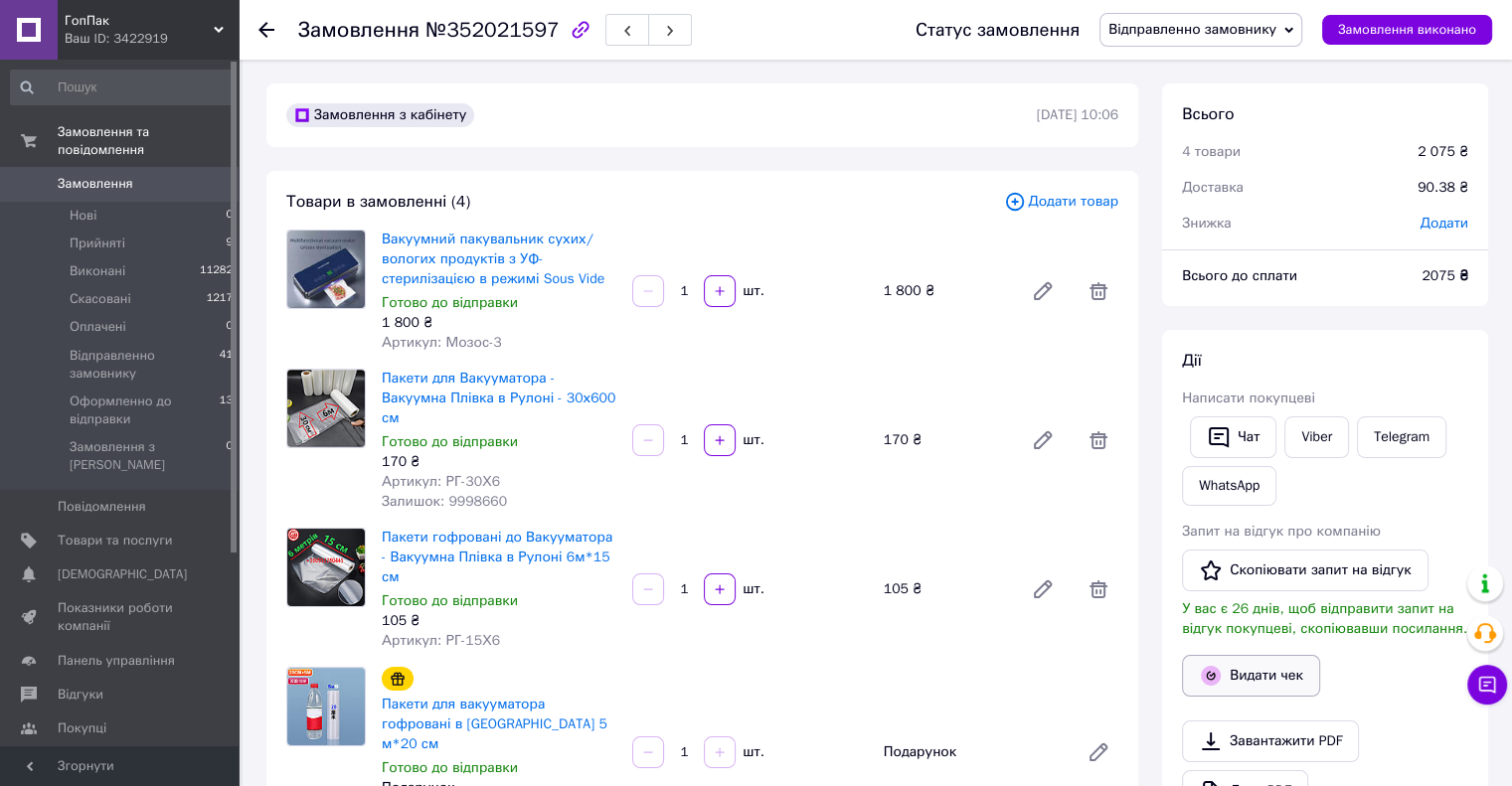 click on "Видати чек" at bounding box center [1251, 676] 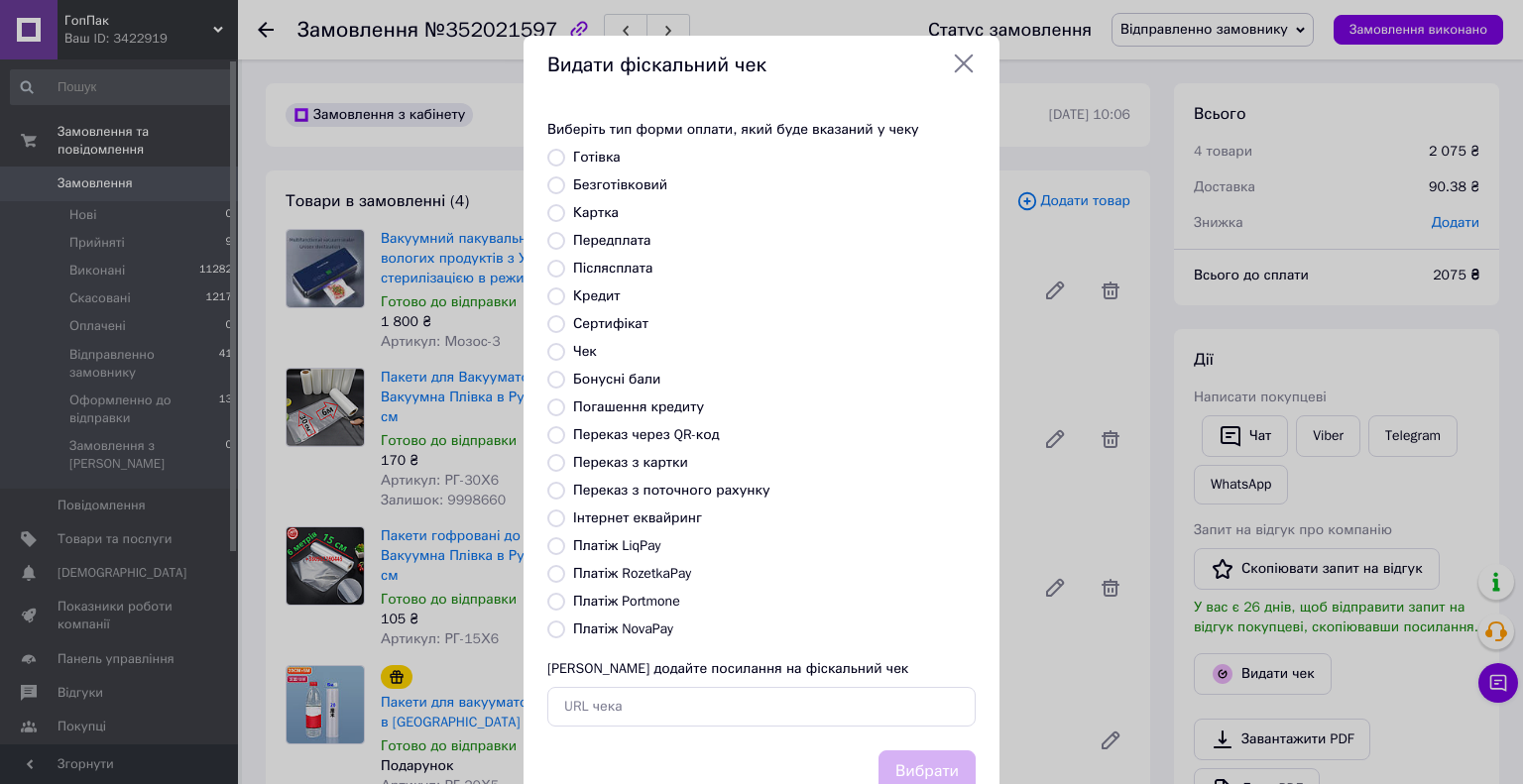 click on "Безготівковий" at bounding box center [556, 185] 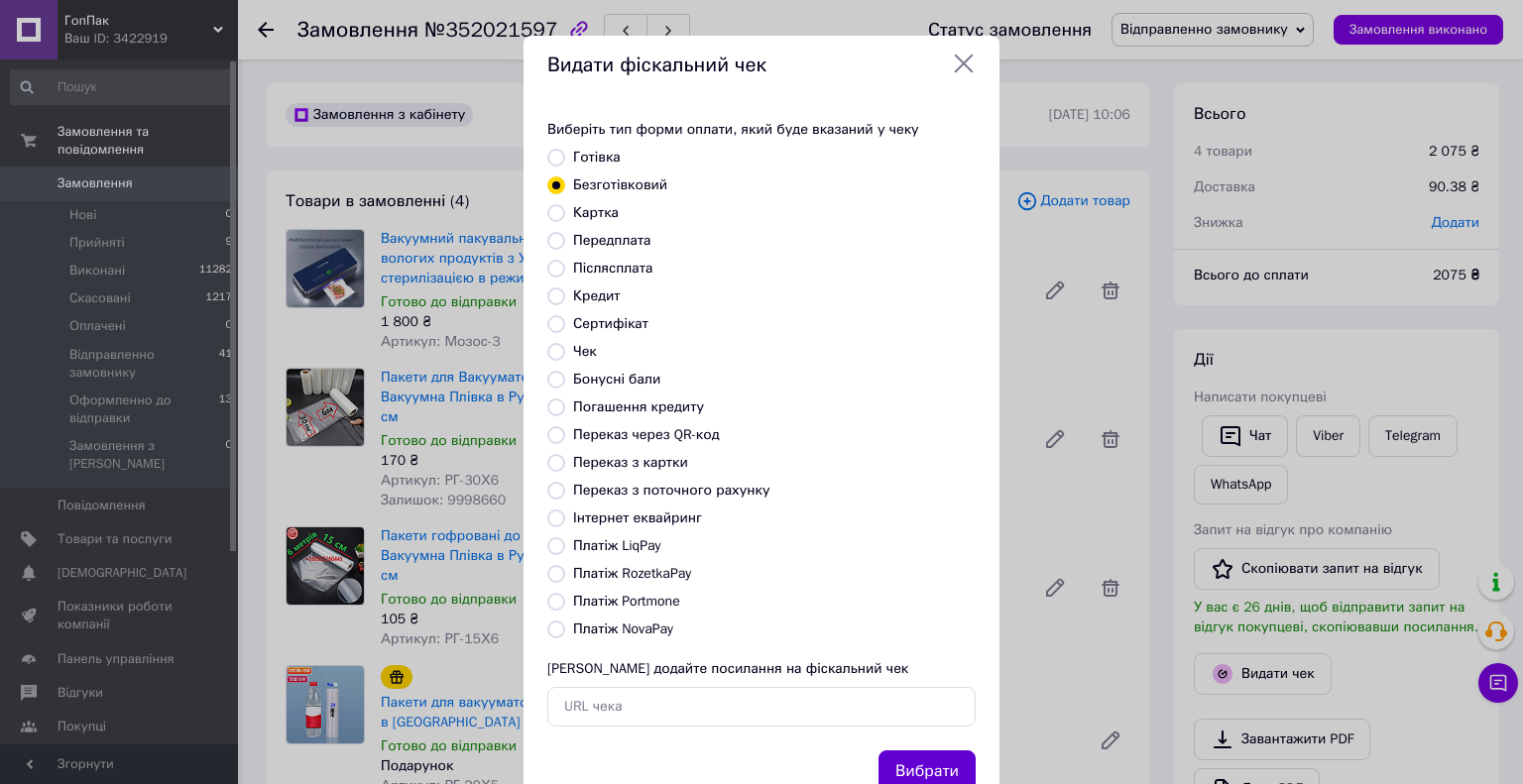 click on "Вибрати" at bounding box center (927, 771) 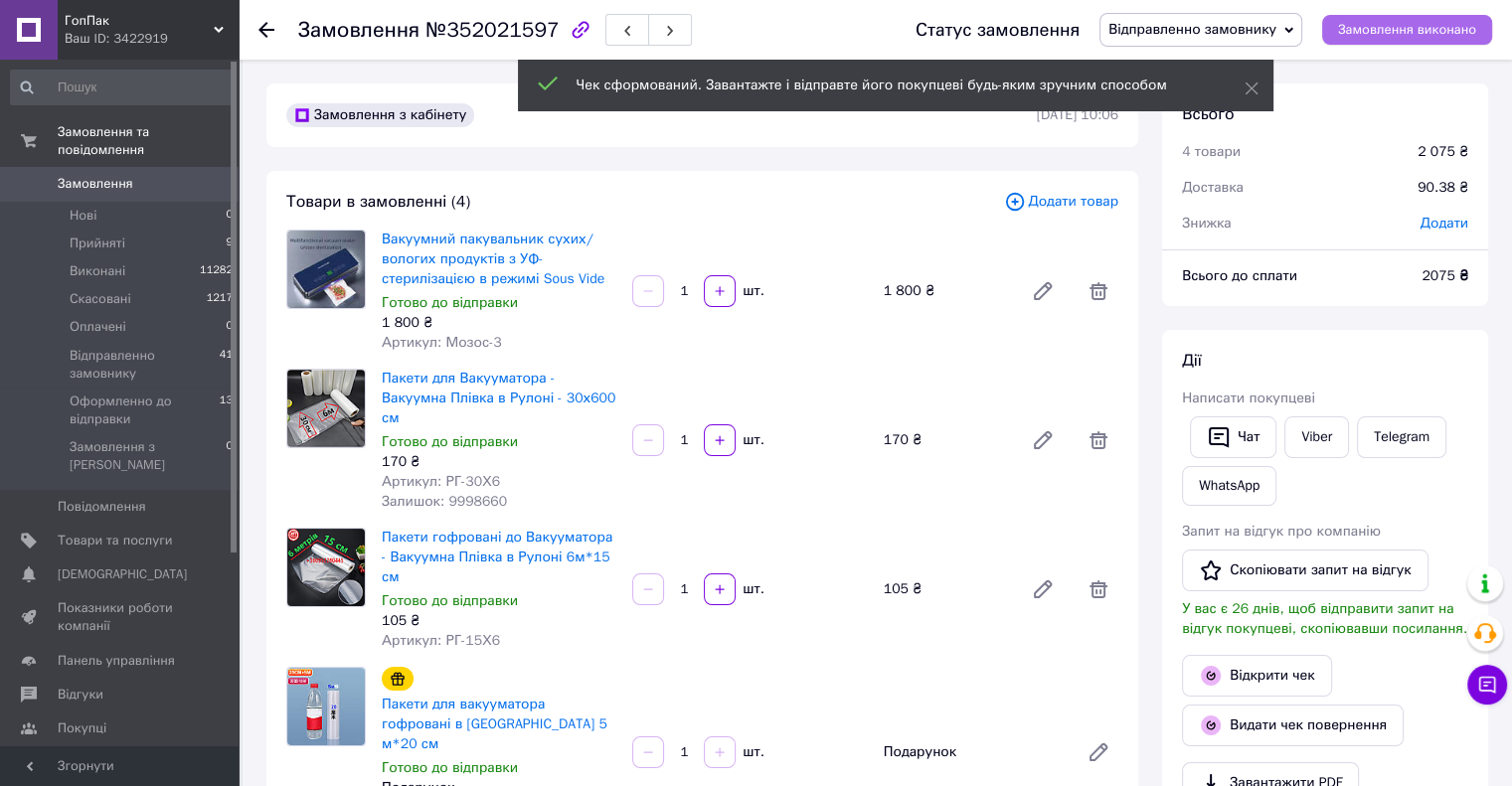 click on "Замовлення виконано" at bounding box center (1407, 30) 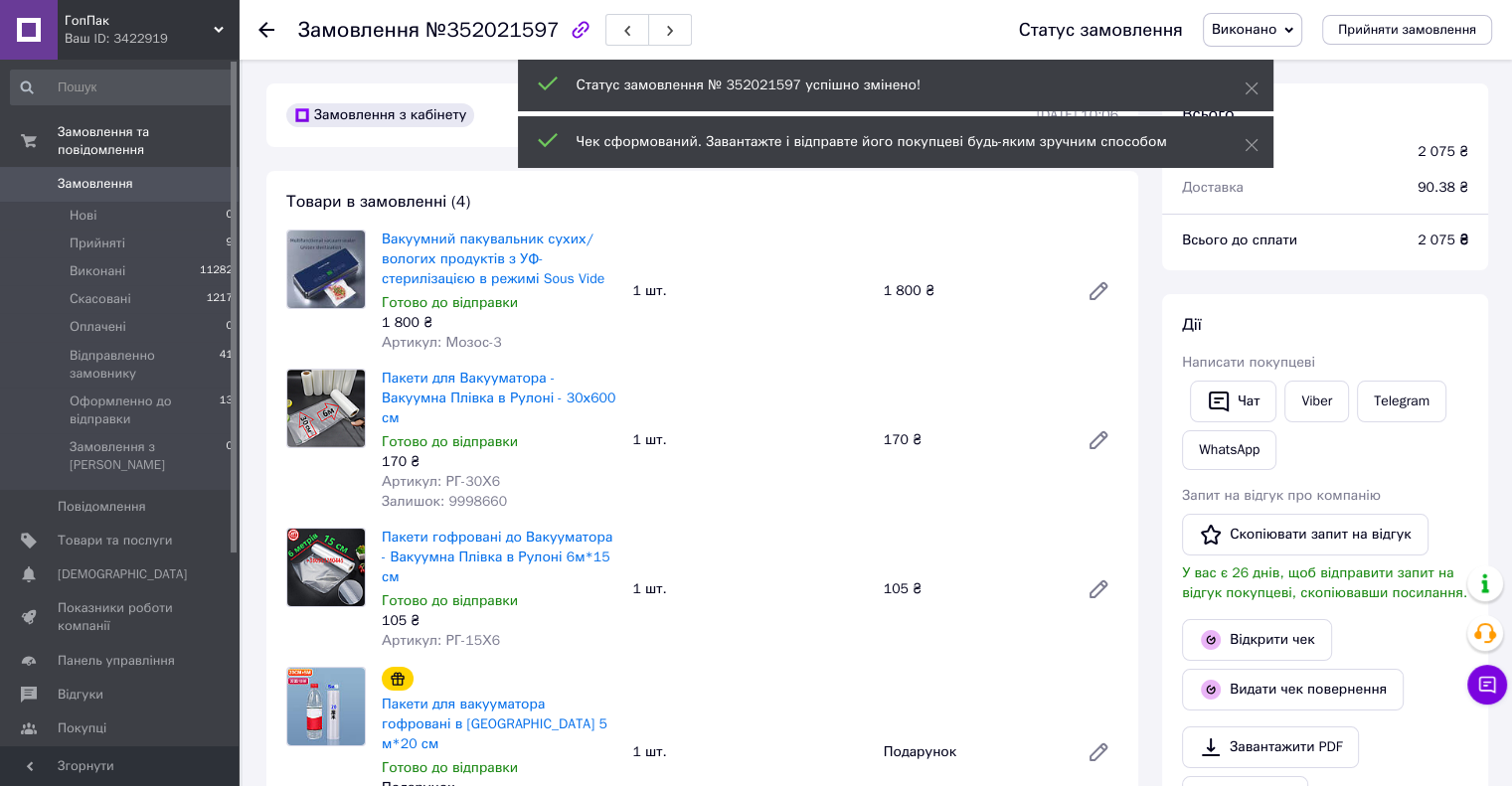 click 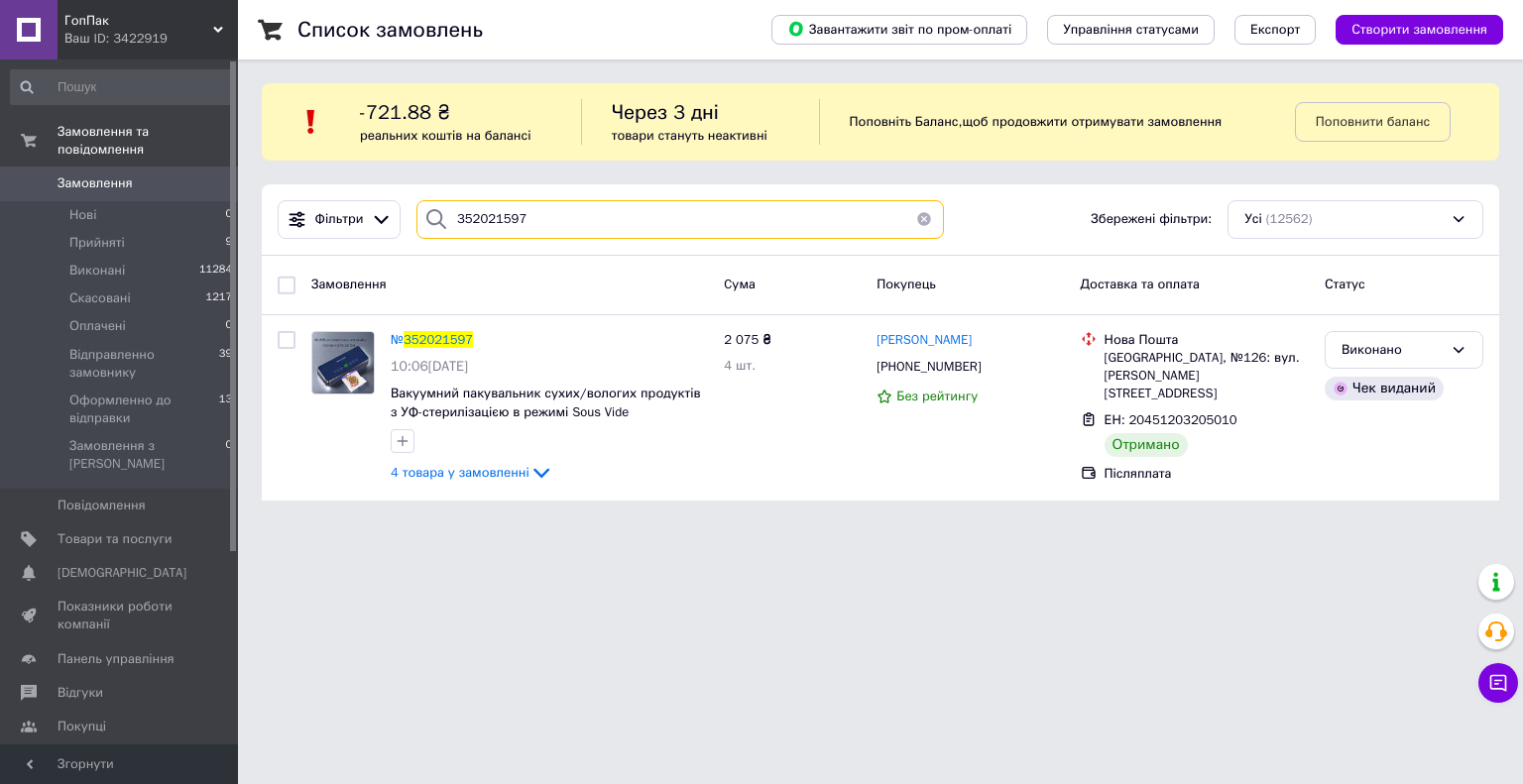 drag, startPoint x: 546, startPoint y: 233, endPoint x: 452, endPoint y: 231, distance: 94.02127 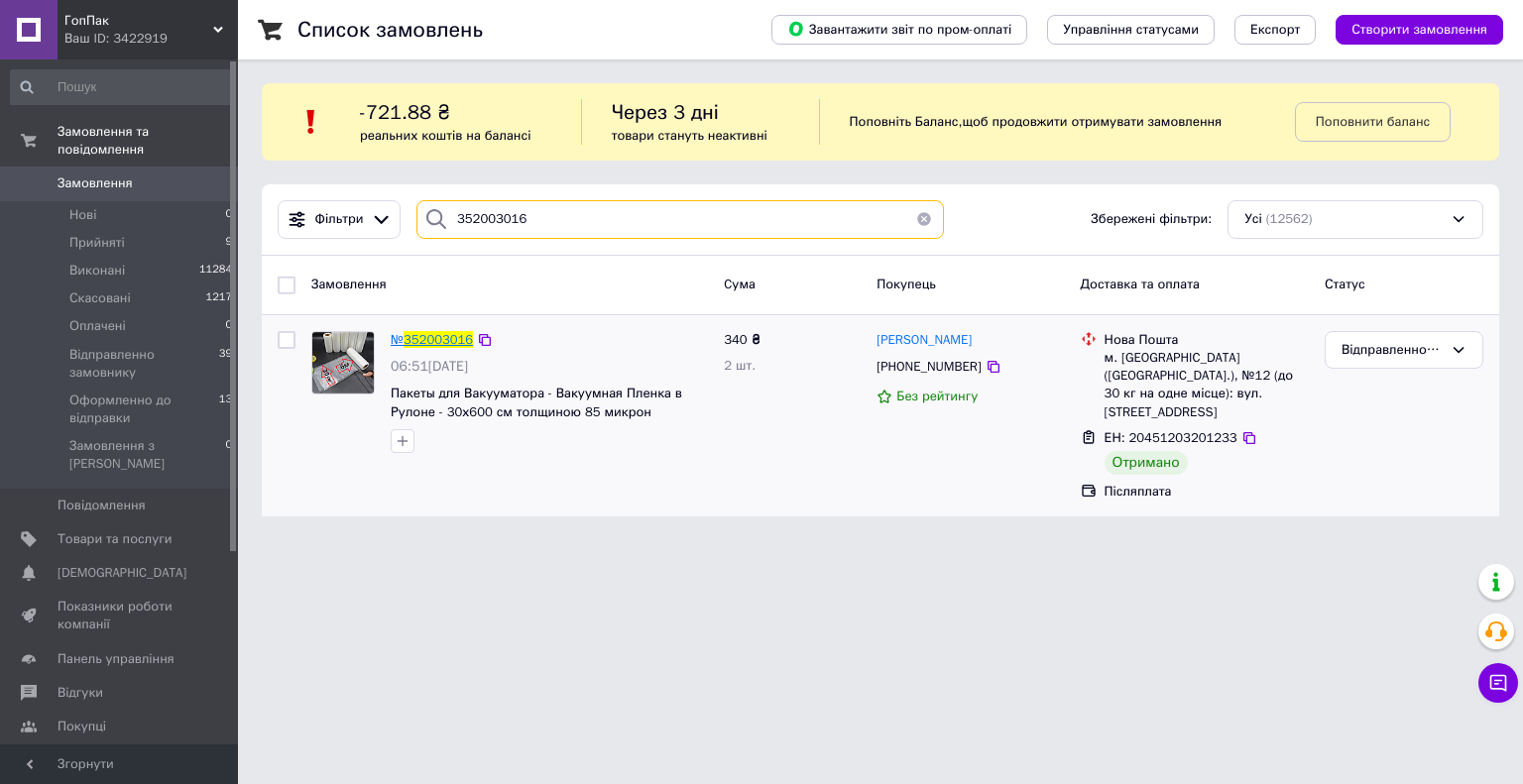 type on "352003016" 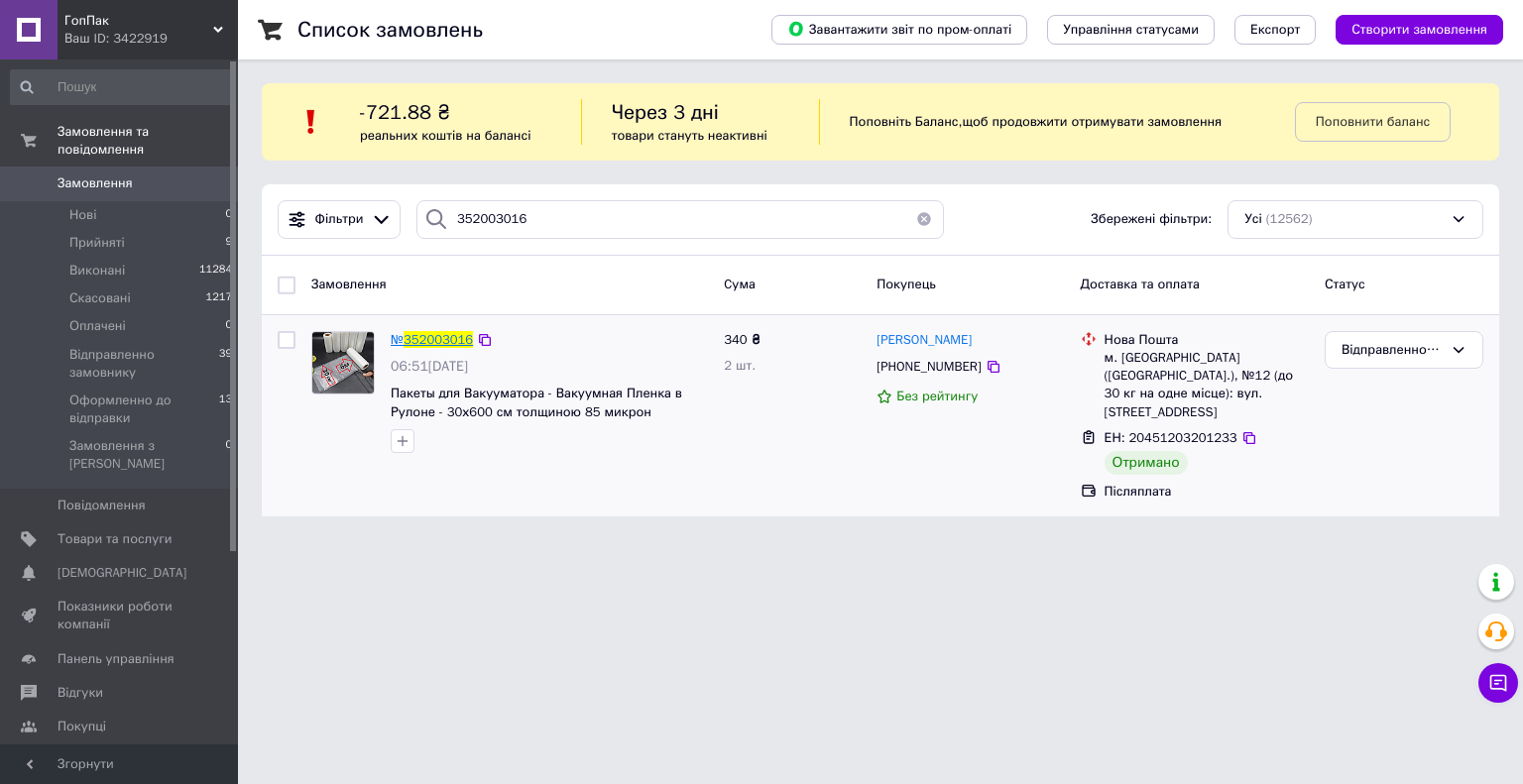 click on "352003016" at bounding box center (438, 339) 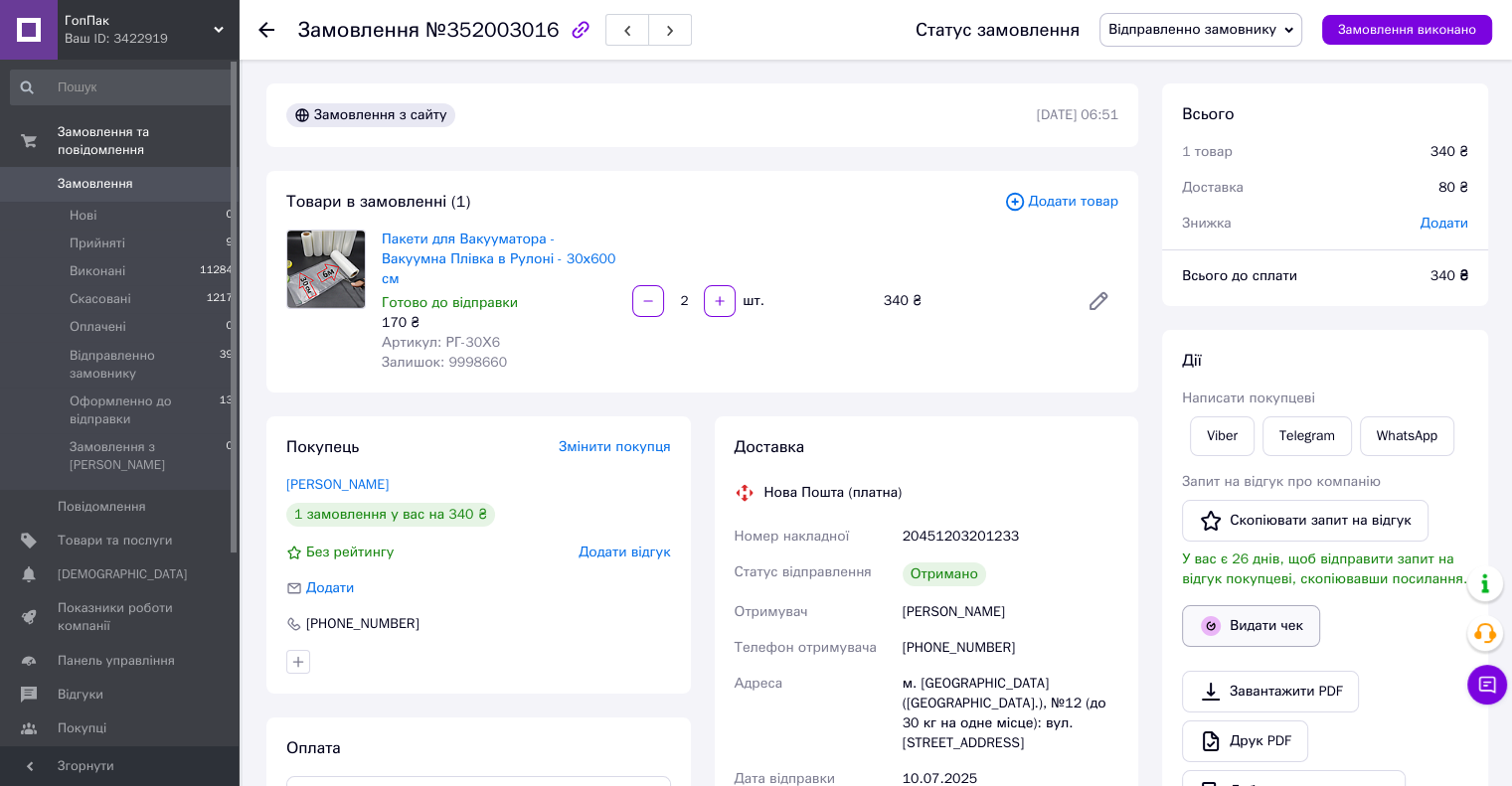 click on "Видати чек" at bounding box center (1251, 626) 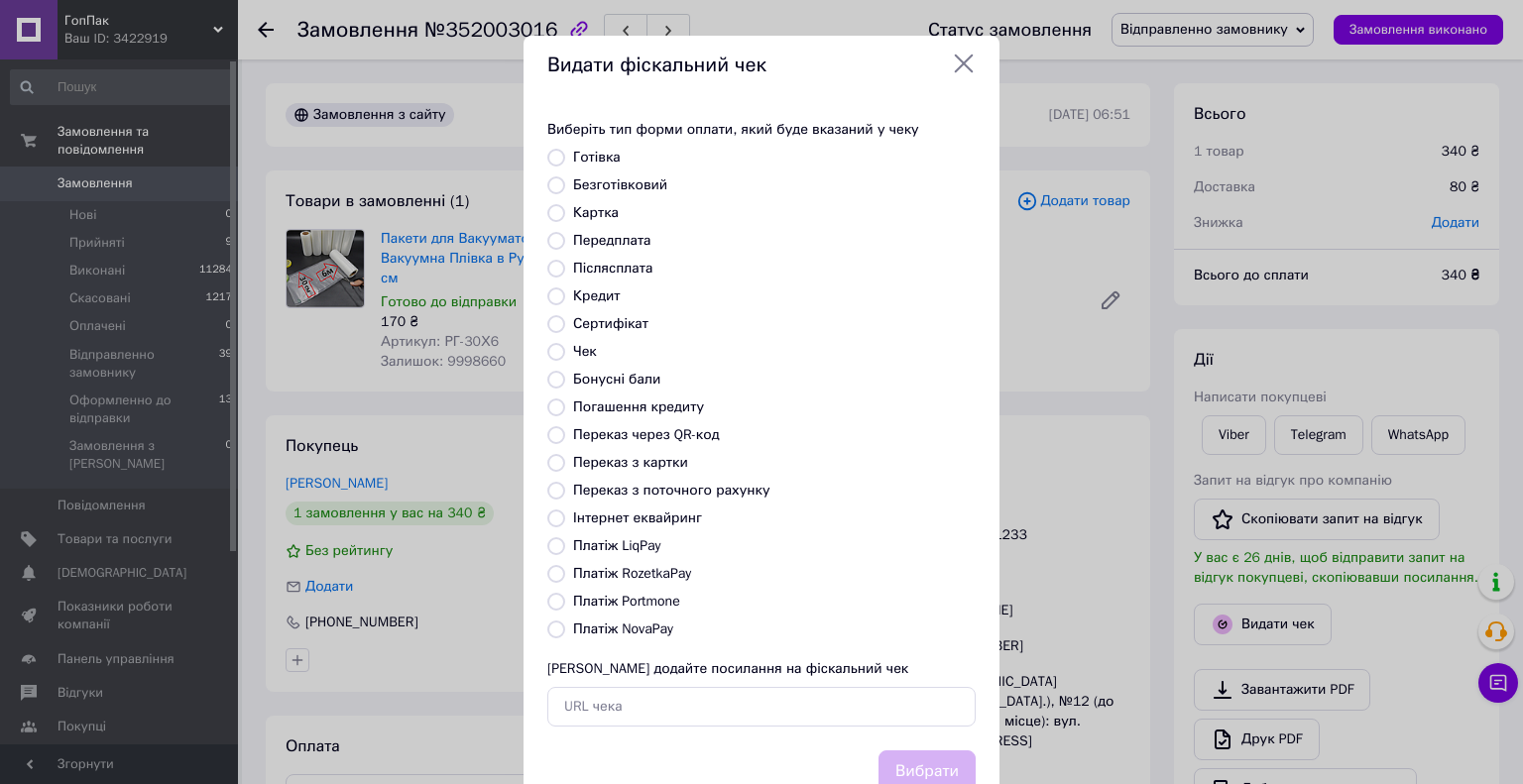 click on "Безготівковий" at bounding box center [556, 185] 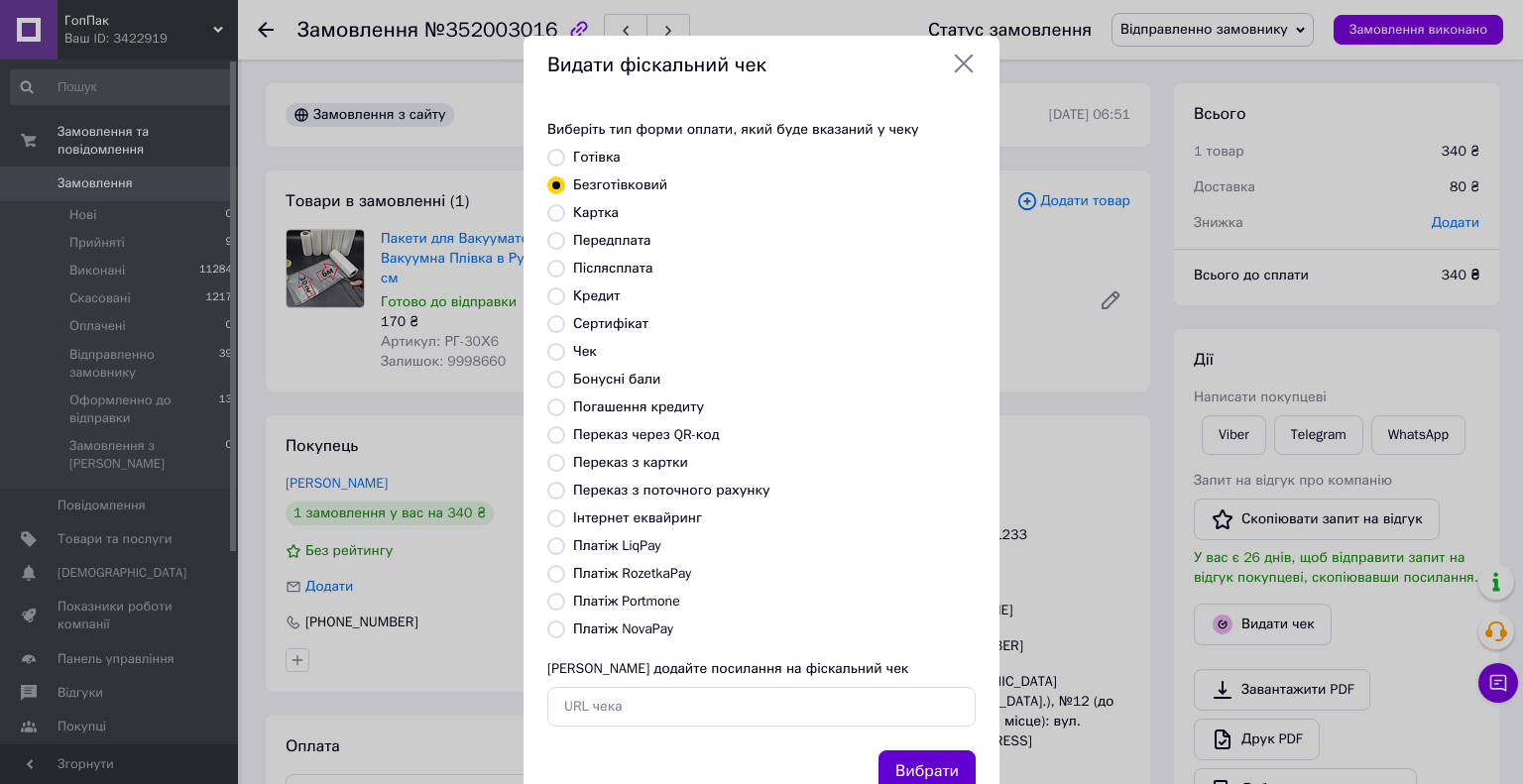 click on "Вибрати" at bounding box center [927, 771] 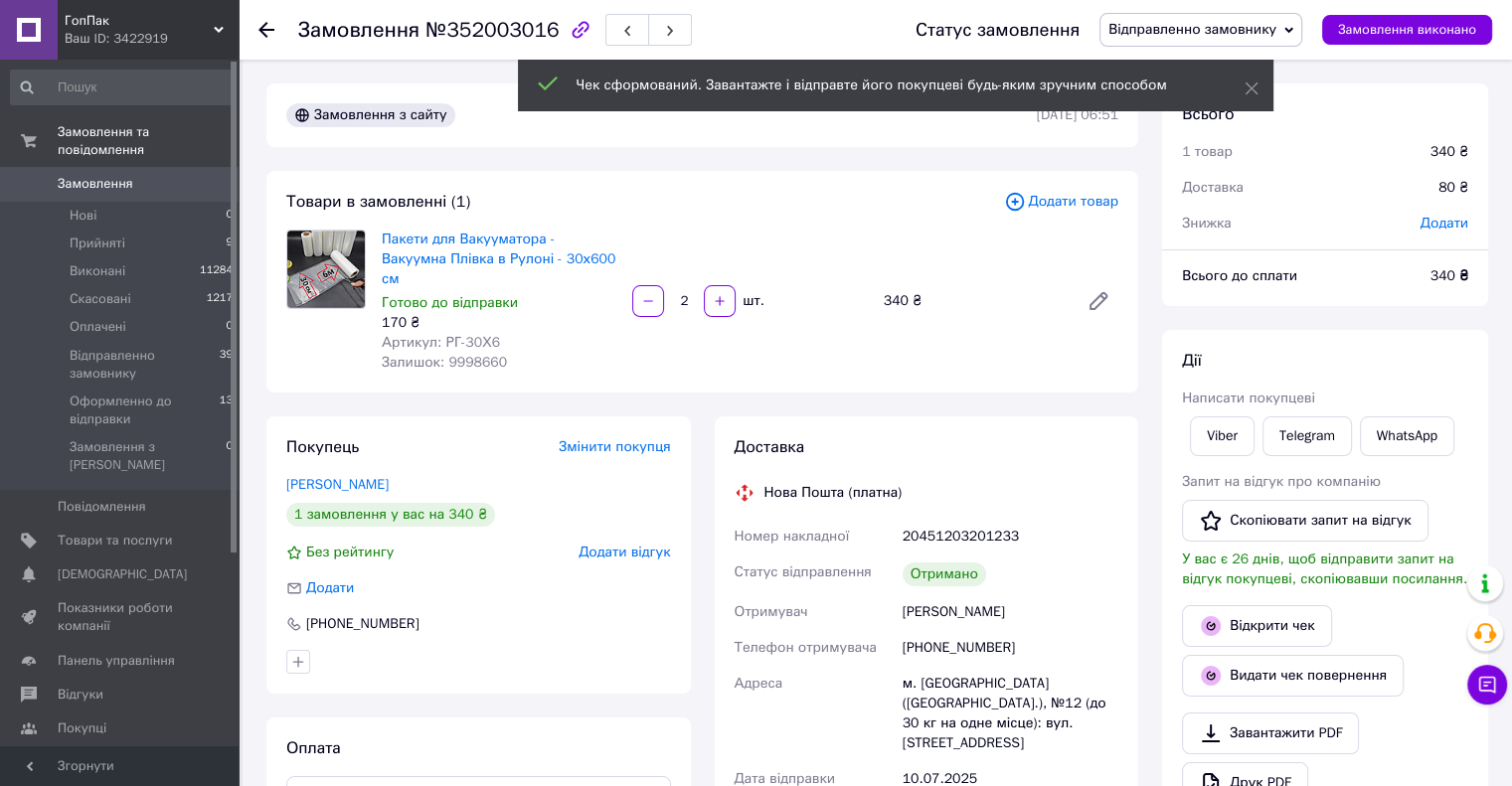 click on "Замовлення виконано" at bounding box center (1407, 30) 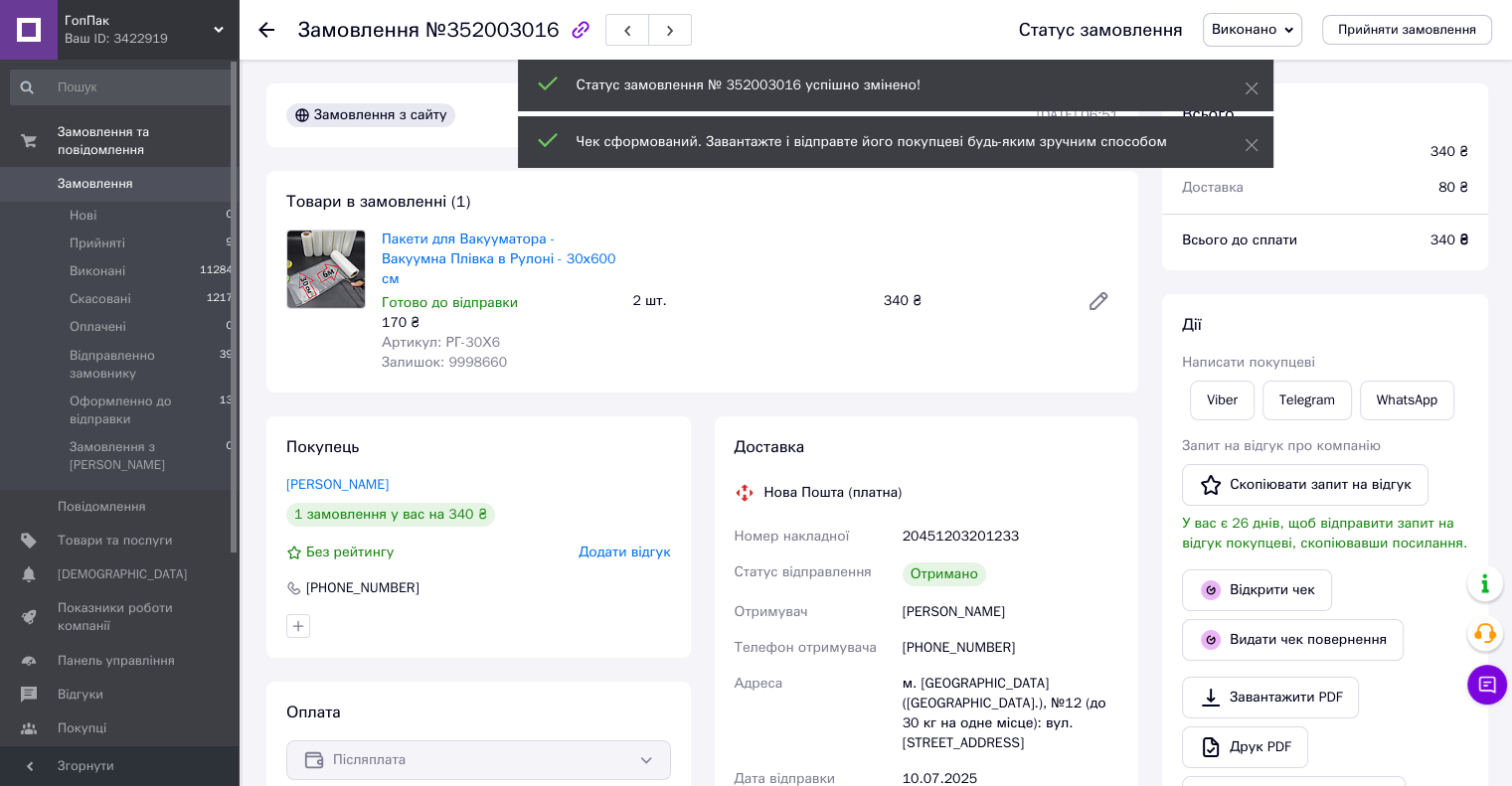 click 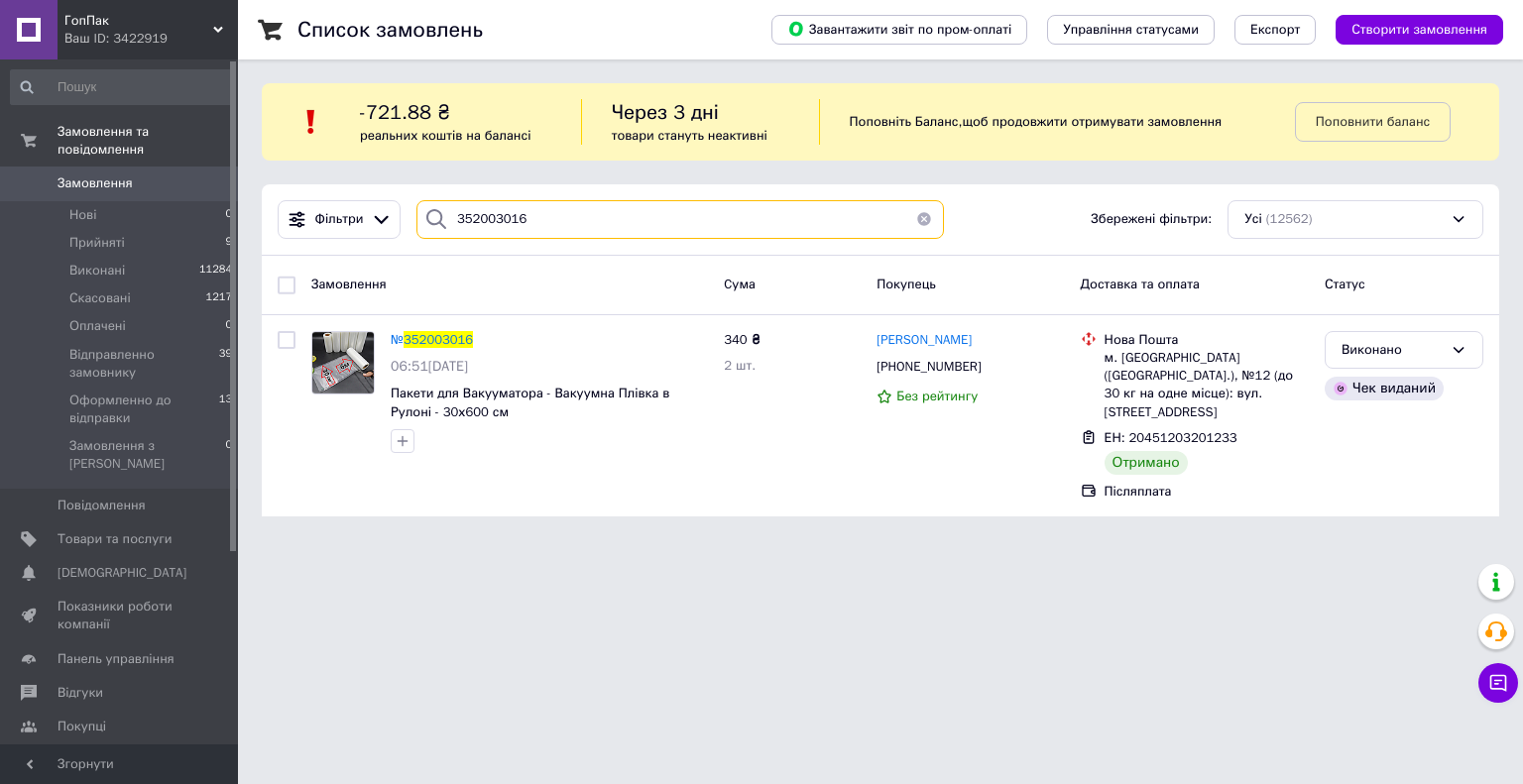 drag, startPoint x: 560, startPoint y: 207, endPoint x: 444, endPoint y: 221, distance: 116.84177 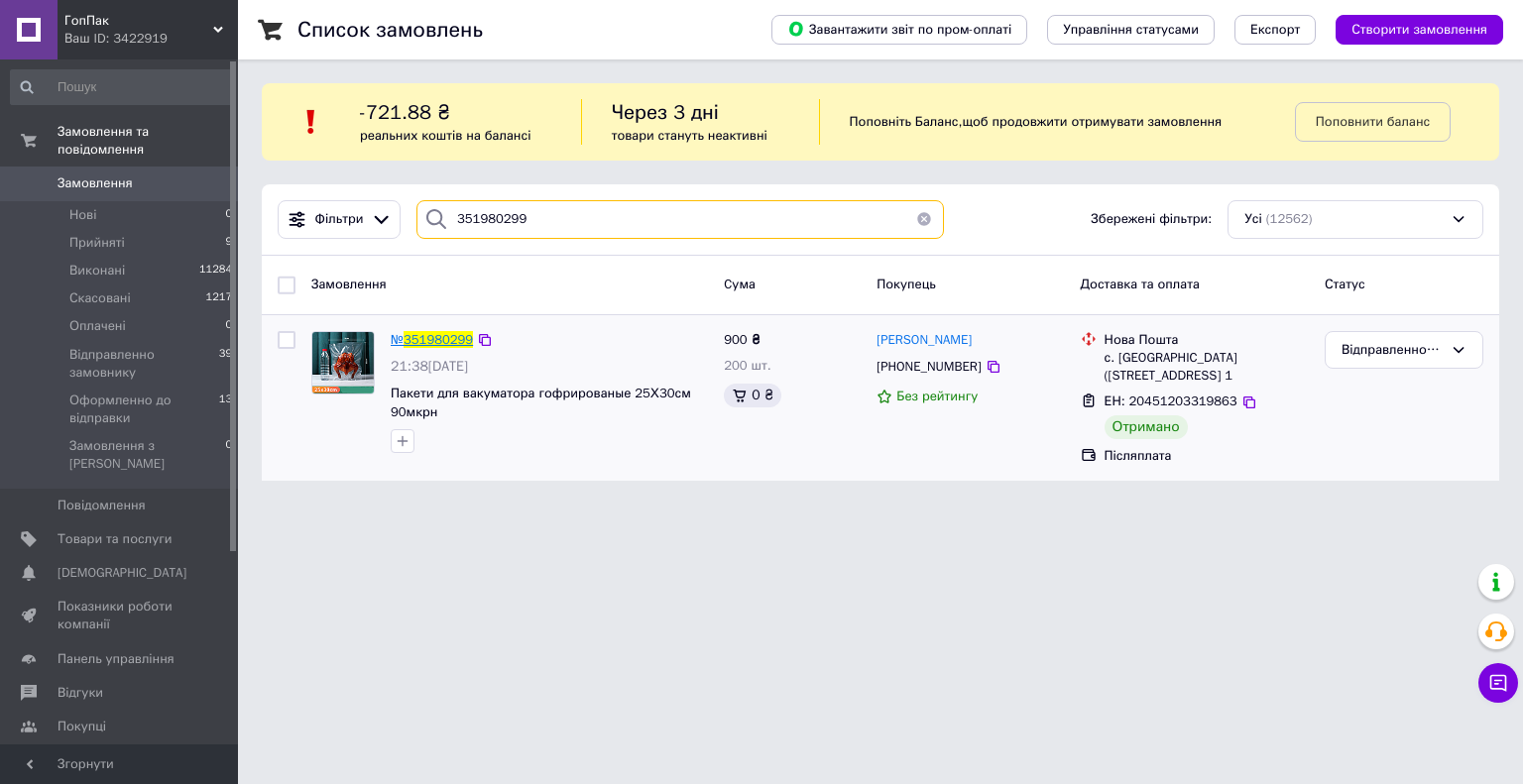 type on "351980299" 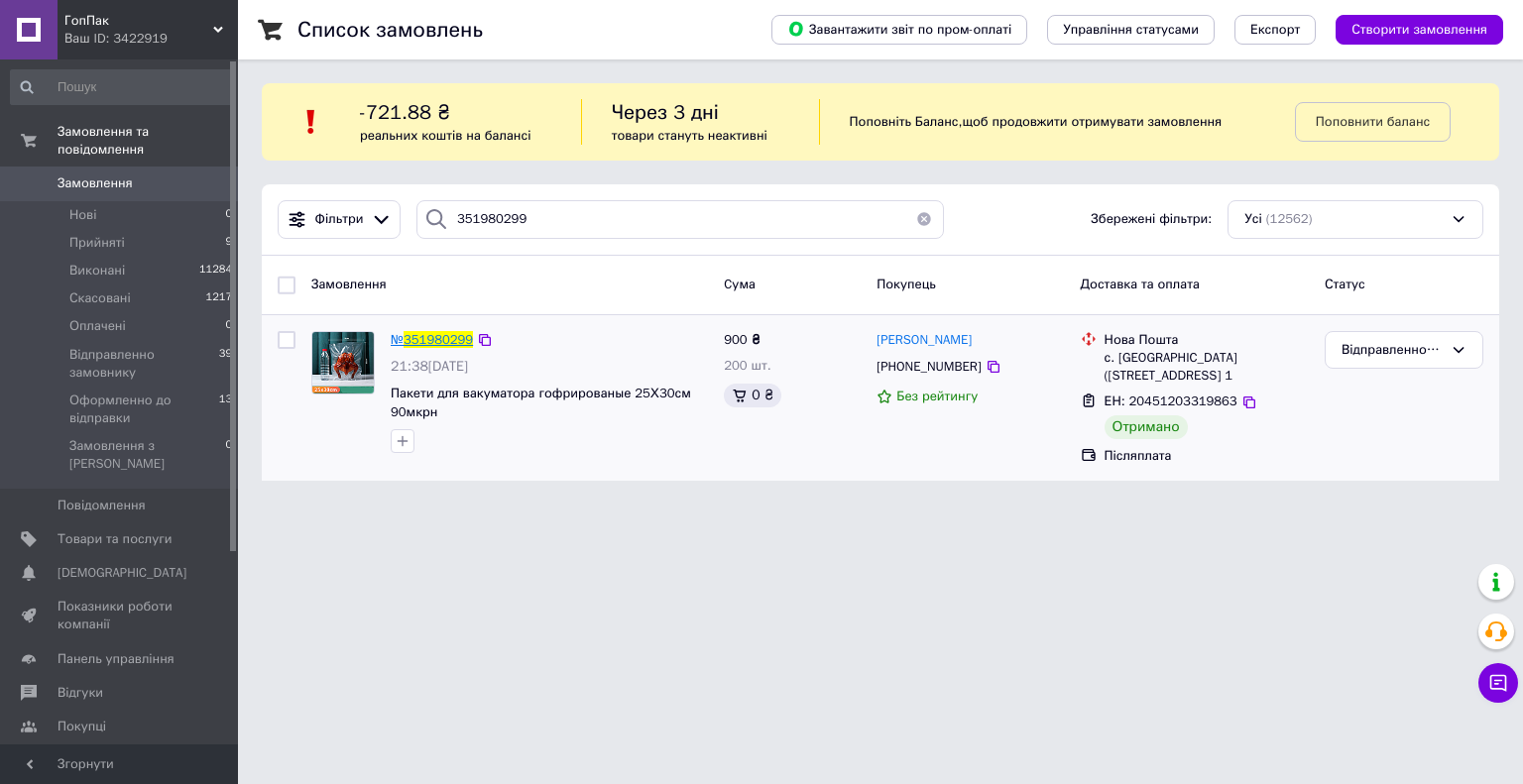 click on "351980299" at bounding box center [438, 339] 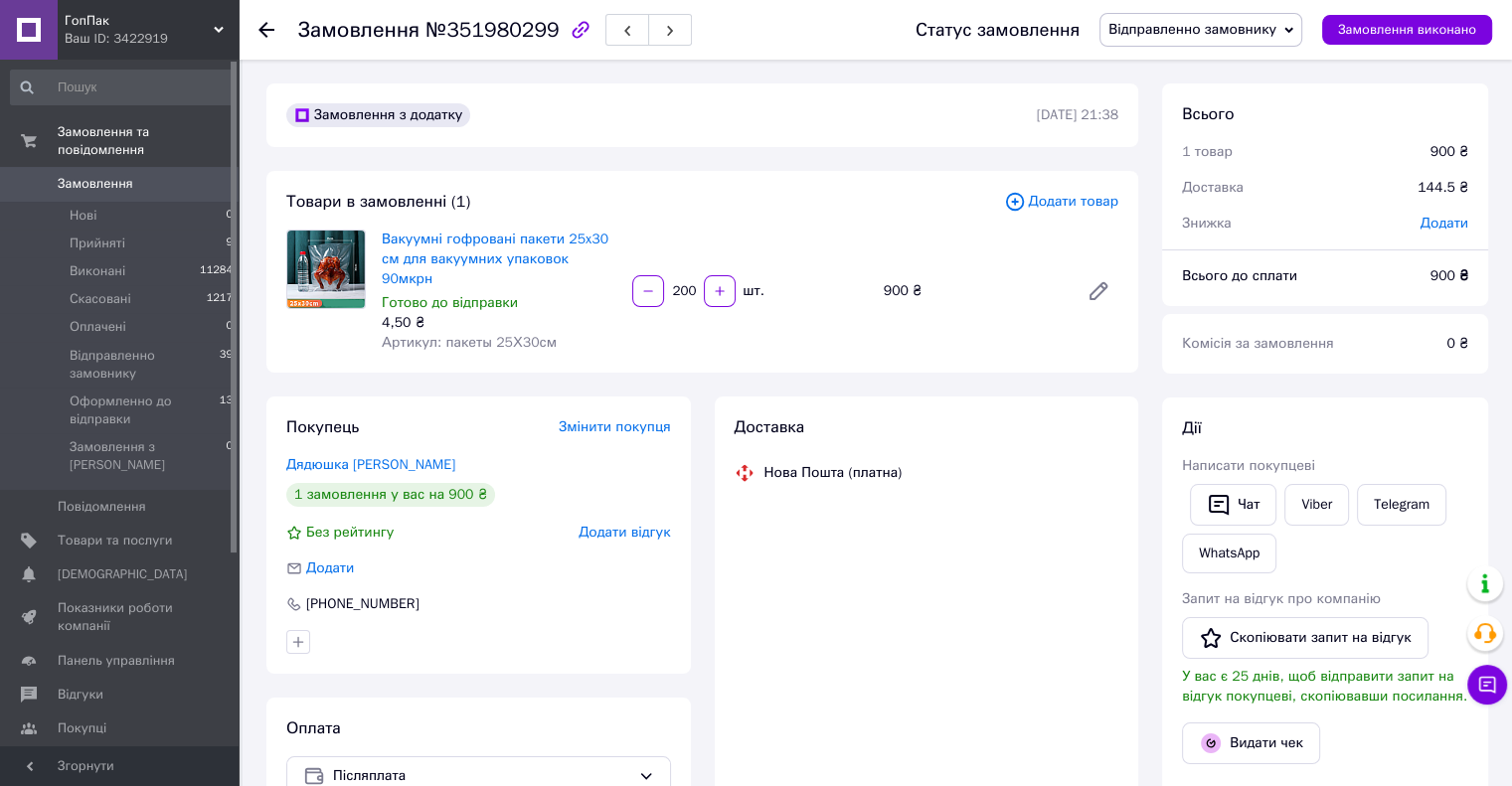 scroll, scrollTop: 236, scrollLeft: 0, axis: vertical 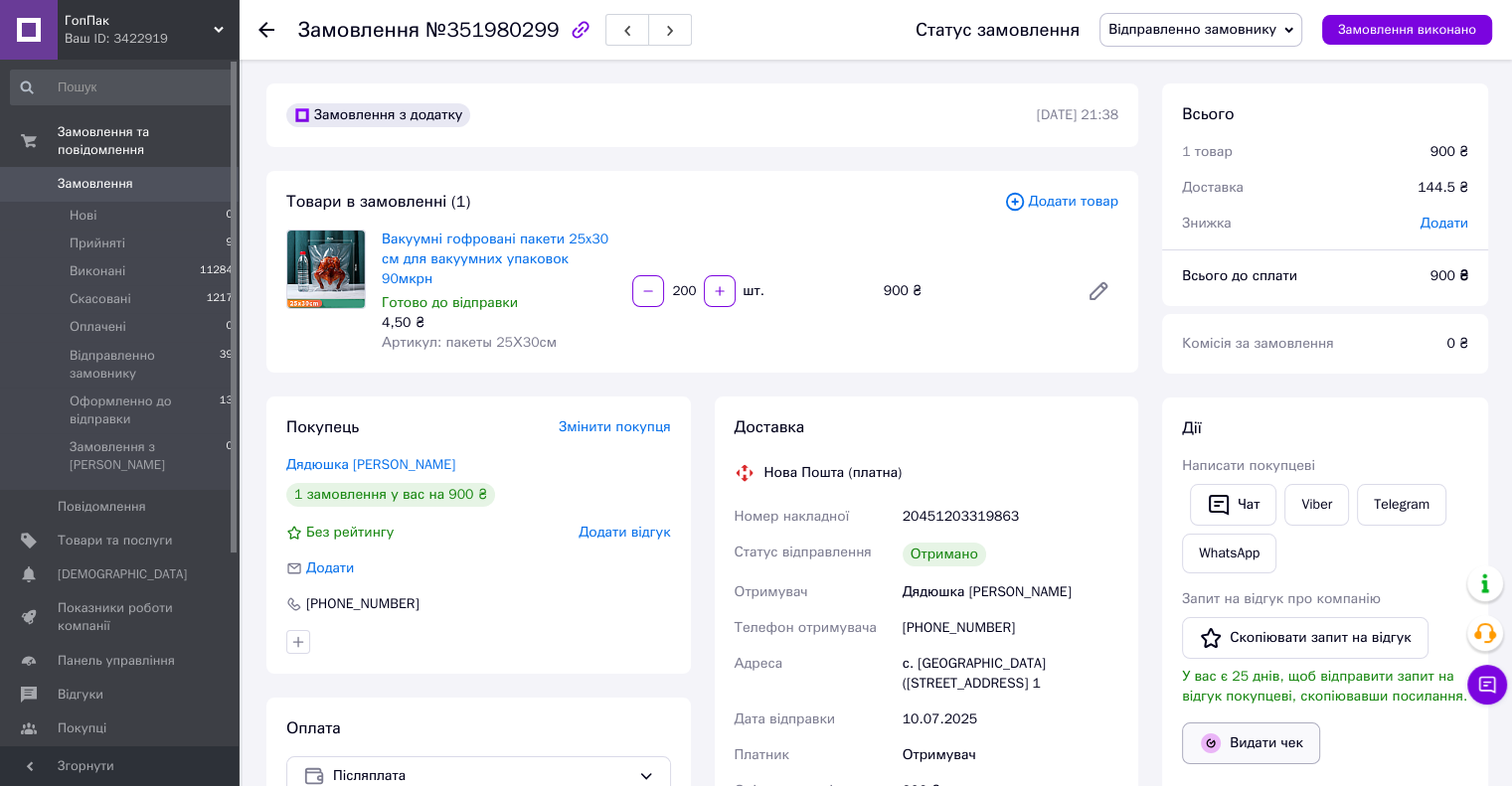 click on "Видати чек" at bounding box center (1251, 743) 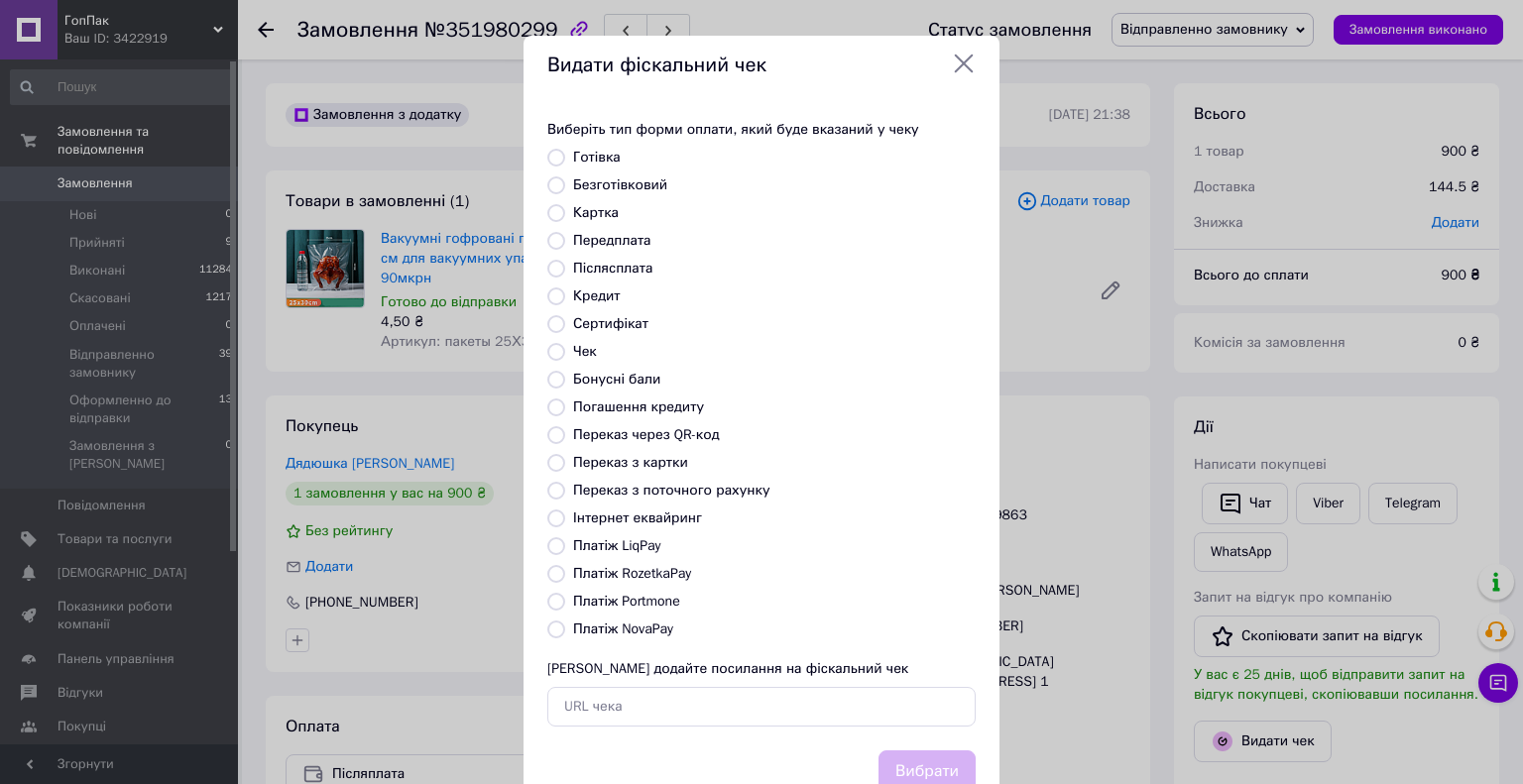click on "Безготівковий" at bounding box center (556, 185) 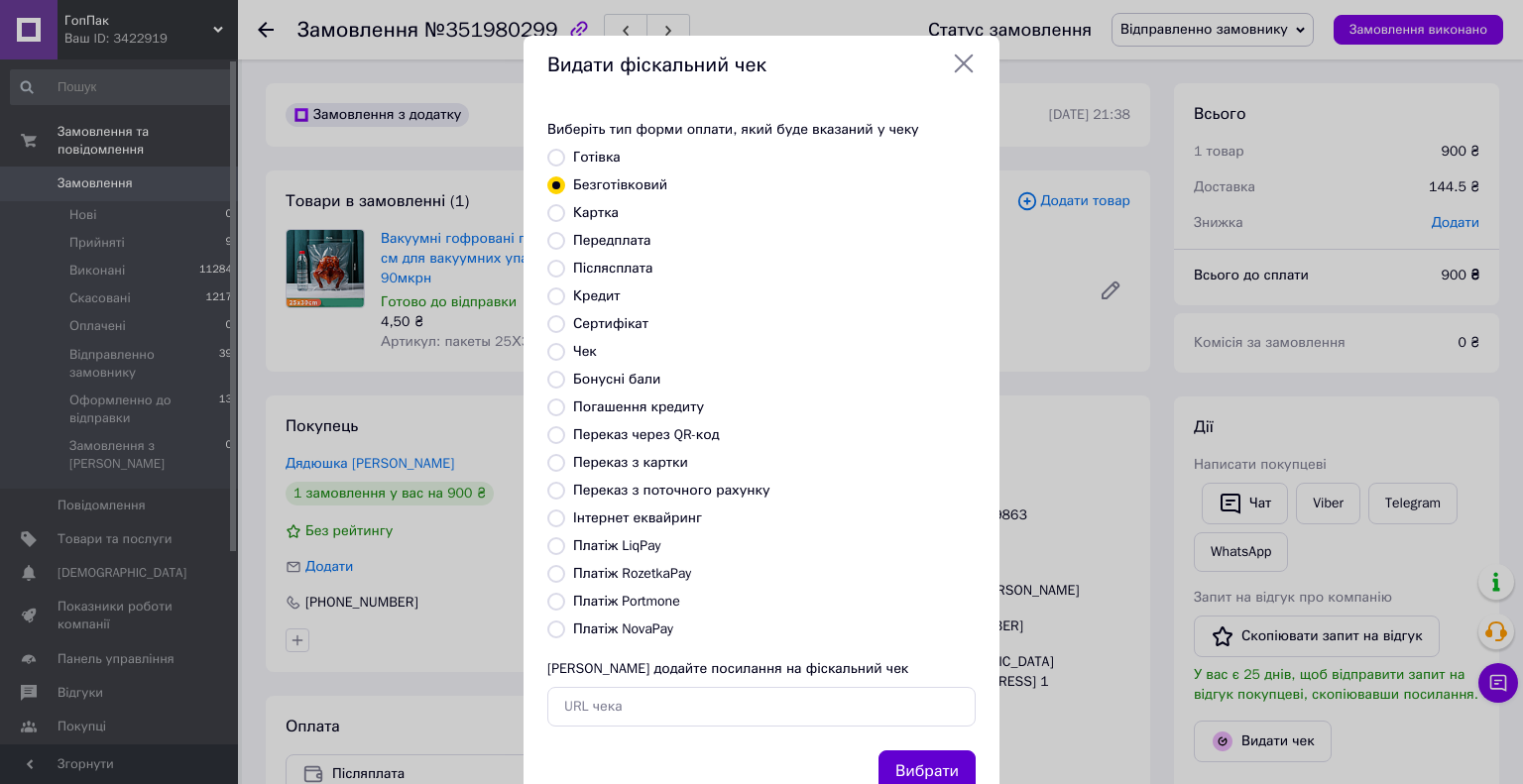 click on "Вибрати" at bounding box center [927, 771] 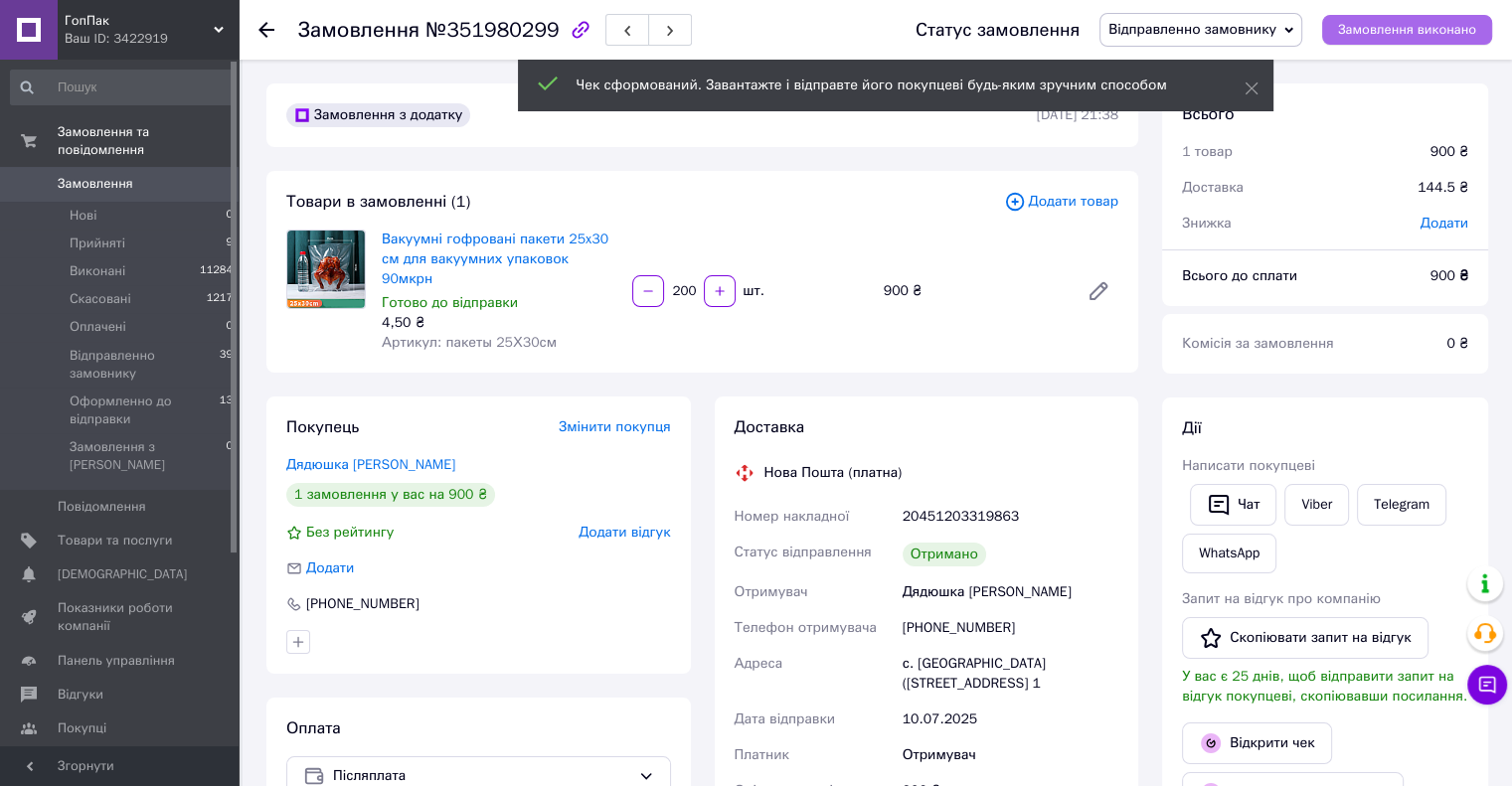 click on "Замовлення виконано" at bounding box center [1407, 30] 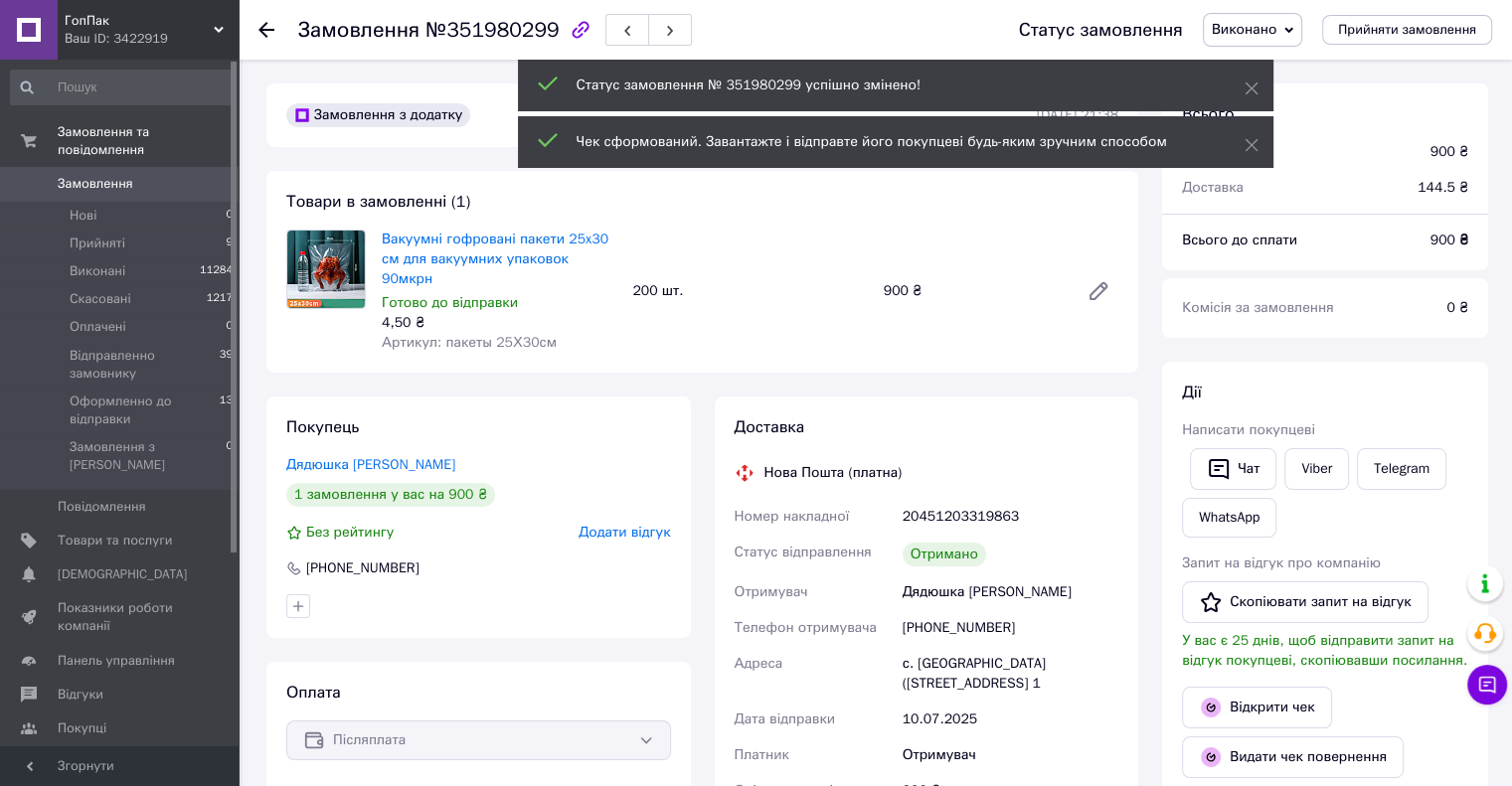 scroll, scrollTop: 283, scrollLeft: 0, axis: vertical 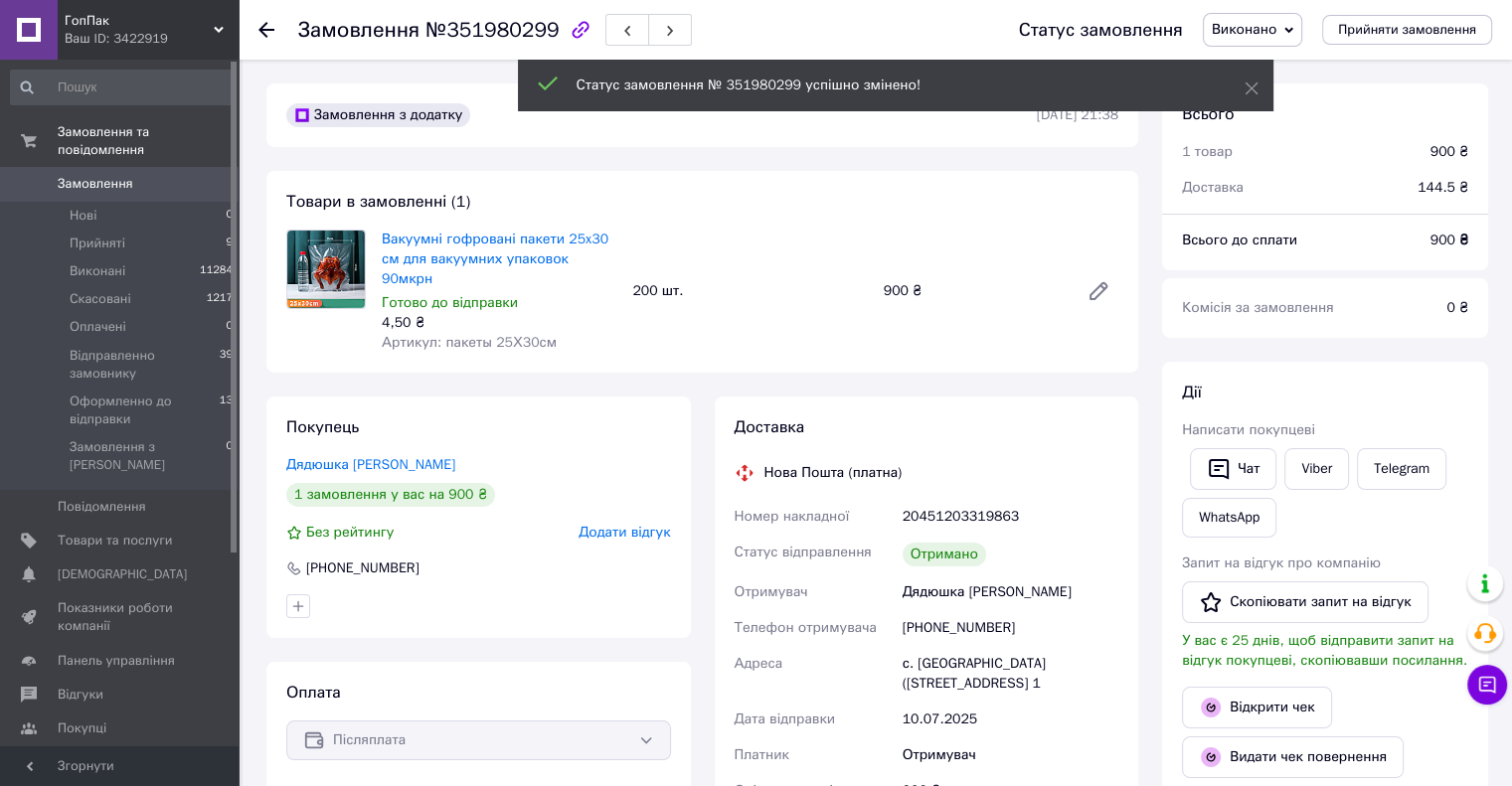 click 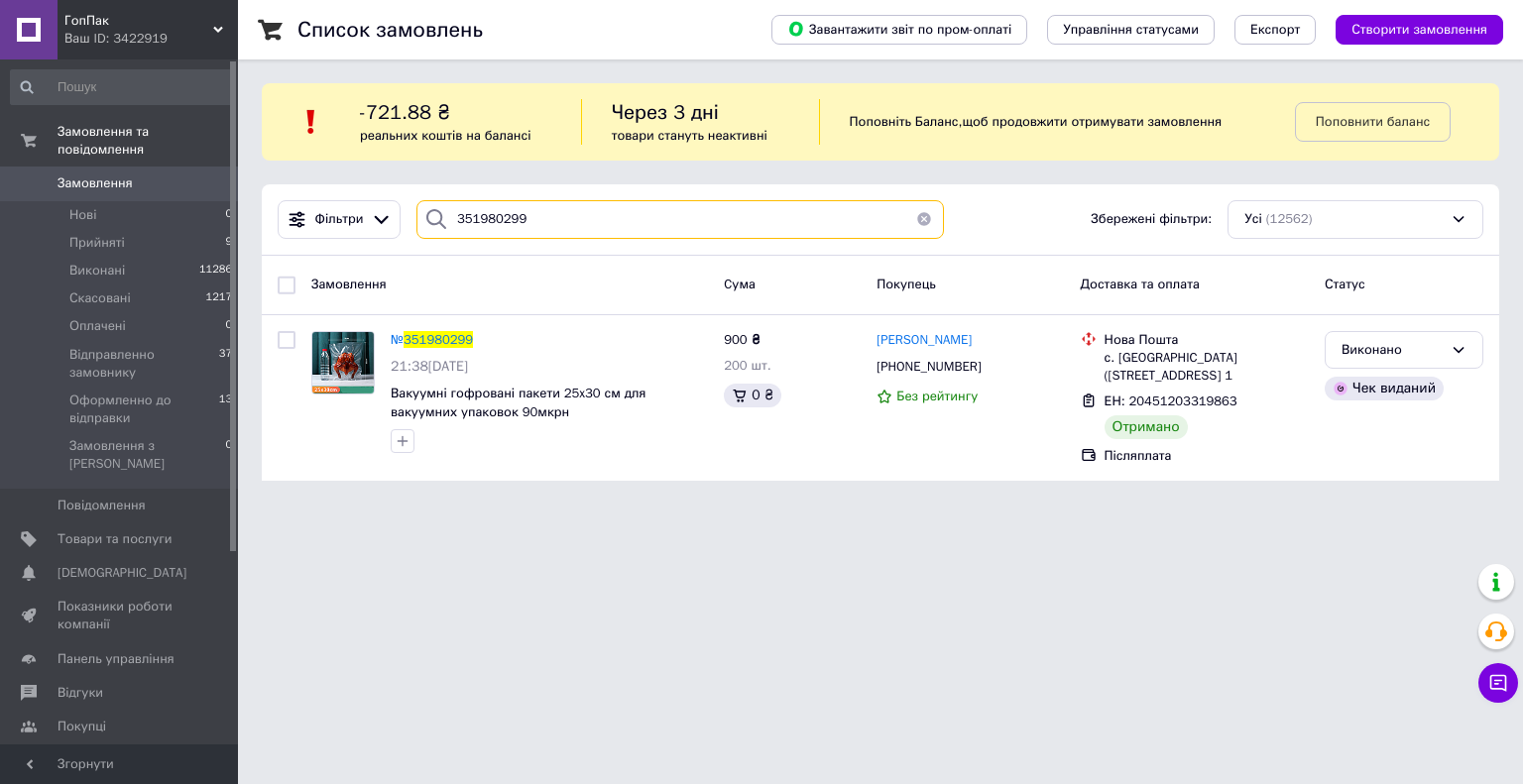 drag, startPoint x: 540, startPoint y: 213, endPoint x: 442, endPoint y: 215, distance: 98.0204 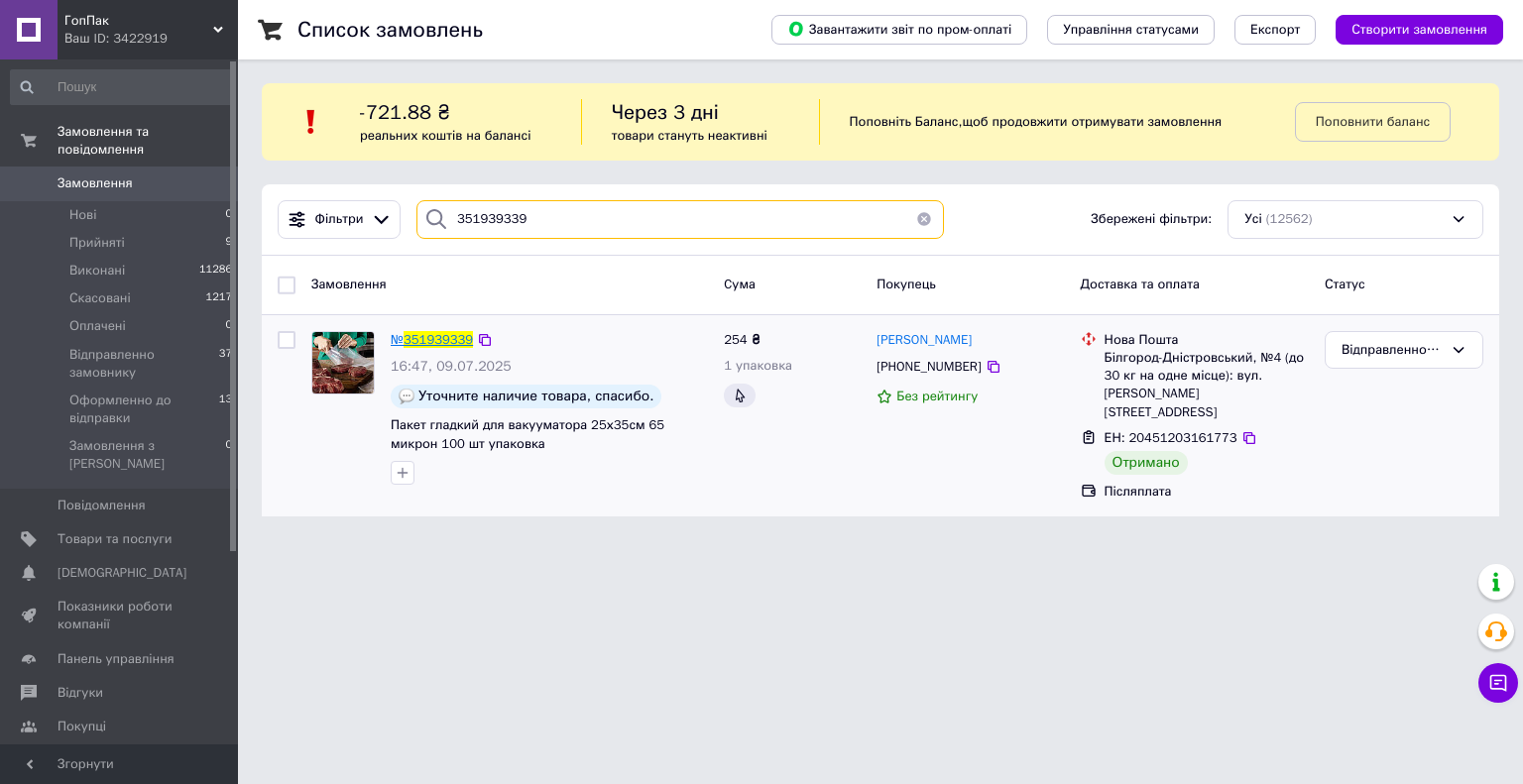 type on "351939339" 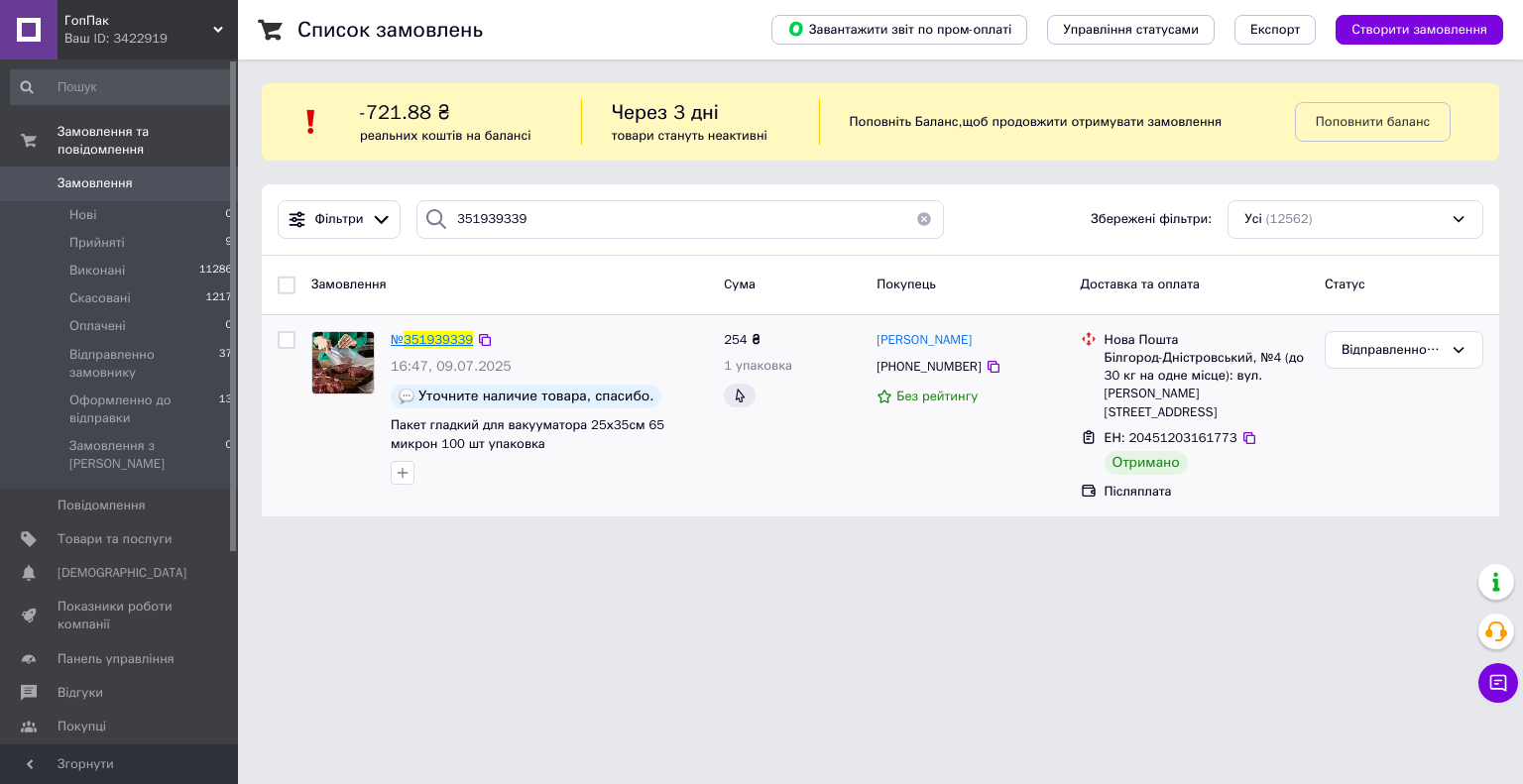 click on "351939339" at bounding box center (438, 339) 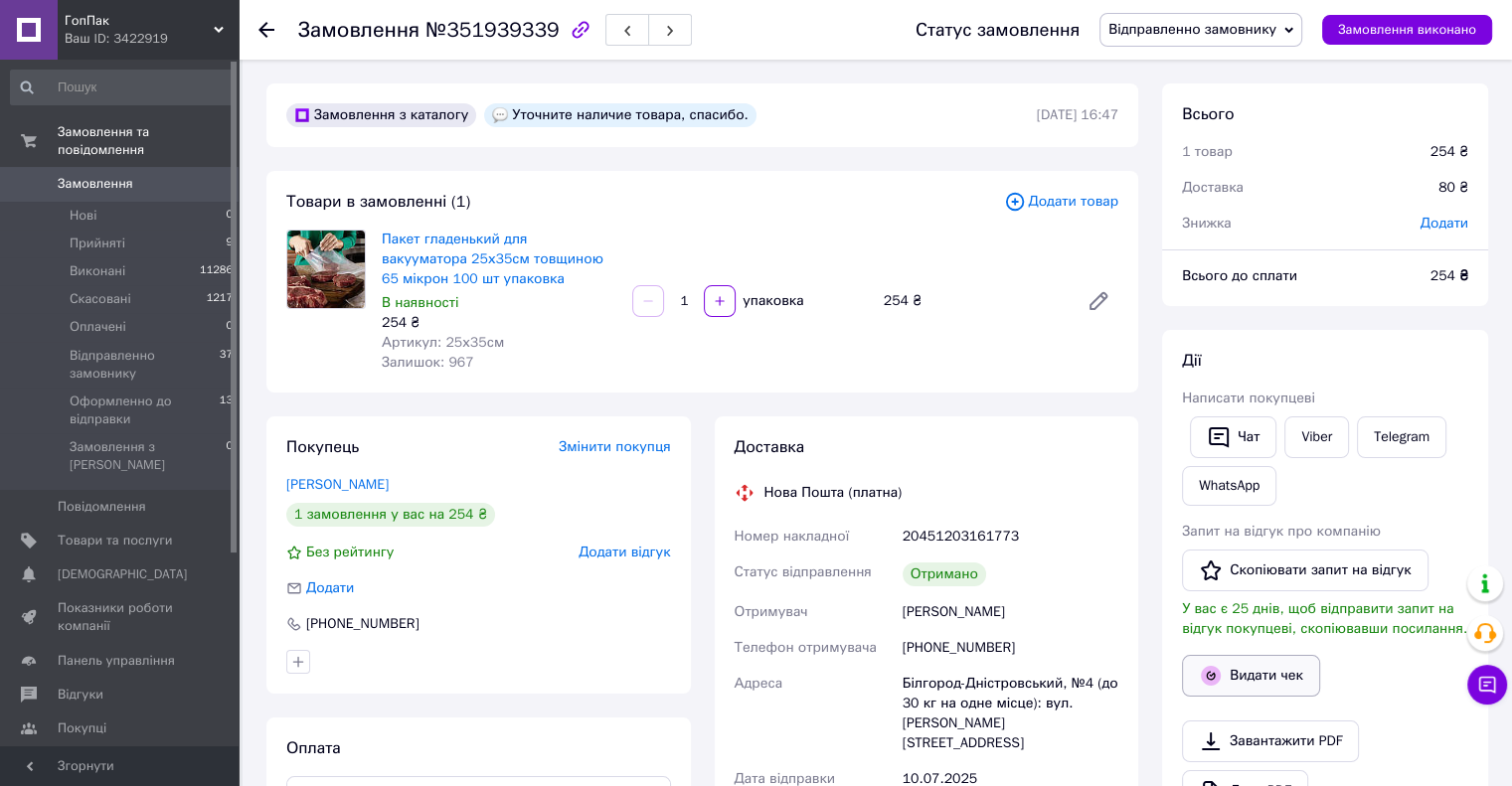 click on "Видати чек" at bounding box center (1251, 676) 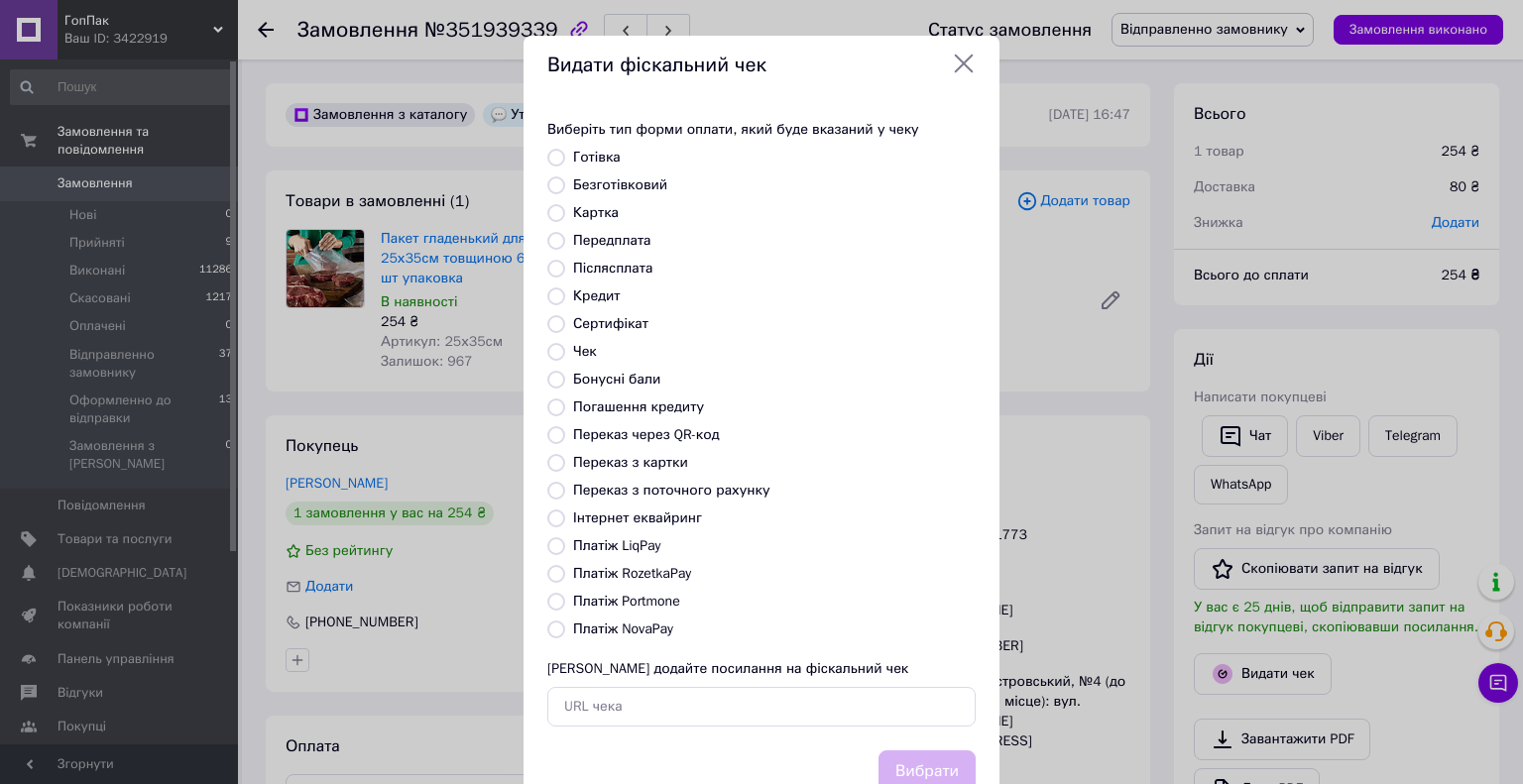 click on "Безготівковий" at bounding box center (556, 185) 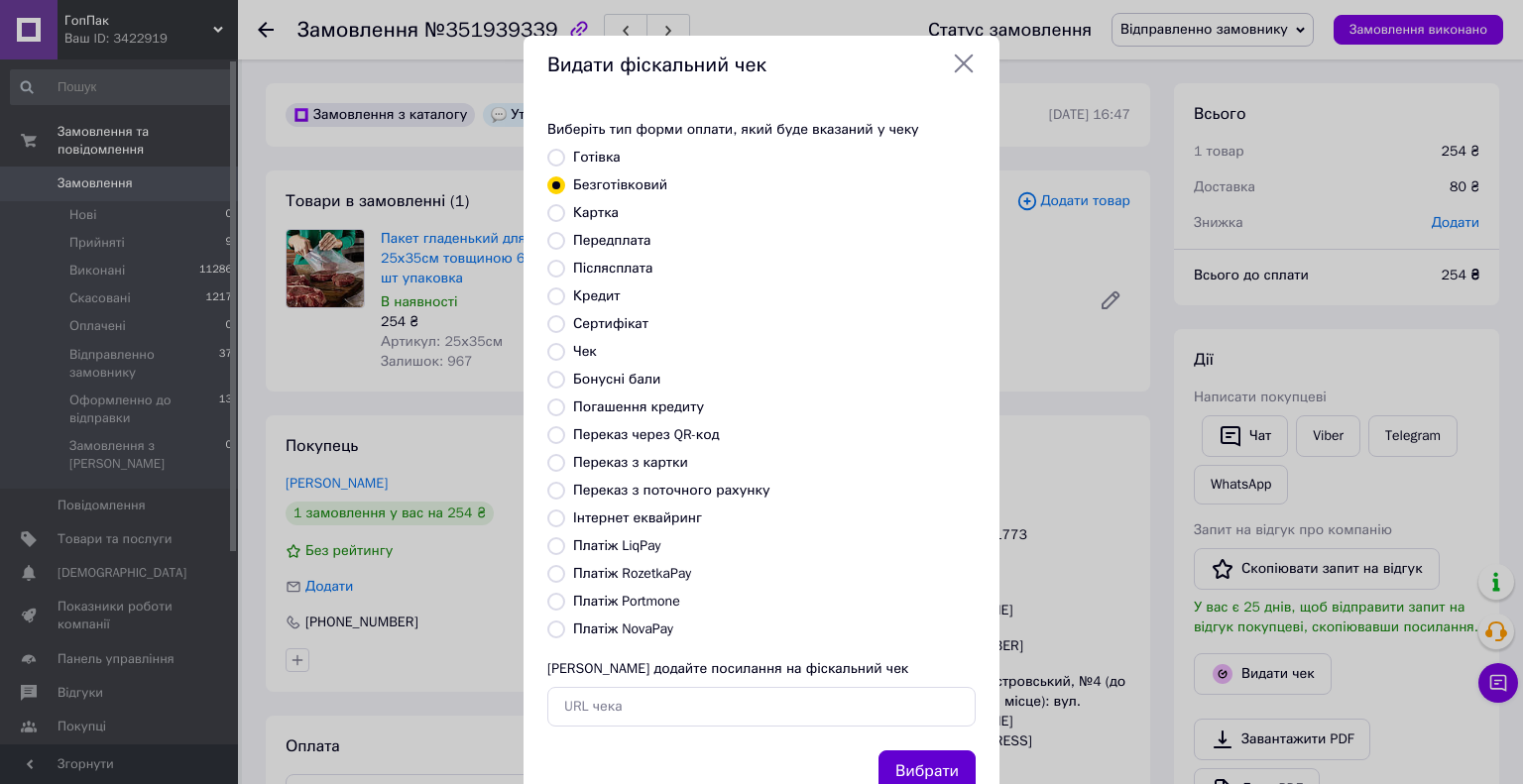 click on "Вибрати" at bounding box center [927, 771] 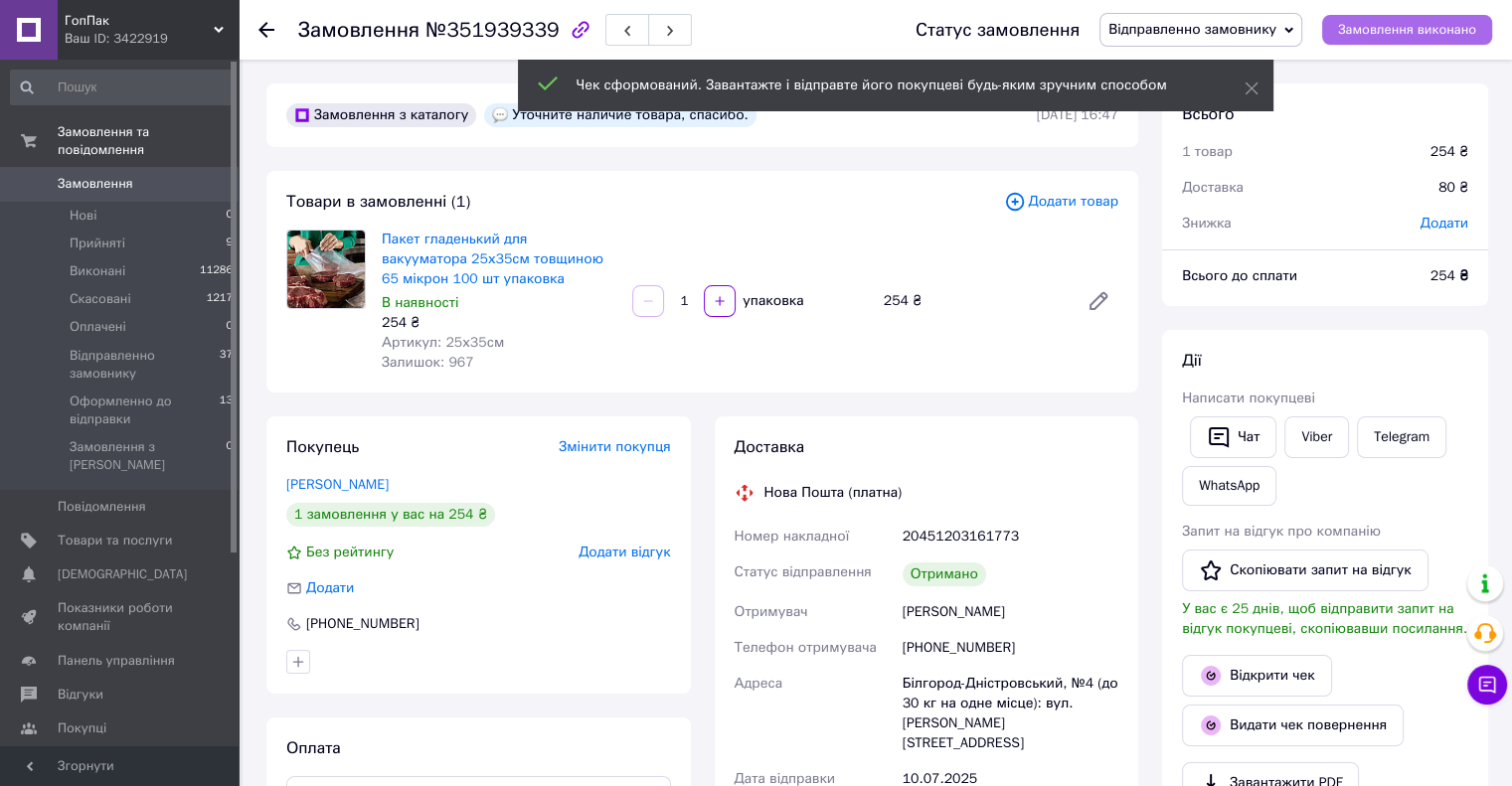 click on "Замовлення виконано" at bounding box center [1407, 30] 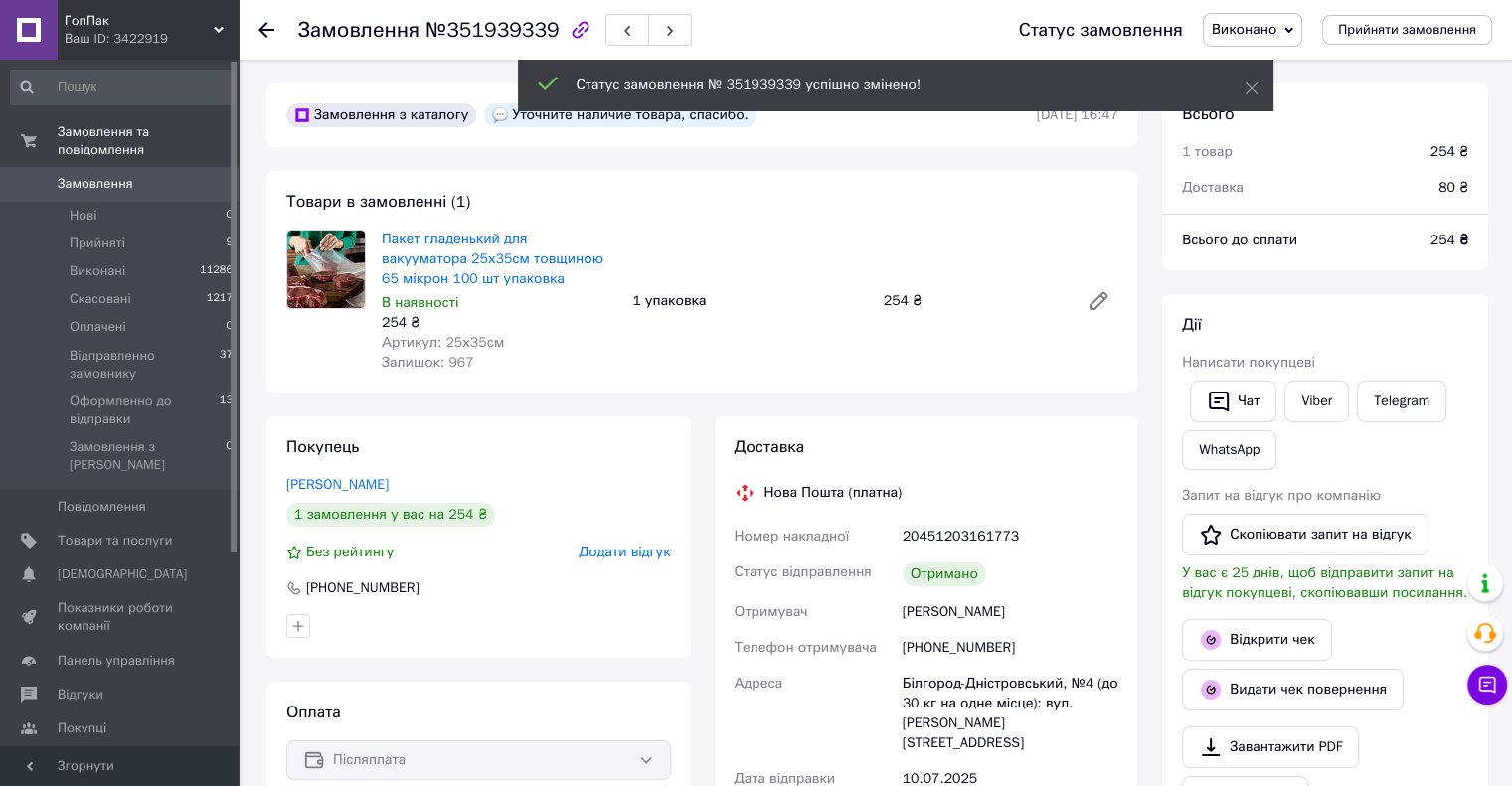 click 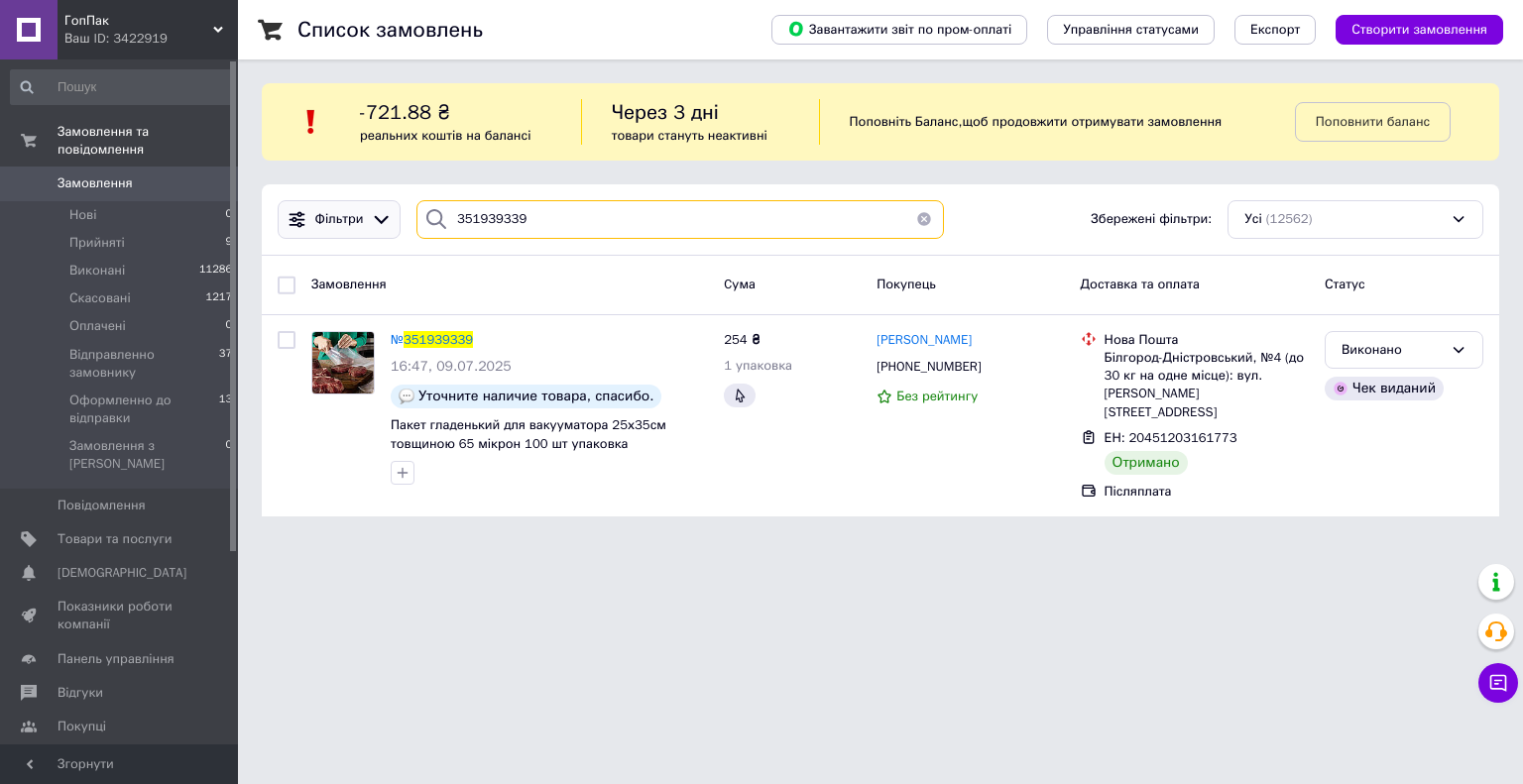 drag, startPoint x: 547, startPoint y: 211, endPoint x: 391, endPoint y: 208, distance: 156.02884 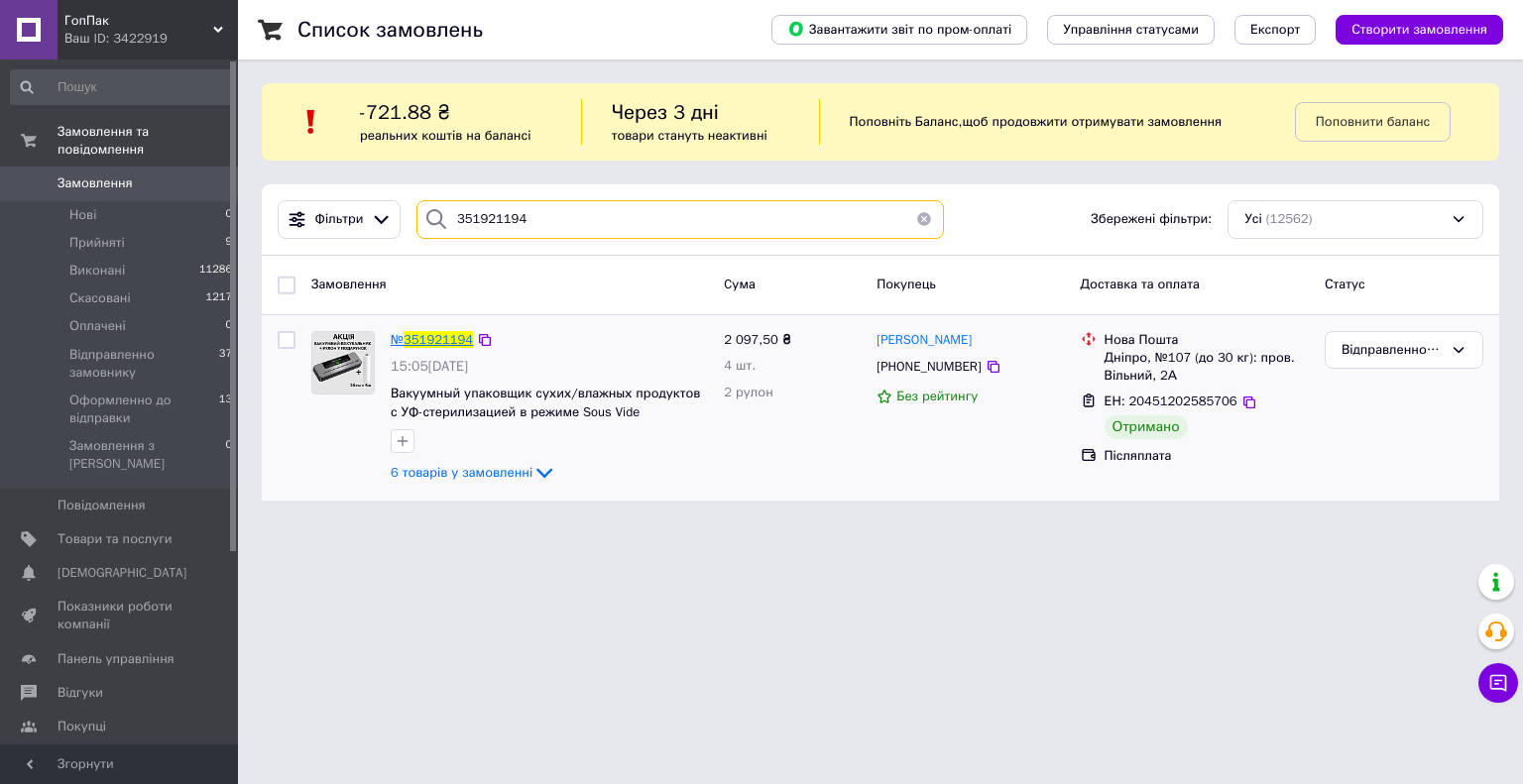 type on "351921194" 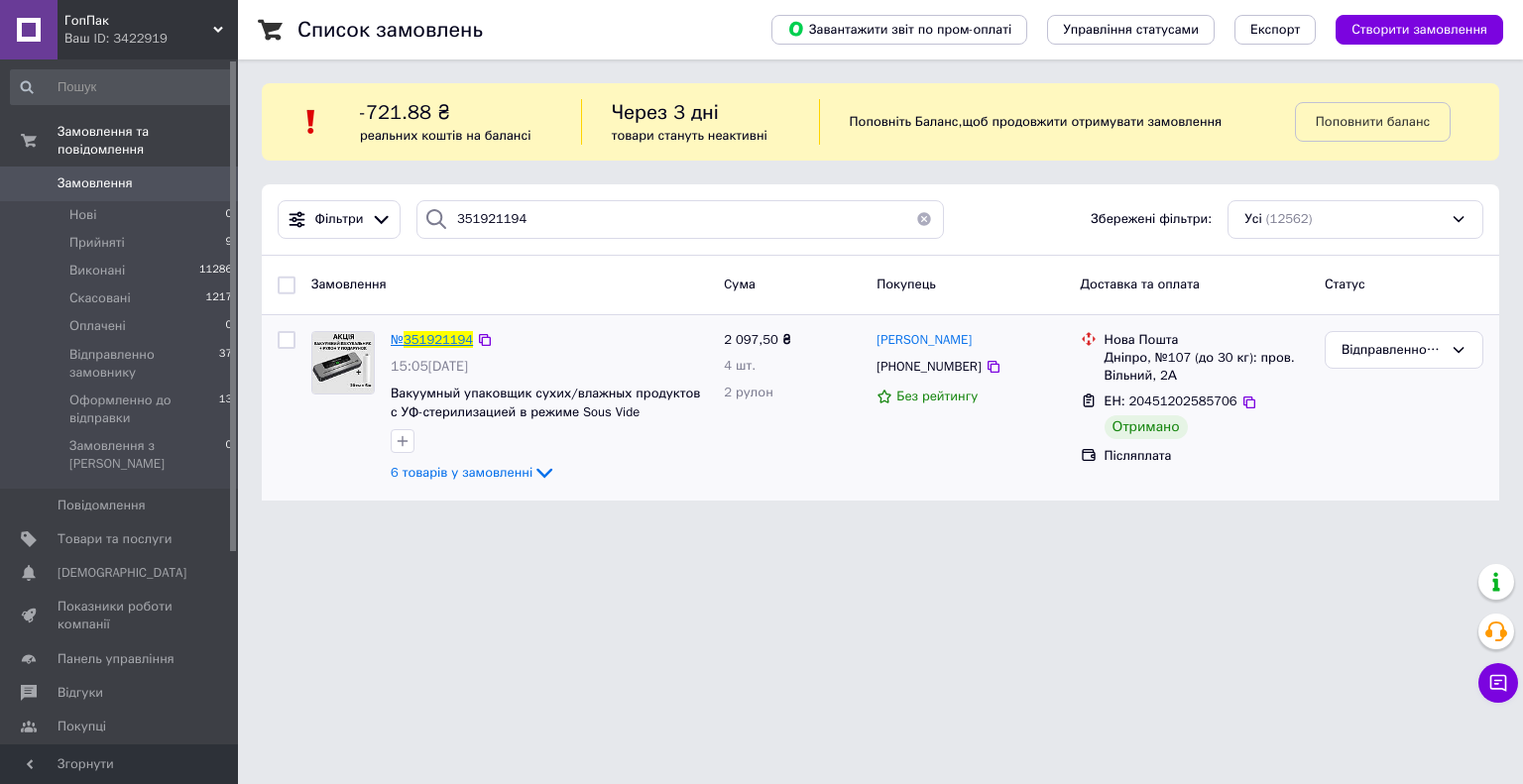 click on "351921194" at bounding box center [438, 339] 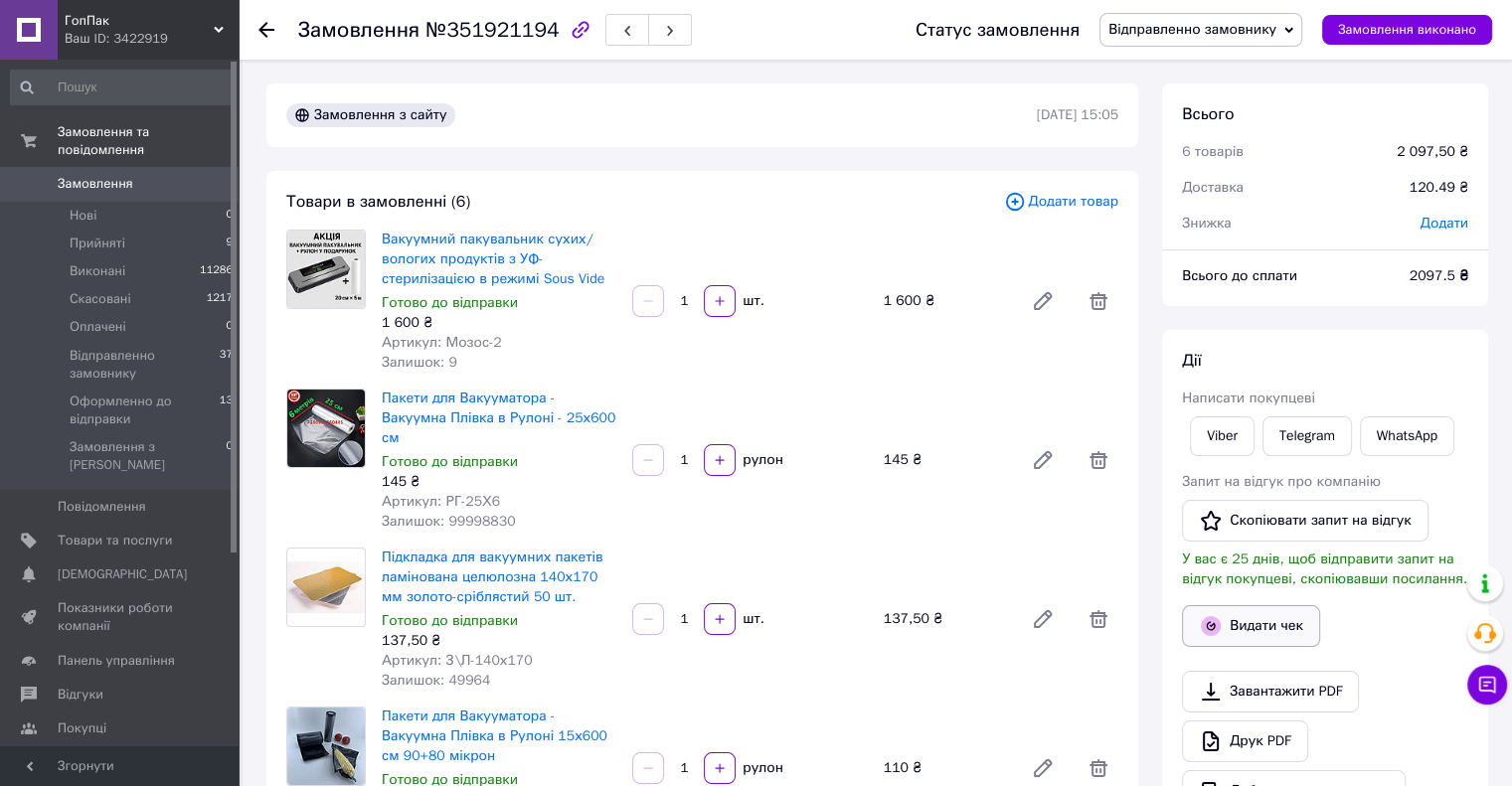 scroll, scrollTop: 77, scrollLeft: 0, axis: vertical 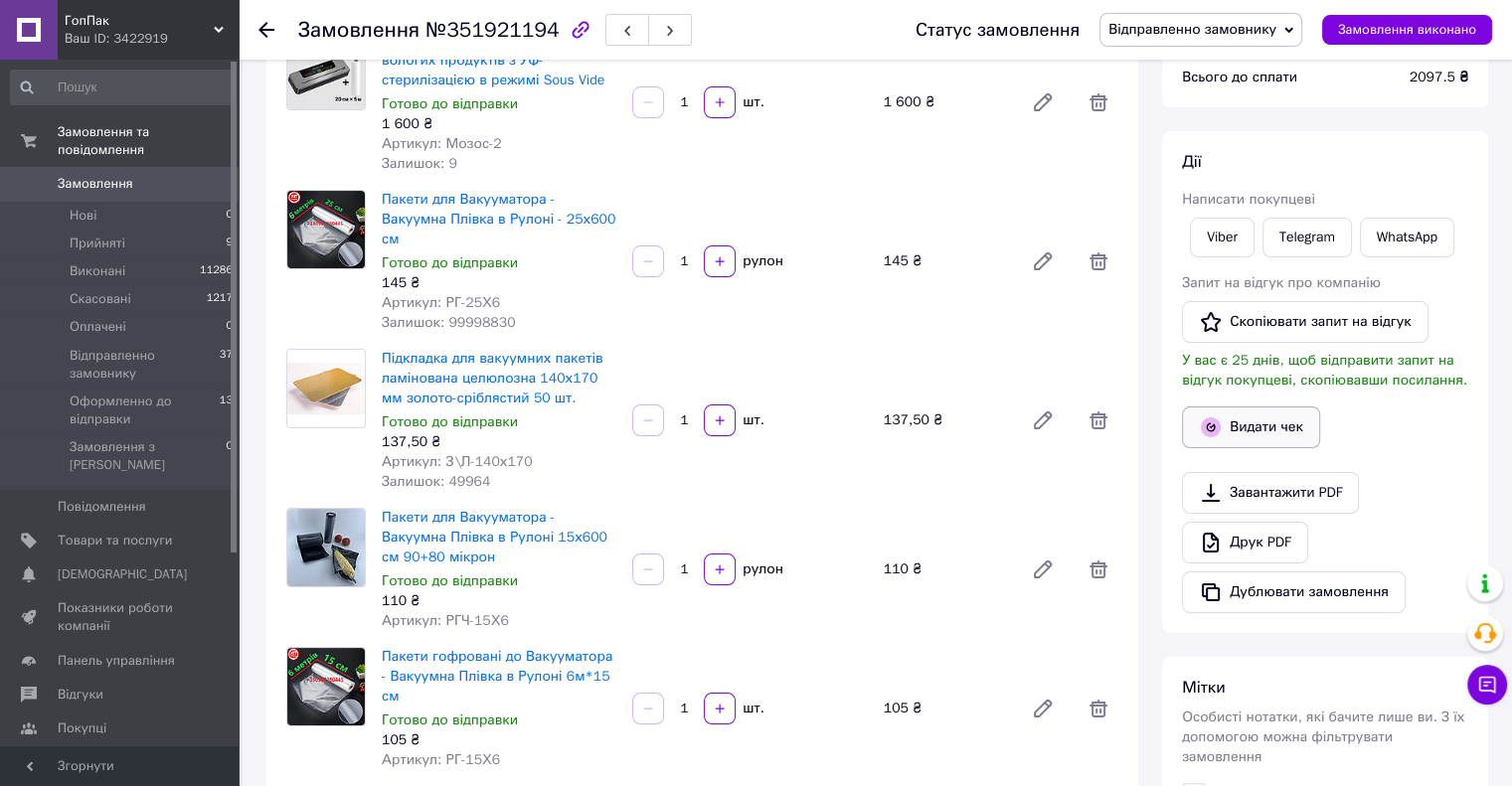 click on "Видати чек" at bounding box center (1251, 427) 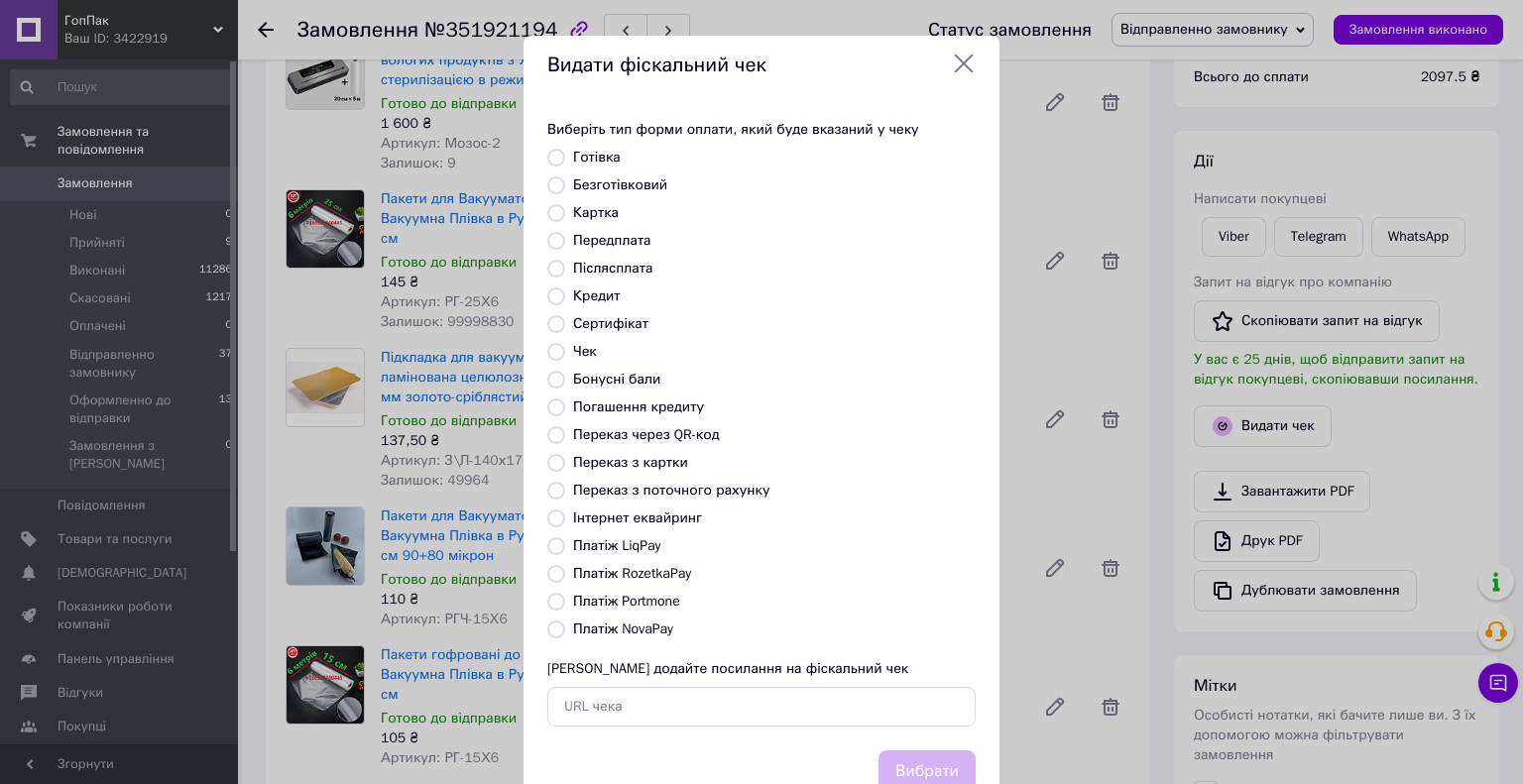 click on "Безготівковий" at bounding box center [556, 185] 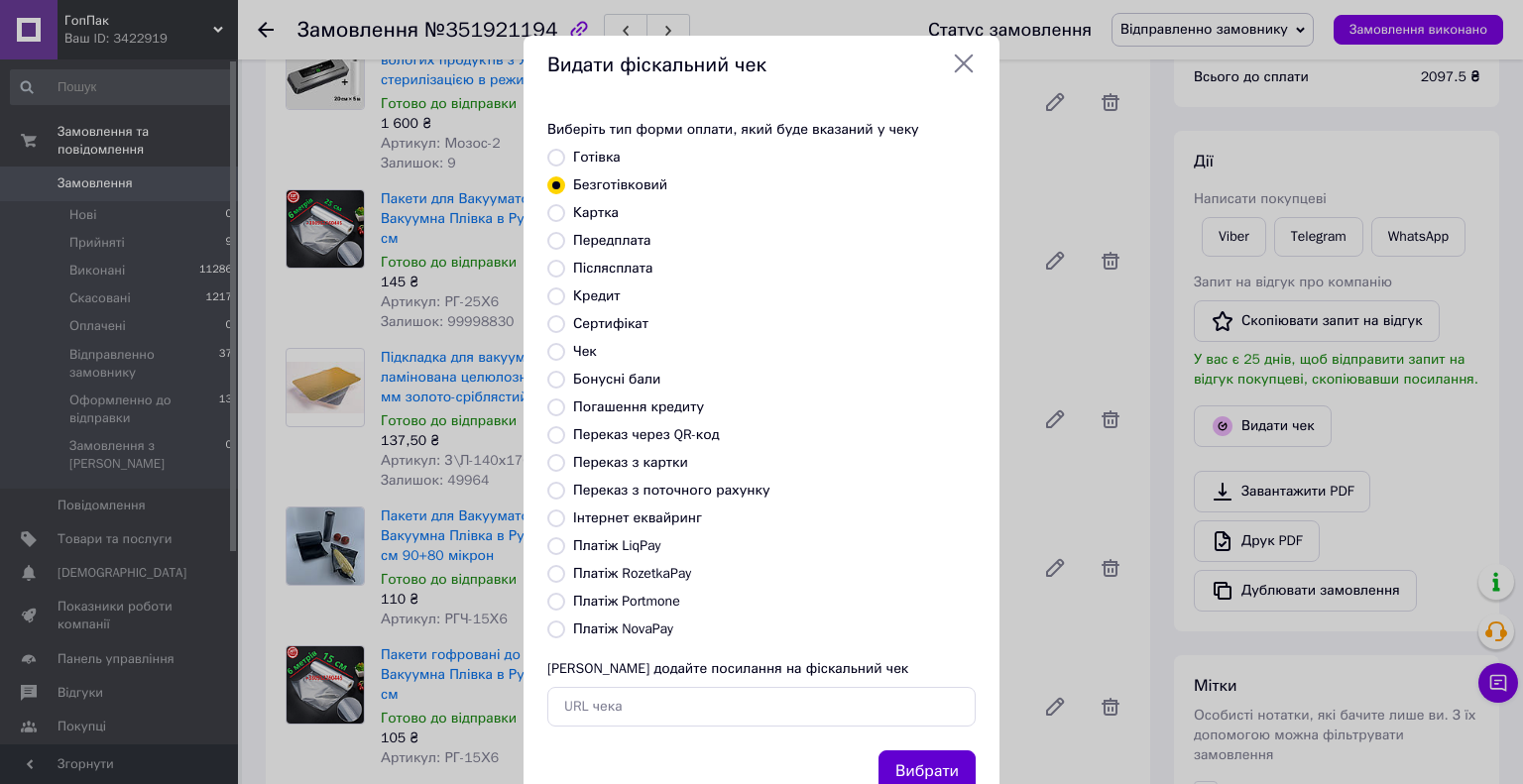 click on "Вибрати" at bounding box center (927, 771) 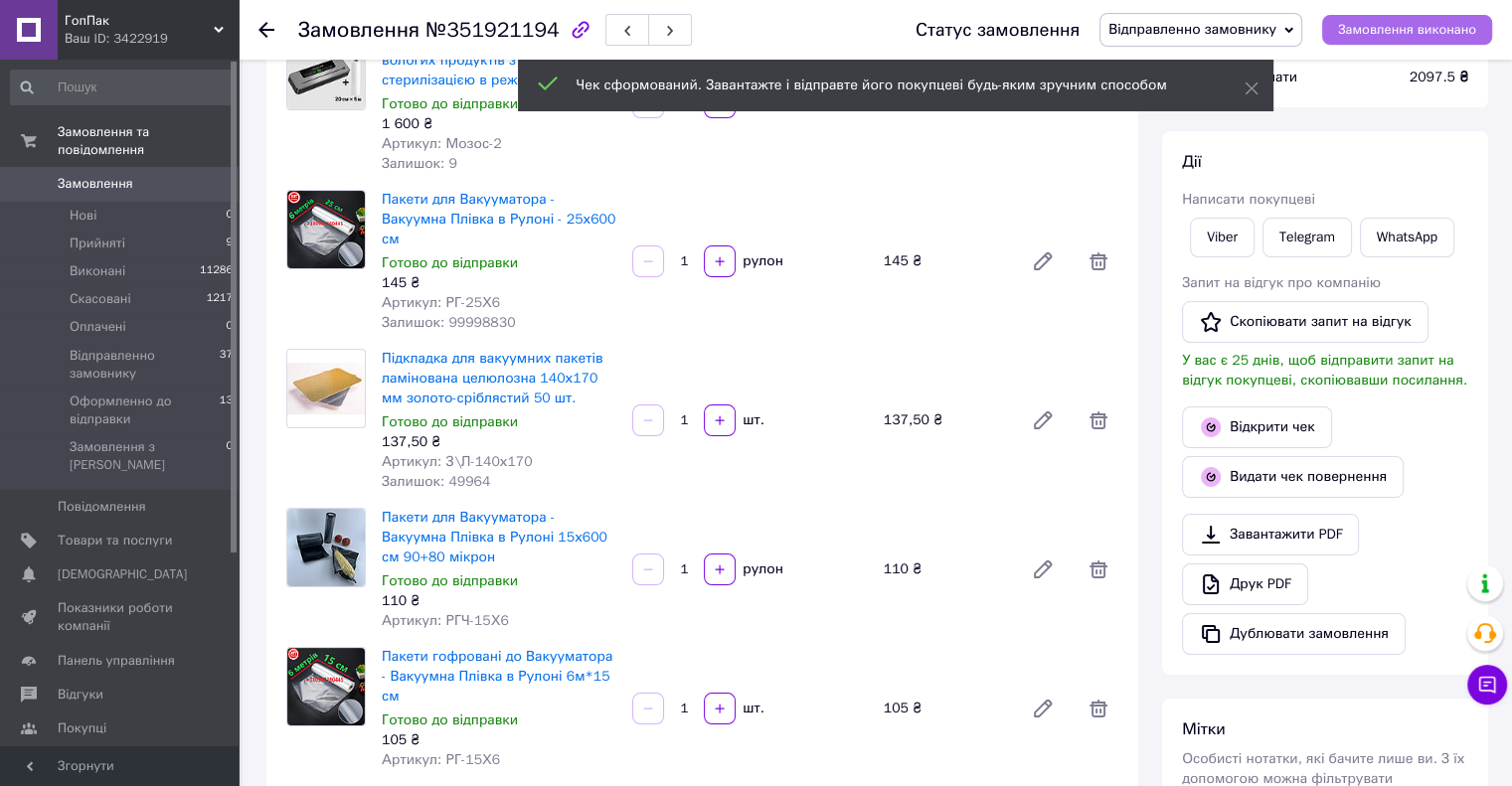 click on "Замовлення виконано" at bounding box center [1407, 30] 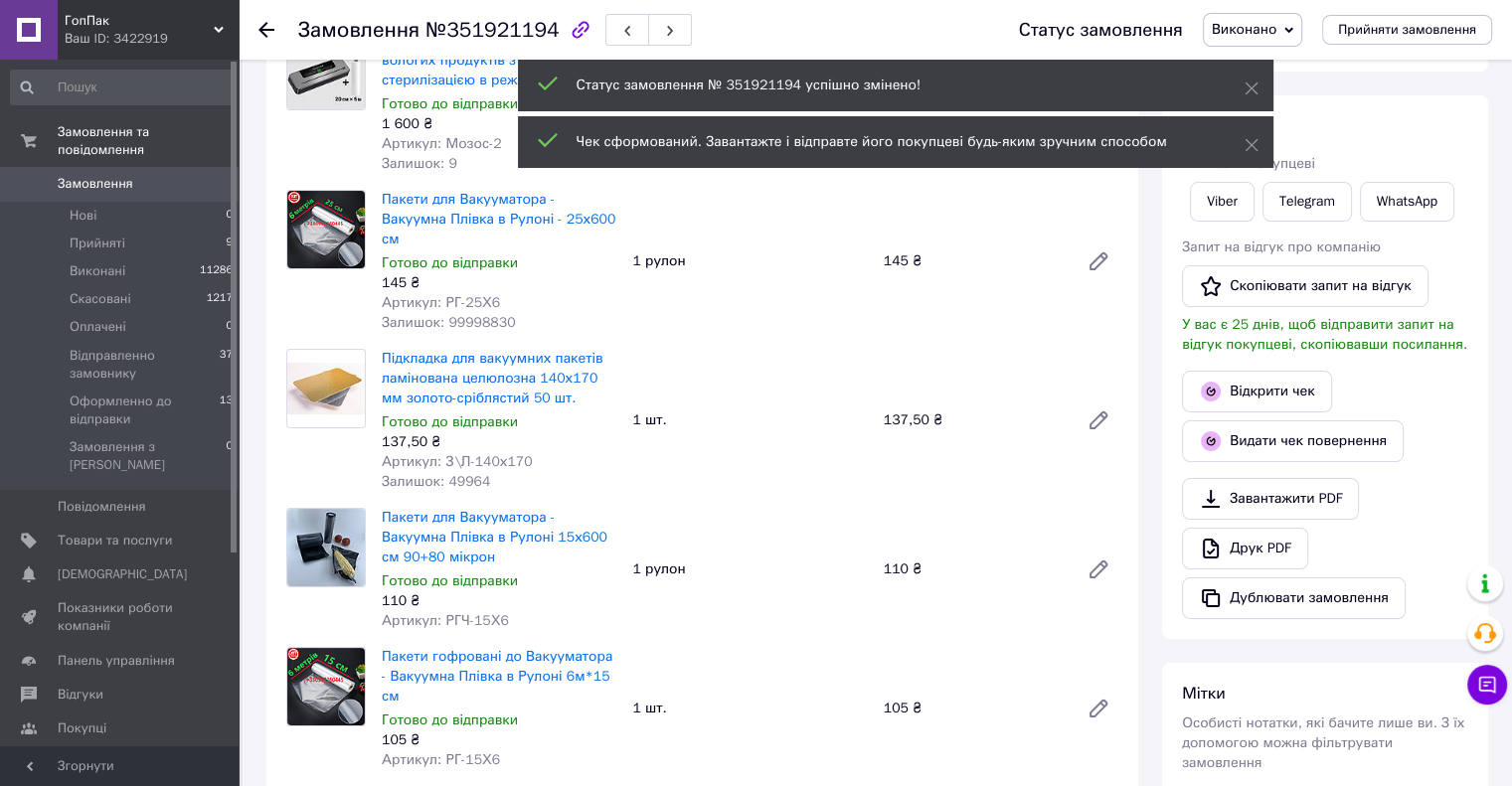 scroll, scrollTop: 263, scrollLeft: 0, axis: vertical 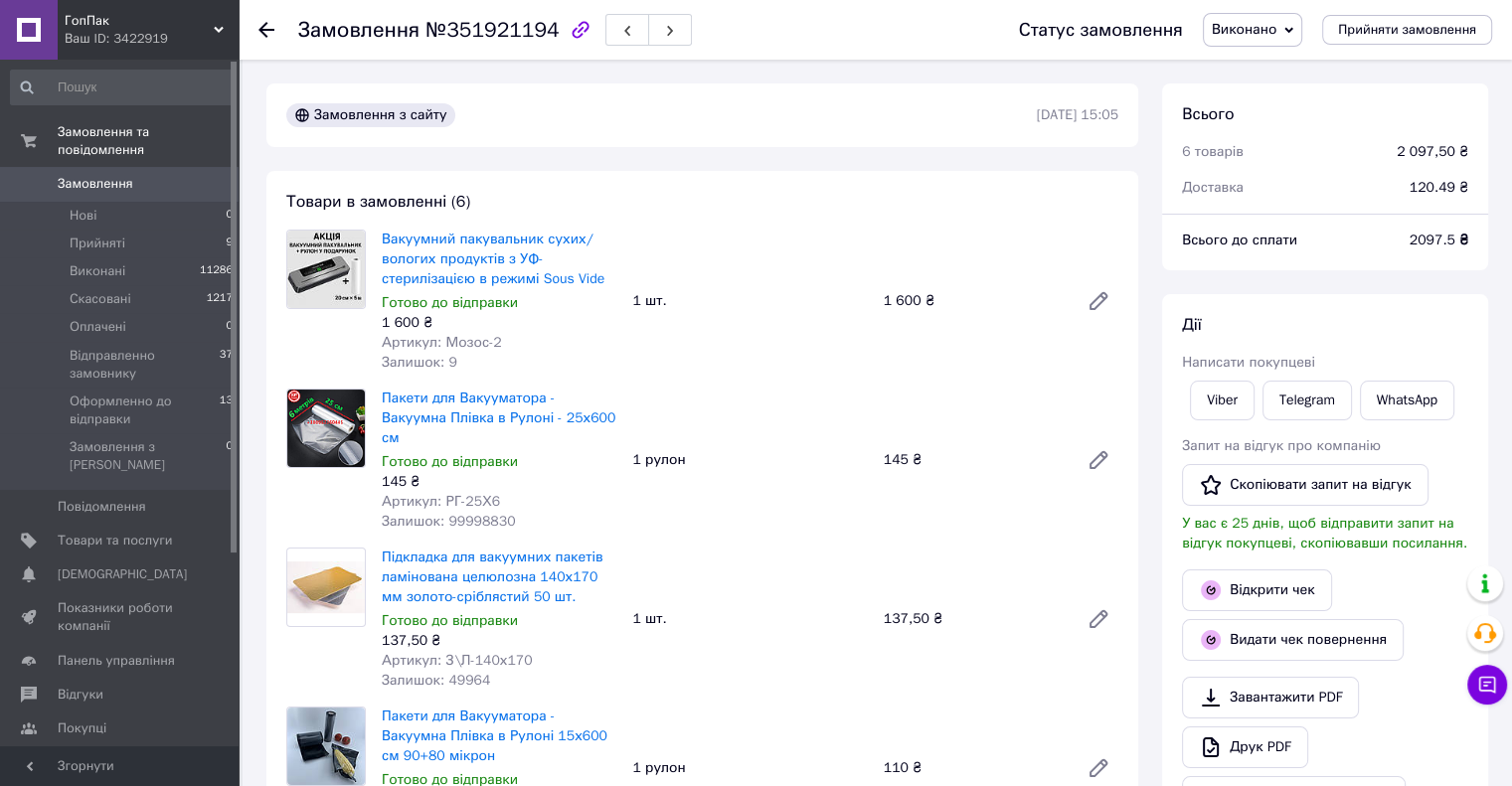 click 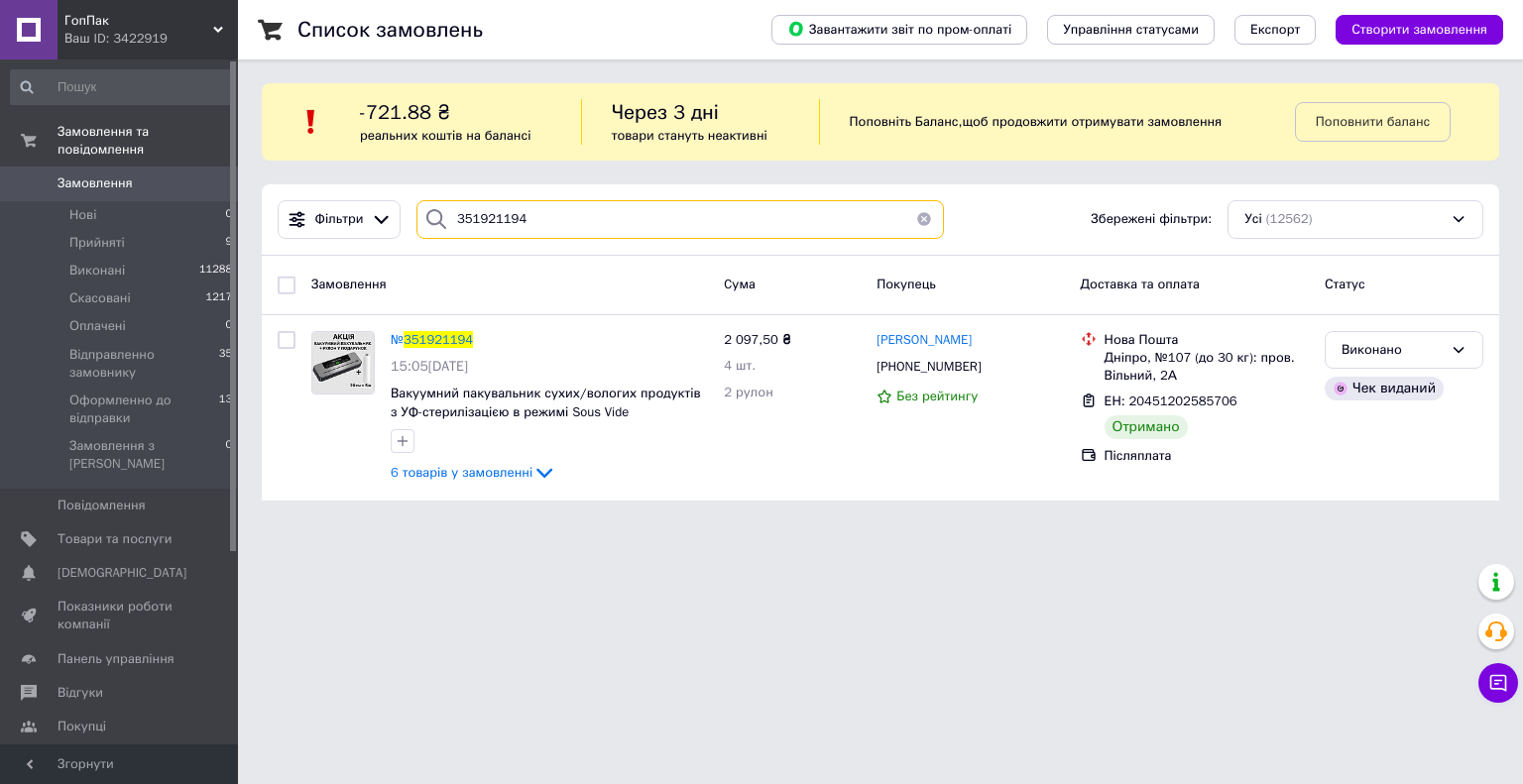 drag, startPoint x: 540, startPoint y: 208, endPoint x: 420, endPoint y: 230, distance: 122 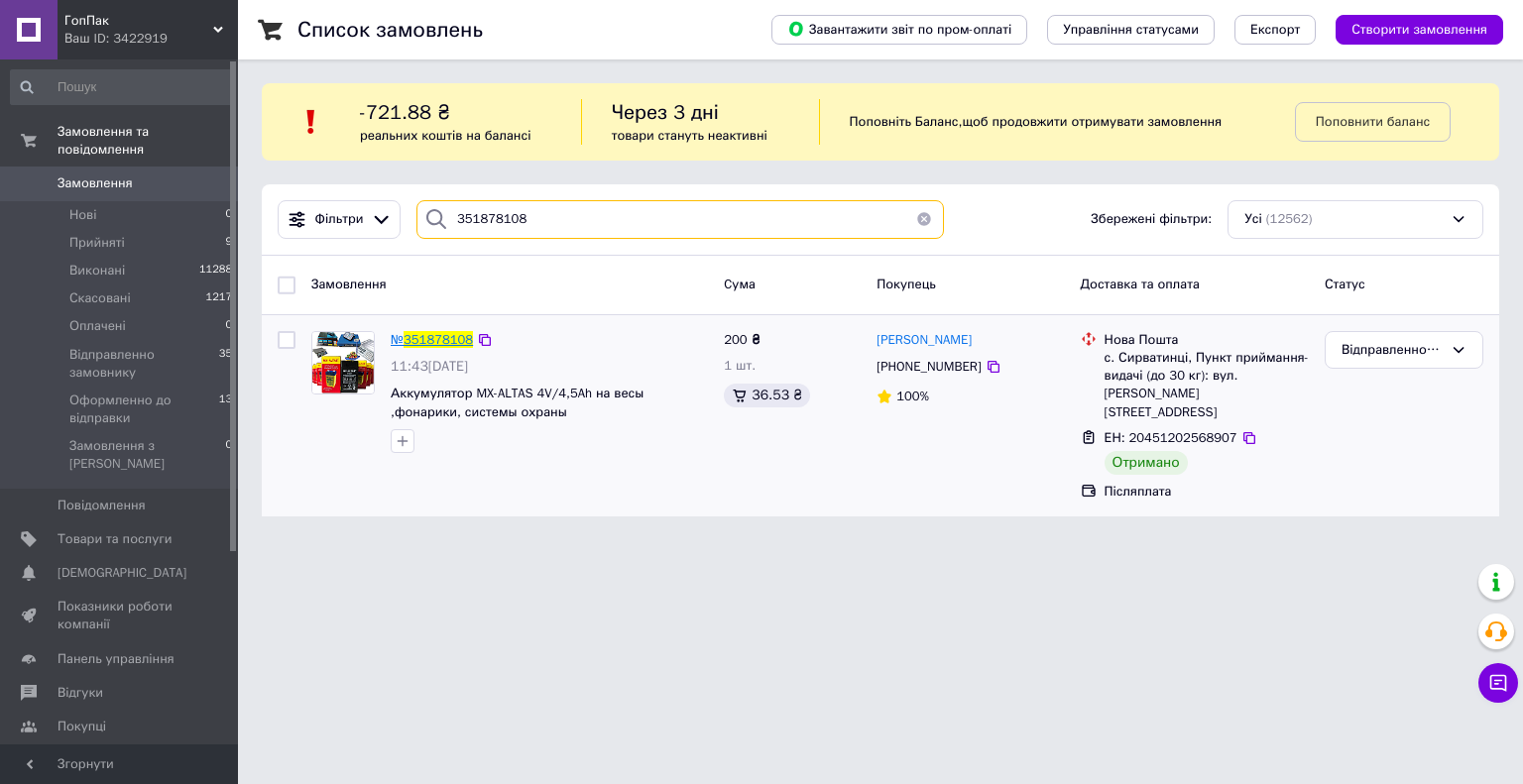 type on "351878108" 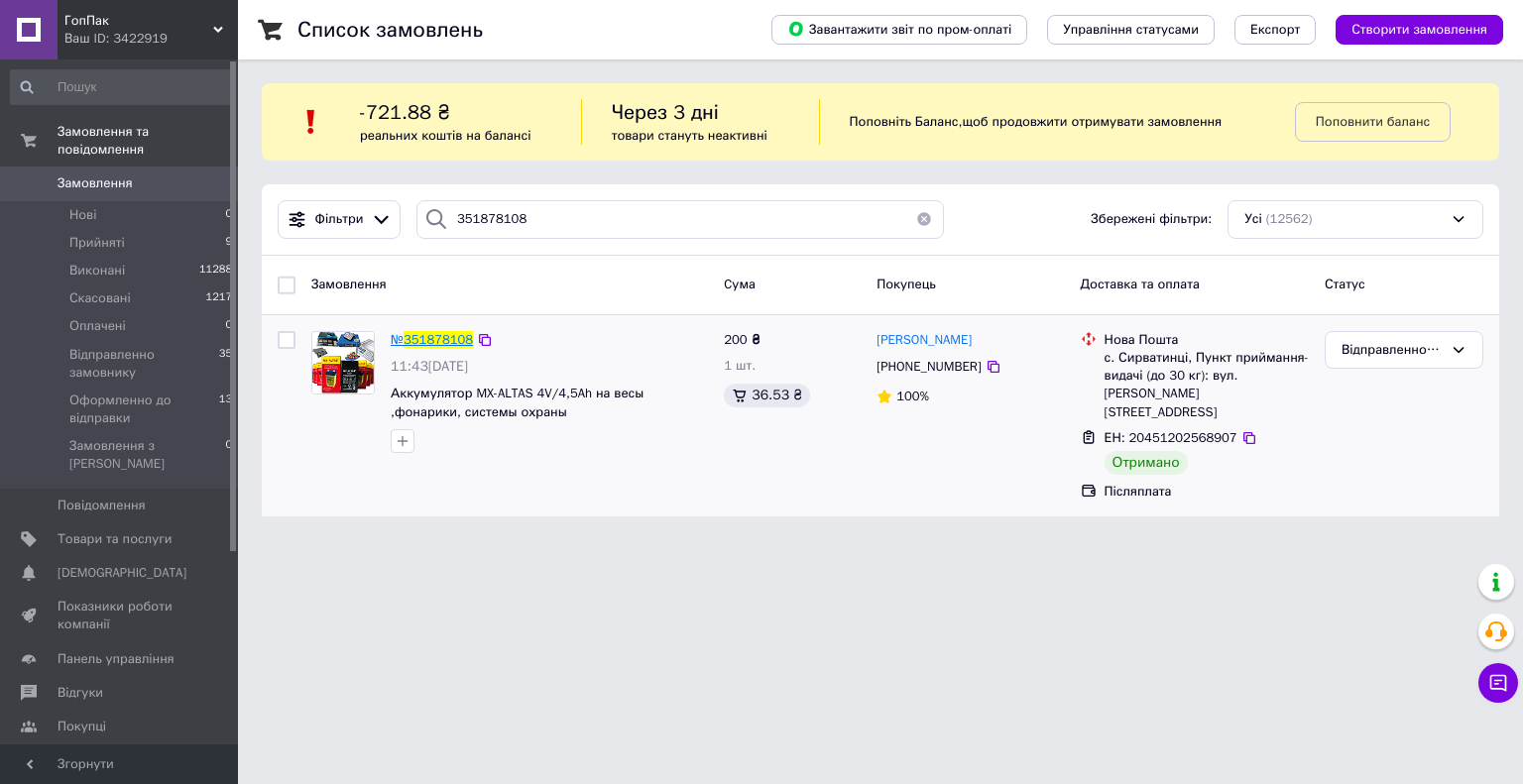 click on "351878108" at bounding box center [438, 339] 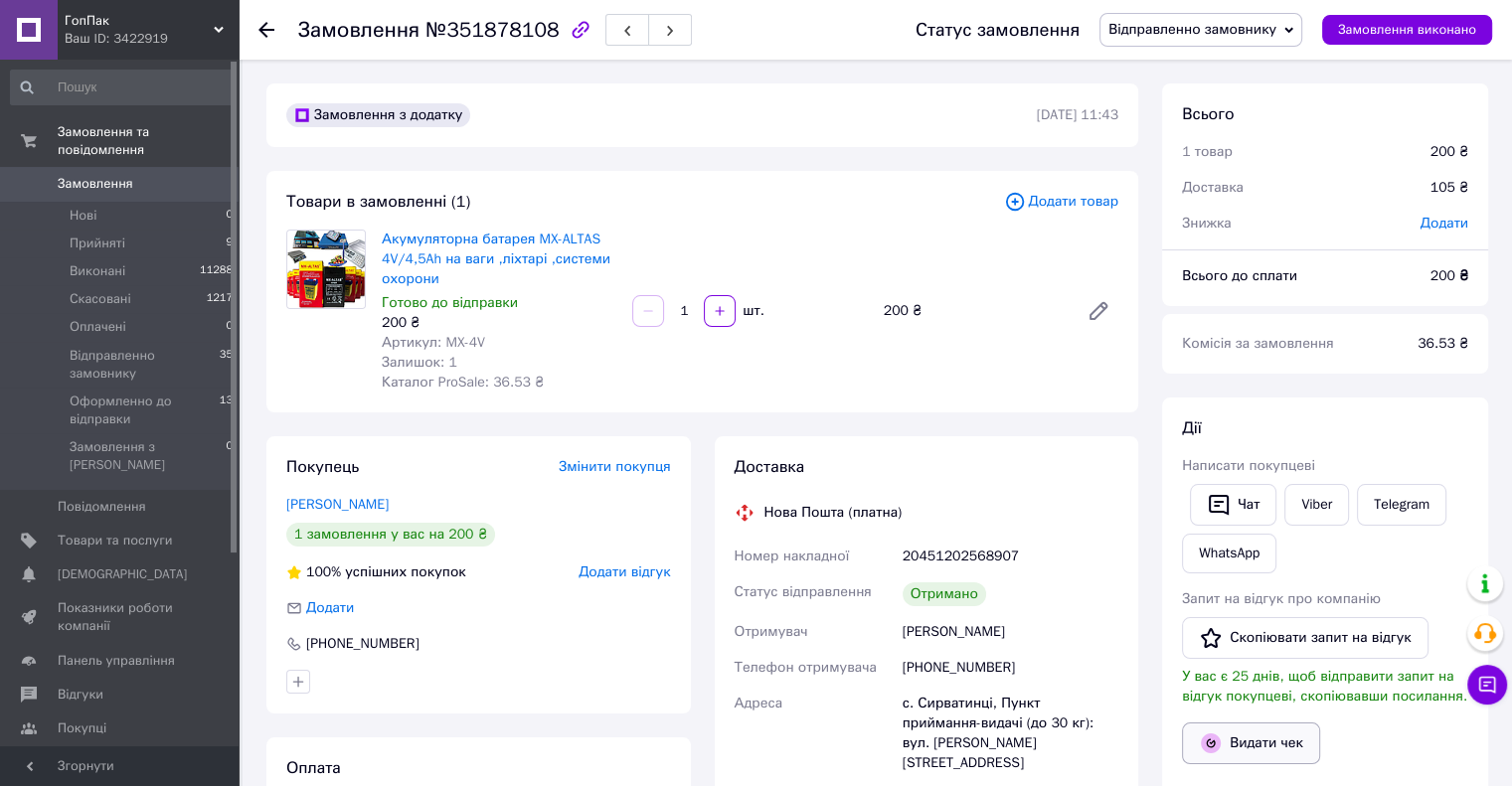 click on "Видати чек" at bounding box center [1251, 743] 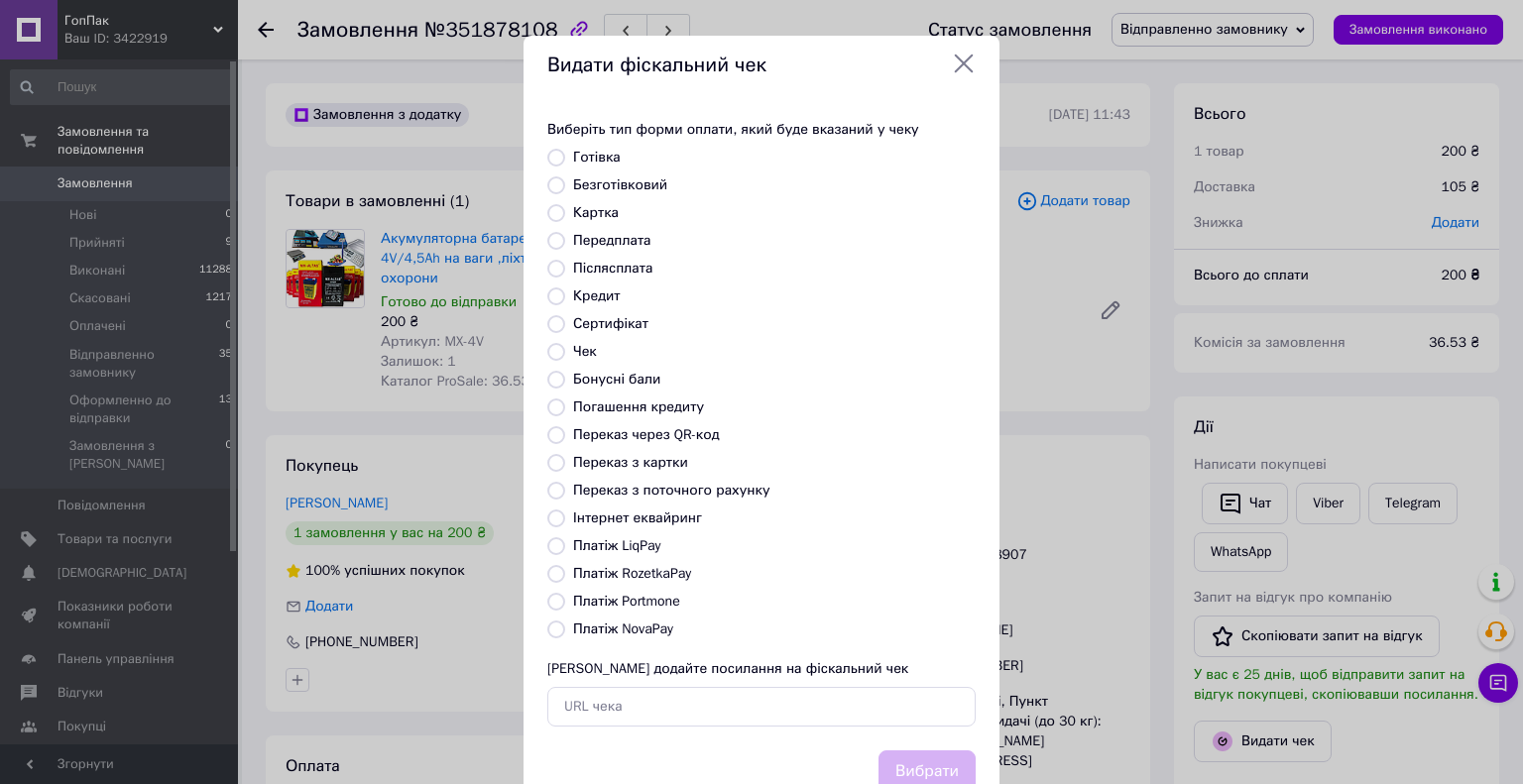 click on "Безготівковий" at bounding box center [556, 185] 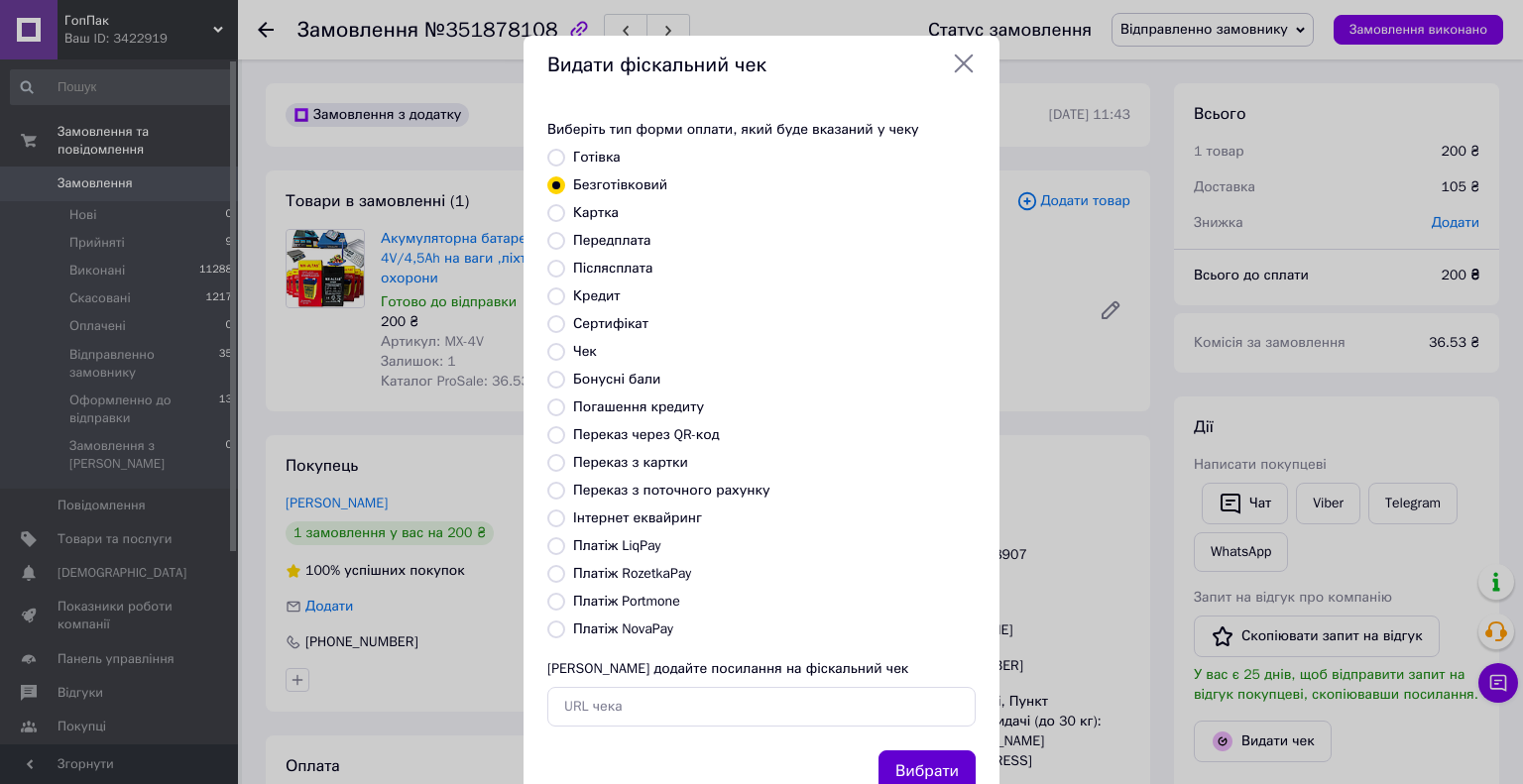 click on "Вибрати" at bounding box center (927, 771) 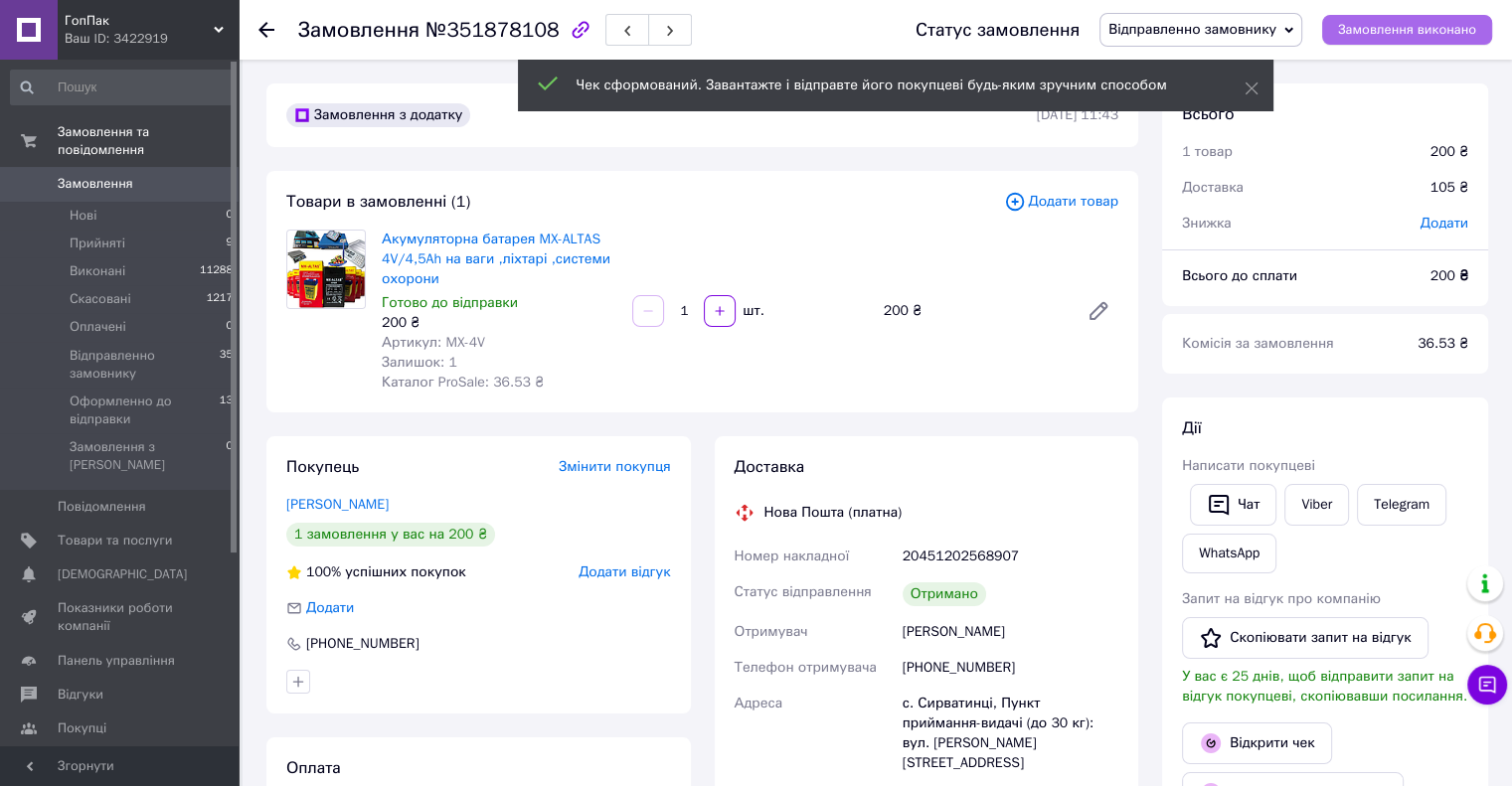 click on "Замовлення виконано" at bounding box center (1407, 30) 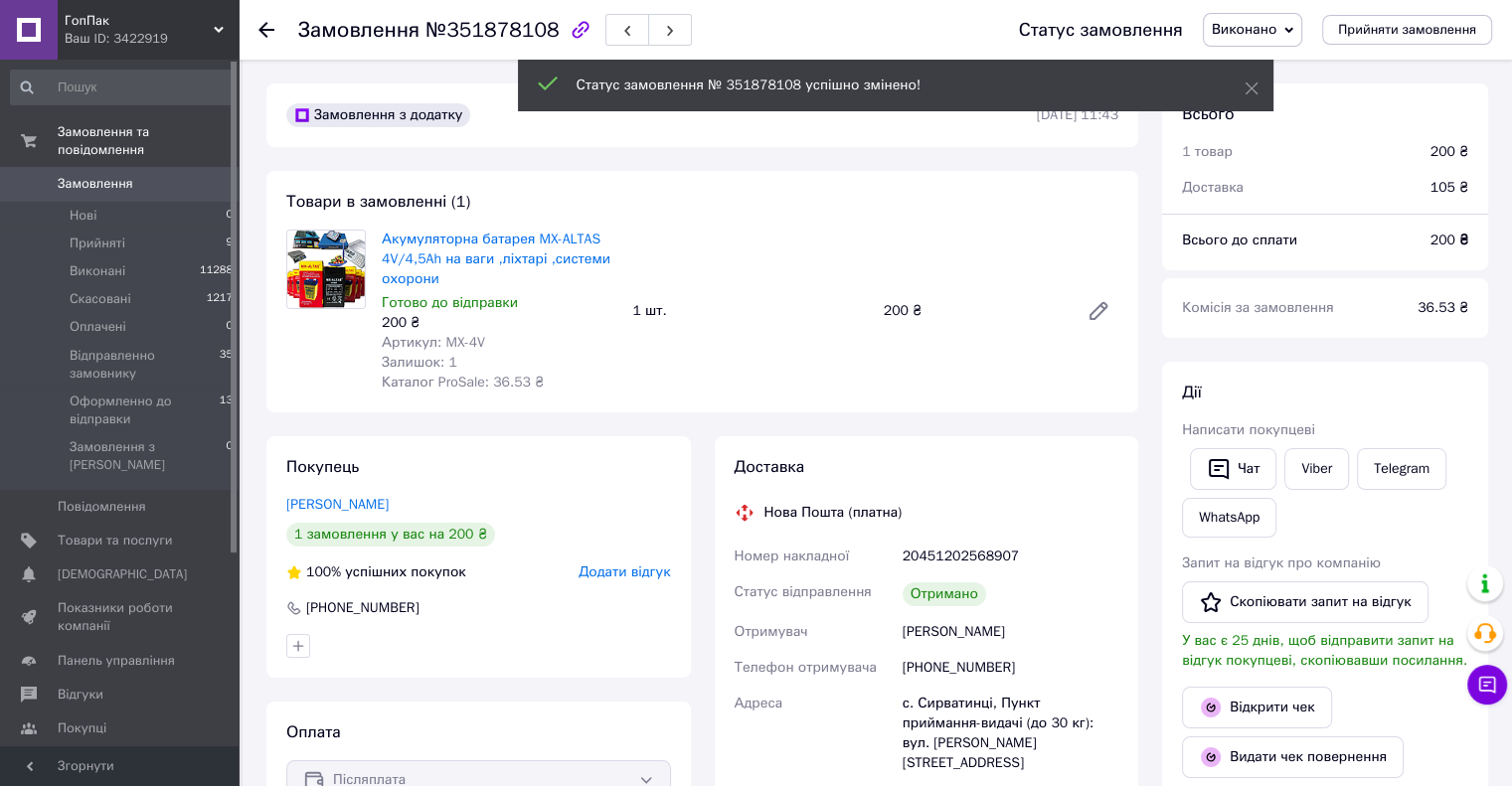 click 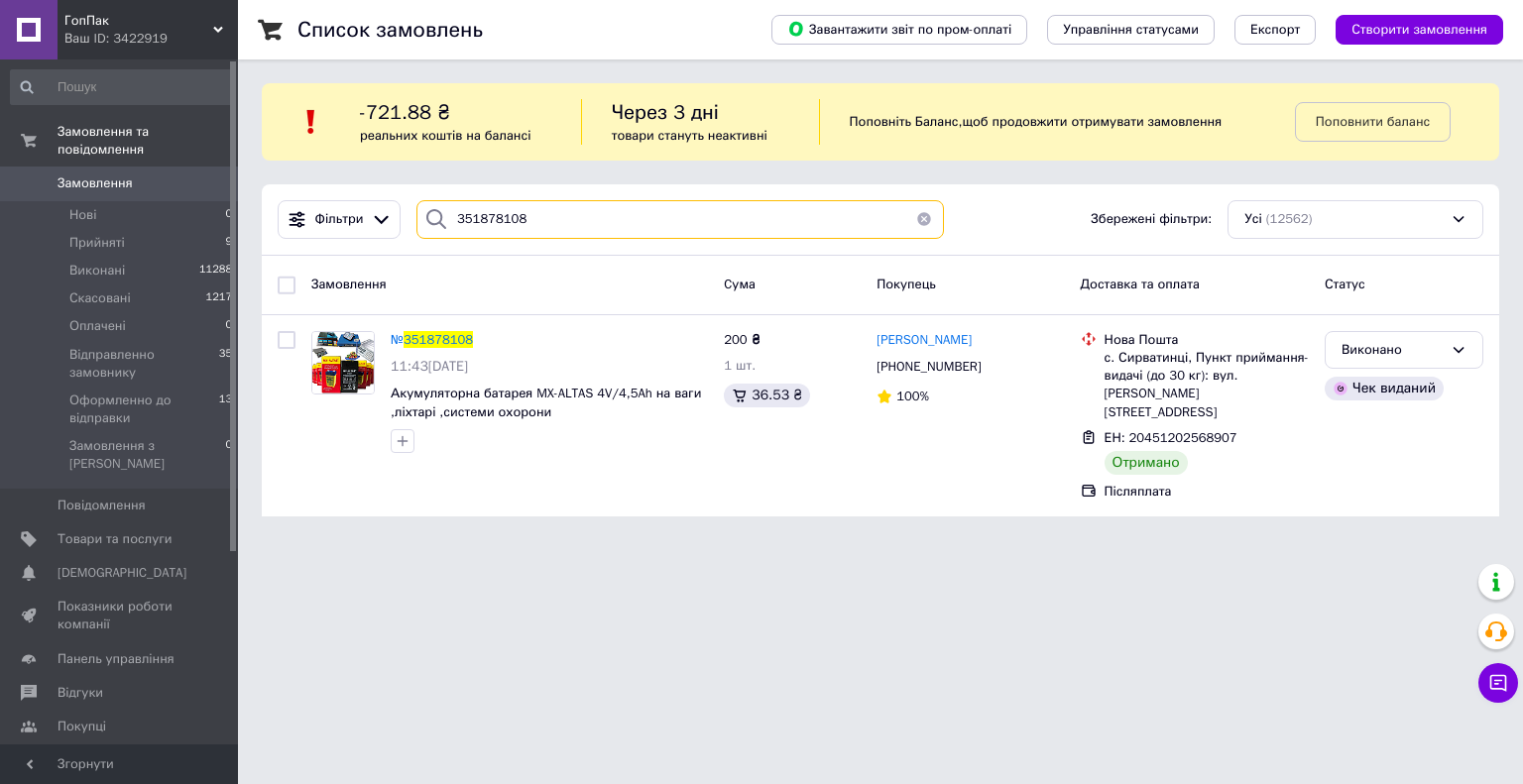 drag, startPoint x: 554, startPoint y: 225, endPoint x: 407, endPoint y: 225, distance: 147 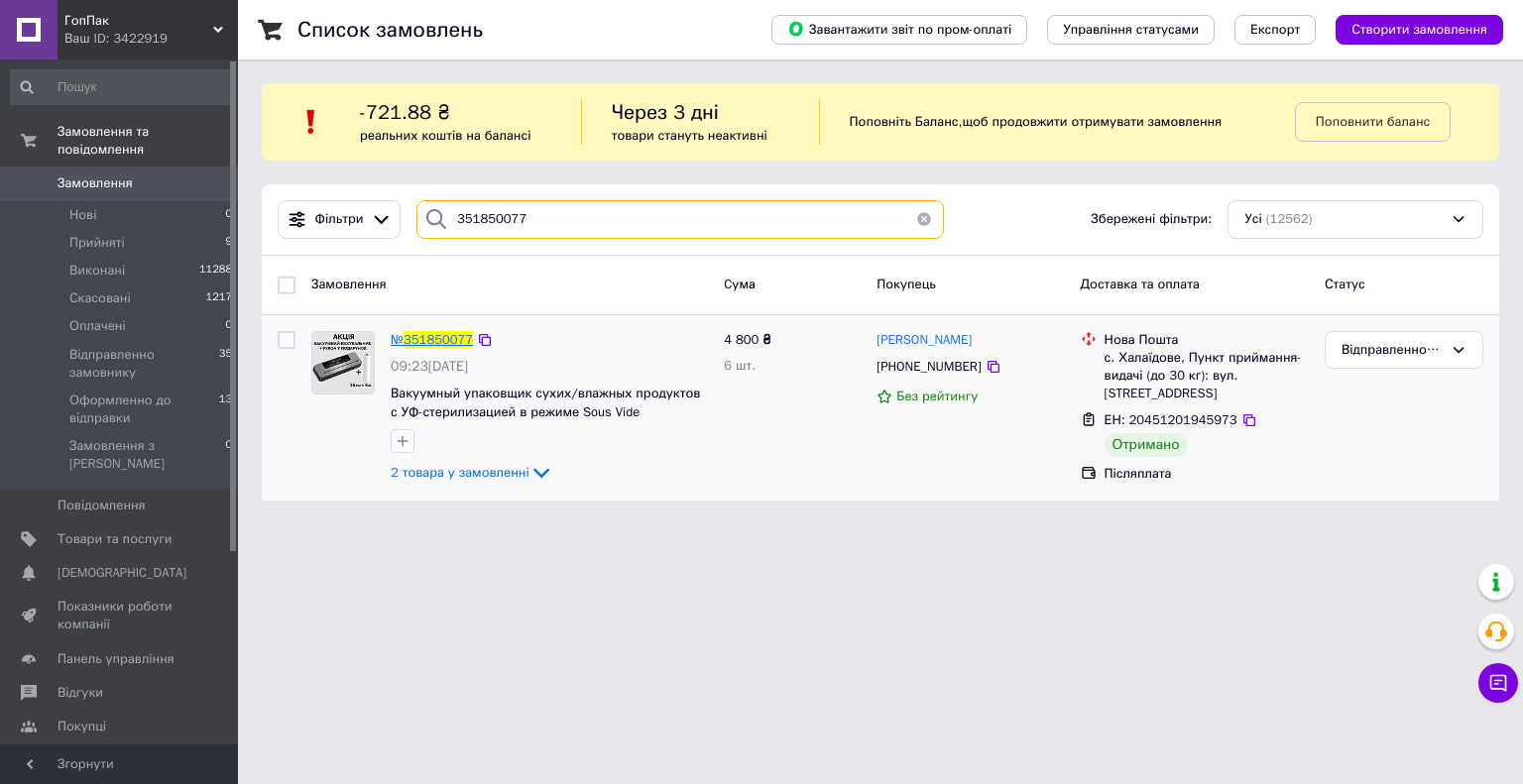type on "351850077" 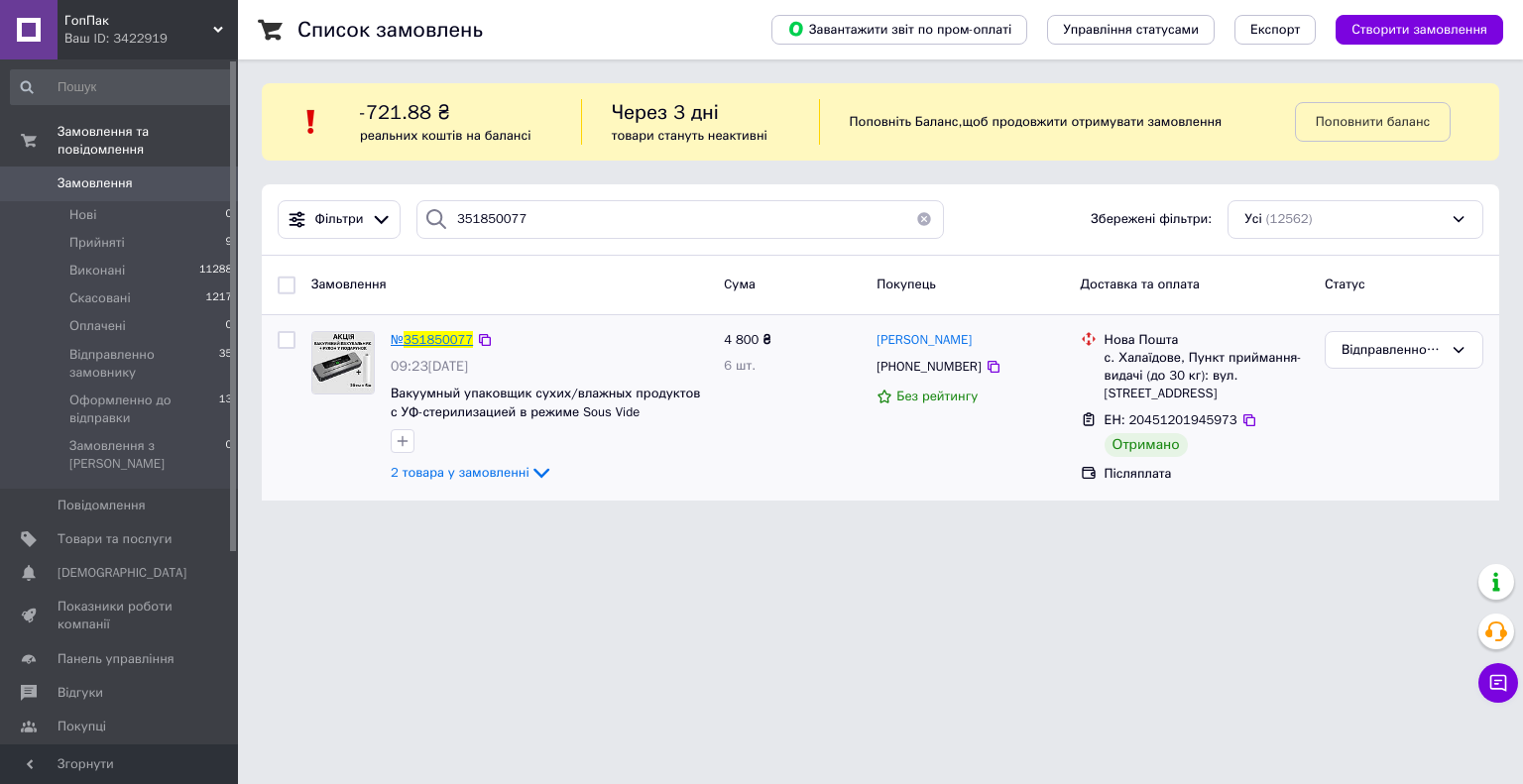 click on "351850077" at bounding box center [438, 339] 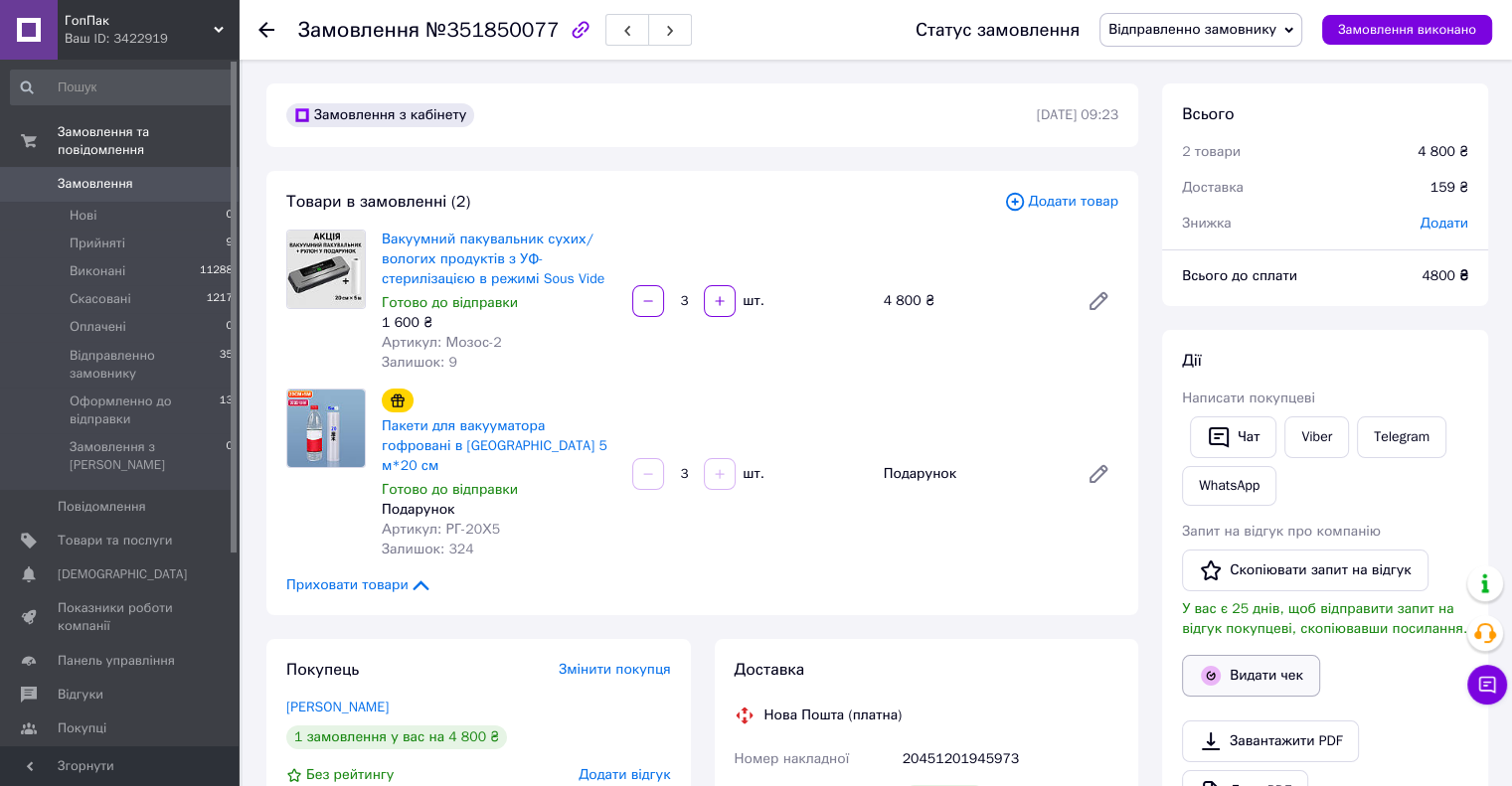 click on "Видати чек" at bounding box center (1251, 676) 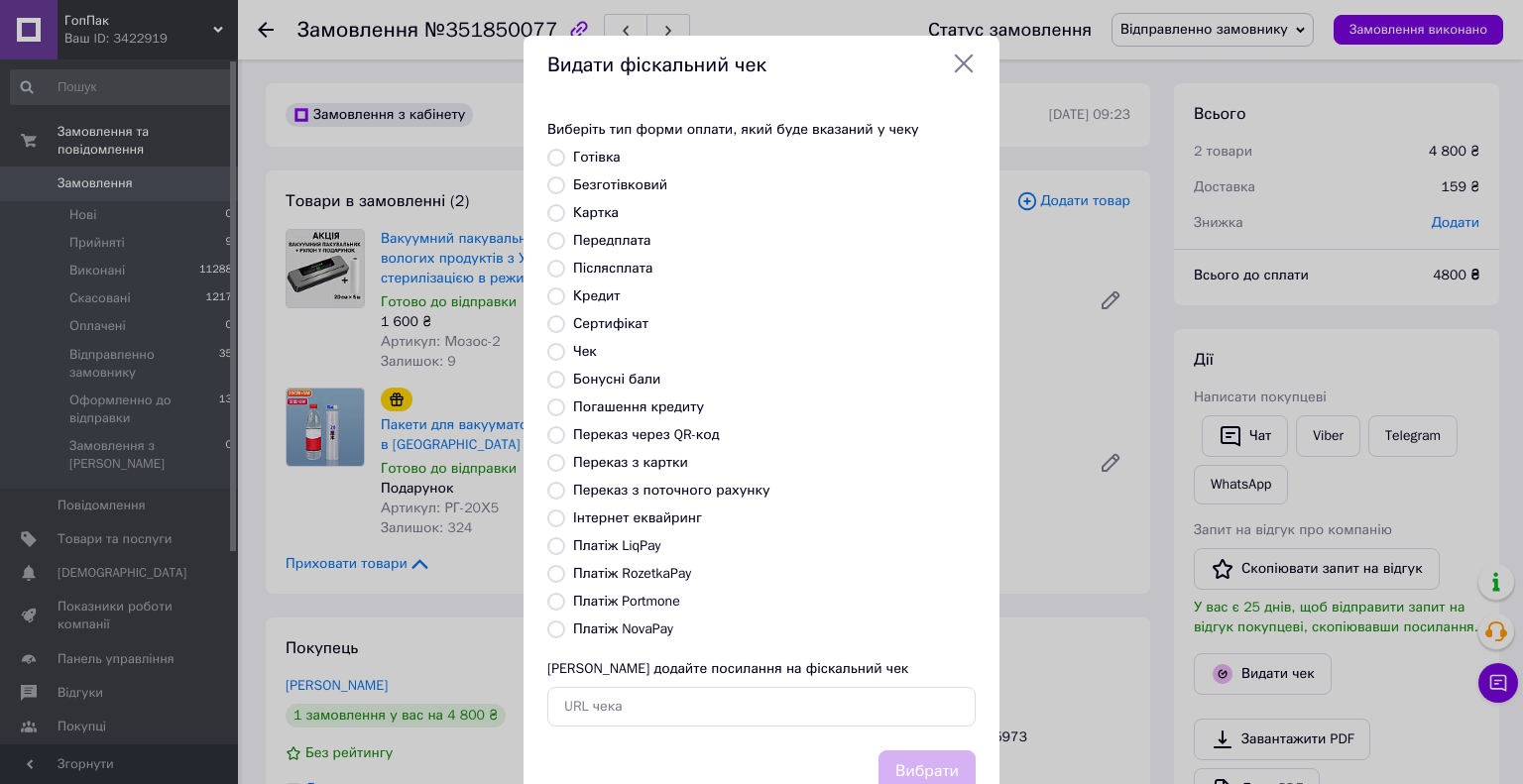 drag, startPoint x: 553, startPoint y: 181, endPoint x: 558, endPoint y: 208, distance: 27.45906 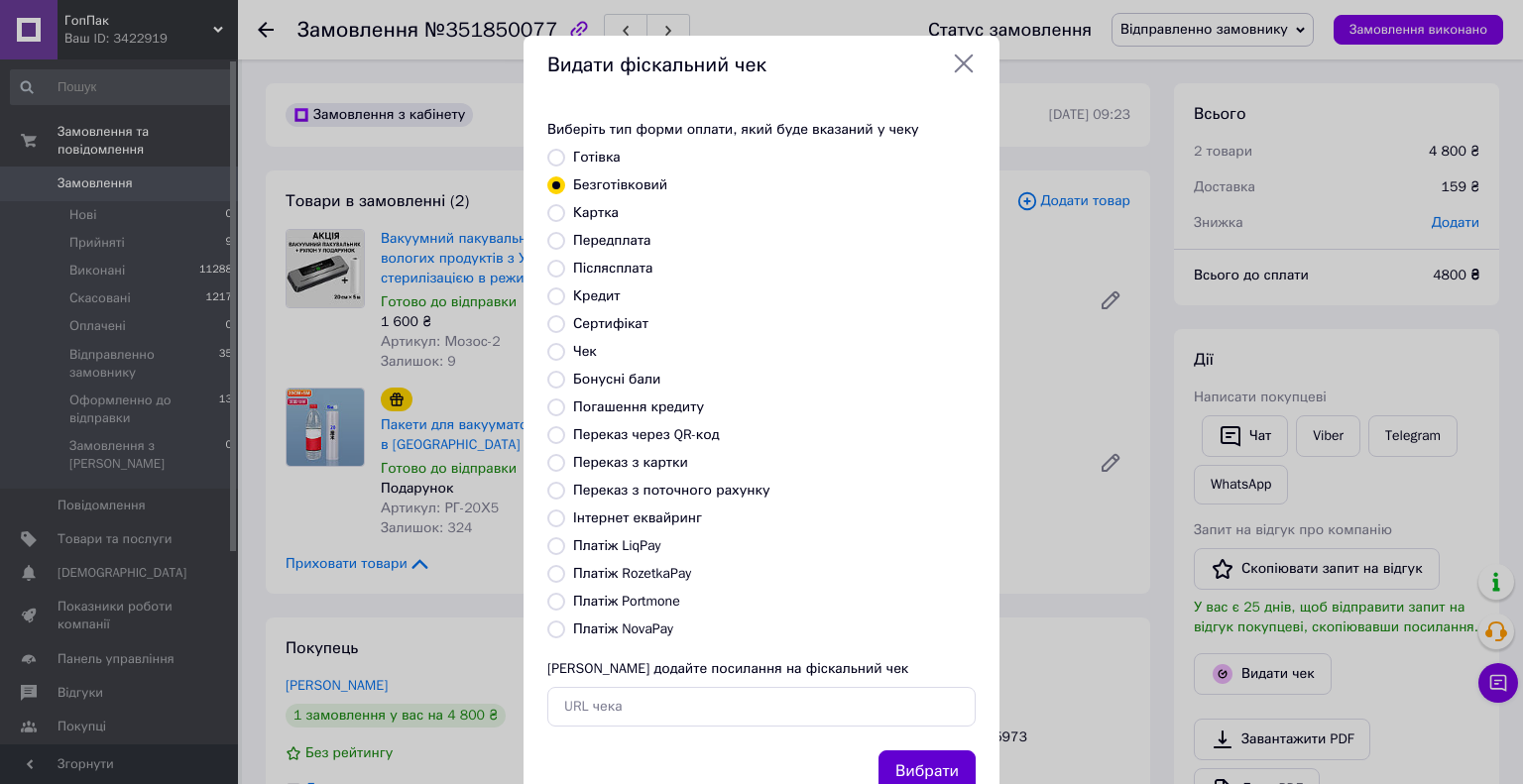 click on "Вибрати" at bounding box center (927, 771) 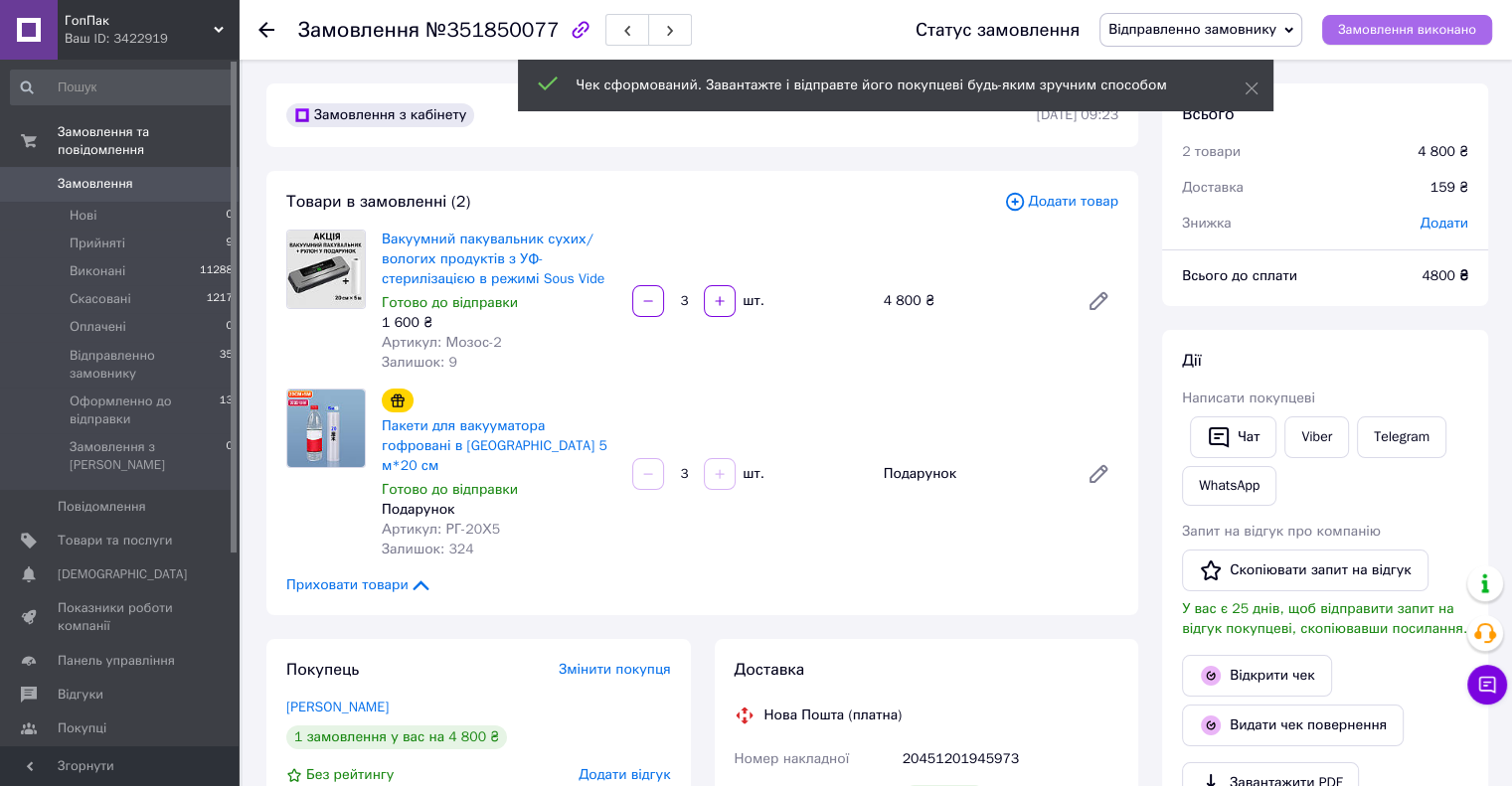click on "Замовлення виконано" at bounding box center (1407, 30) 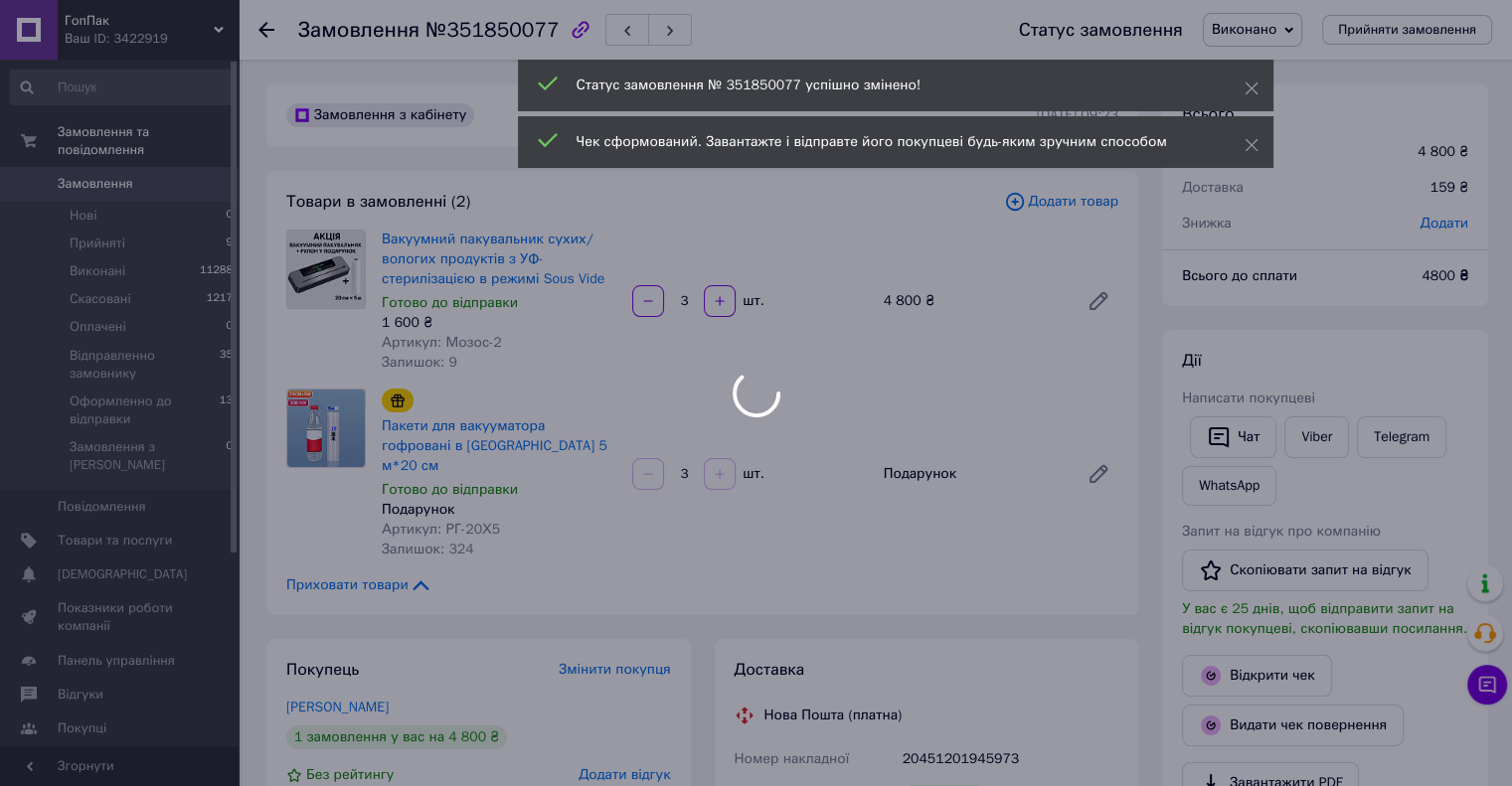 scroll, scrollTop: 44, scrollLeft: 0, axis: vertical 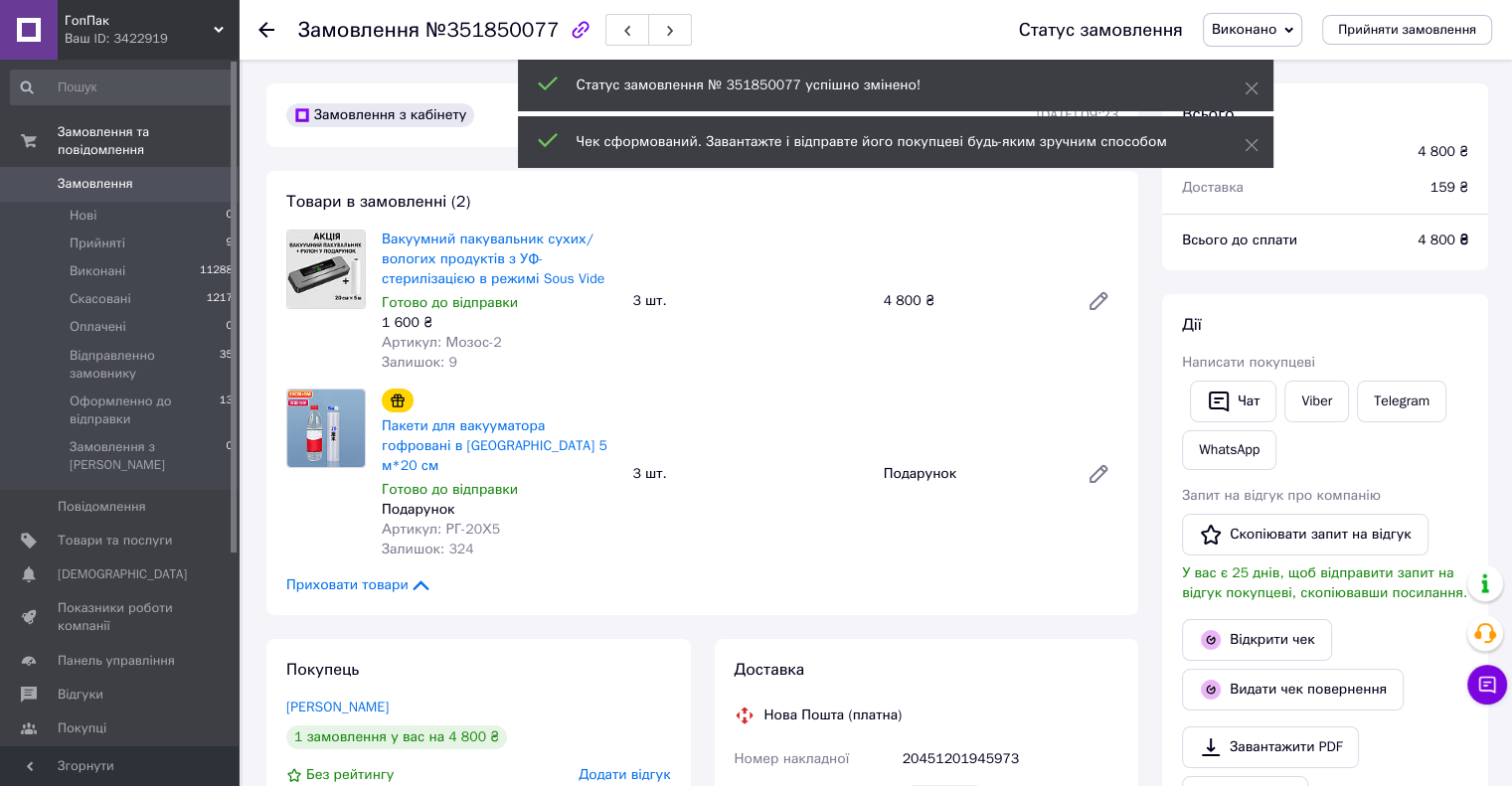 click 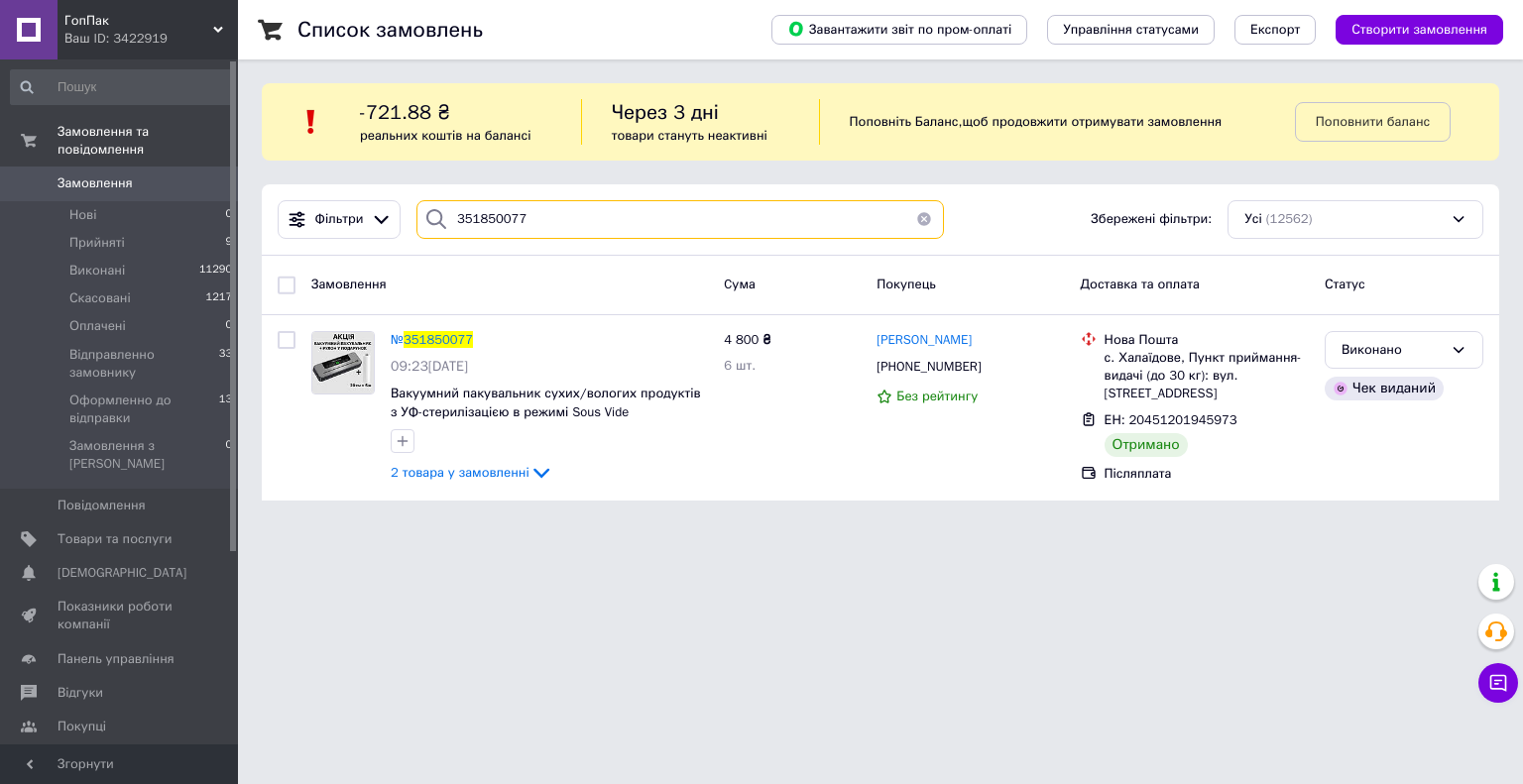drag, startPoint x: 501, startPoint y: 224, endPoint x: 446, endPoint y: 224, distance: 55 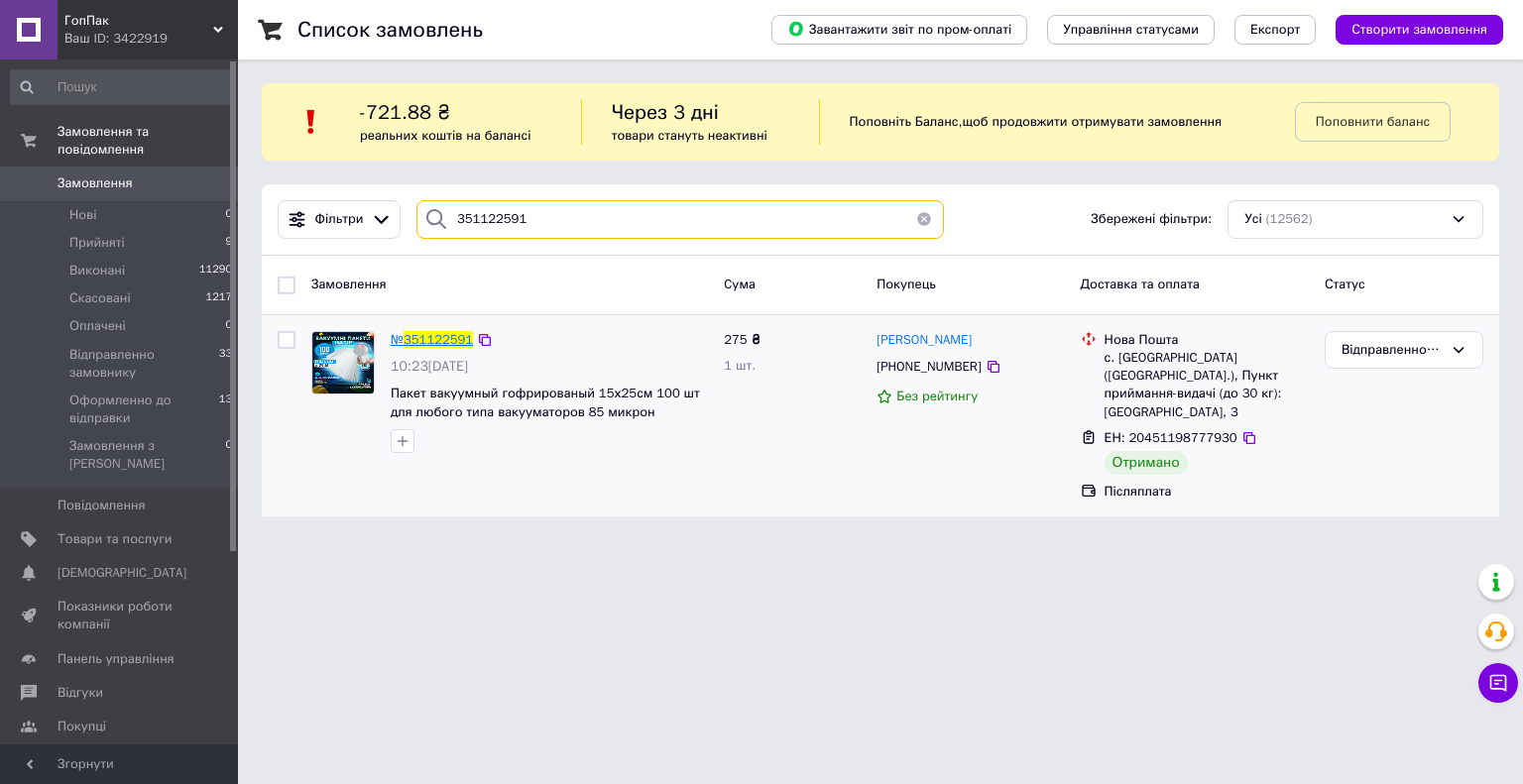 type on "351122591" 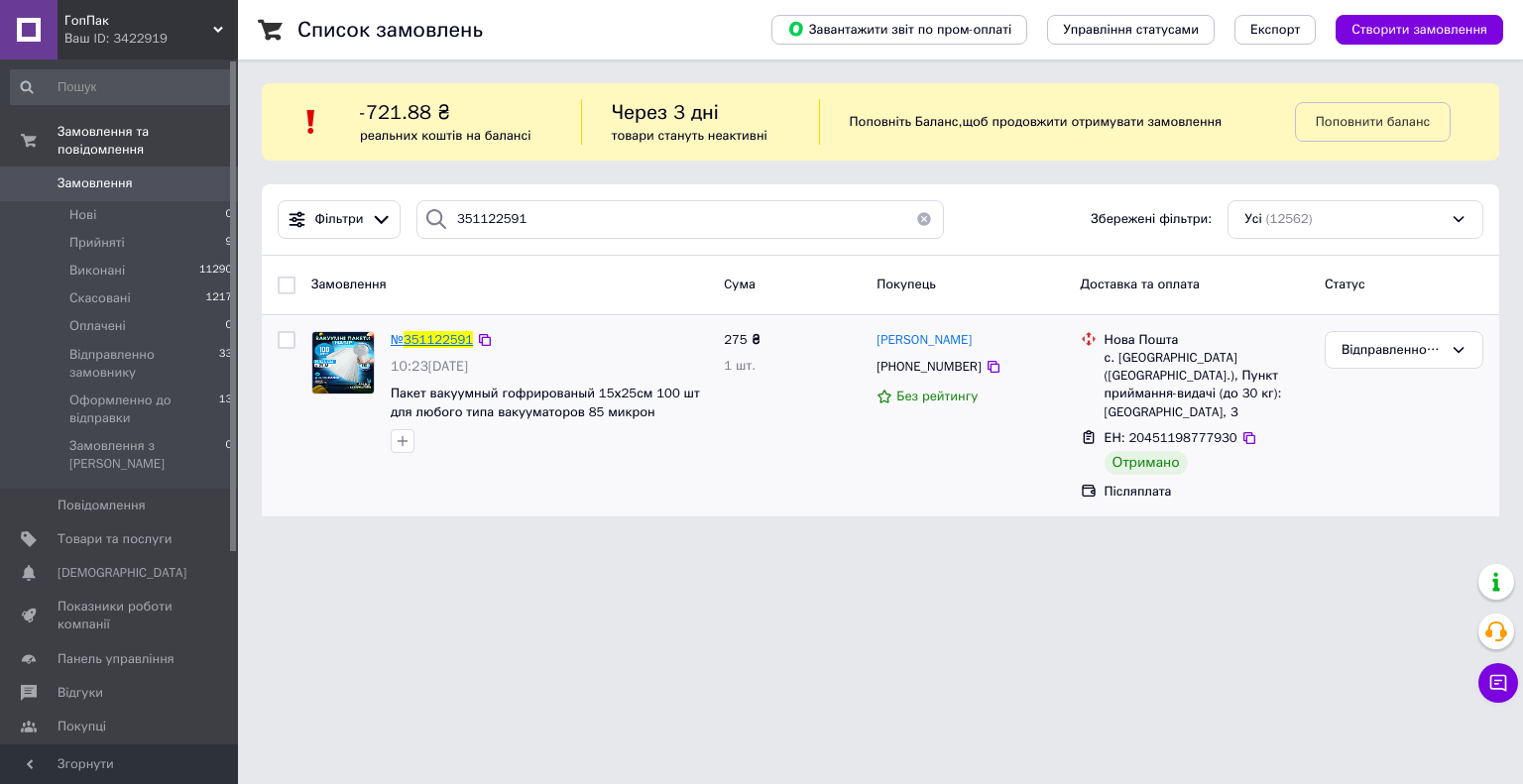click on "351122591" at bounding box center [438, 339] 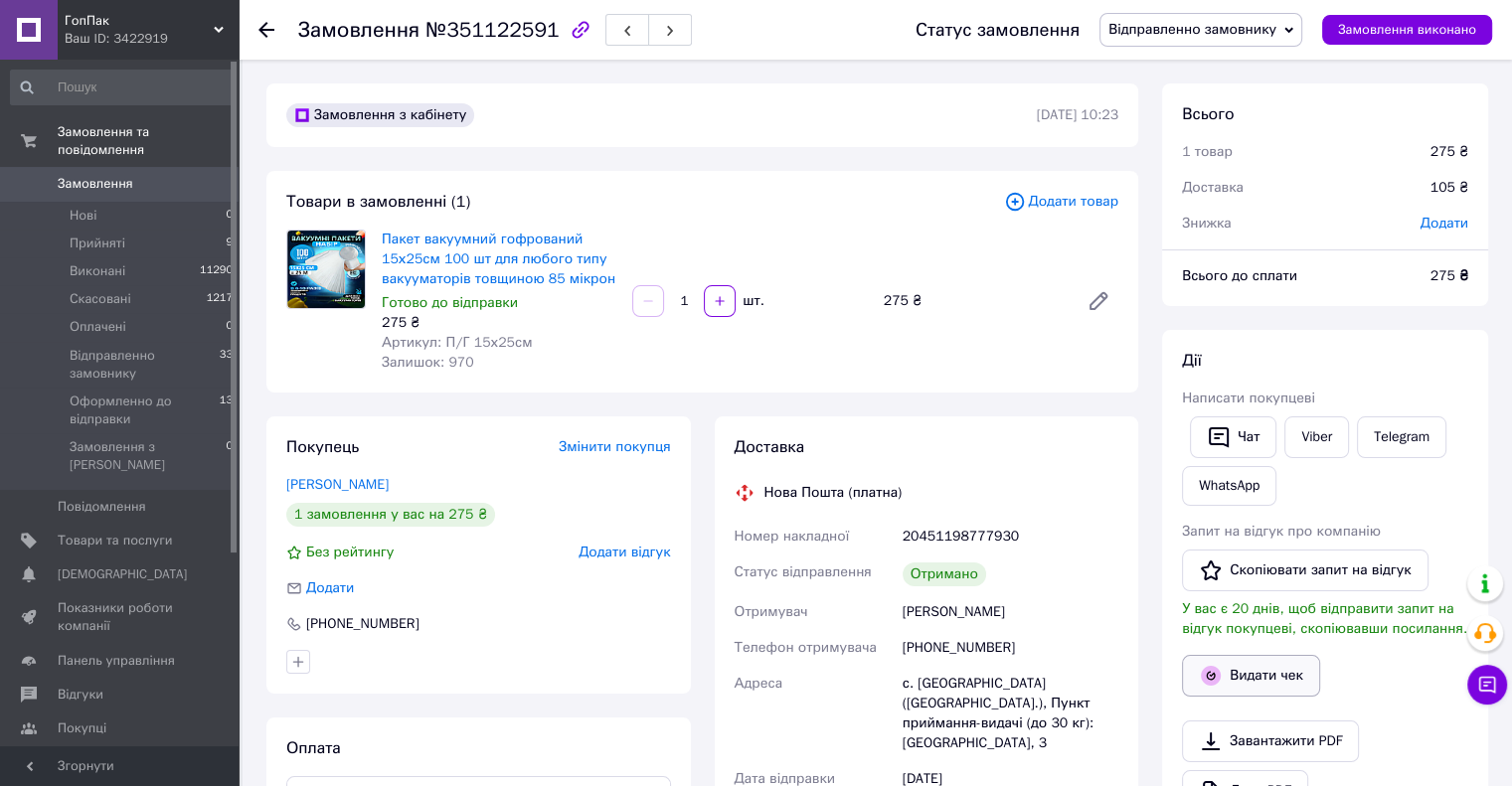 click on "Видати чек" at bounding box center (1251, 676) 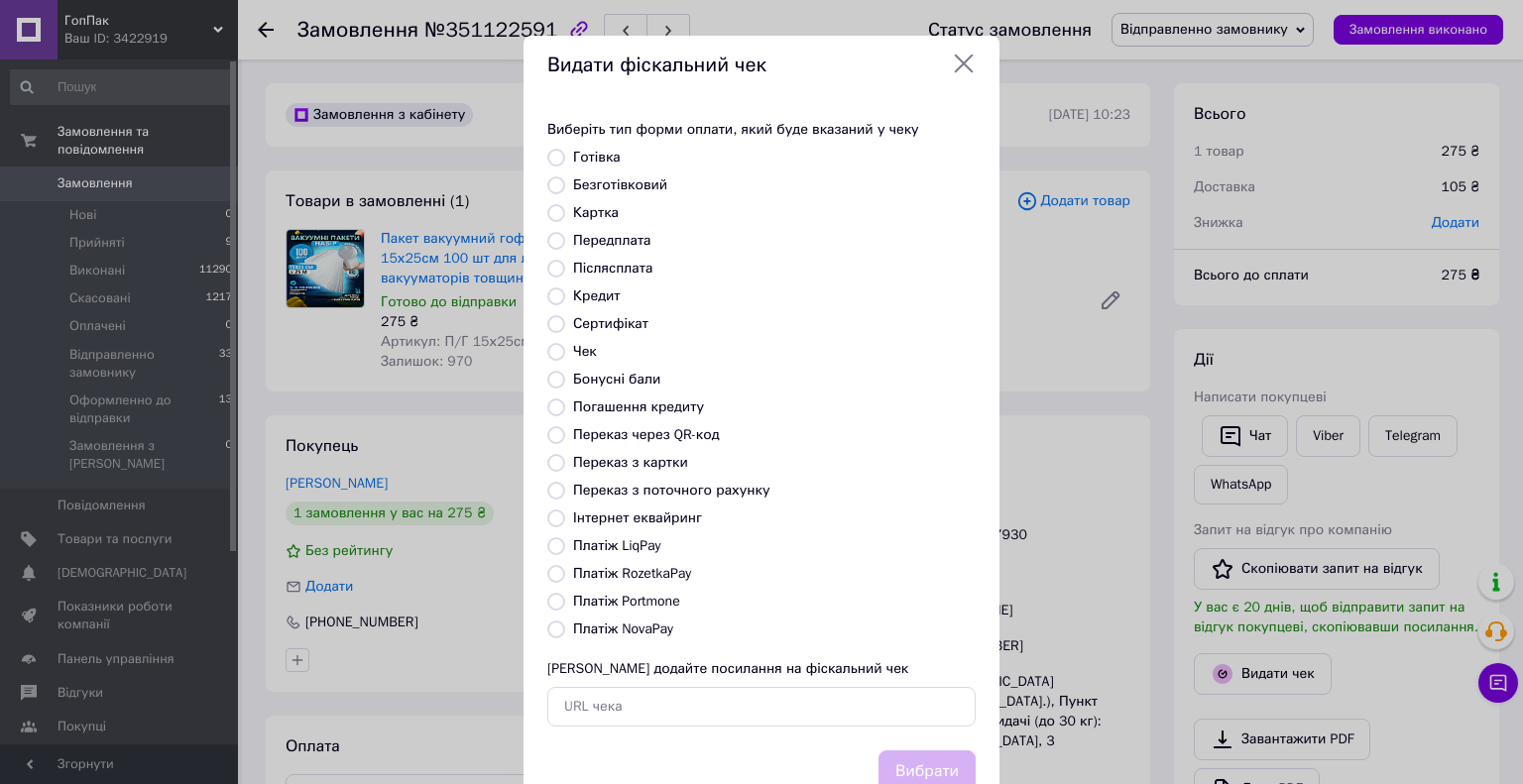 click on "Безготівковий" at bounding box center [556, 185] 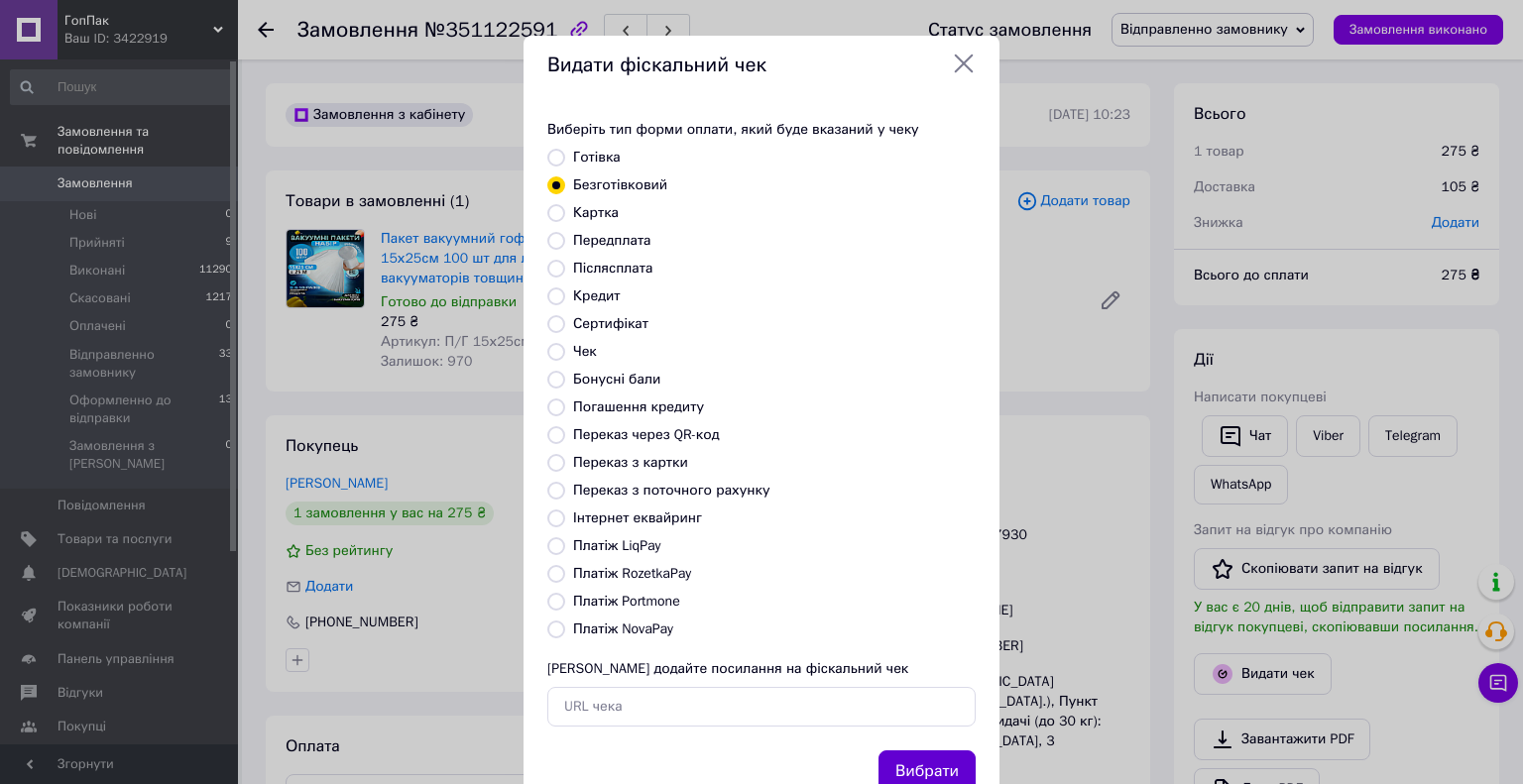 drag, startPoint x: 918, startPoint y: 764, endPoint x: 901, endPoint y: 772, distance: 18.788294 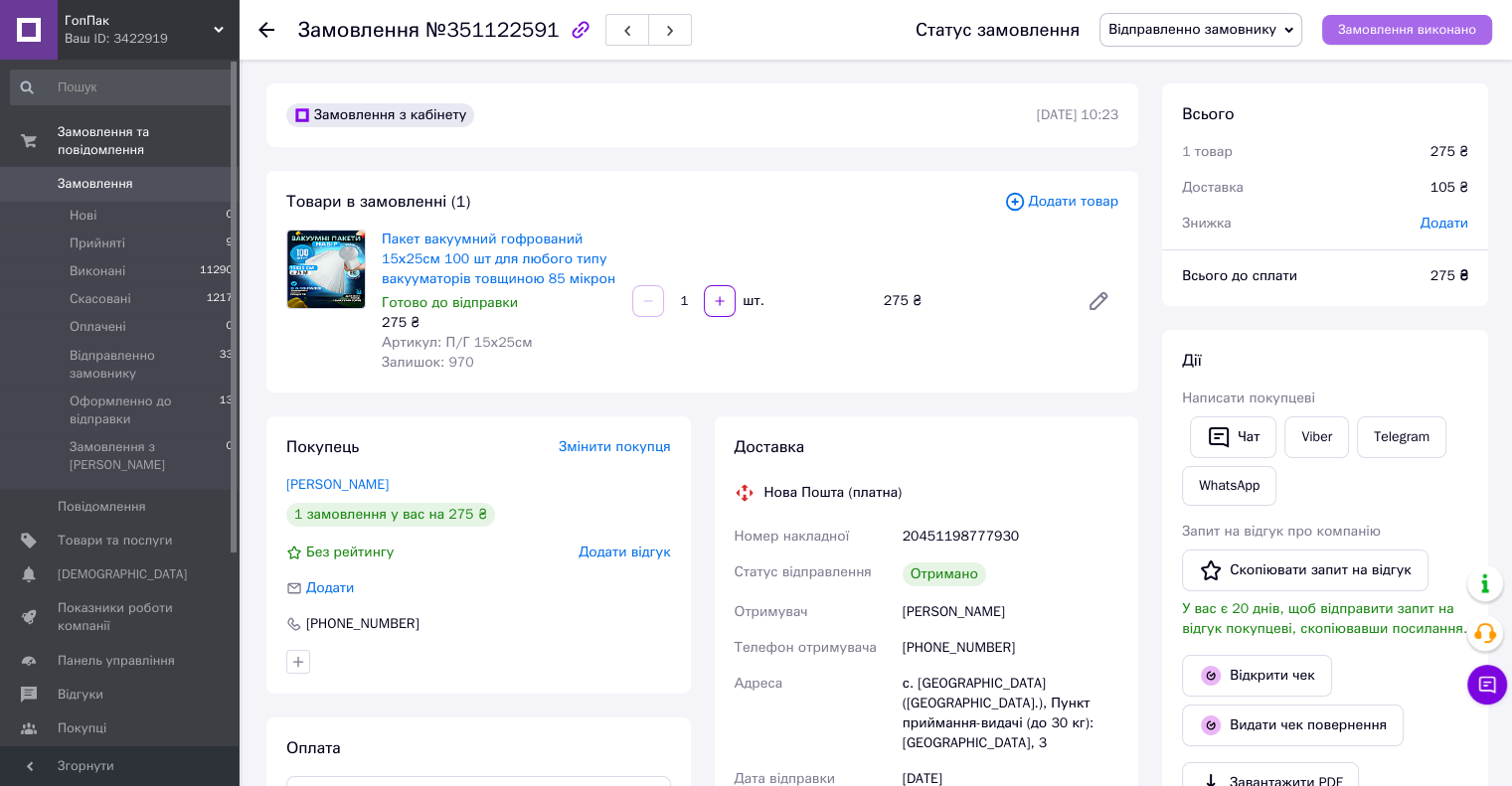 click on "Замовлення виконано" at bounding box center [1407, 30] 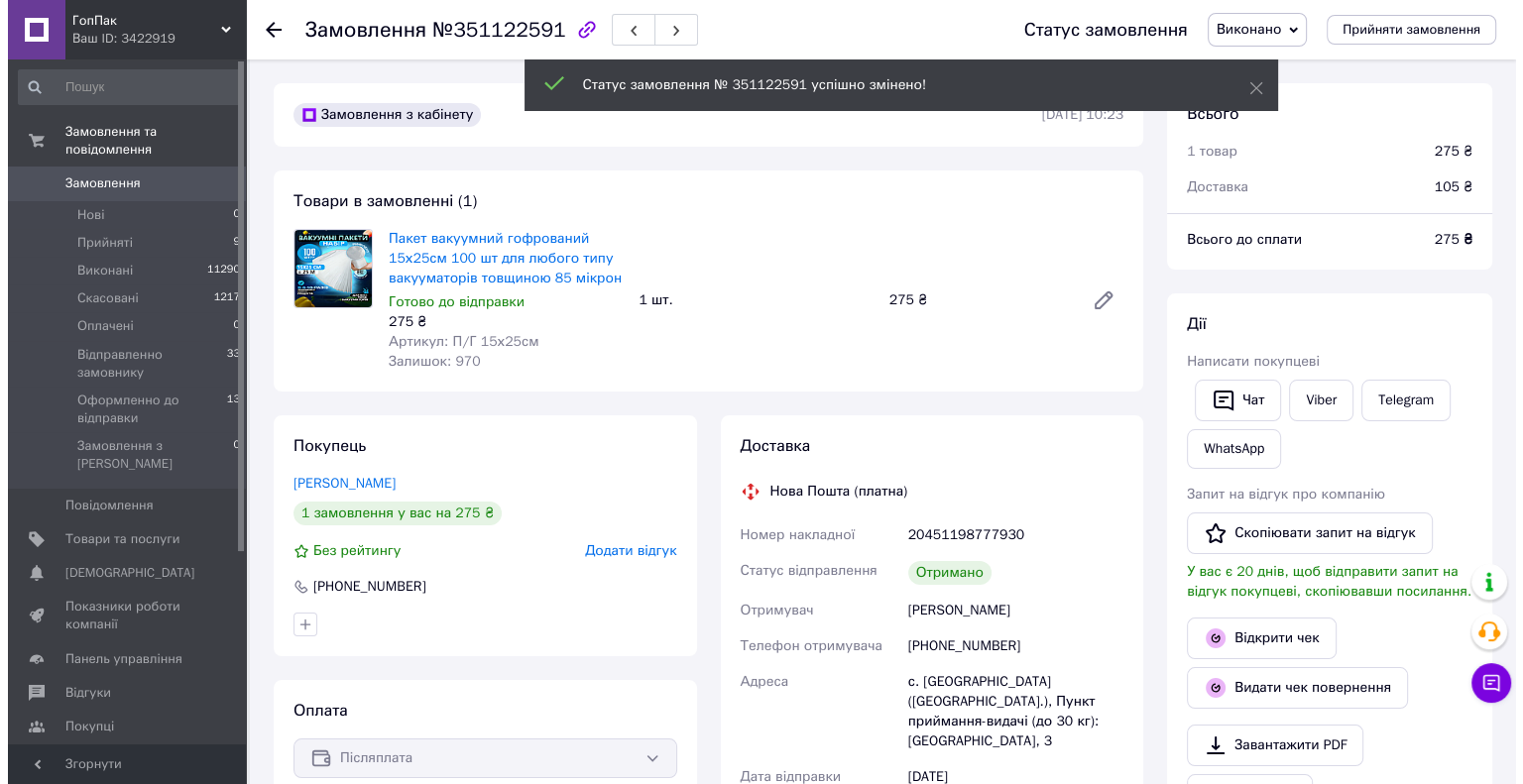 scroll, scrollTop: 44, scrollLeft: 0, axis: vertical 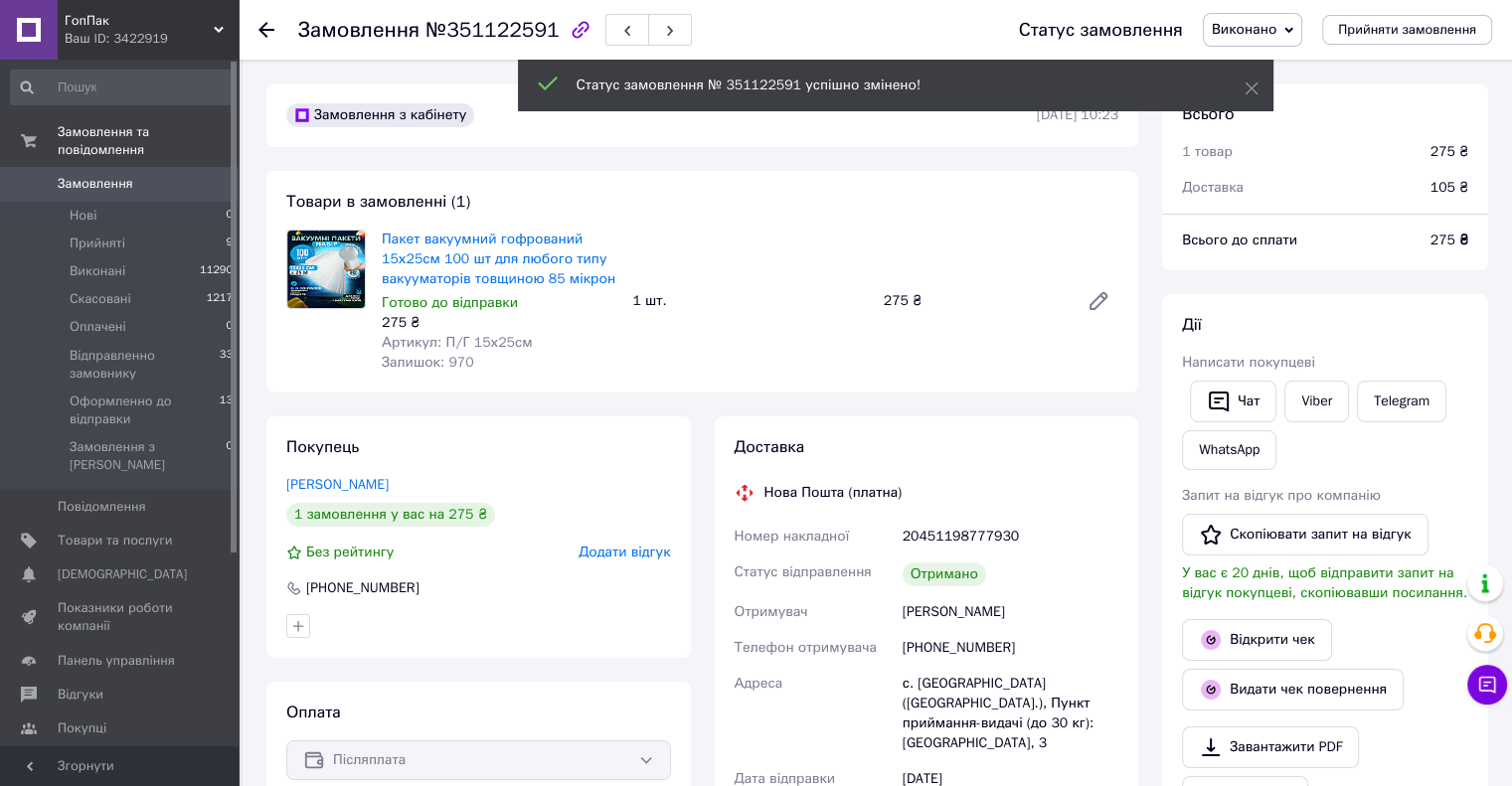 click 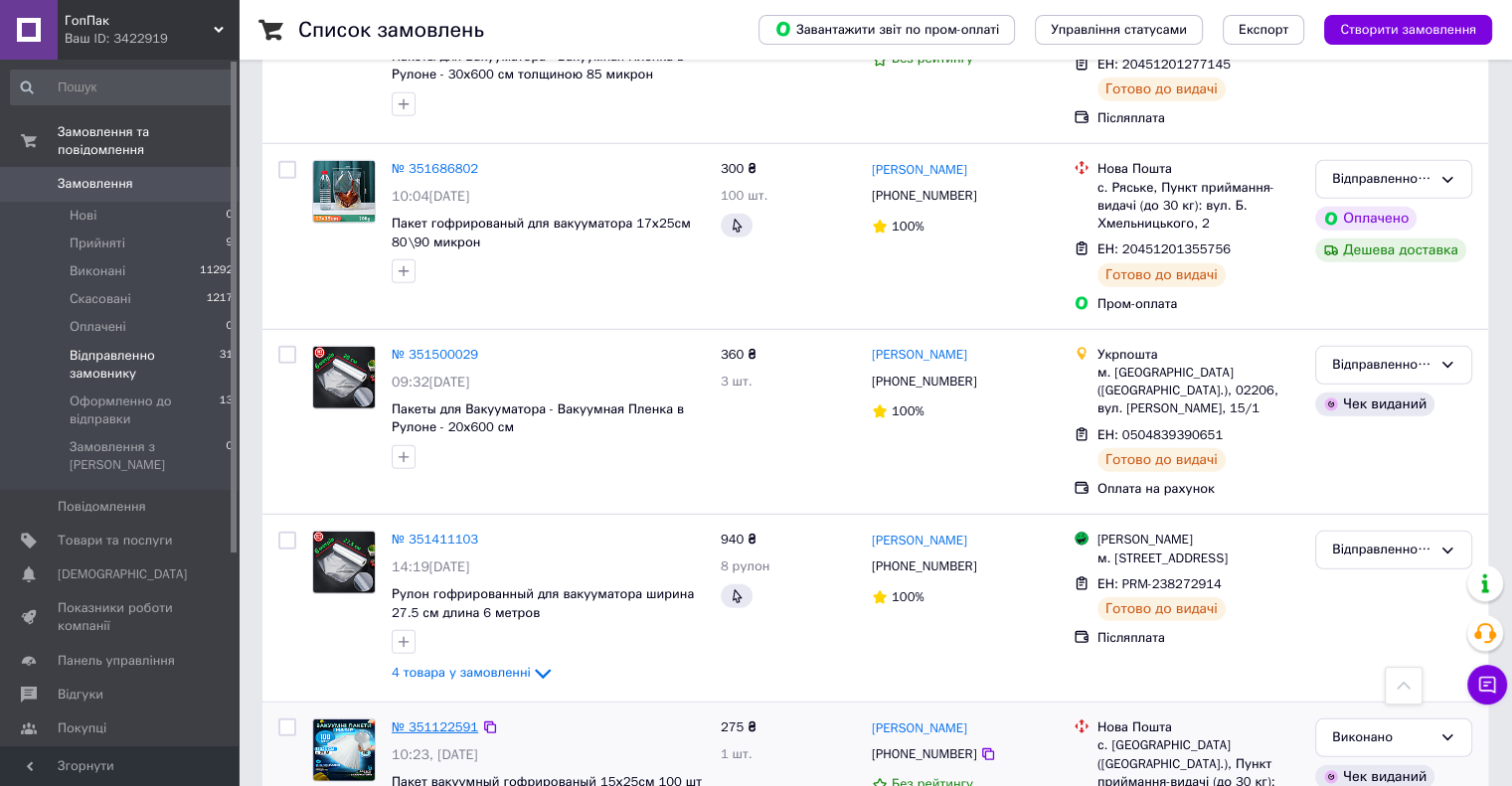 scroll, scrollTop: 5743, scrollLeft: 0, axis: vertical 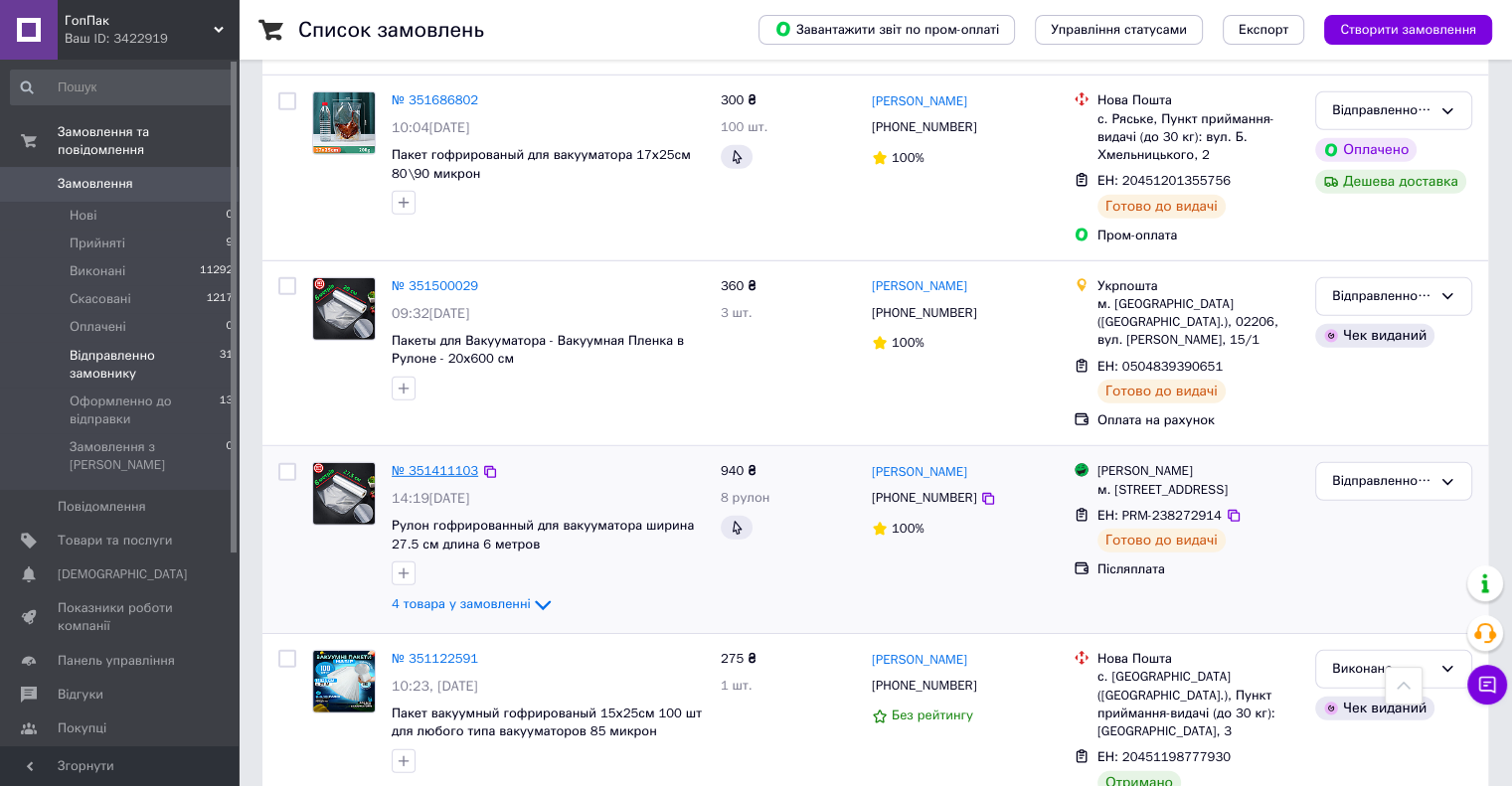 click on "№ 351411103" at bounding box center [434, 470] 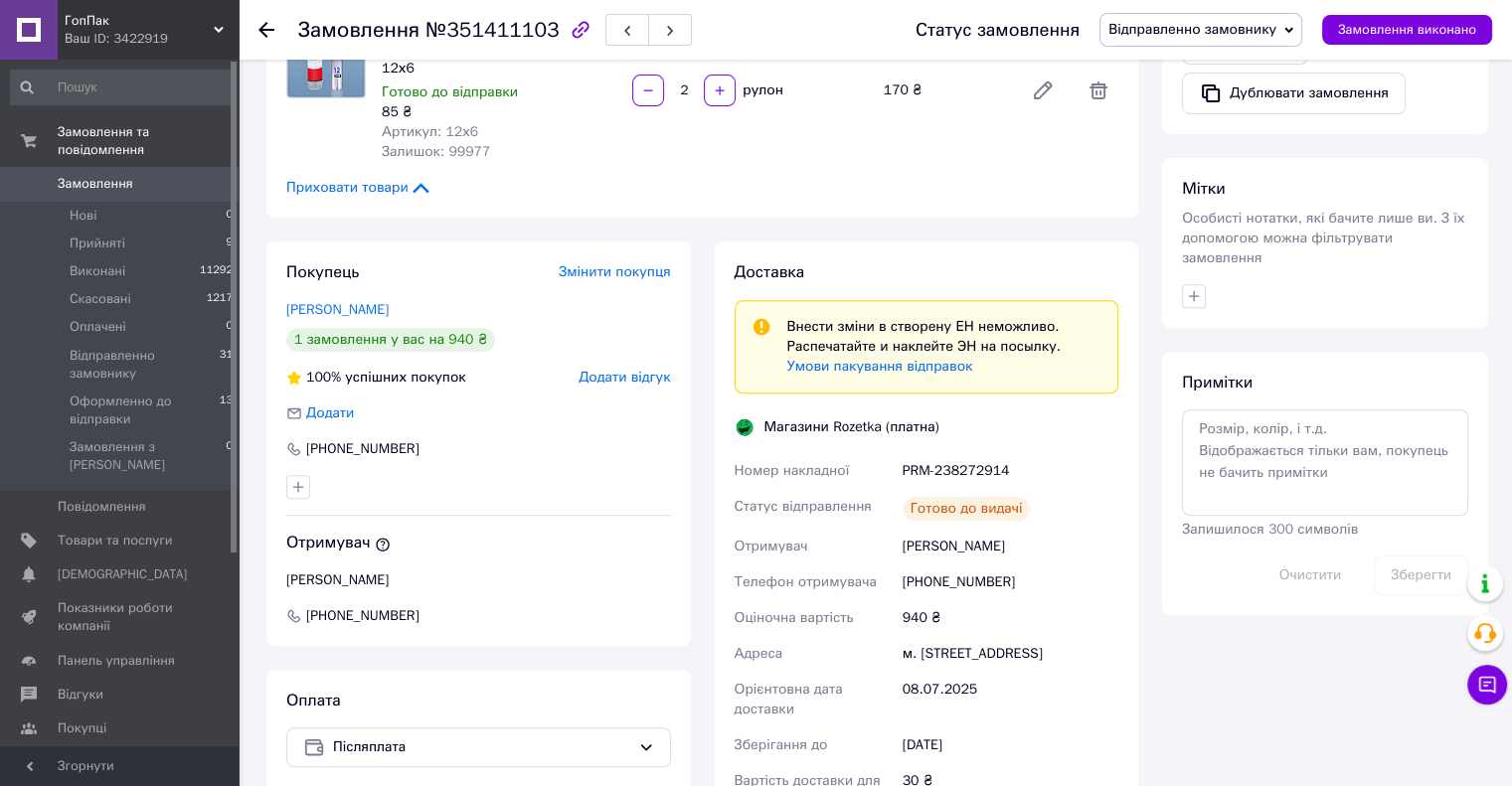 scroll, scrollTop: 795, scrollLeft: 0, axis: vertical 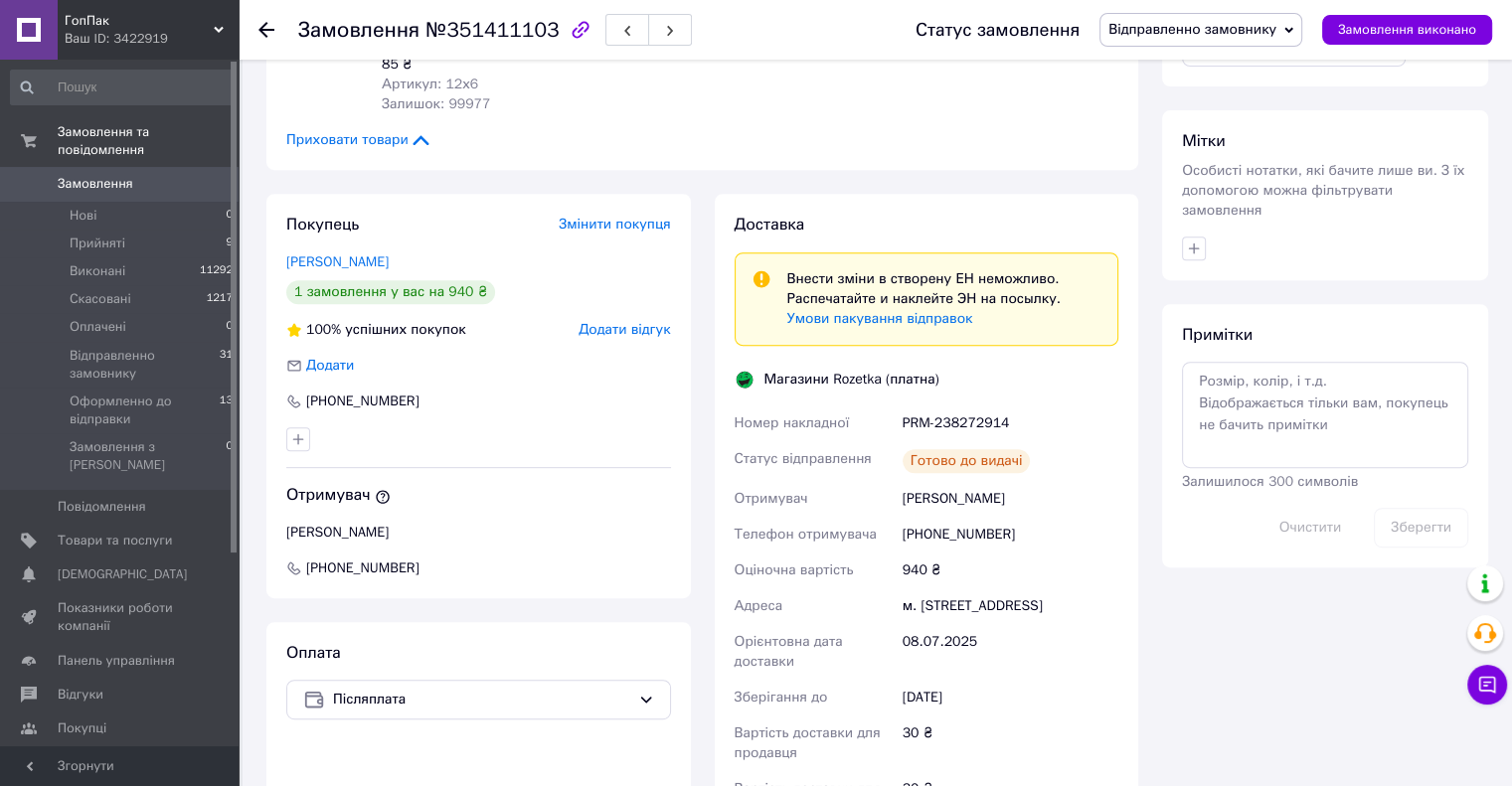 drag, startPoint x: 744, startPoint y: 378, endPoint x: 1014, endPoint y: 452, distance: 279.95714 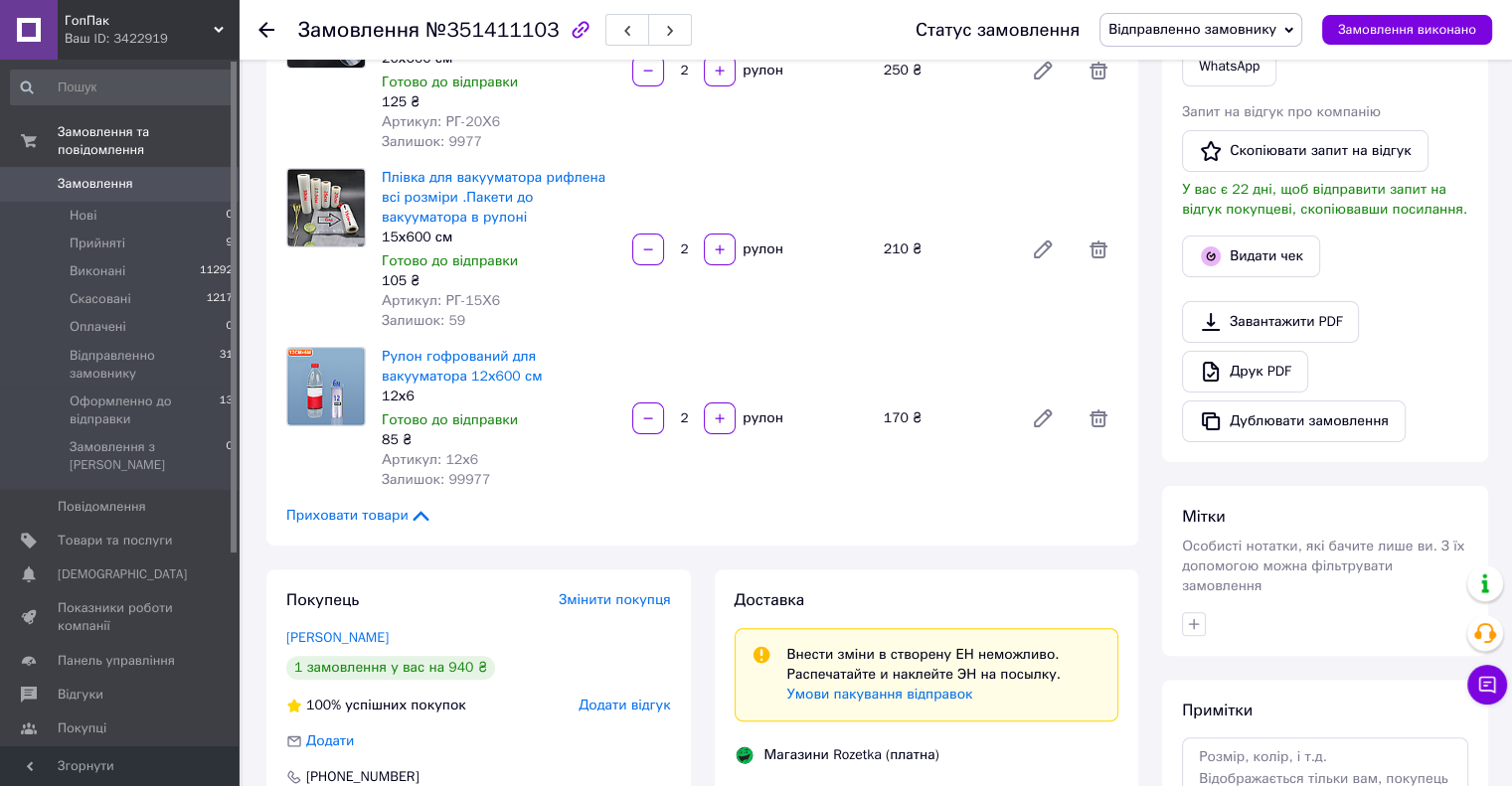 scroll, scrollTop: 298, scrollLeft: 0, axis: vertical 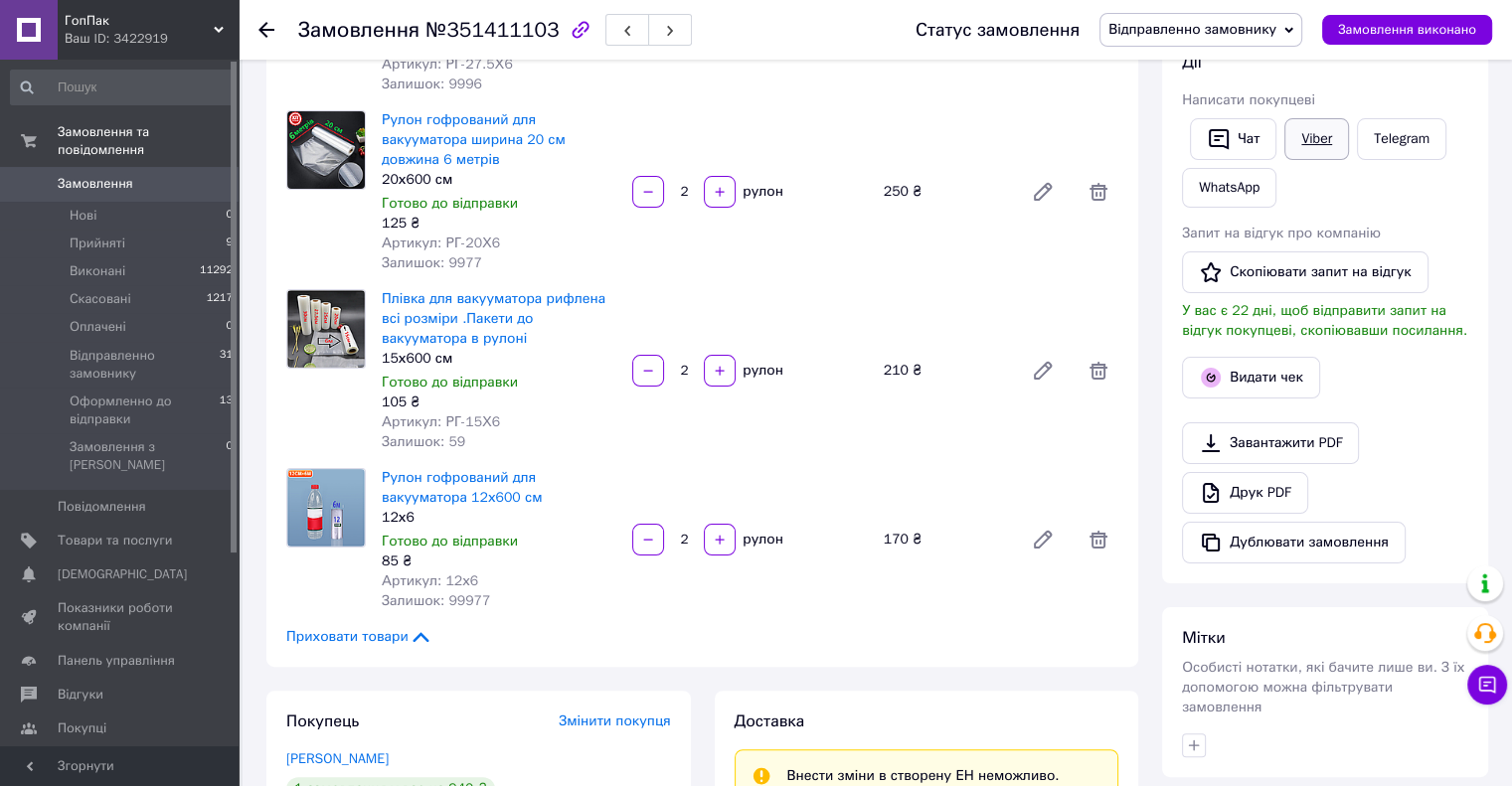 click on "Viber" at bounding box center [1316, 139] 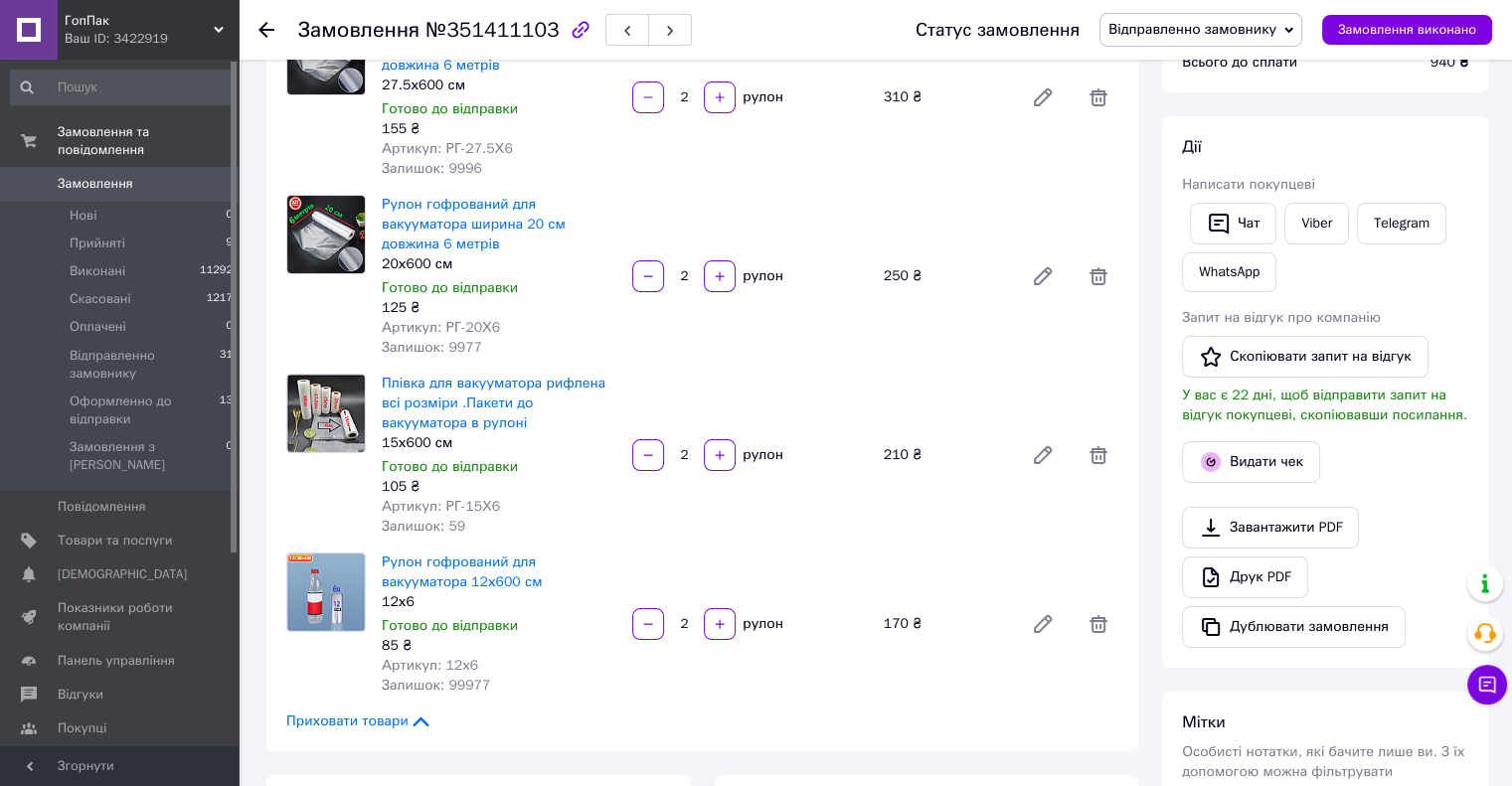 scroll, scrollTop: 0, scrollLeft: 0, axis: both 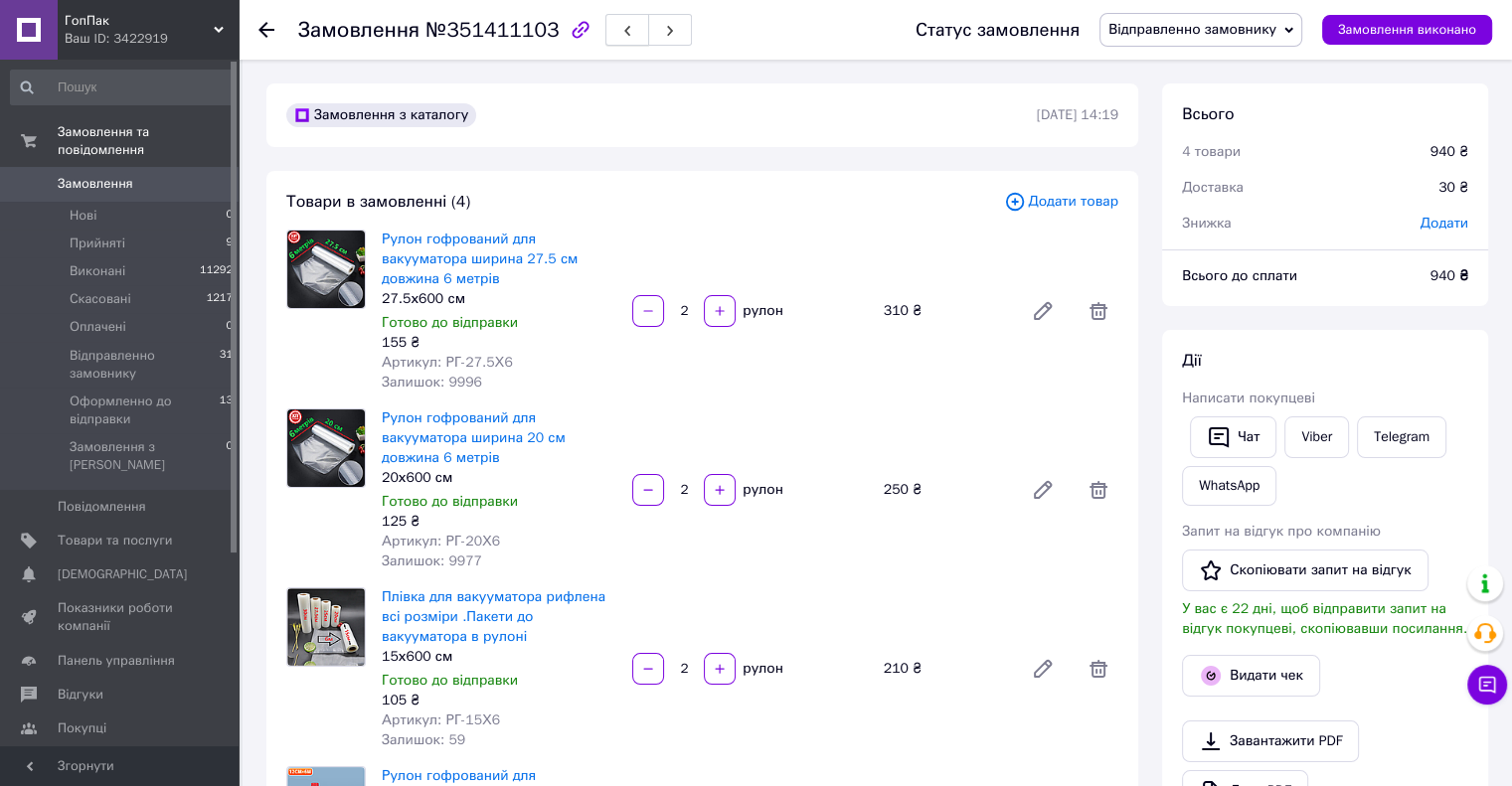 click at bounding box center (627, 30) 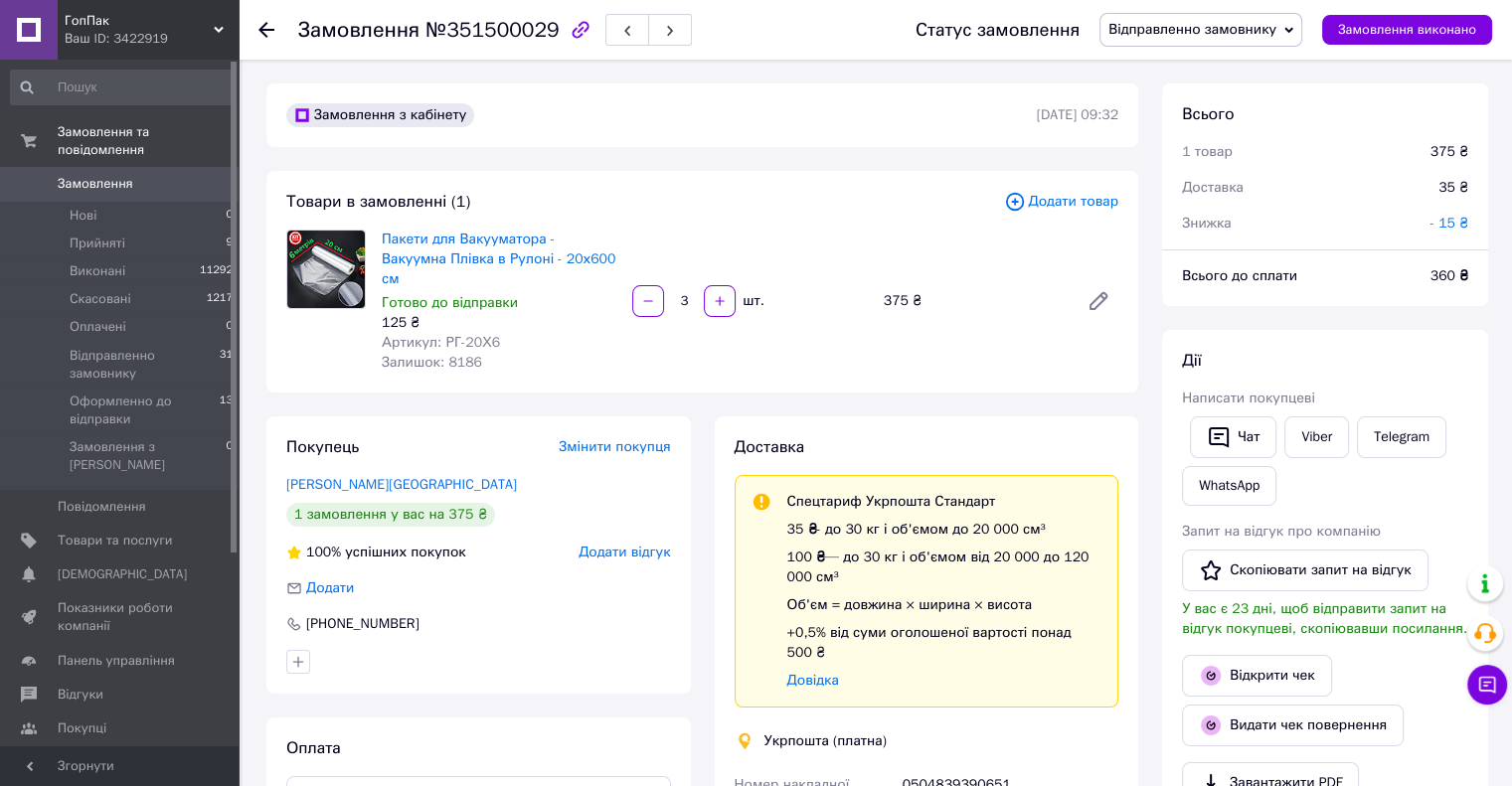 scroll, scrollTop: 4, scrollLeft: 0, axis: vertical 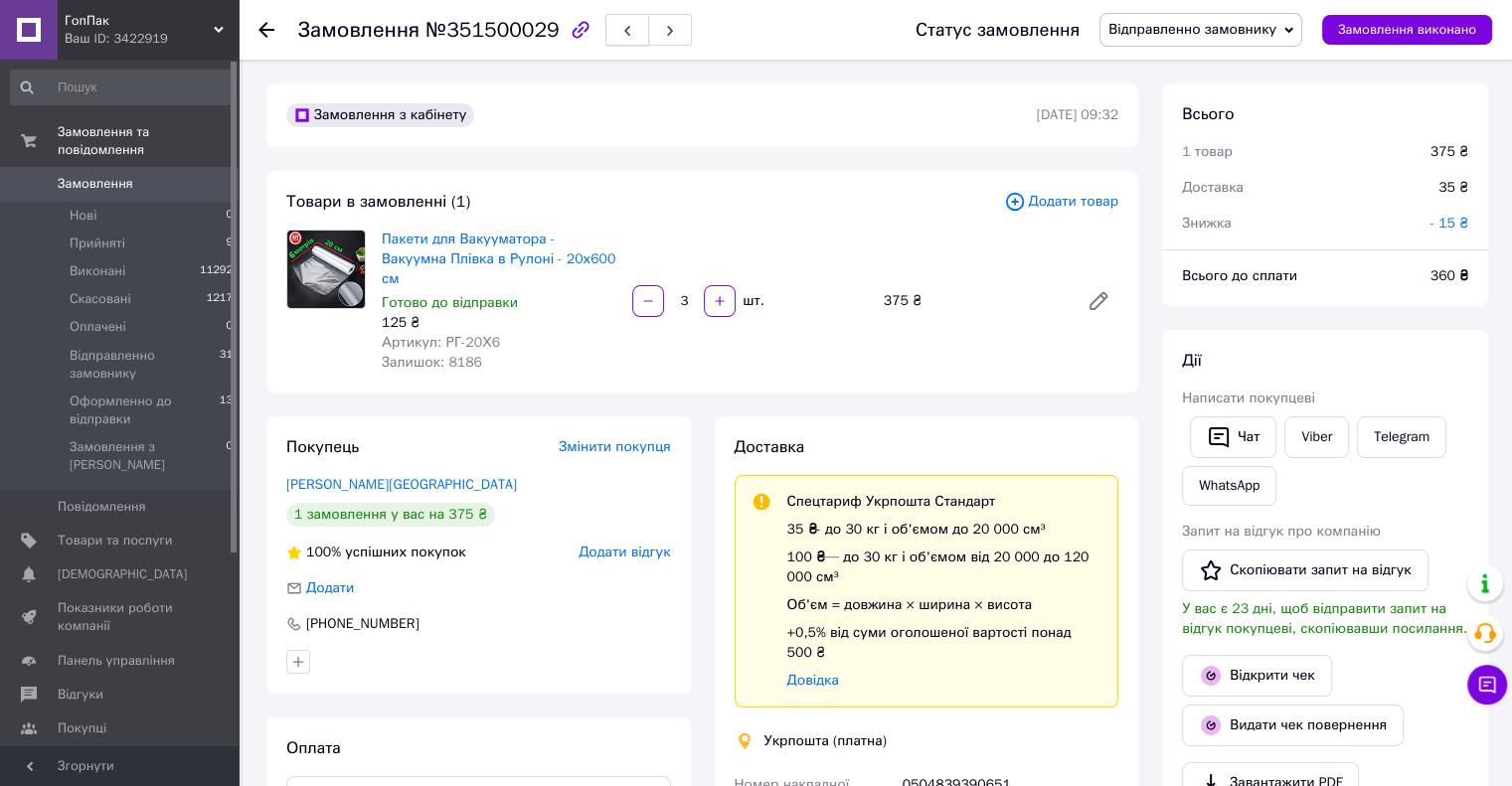 click at bounding box center [627, 30] 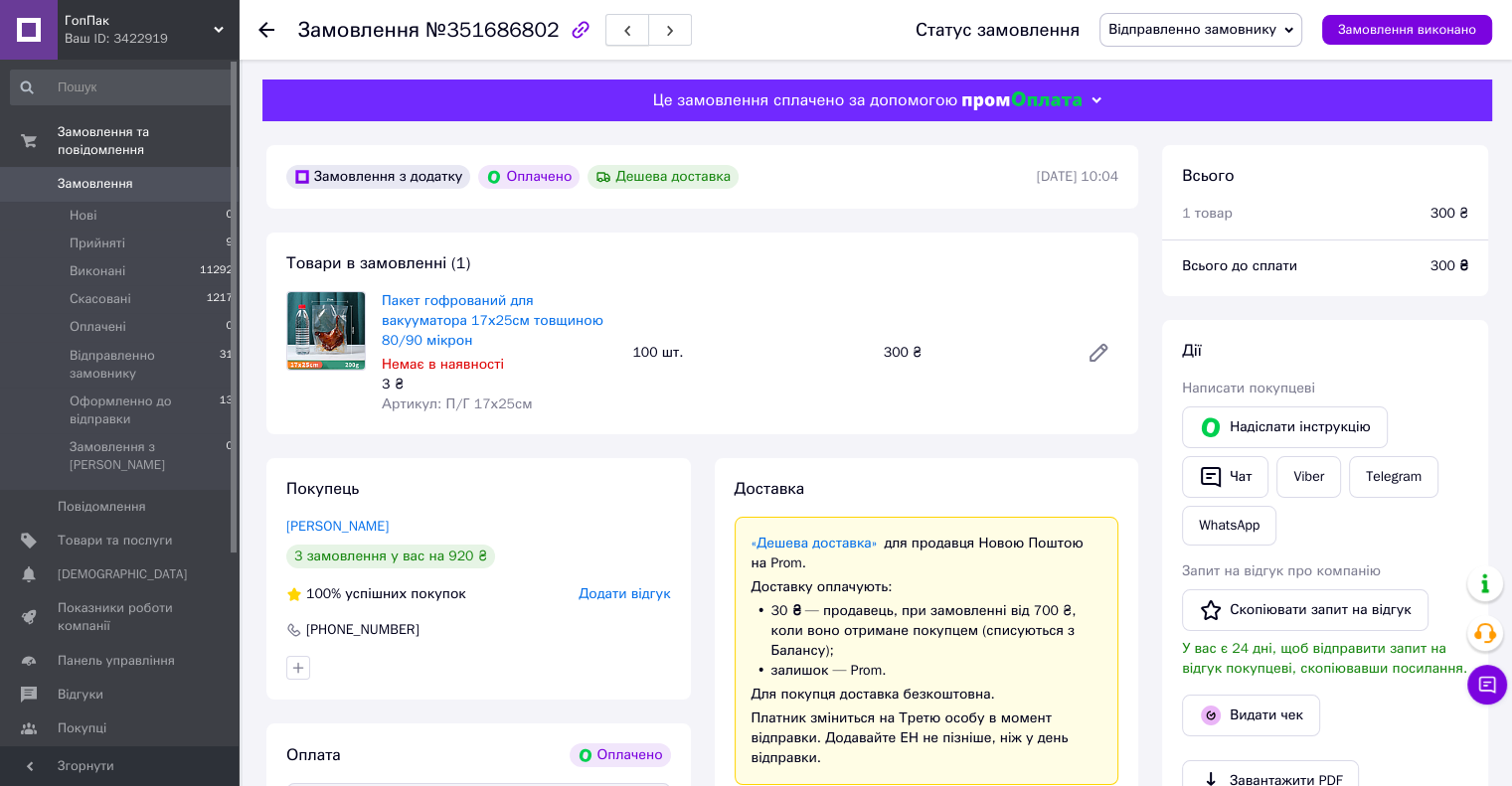 scroll, scrollTop: 91, scrollLeft: 0, axis: vertical 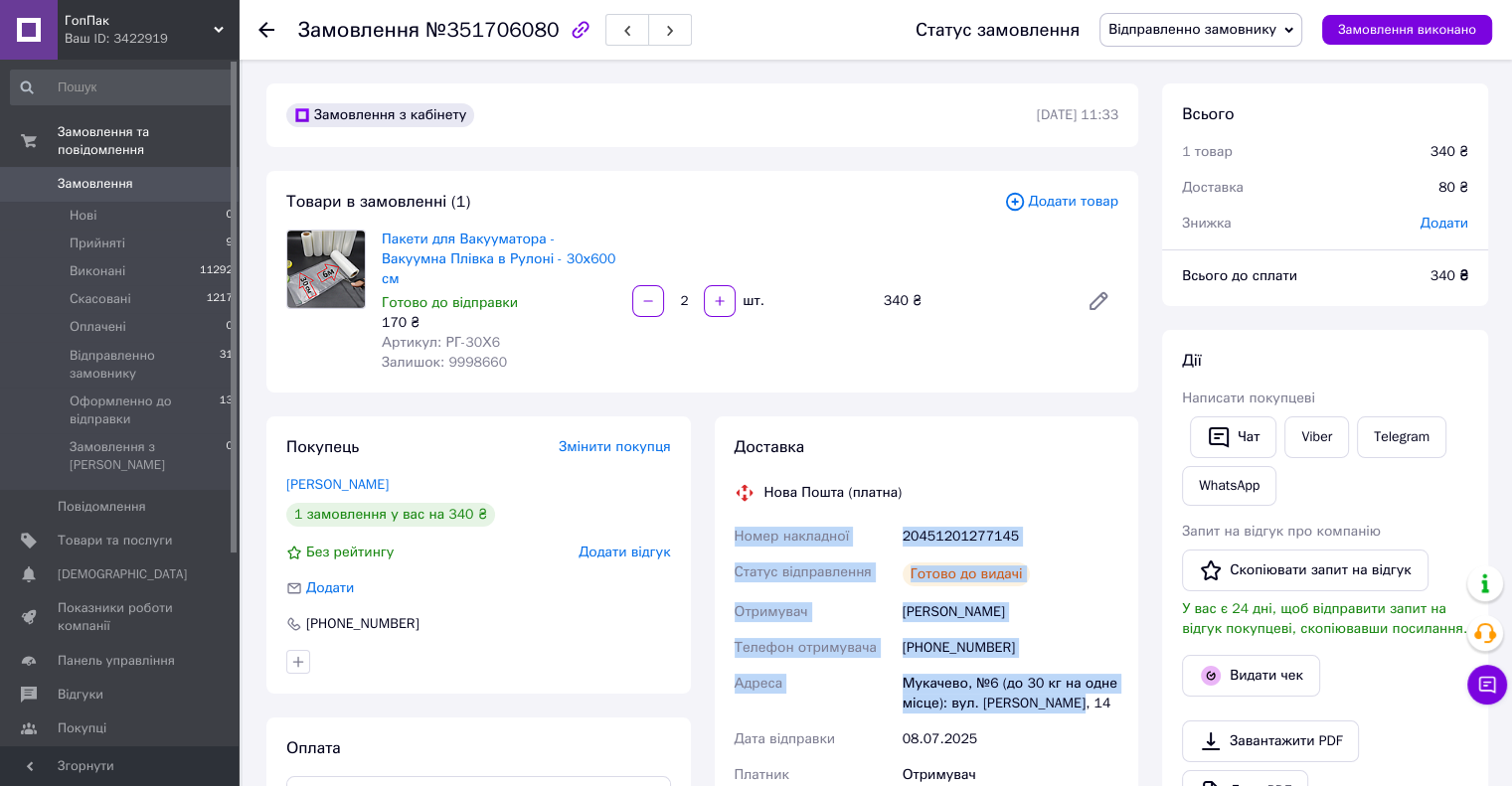 drag, startPoint x: 764, startPoint y: 512, endPoint x: 1072, endPoint y: 686, distance: 353.75133 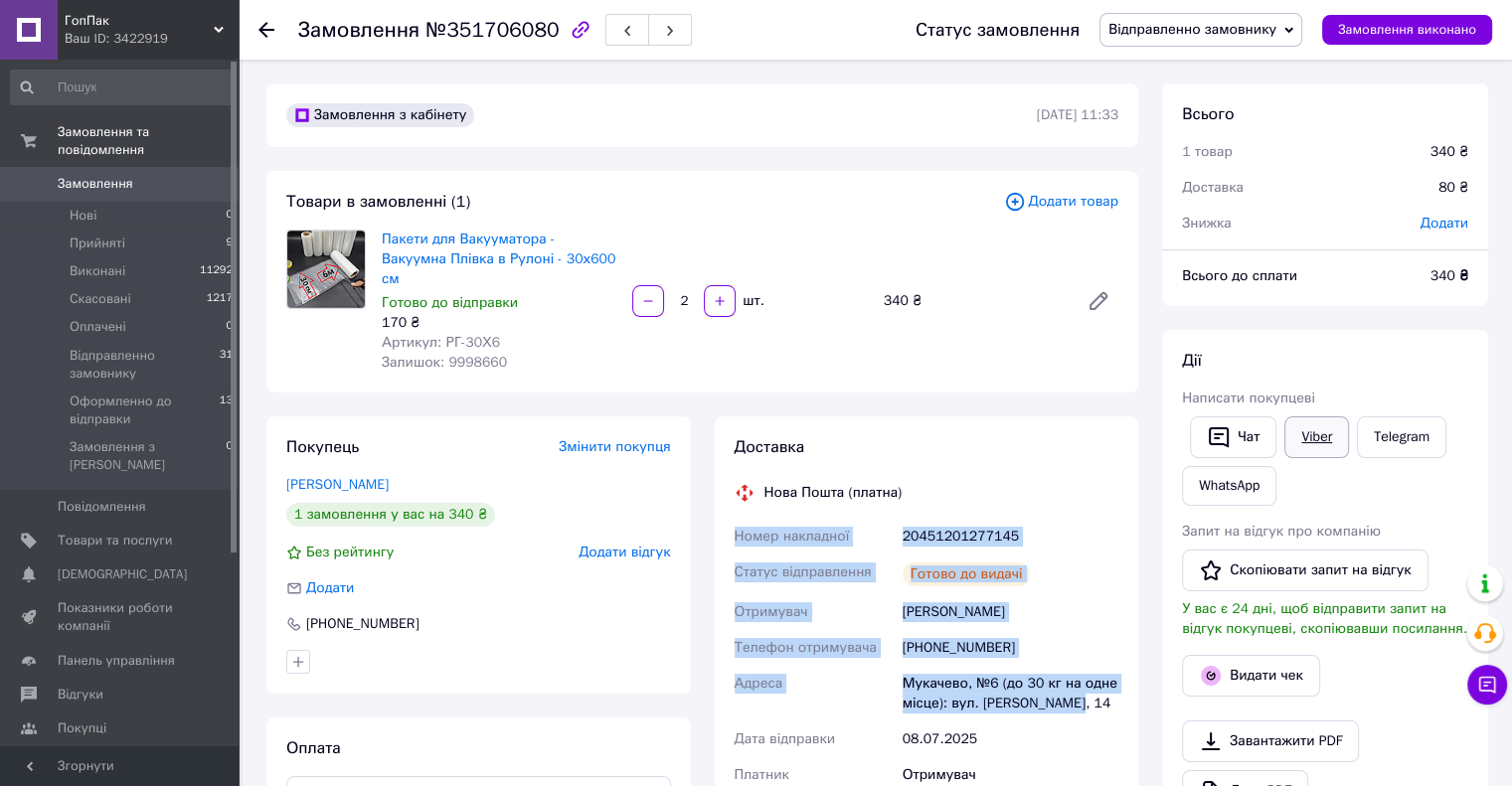 click on "Viber" at bounding box center (1316, 437) 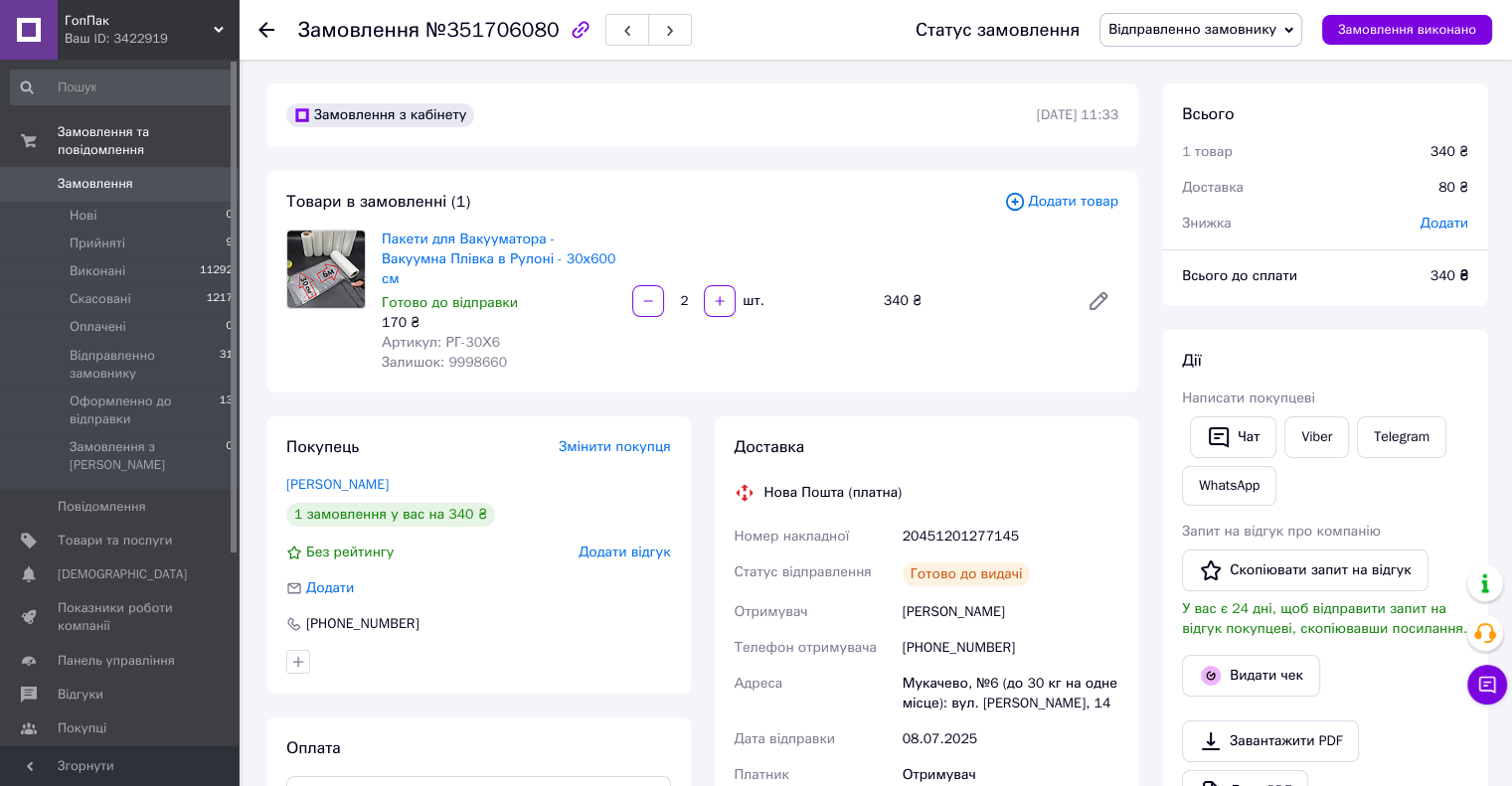 click on "Замовлення з кабінету [DATE] 11:33 Товари в замовленні (1) Додати товар Пакети для Вакууматора - Вакуумна Плівка в Рулоні - 30х600 см Готово до відправки 170 ₴ Артикул: РГ-30Х6 Залишок: 9998660 2   шт. 340 ₴ Покупець Змінити покупця [PERSON_NAME] 1 замовлення у вас на 340 ₴ Без рейтингу   Додати відгук Додати [PHONE_NUMBER] Оплата Післяплата Доставка Нова Пошта (платна) Номер накладної 20451201277145 Статус відправлення Готово до видачі Отримувач [PERSON_NAME] Телефон отримувача [PHONE_NUMBER] Адреса Мукачево, №6 (до 30 кг на одне місце): вул. [PERSON_NAME], 14 Дата відправки [DATE] Платник Отримувач 340 <" at bounding box center [702, 886] 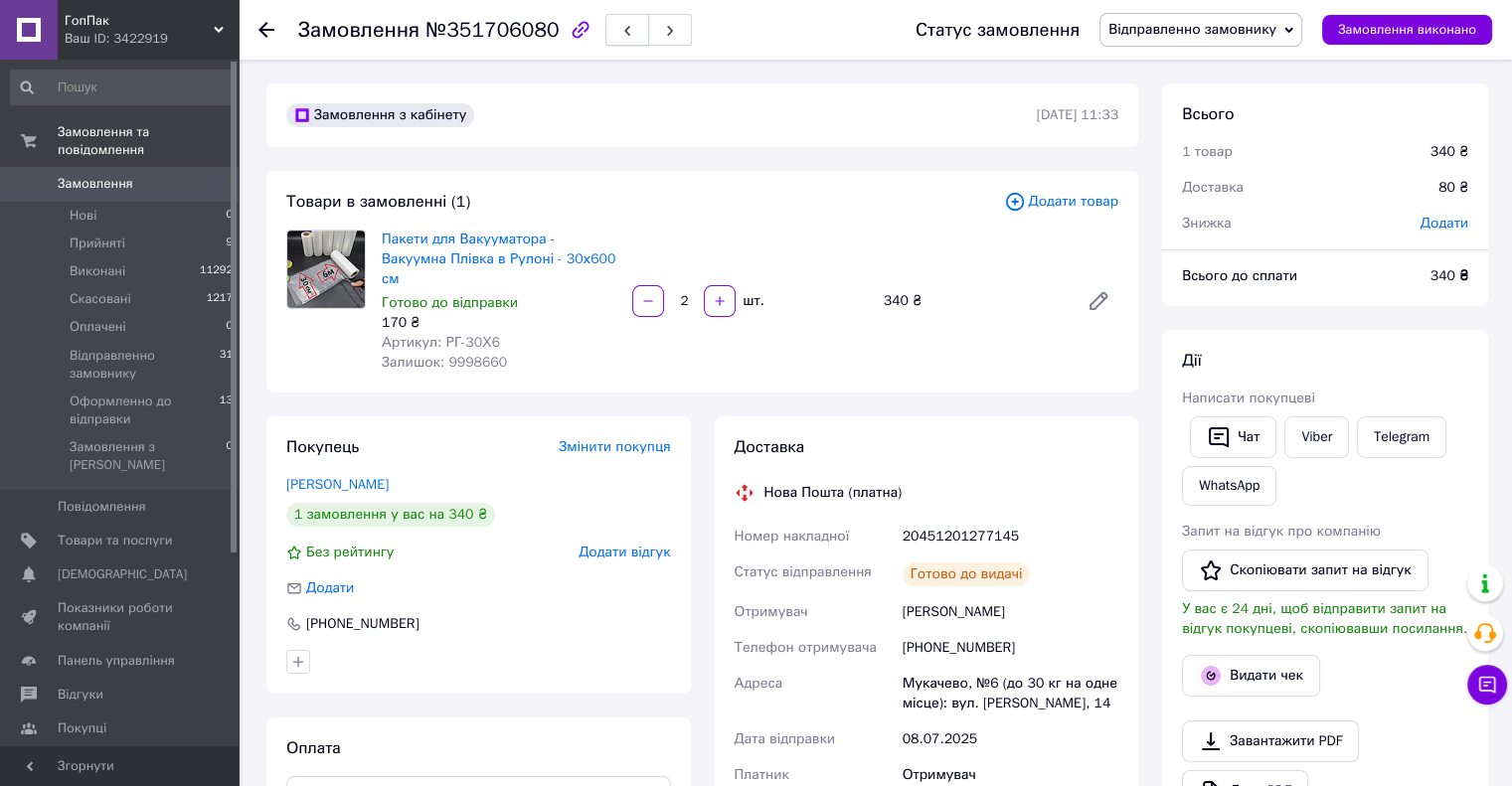 click at bounding box center (627, 30) 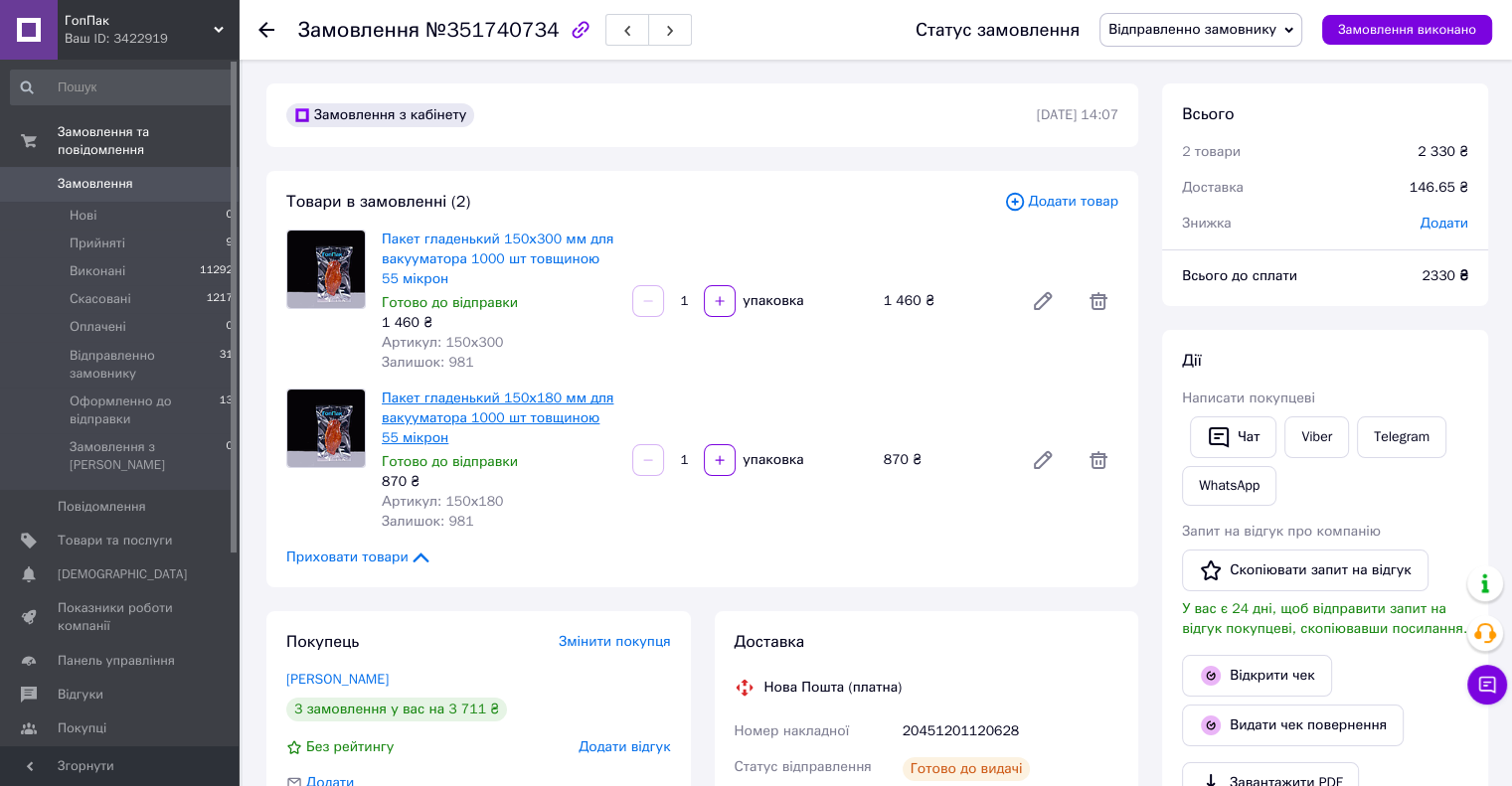 scroll, scrollTop: 44, scrollLeft: 0, axis: vertical 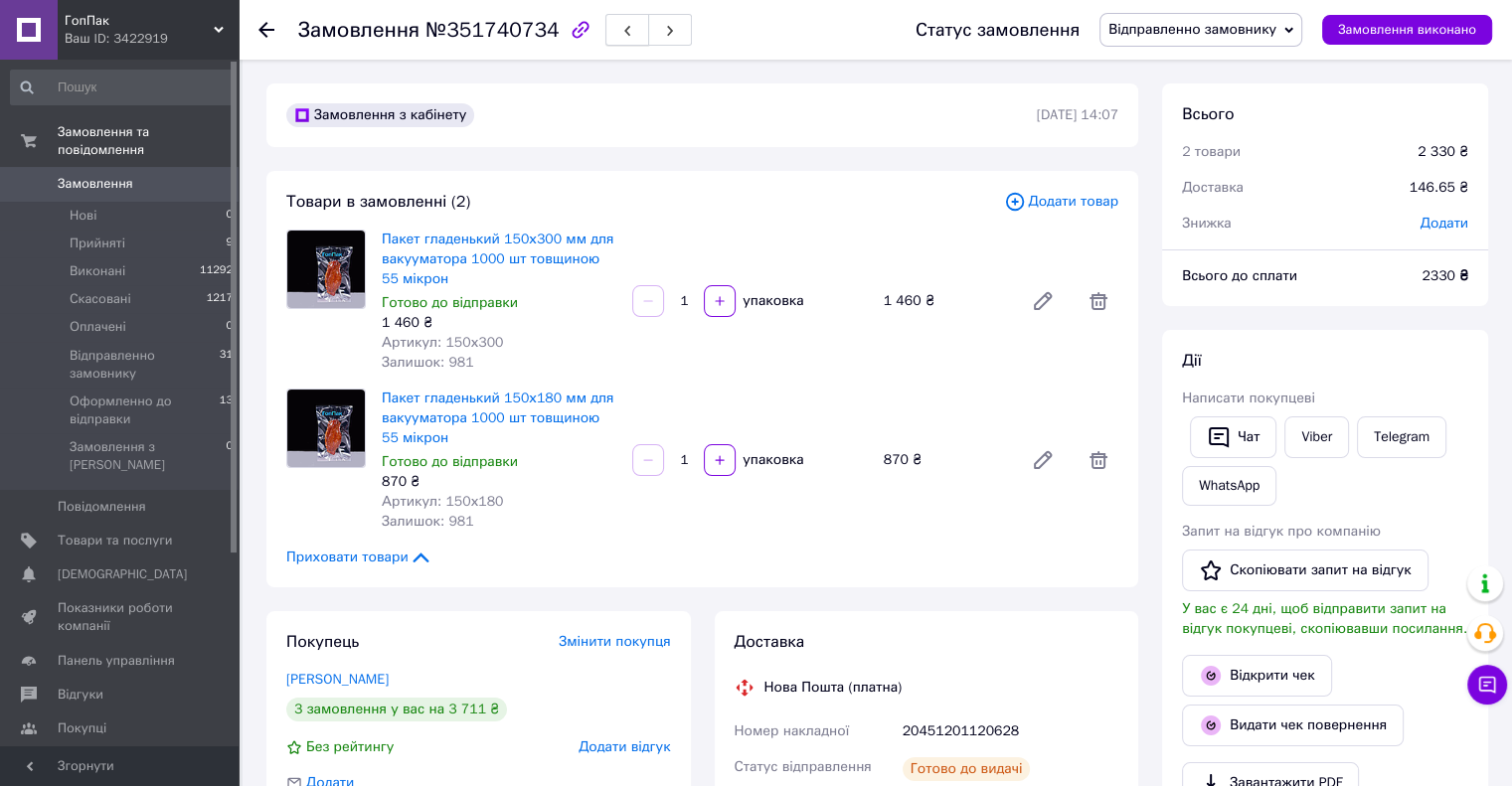 click at bounding box center [627, 30] 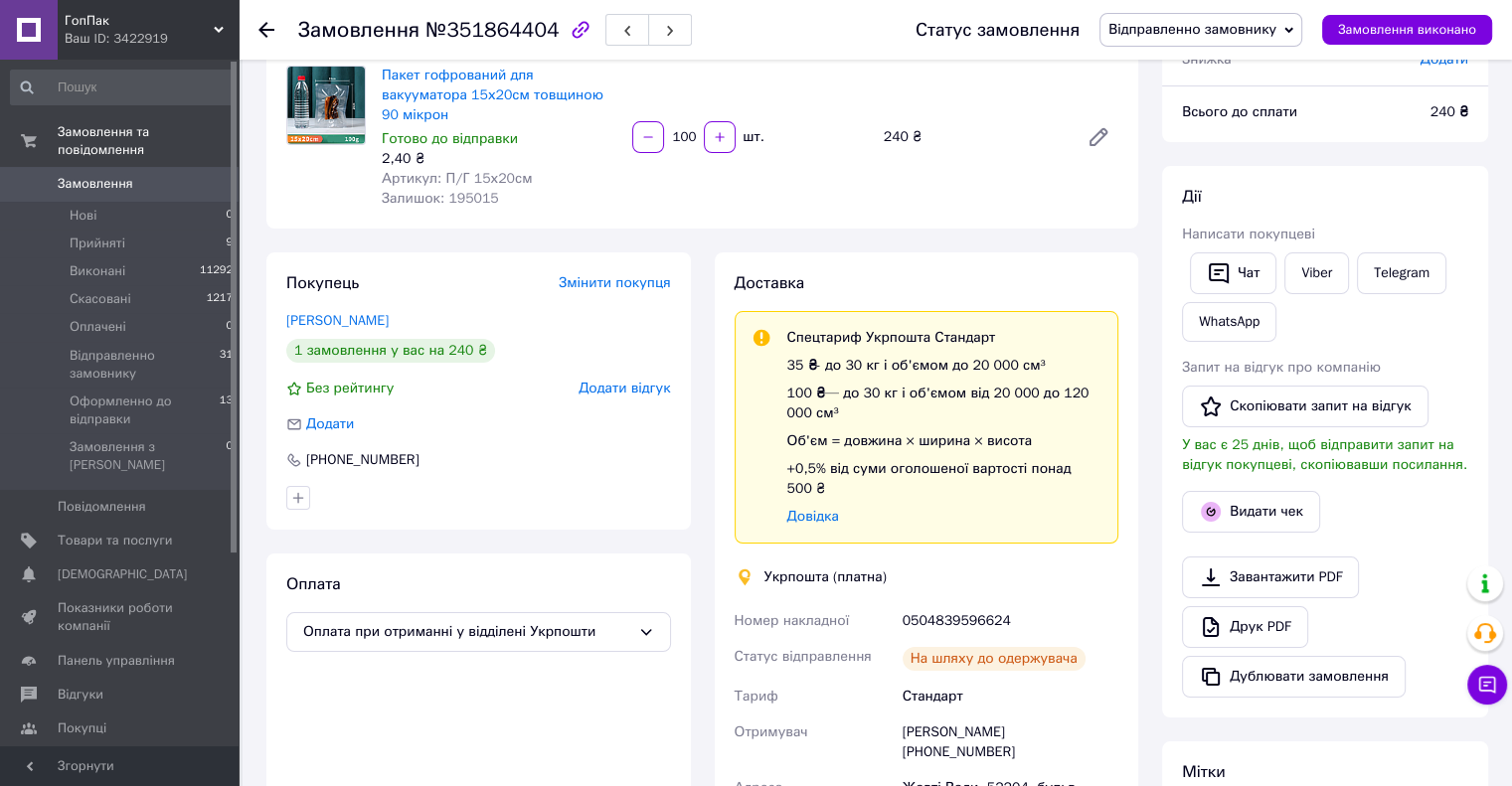 scroll, scrollTop: 0, scrollLeft: 0, axis: both 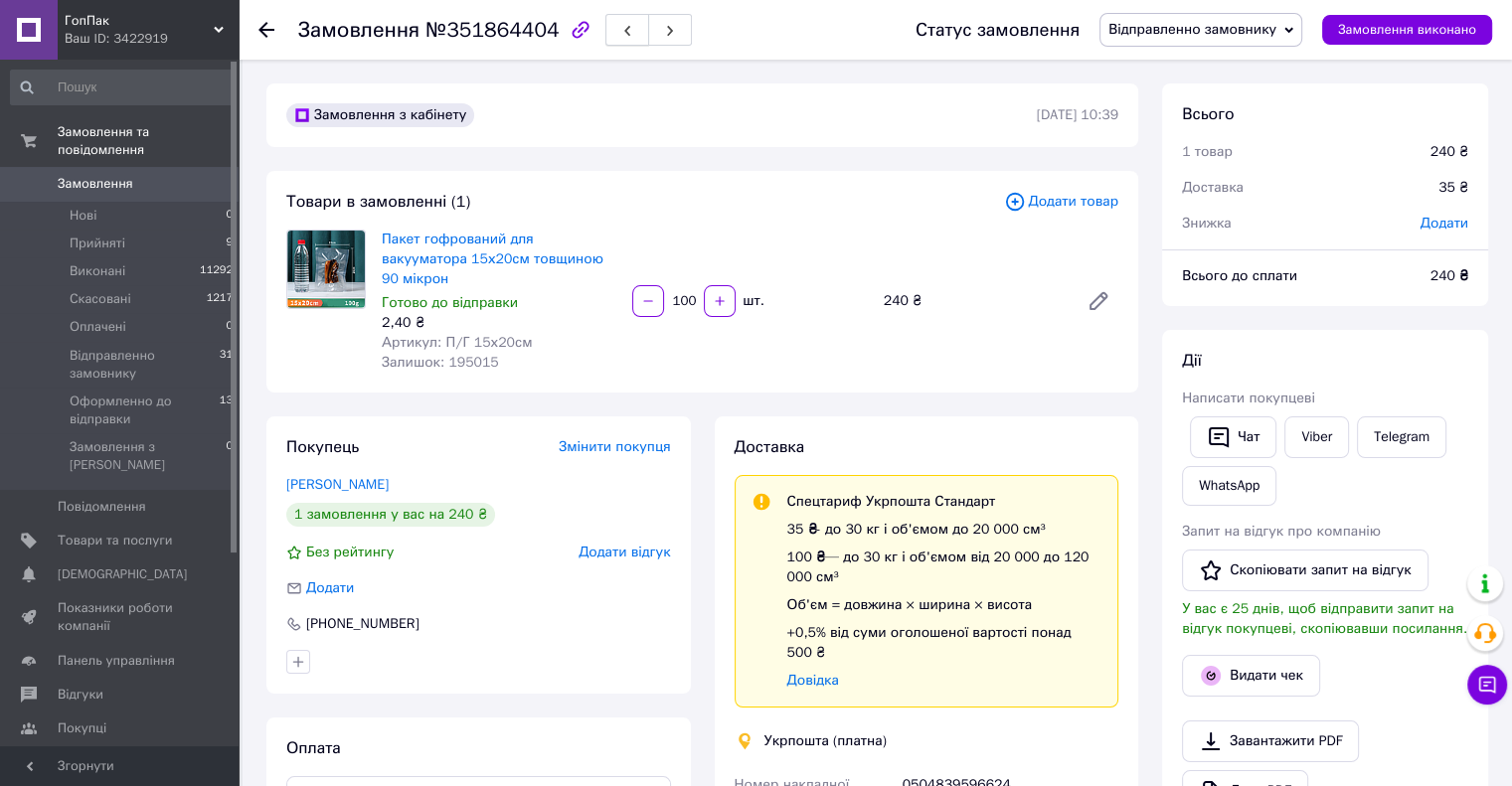 click at bounding box center (627, 30) 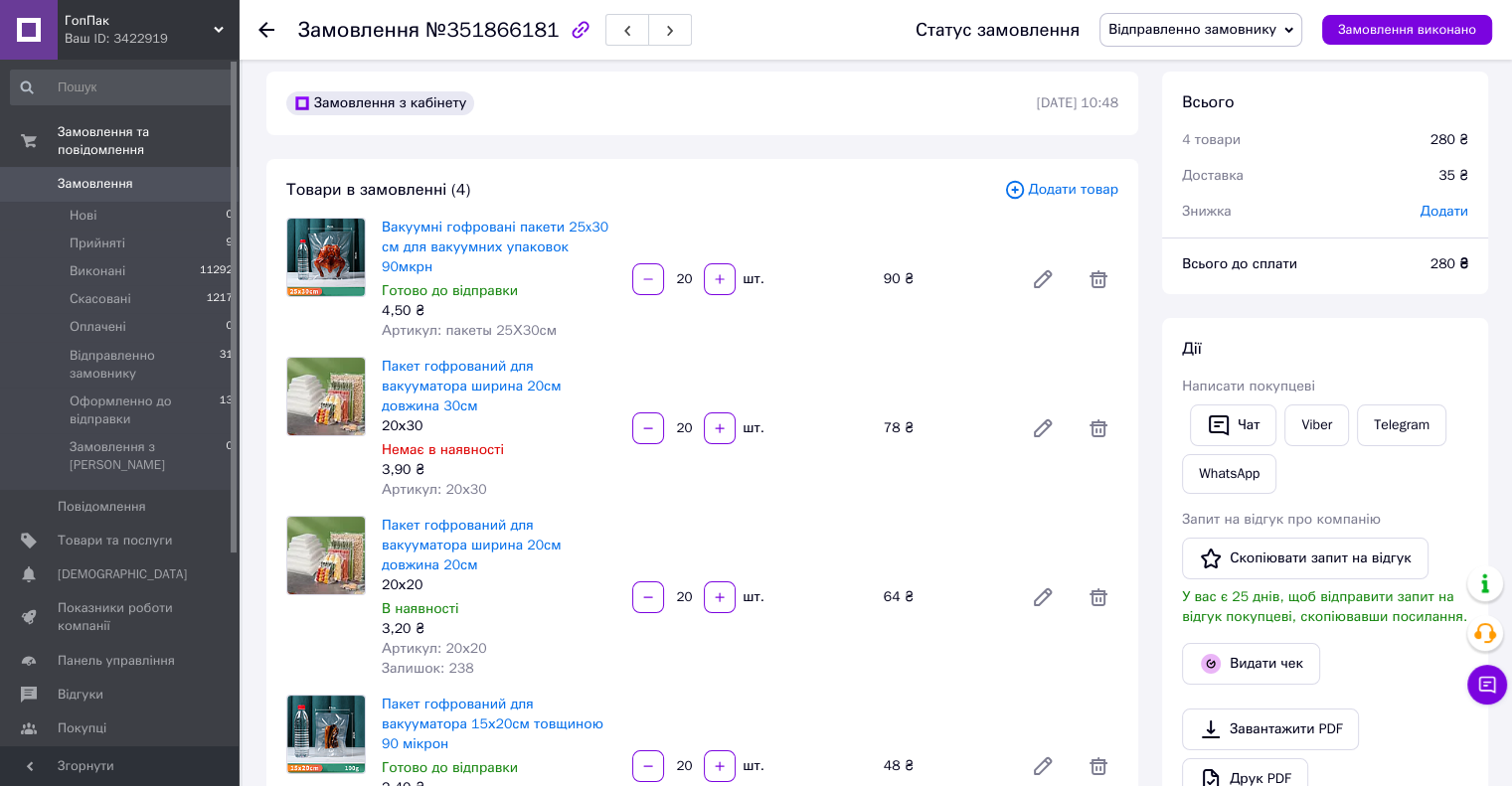 scroll, scrollTop: 0, scrollLeft: 0, axis: both 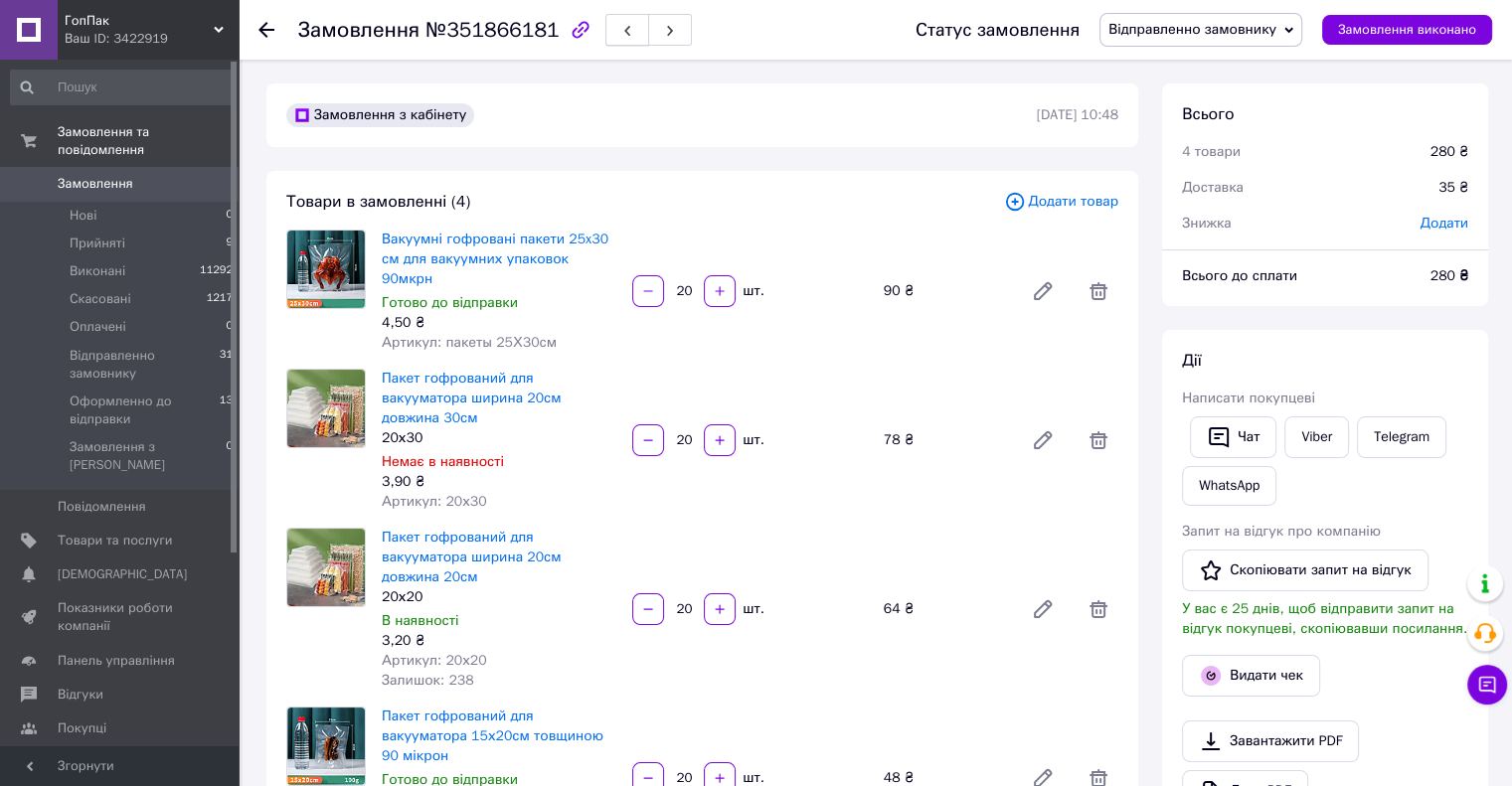 click at bounding box center (627, 30) 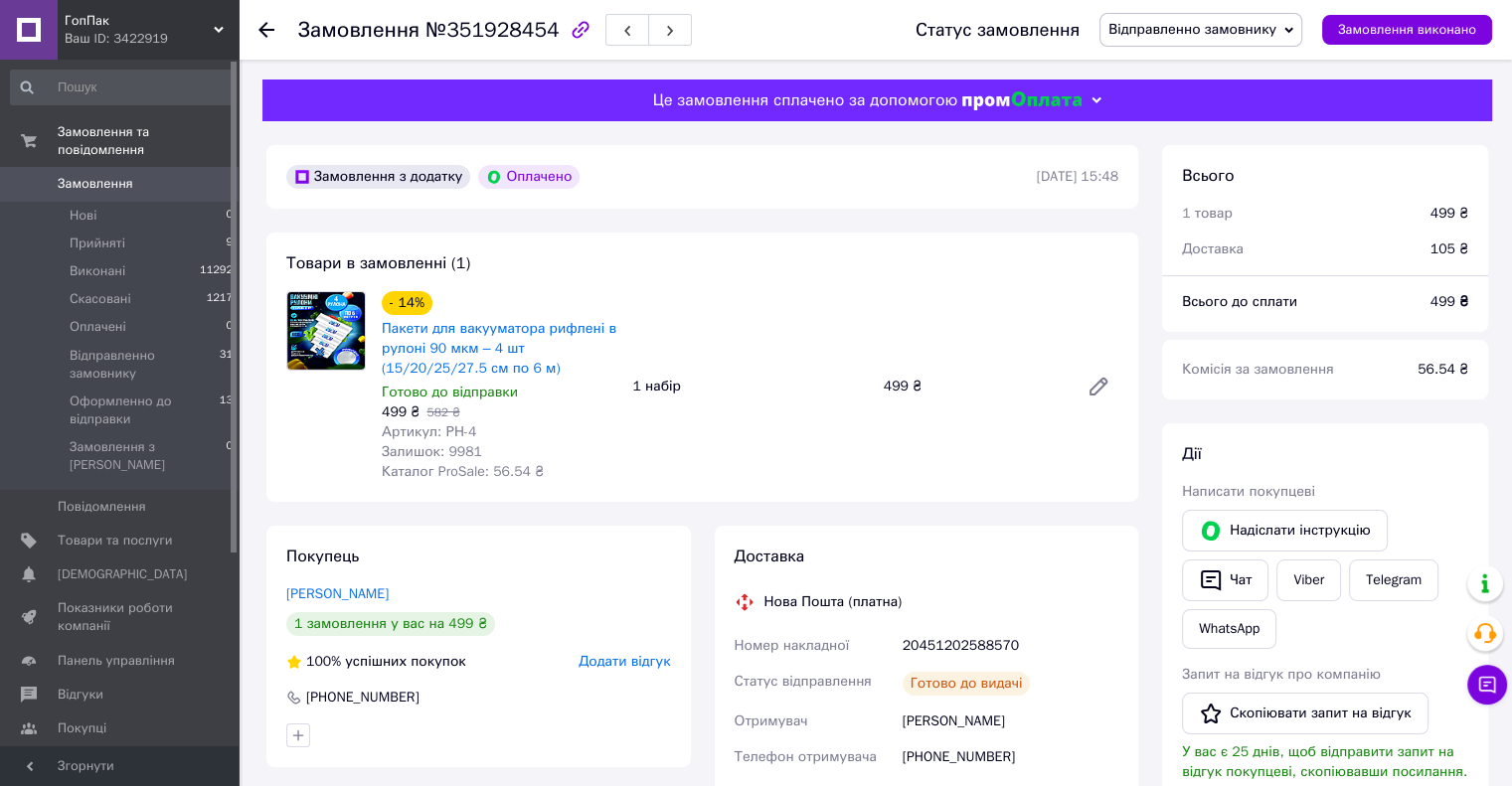 scroll, scrollTop: 4, scrollLeft: 0, axis: vertical 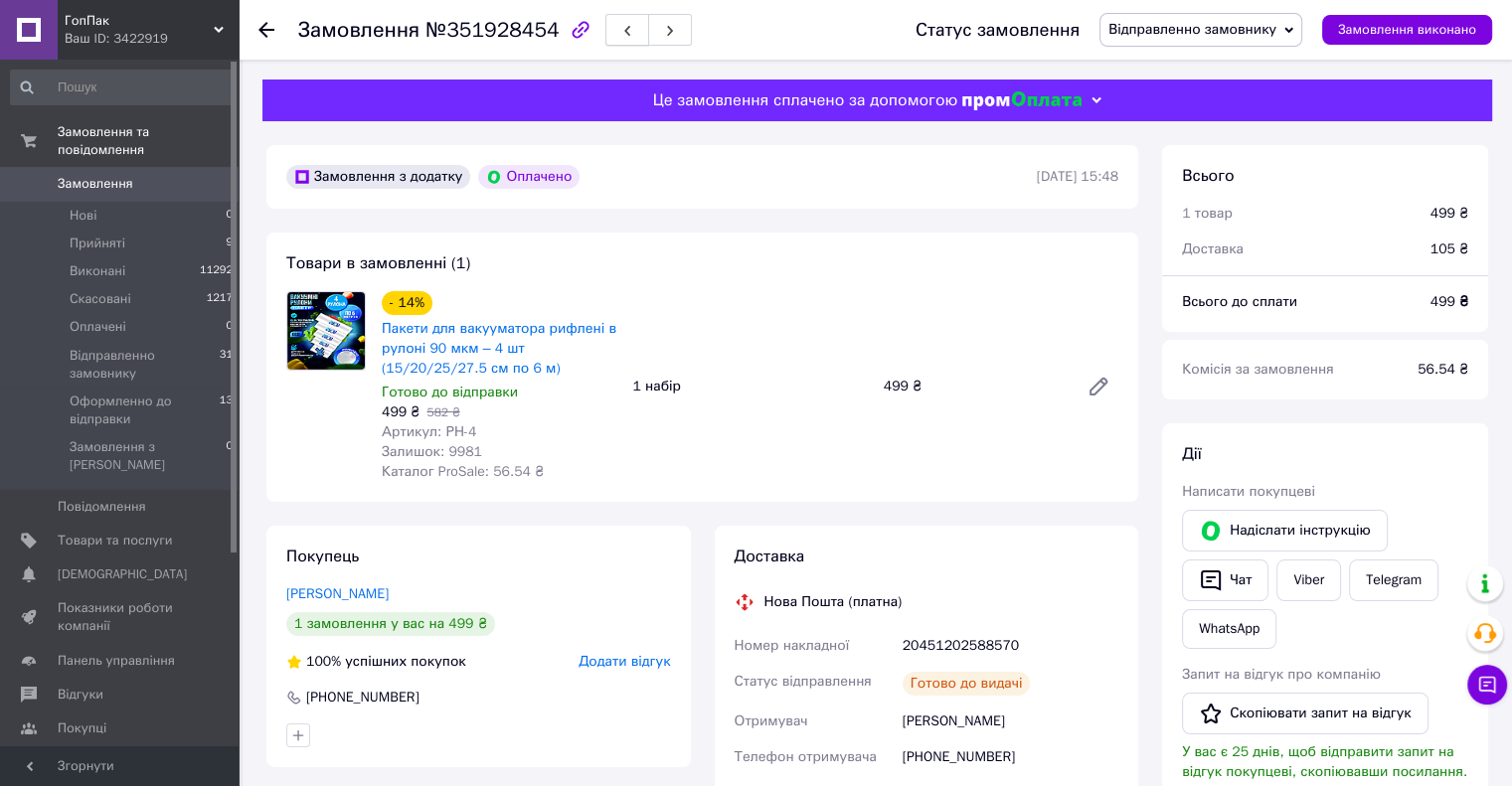click at bounding box center [627, 30] 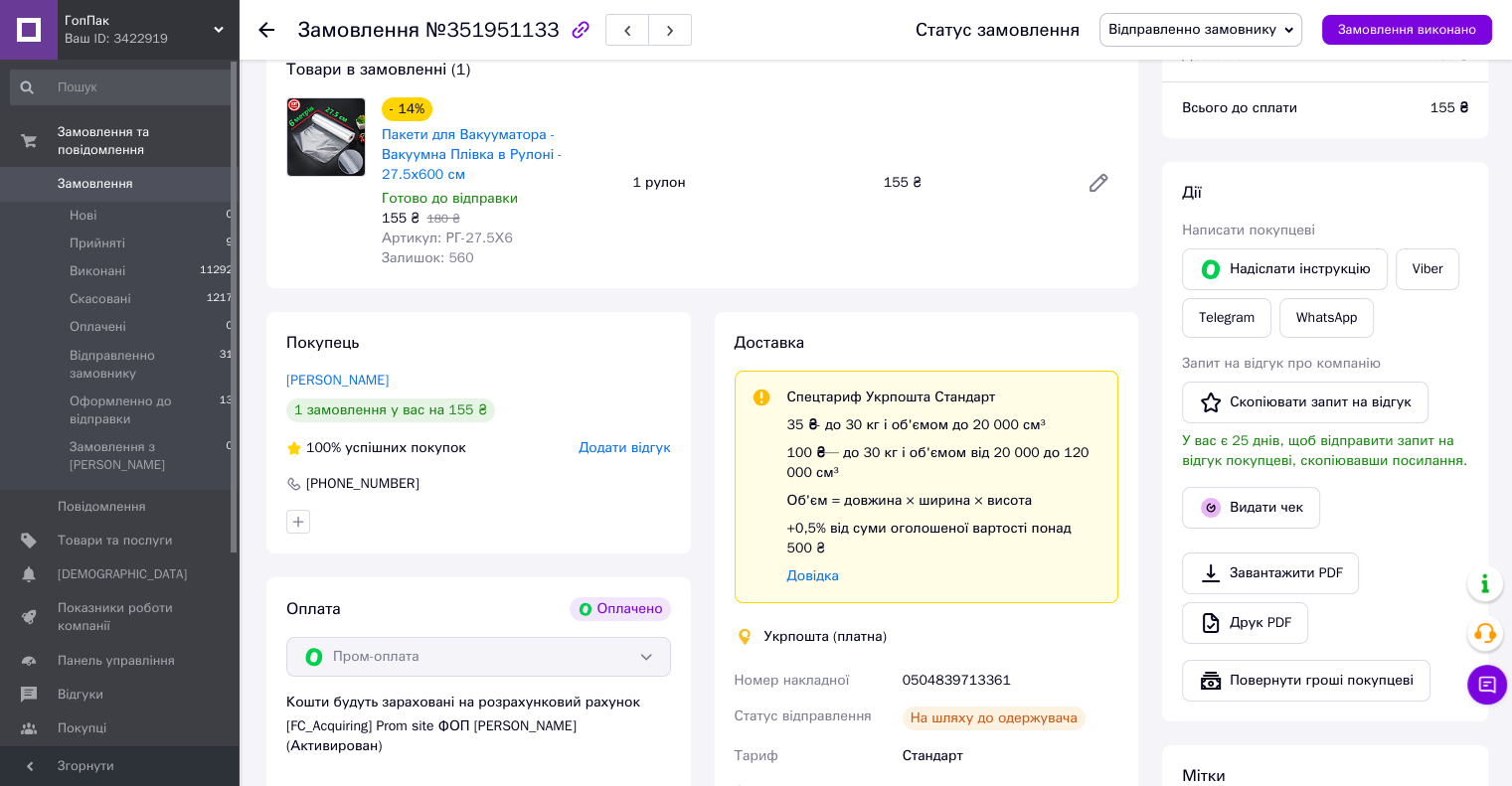 scroll, scrollTop: 199, scrollLeft: 0, axis: vertical 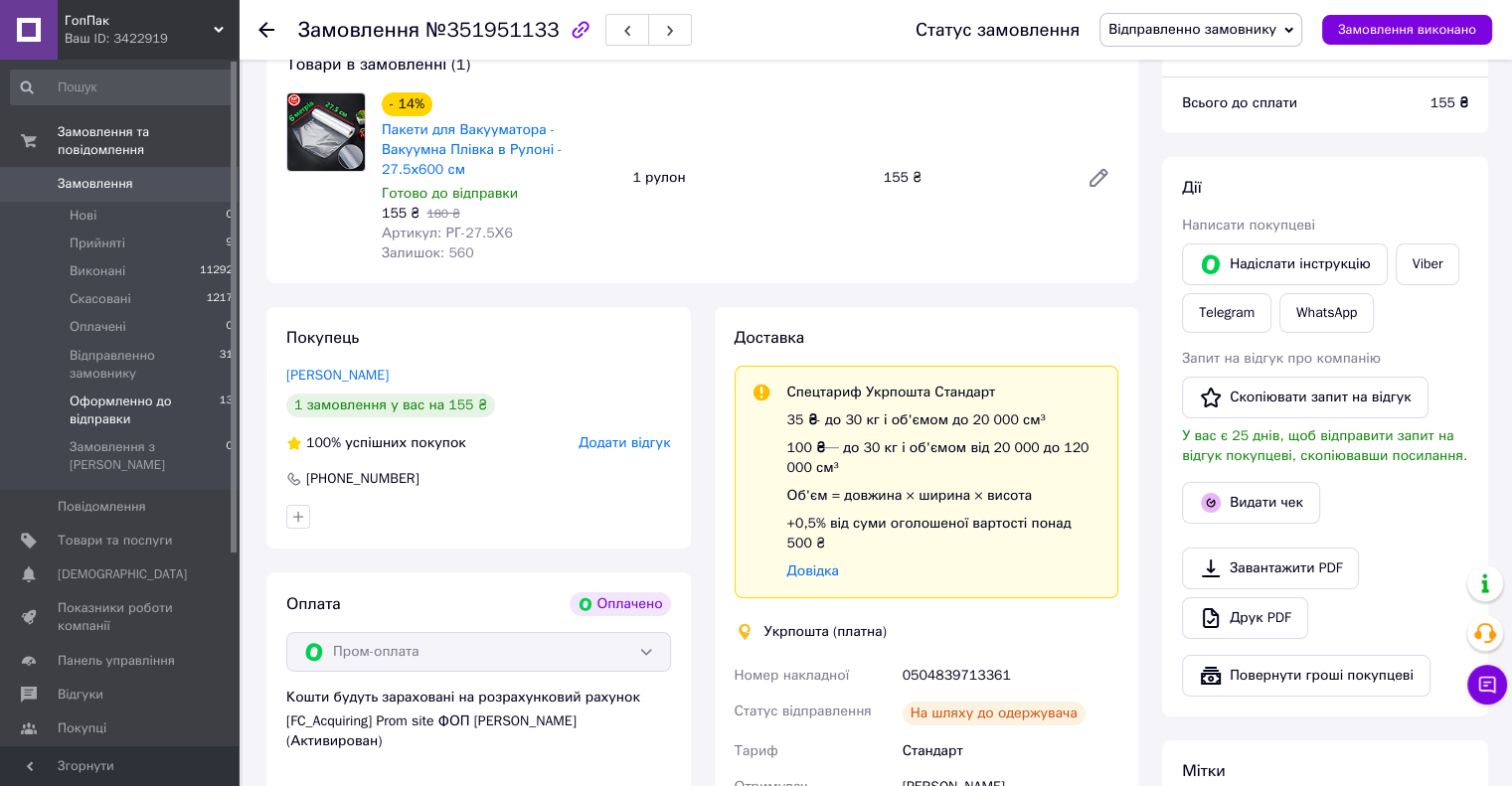 click on "Оформленно до відправки" at bounding box center (144, 410) 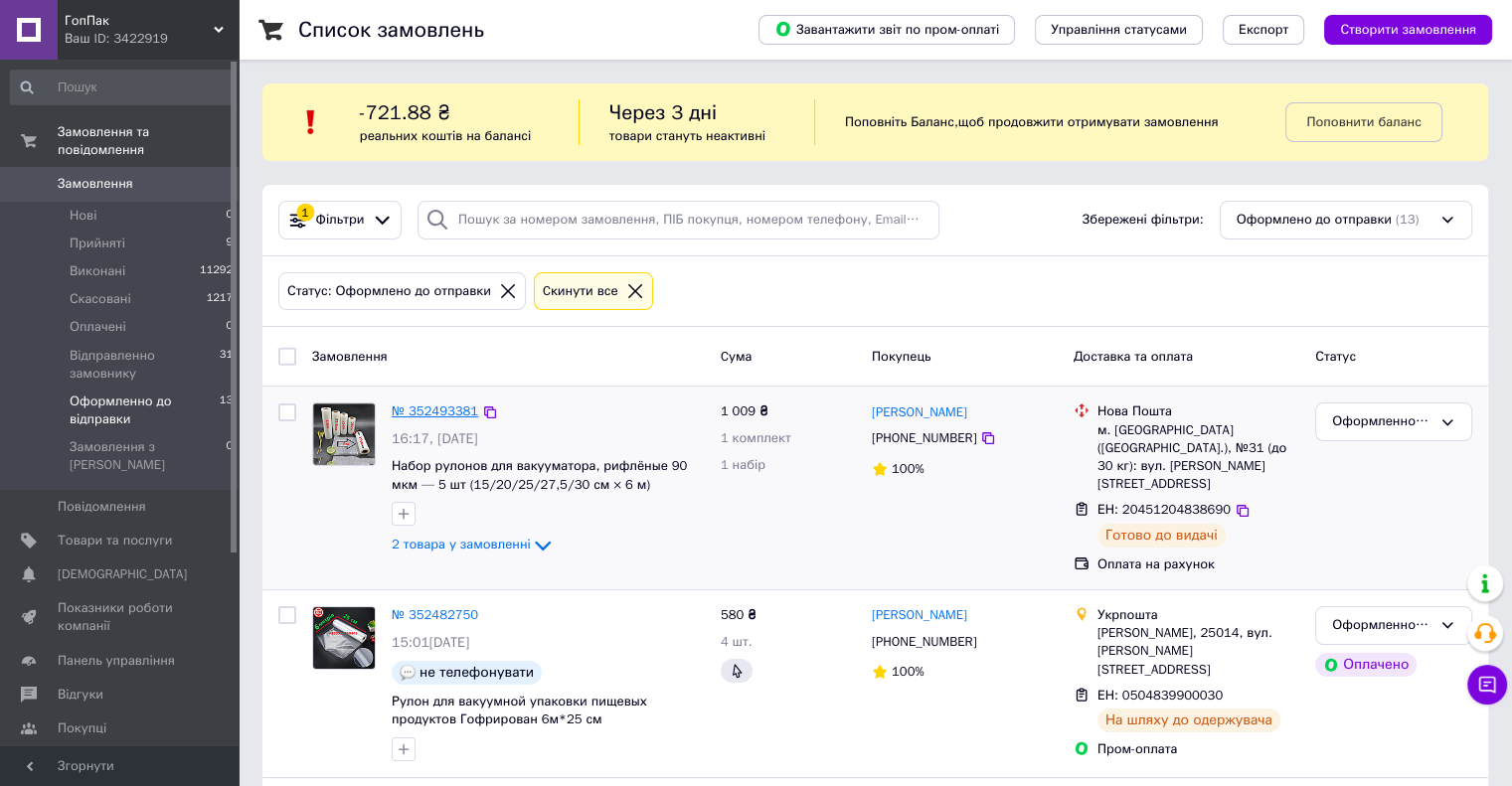 click on "№ 352493381" at bounding box center (434, 410) 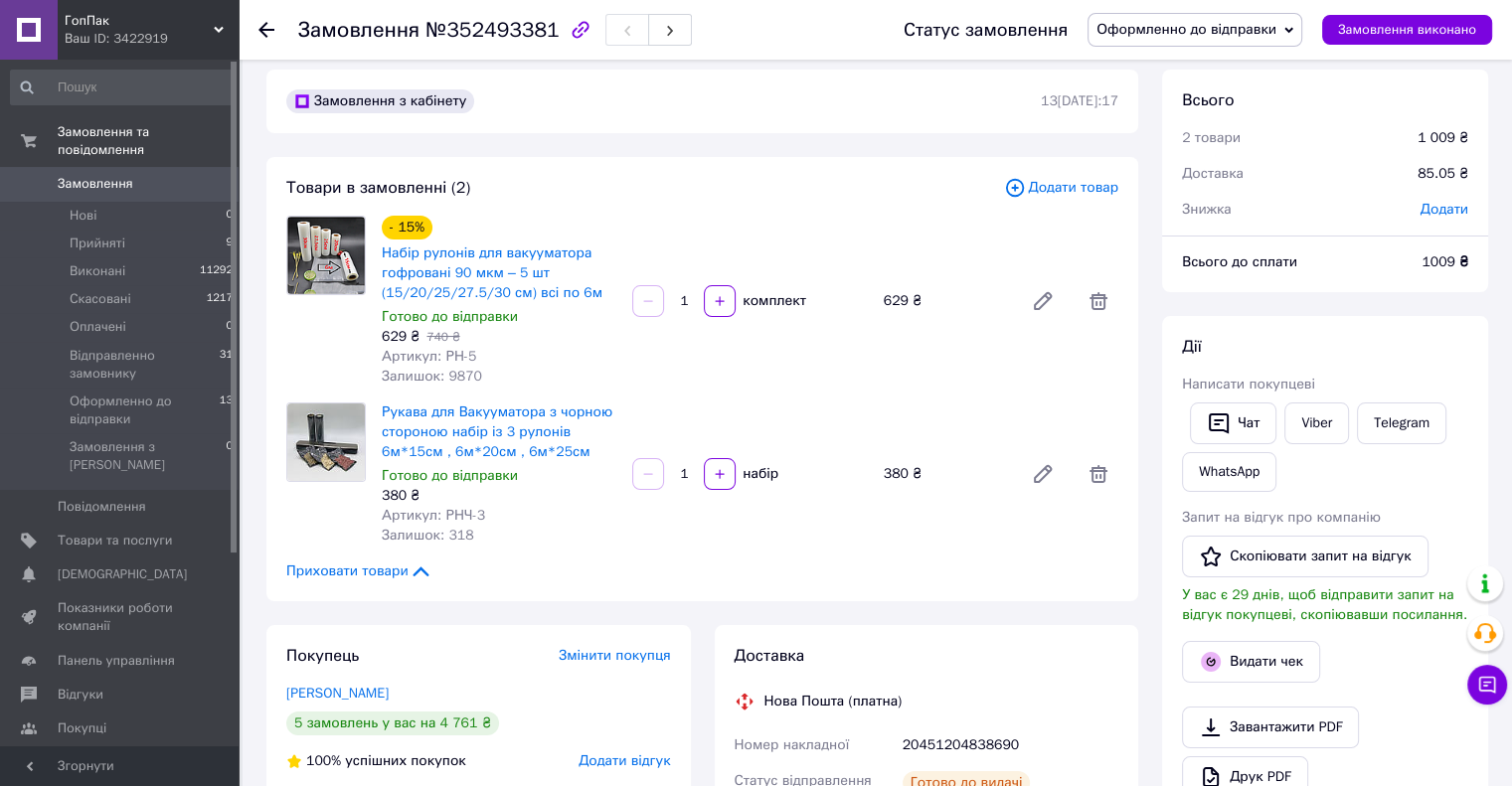 scroll, scrollTop: 0, scrollLeft: 0, axis: both 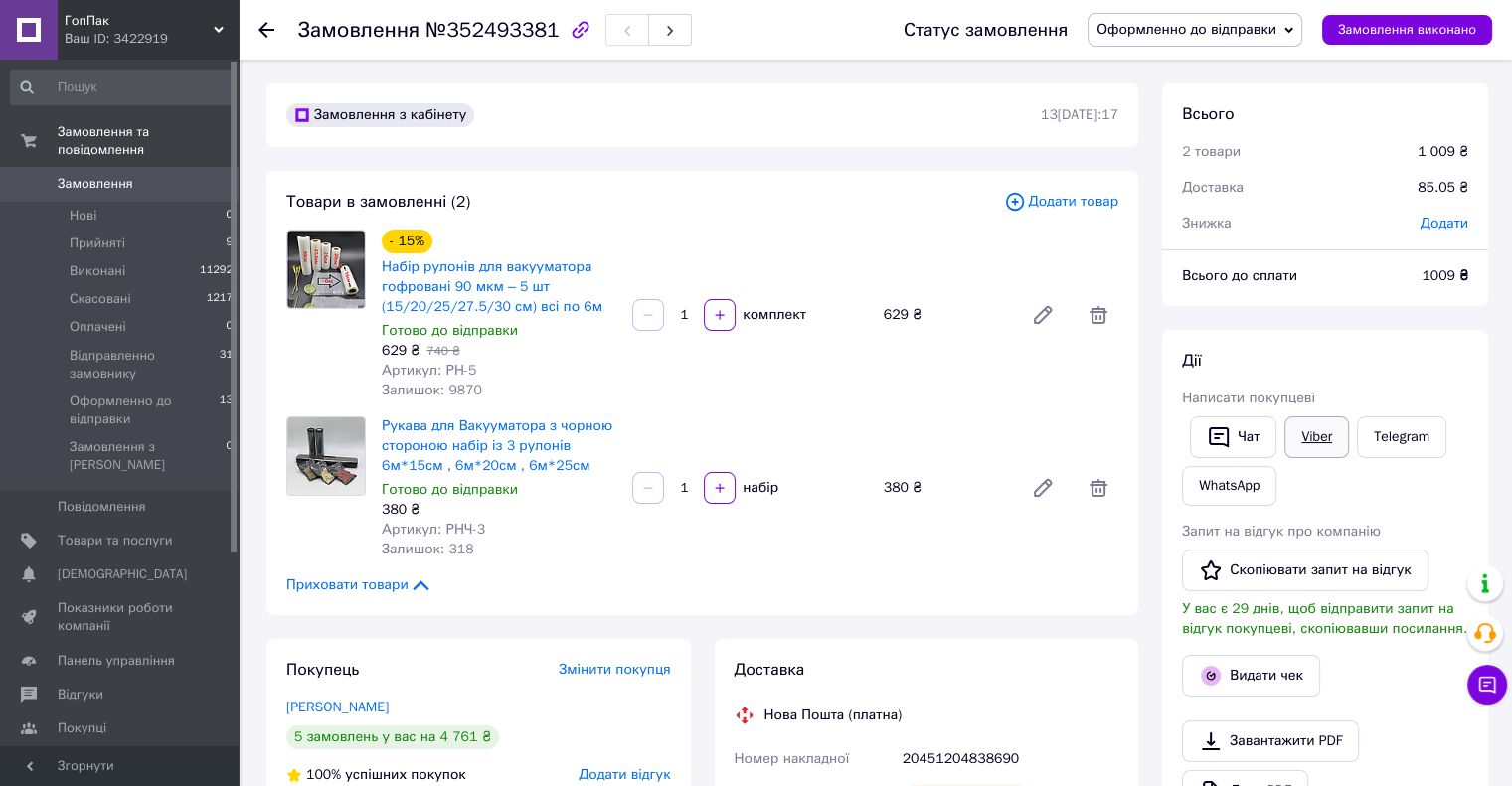 click on "Viber" at bounding box center (1316, 437) 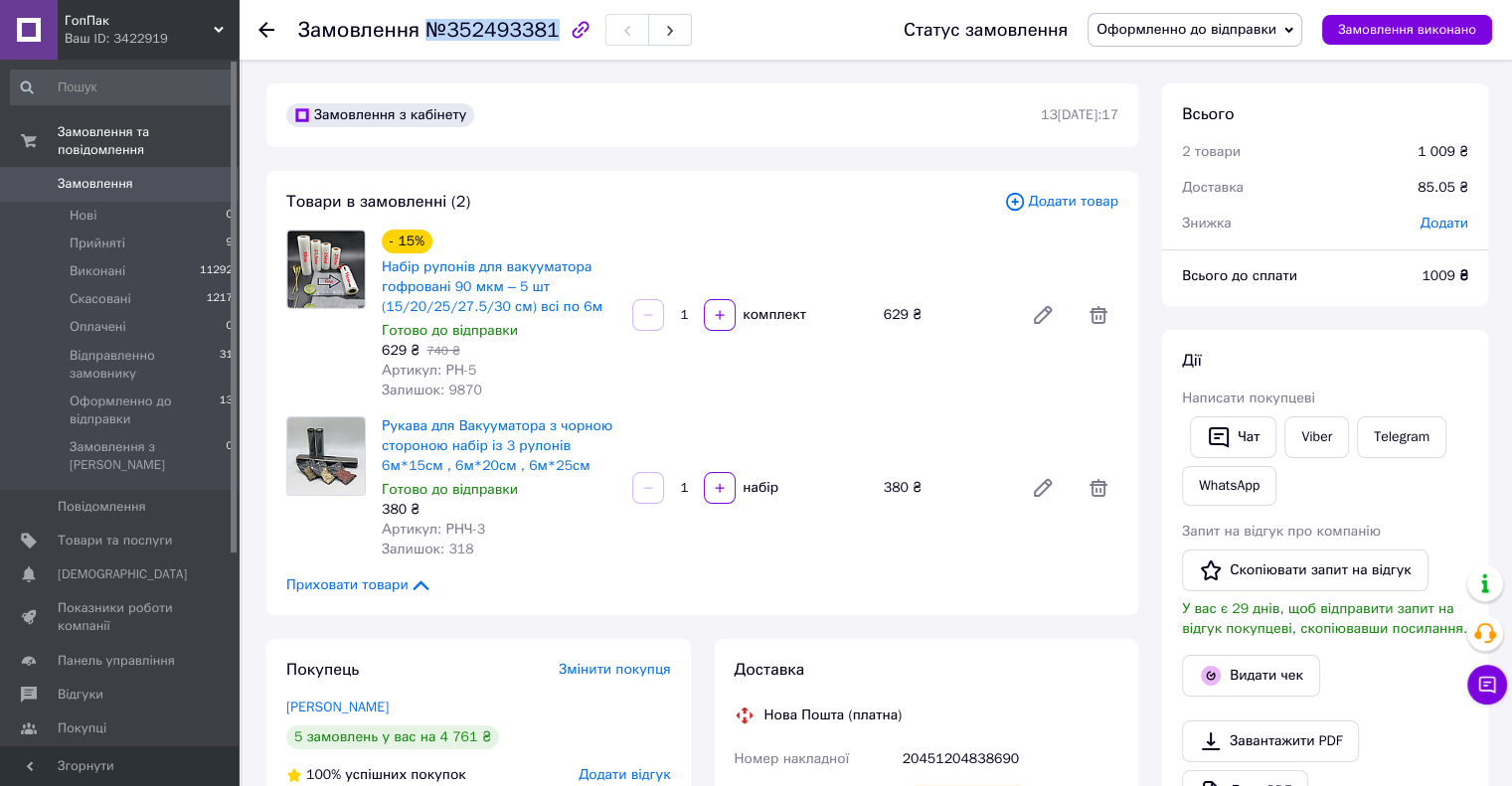 drag, startPoint x: 541, startPoint y: 30, endPoint x: 425, endPoint y: 28, distance: 116.01724 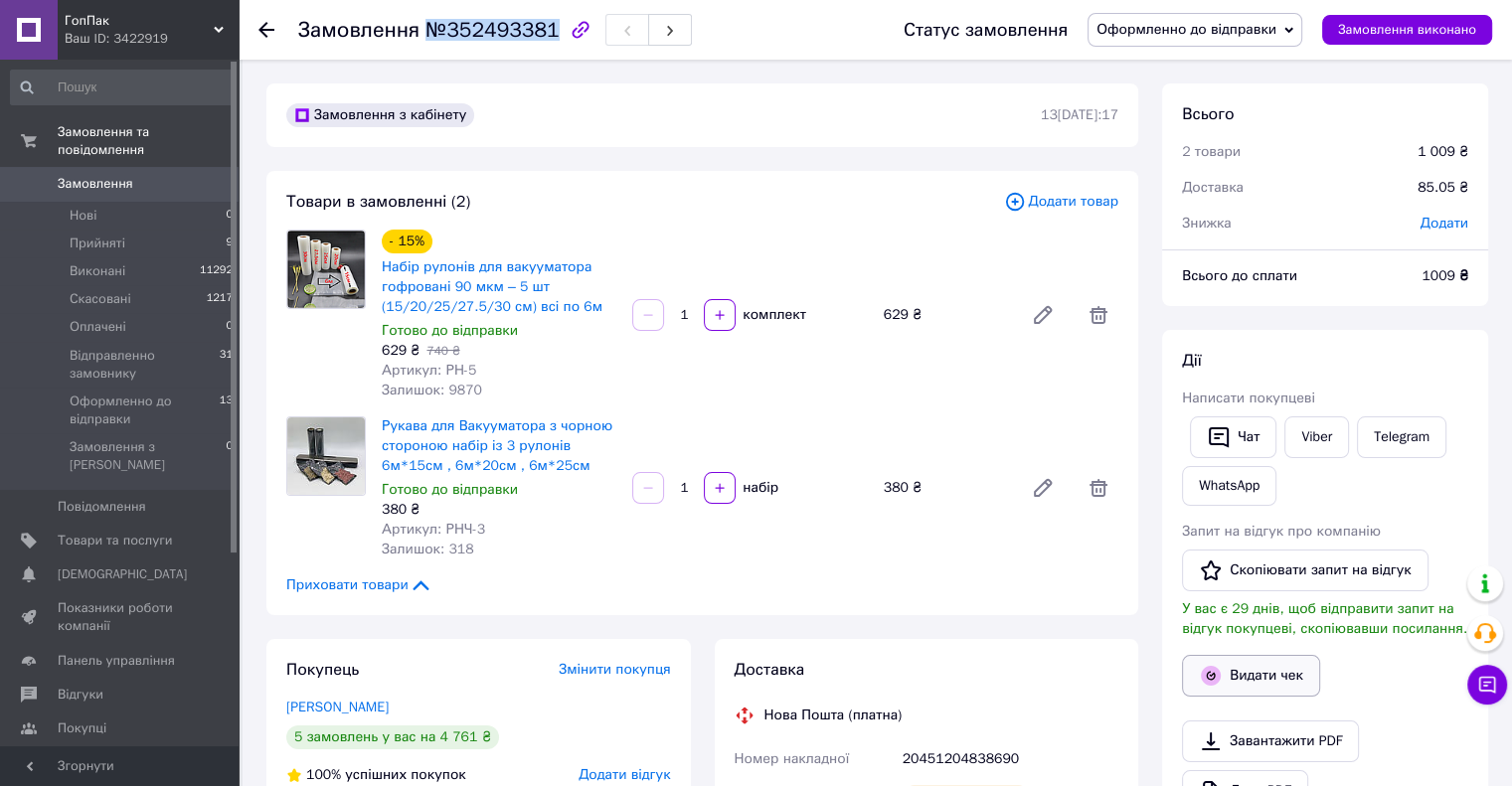 click on "Видати чек" at bounding box center (1251, 676) 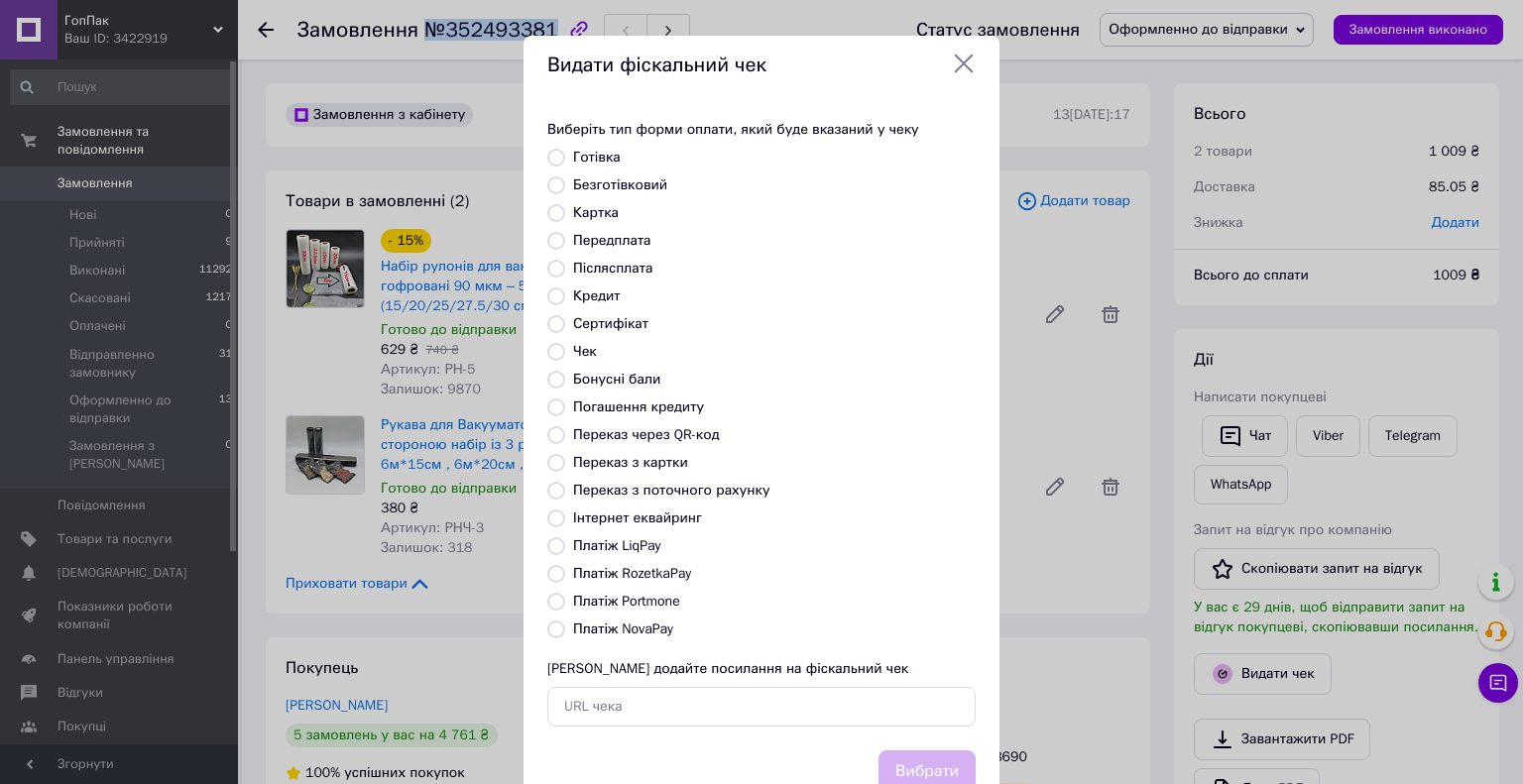 click on "Безготівковий" at bounding box center [556, 185] 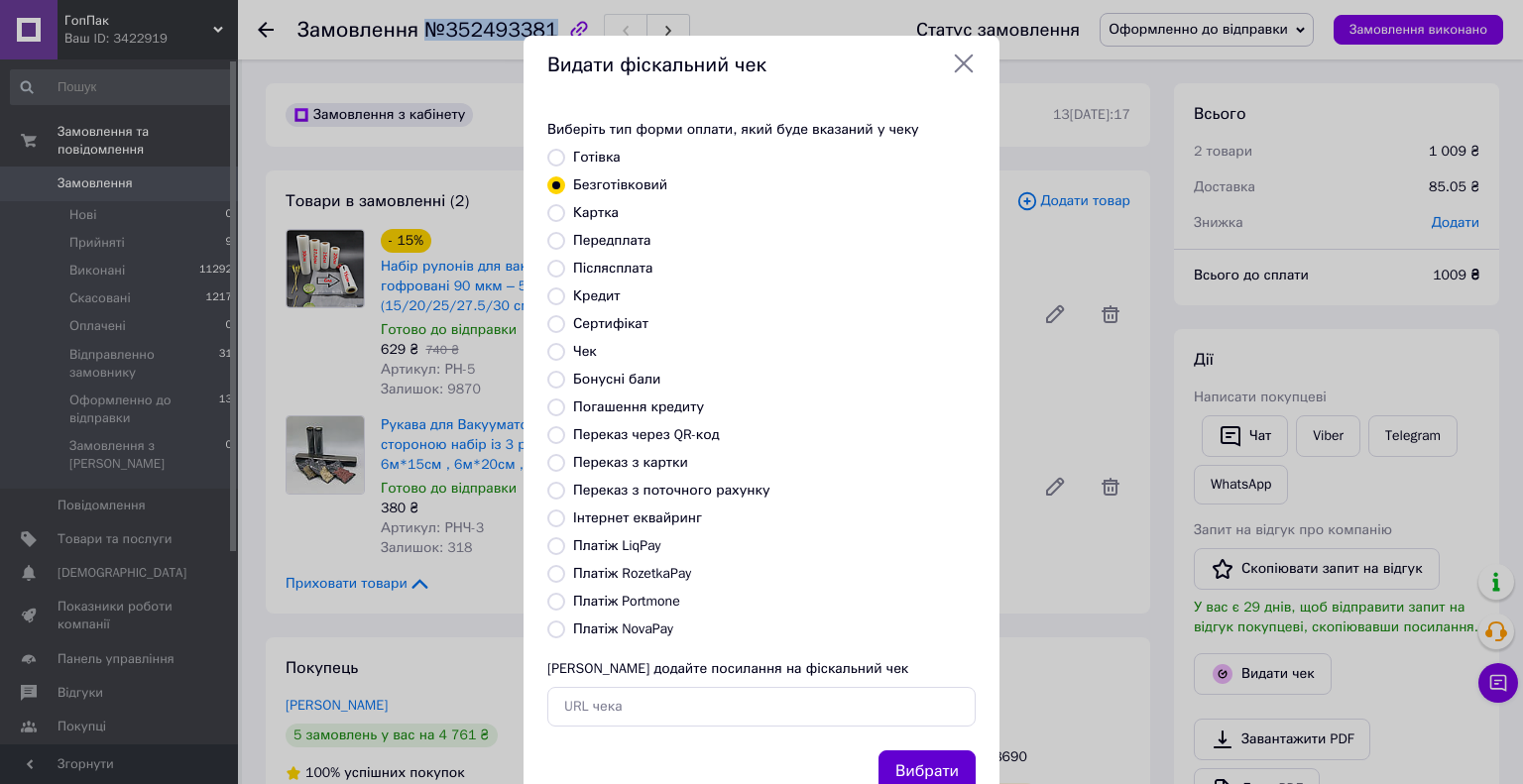click on "Вибрати" at bounding box center [927, 771] 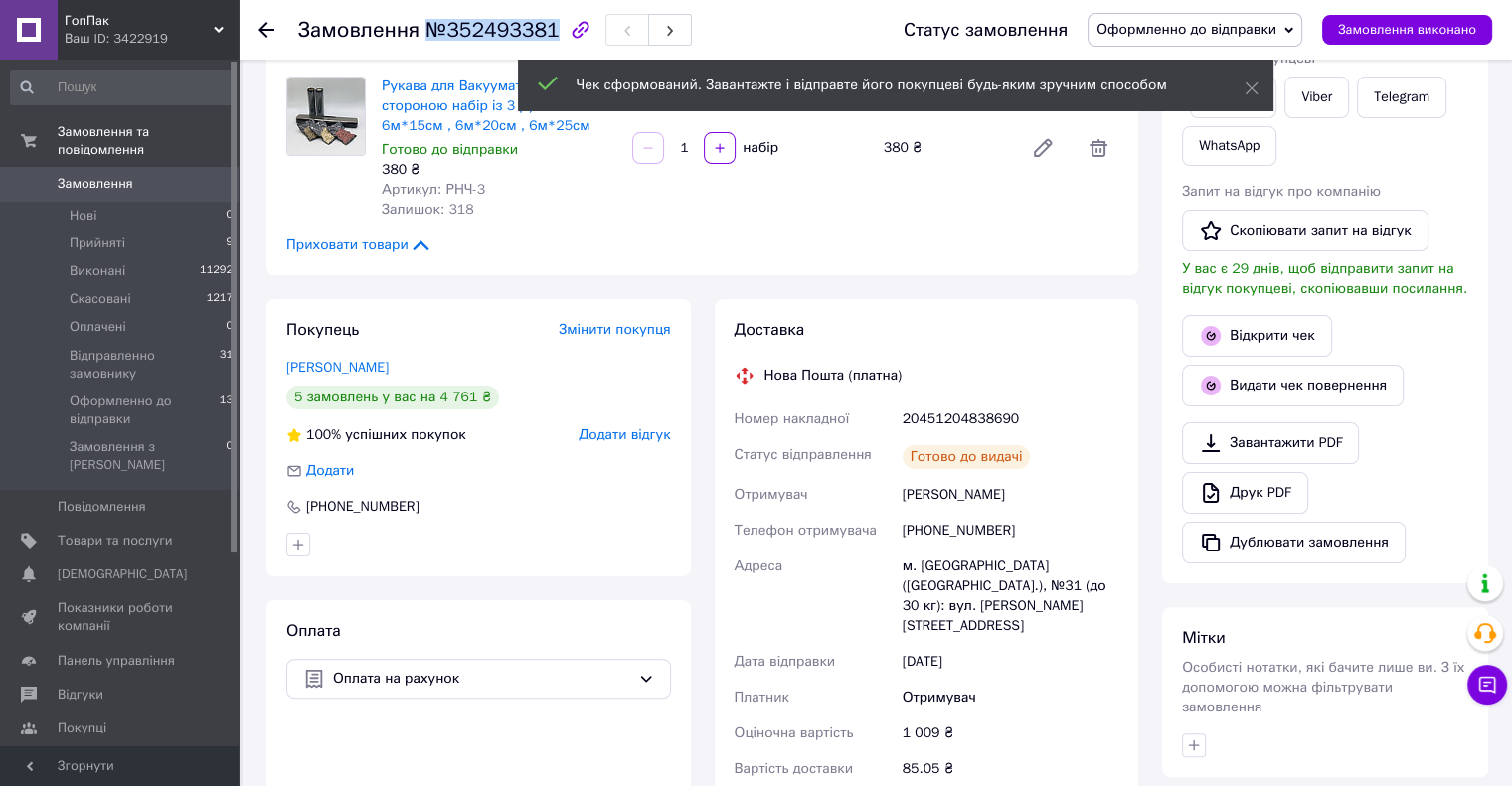 scroll, scrollTop: 0, scrollLeft: 0, axis: both 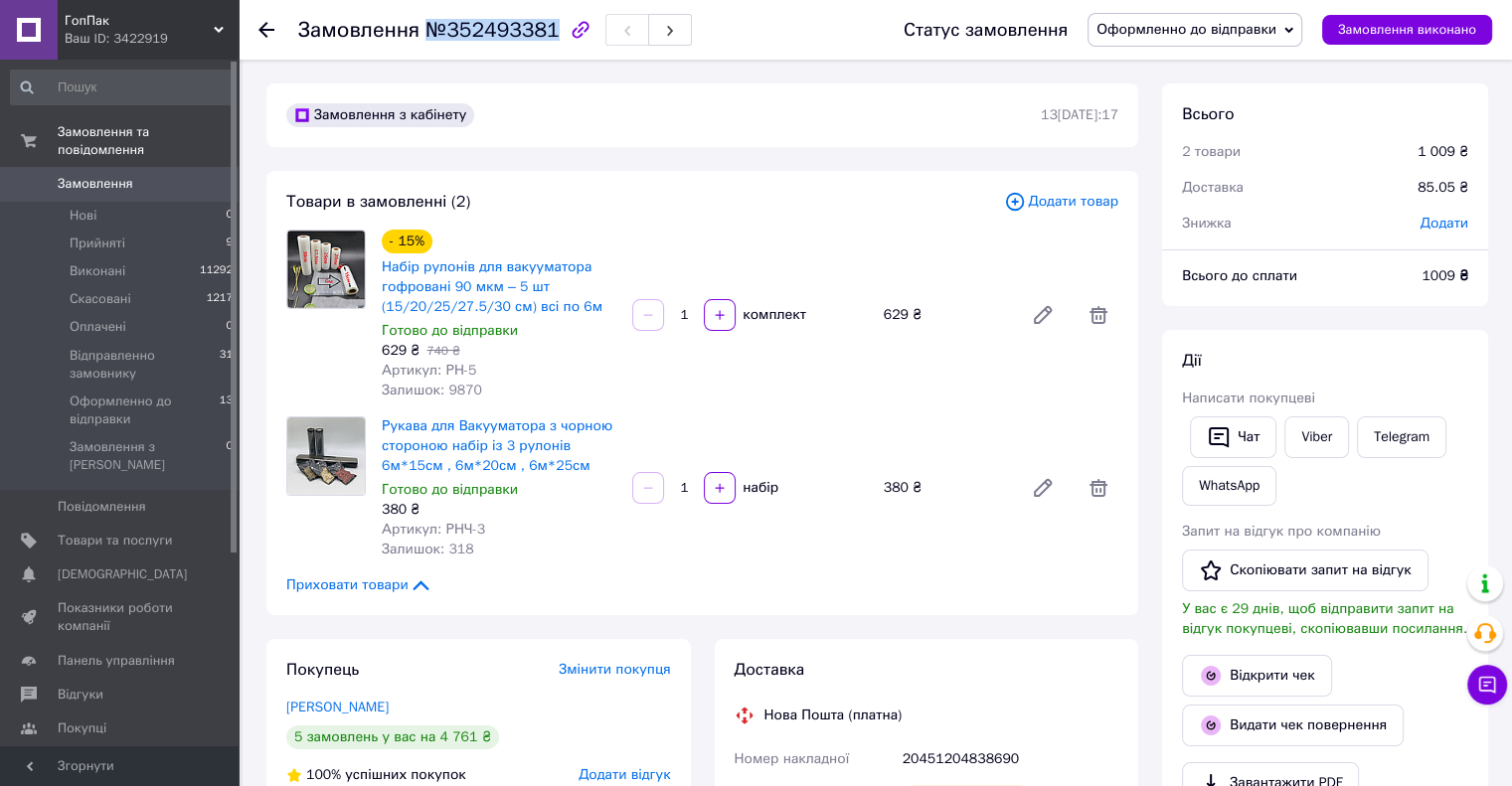 click on "Оформленно до відправки" at bounding box center [1195, 30] 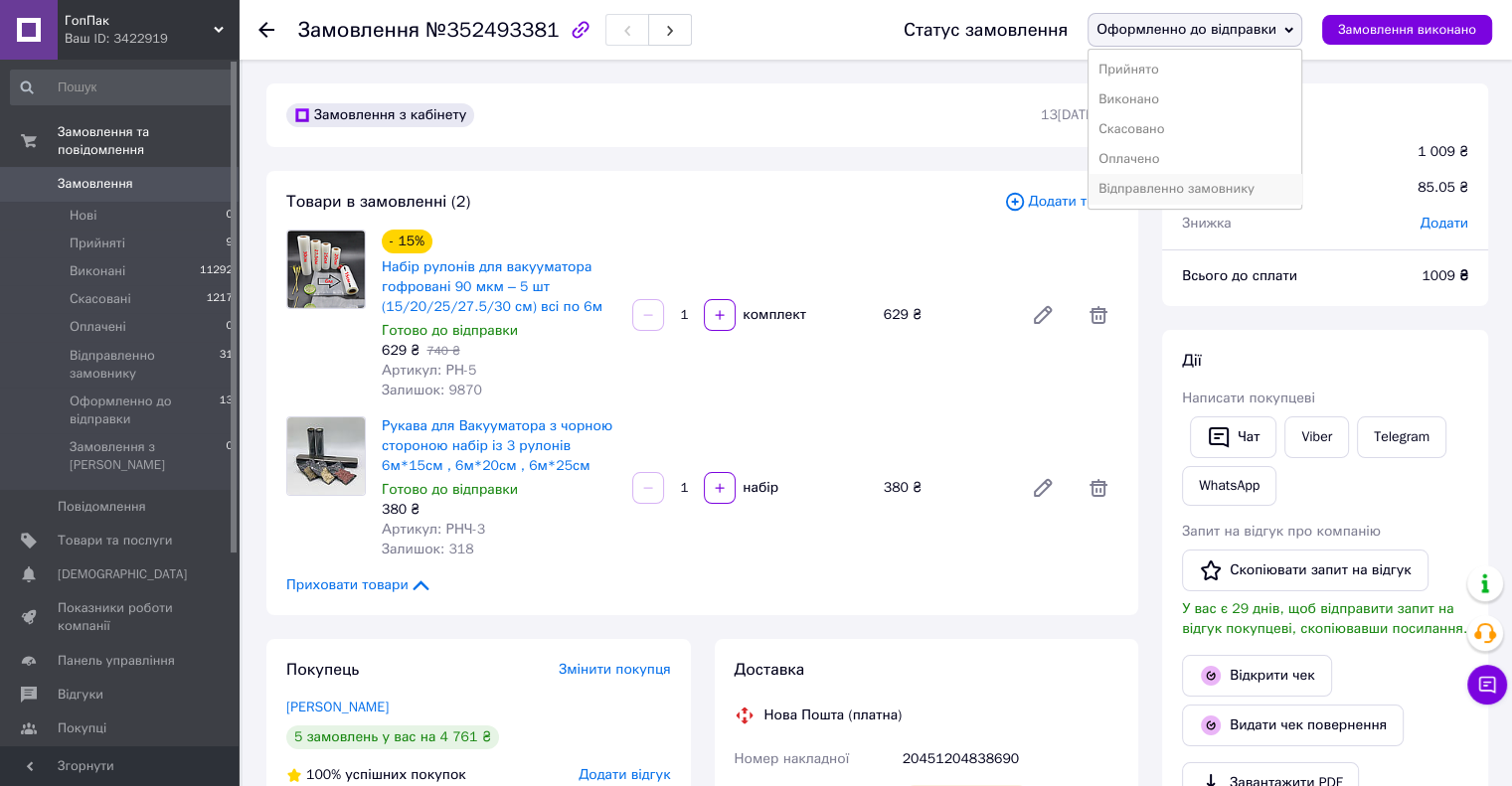 click on "Відправленно замовнику" at bounding box center (1195, 189) 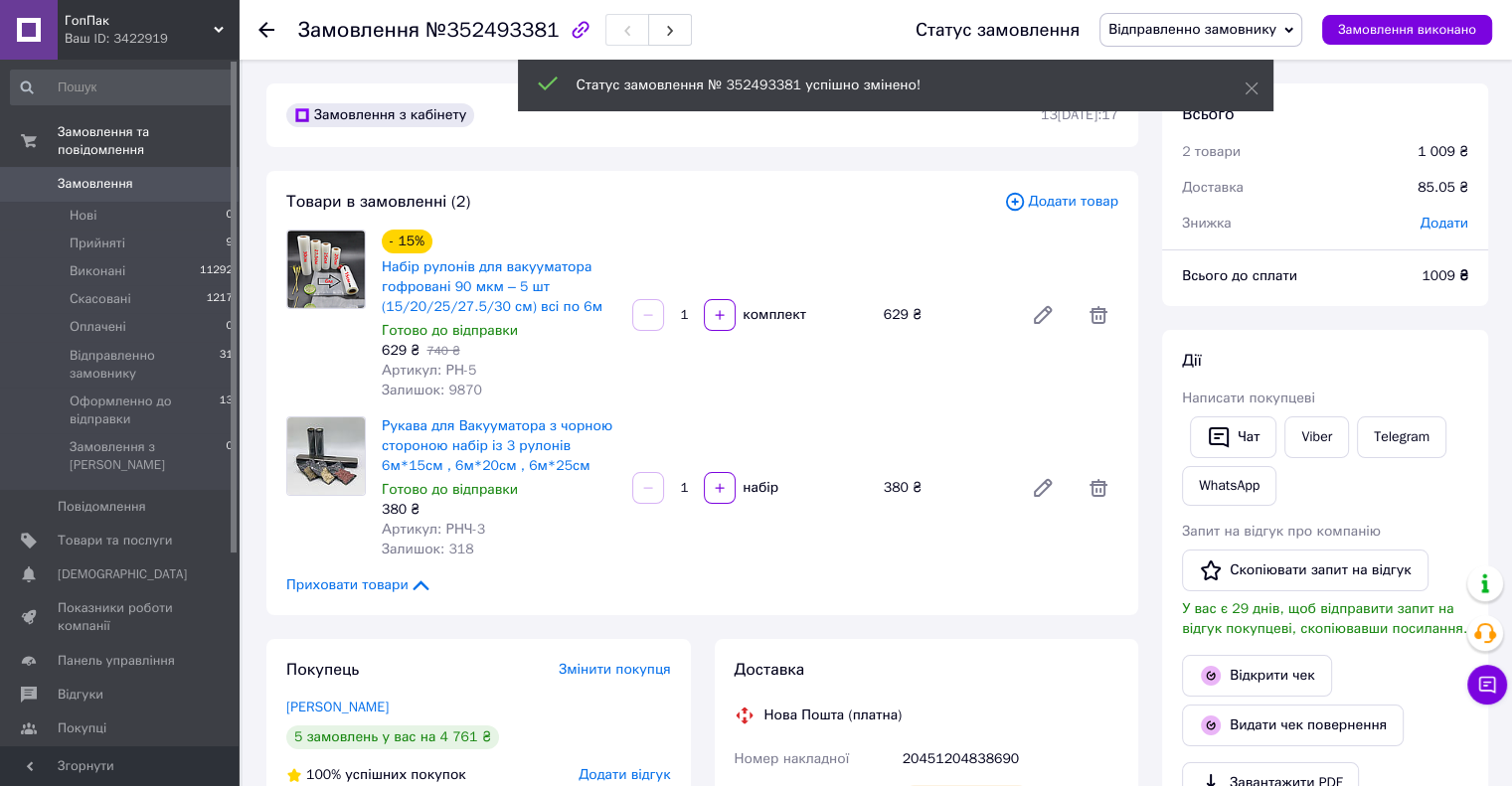 click 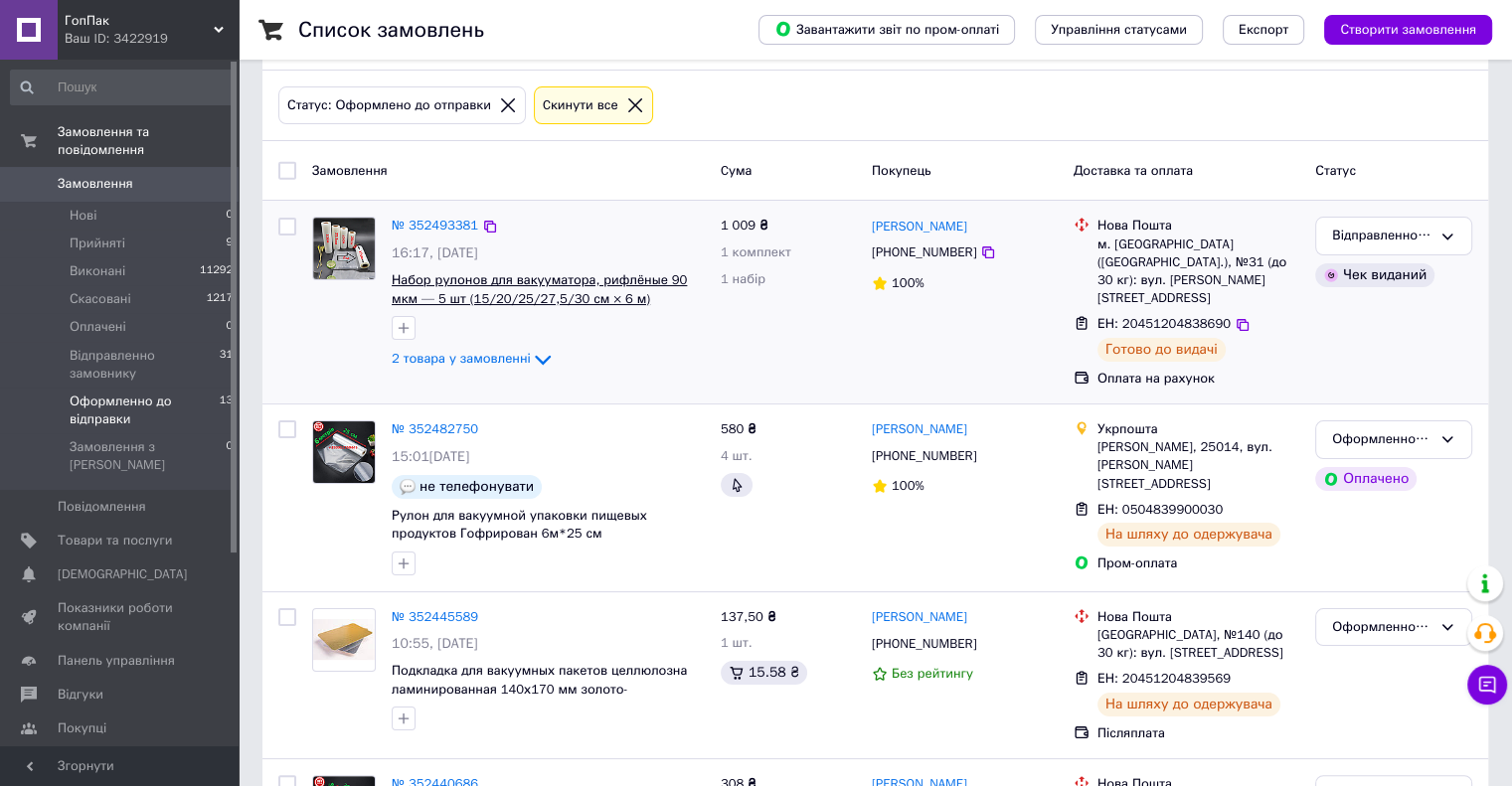 scroll, scrollTop: 199, scrollLeft: 0, axis: vertical 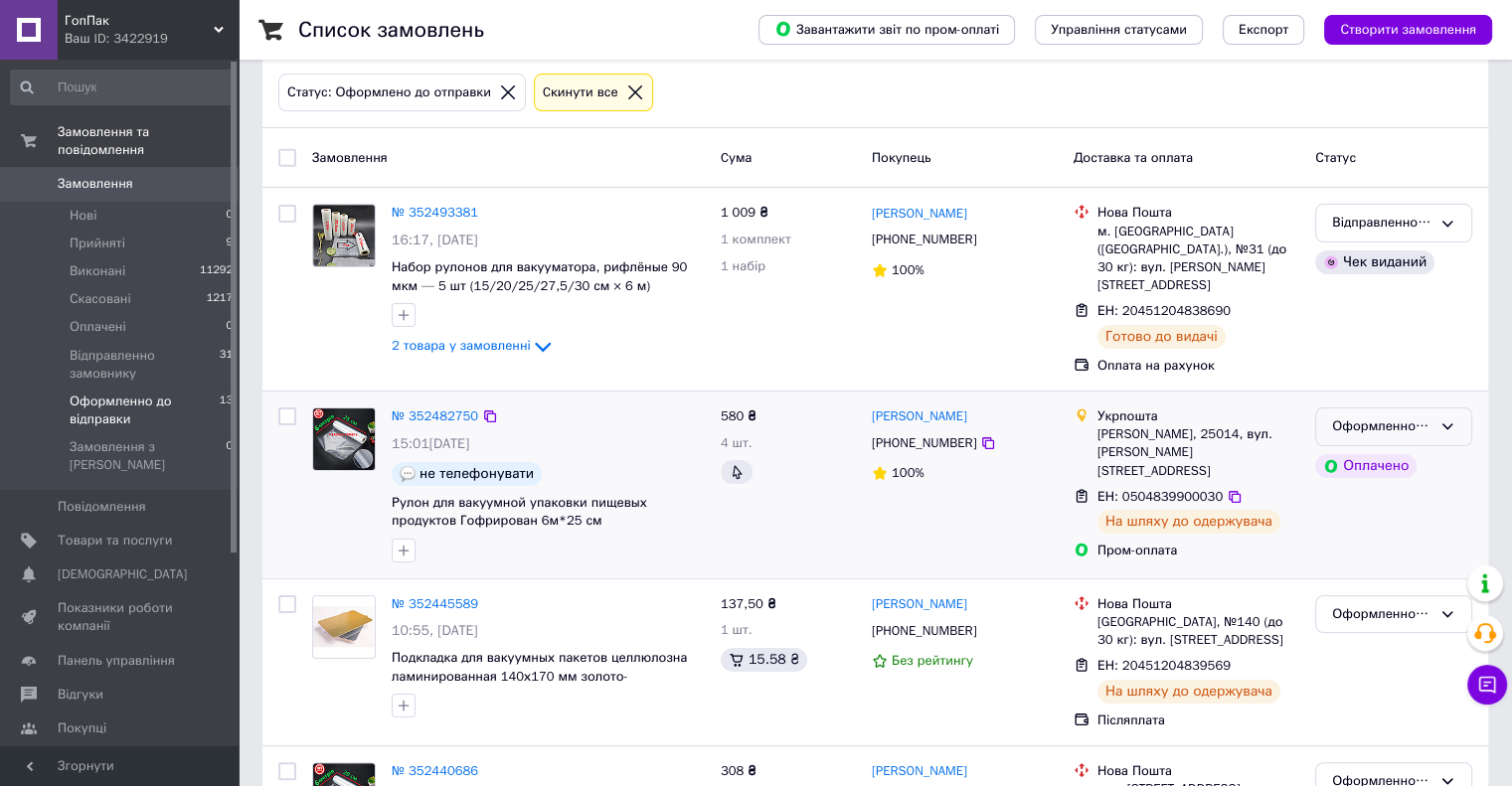 click on "Оформленно до відправки" at bounding box center (1382, 426) 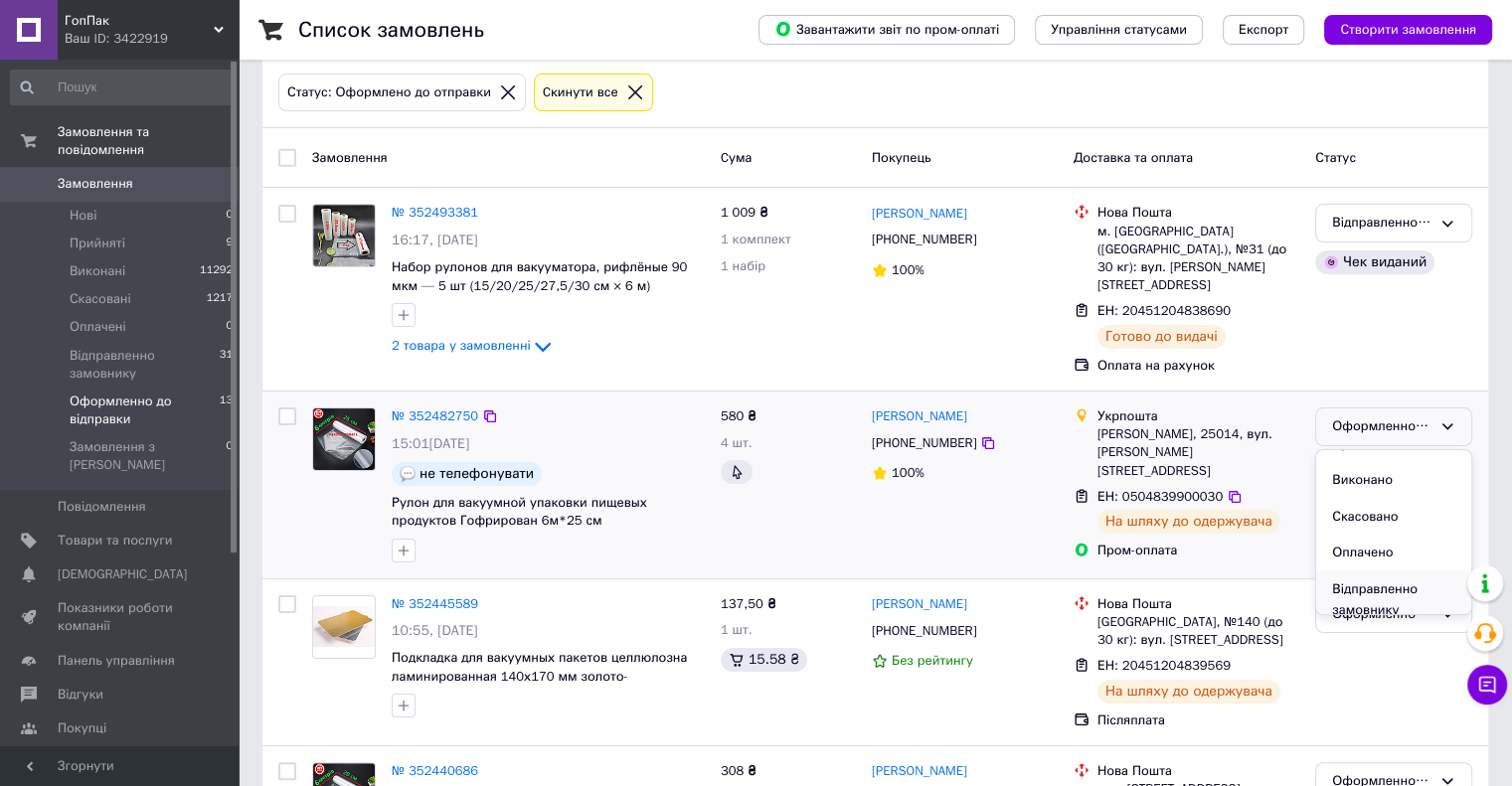 scroll, scrollTop: 37, scrollLeft: 0, axis: vertical 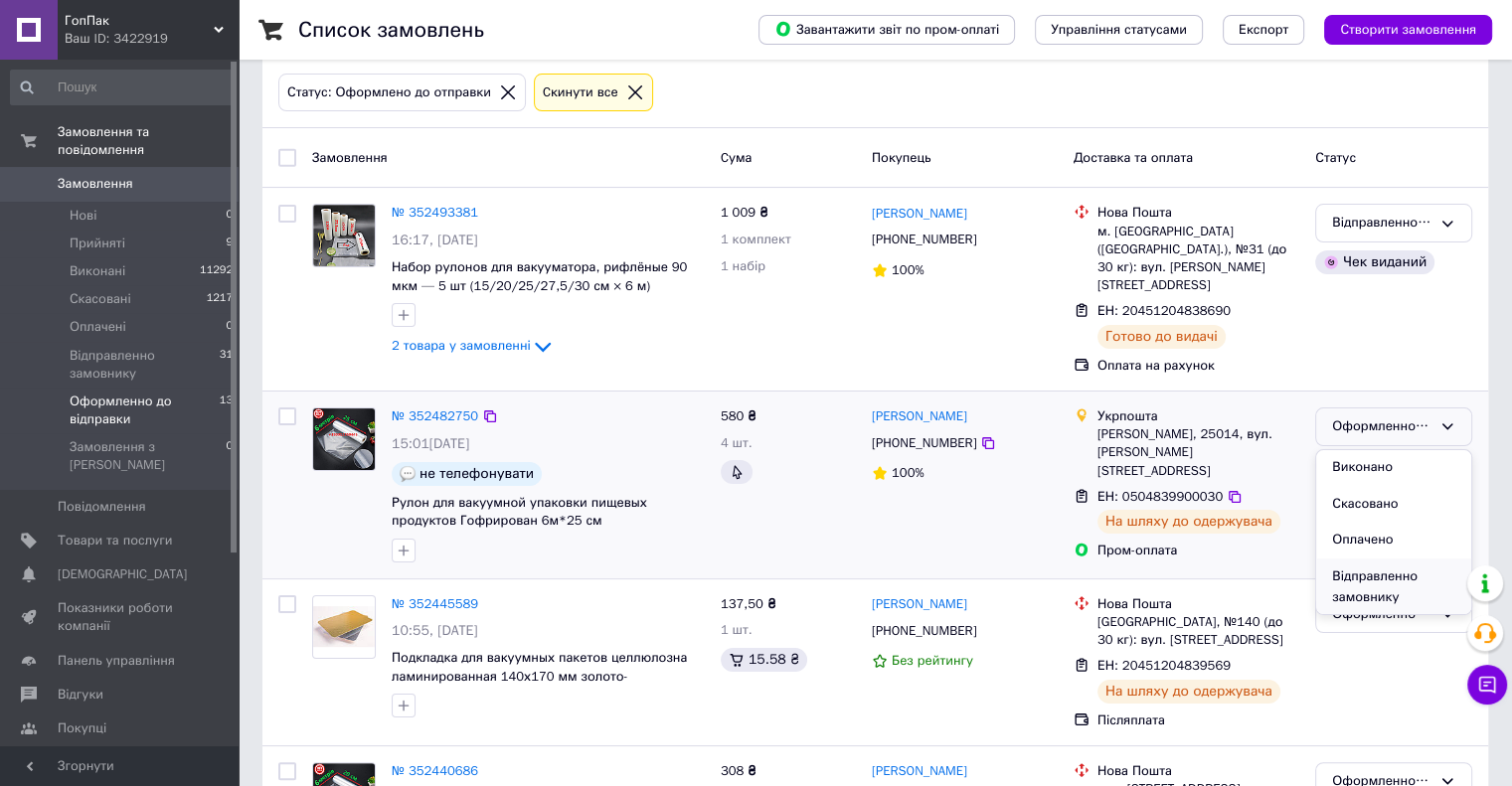 click on "Відправленно замовнику" at bounding box center (1394, 586) 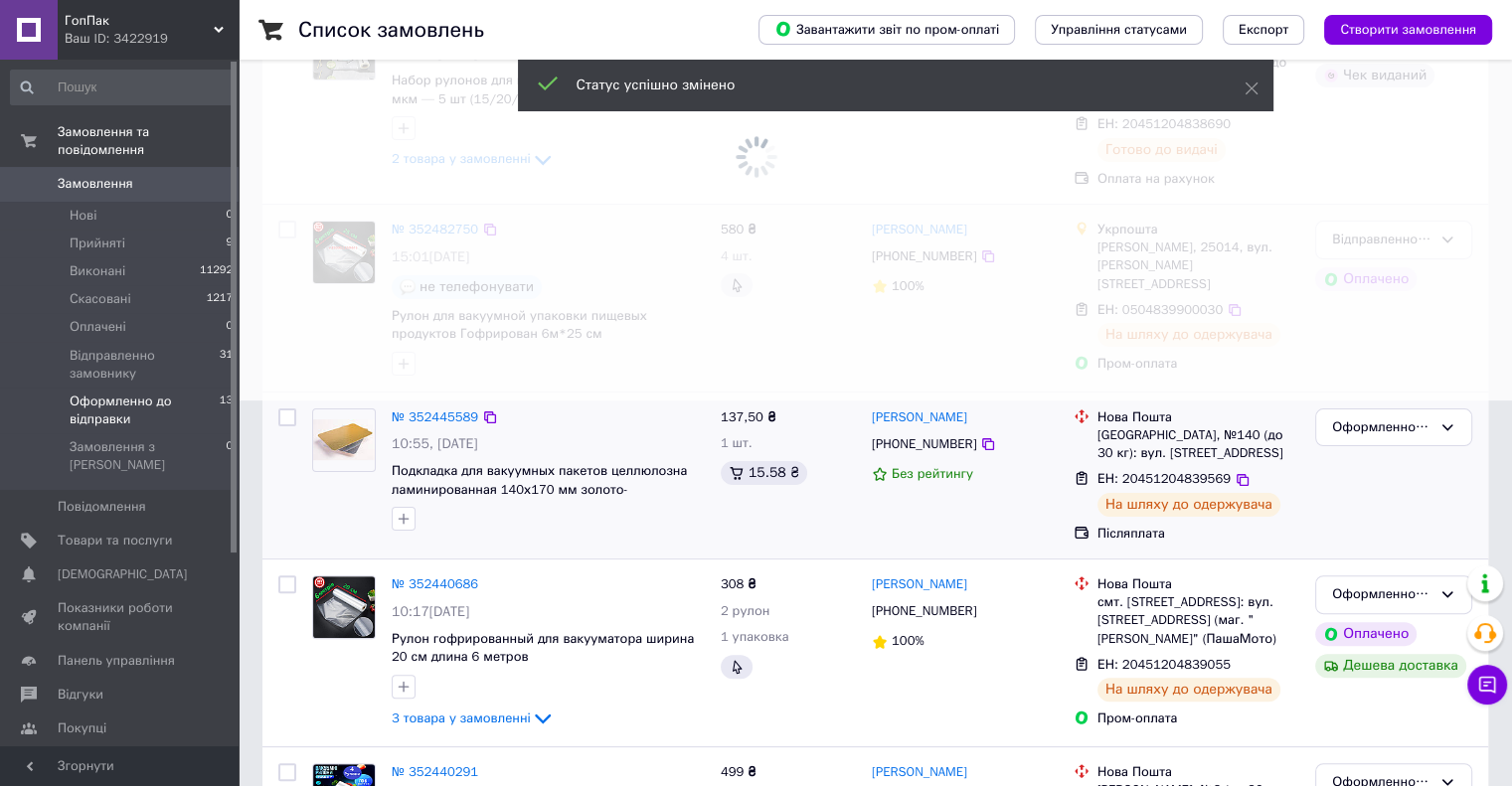 scroll, scrollTop: 397, scrollLeft: 0, axis: vertical 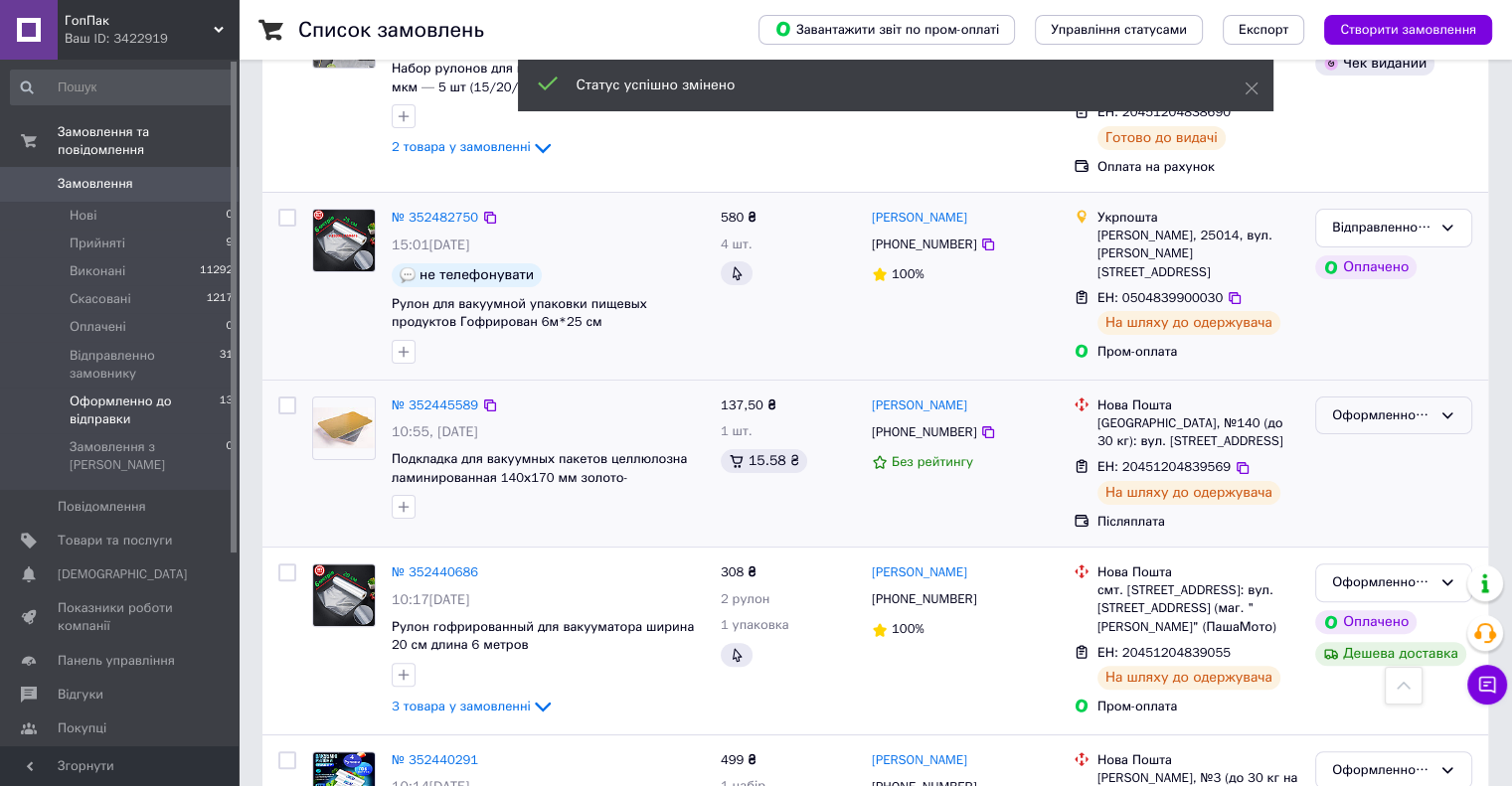 click on "Оформленно до відправки" at bounding box center (1382, 415) 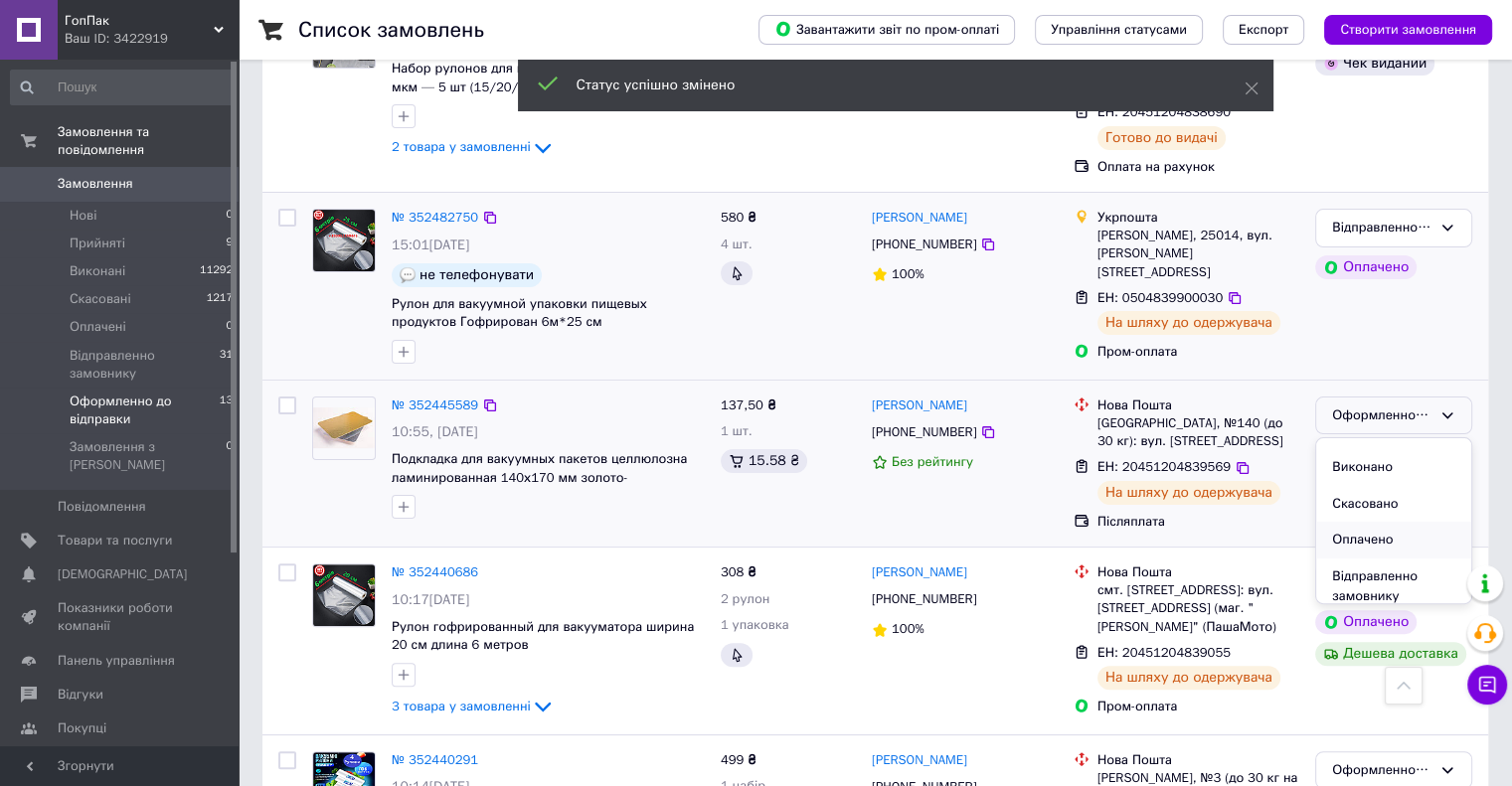 scroll, scrollTop: 37, scrollLeft: 0, axis: vertical 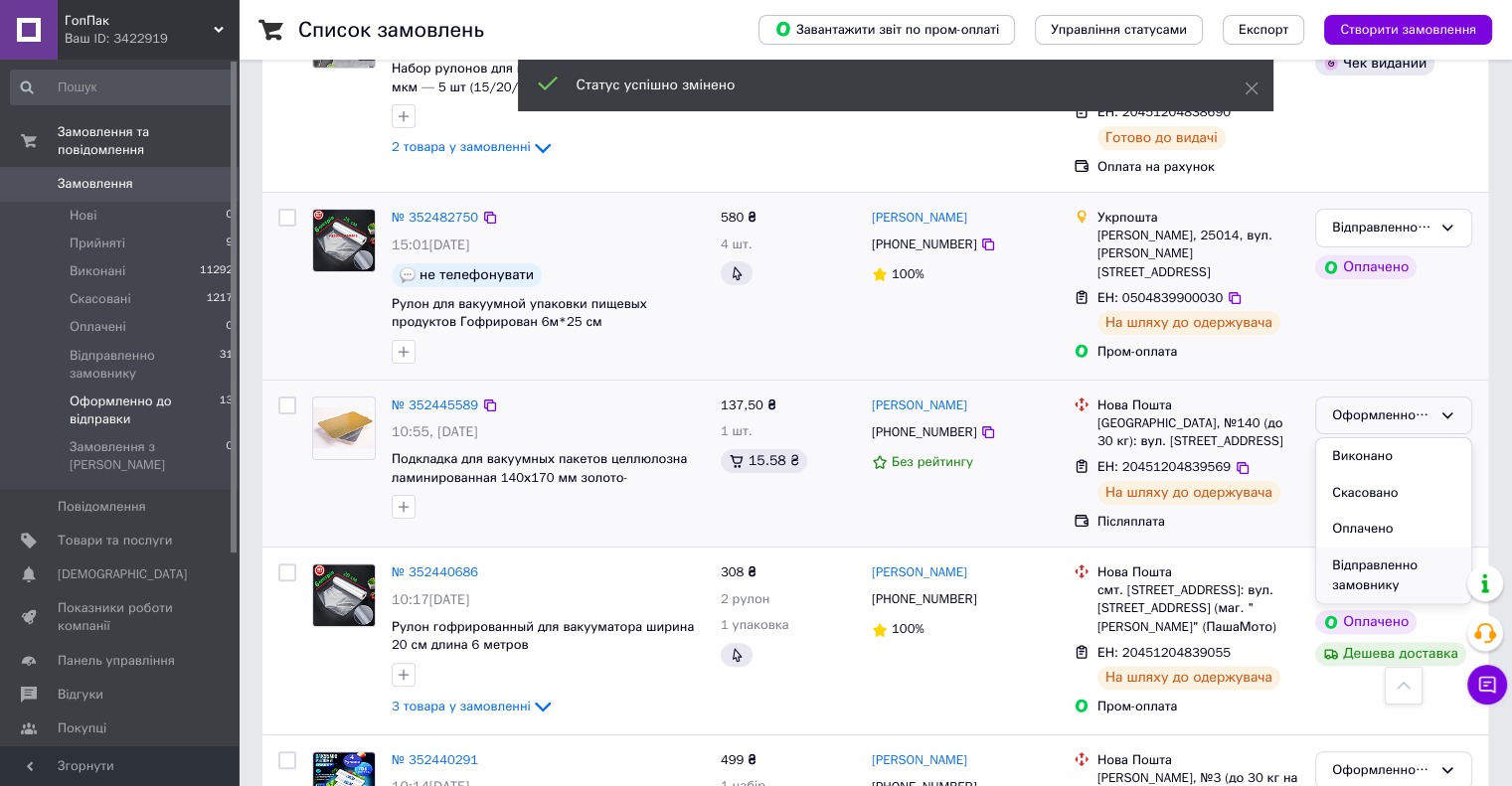 click on "Відправленно замовнику" at bounding box center (1394, 575) 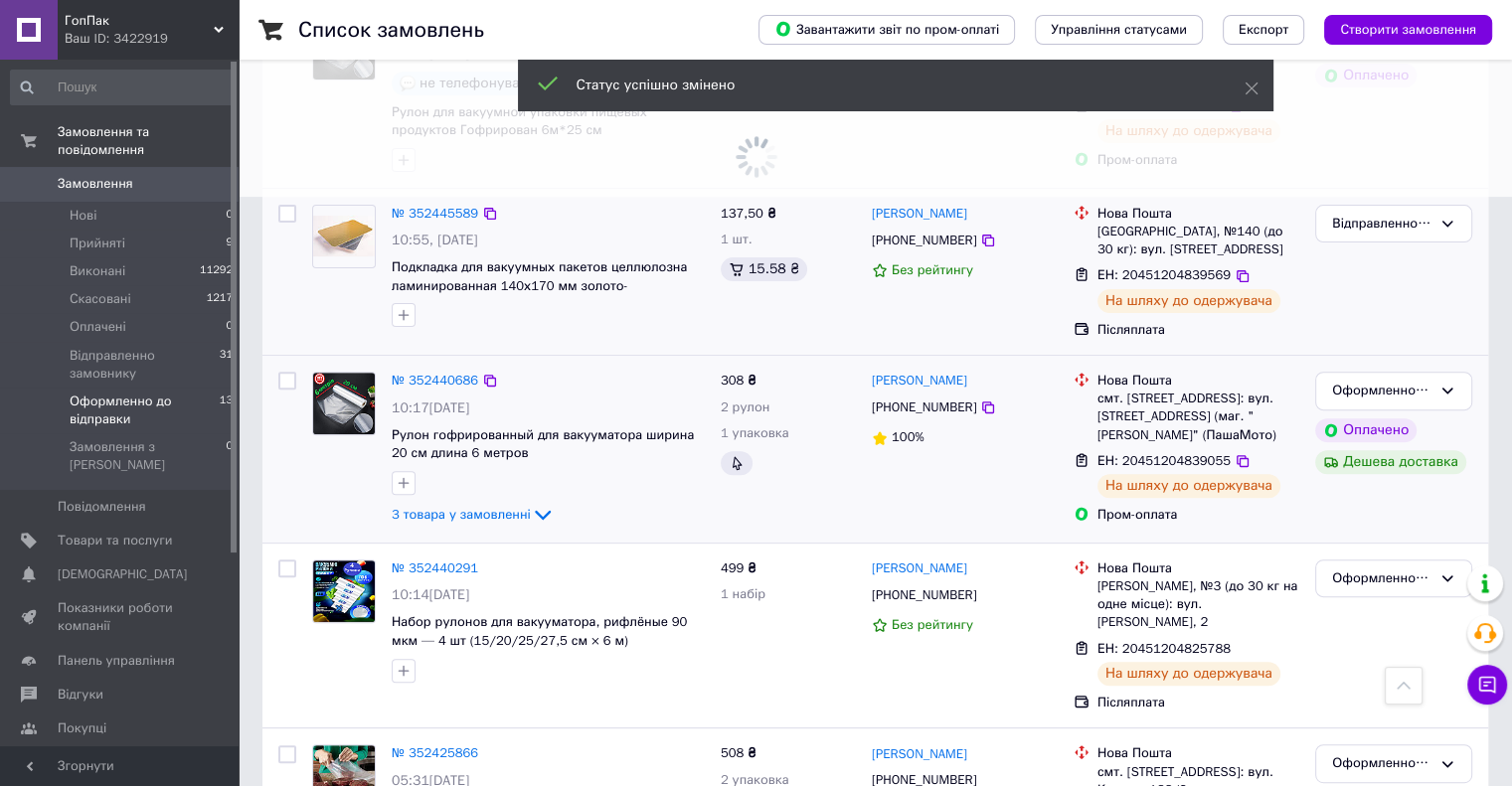 scroll, scrollTop: 596, scrollLeft: 0, axis: vertical 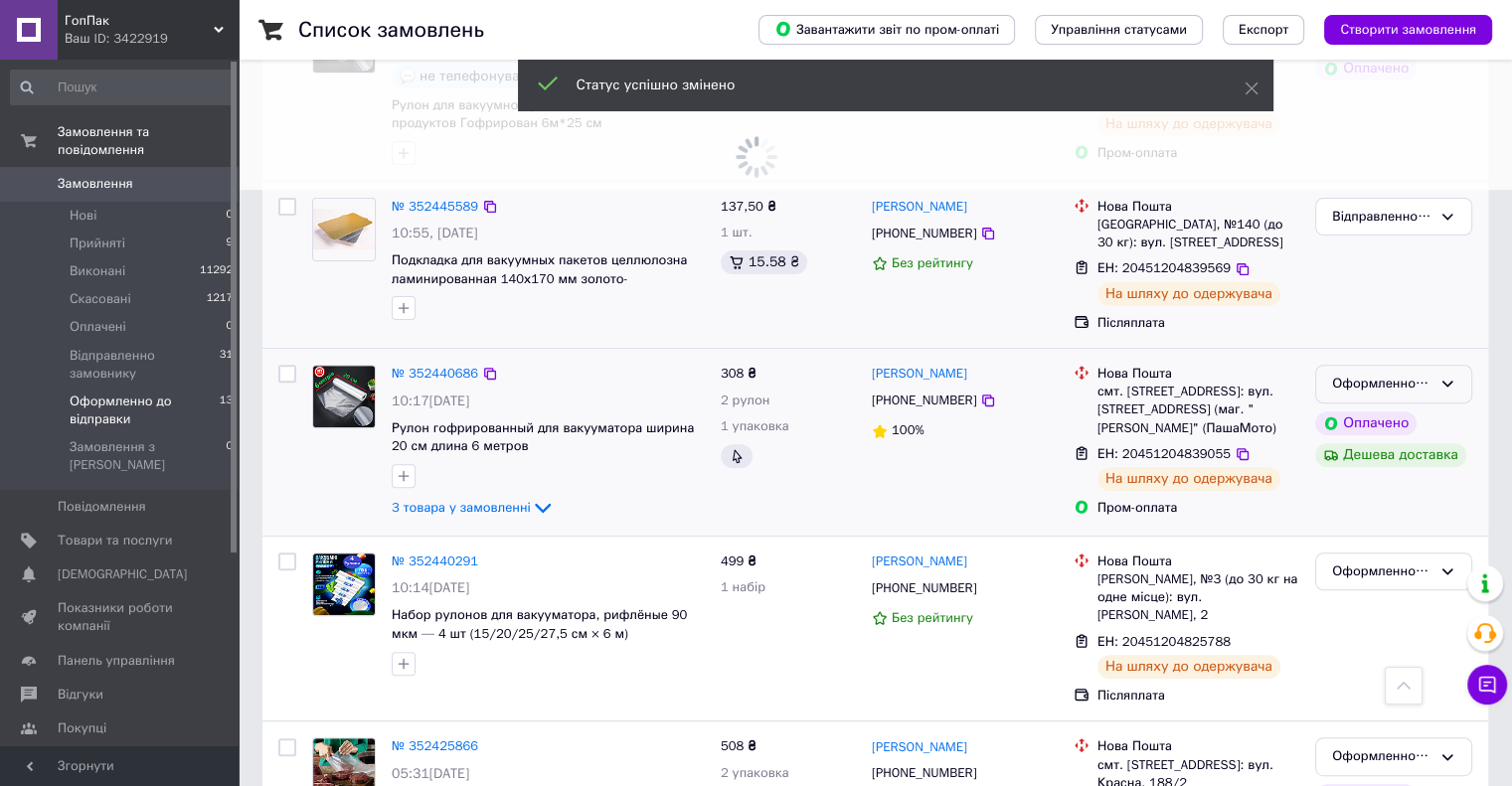 click on "Оформленно до відправки" at bounding box center (1382, 384) 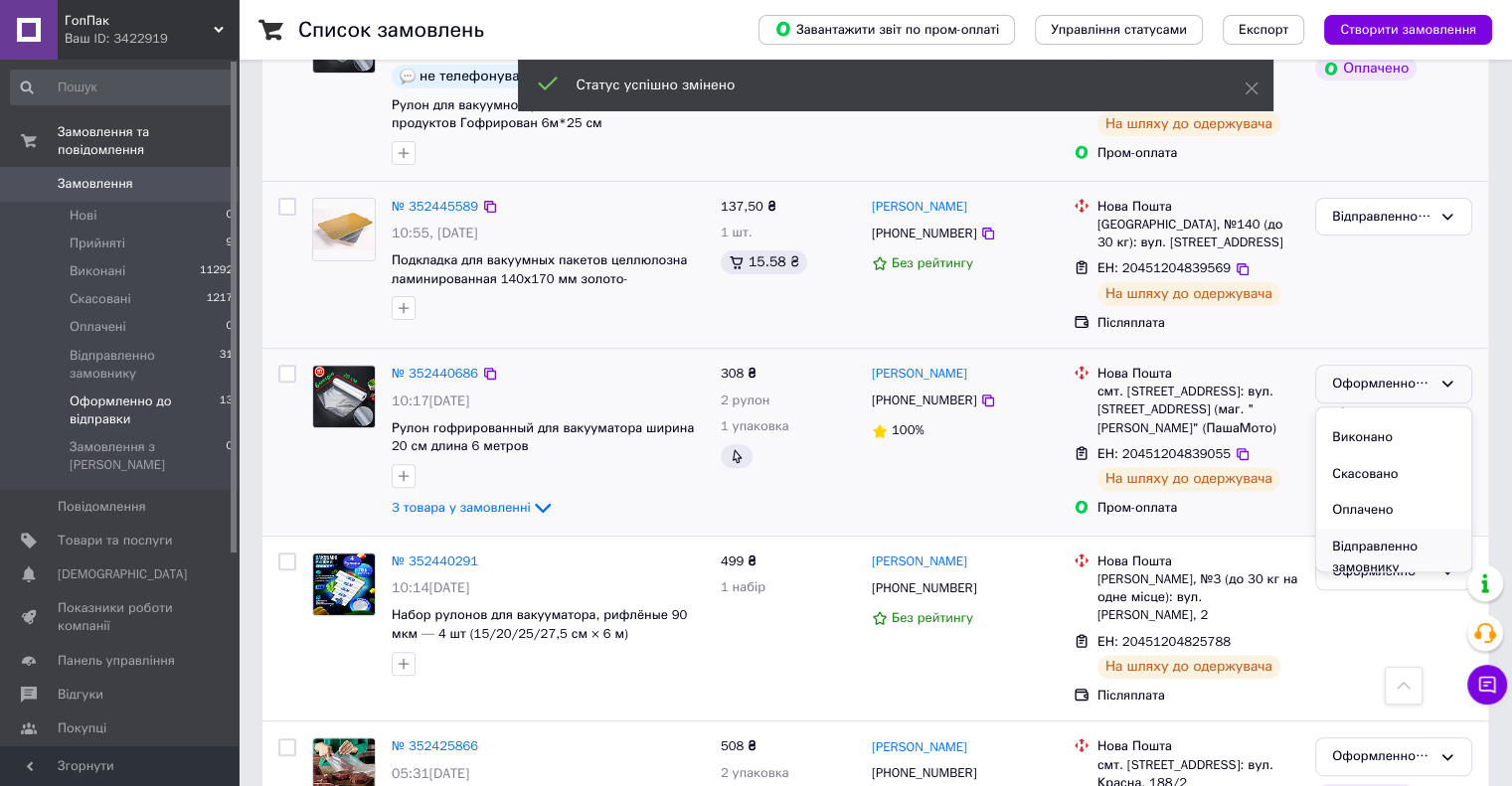 scroll, scrollTop: 37, scrollLeft: 0, axis: vertical 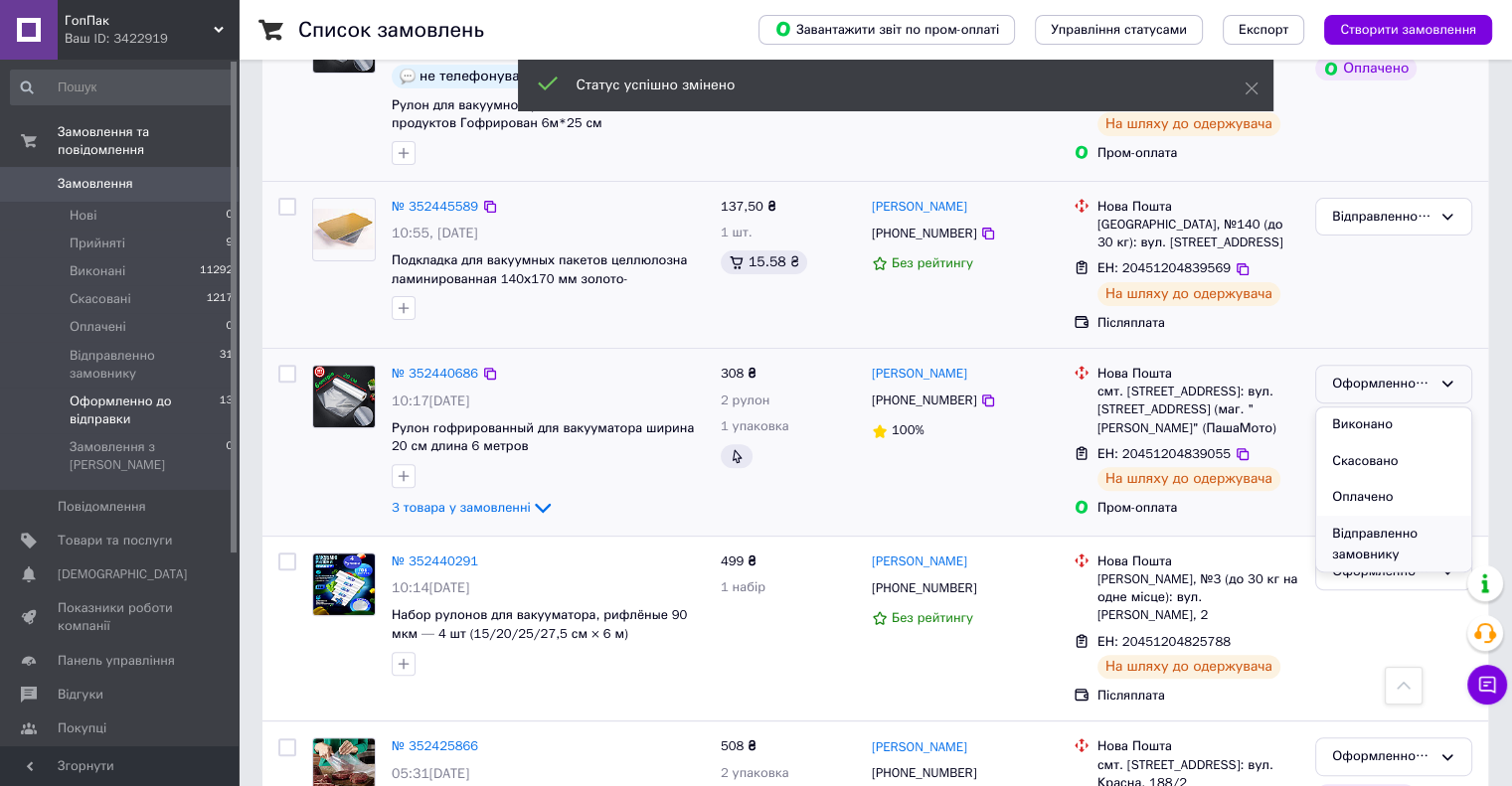 click on "Відправленно замовнику" at bounding box center [1394, 544] 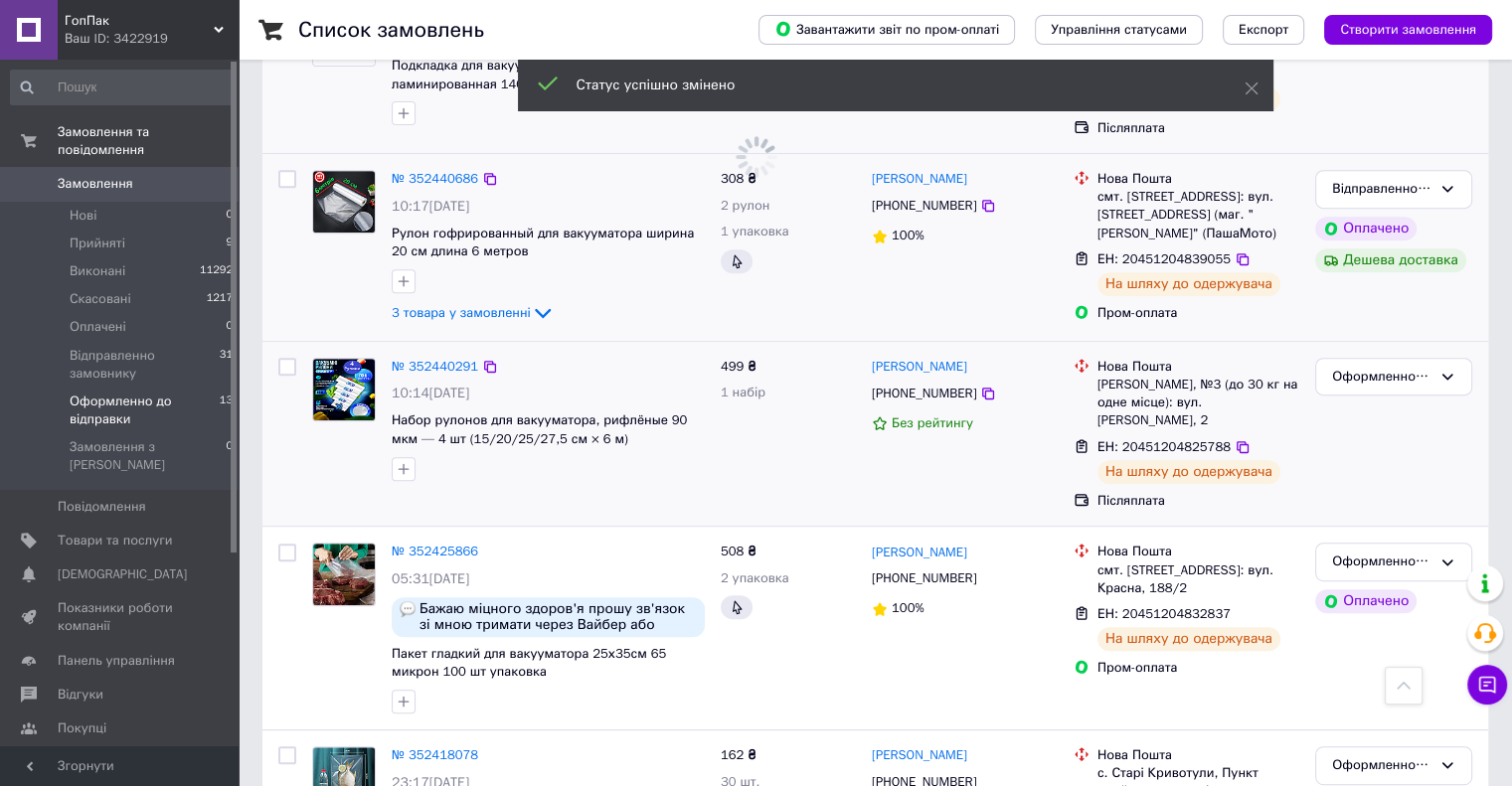 scroll, scrollTop: 795, scrollLeft: 0, axis: vertical 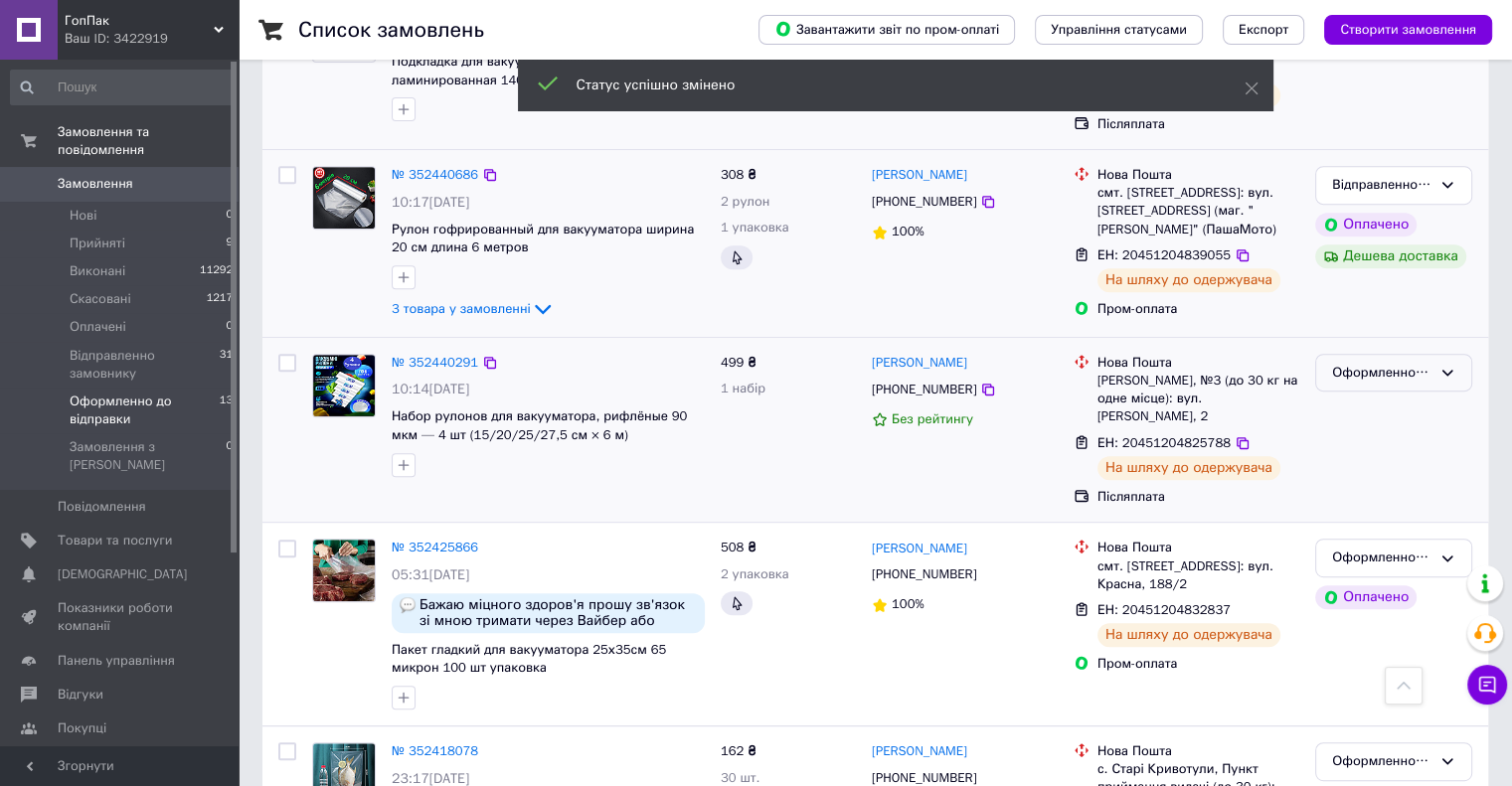 click on "Оформленно до відправки" at bounding box center [1382, 373] 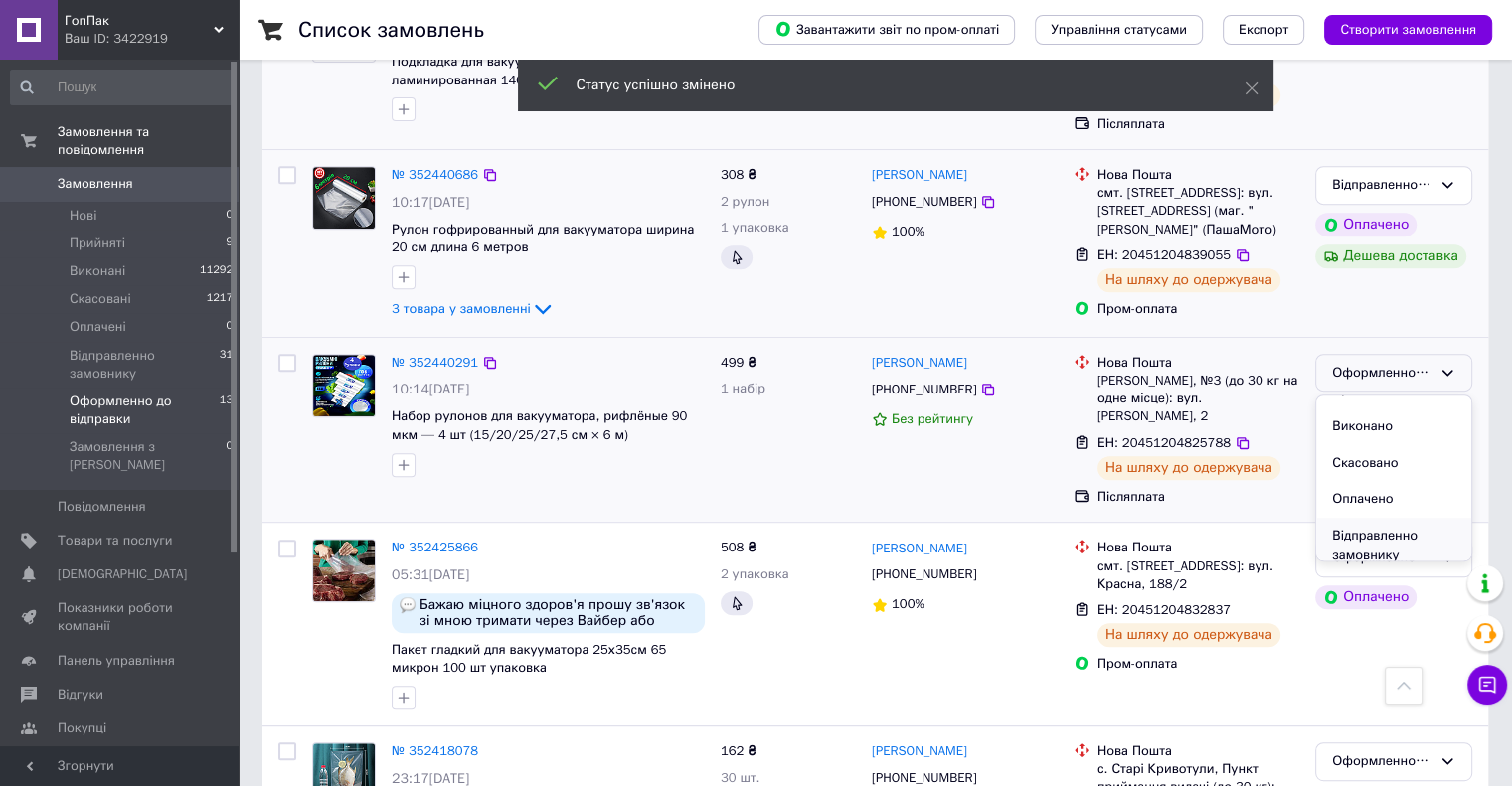scroll, scrollTop: 37, scrollLeft: 0, axis: vertical 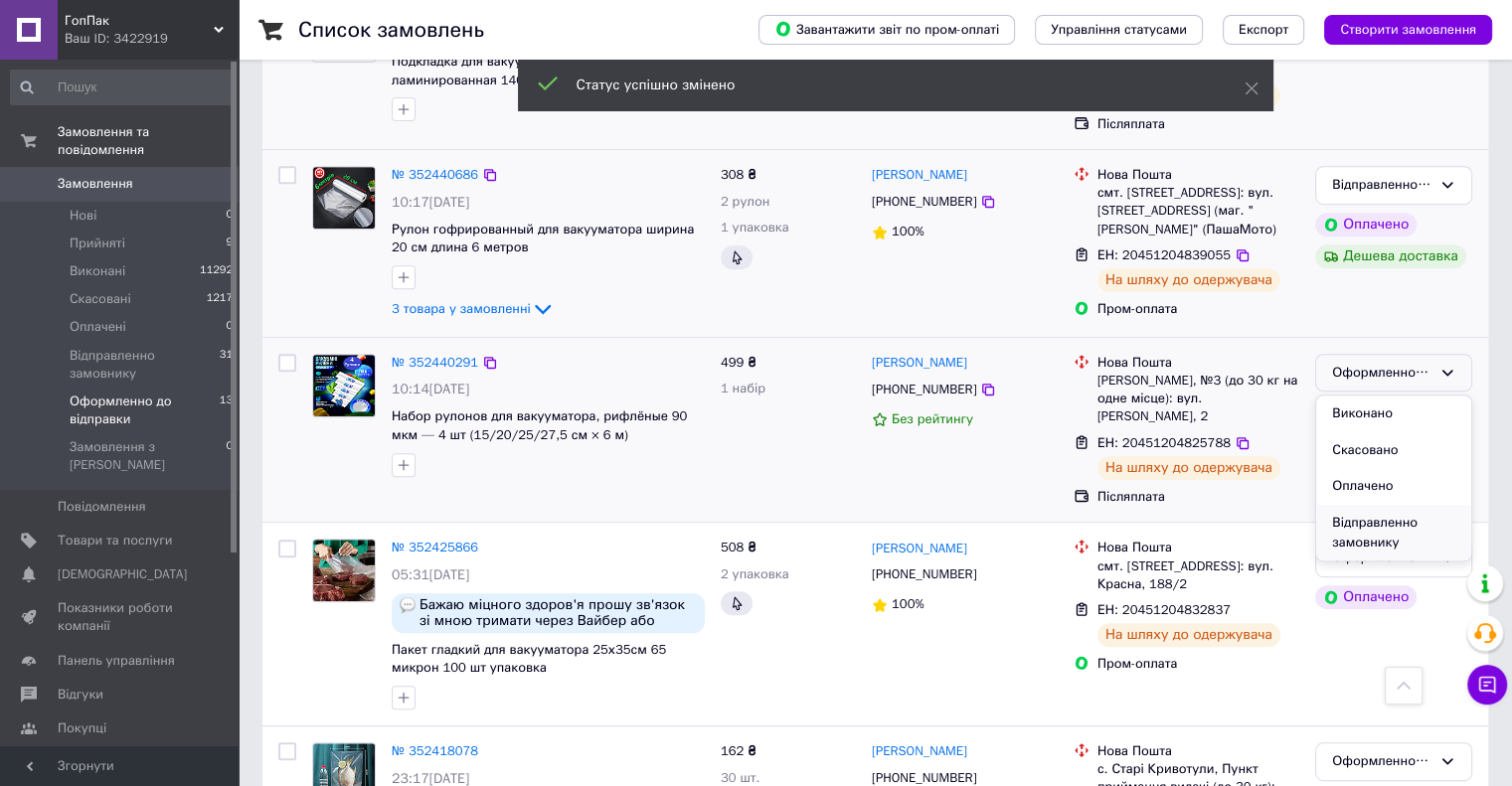click on "Відправленно замовнику" at bounding box center (1394, 533) 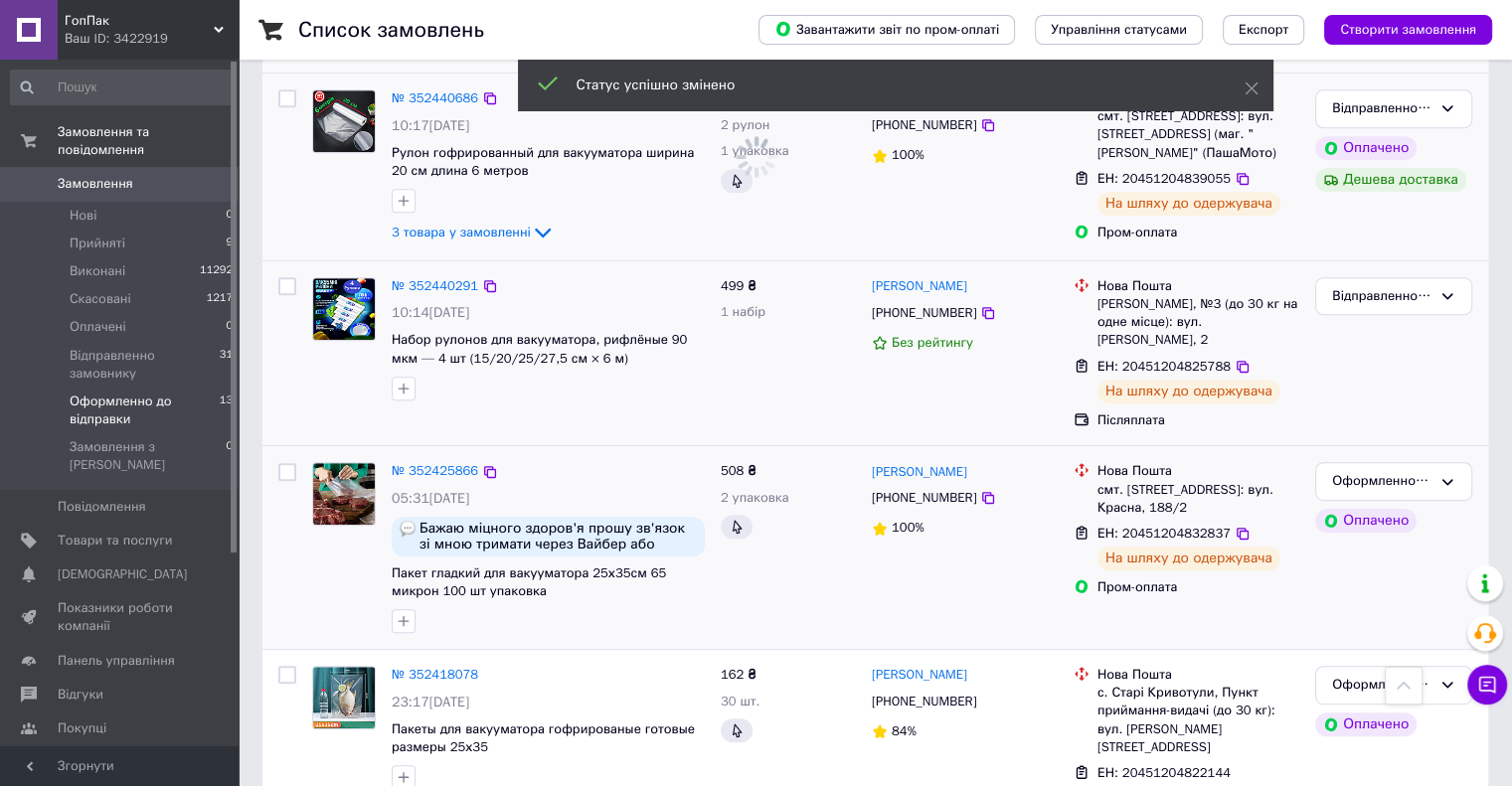 scroll, scrollTop: 994, scrollLeft: 0, axis: vertical 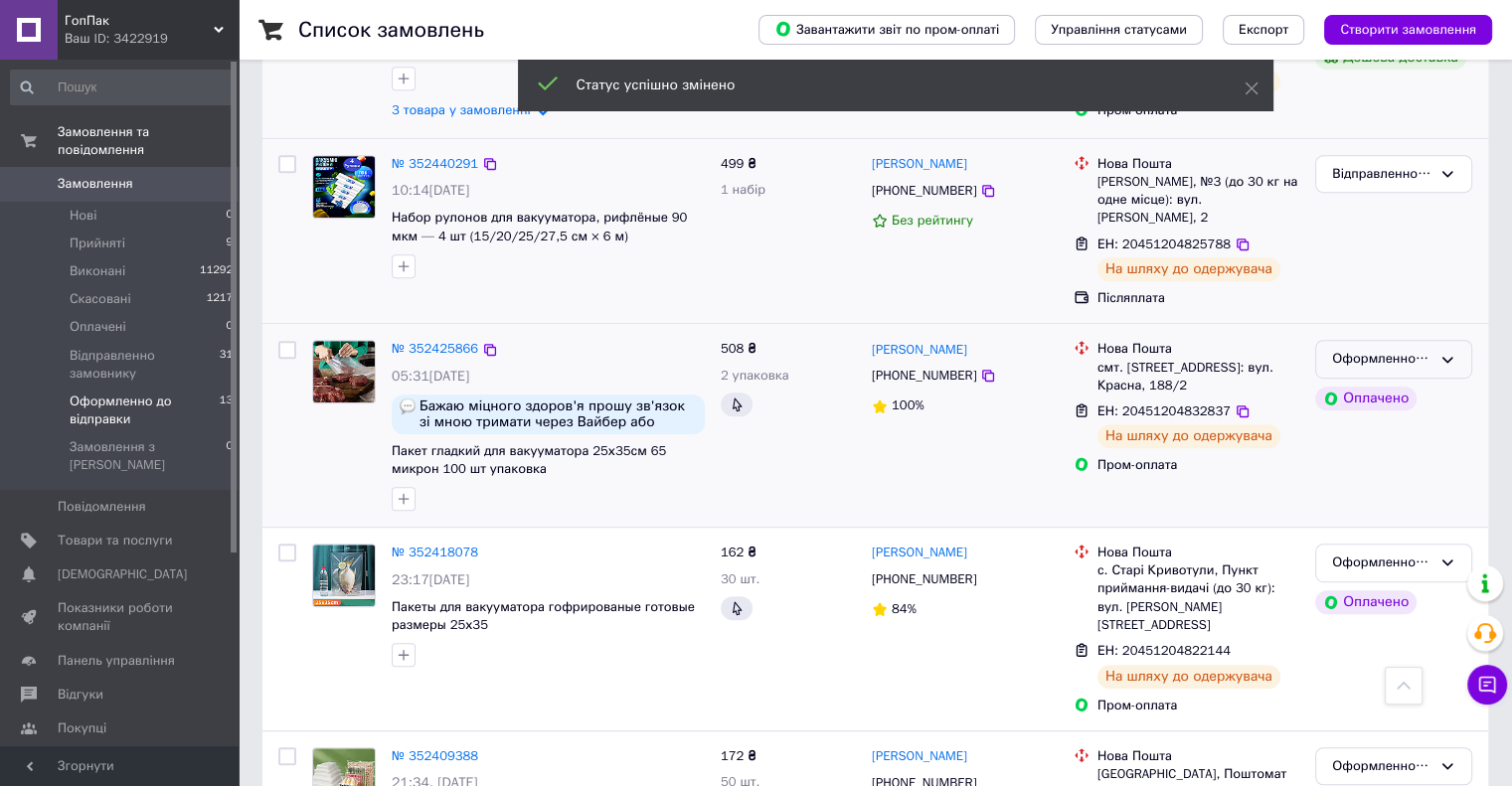 click on "Оформленно до відправки" at bounding box center (1382, 359) 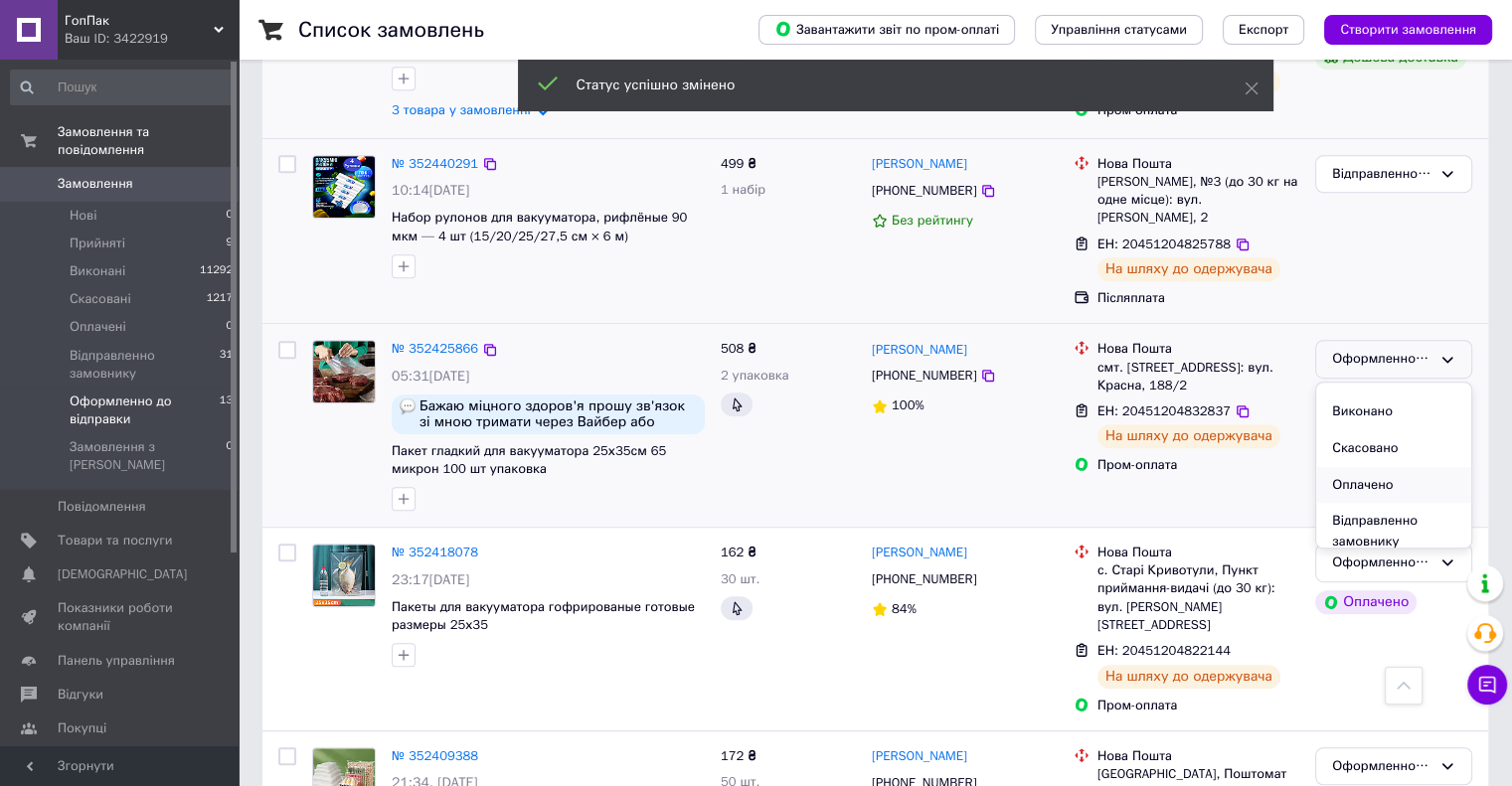 scroll, scrollTop: 37, scrollLeft: 0, axis: vertical 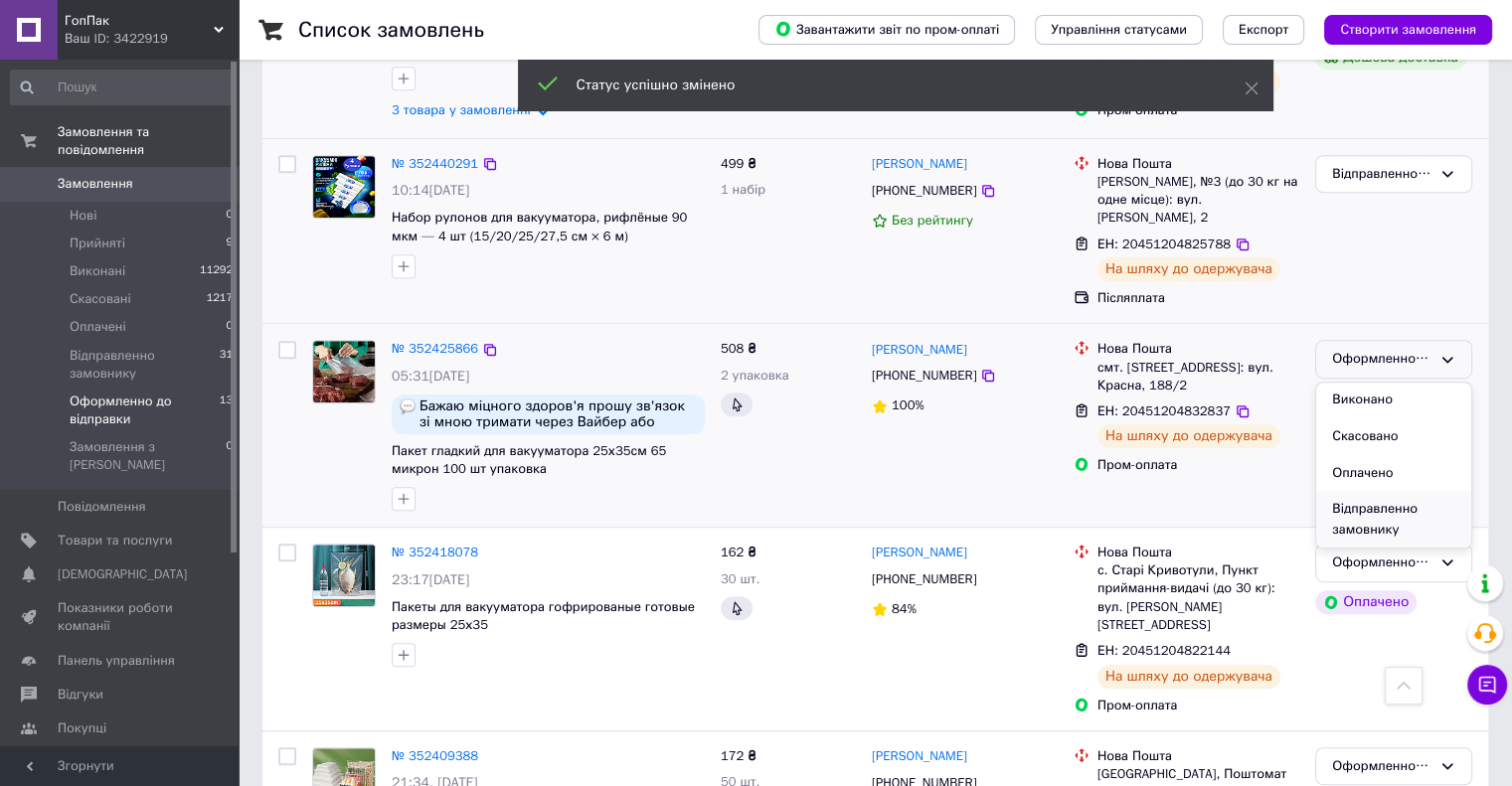 click on "Відправленно замовнику" at bounding box center [1394, 519] 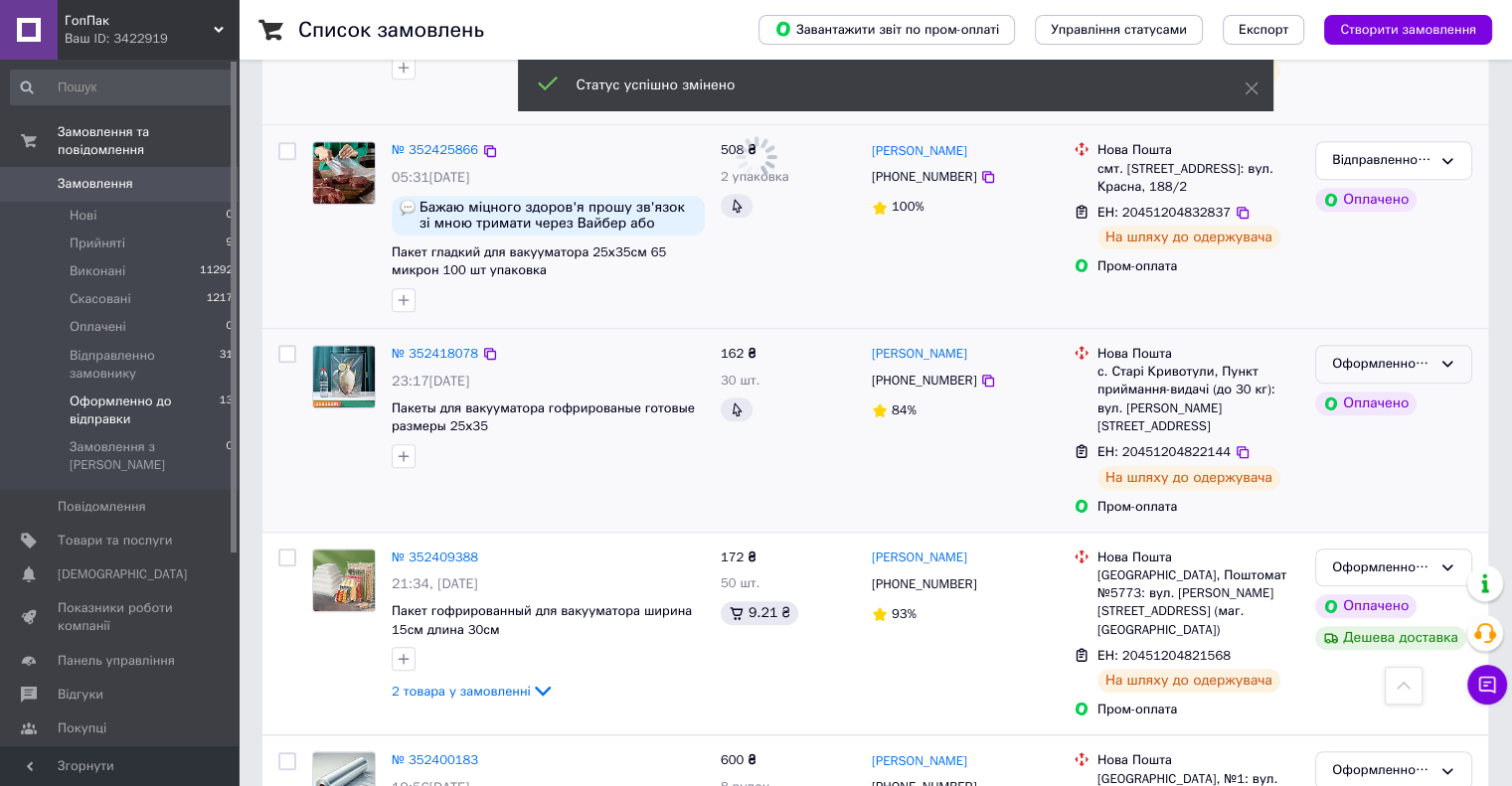 scroll, scrollTop: 1006, scrollLeft: 0, axis: vertical 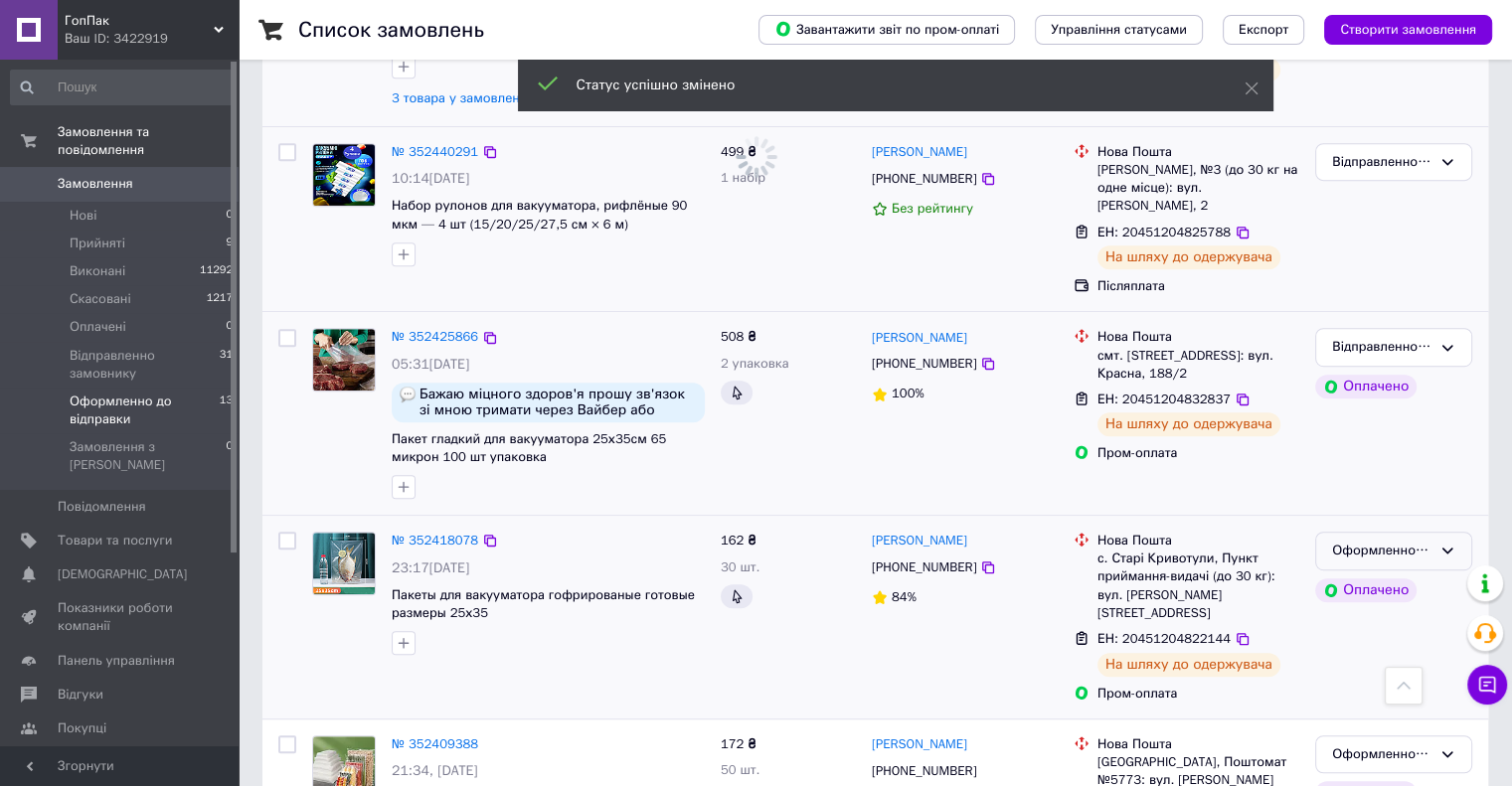 click 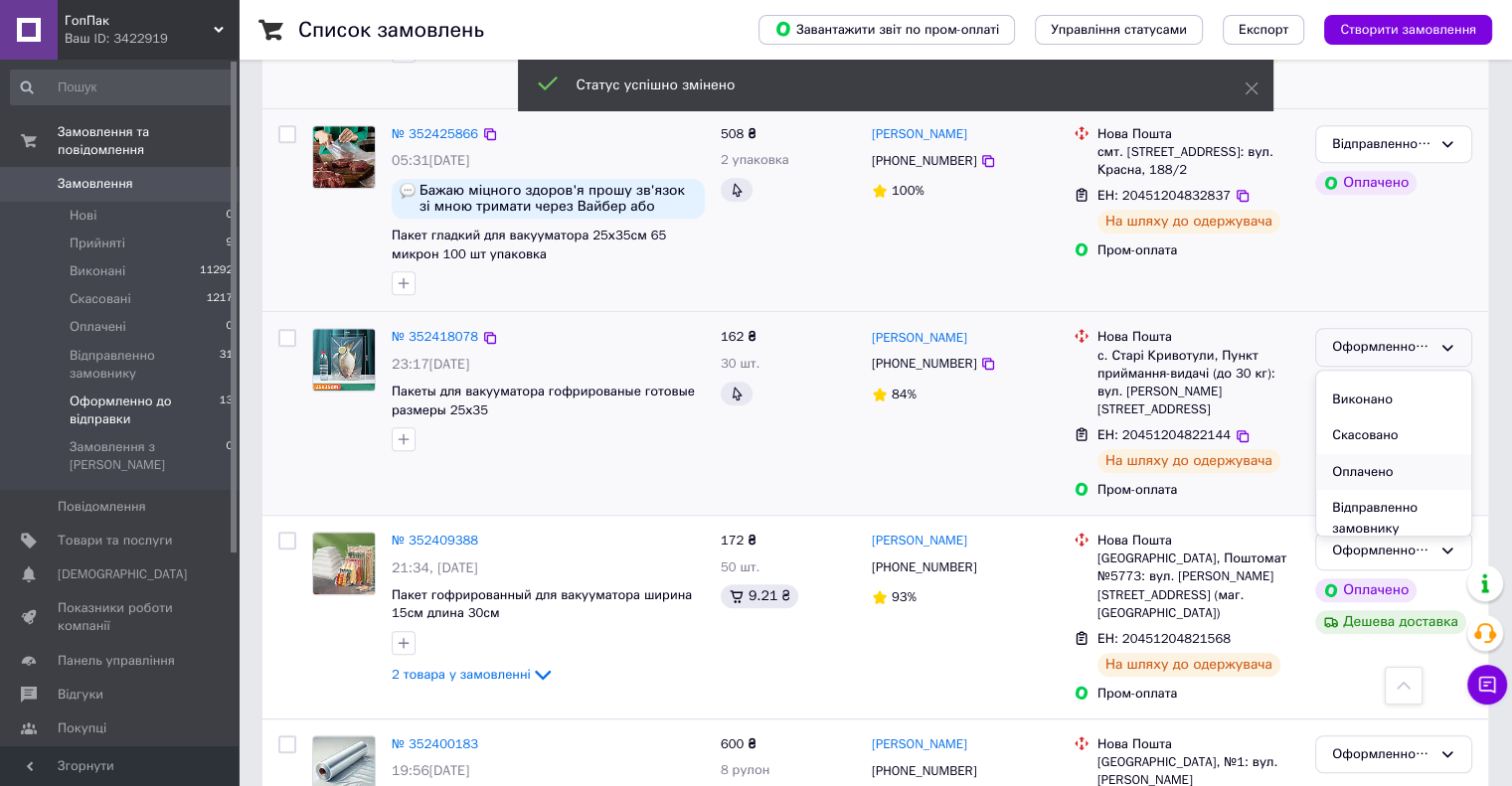 scroll, scrollTop: 37, scrollLeft: 0, axis: vertical 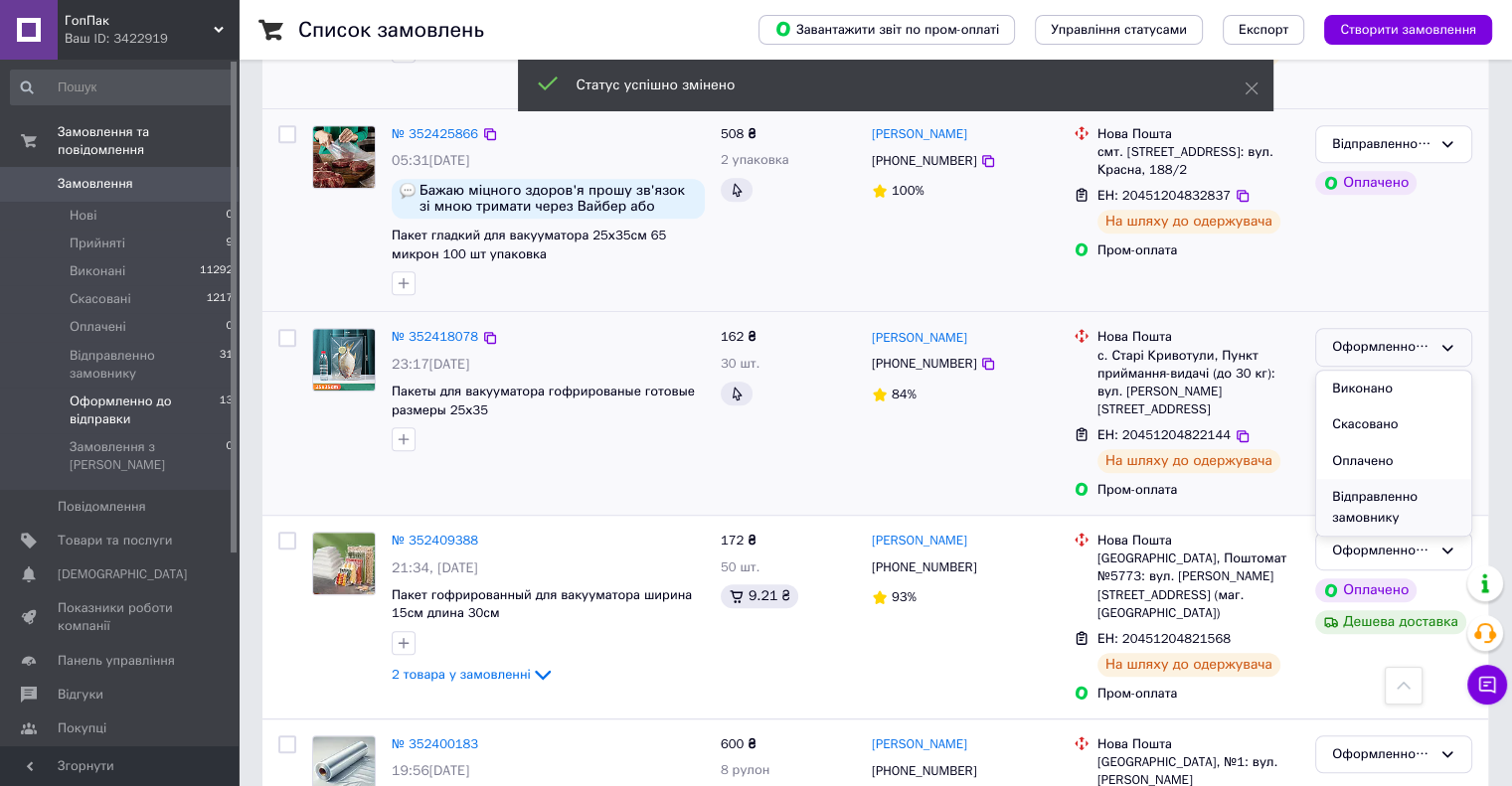 click on "Відправленно замовнику" at bounding box center [1394, 507] 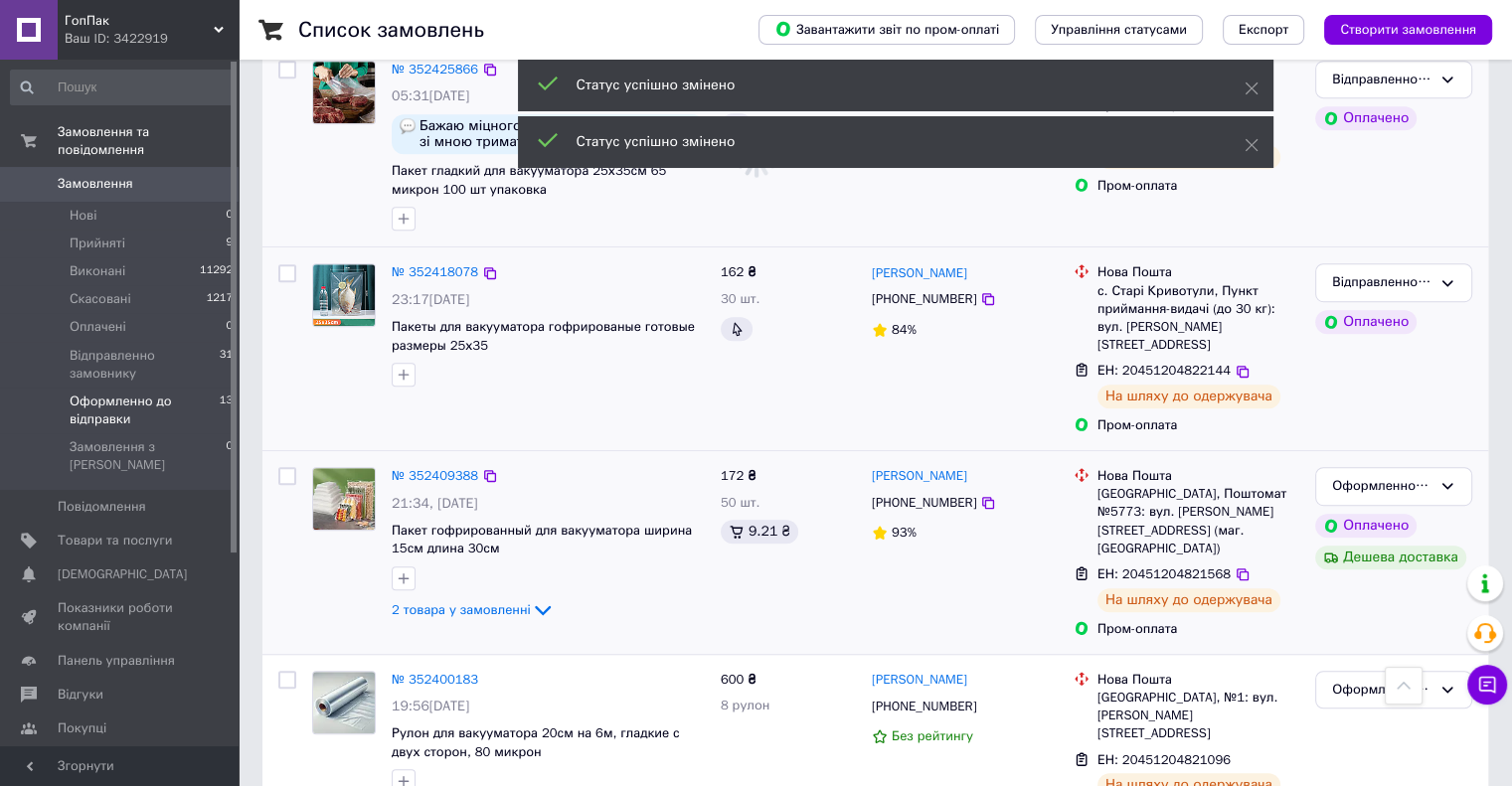 scroll, scrollTop: 1105, scrollLeft: 0, axis: vertical 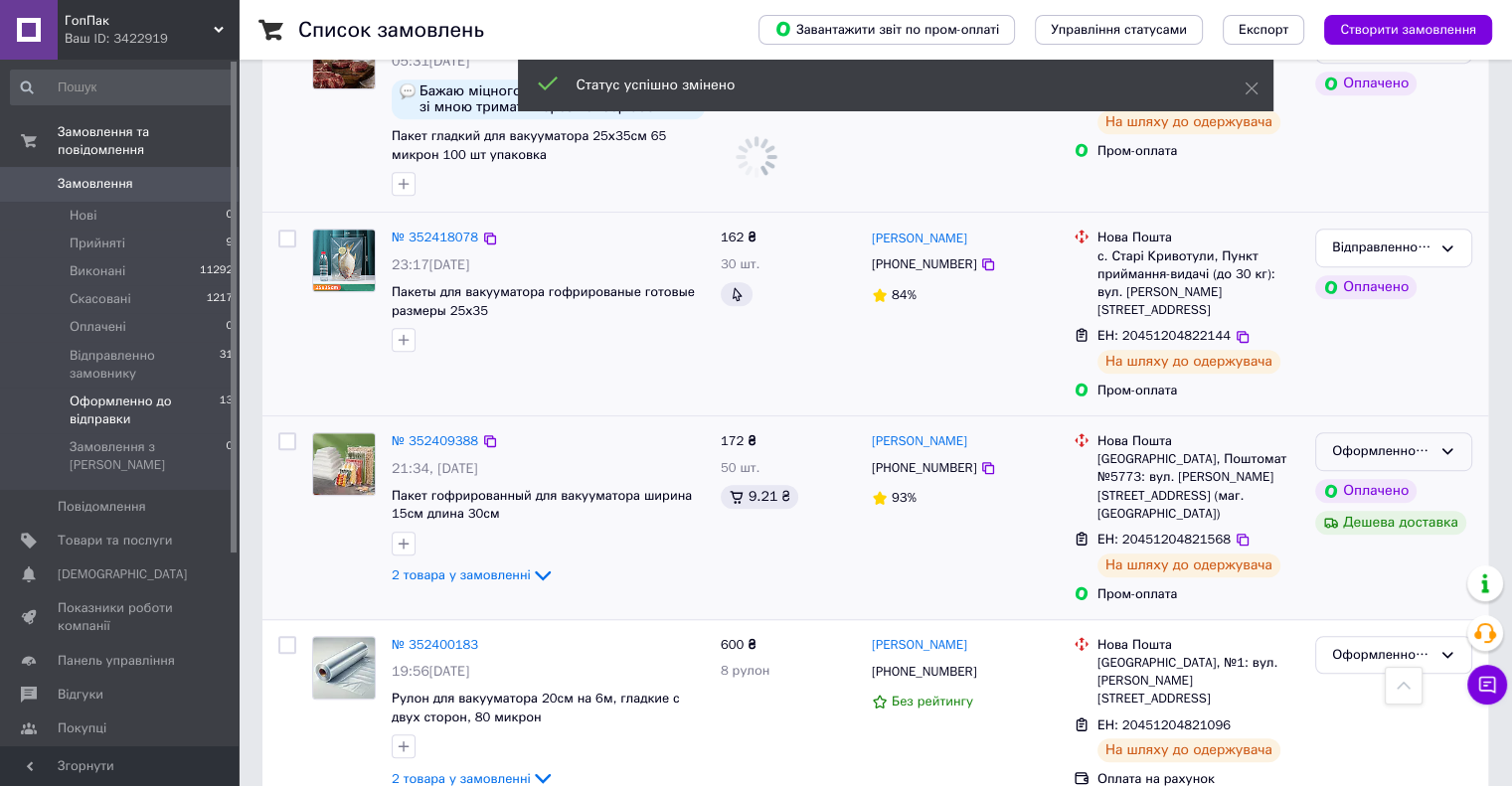 click on "Оформленно до відправки" at bounding box center [1382, 451] 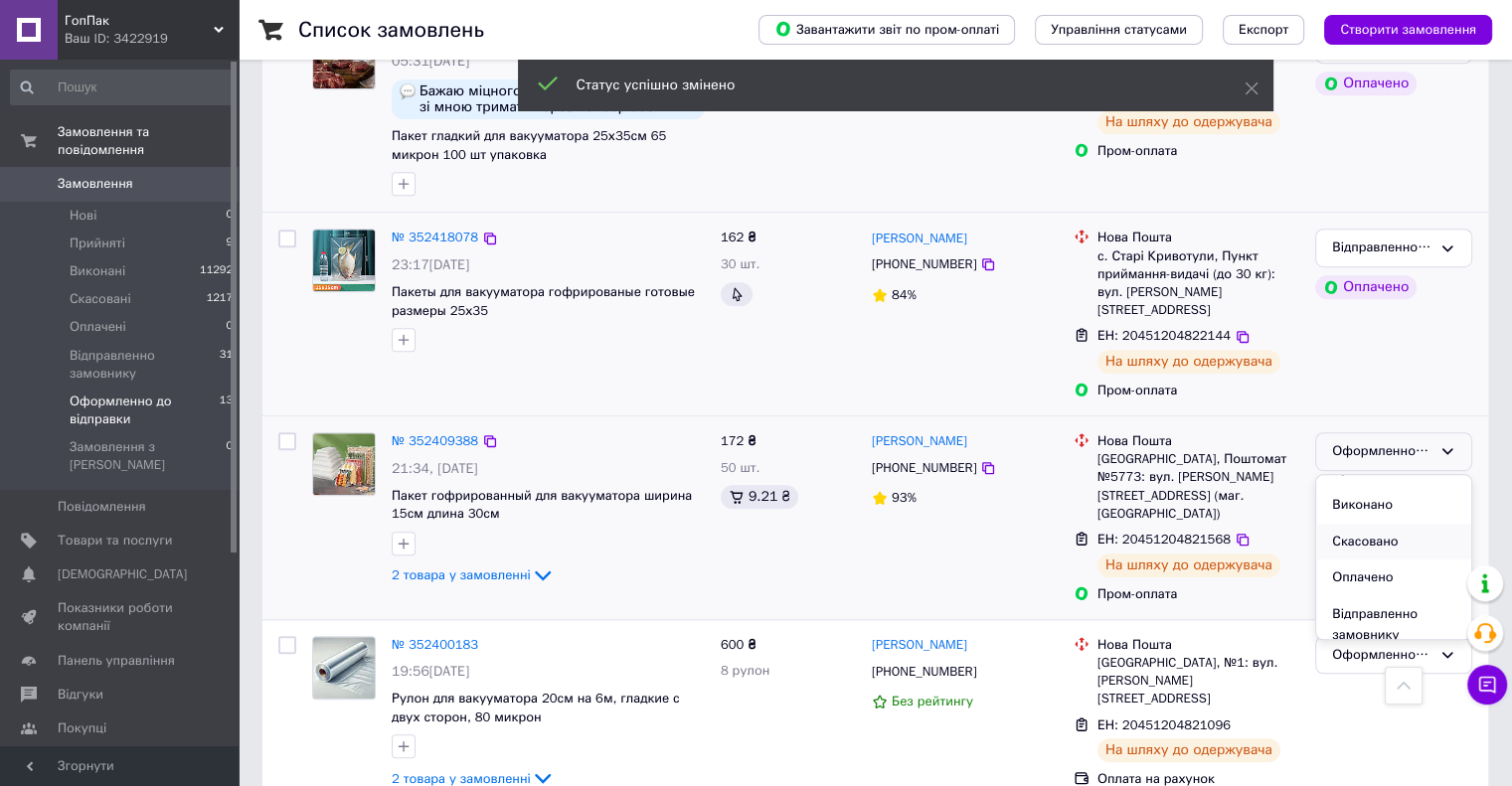scroll, scrollTop: 37, scrollLeft: 0, axis: vertical 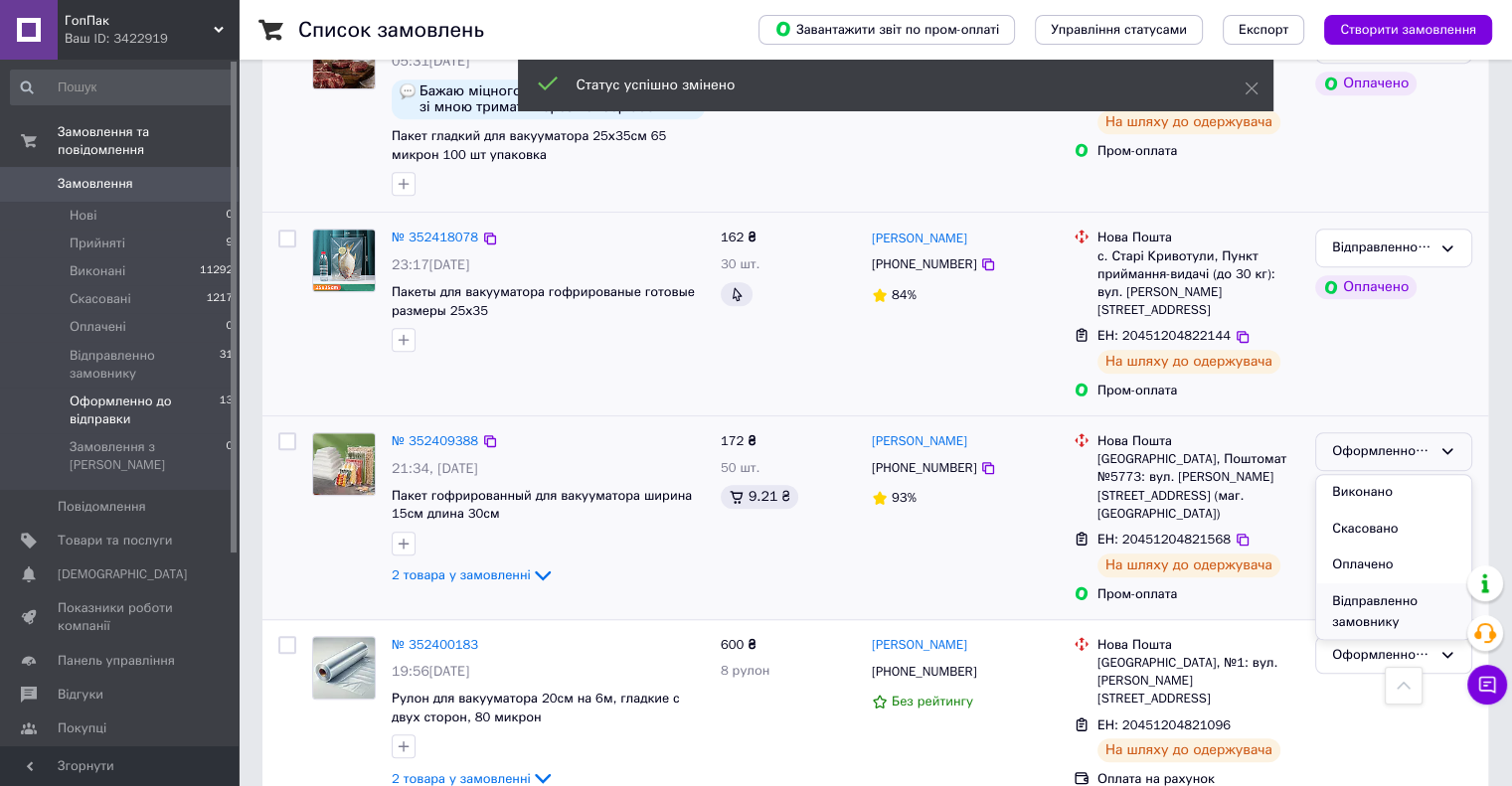 click on "Відправленно замовнику" at bounding box center [1394, 611] 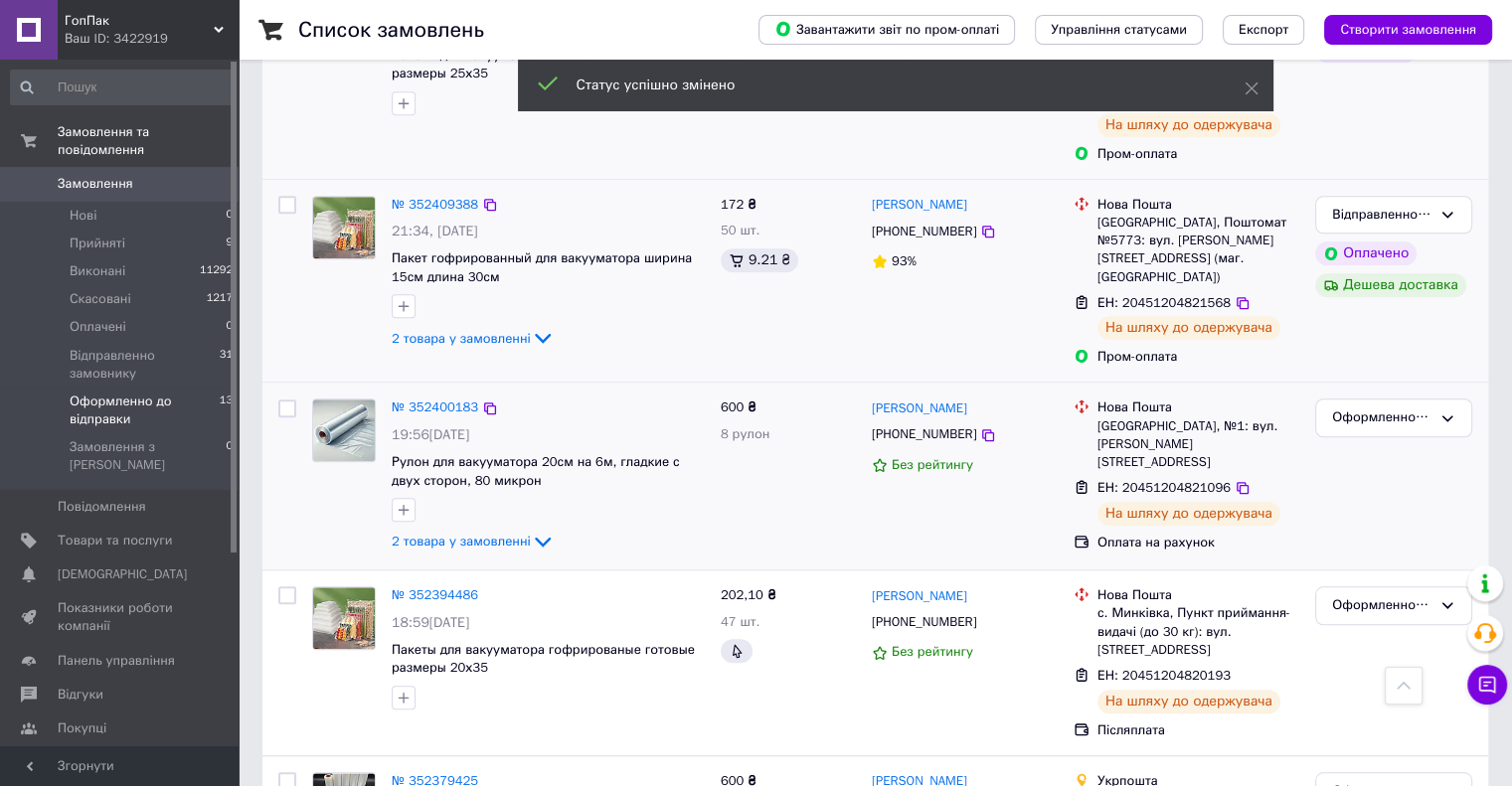 scroll, scrollTop: 1590, scrollLeft: 0, axis: vertical 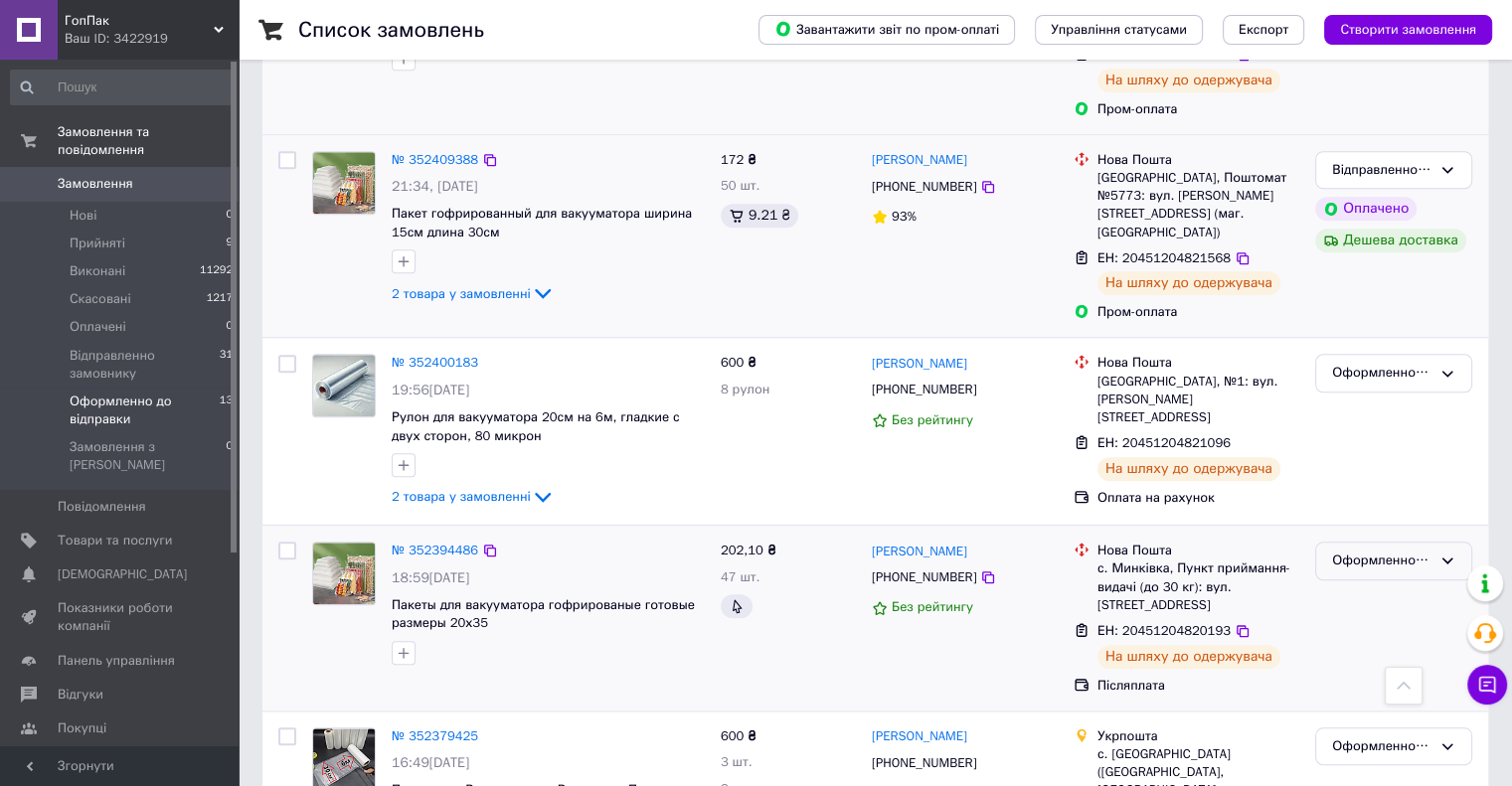 click on "Оформленно до відправки" at bounding box center [1382, 560] 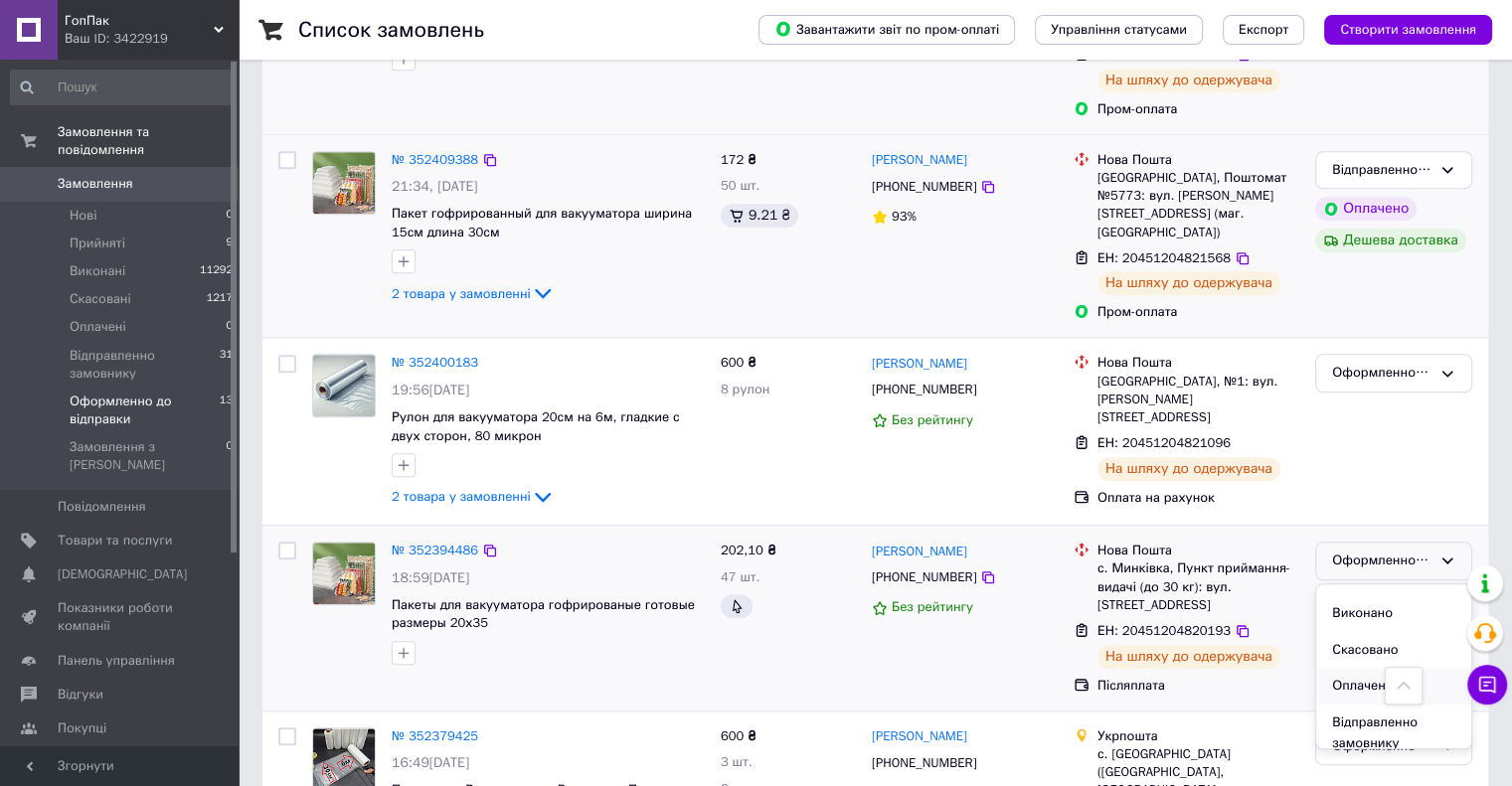 scroll, scrollTop: 37, scrollLeft: 0, axis: vertical 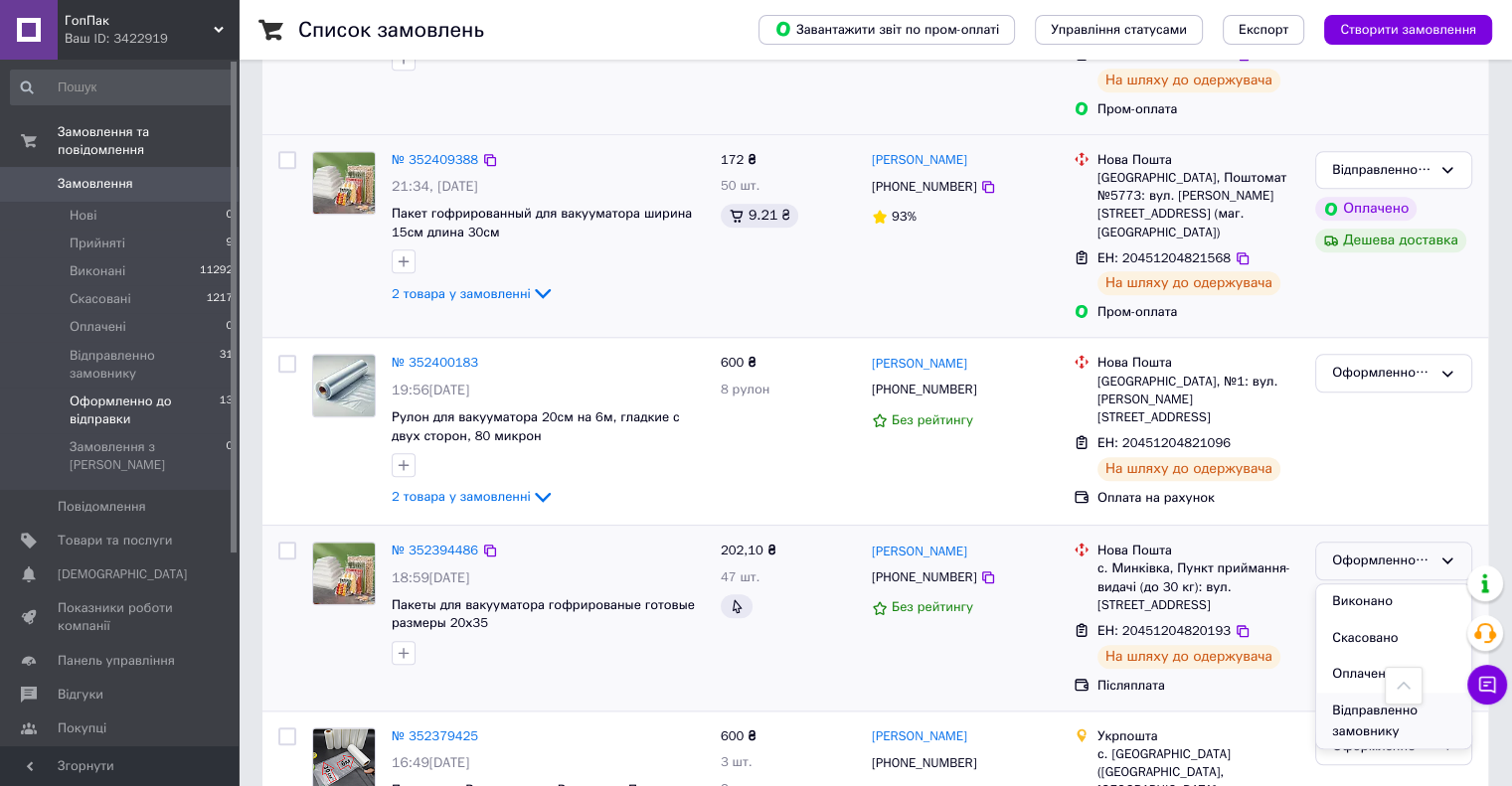 click on "Відправленно замовнику" at bounding box center [1394, 720] 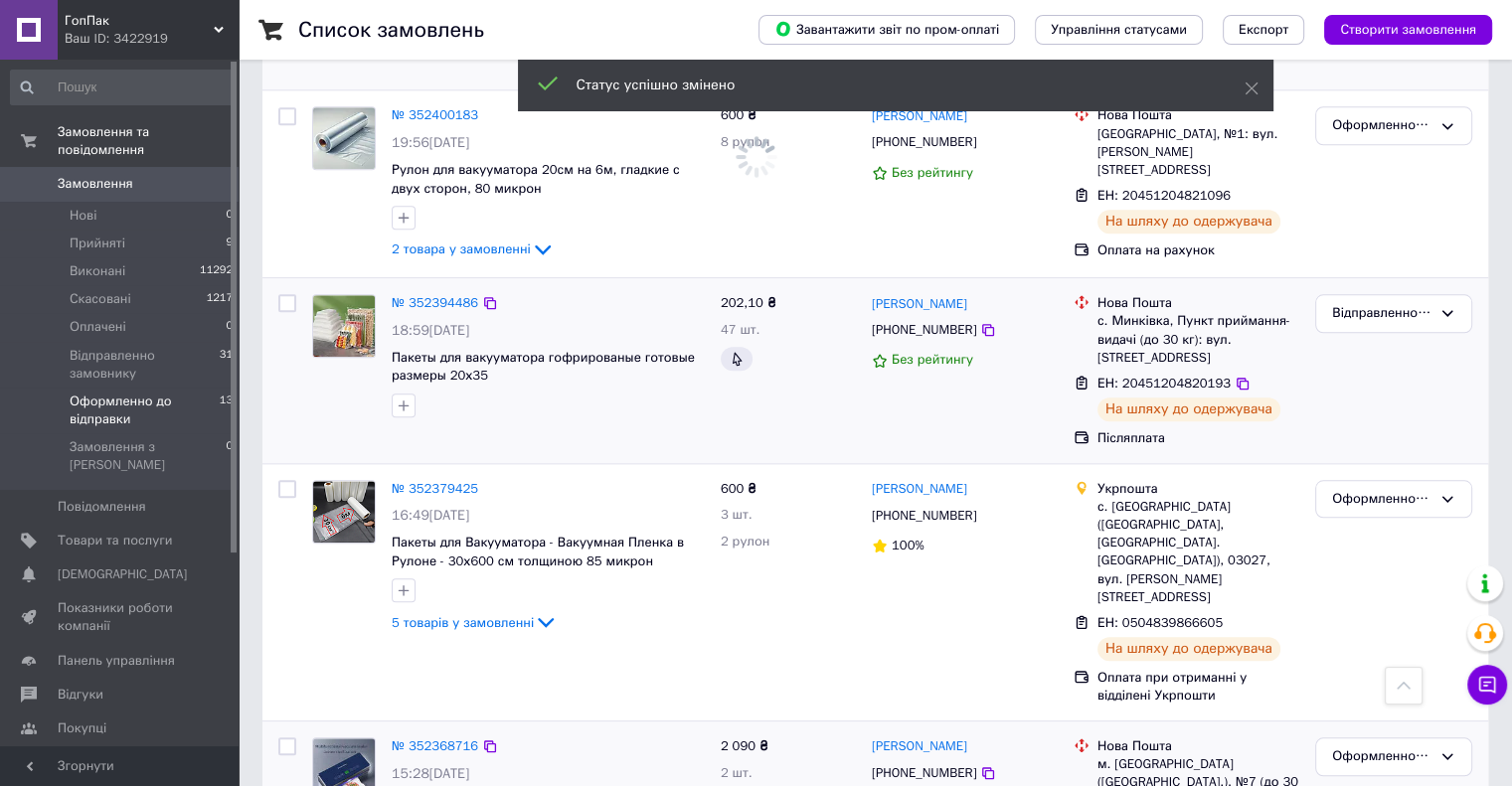 scroll, scrollTop: 1888, scrollLeft: 0, axis: vertical 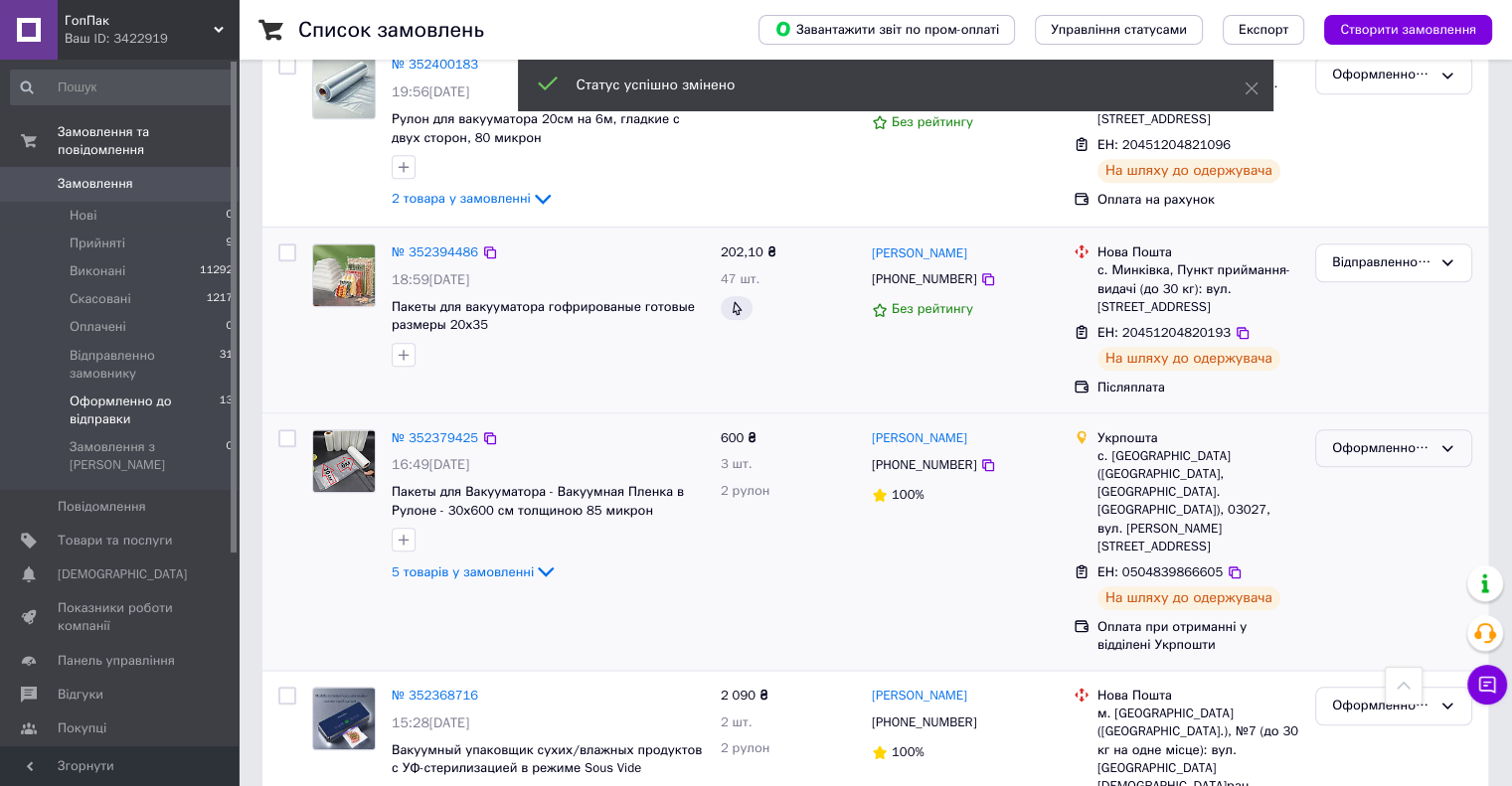 click on "Оформленно до відправки" at bounding box center [1382, 448] 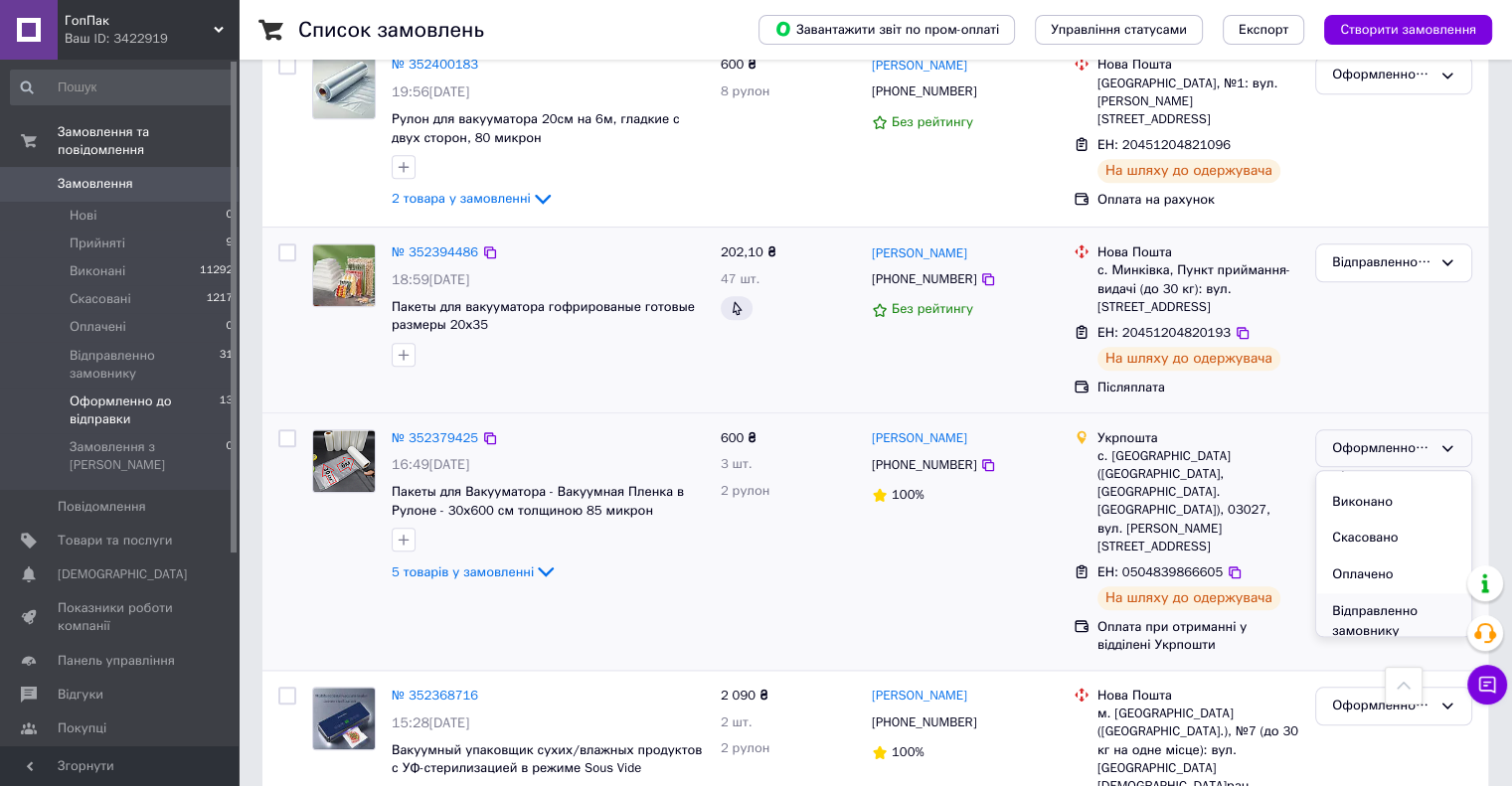 scroll, scrollTop: 37, scrollLeft: 0, axis: vertical 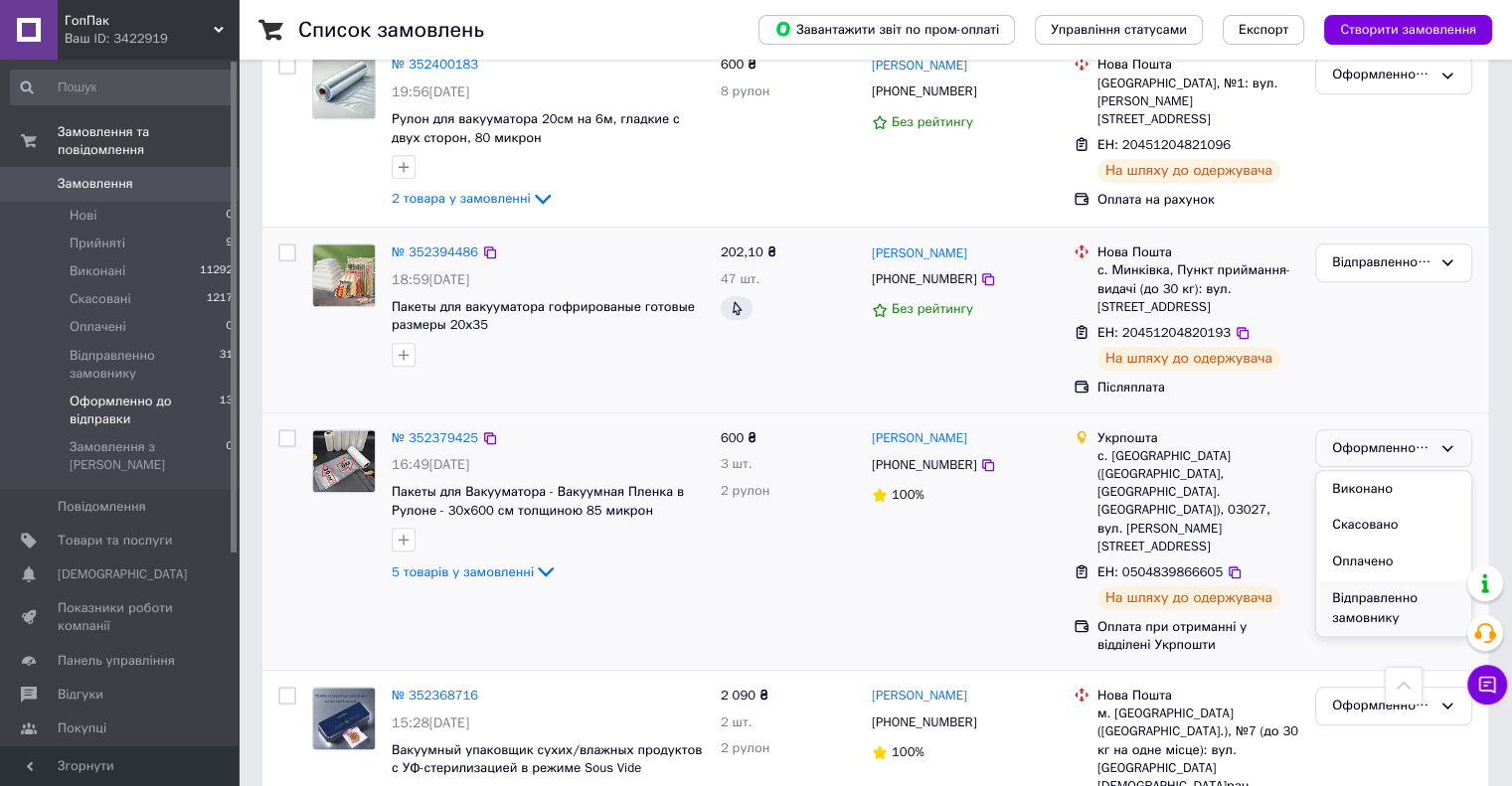 click on "Відправленно замовнику" at bounding box center (1394, 608) 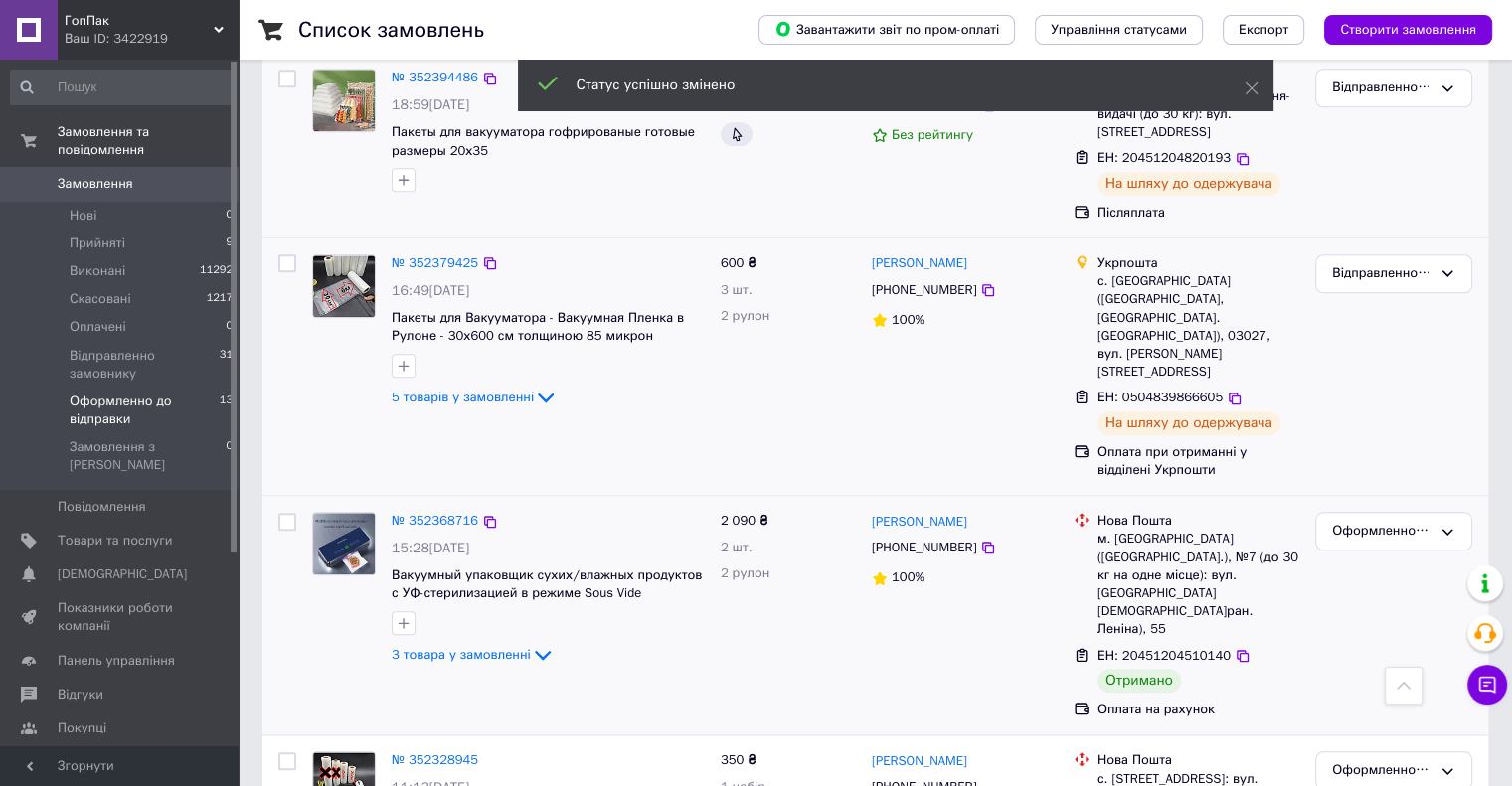 scroll, scrollTop: 1860, scrollLeft: 0, axis: vertical 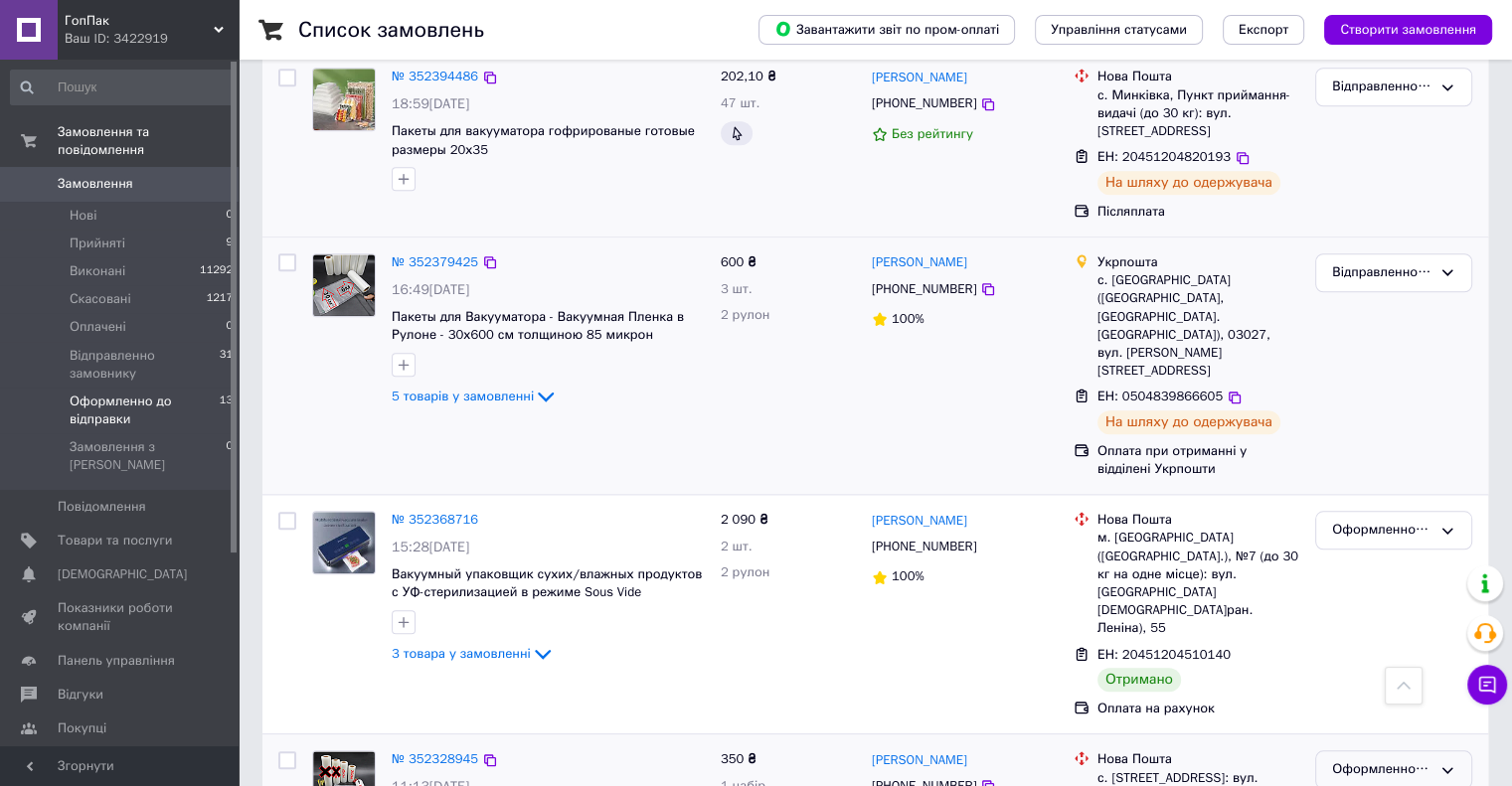 click on "Оформленно до відправки" at bounding box center [1382, 769] 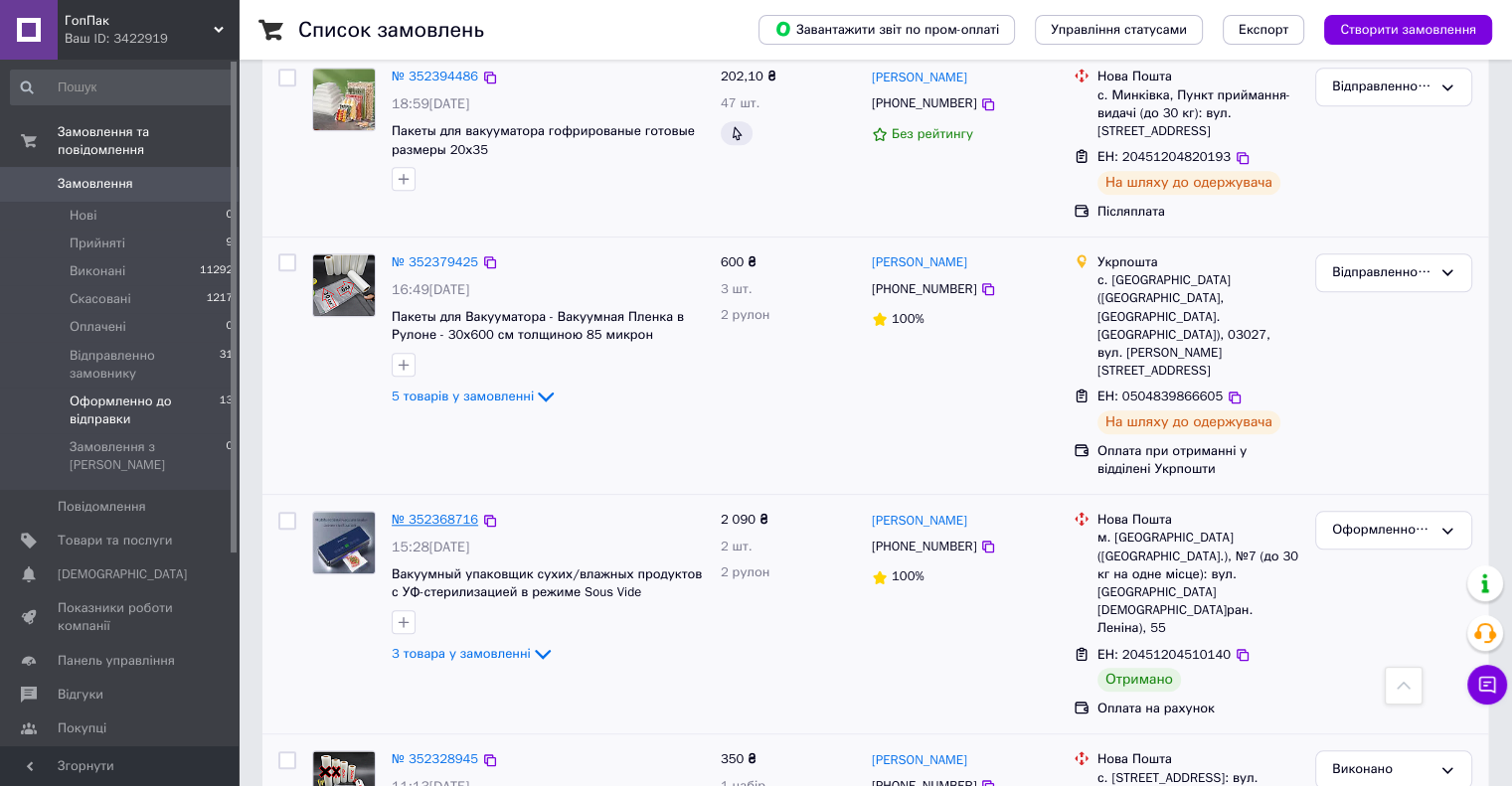 click on "№ 352368716" at bounding box center (434, 519) 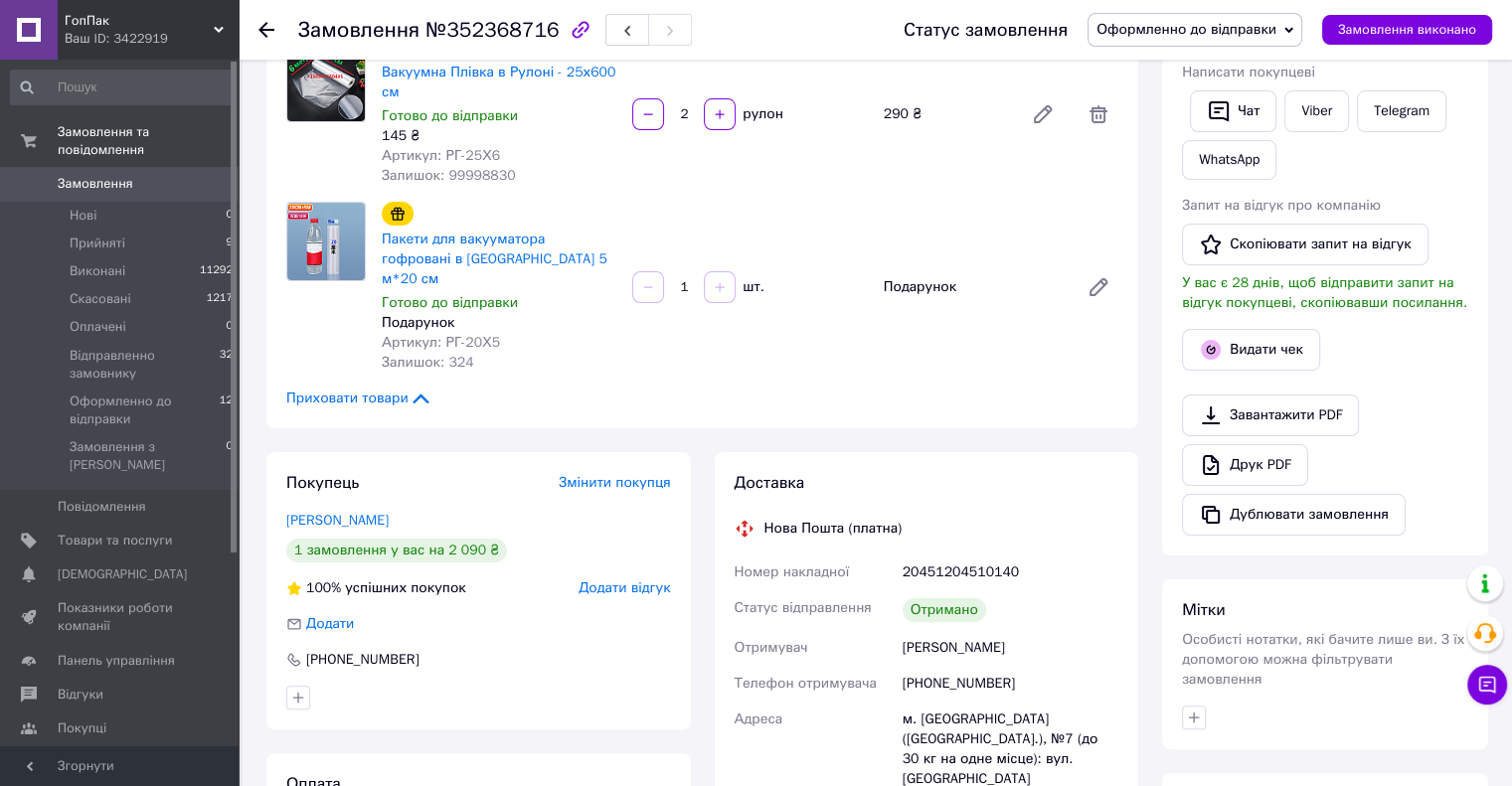 scroll, scrollTop: 92, scrollLeft: 0, axis: vertical 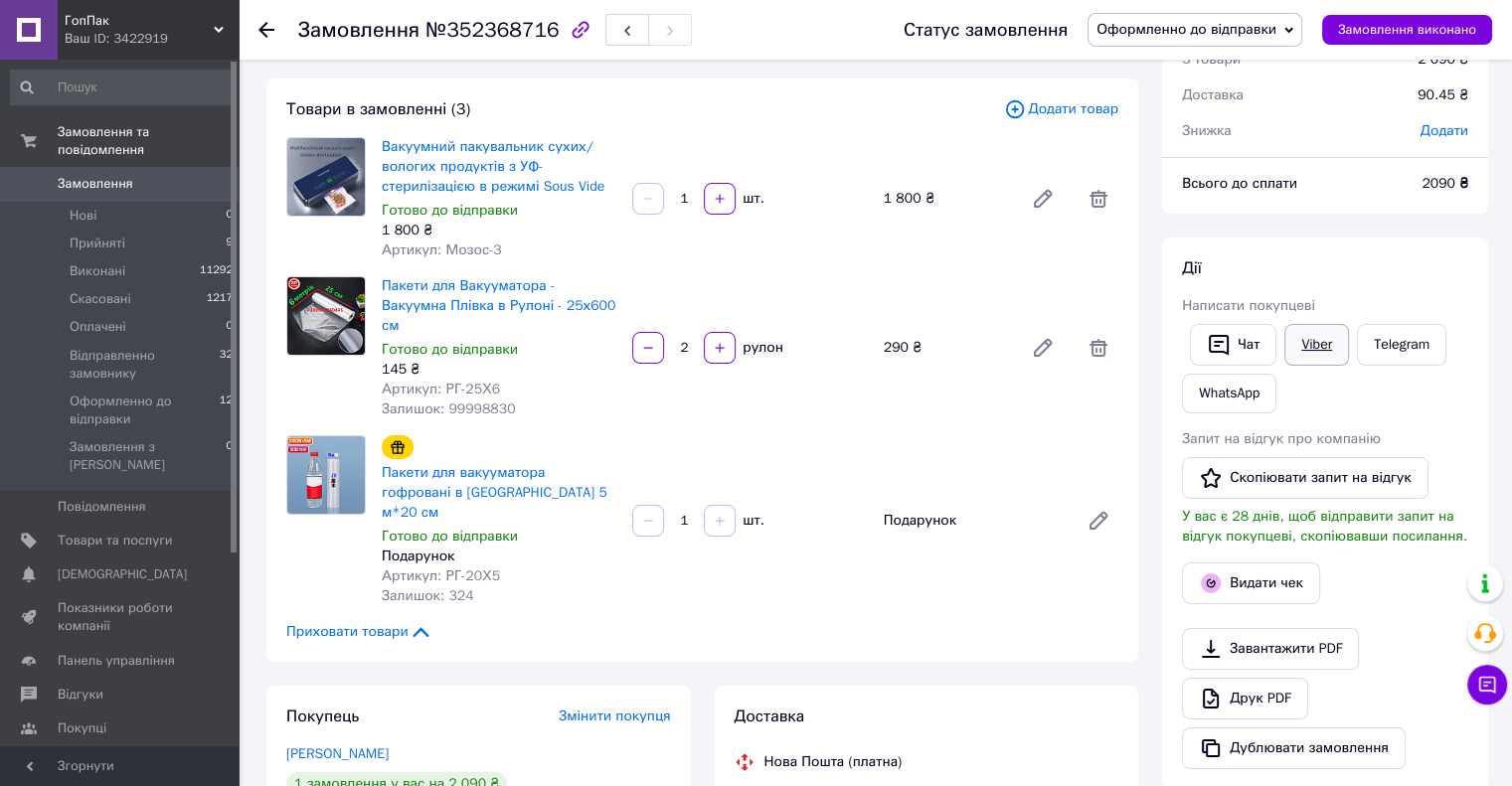 click on "Viber" at bounding box center [1316, 345] 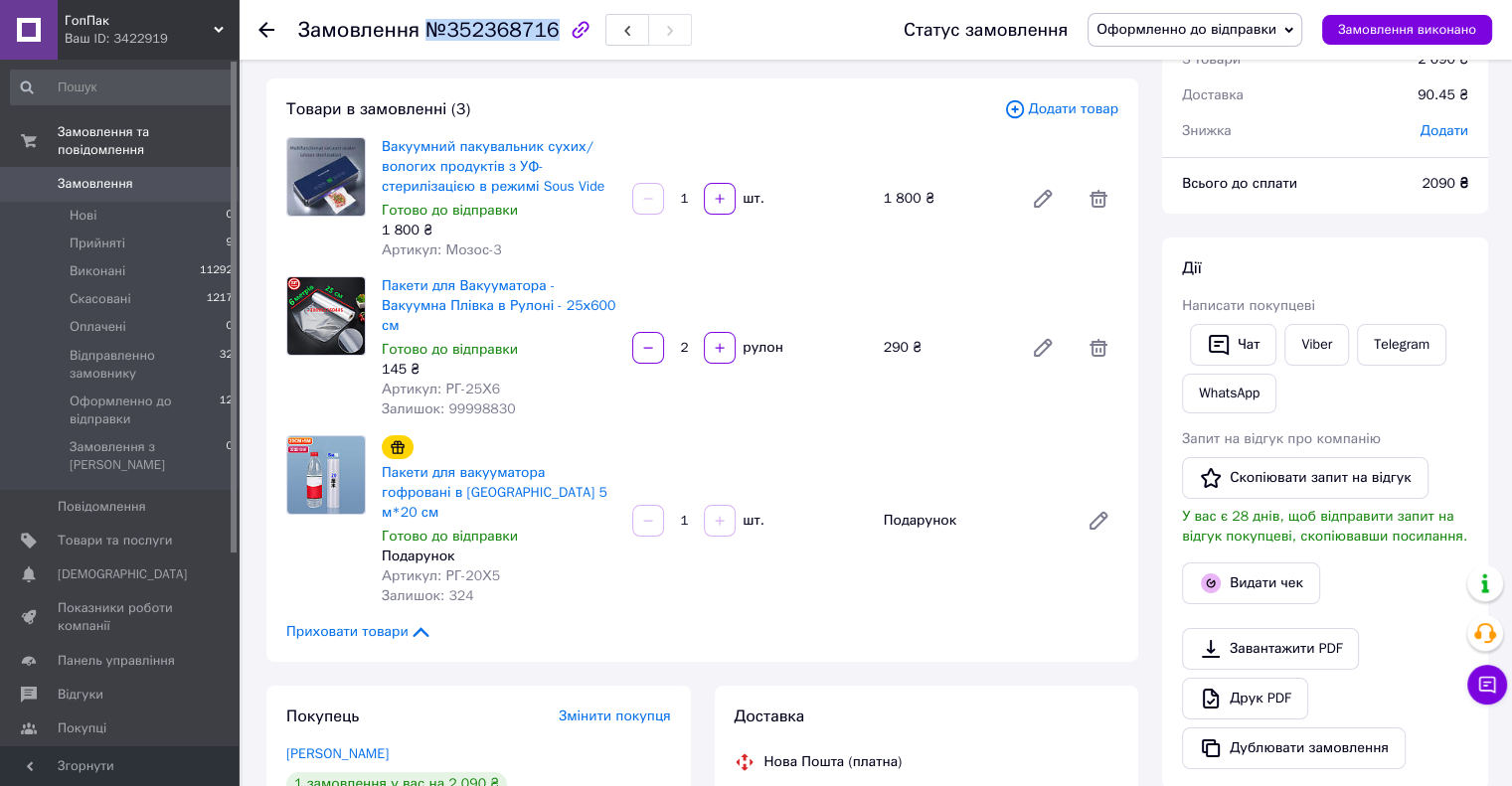 drag, startPoint x: 541, startPoint y: 23, endPoint x: 420, endPoint y: 37, distance: 121.80722 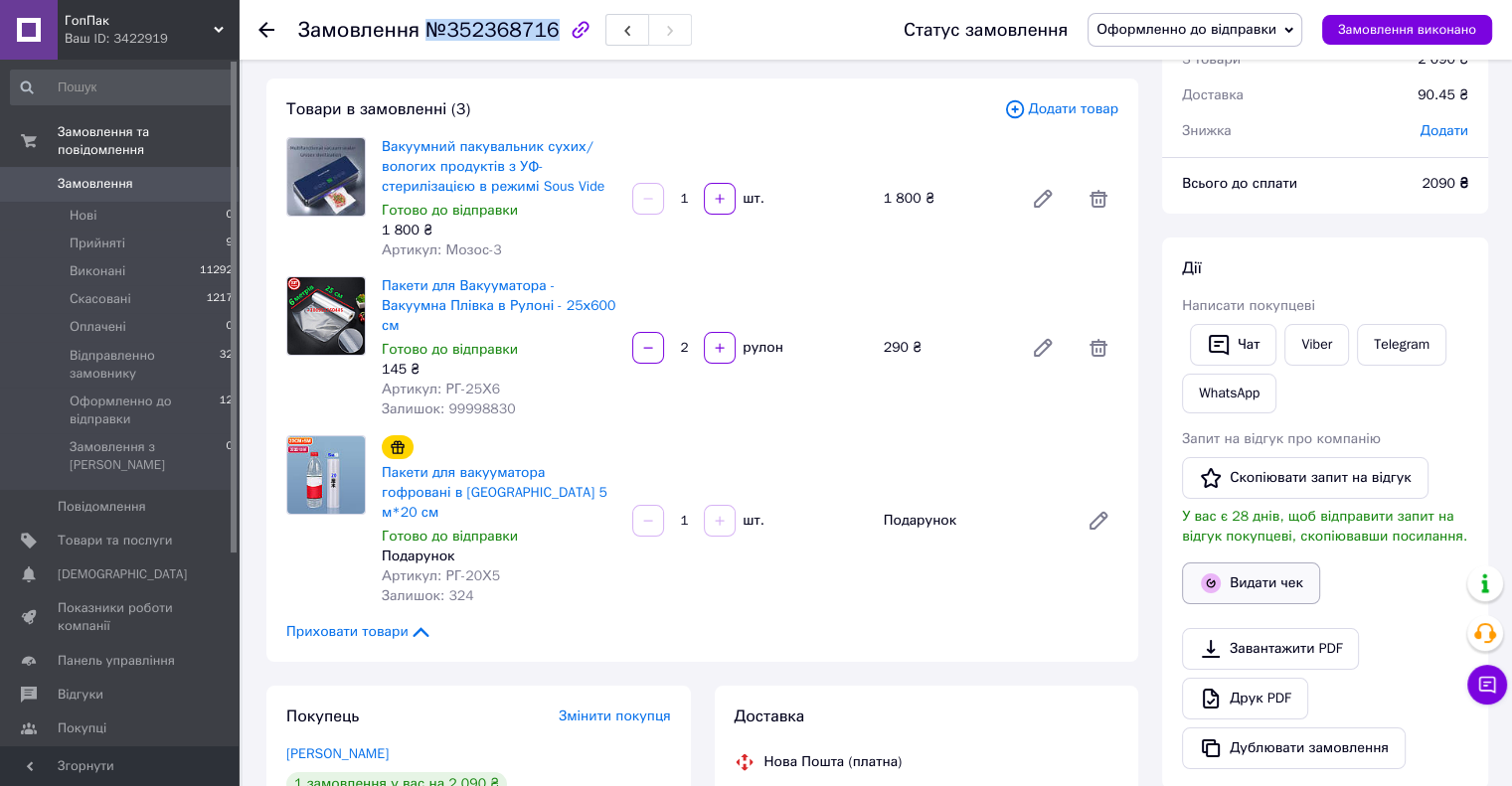 click on "Видати чек" at bounding box center (1251, 583) 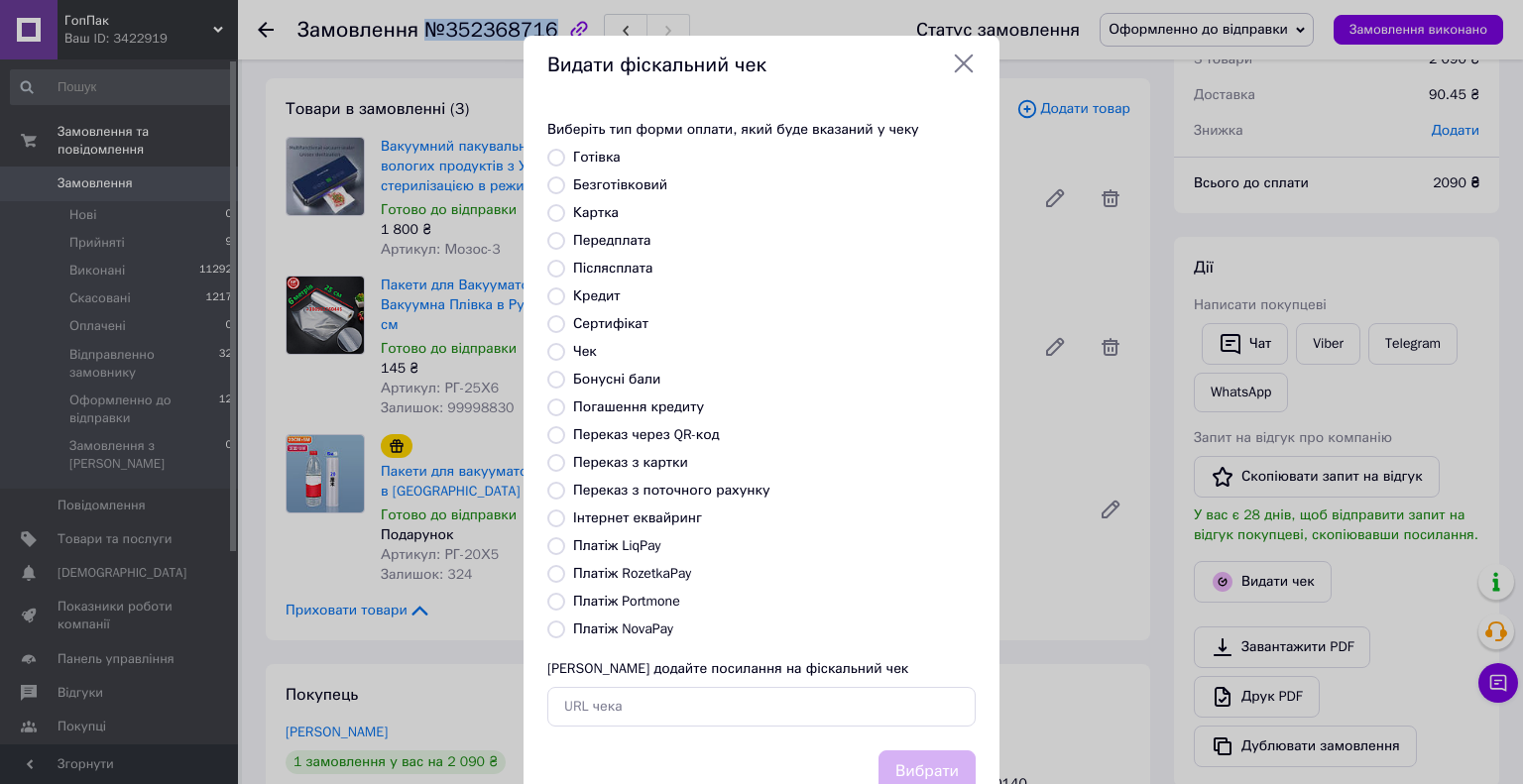 click on "Безготівковий" at bounding box center (556, 185) 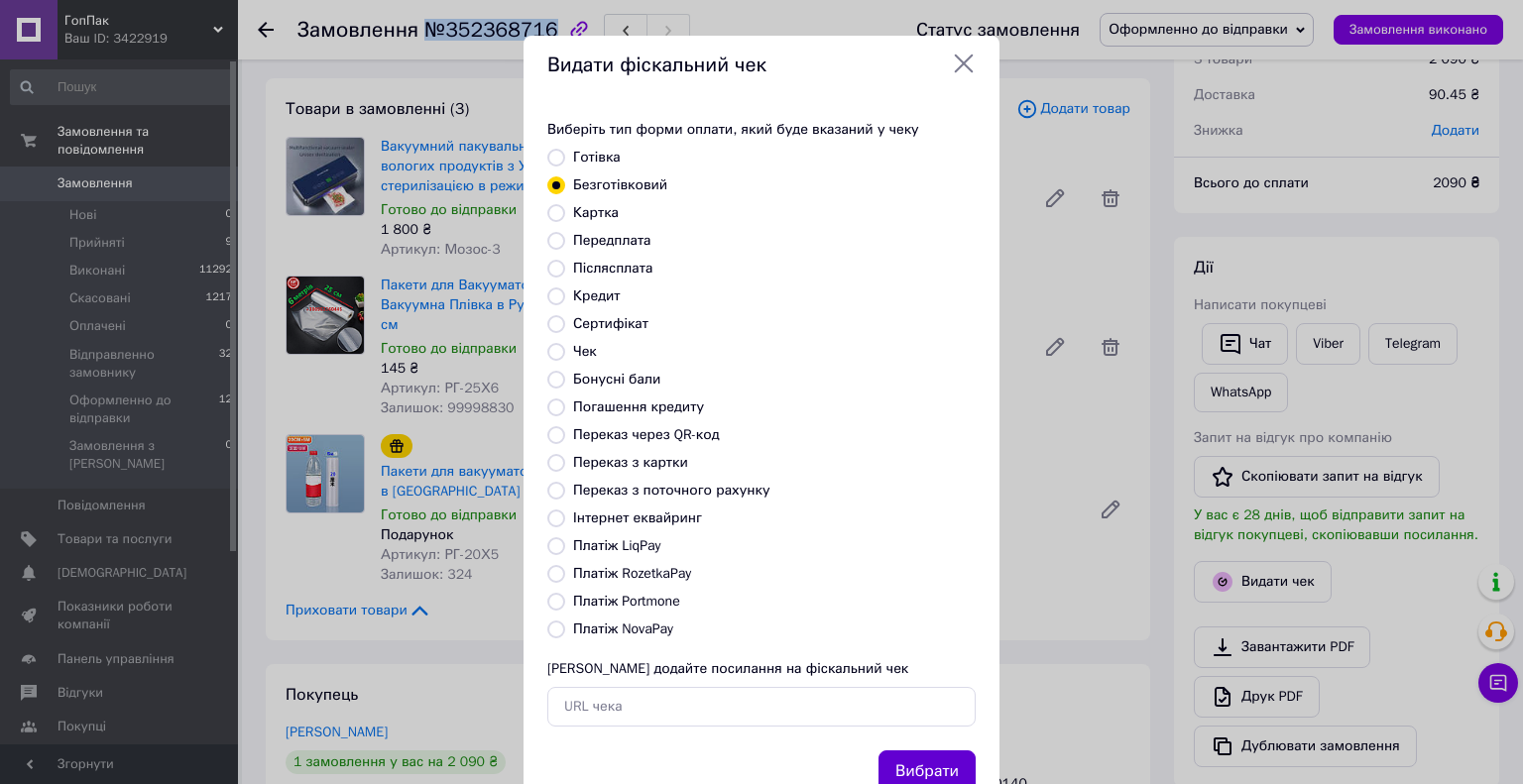 click on "Вибрати" at bounding box center [927, 771] 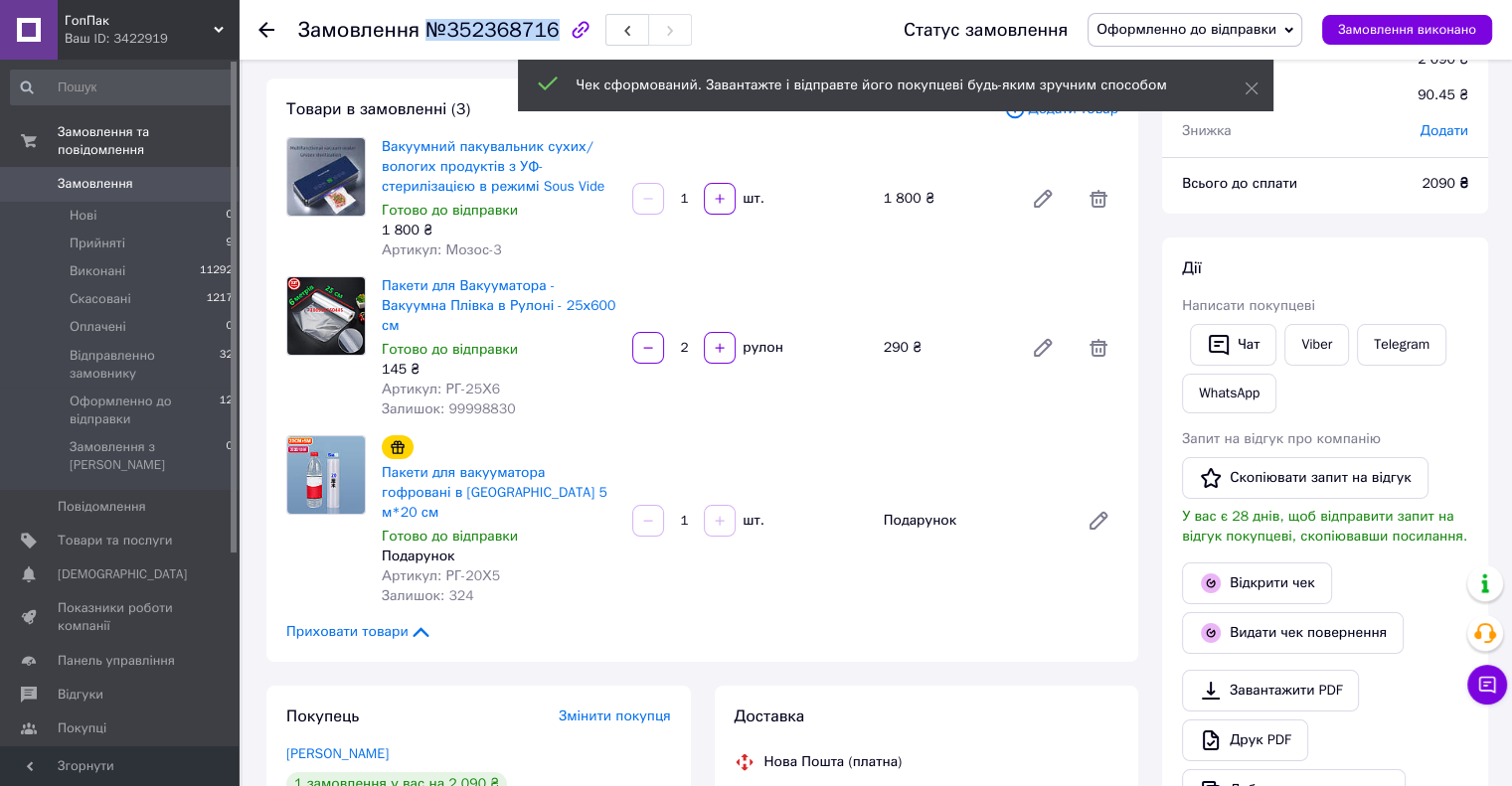 click on "Оформленно до відправки" at bounding box center [1186, 29] 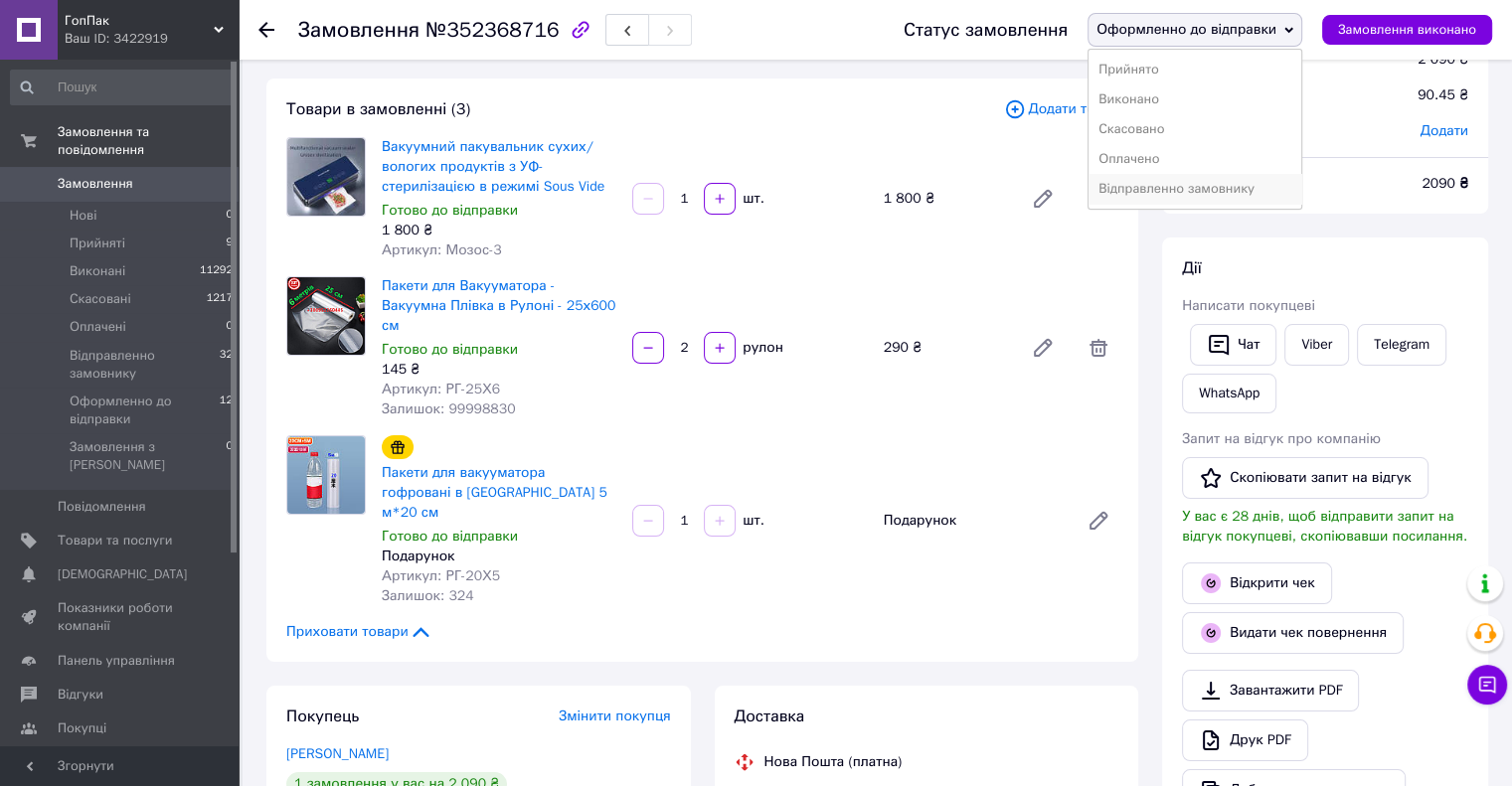 click on "Відправленно замовнику" at bounding box center (1195, 189) 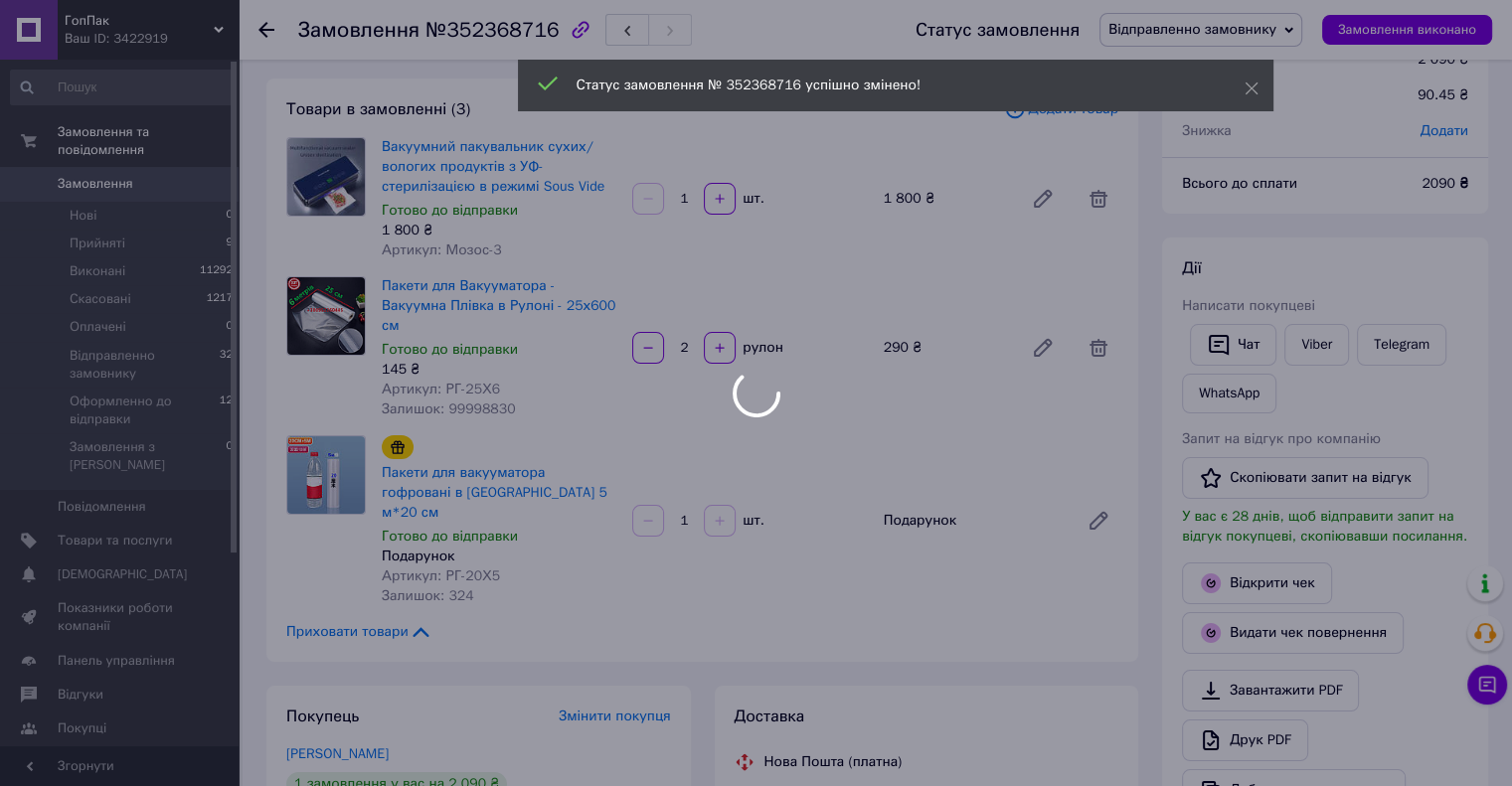scroll, scrollTop: 44, scrollLeft: 0, axis: vertical 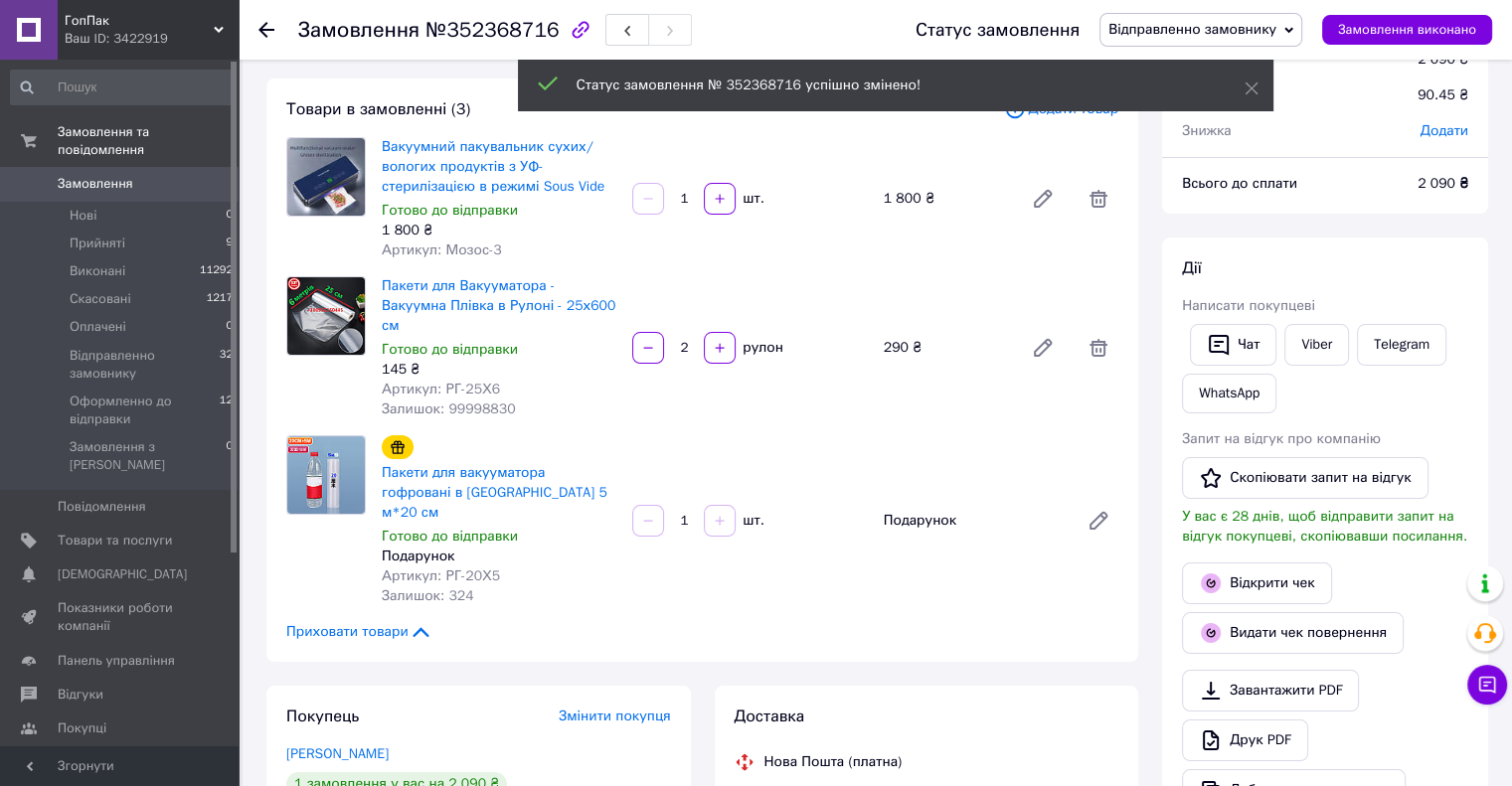 click on "Відправленно замовнику" at bounding box center (1192, 29) 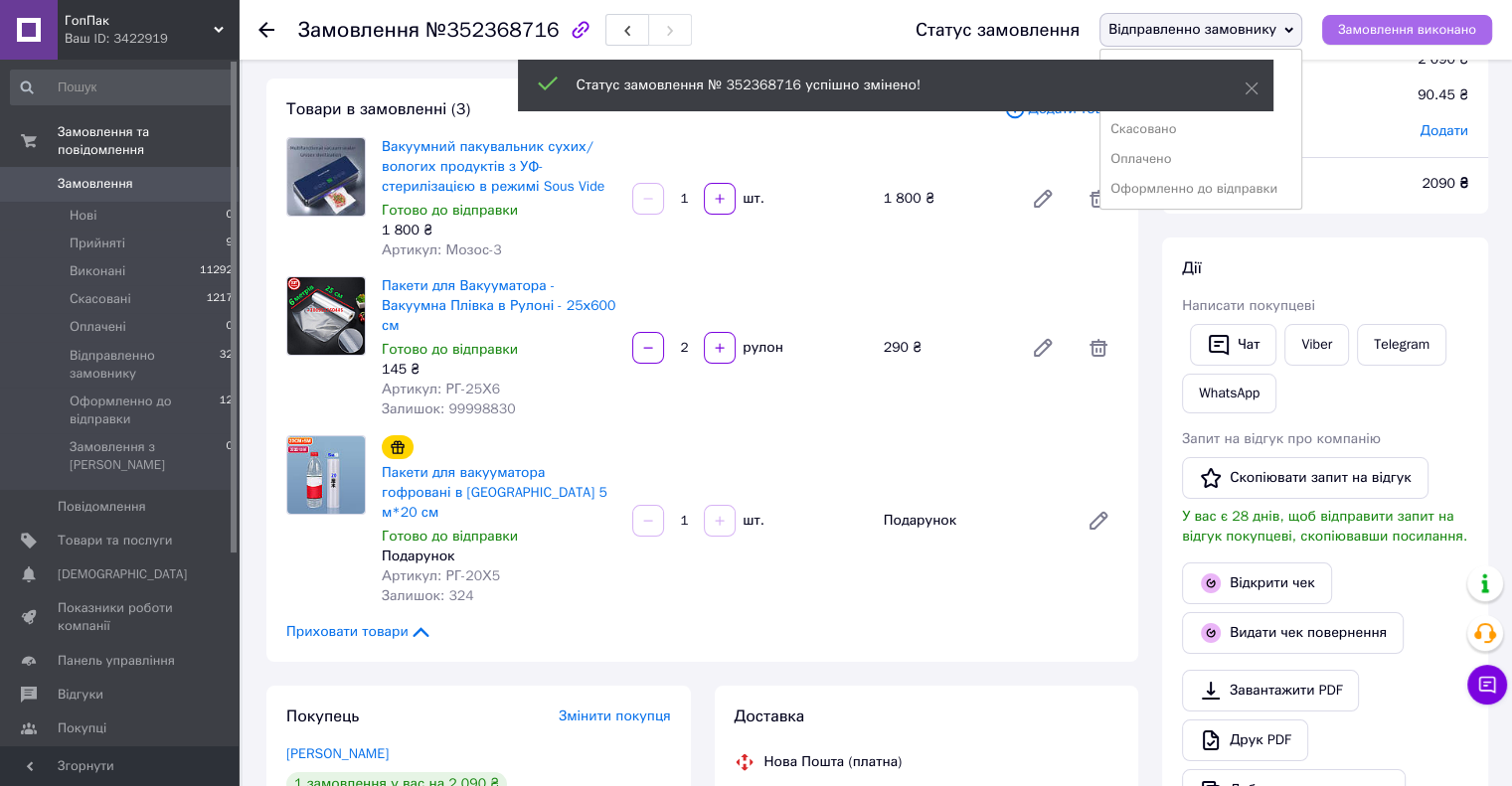 click on "Замовлення виконано" at bounding box center (1407, 30) 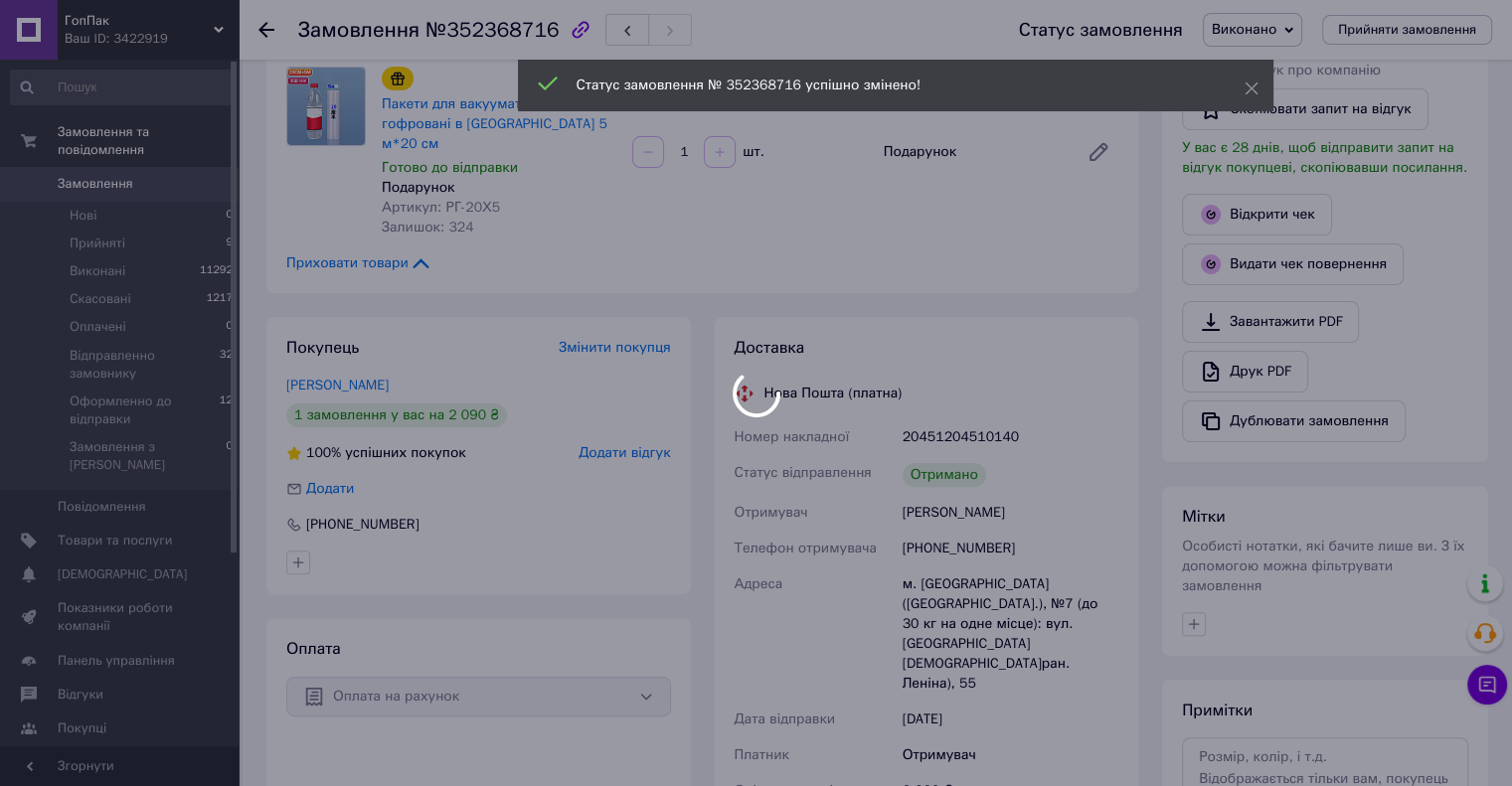 scroll, scrollTop: 490, scrollLeft: 0, axis: vertical 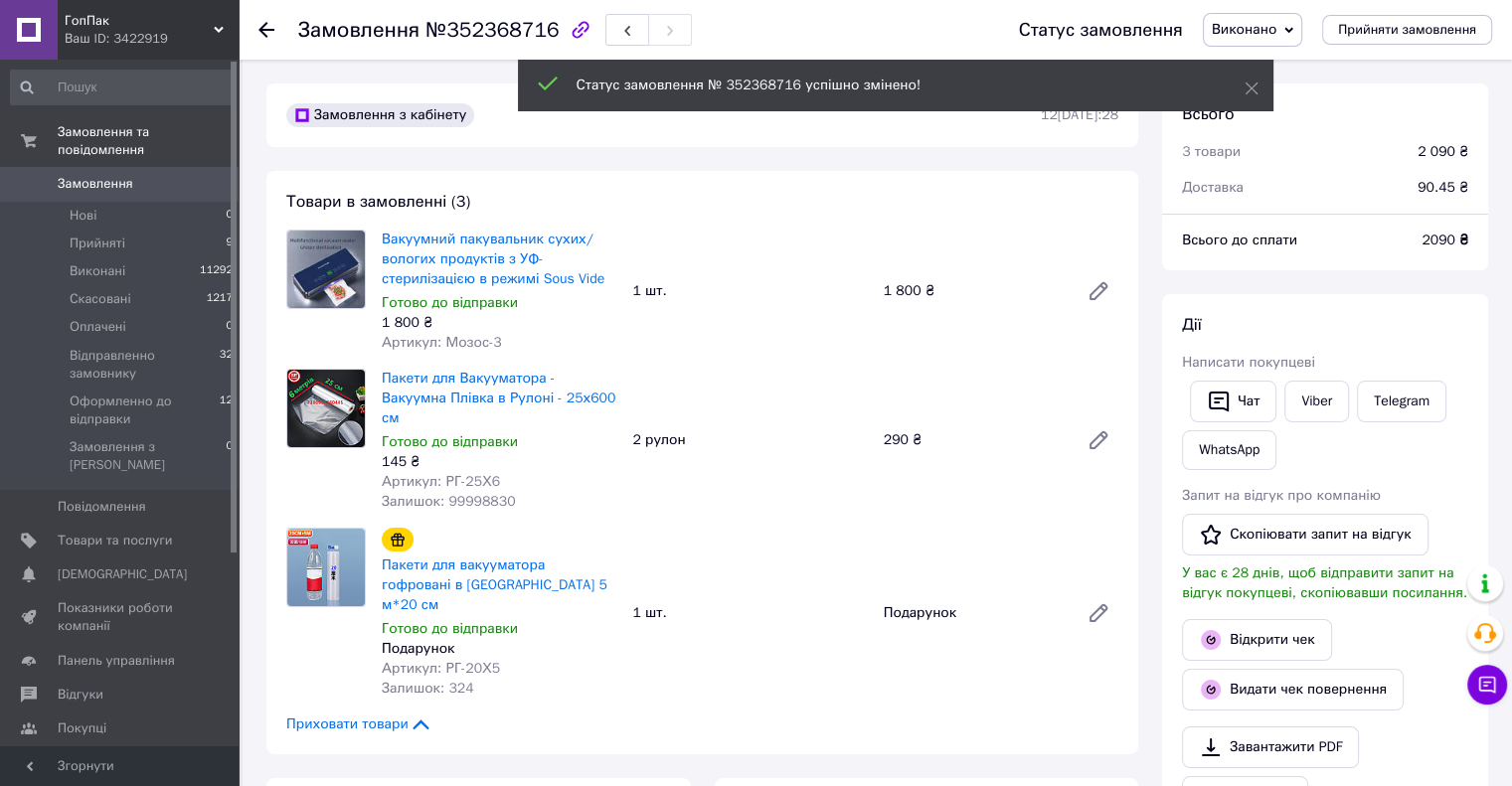 click 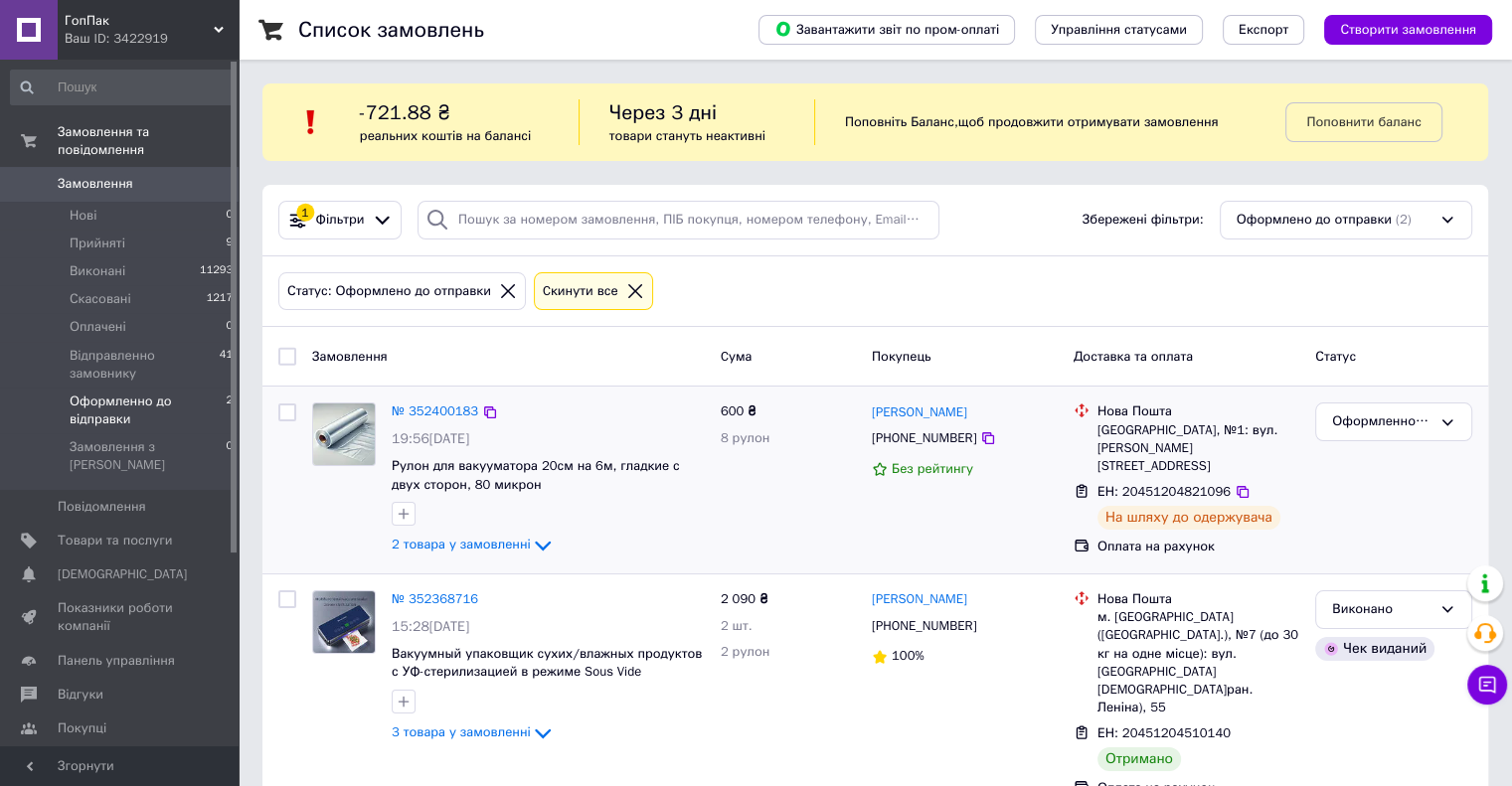 scroll, scrollTop: 13, scrollLeft: 0, axis: vertical 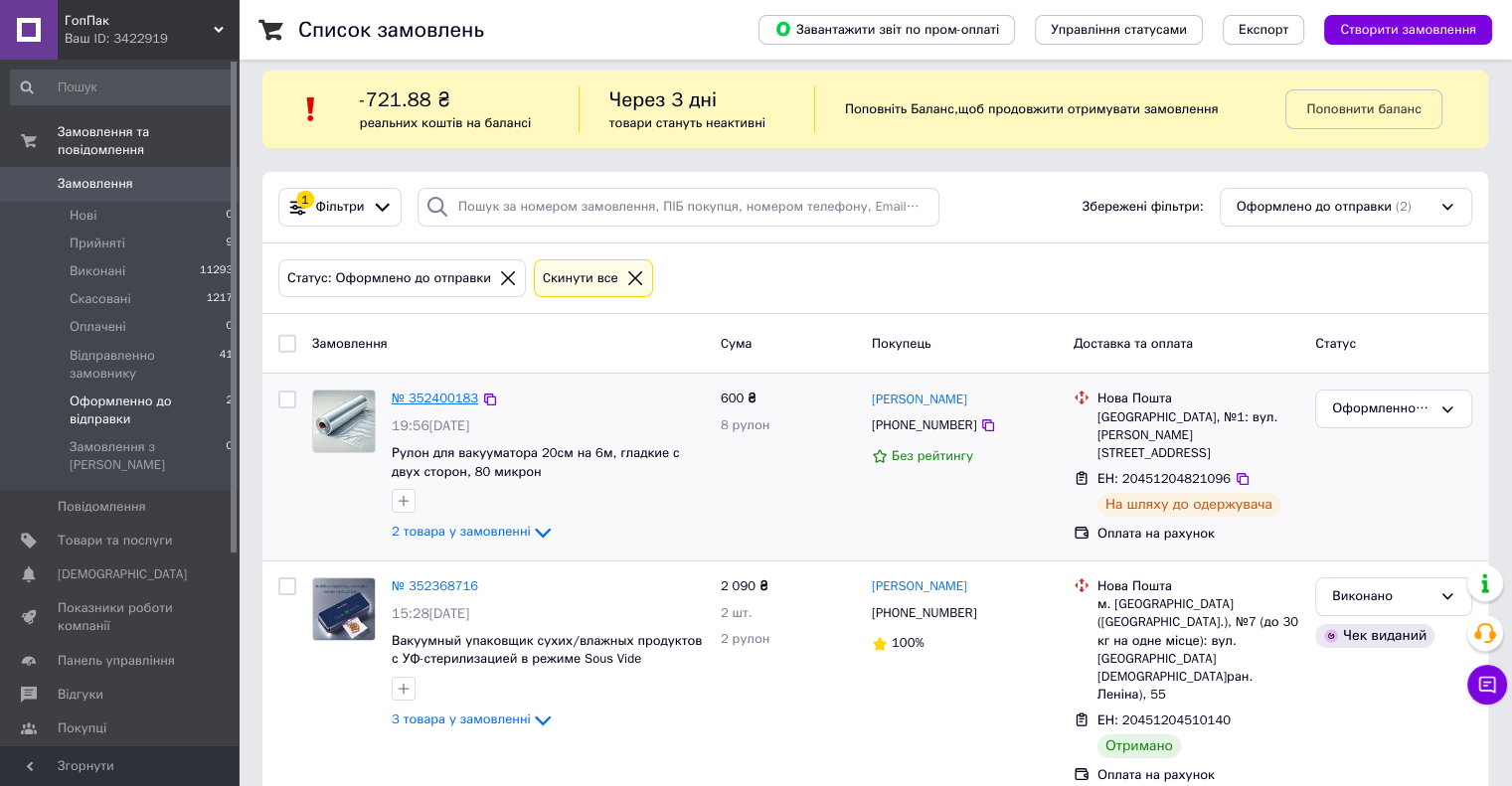 click on "№ 352400183" at bounding box center [434, 397] 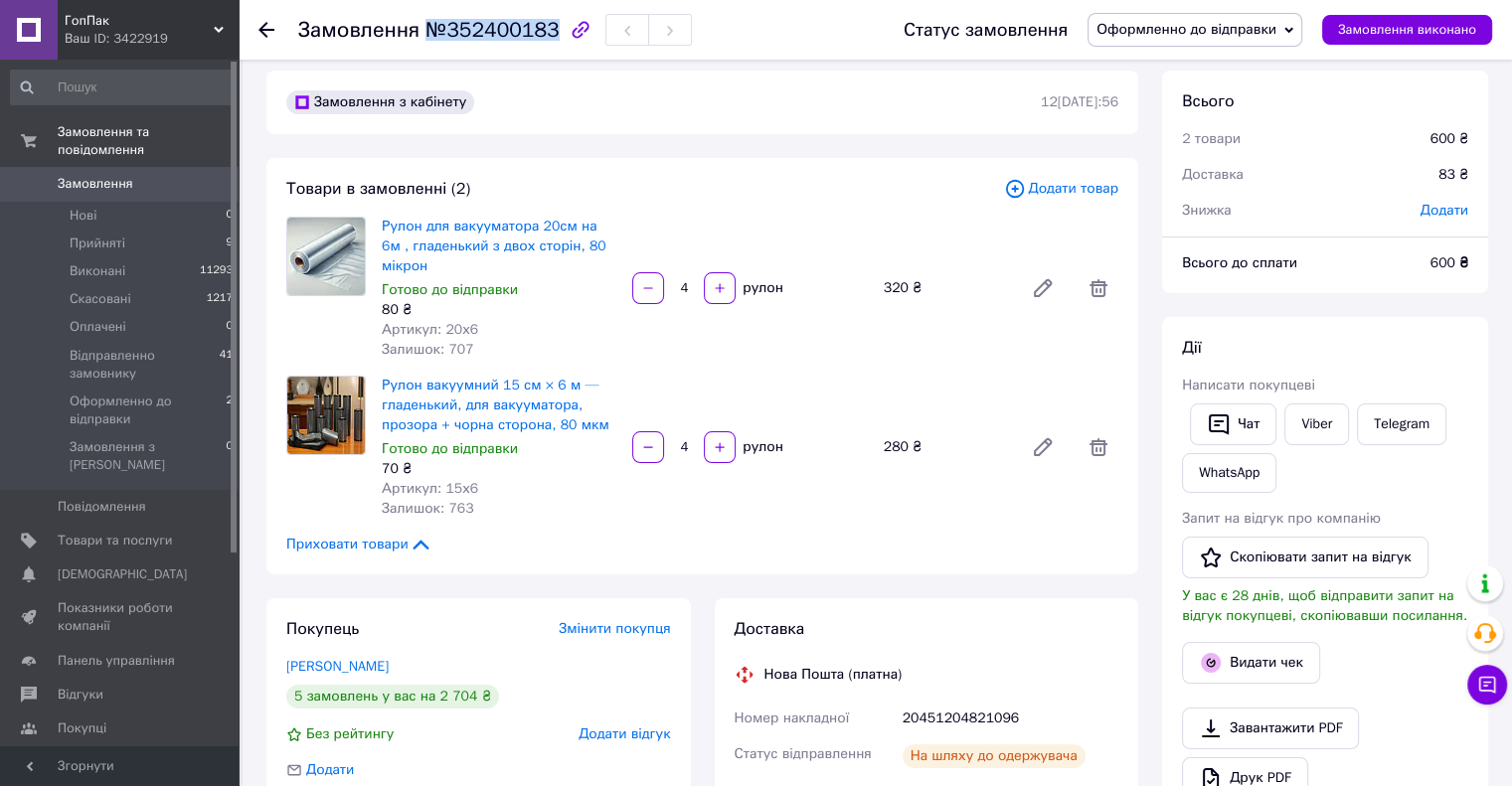 drag, startPoint x: 544, startPoint y: 24, endPoint x: 425, endPoint y: 24, distance: 119 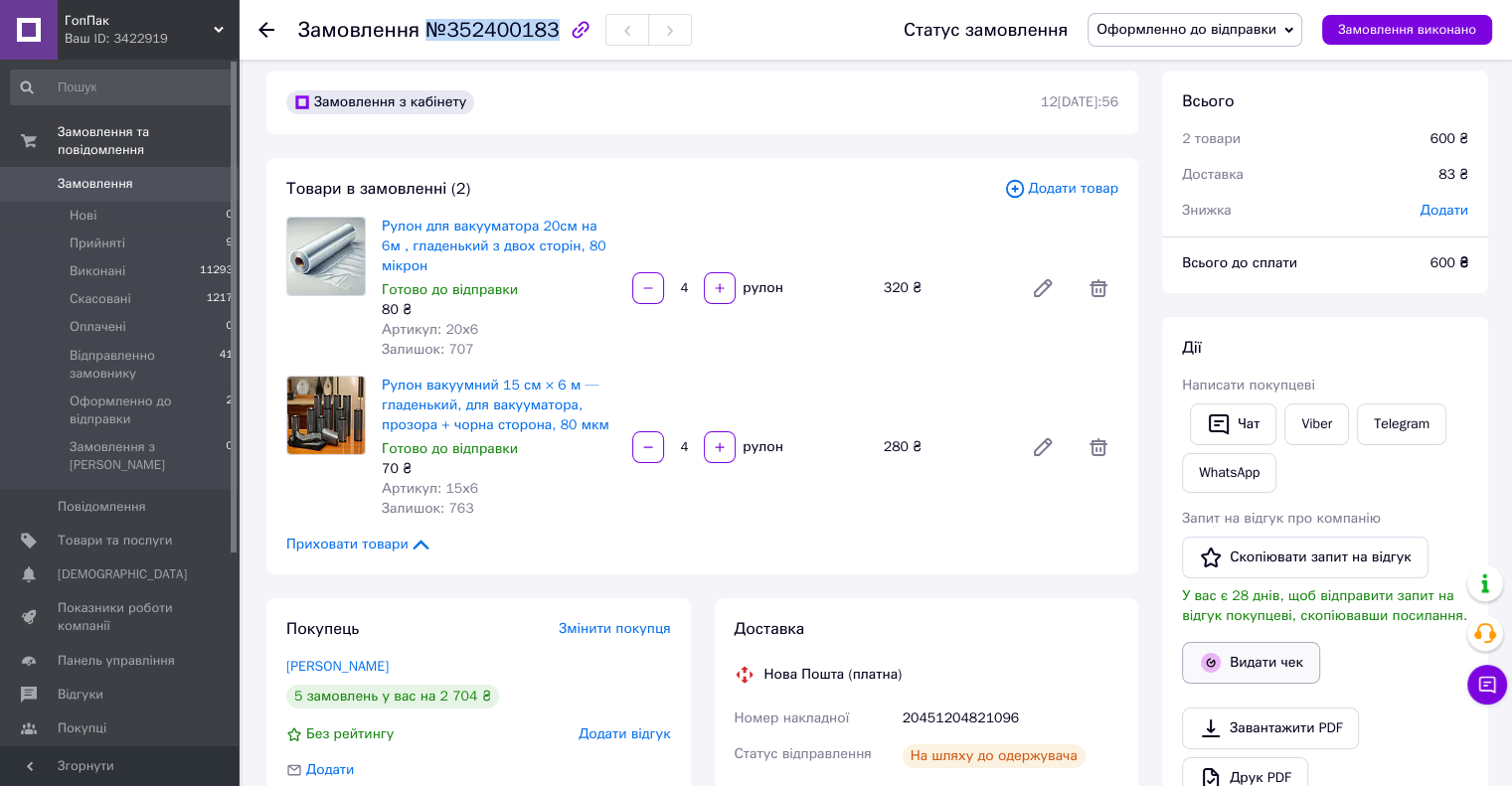 click on "Видати чек" at bounding box center [1251, 663] 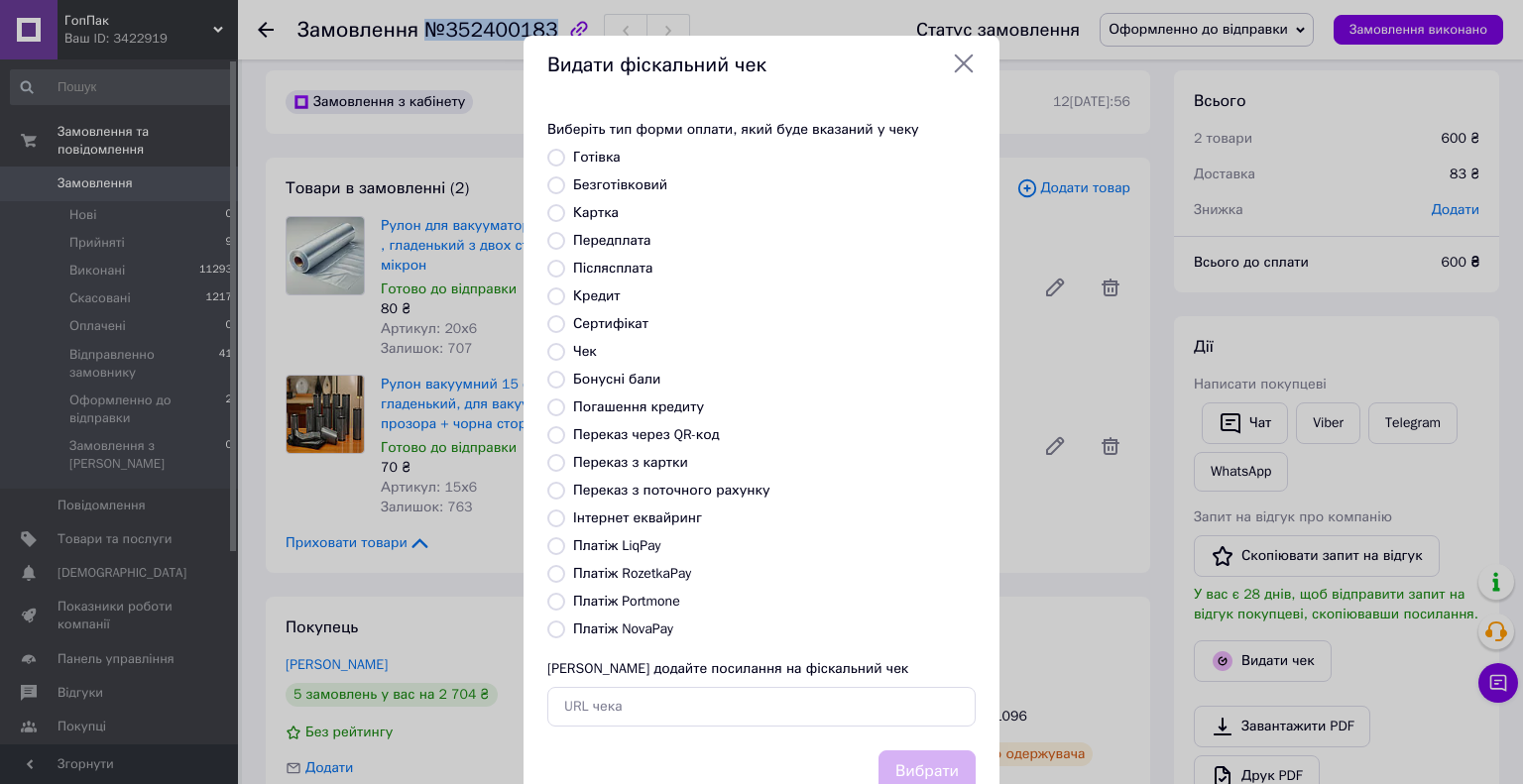 click on "Безготівковий" at bounding box center [556, 185] 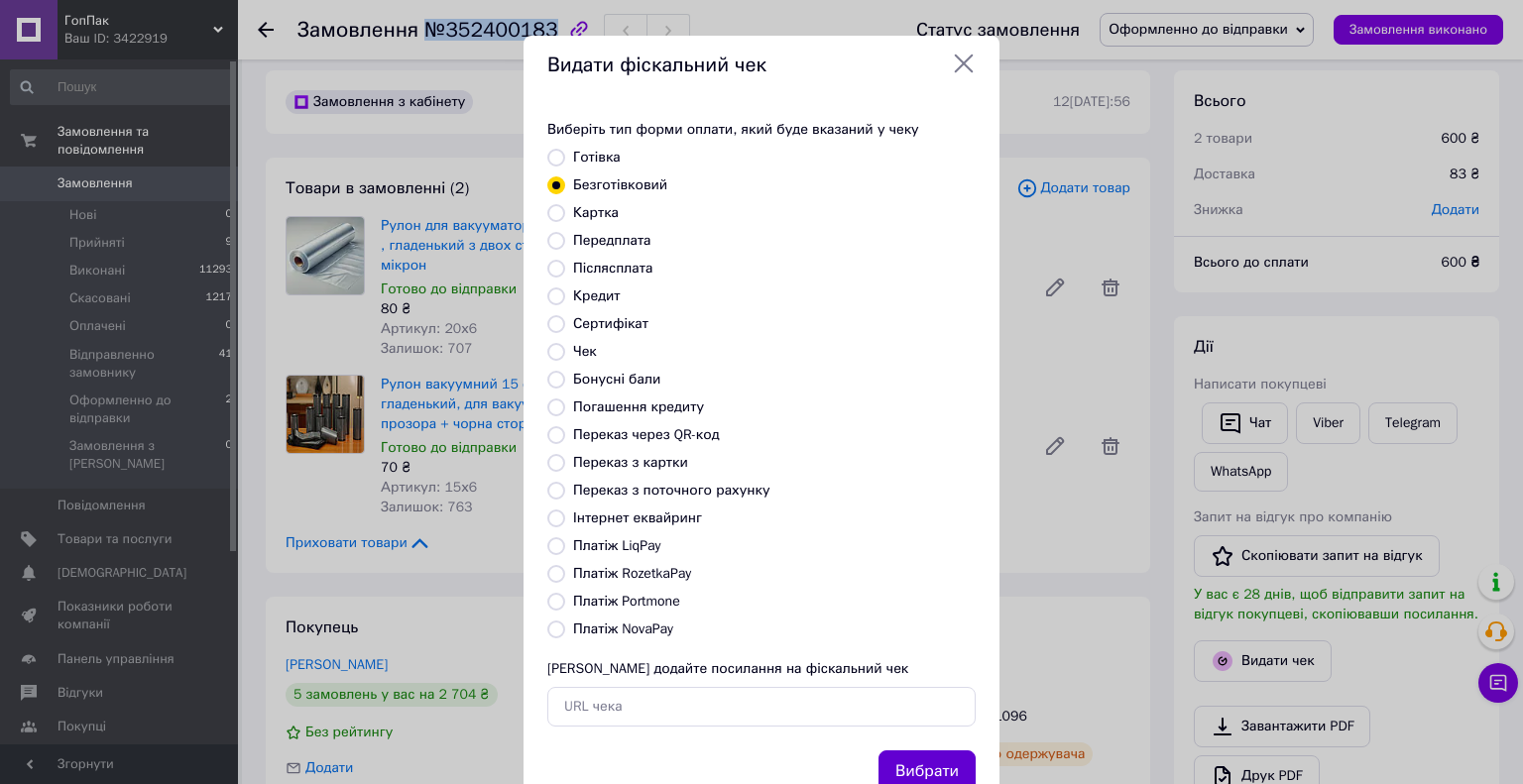 click on "Вибрати" at bounding box center (927, 771) 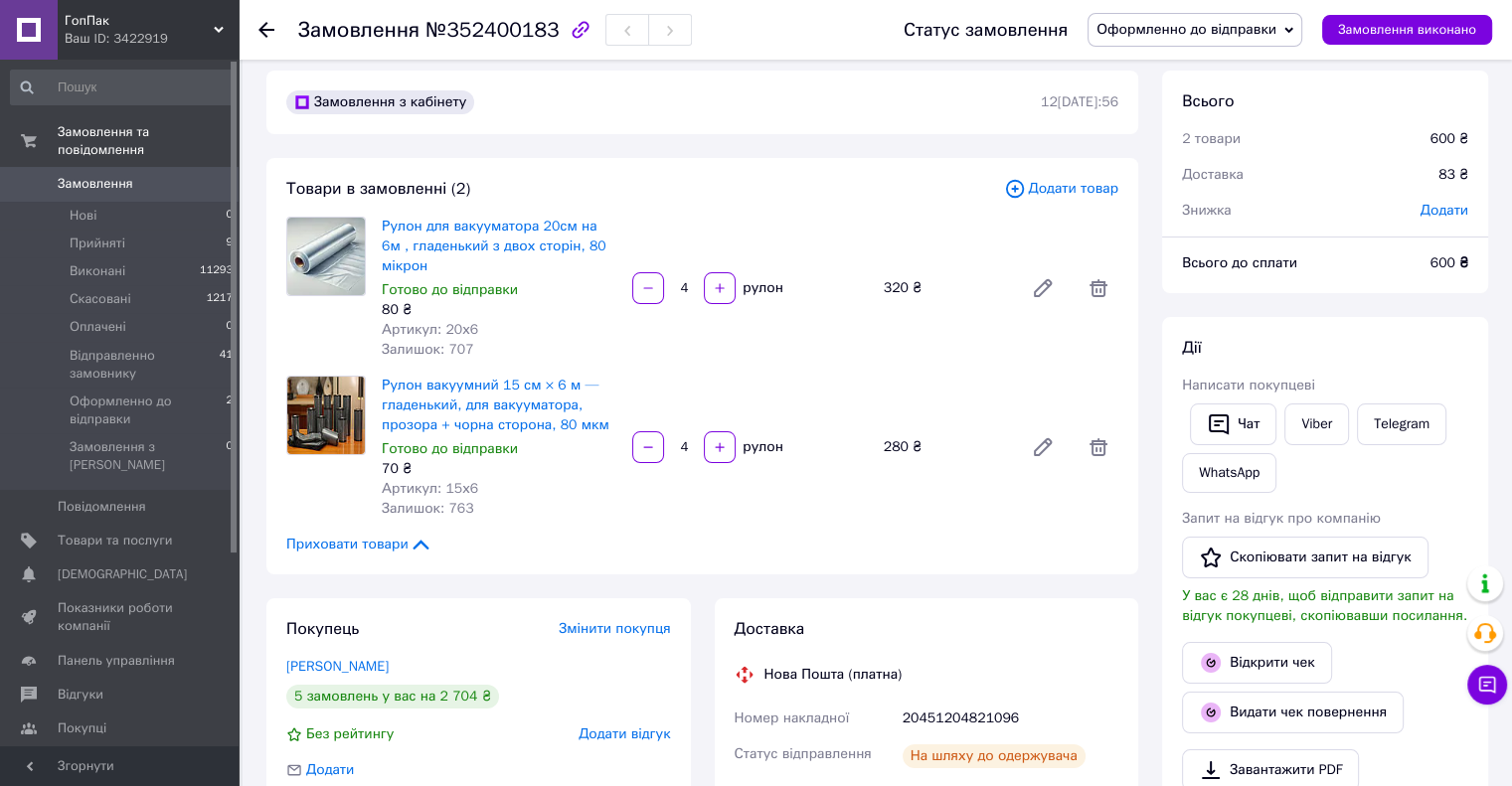 click 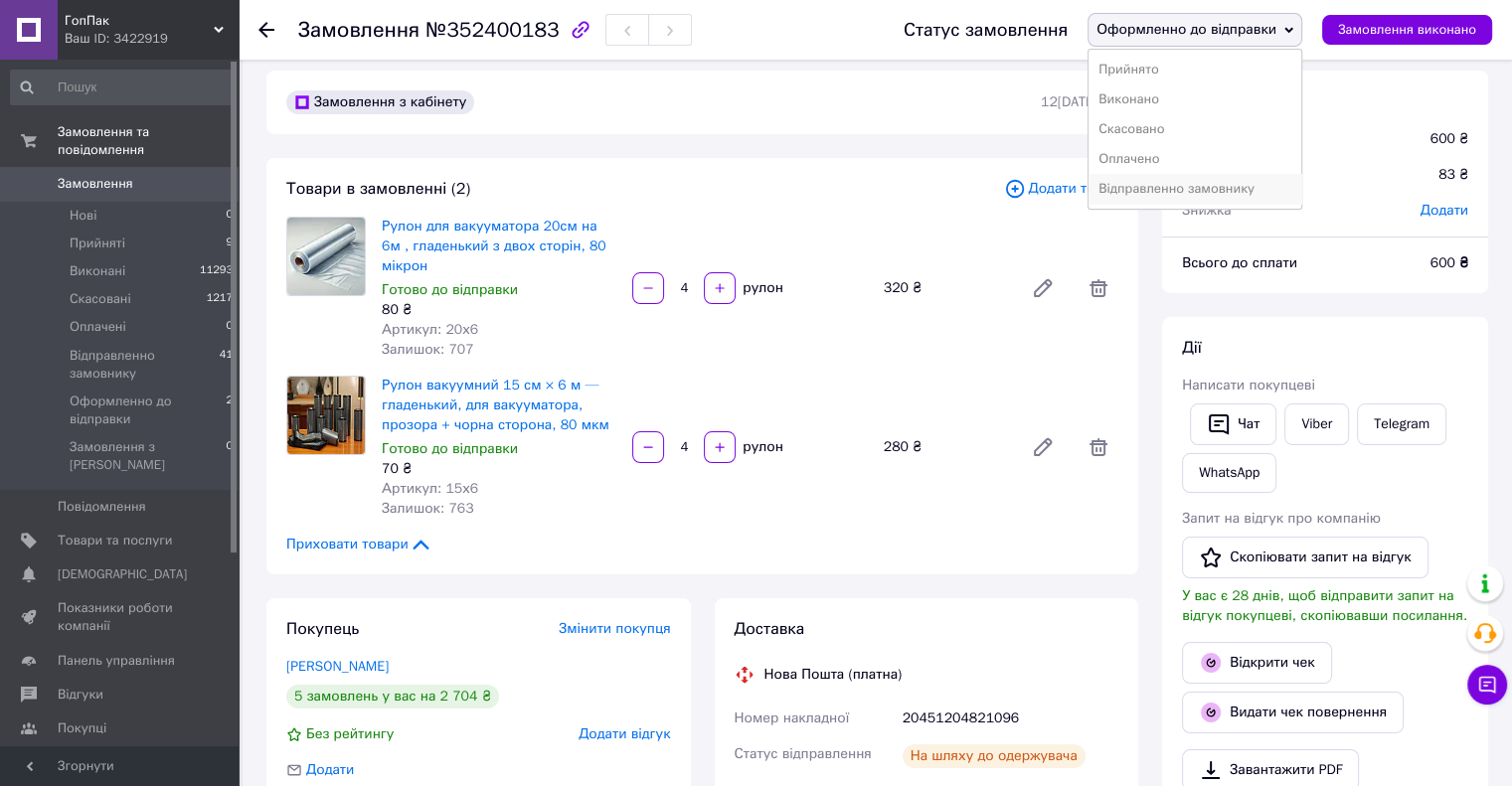 click on "Відправленно замовнику" at bounding box center [1195, 189] 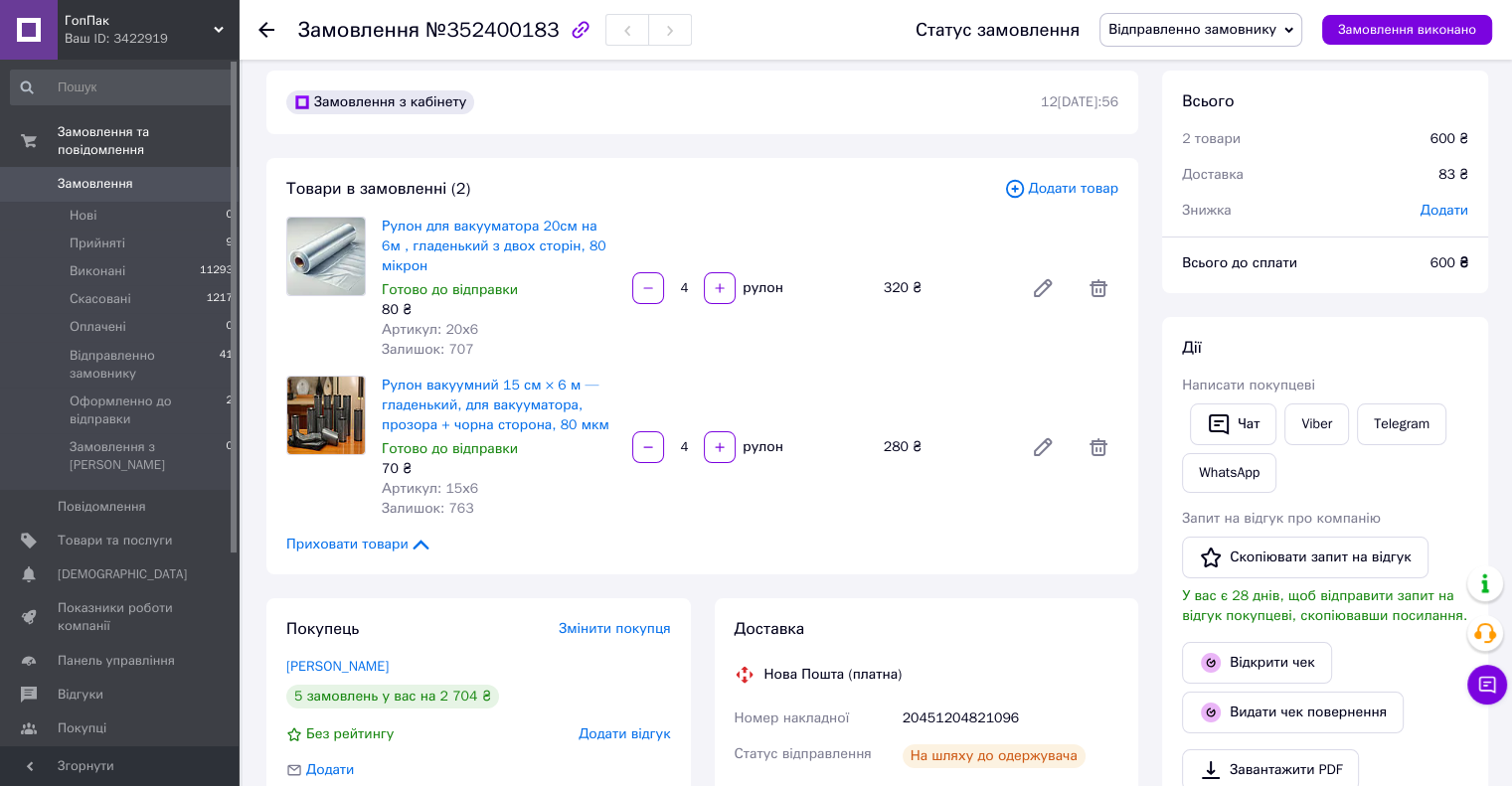 click 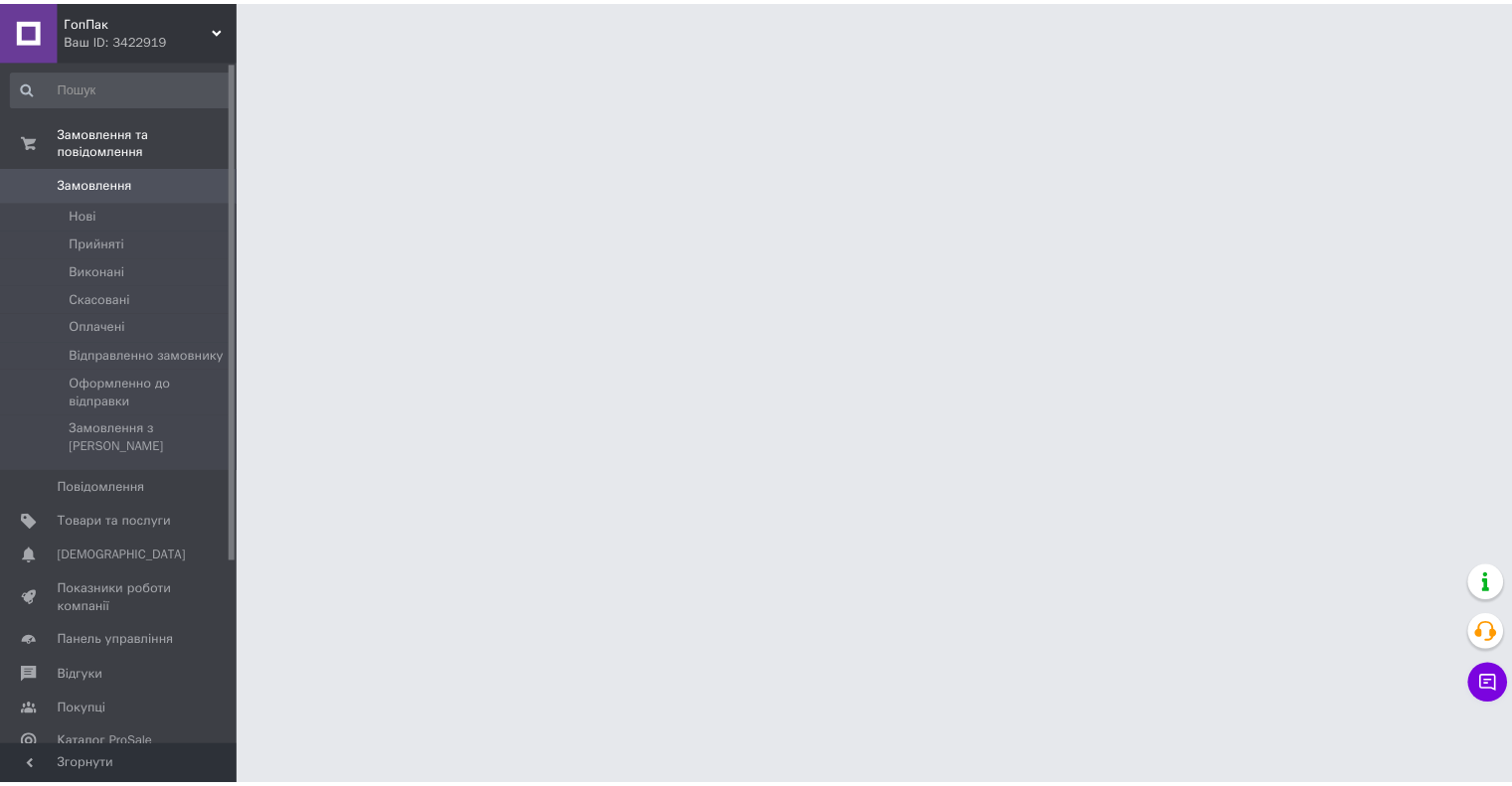 scroll, scrollTop: 0, scrollLeft: 0, axis: both 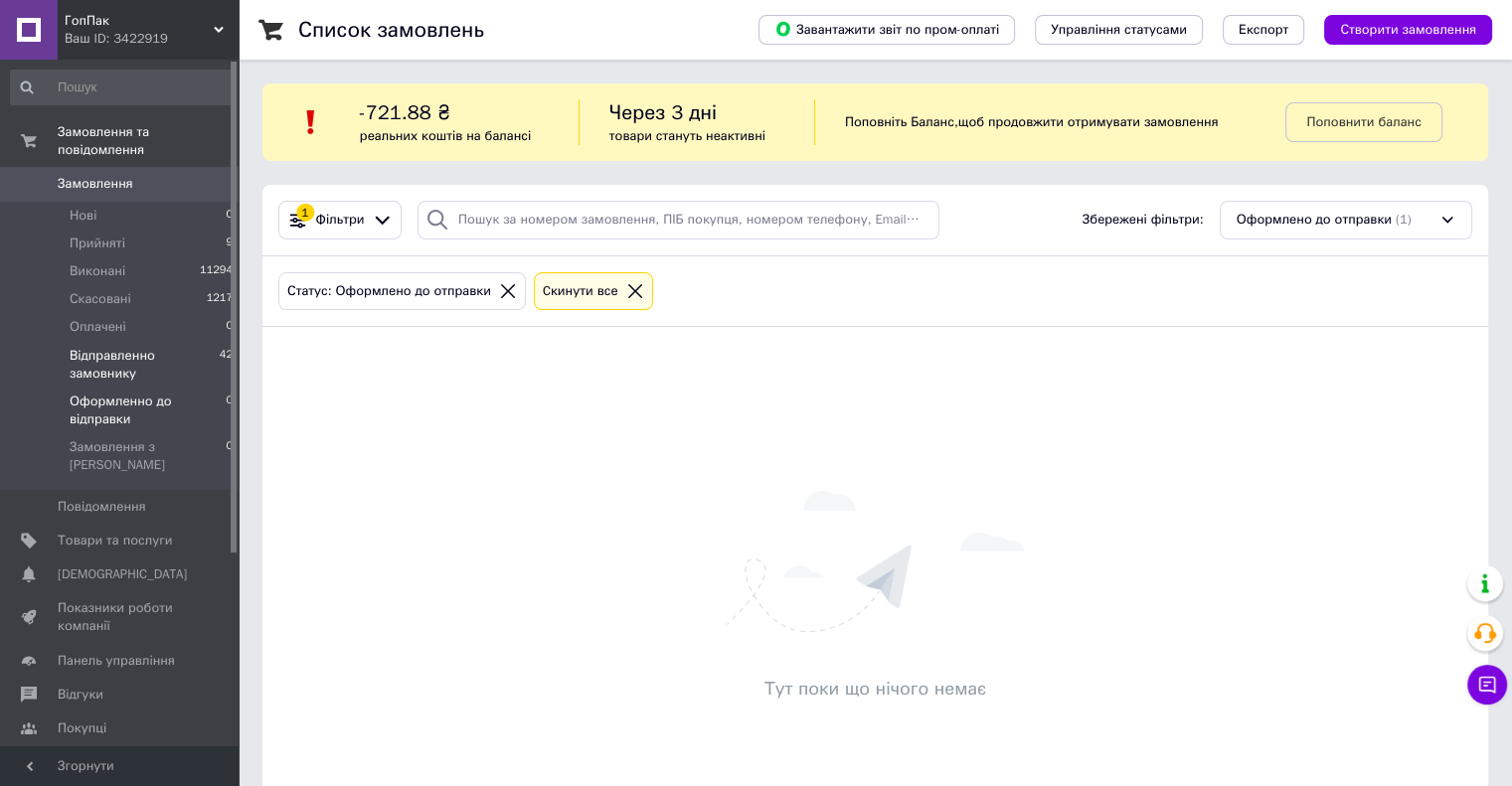 click on "Відправленно замовнику" at bounding box center [144, 365] 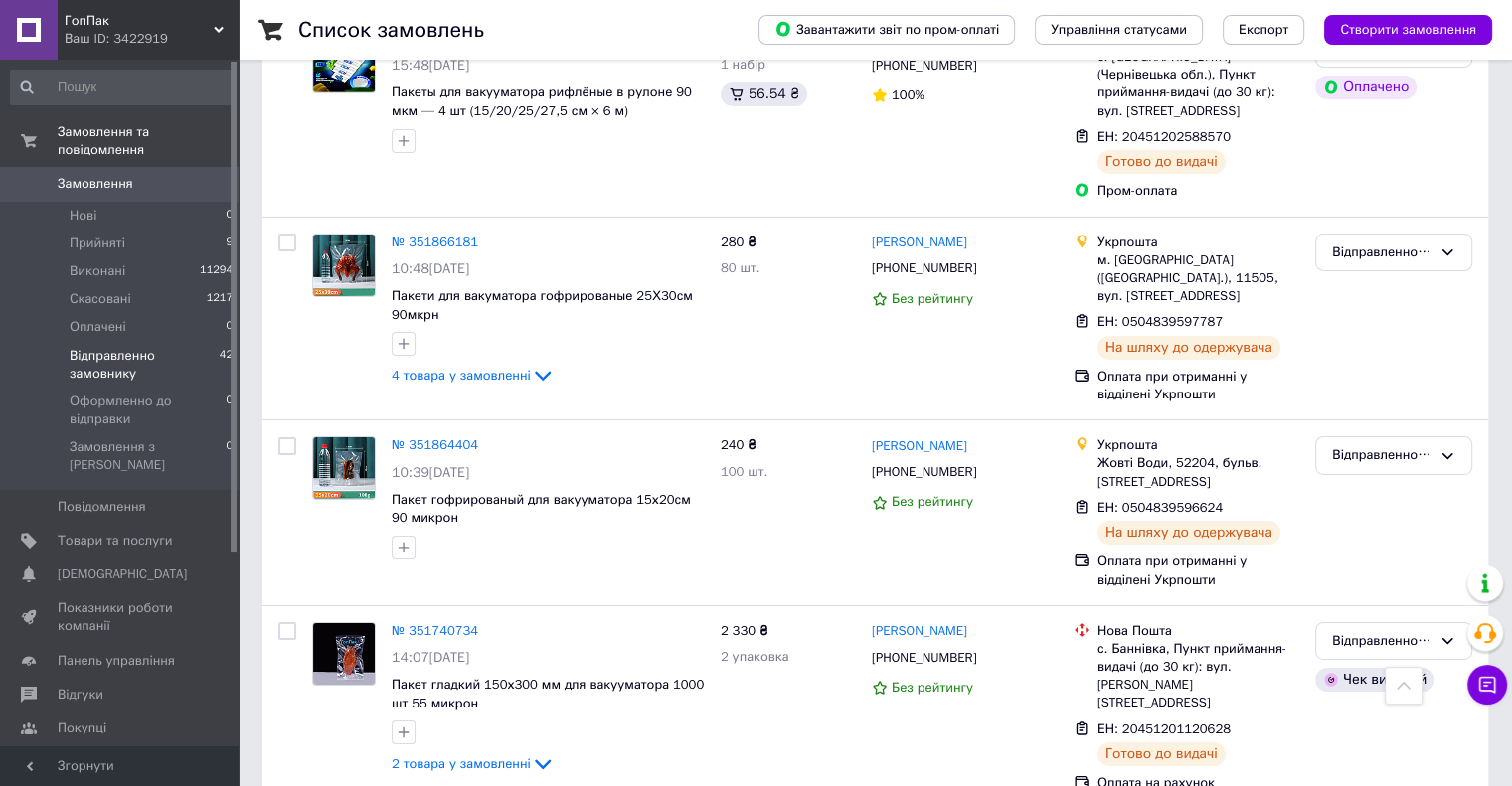 scroll, scrollTop: 7250, scrollLeft: 0, axis: vertical 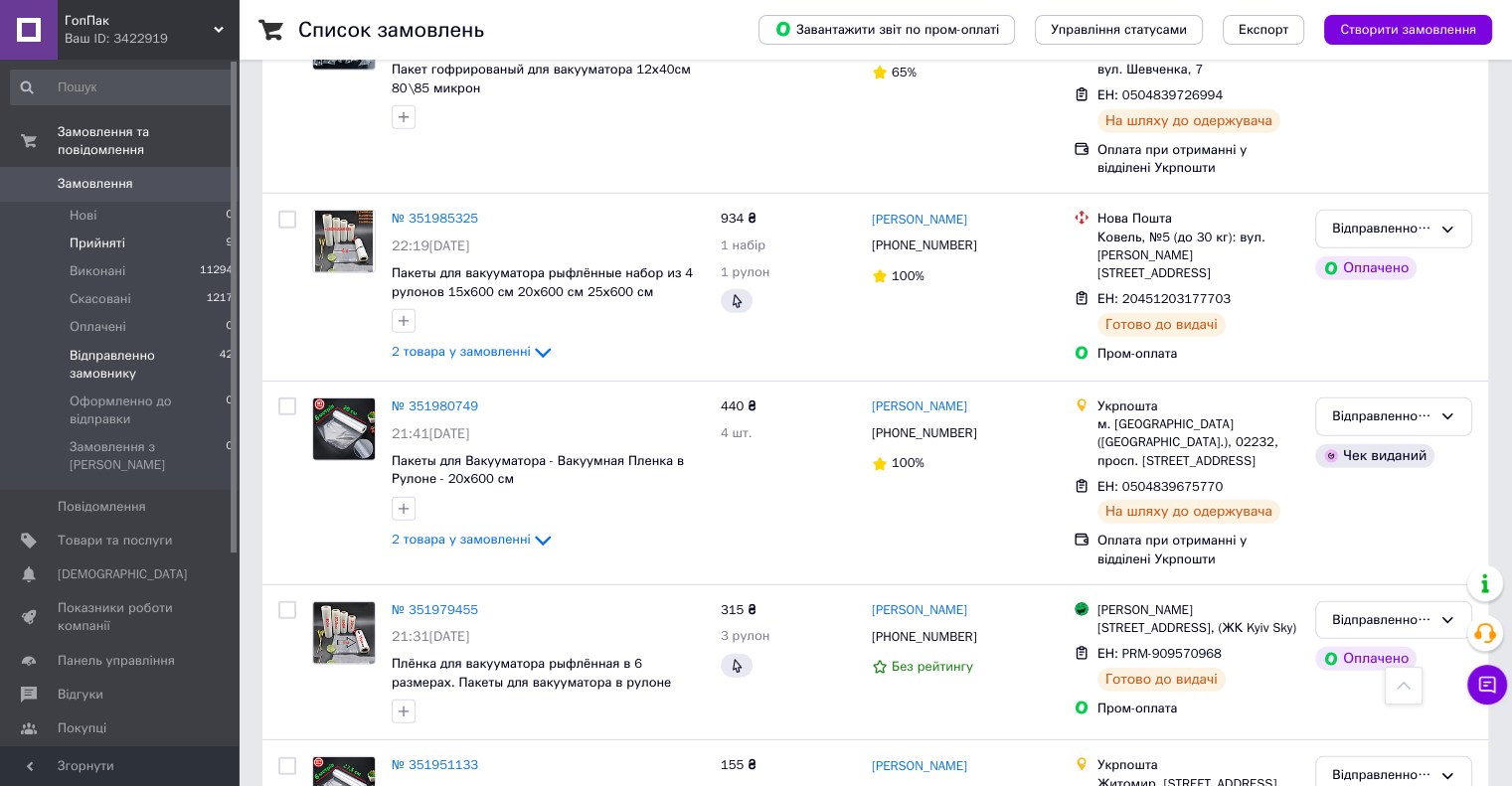 click on "Прийняті" at bounding box center (97, 243) 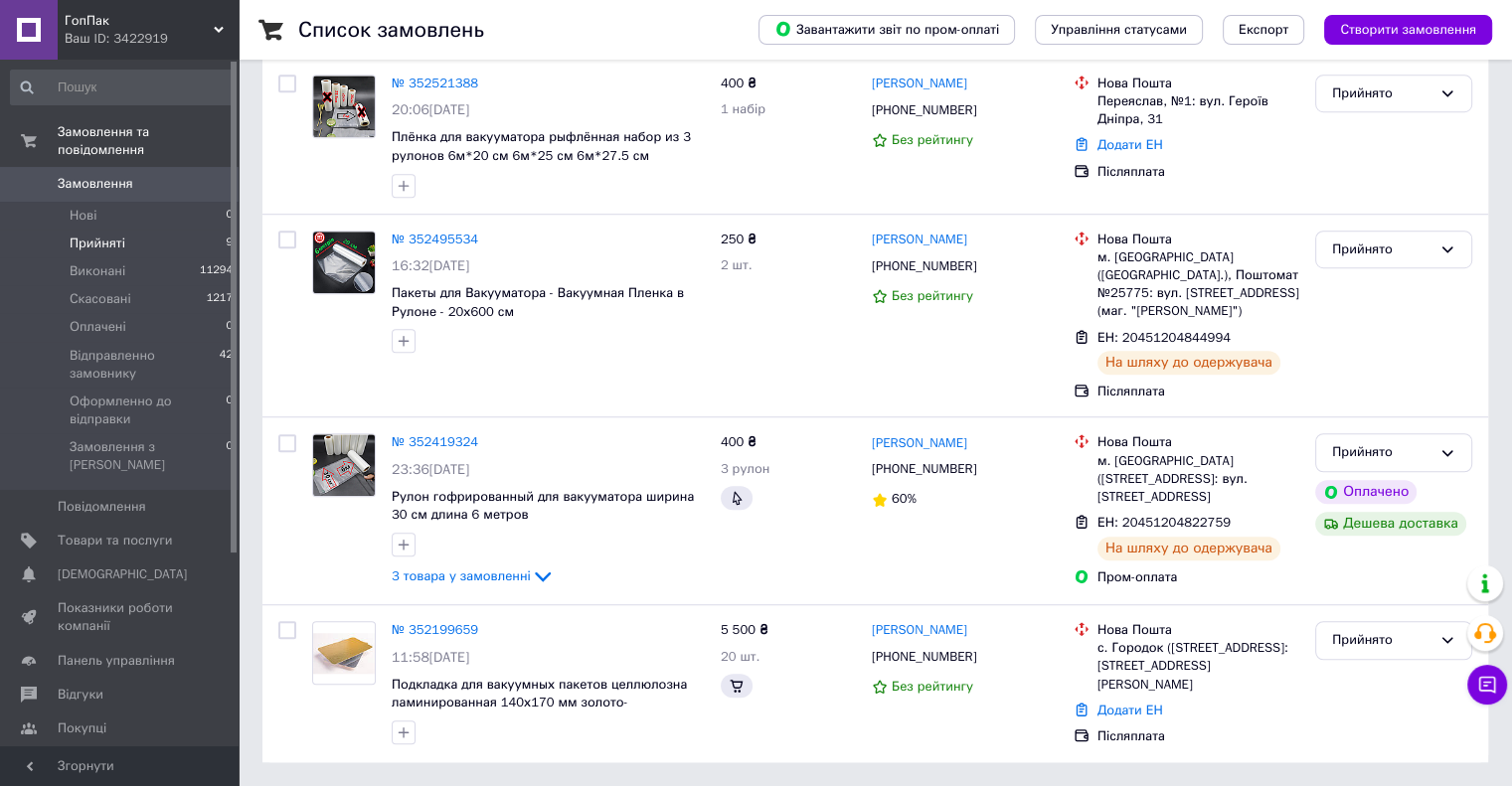scroll, scrollTop: 0, scrollLeft: 0, axis: both 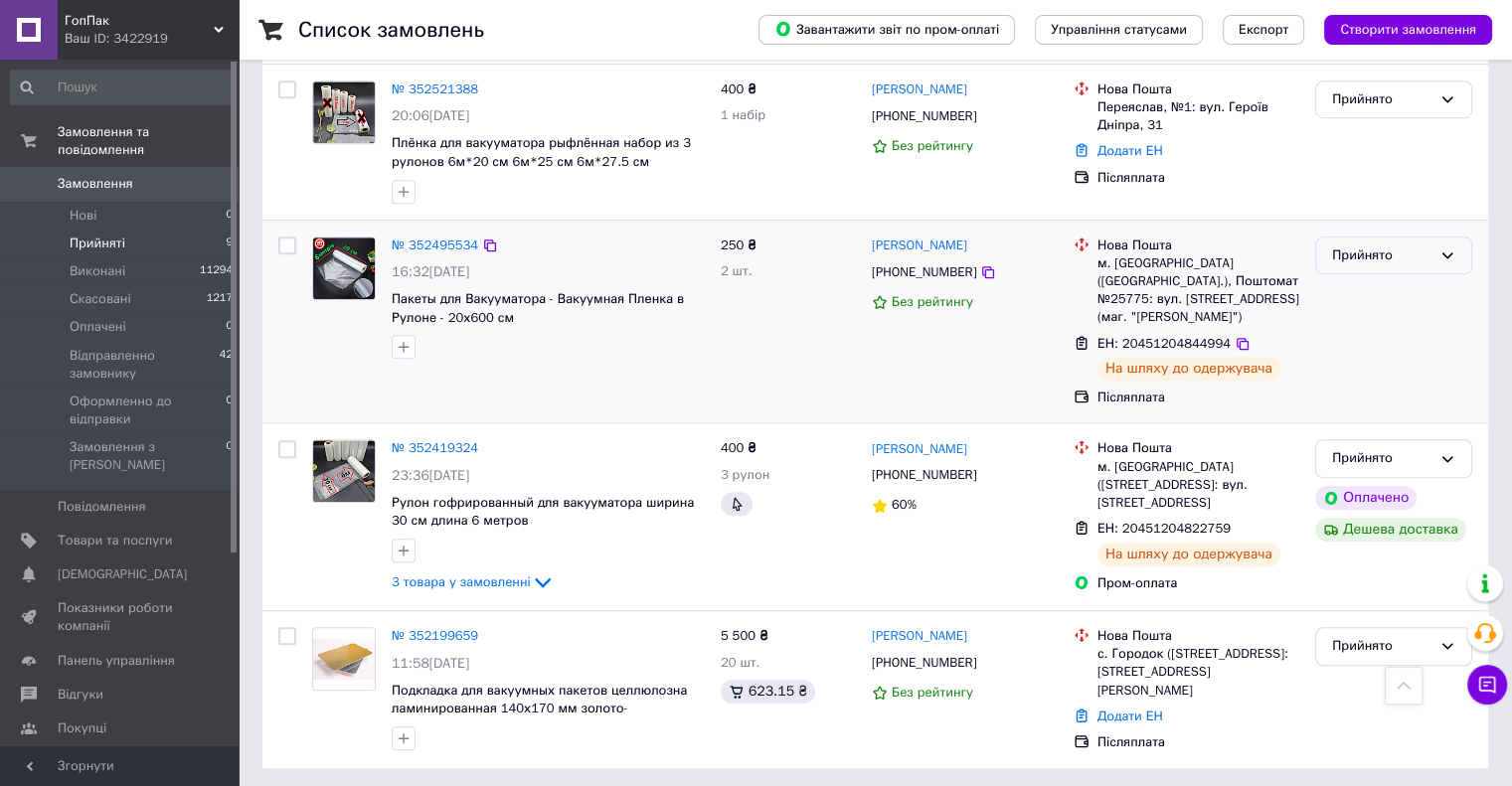 click on "Прийнято" at bounding box center (1382, 255) 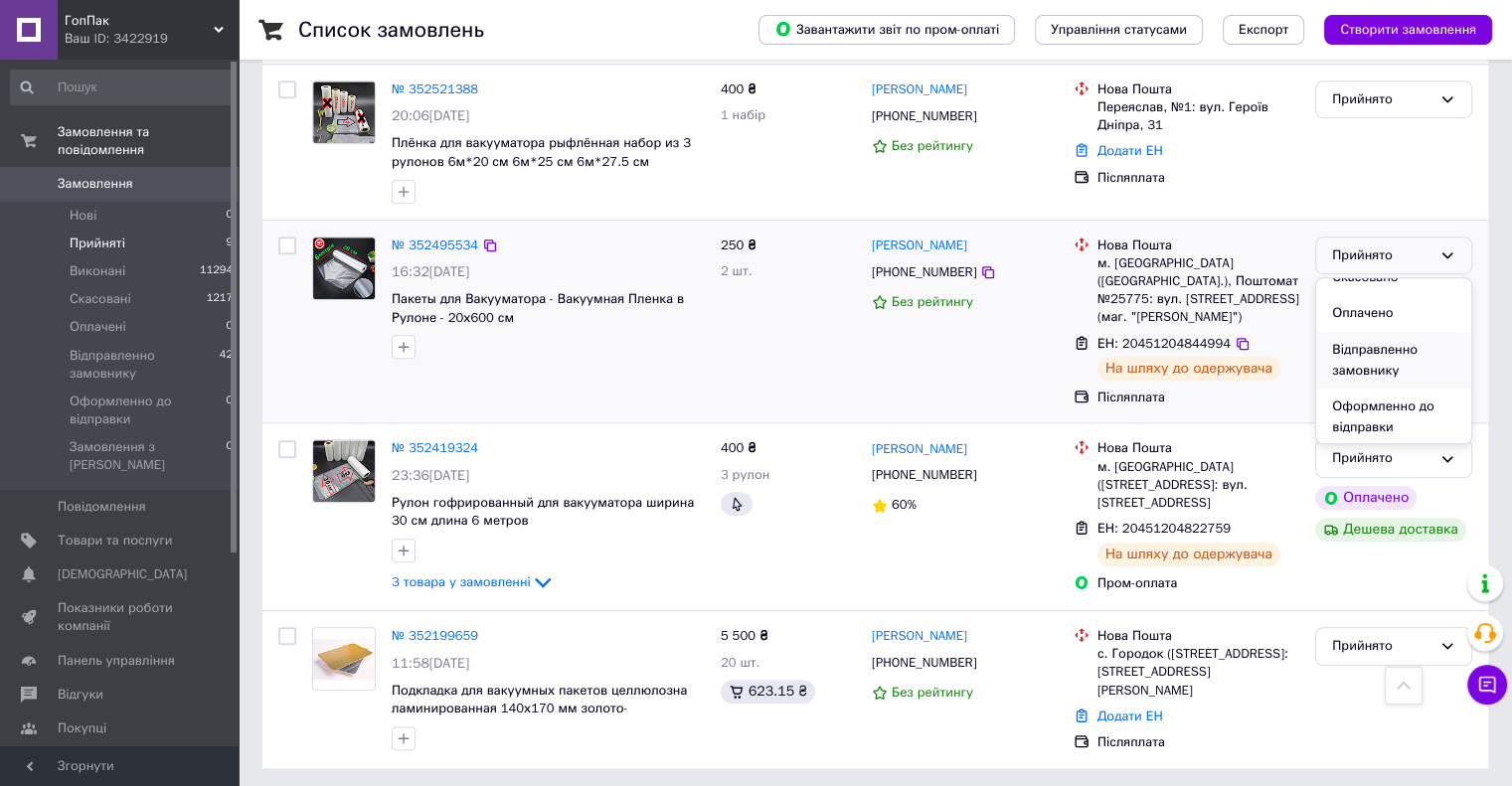 scroll, scrollTop: 57, scrollLeft: 0, axis: vertical 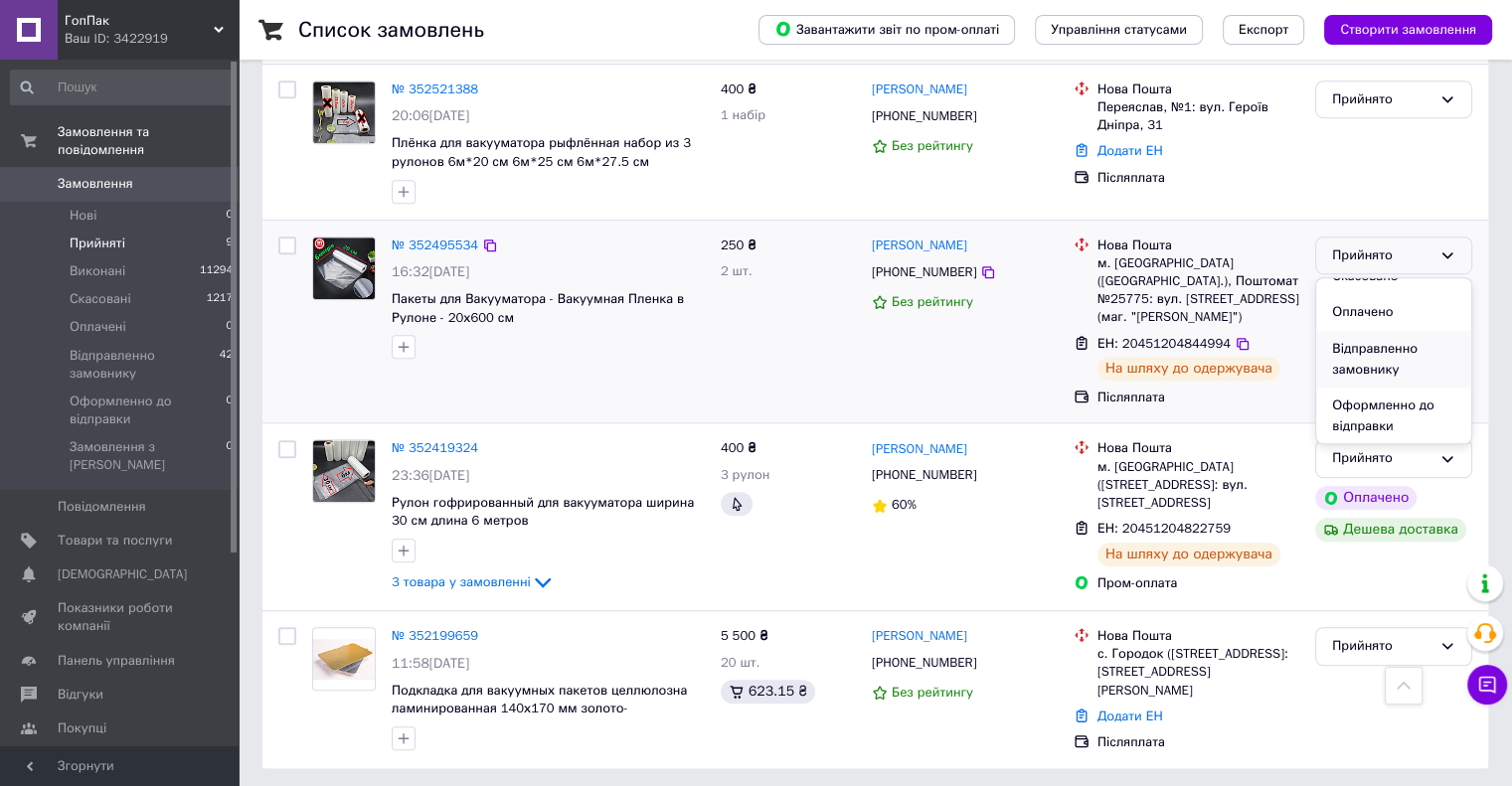 click on "Відправленно замовнику" at bounding box center (1394, 359) 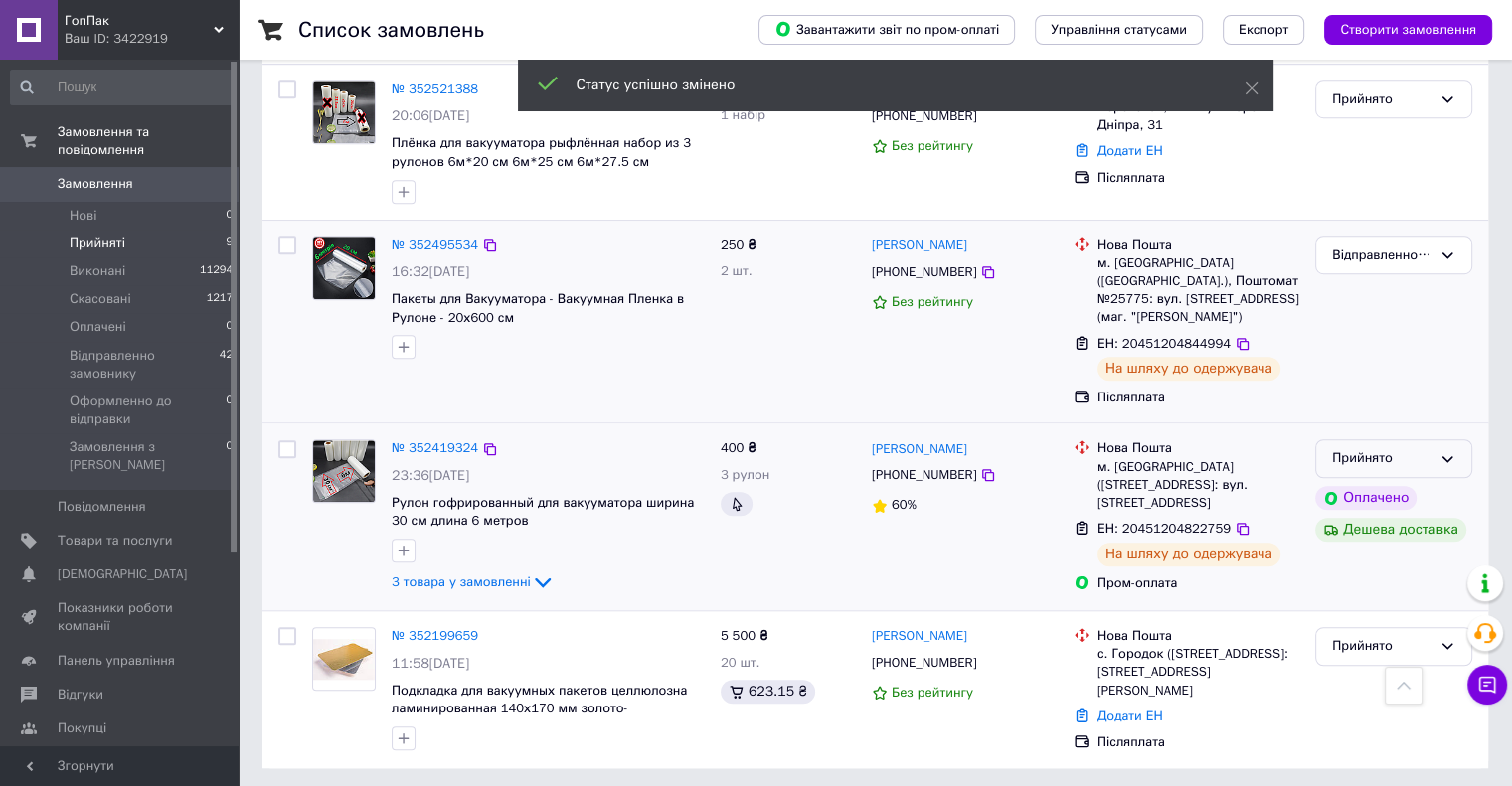 click on "Прийнято" at bounding box center (1382, 458) 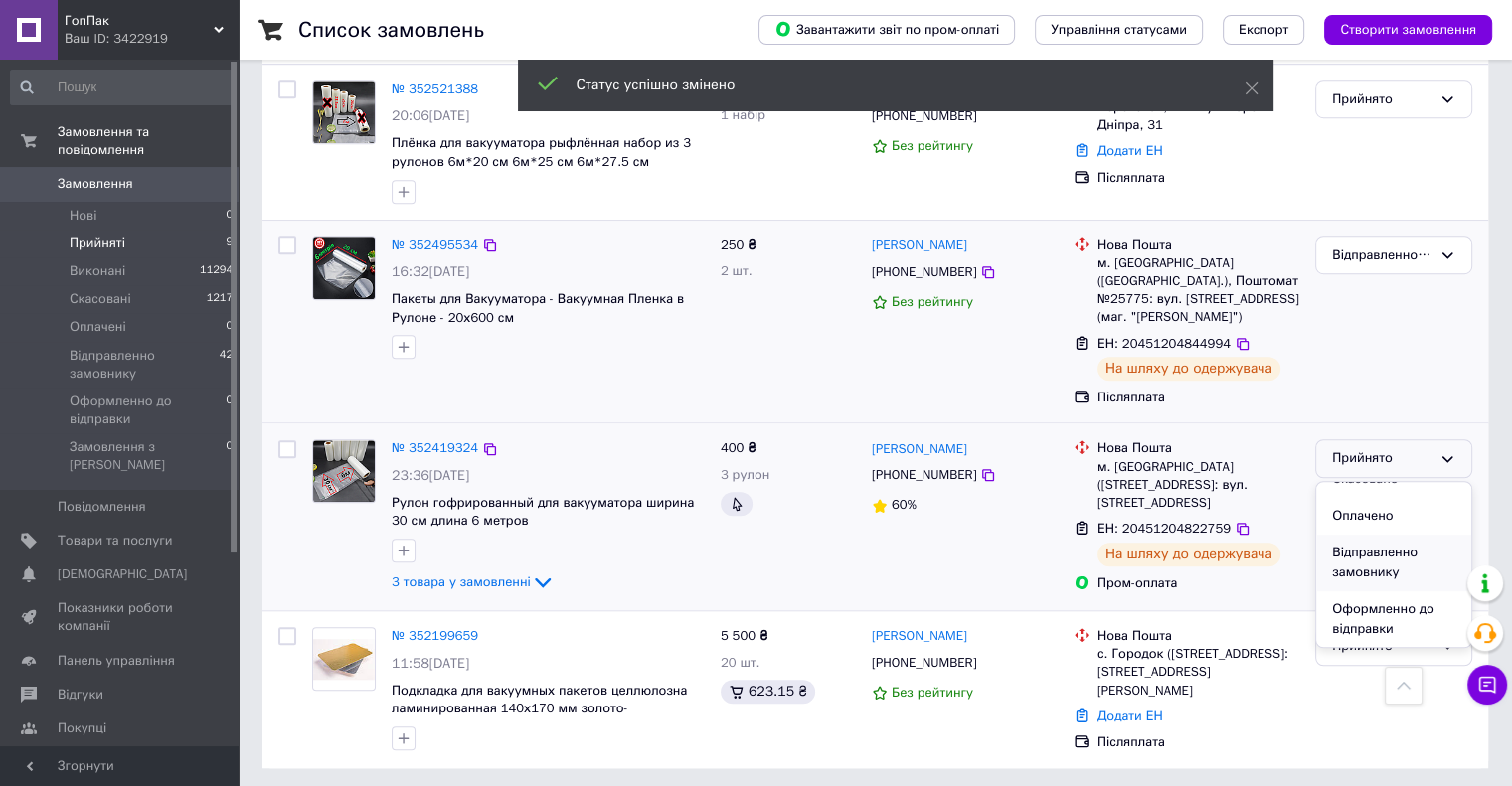 scroll, scrollTop: 58, scrollLeft: 0, axis: vertical 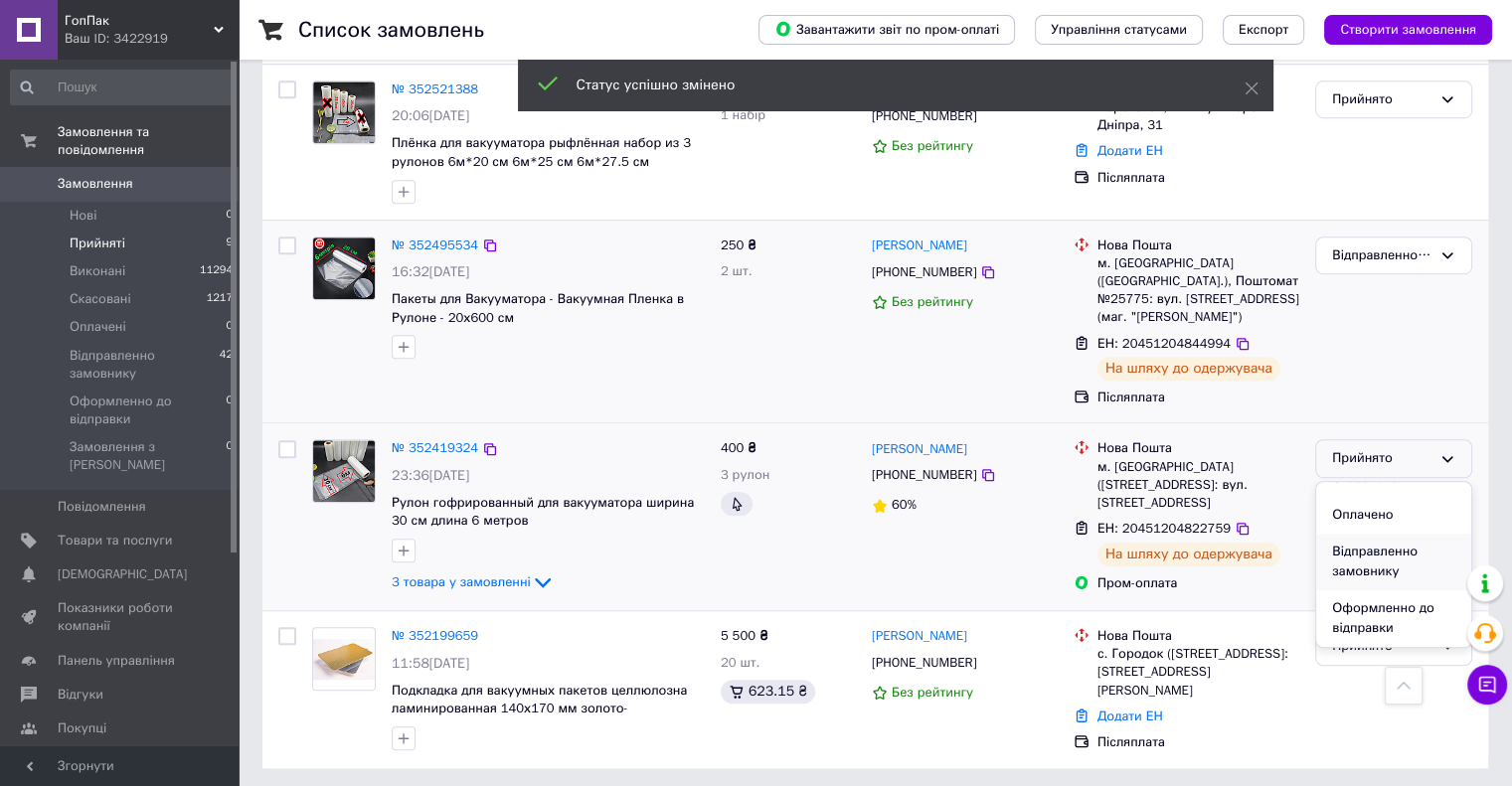 click on "Відправленно замовнику" at bounding box center [1394, 561] 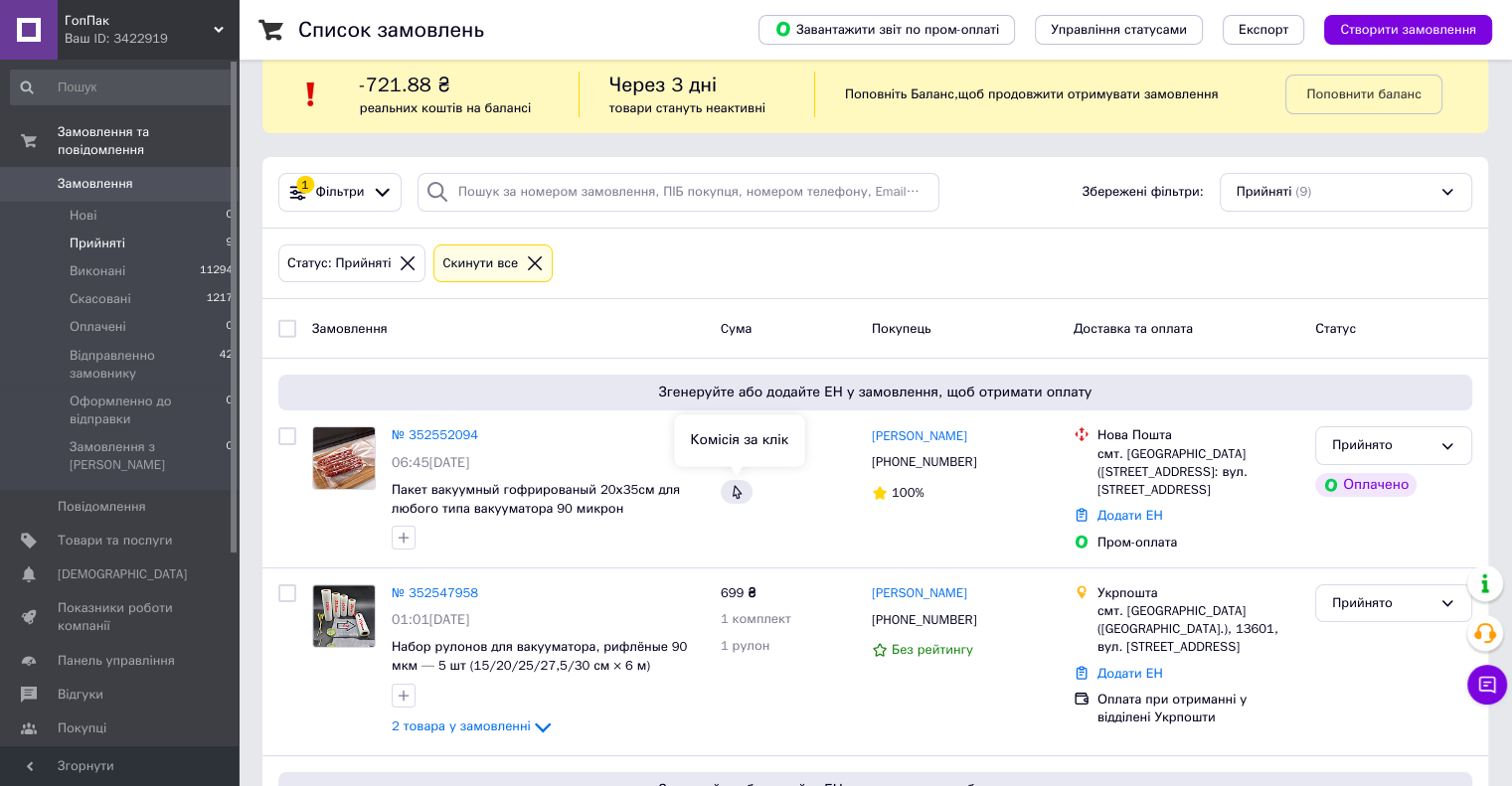 scroll, scrollTop: 0, scrollLeft: 0, axis: both 